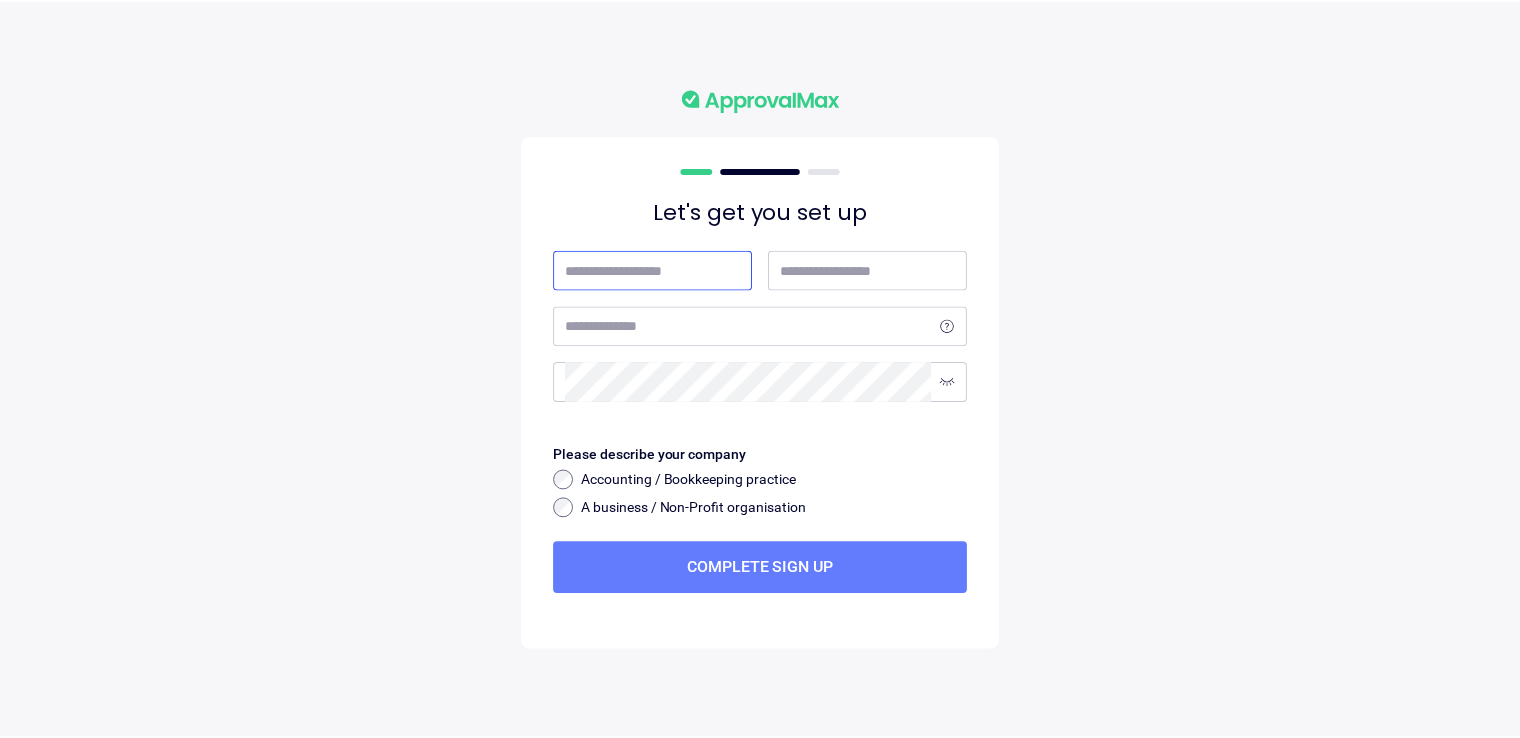 scroll, scrollTop: 0, scrollLeft: 0, axis: both 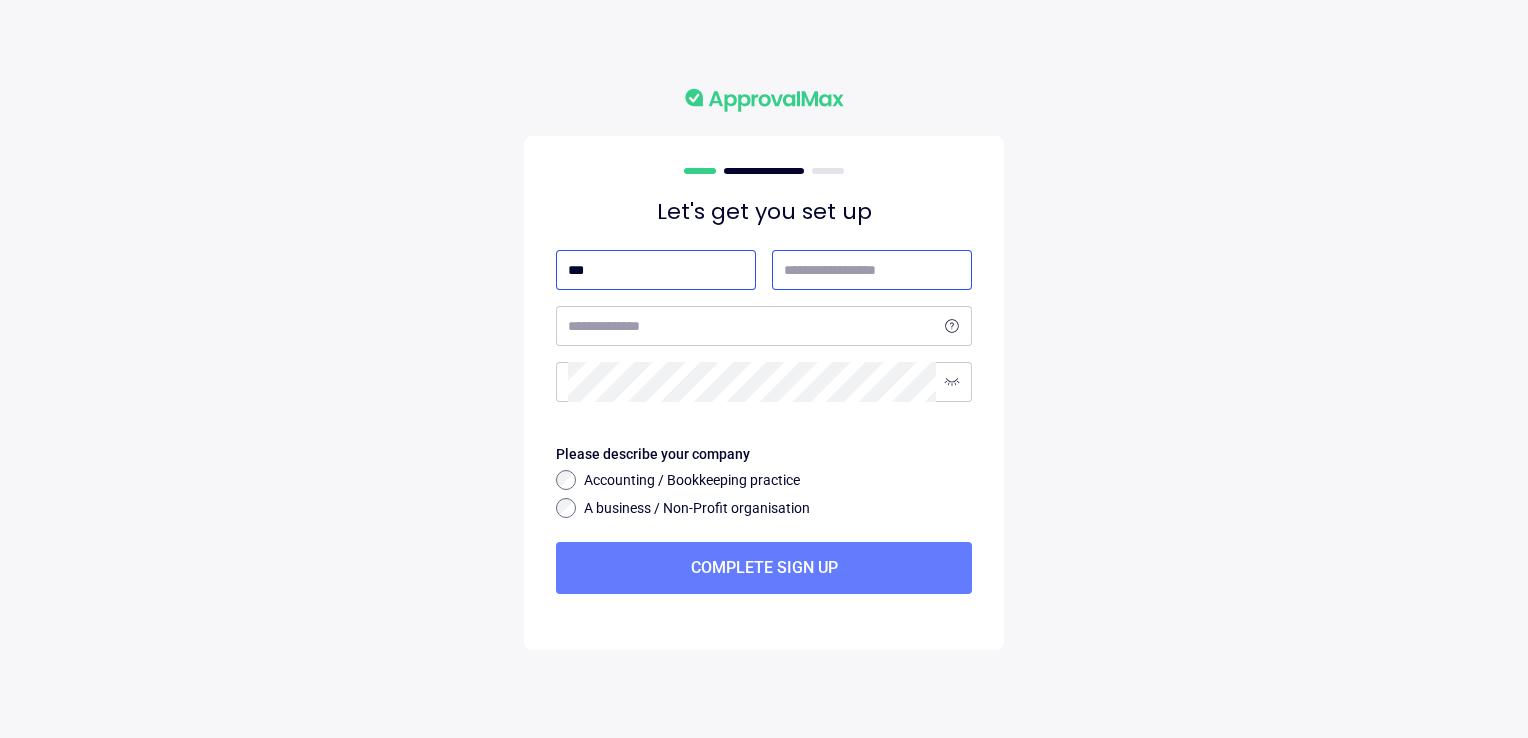 type on "***" 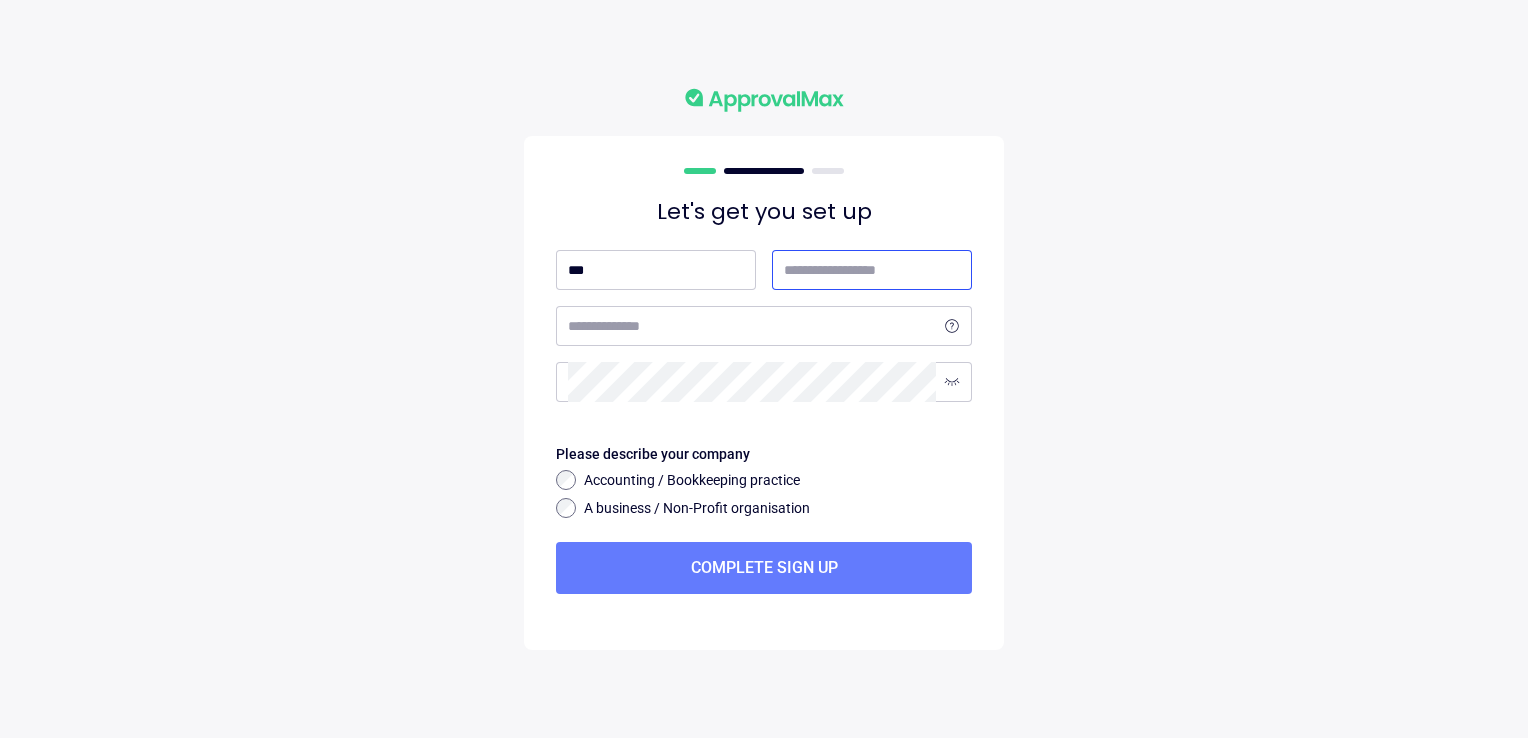 click at bounding box center (872, 270) 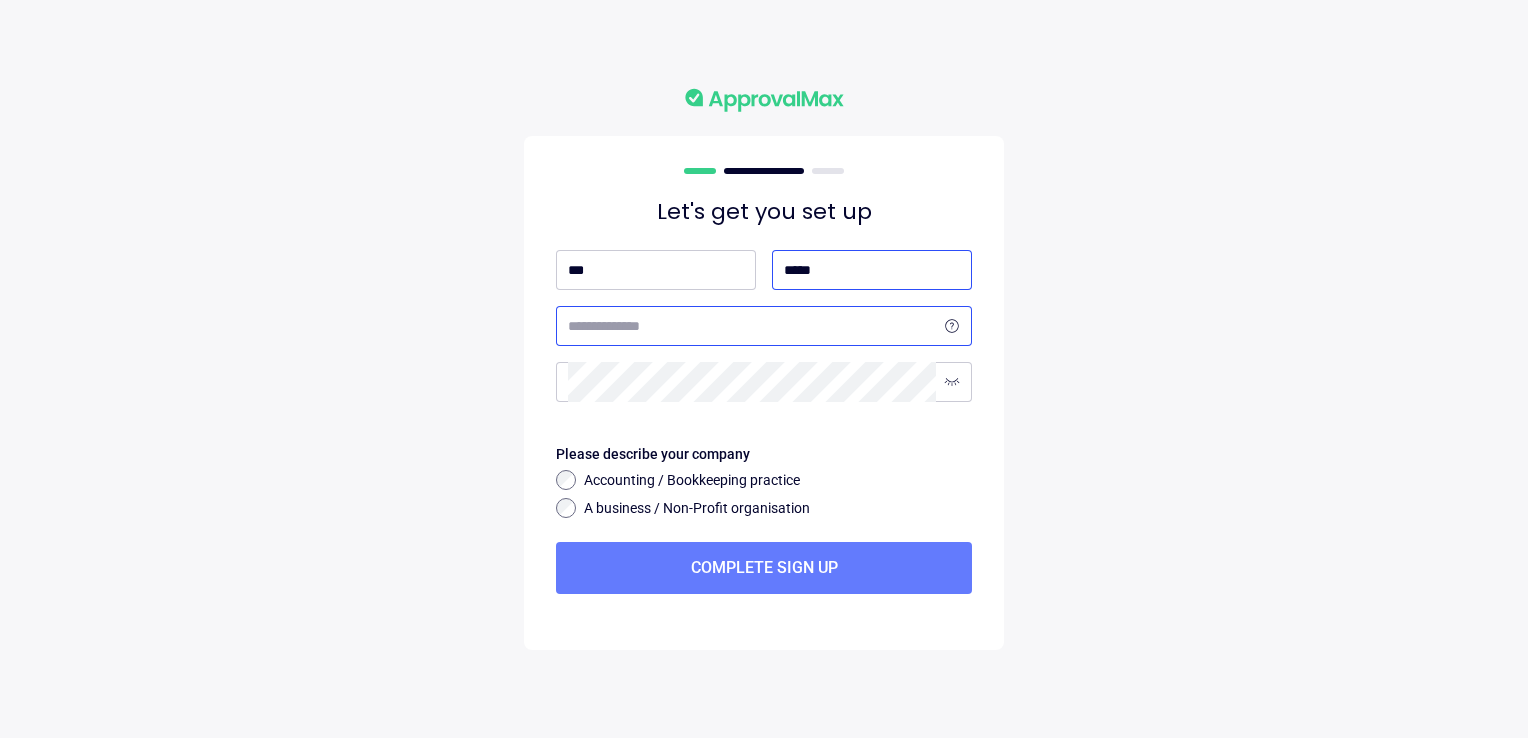 type on "*****" 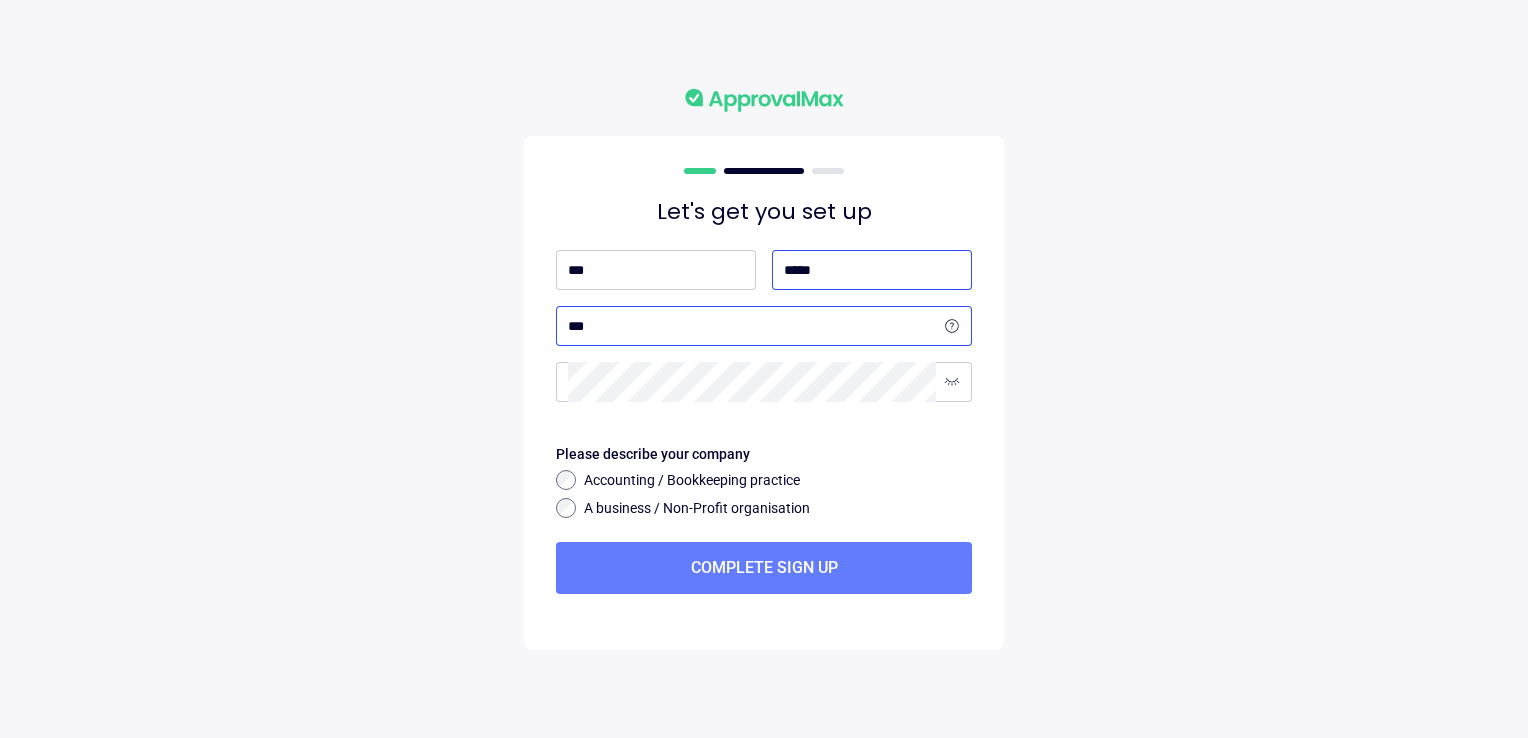 click on "***" at bounding box center [752, 326] 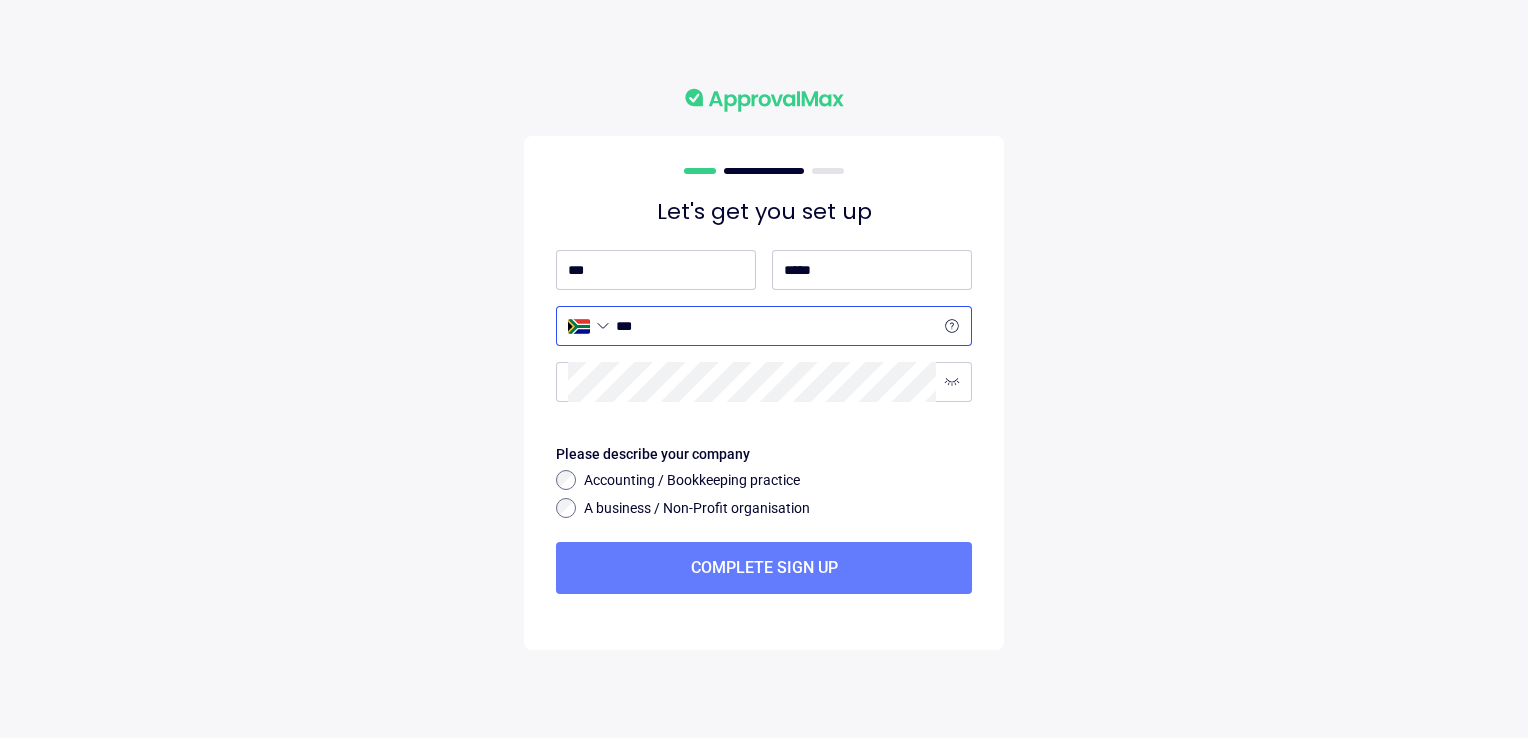 type on "***" 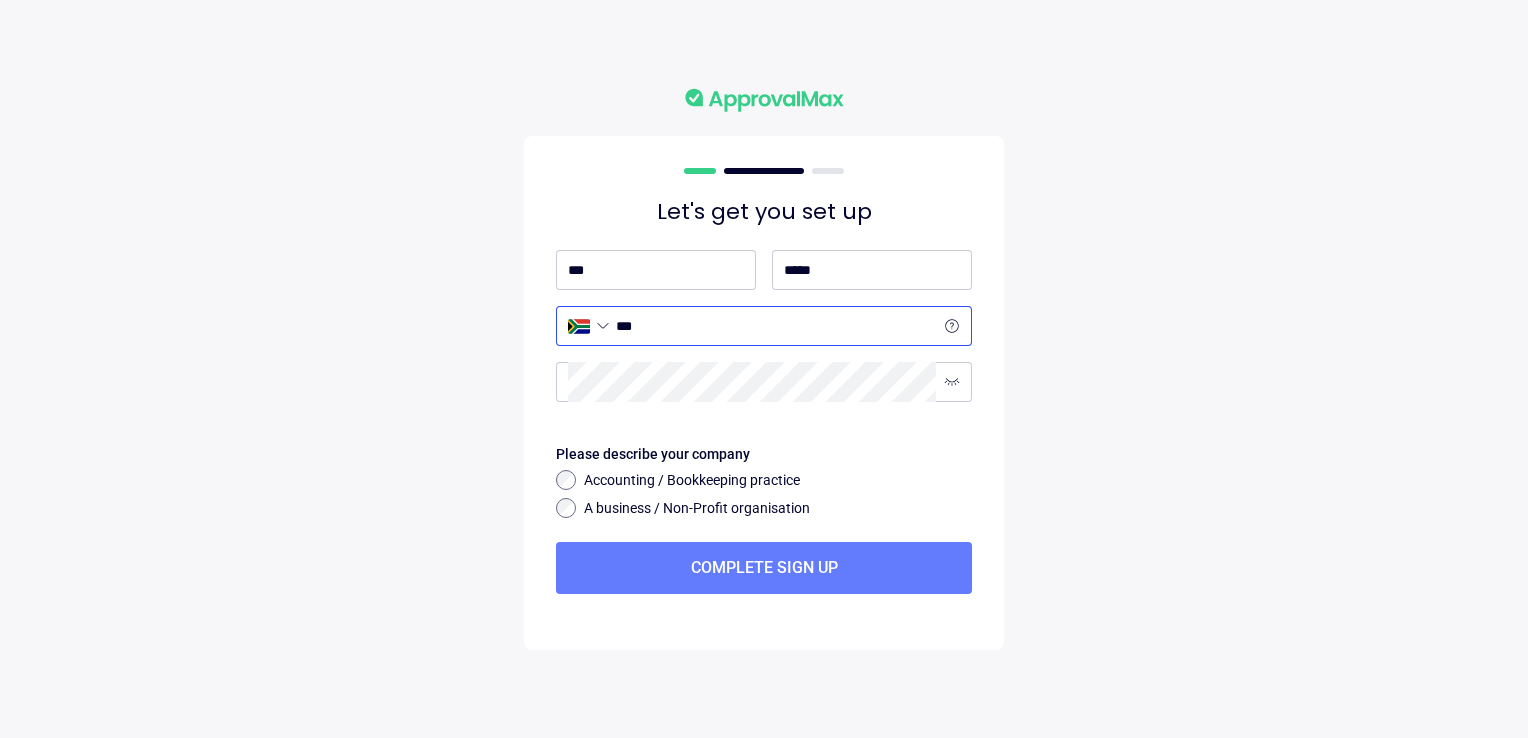 select on "**" 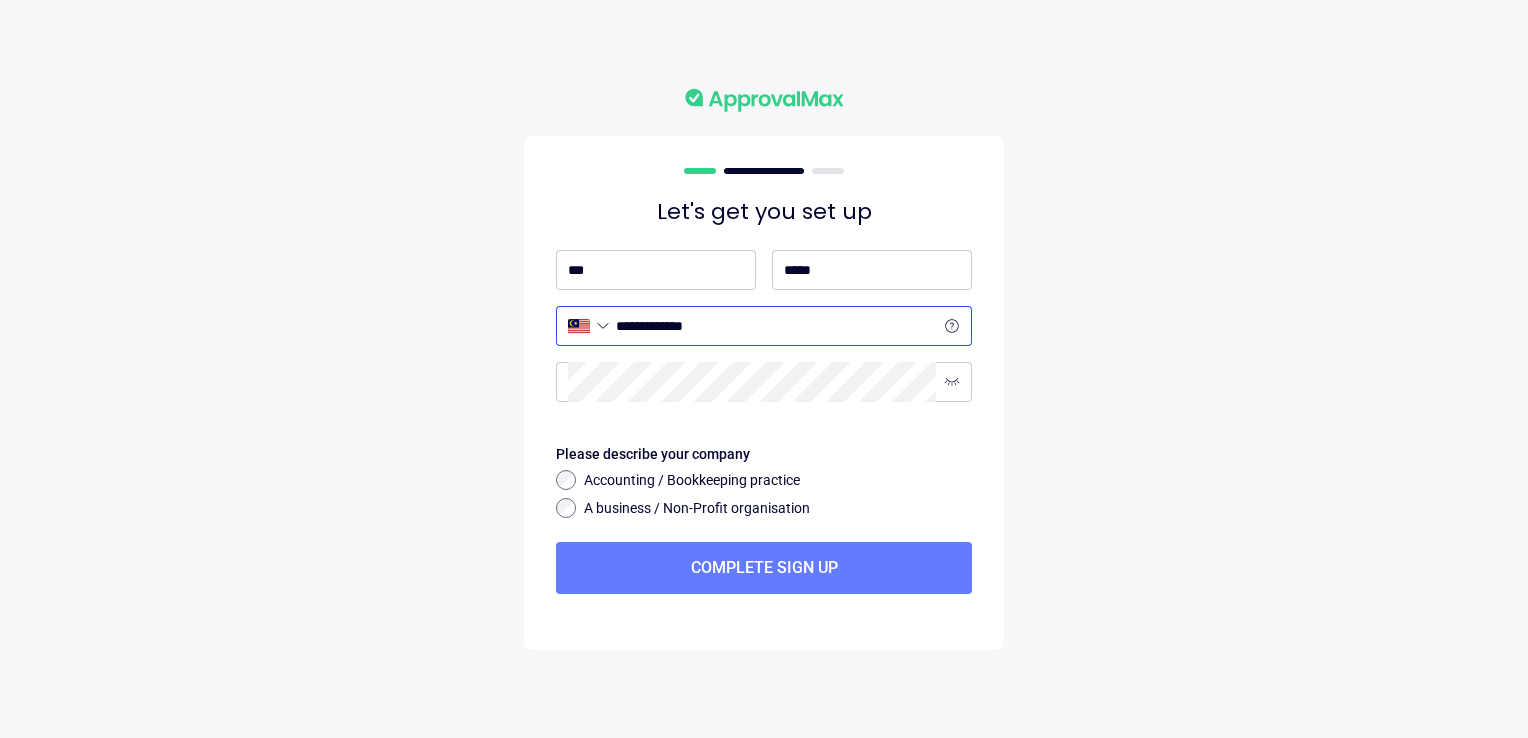 click on "**********" at bounding box center [776, 326] 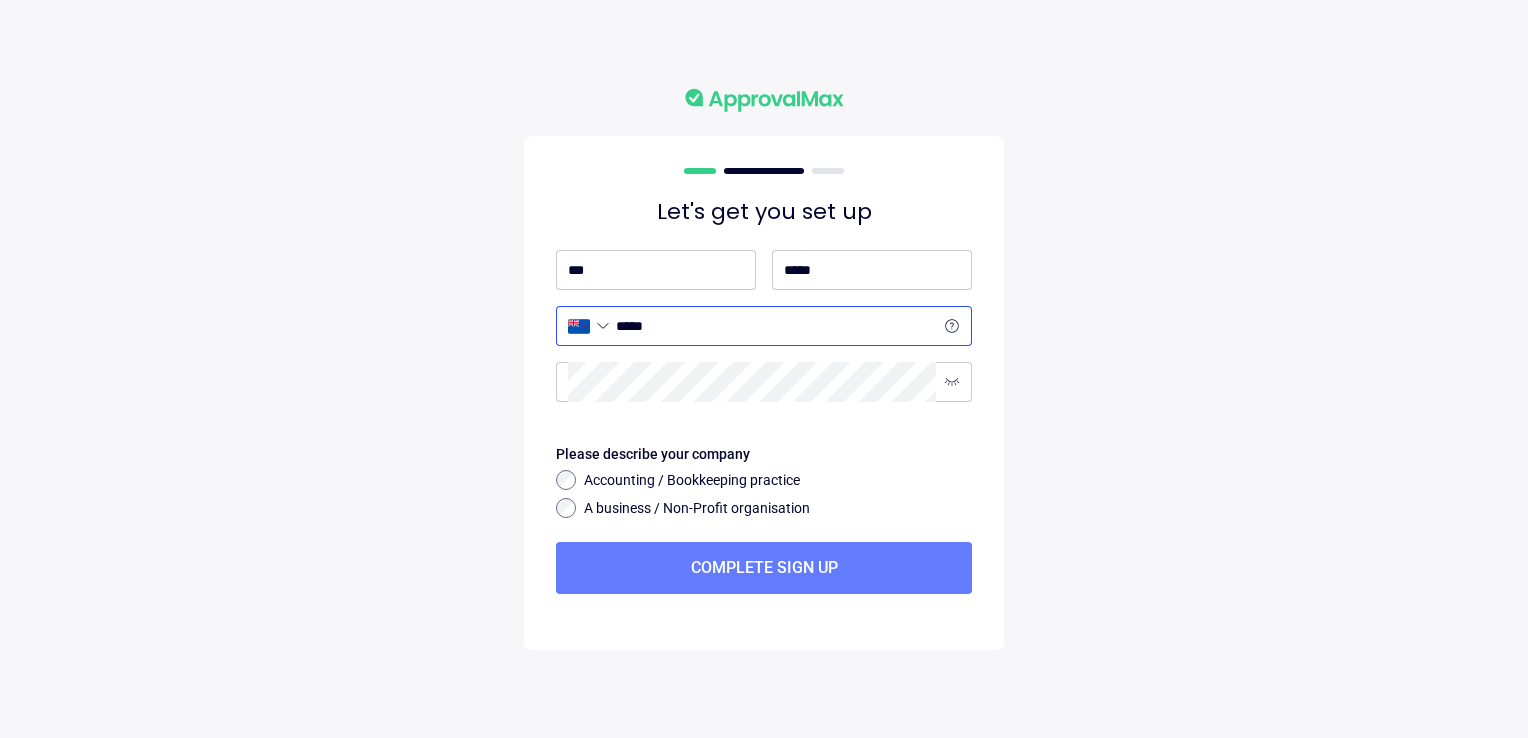 type on "*****" 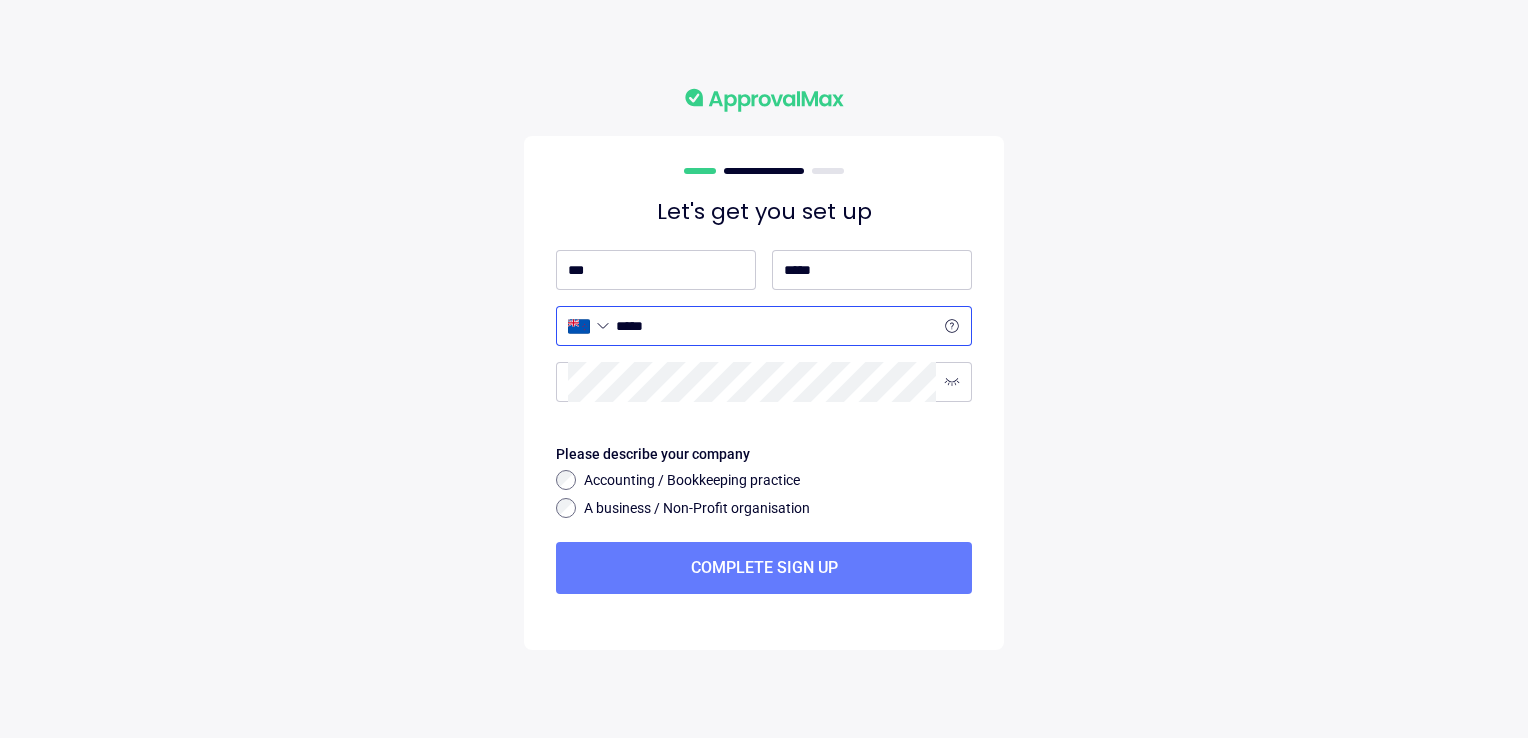 select on "**" 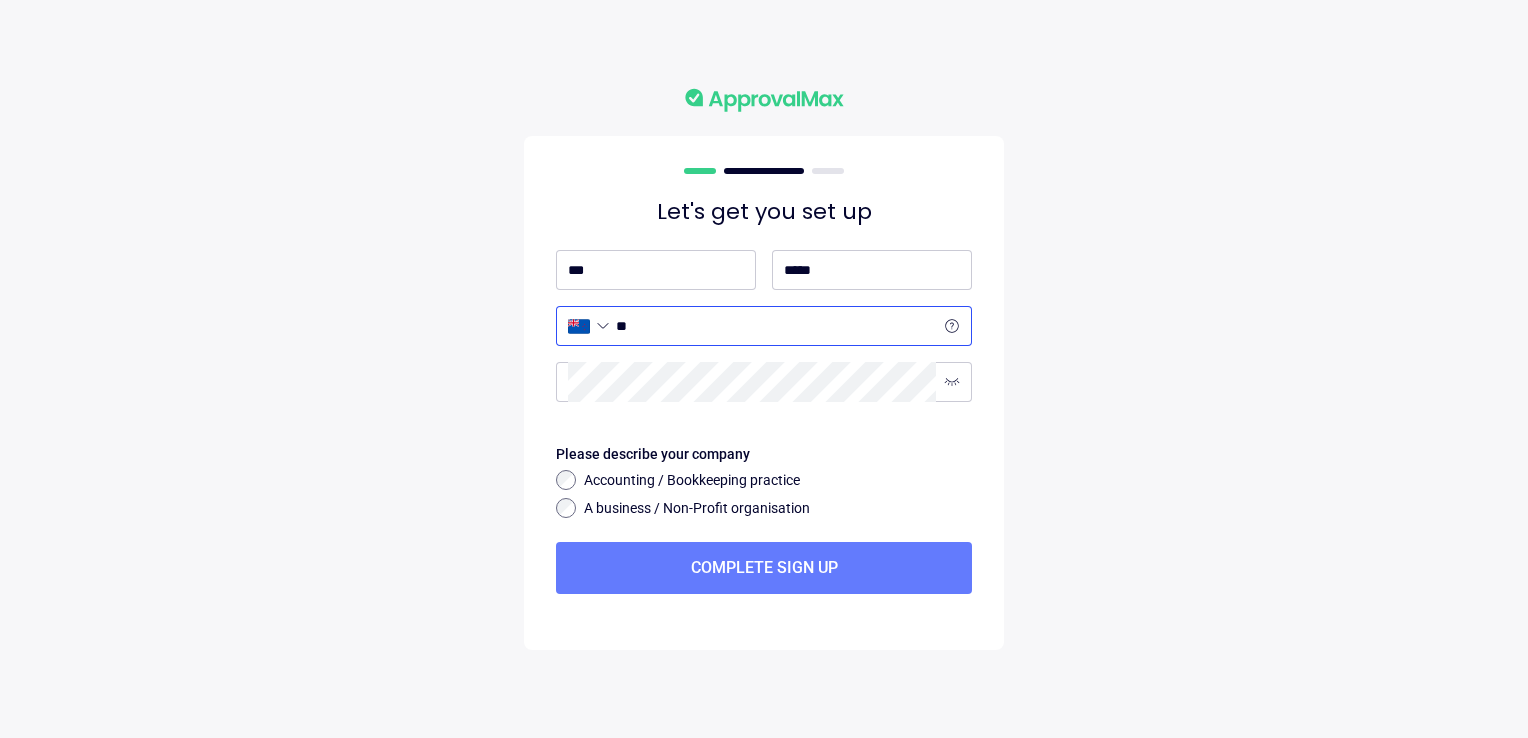type on "**" 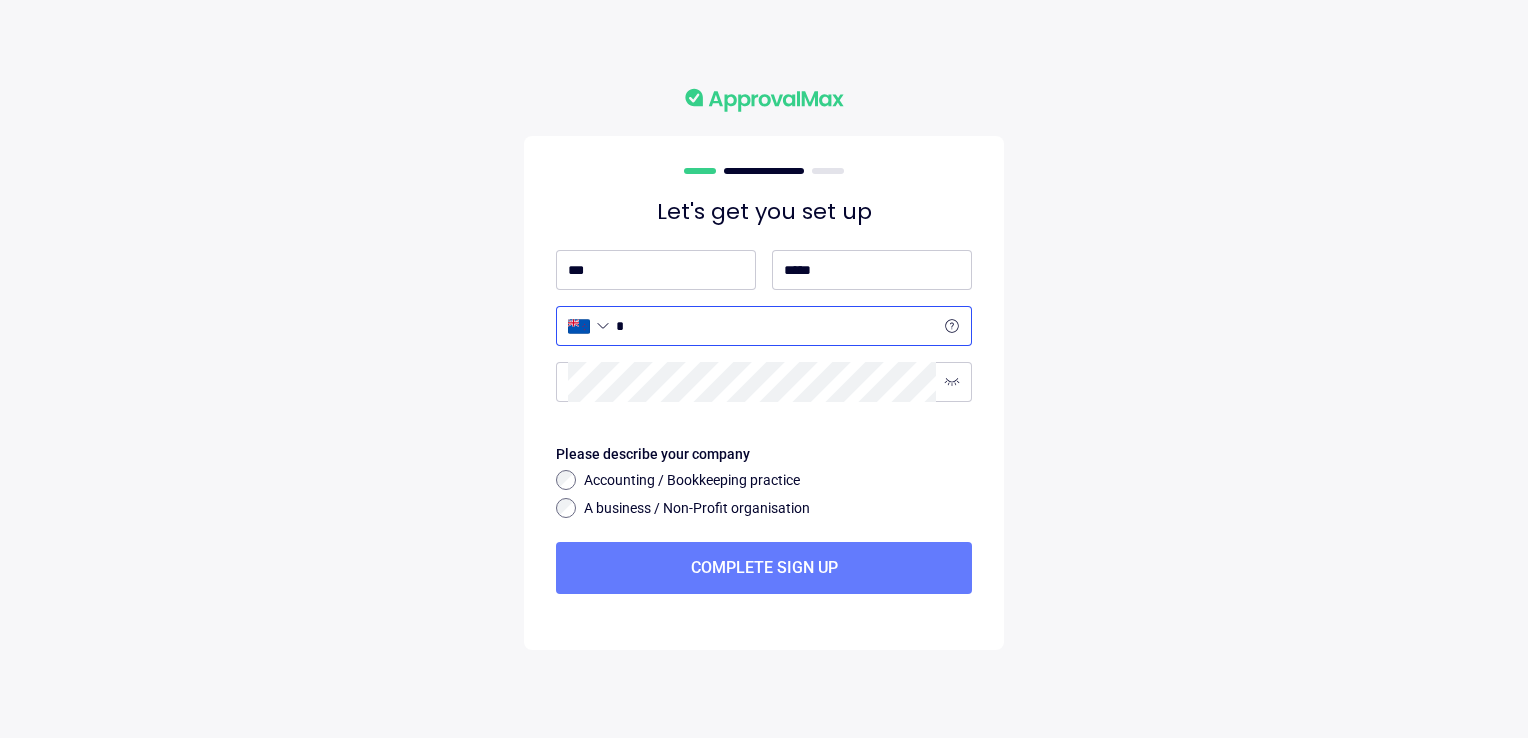 type on "*" 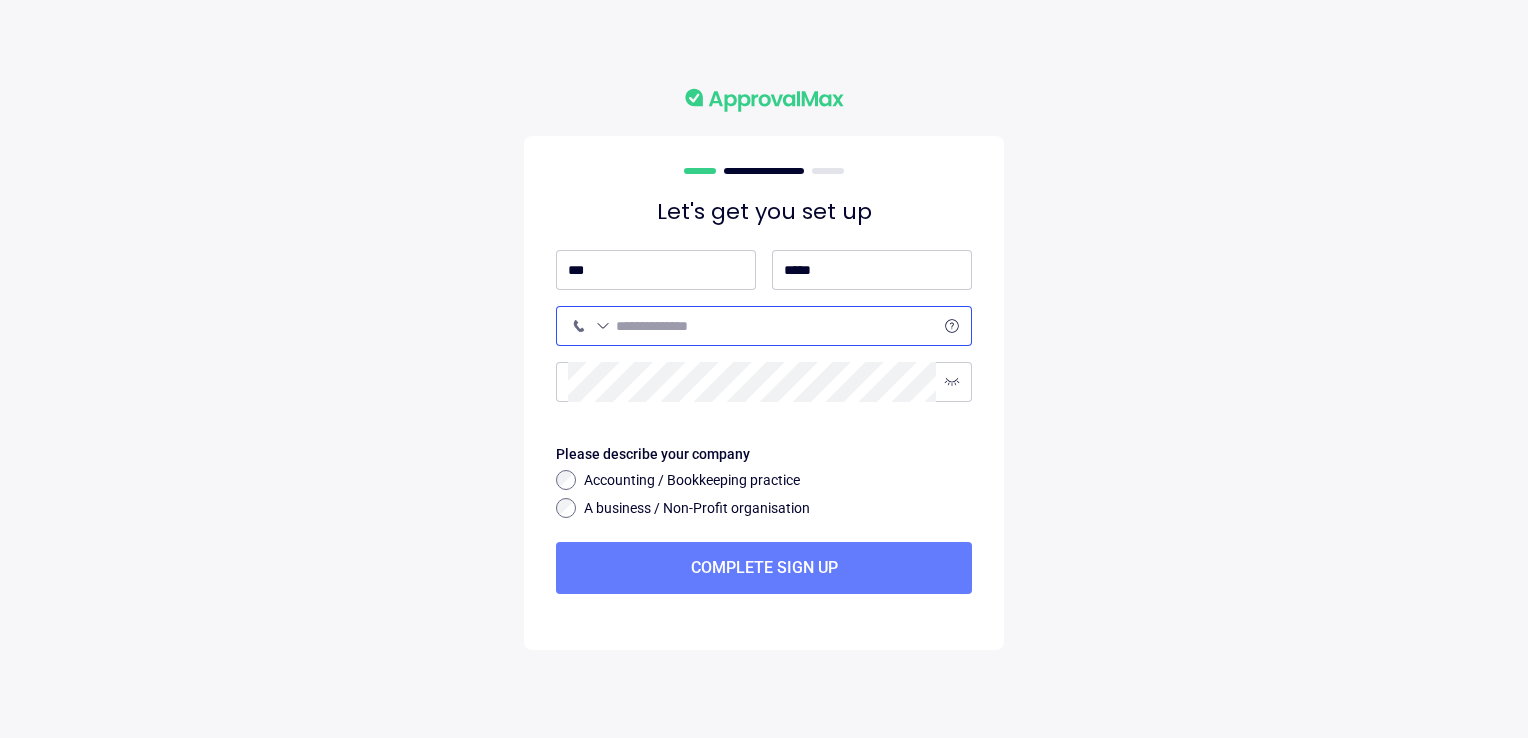 type 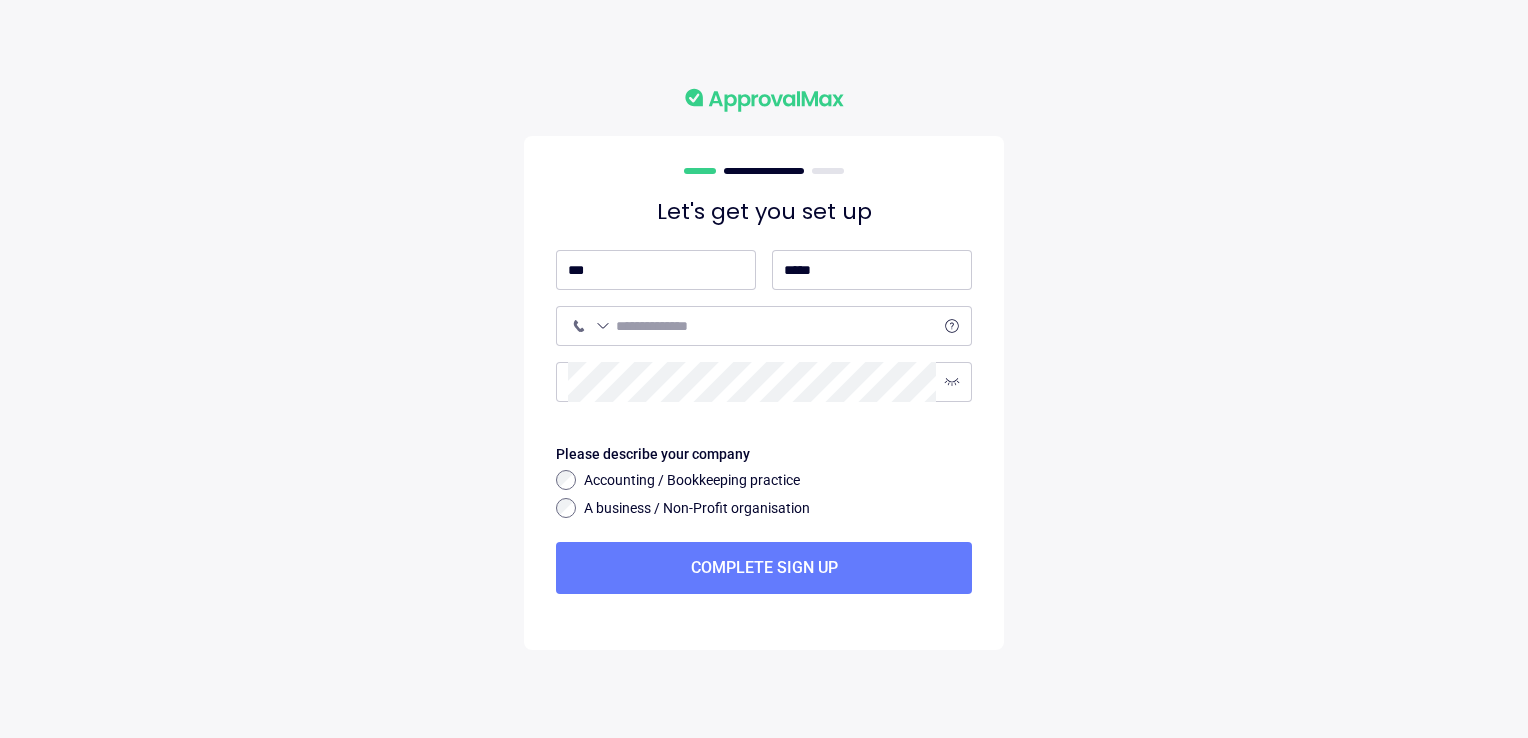 click on "**********" at bounding box center (592, 326) 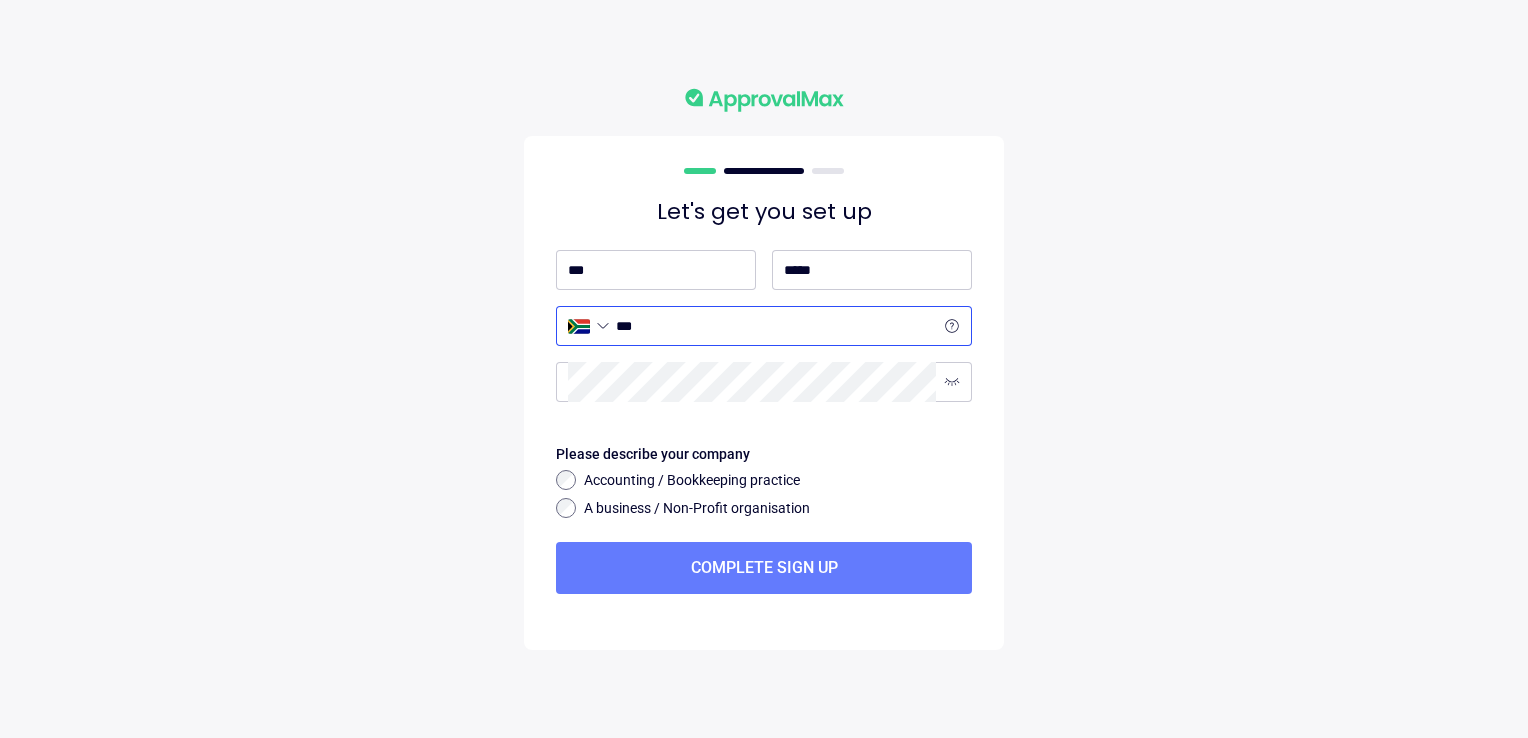 click on "***" at bounding box center (776, 326) 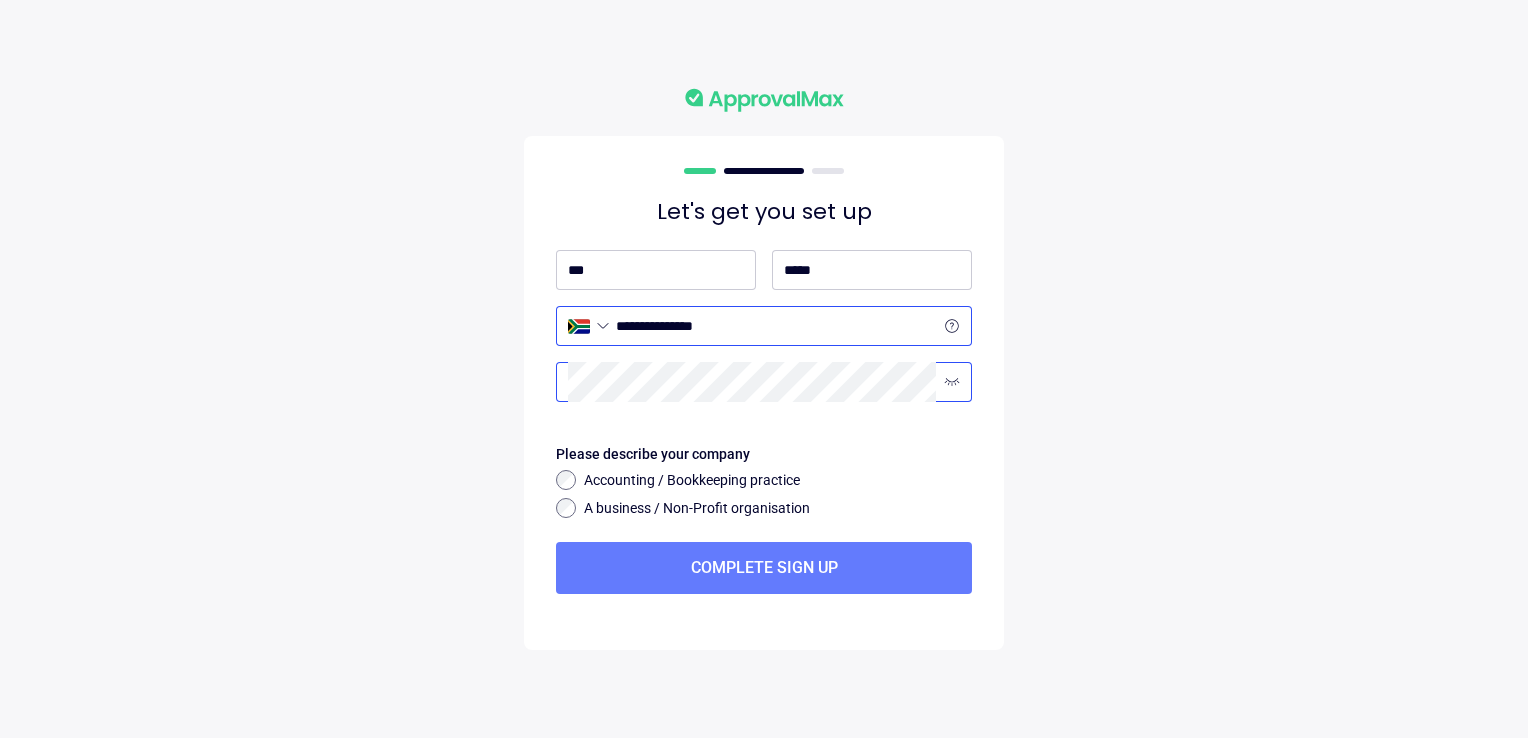 type on "**********" 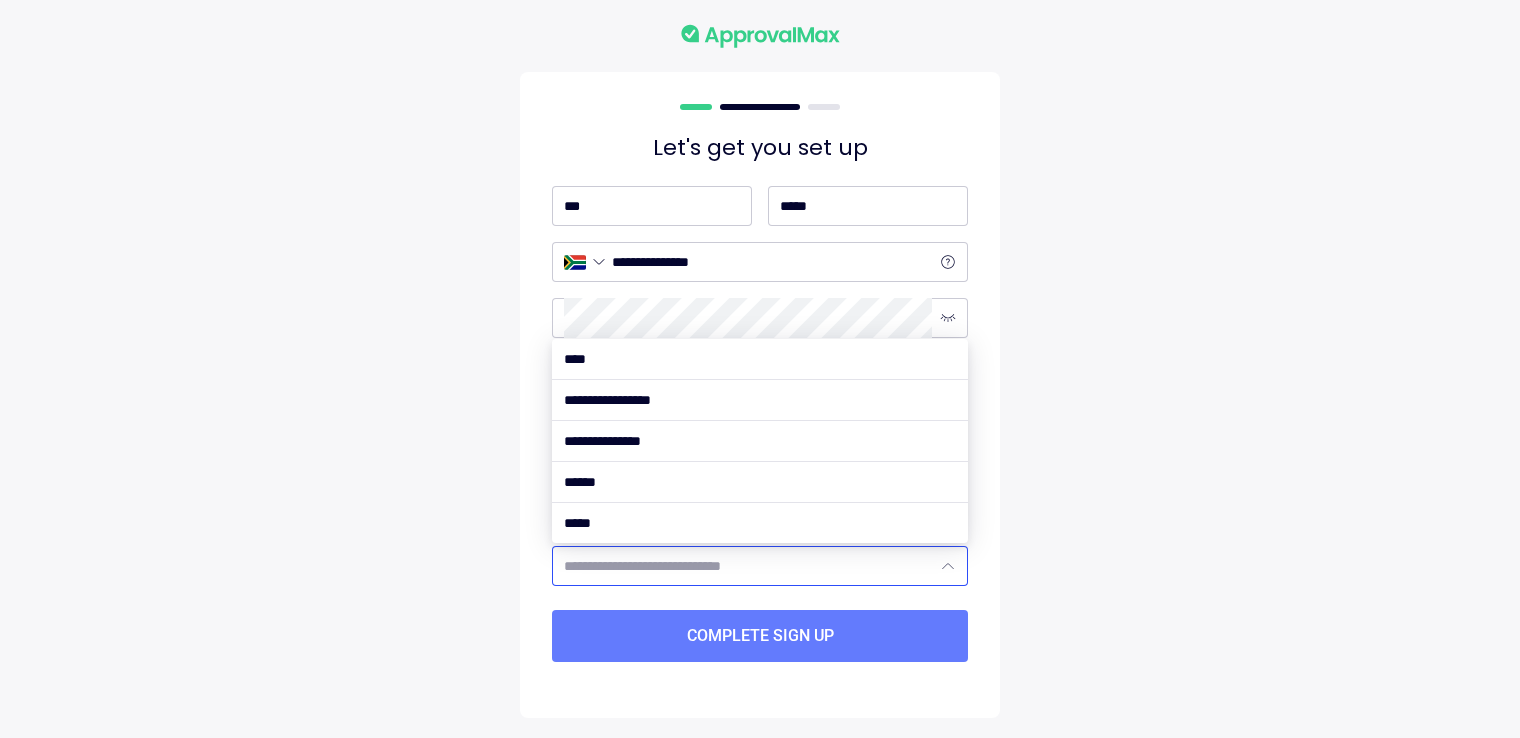 click at bounding box center (748, 566) 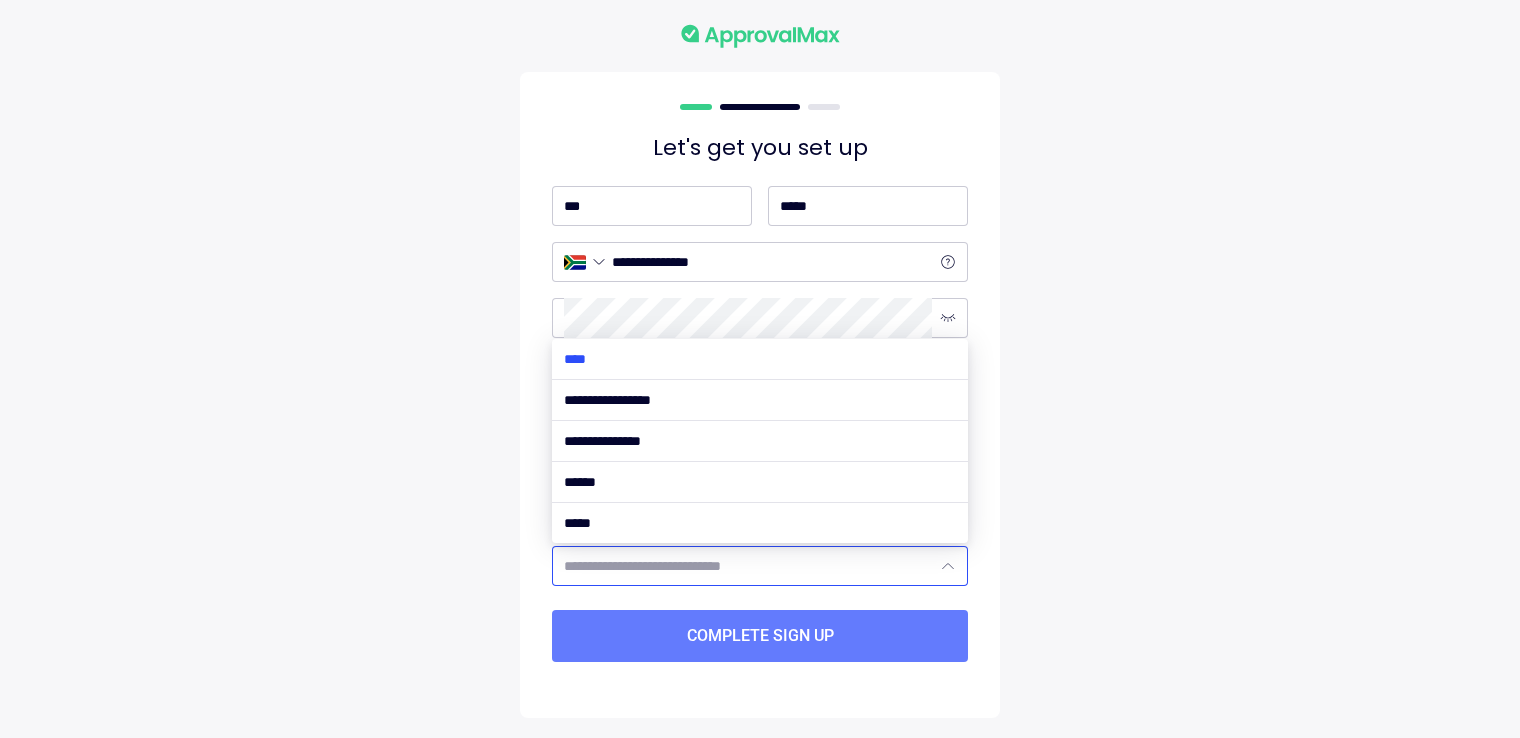 click at bounding box center [760, 359] 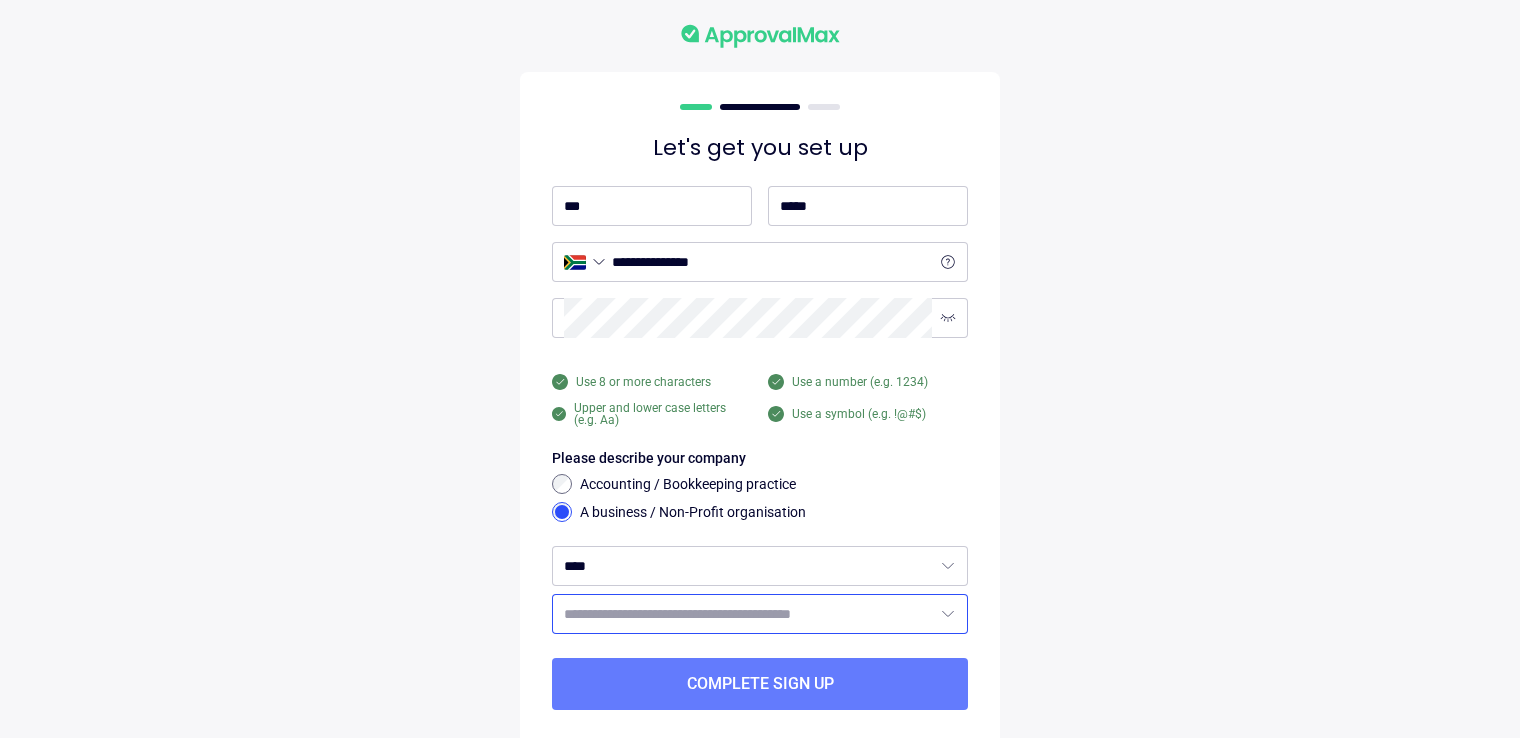 click at bounding box center (760, 614) 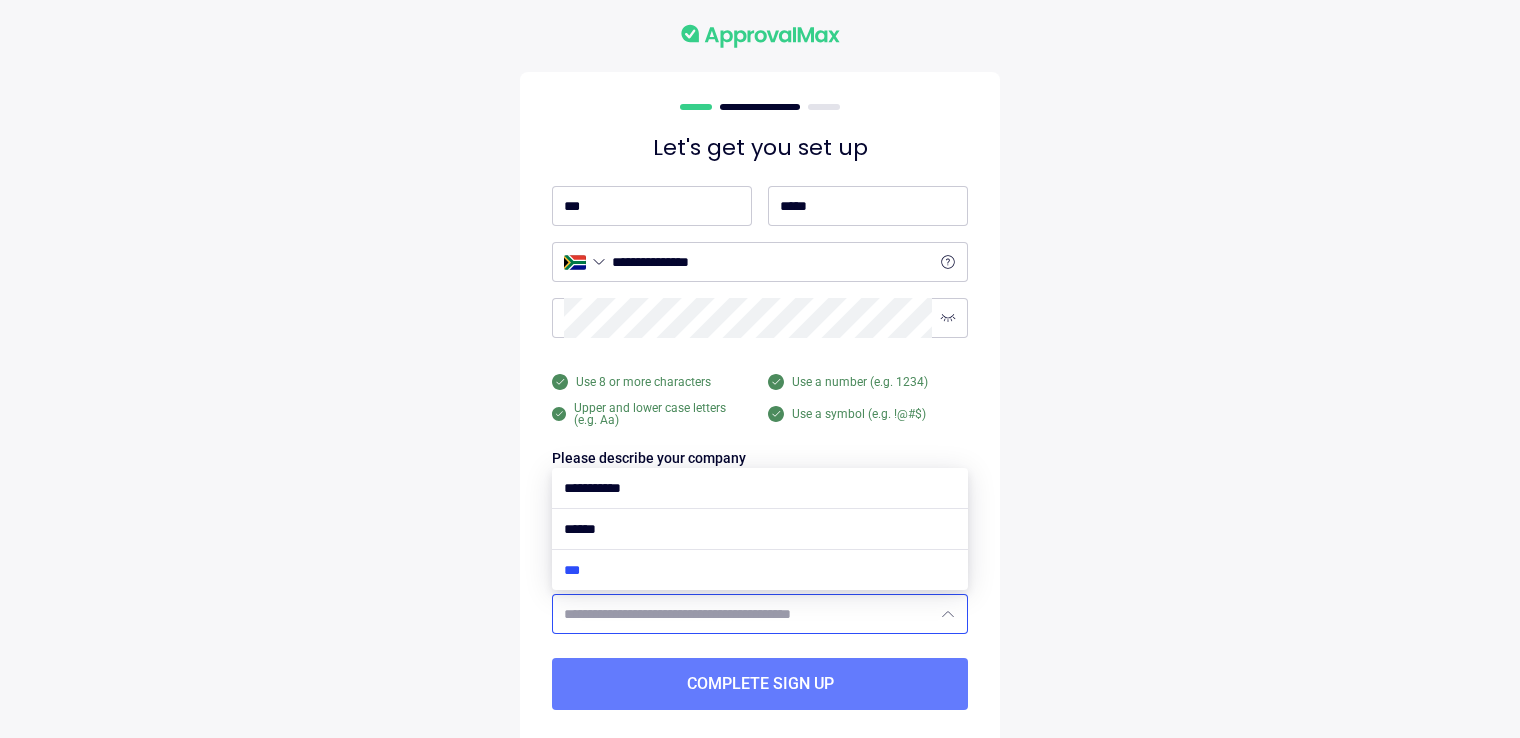 click at bounding box center [760, 570] 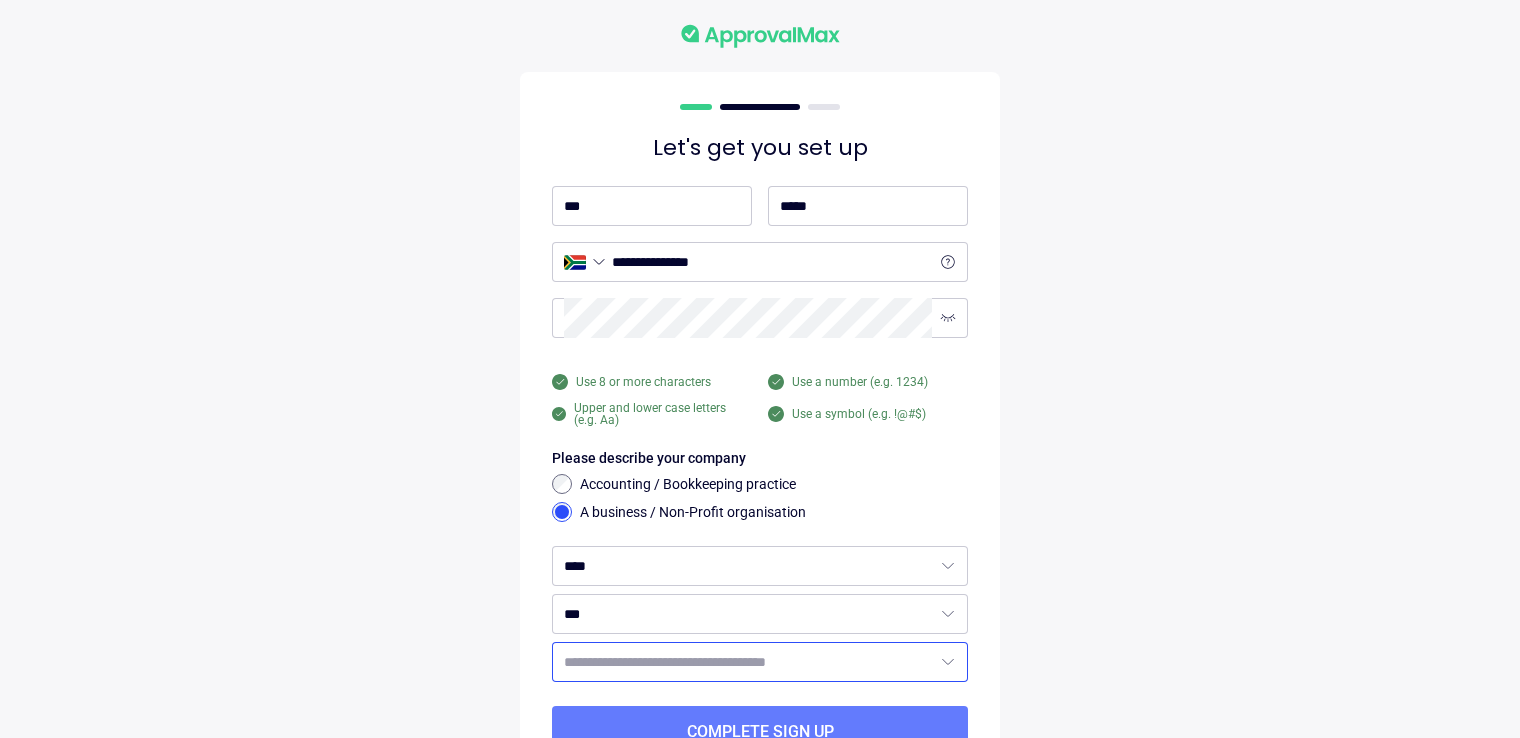 click 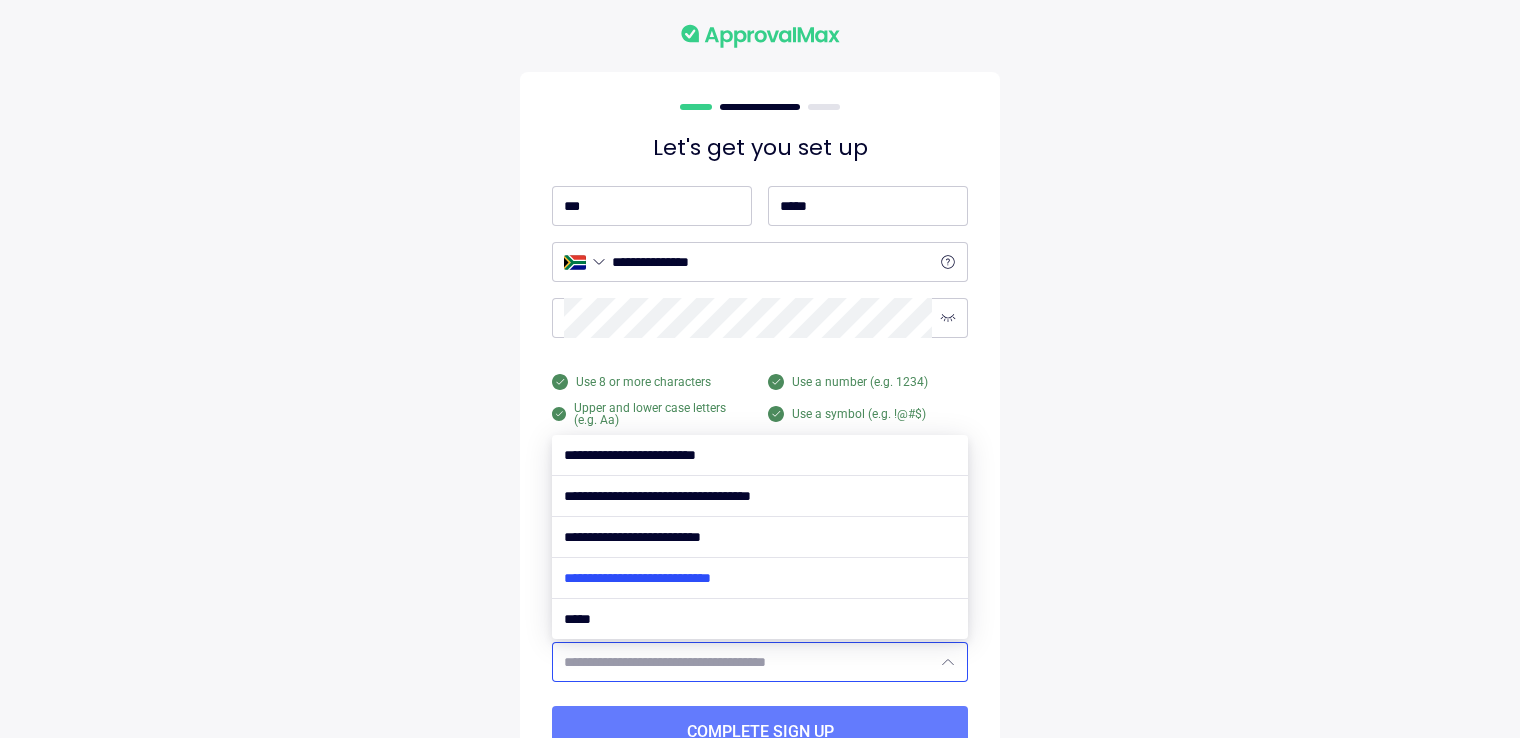 click at bounding box center [760, 578] 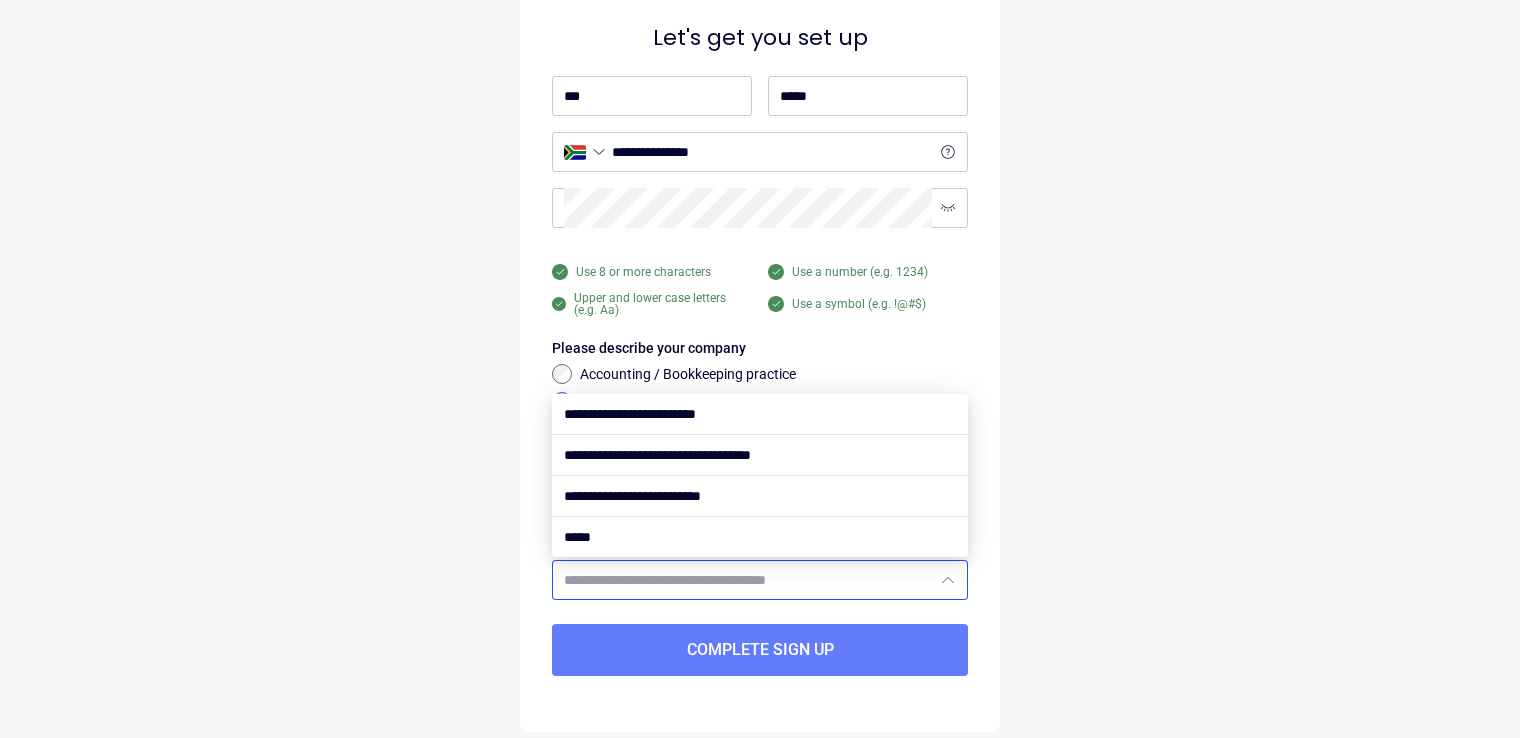 scroll, scrollTop: 128, scrollLeft: 0, axis: vertical 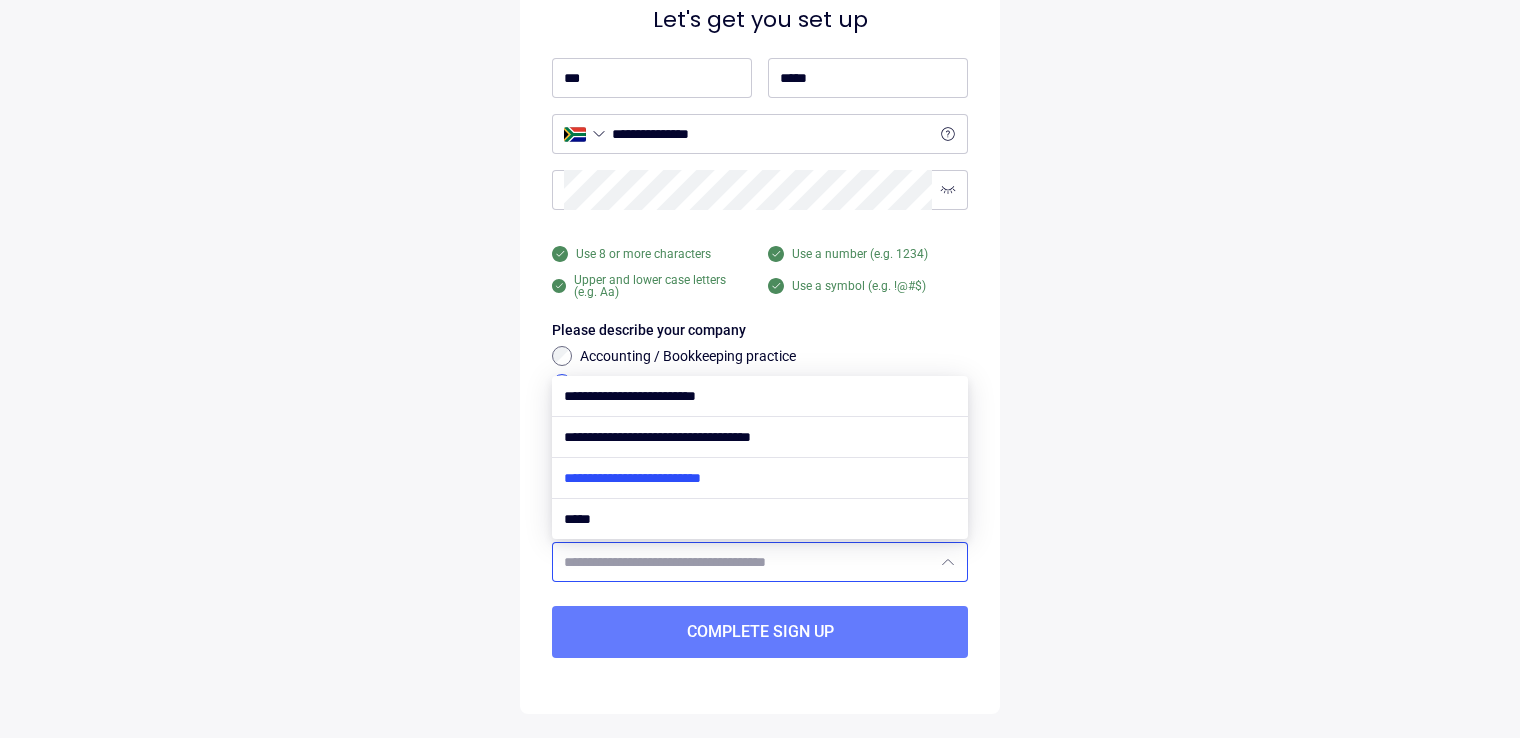 click at bounding box center (760, 478) 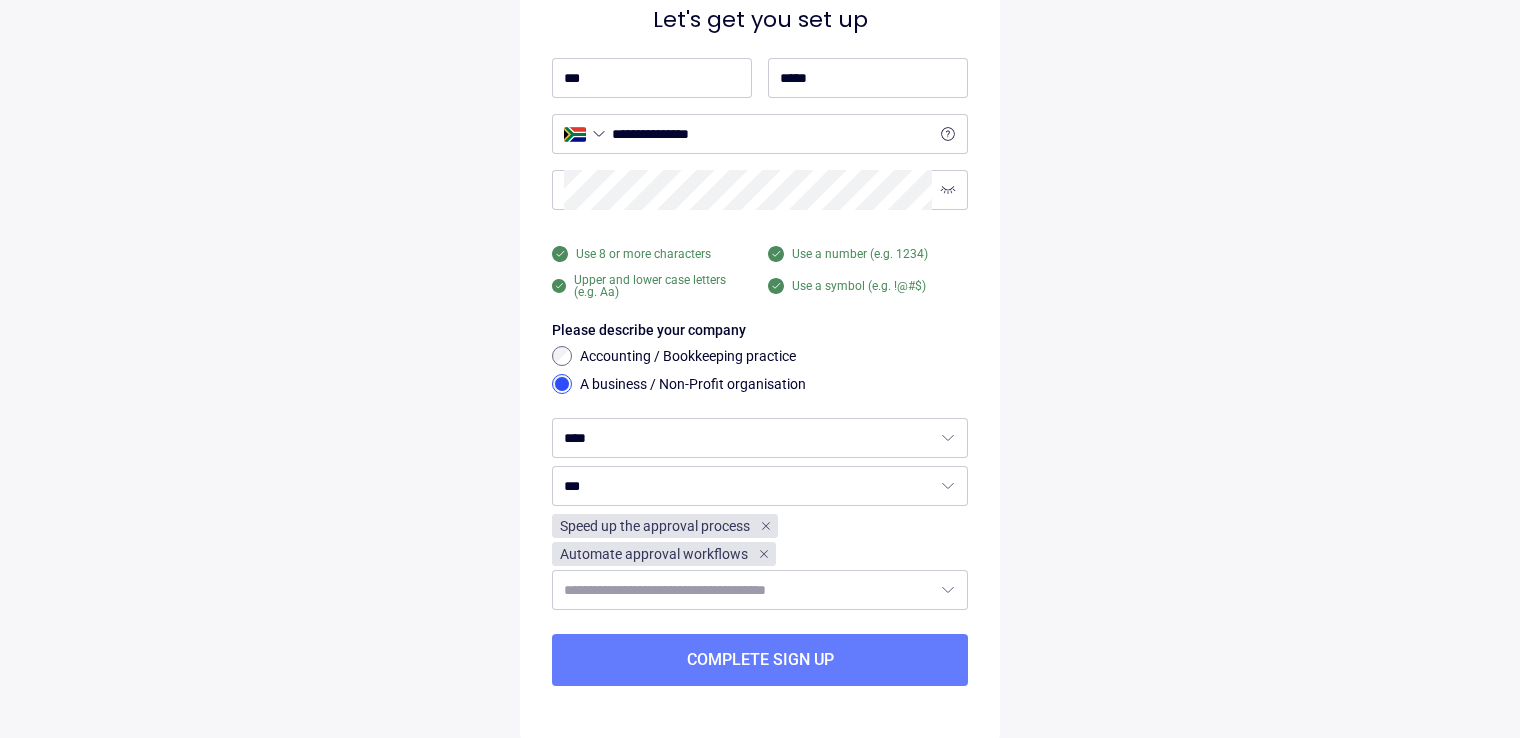 scroll, scrollTop: 156, scrollLeft: 0, axis: vertical 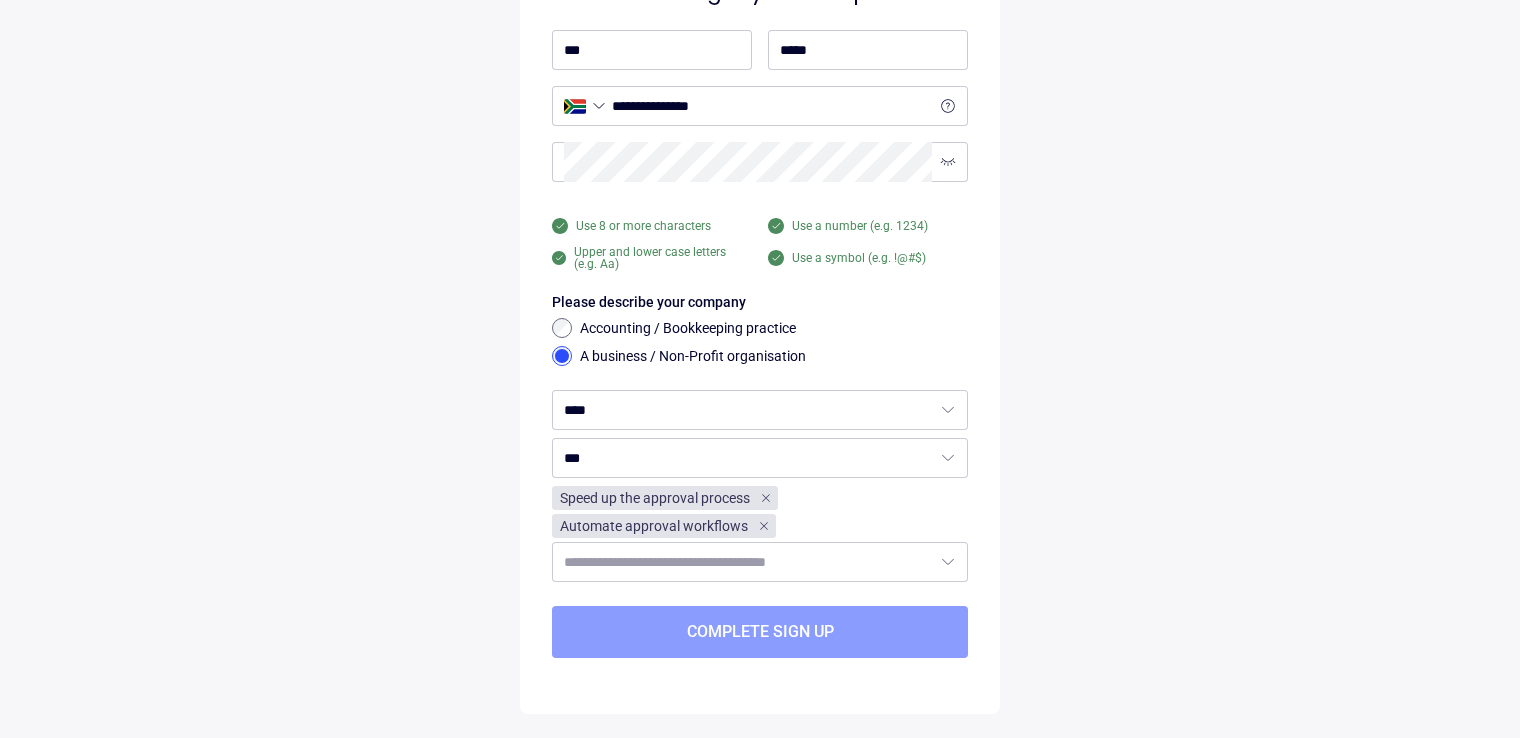 click on "Complete sign up" at bounding box center [760, 632] 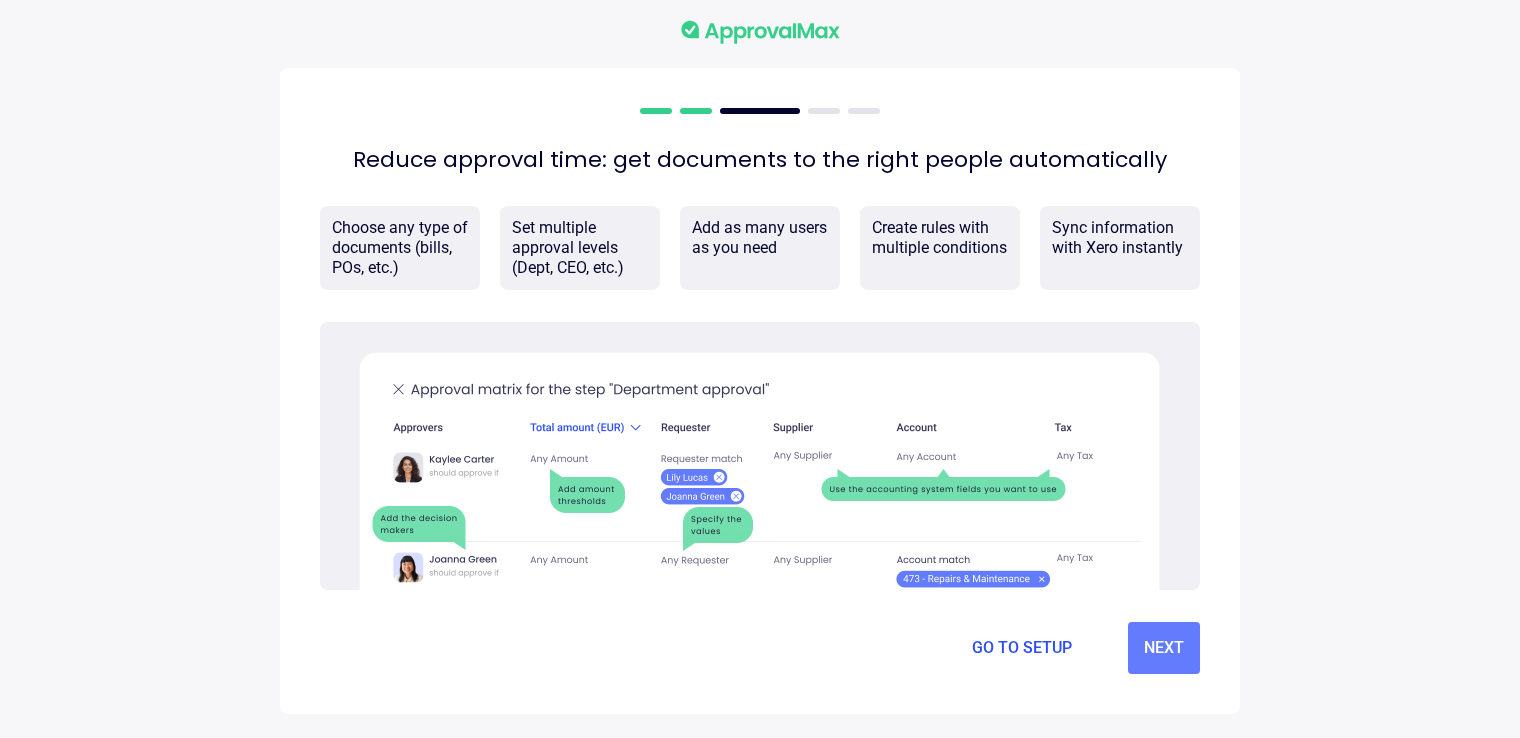 scroll, scrollTop: 0, scrollLeft: 0, axis: both 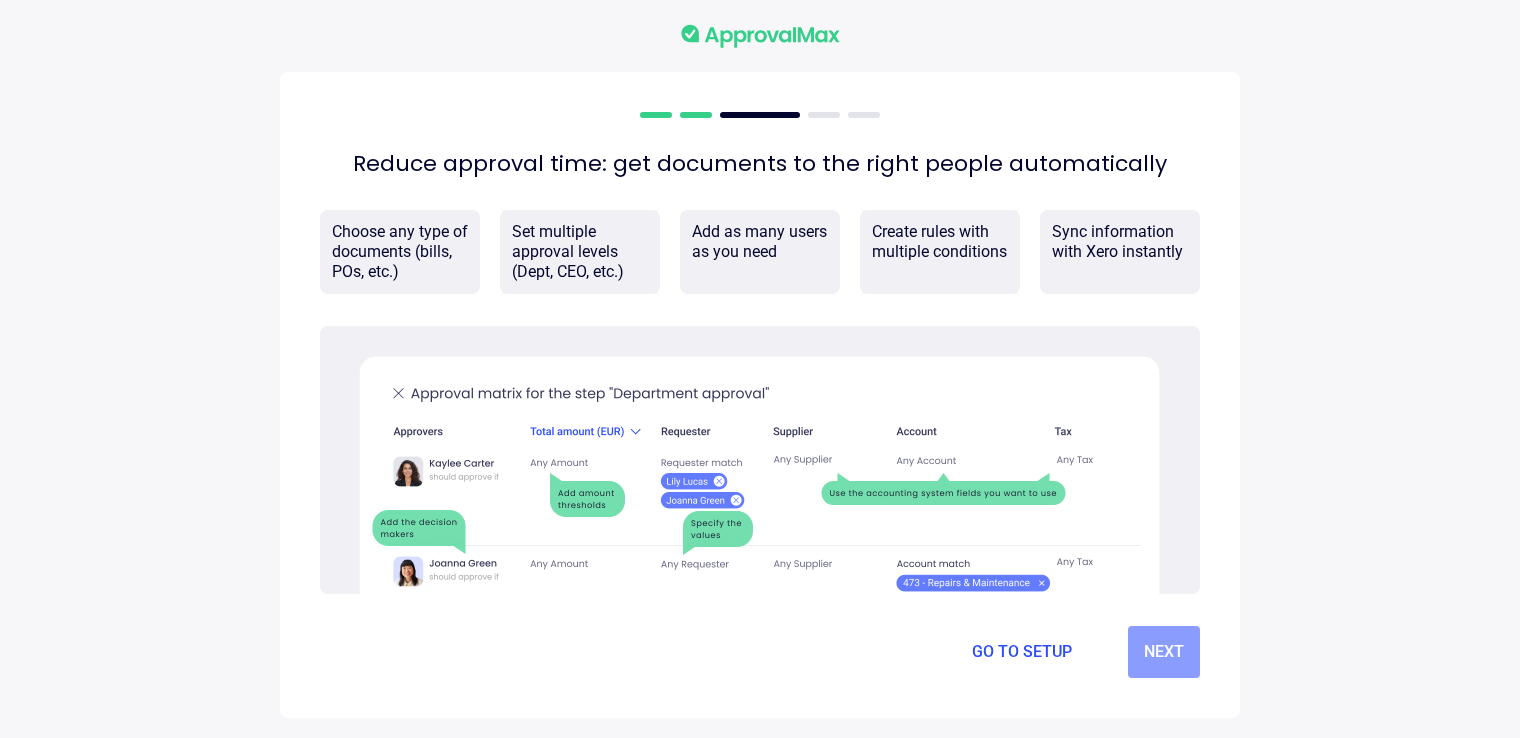 click on "Next" at bounding box center [1164, 652] 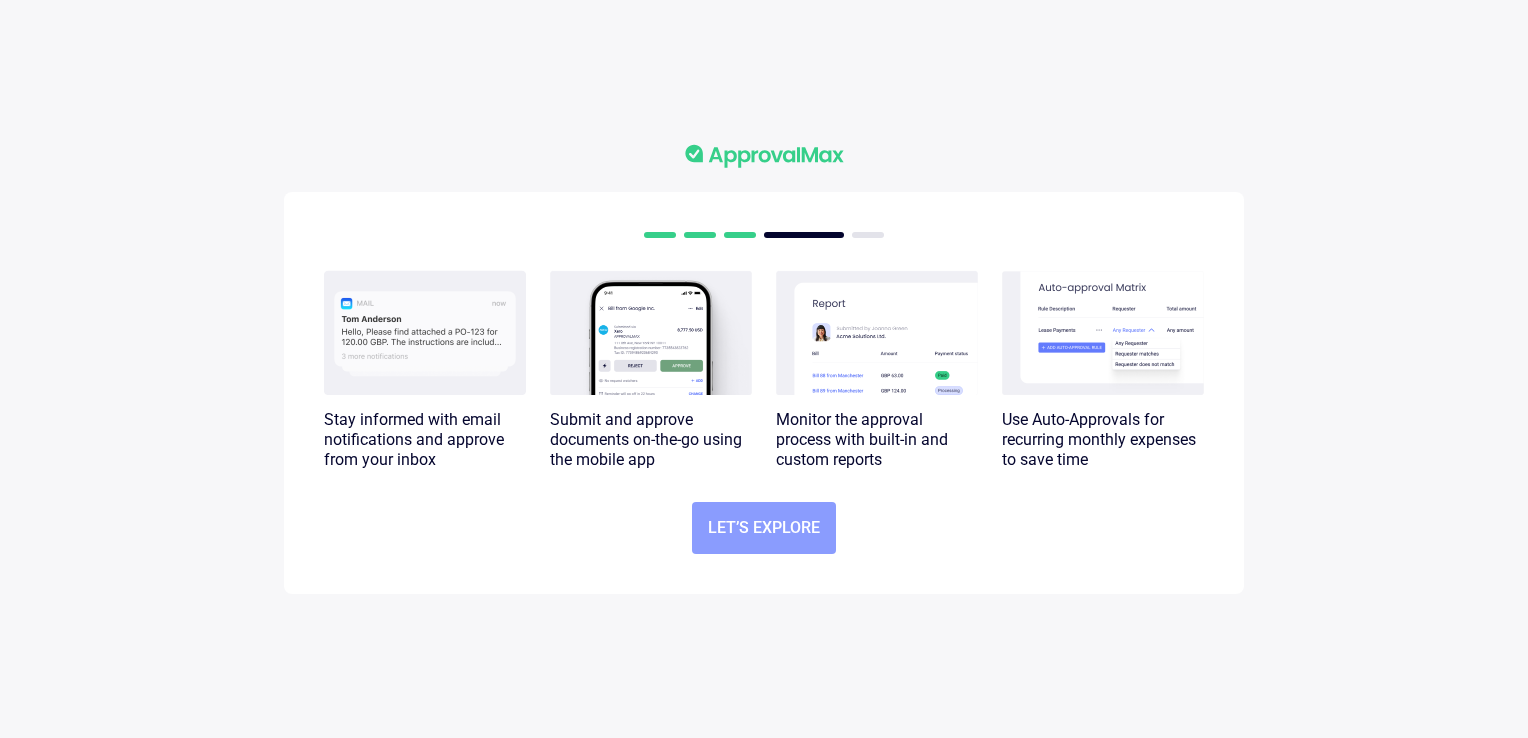 click on "Let’s explore" at bounding box center (764, 528) 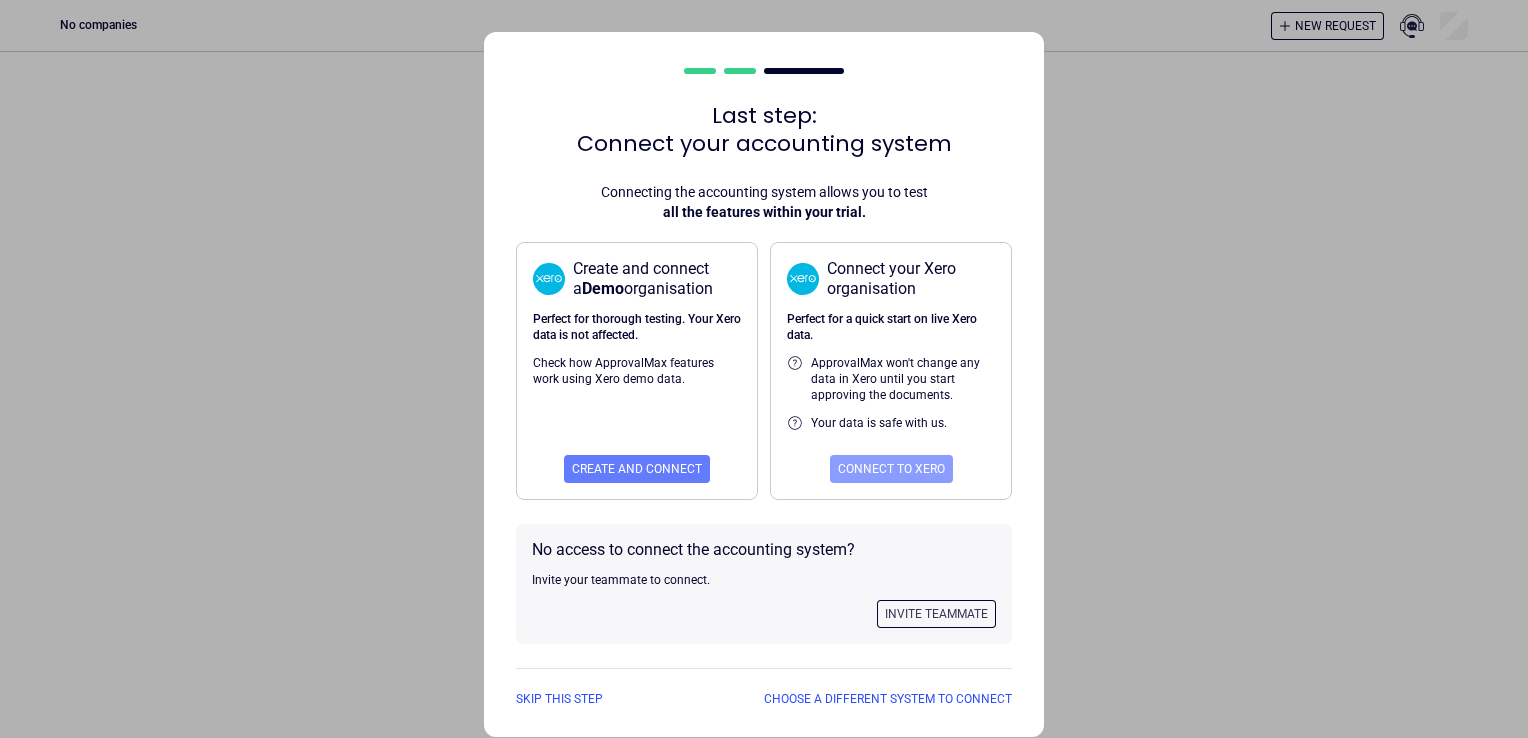 click on "Connect to Xero" at bounding box center (891, 469) 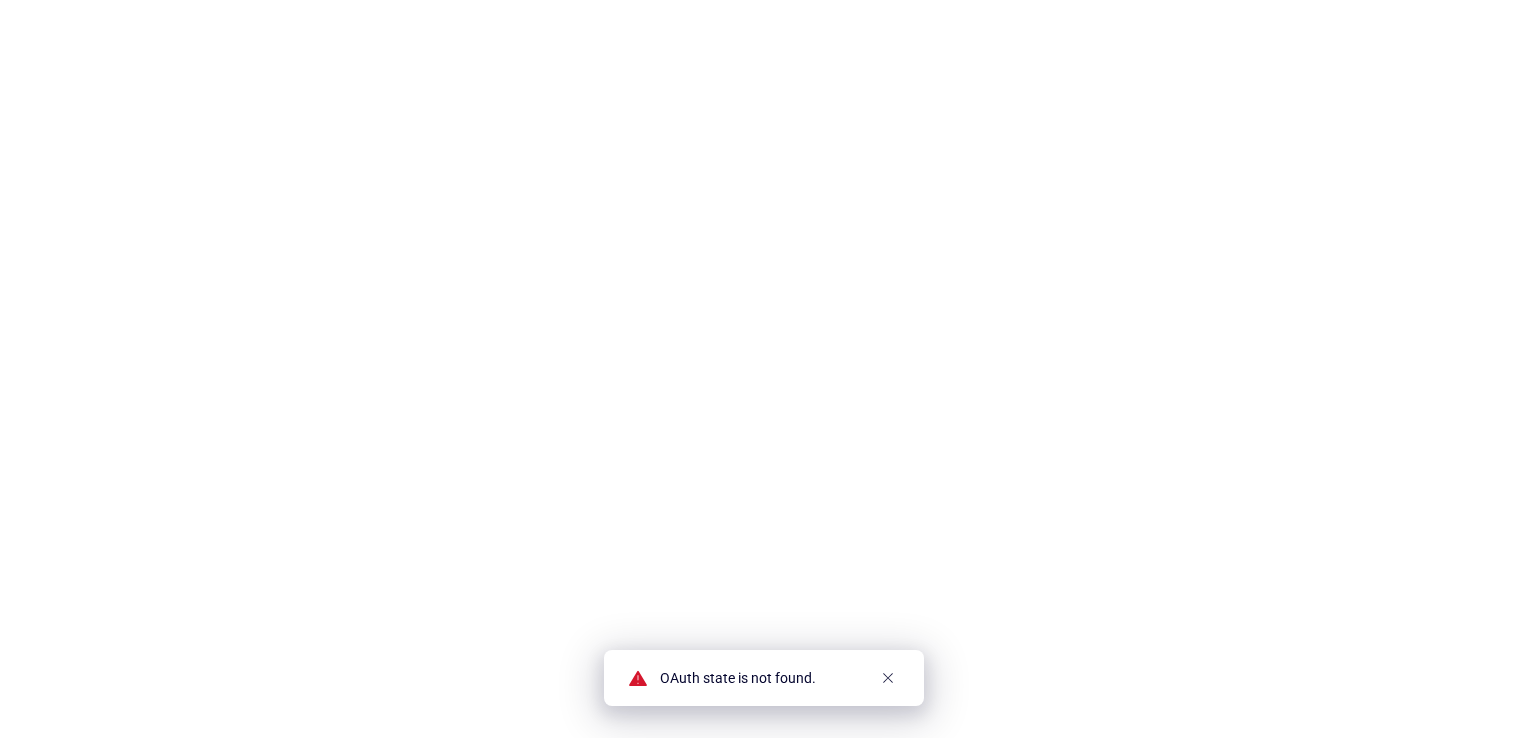 scroll, scrollTop: 0, scrollLeft: 0, axis: both 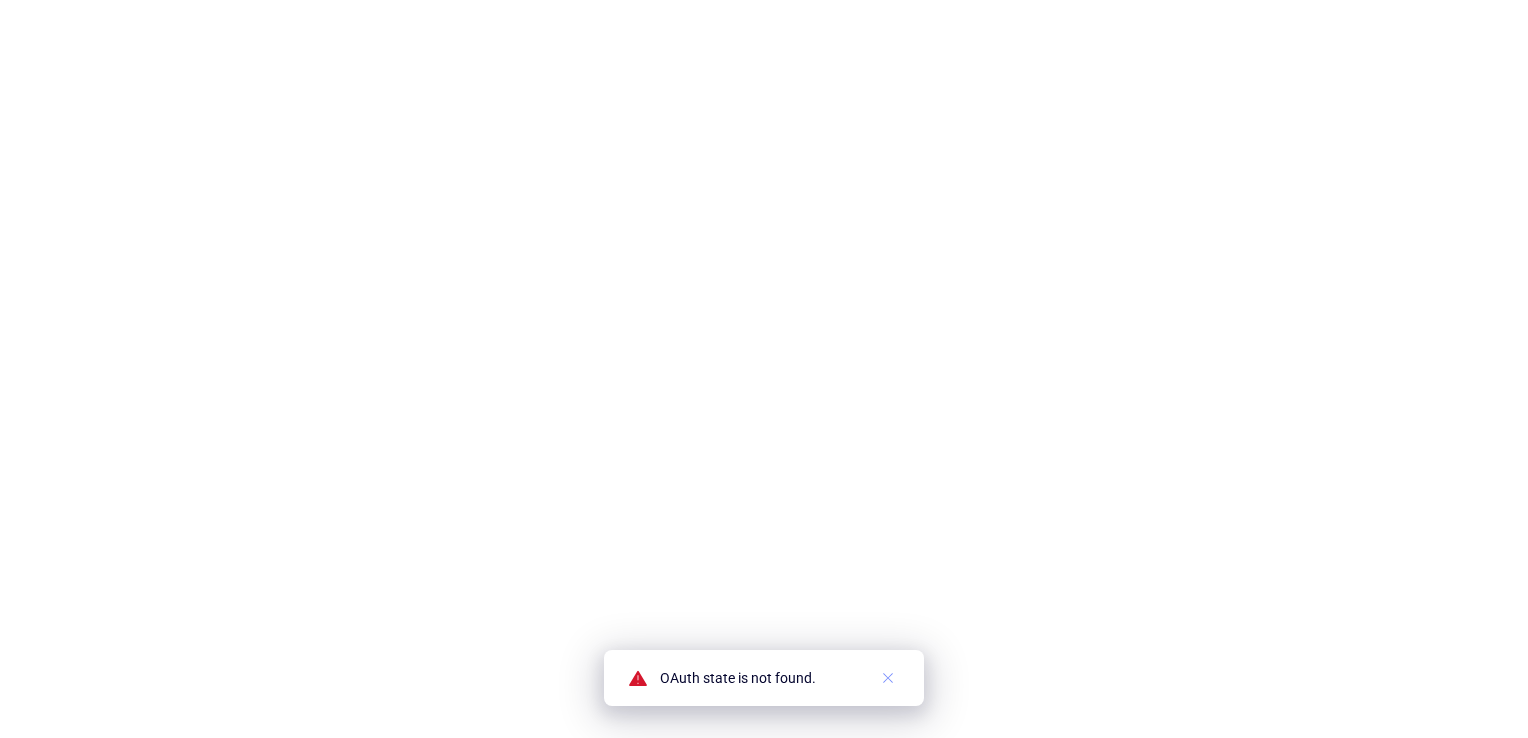 click 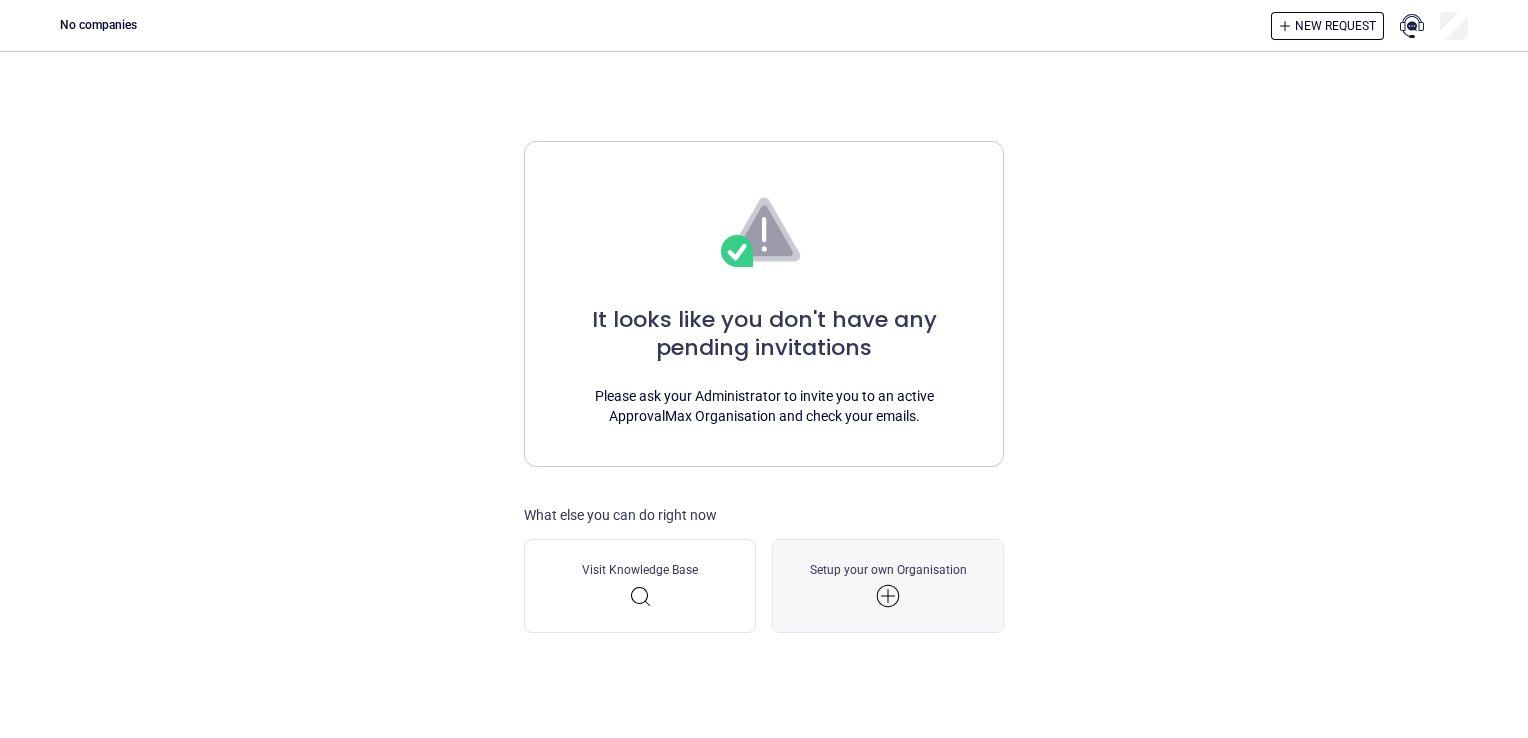 scroll, scrollTop: 0, scrollLeft: 0, axis: both 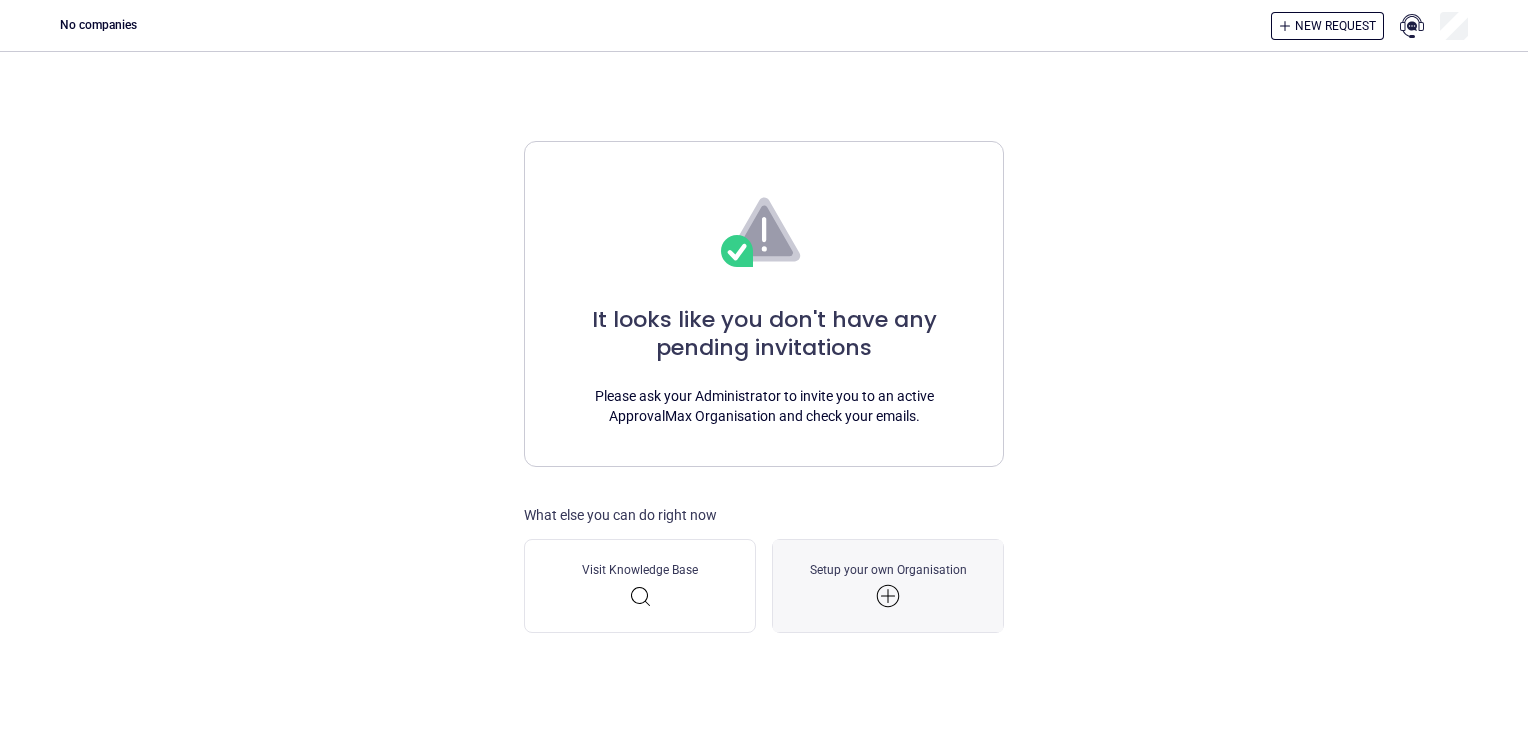 click on "Setup your own Organisation" at bounding box center [888, 586] 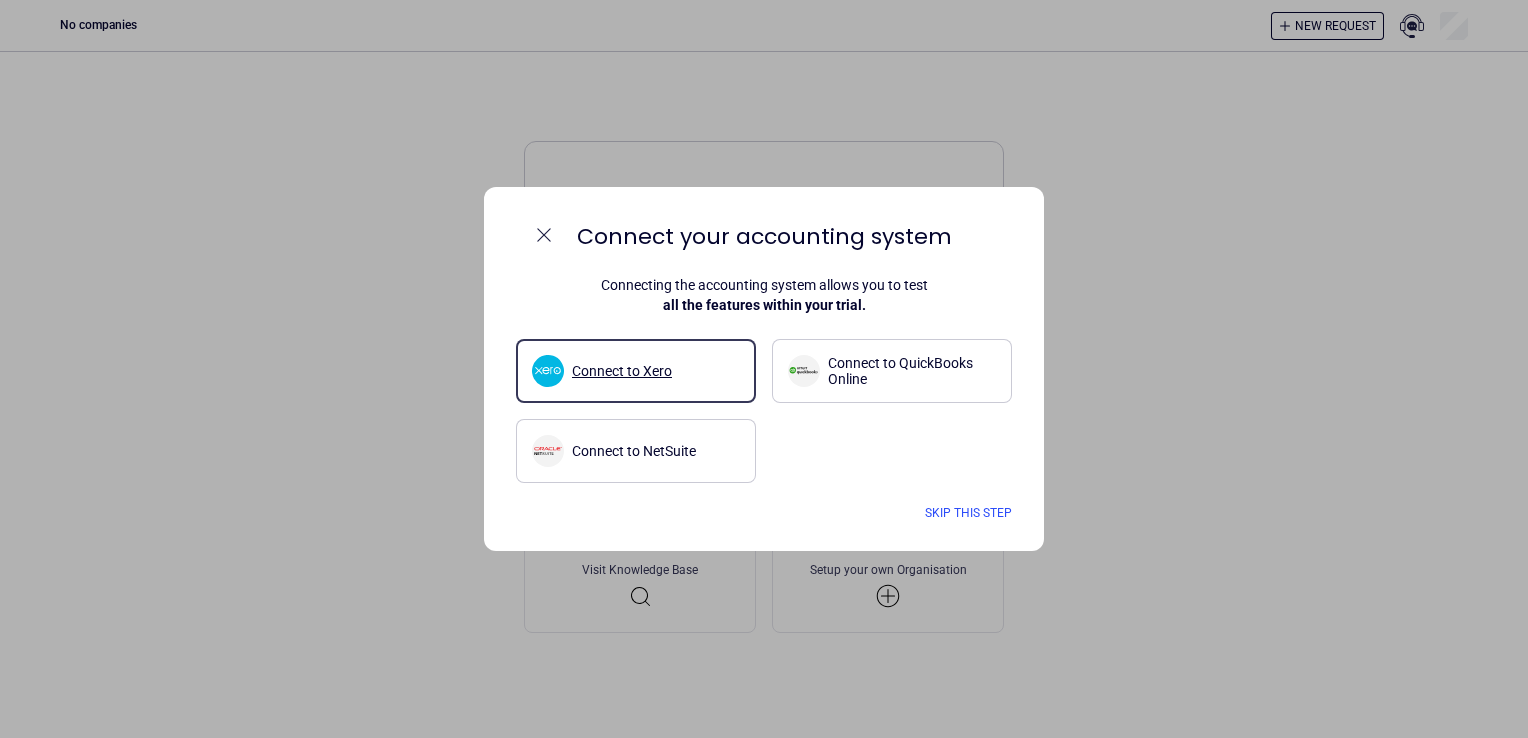 click on "Connect to Xero" at bounding box center [636, 371] 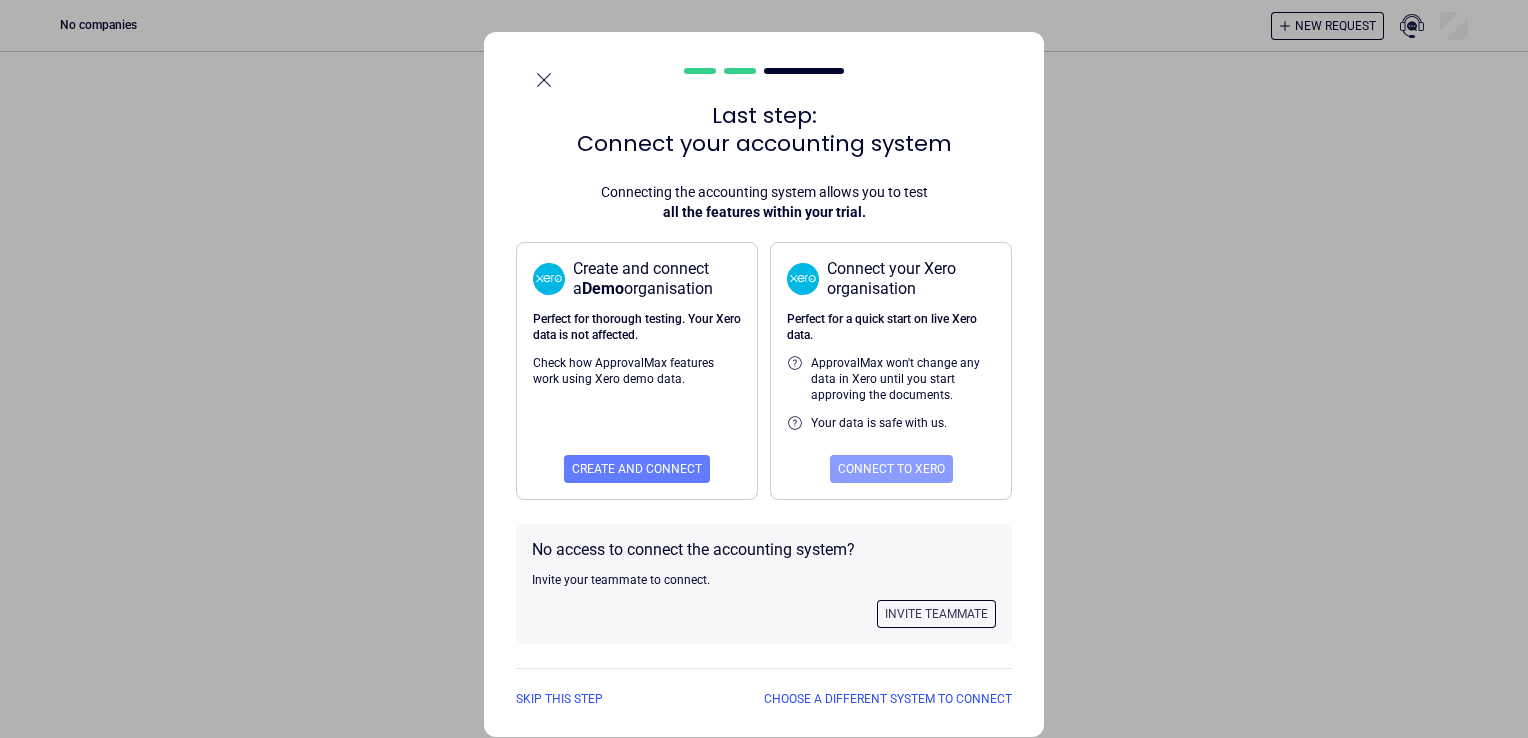 click on "Connect to Xero" at bounding box center (891, 469) 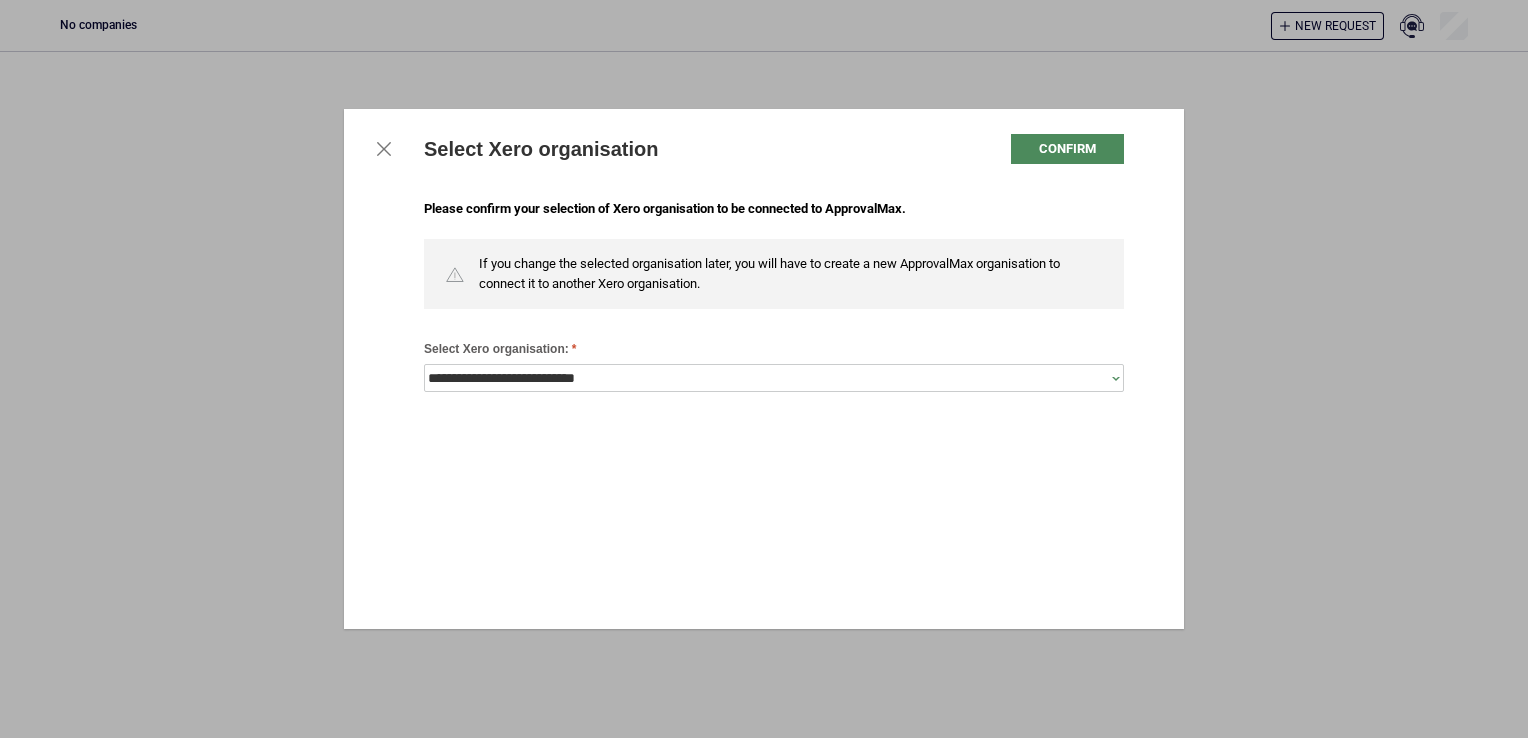 scroll, scrollTop: 0, scrollLeft: 0, axis: both 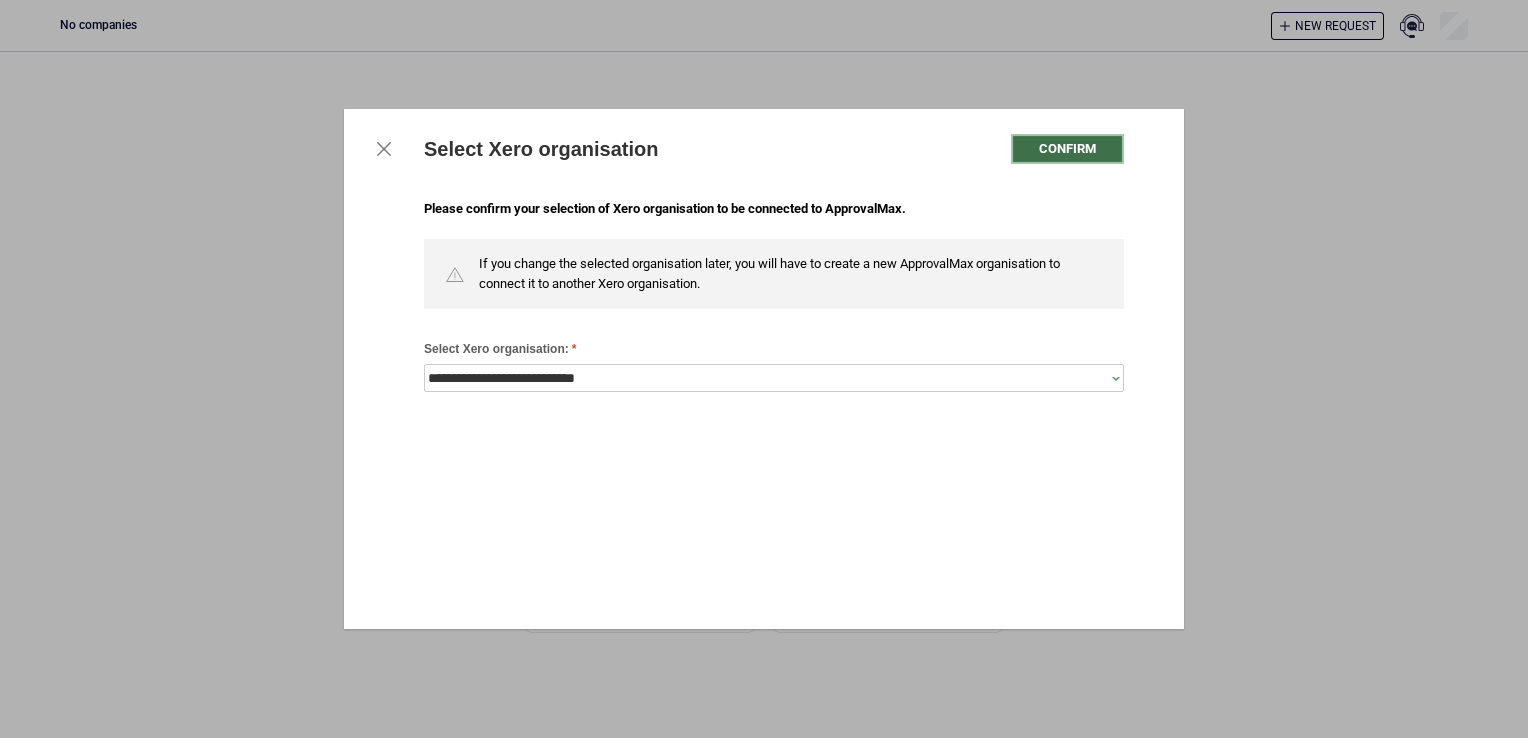 click on "Confirm" at bounding box center (1067, 149) 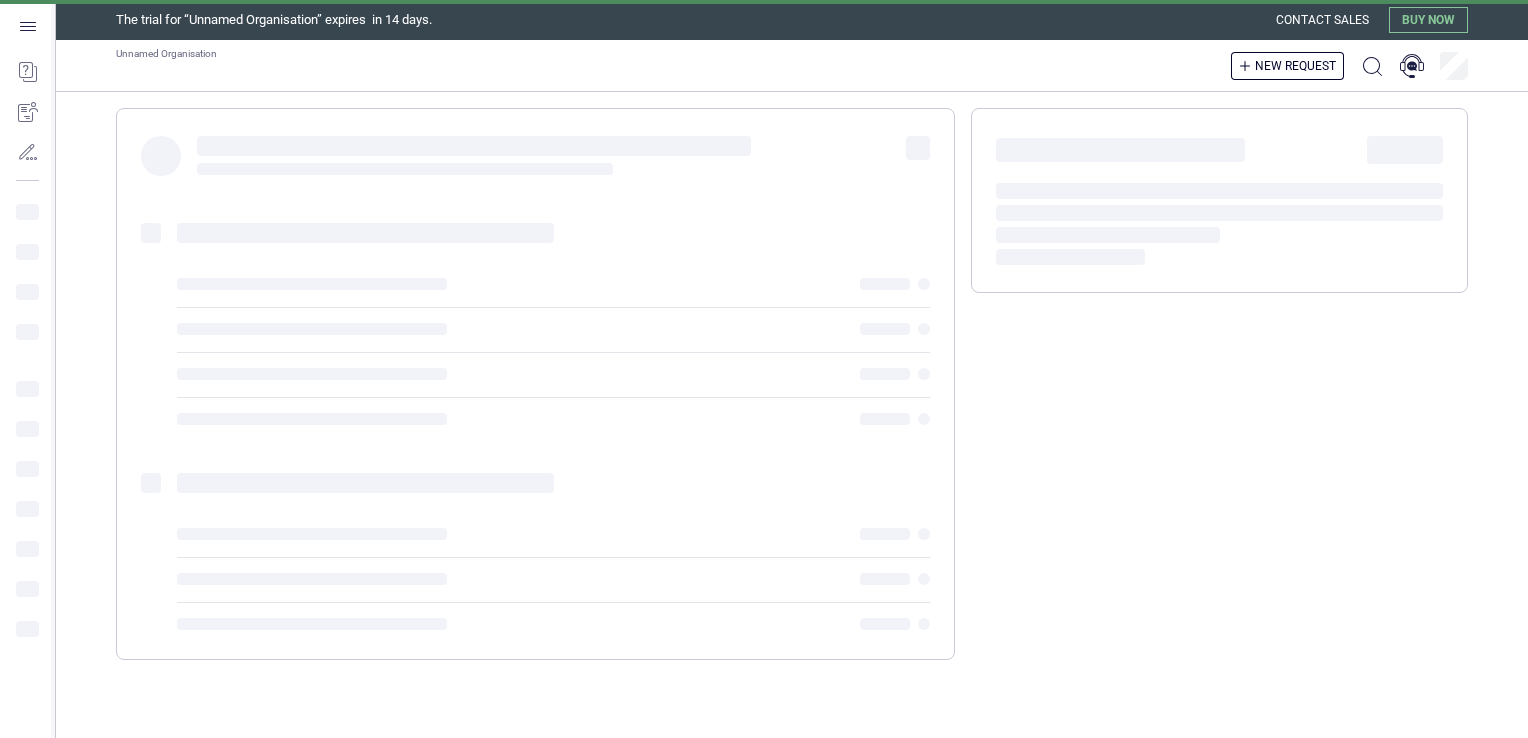 scroll, scrollTop: 0, scrollLeft: 0, axis: both 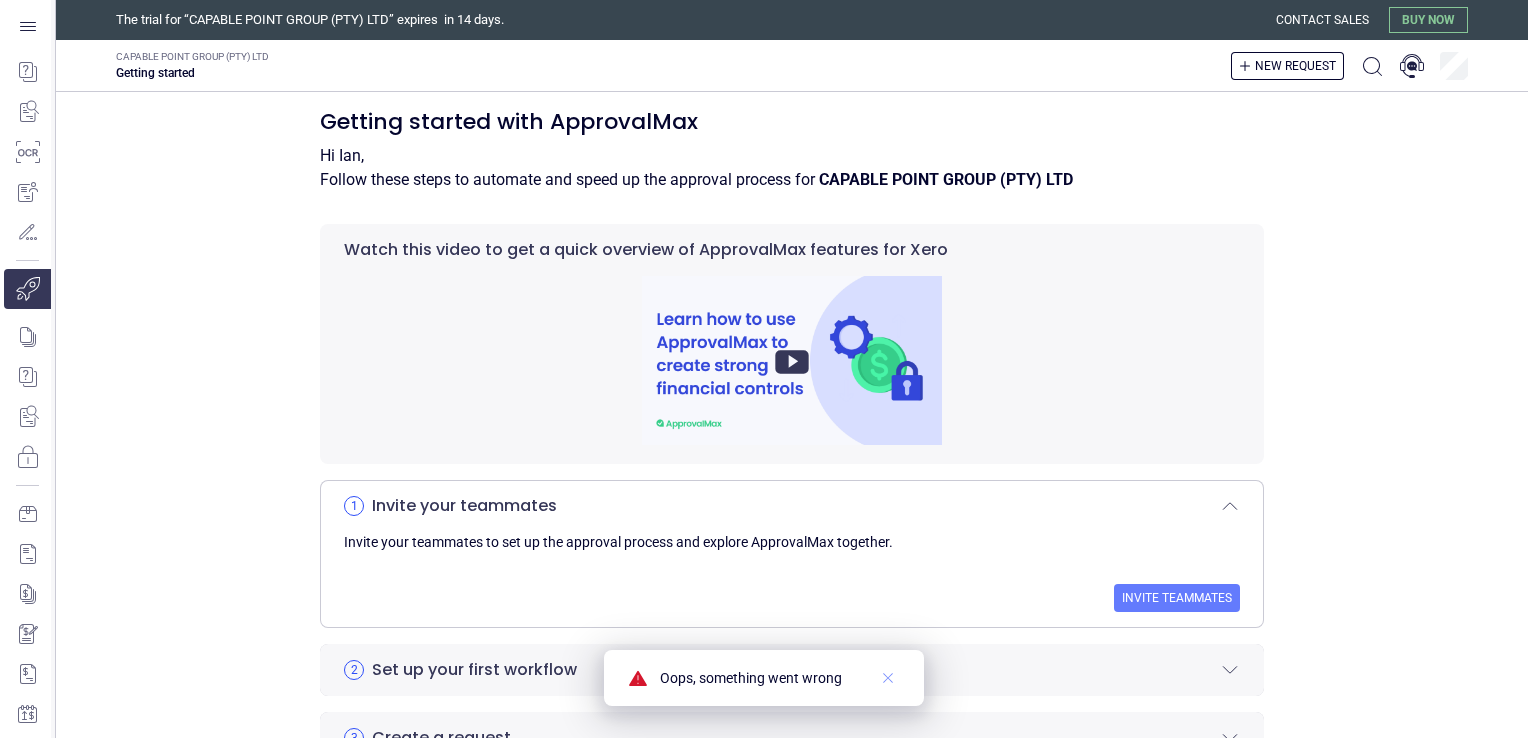 click 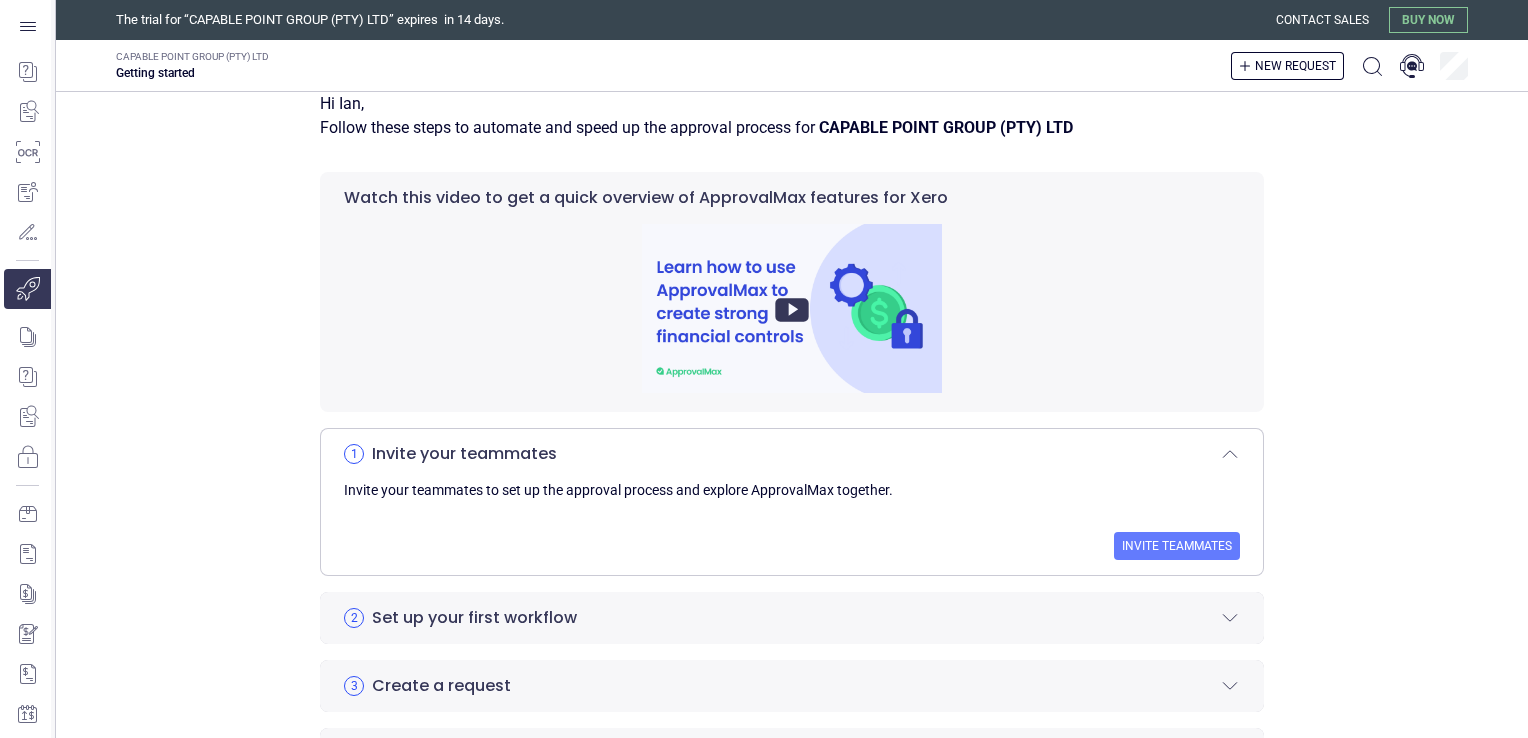 scroll, scrollTop: 48, scrollLeft: 0, axis: vertical 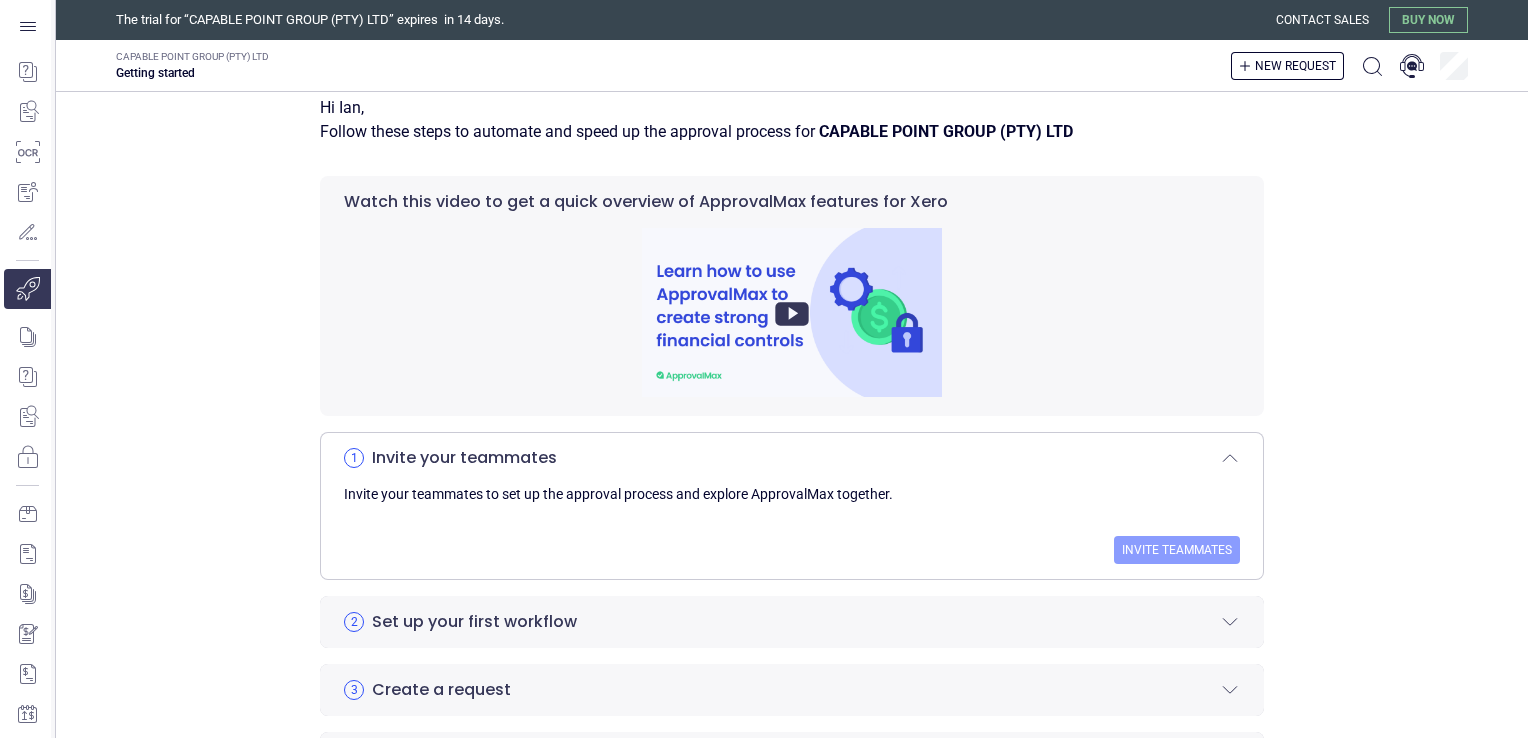 click on "Invite teammates" at bounding box center (1177, 550) 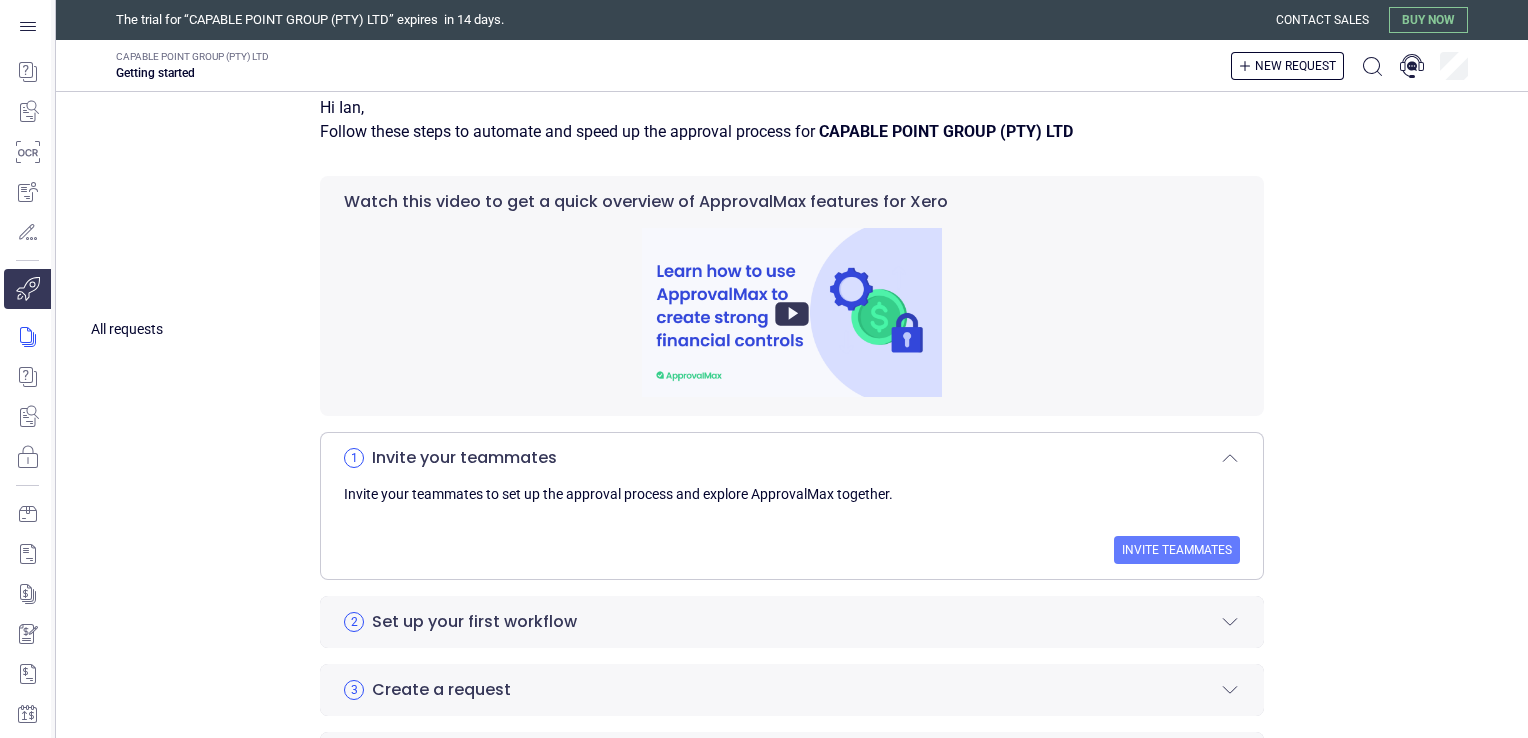 click at bounding box center [41, 337] 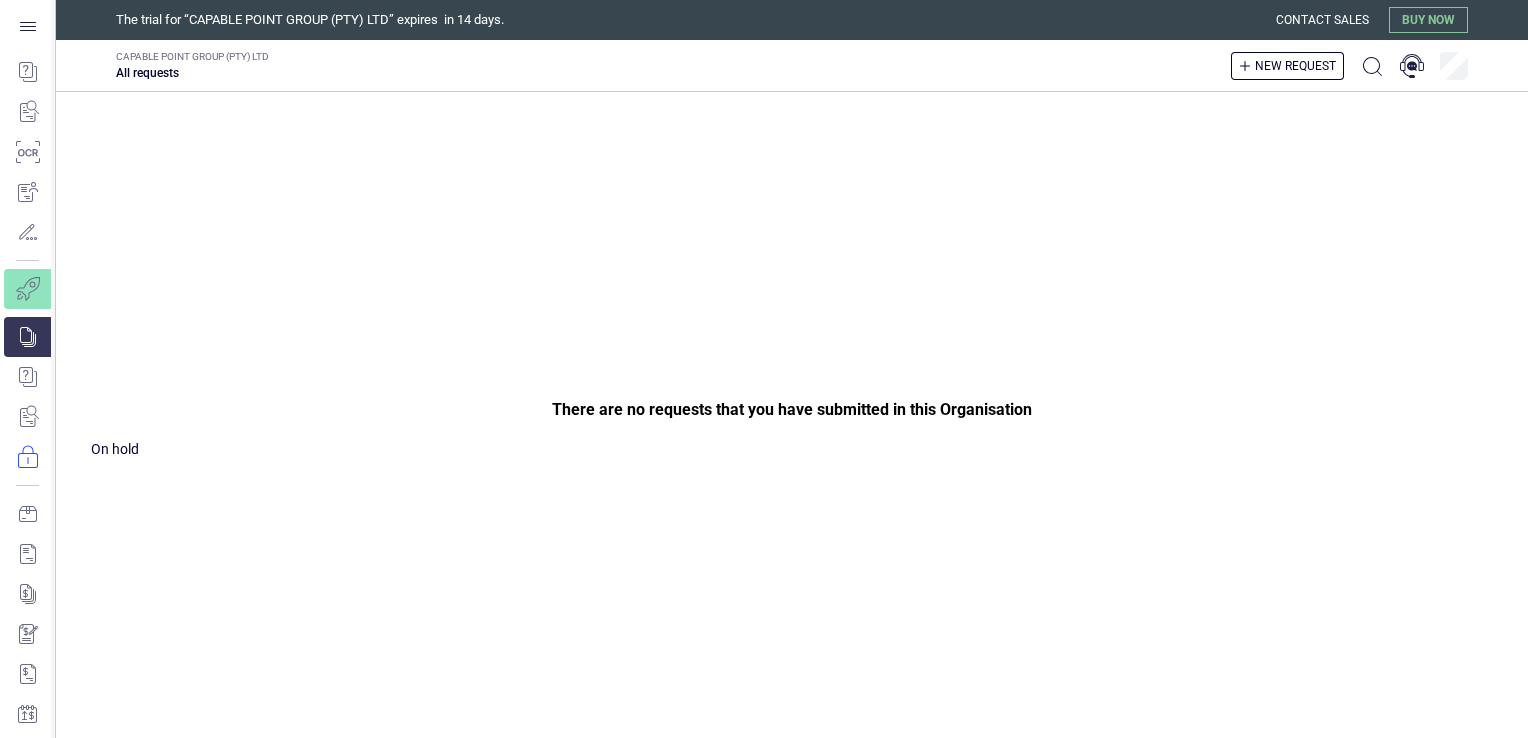 click at bounding box center [41, 457] 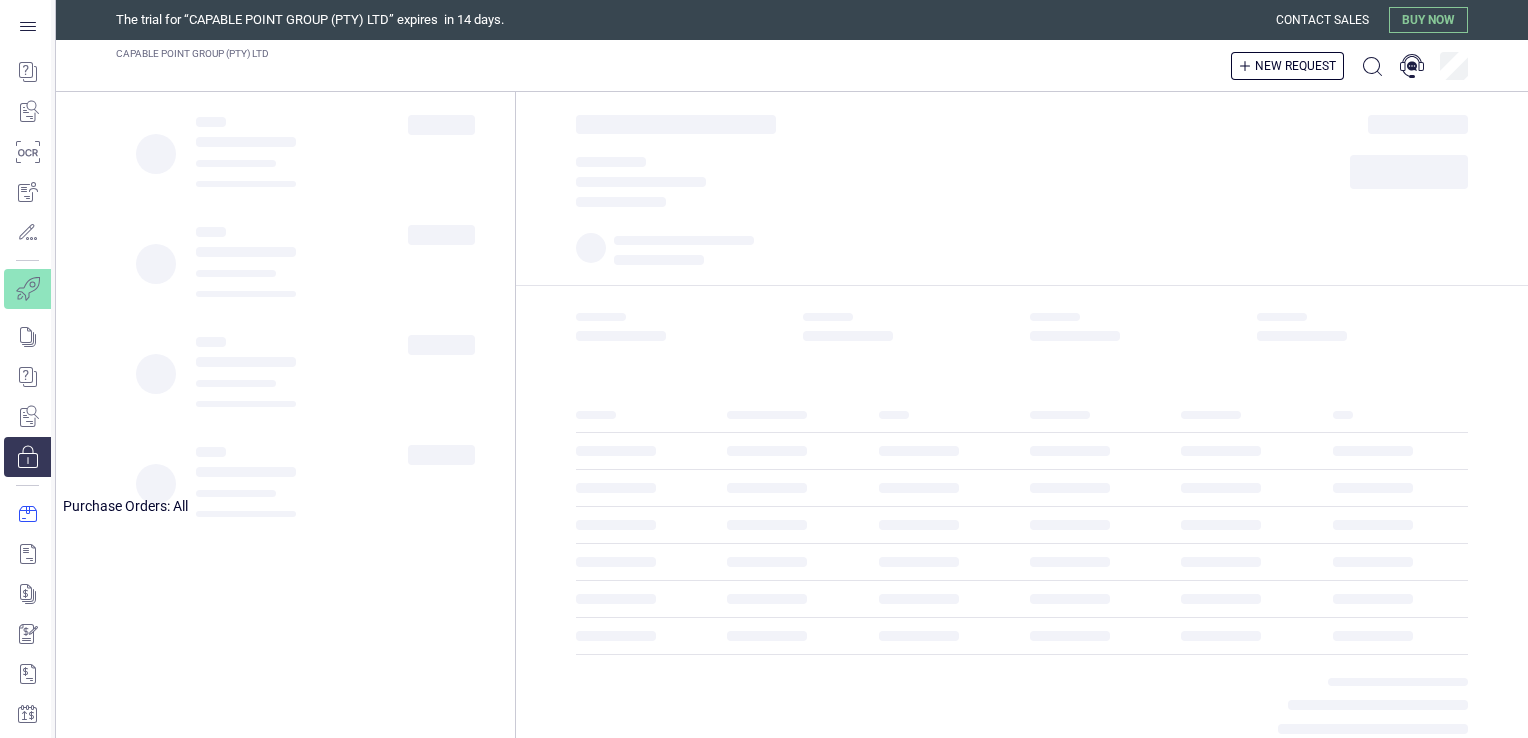 click at bounding box center (27, 514) 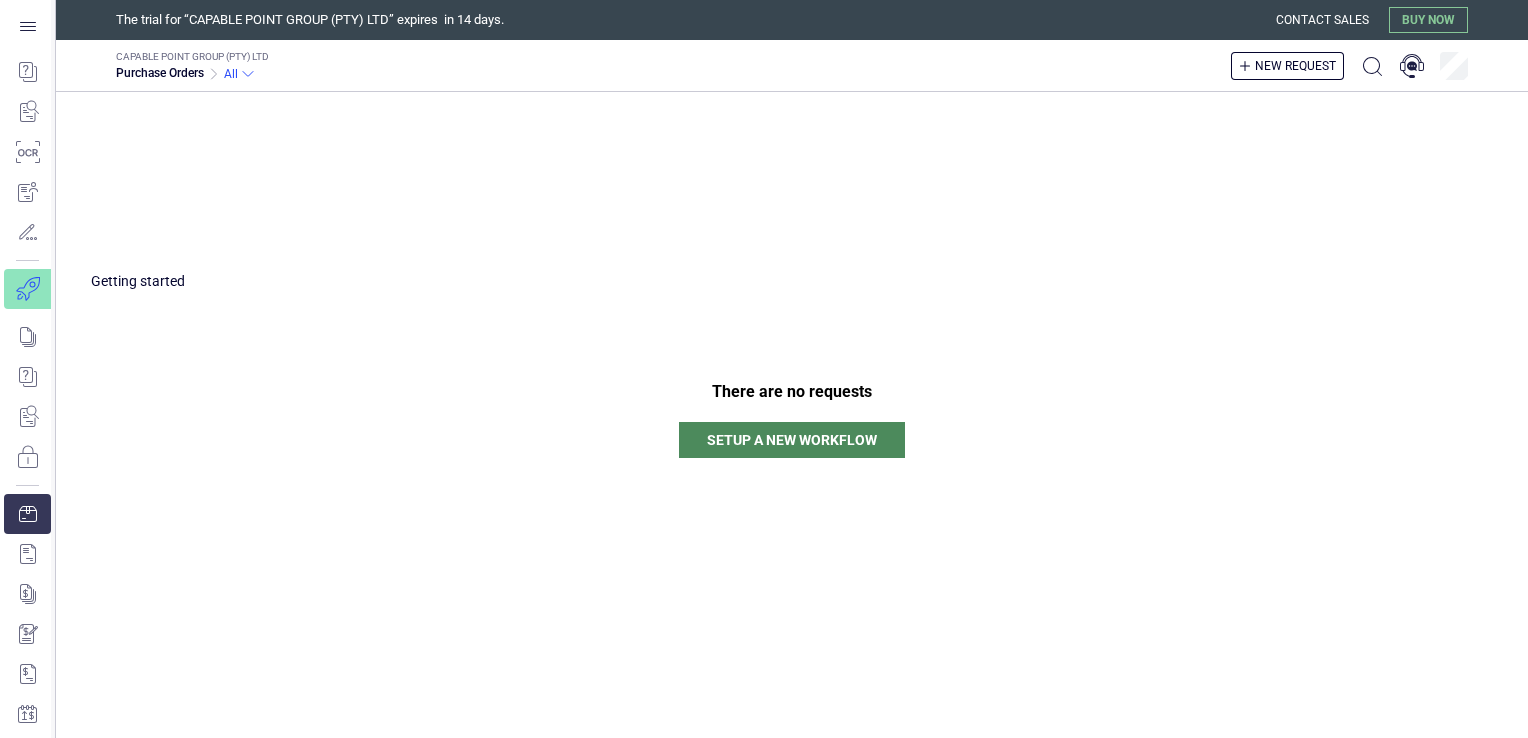 drag, startPoint x: 52, startPoint y: 577, endPoint x: 28, endPoint y: 278, distance: 299.96167 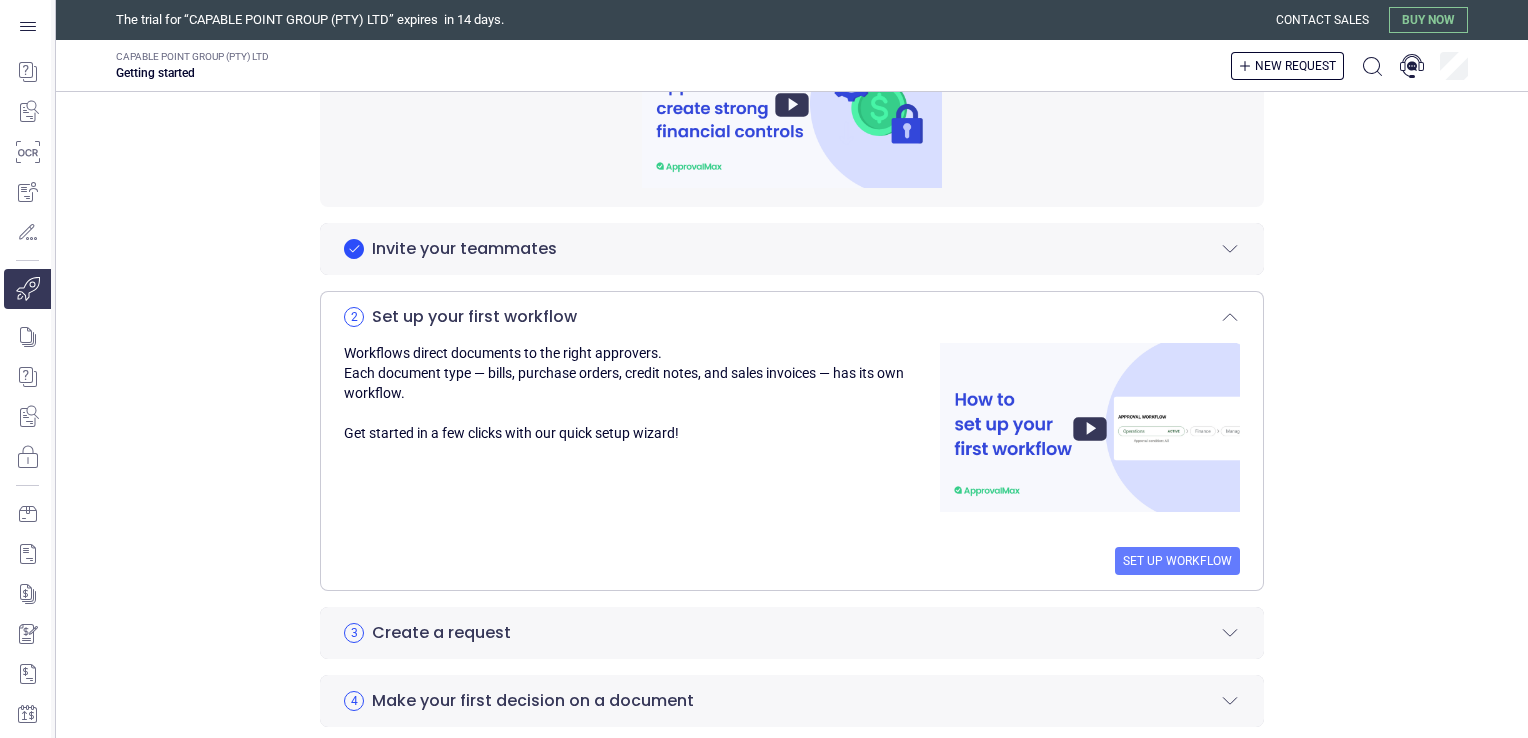scroll, scrollTop: 0, scrollLeft: 0, axis: both 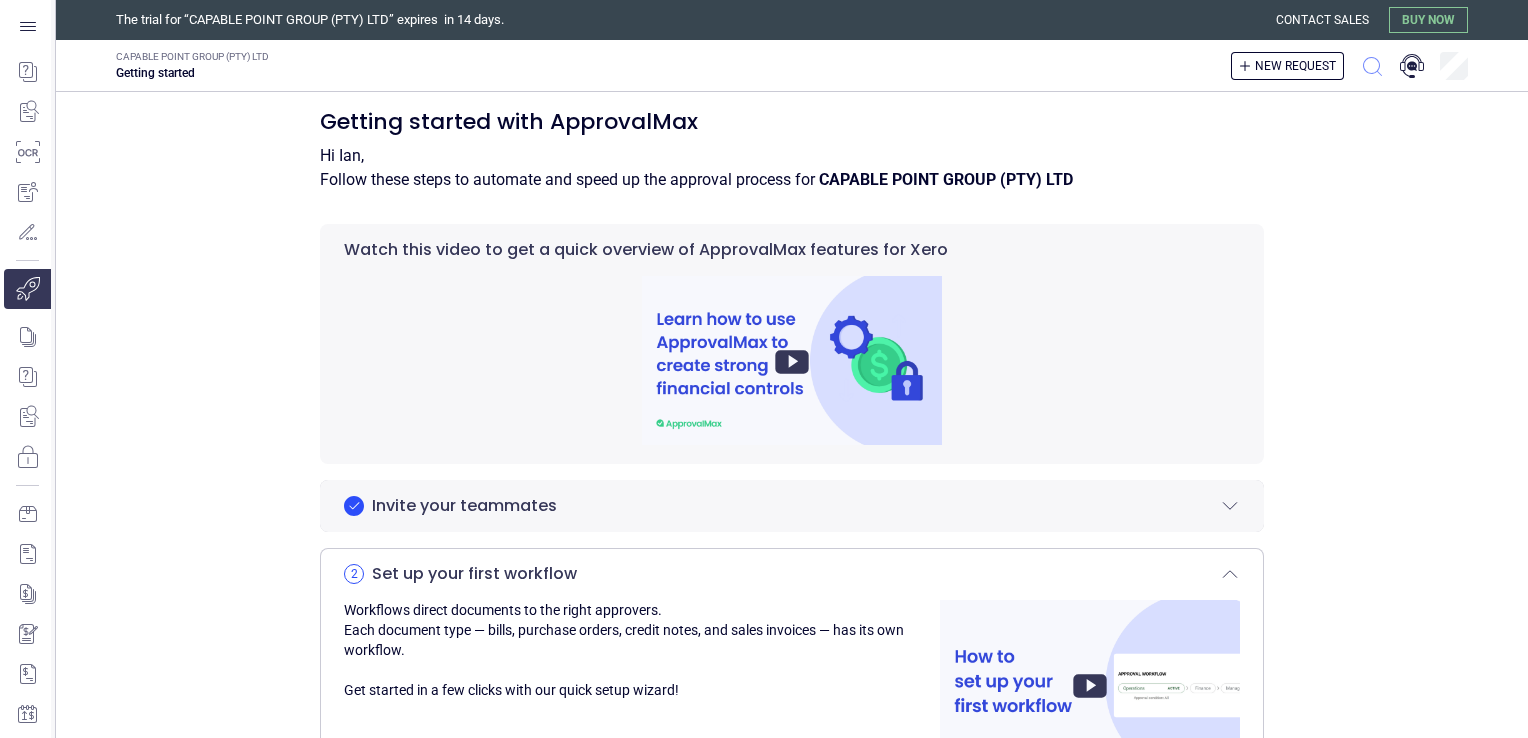click 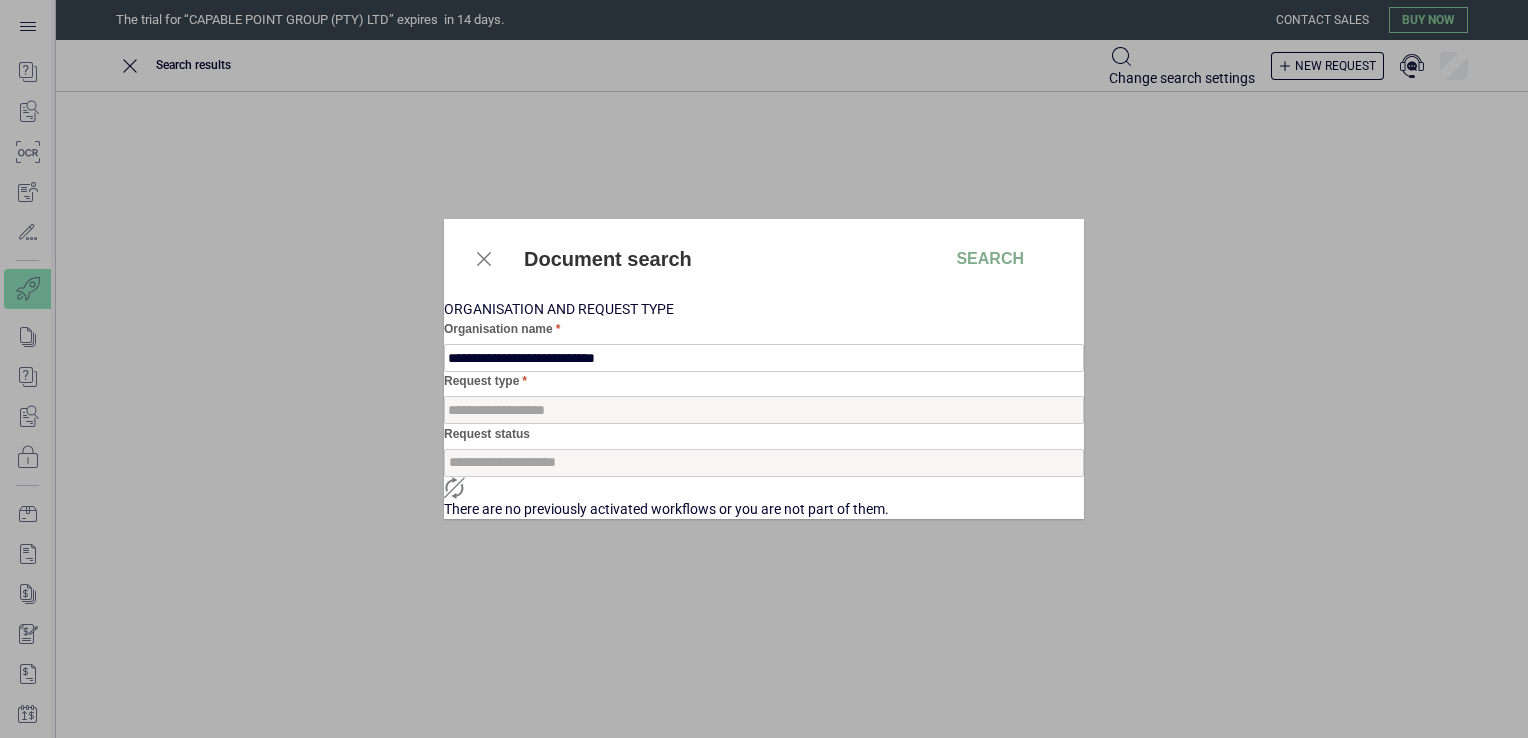 click on "**********" at bounding box center (532, 410) 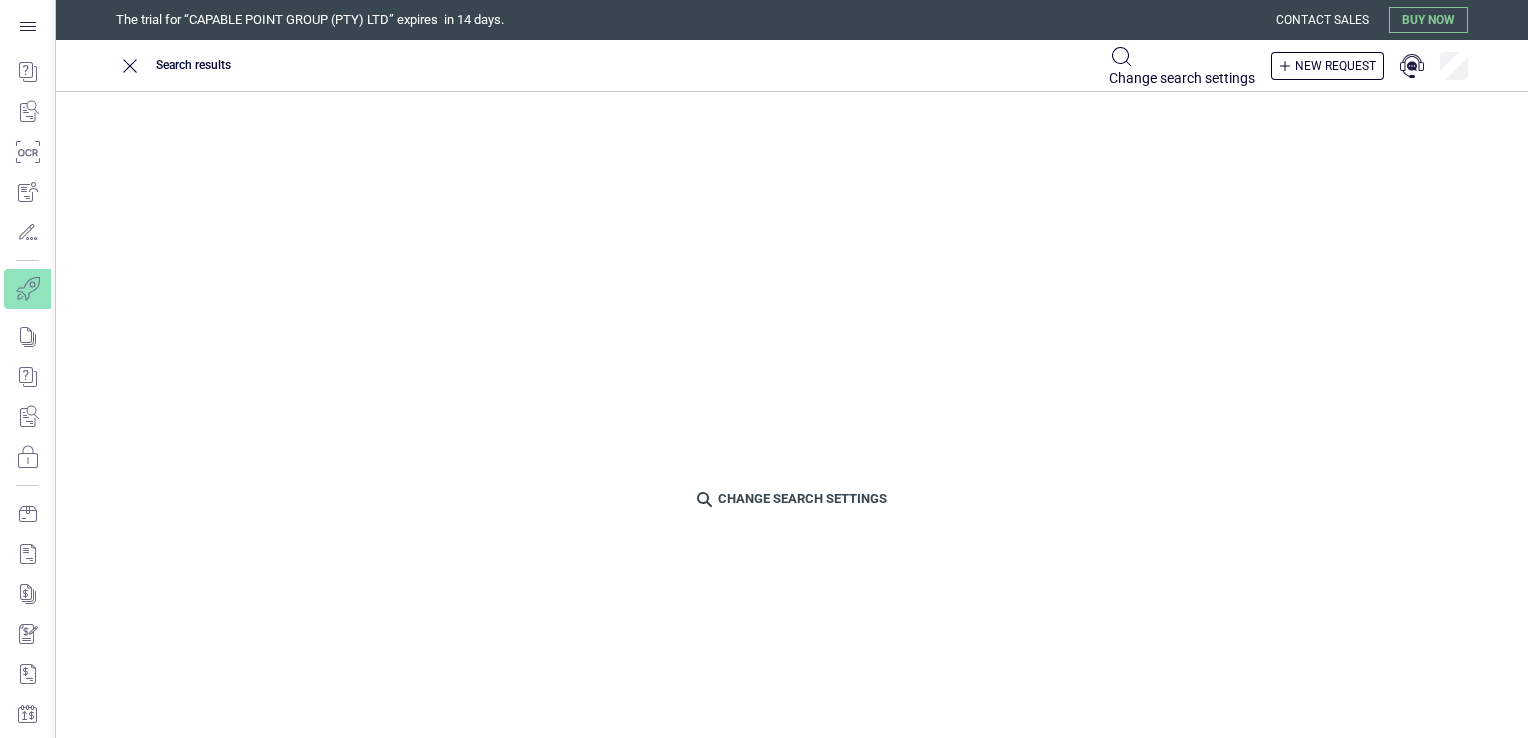click on "Change search settings" at bounding box center [1182, 66] 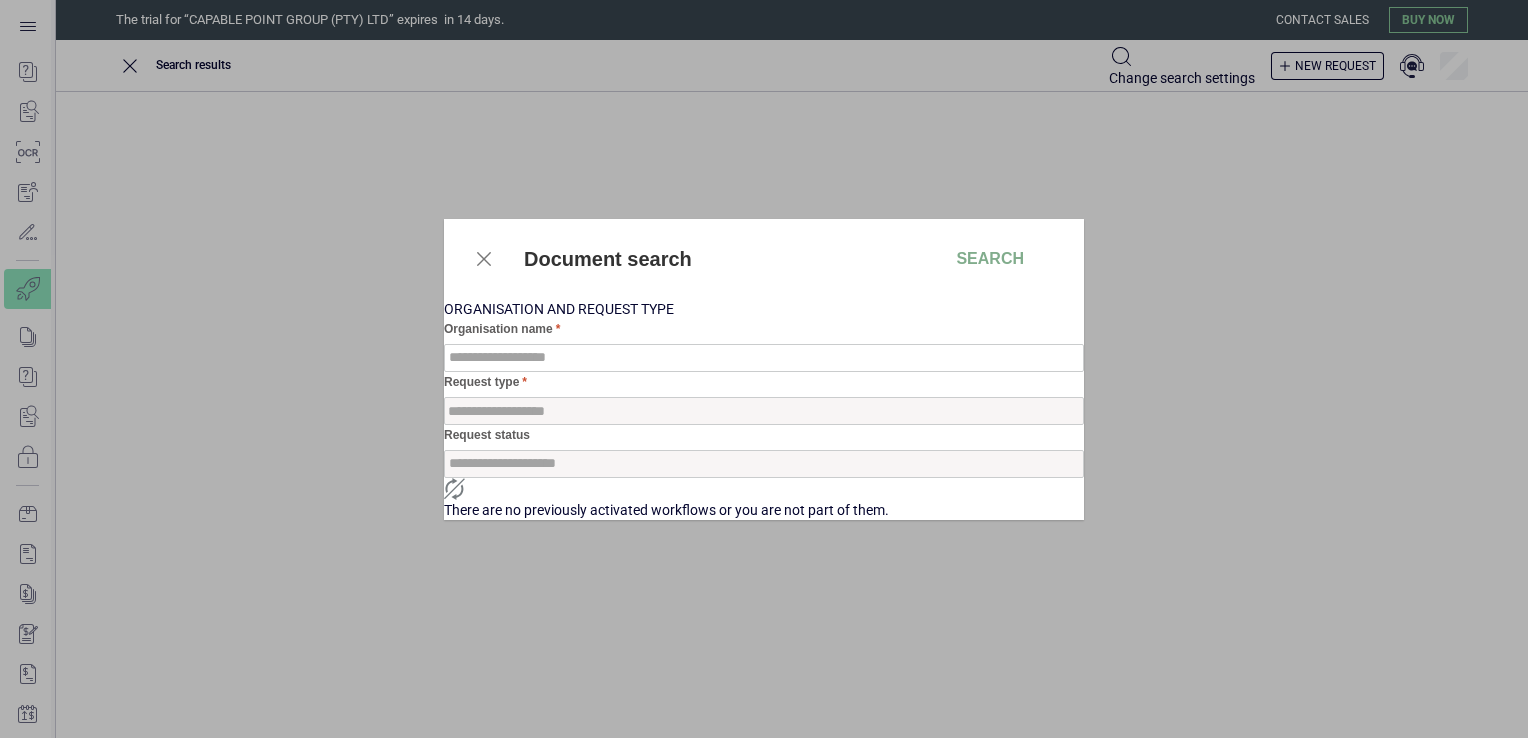 click on "**********" at bounding box center [764, 369] 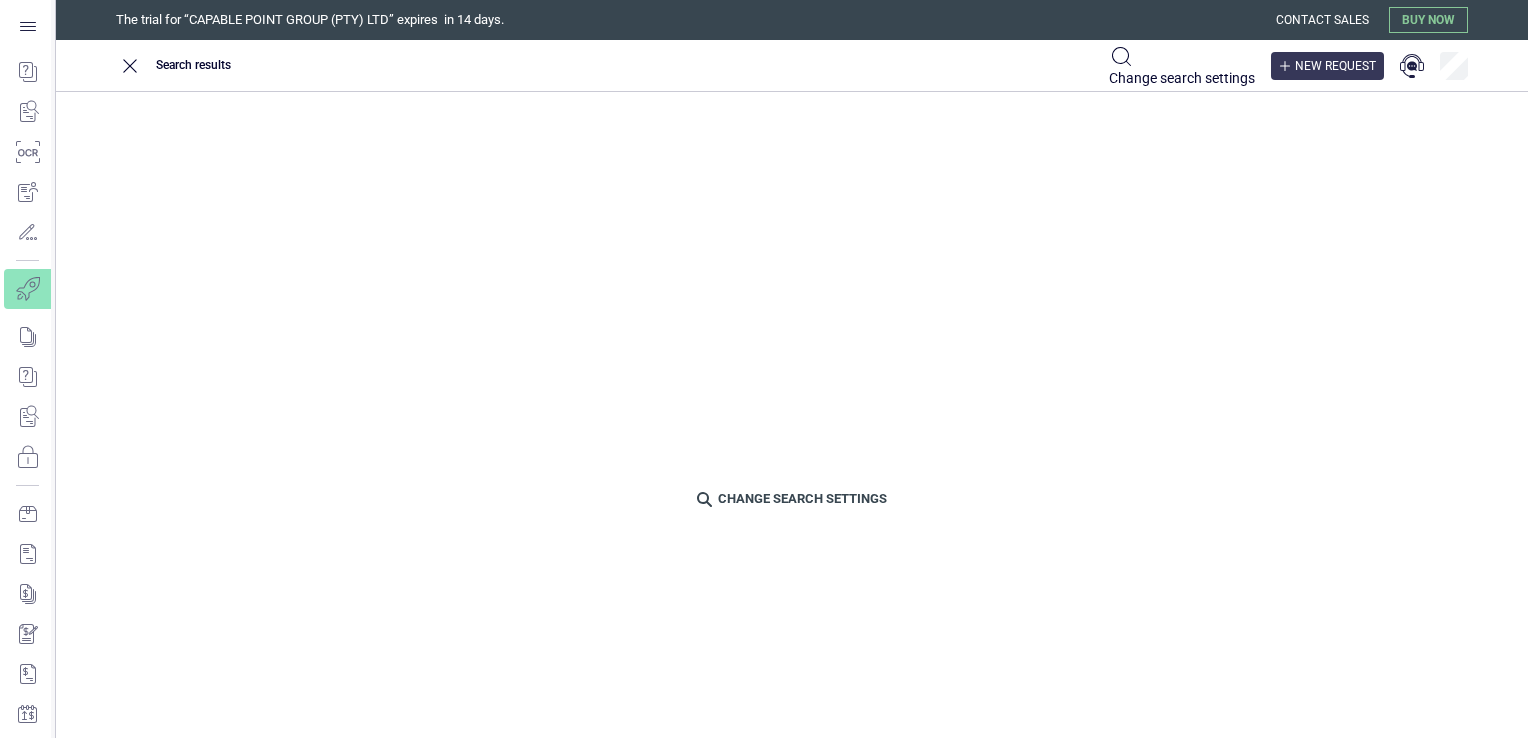 click on "New request" at bounding box center [1335, 66] 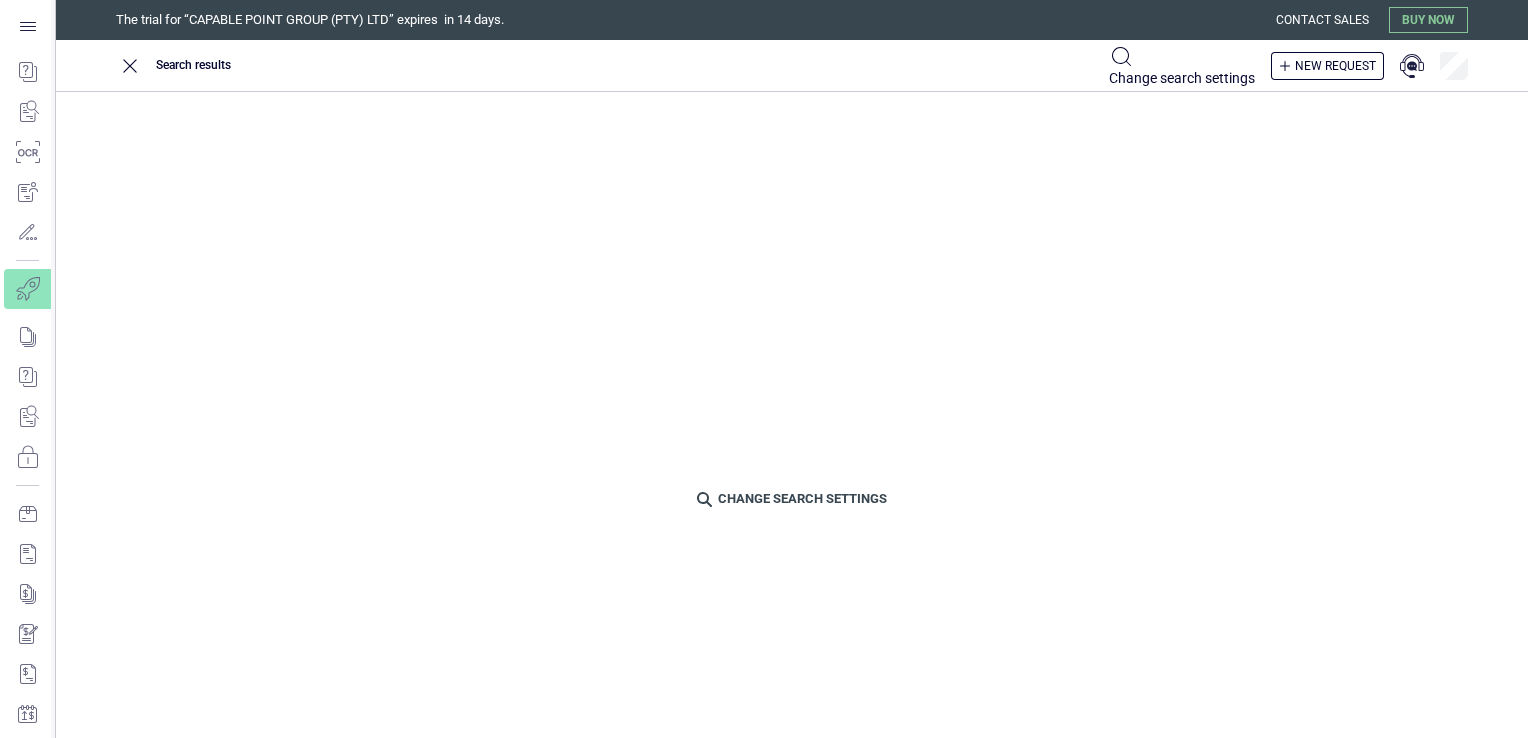 click on "Go to workflow" at bounding box center (0, 0) 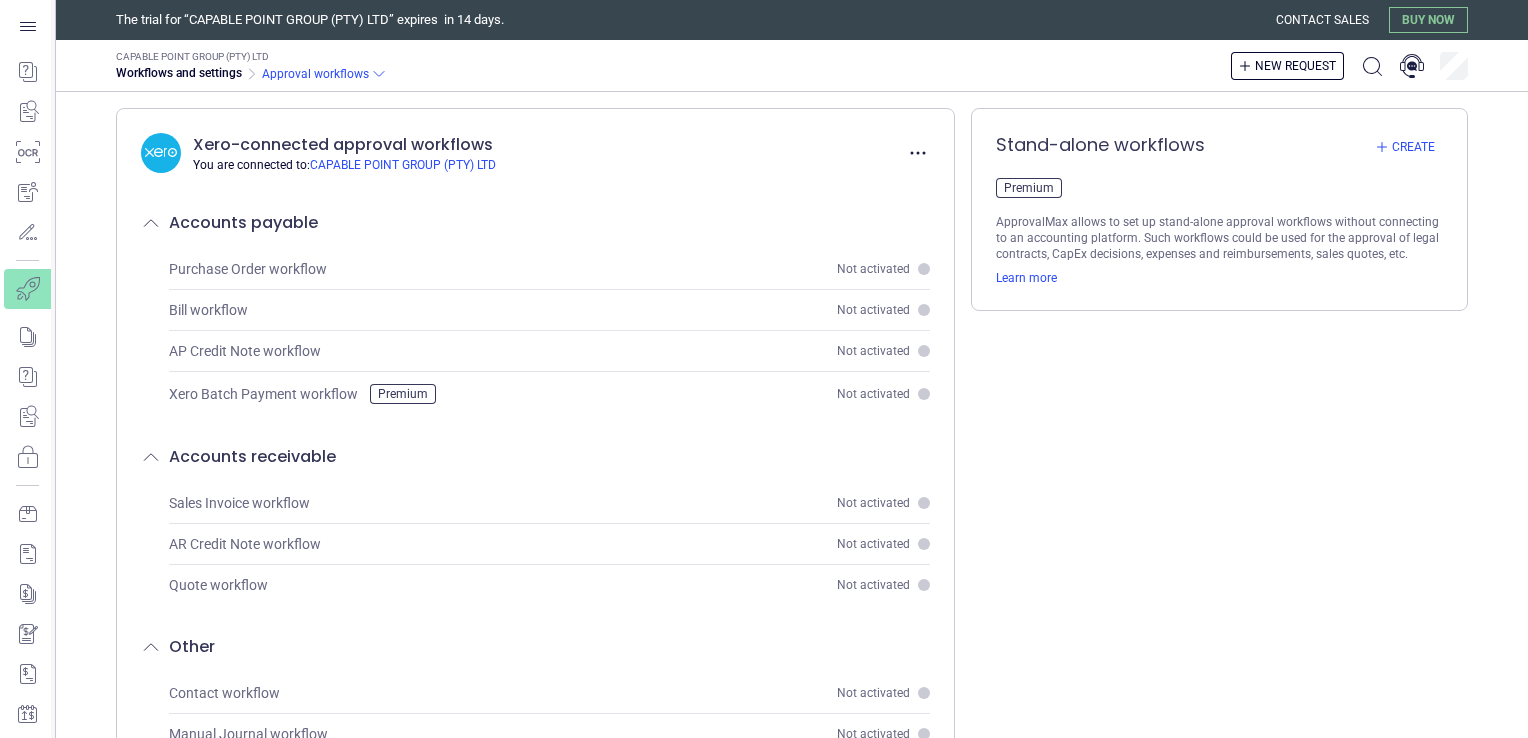click 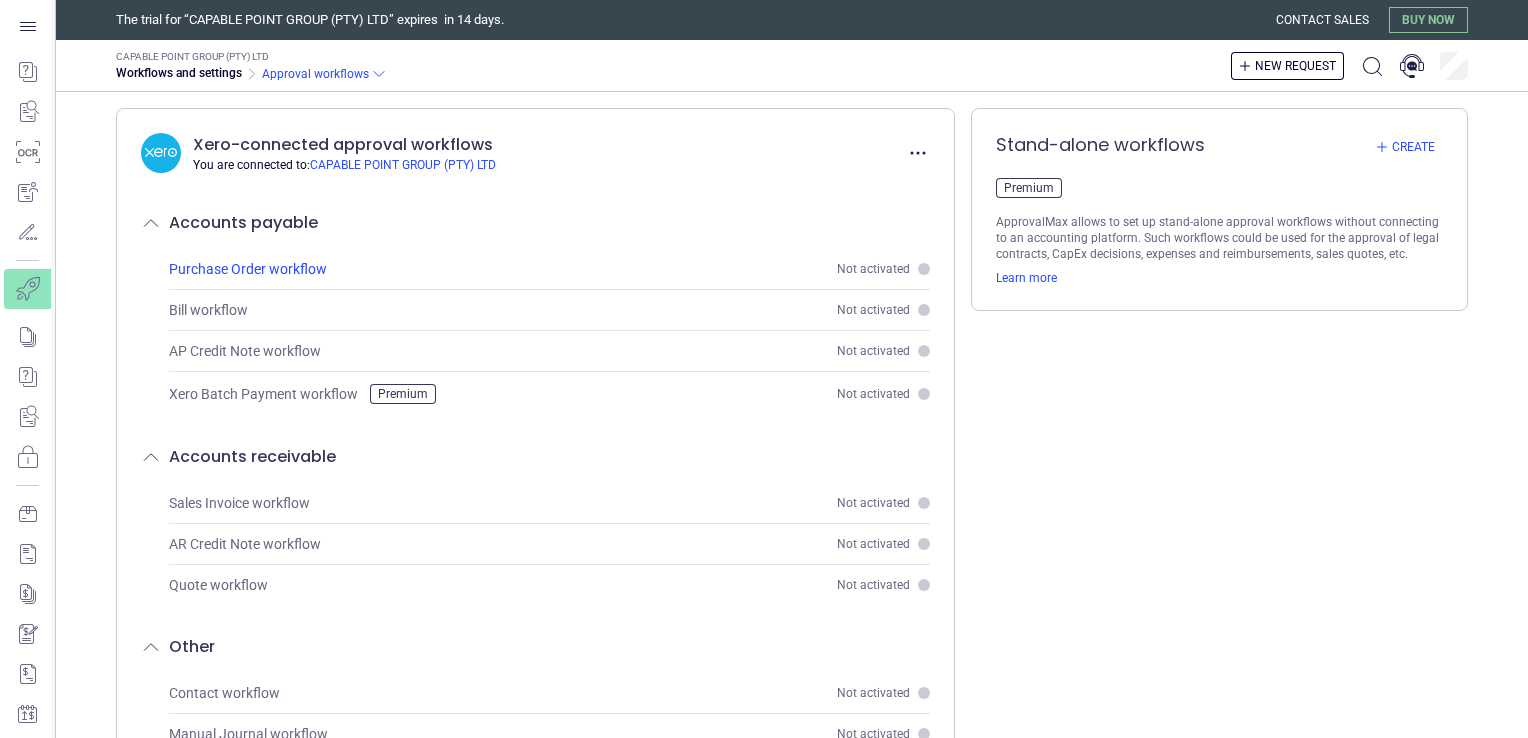 click on "Not activated" at bounding box center (873, 269) 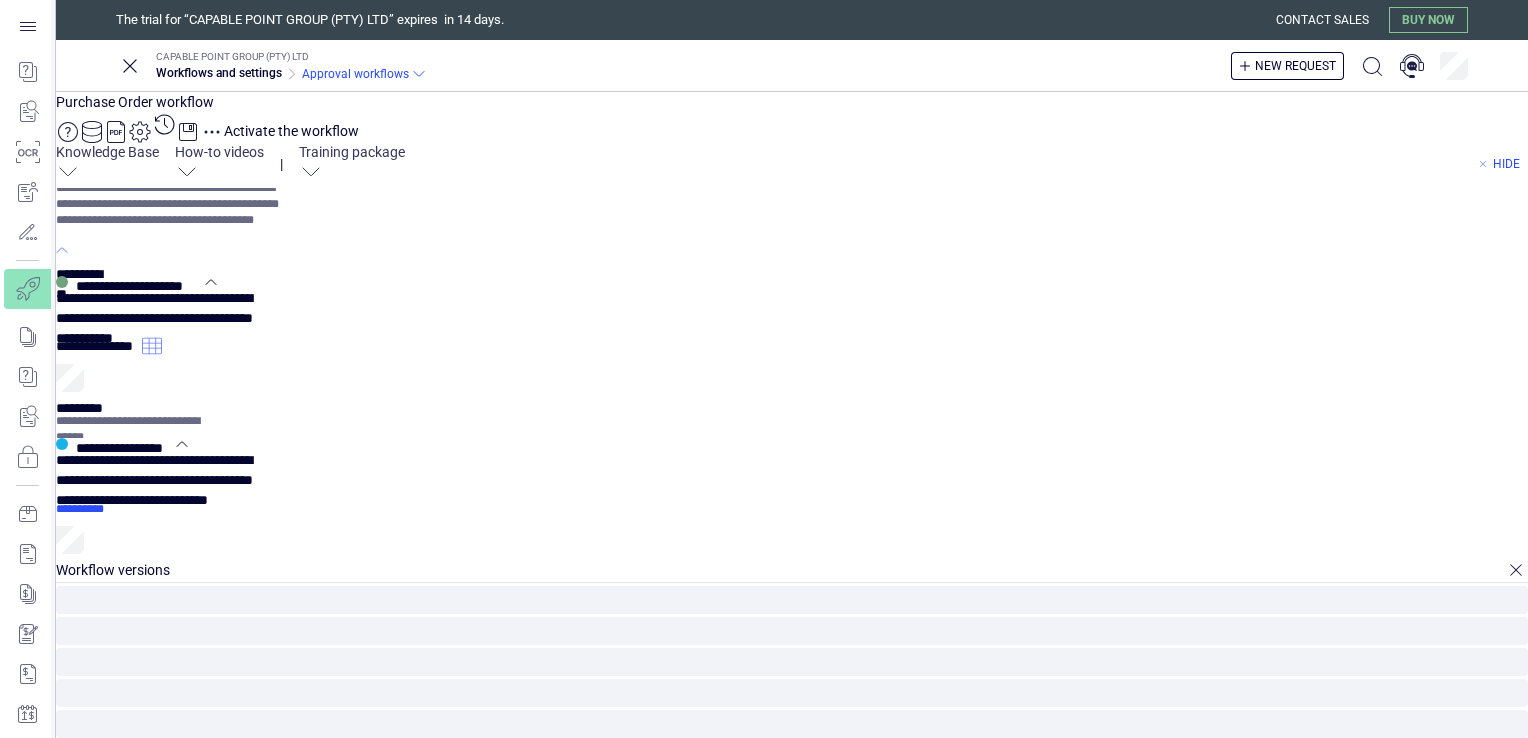 scroll, scrollTop: 0, scrollLeft: 0, axis: both 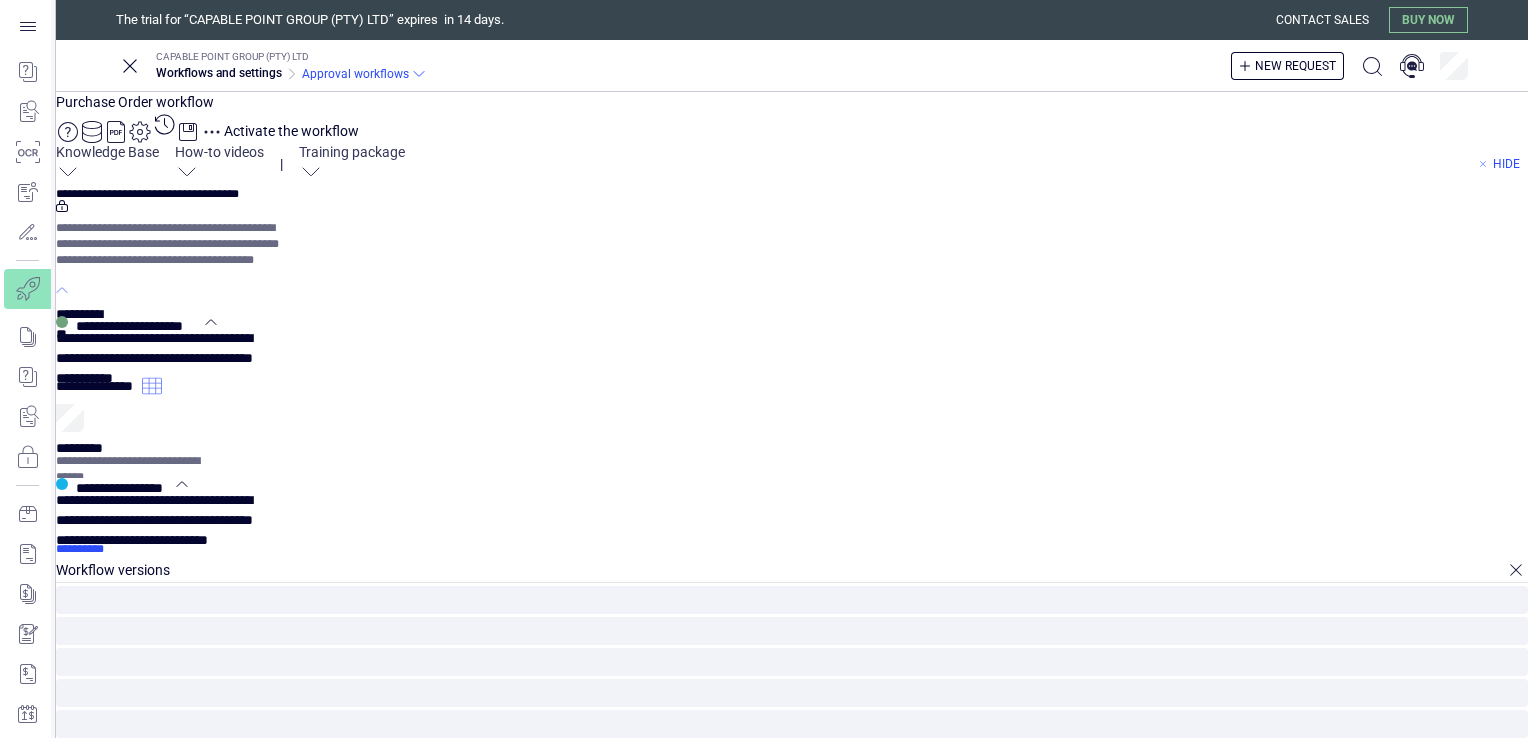 click 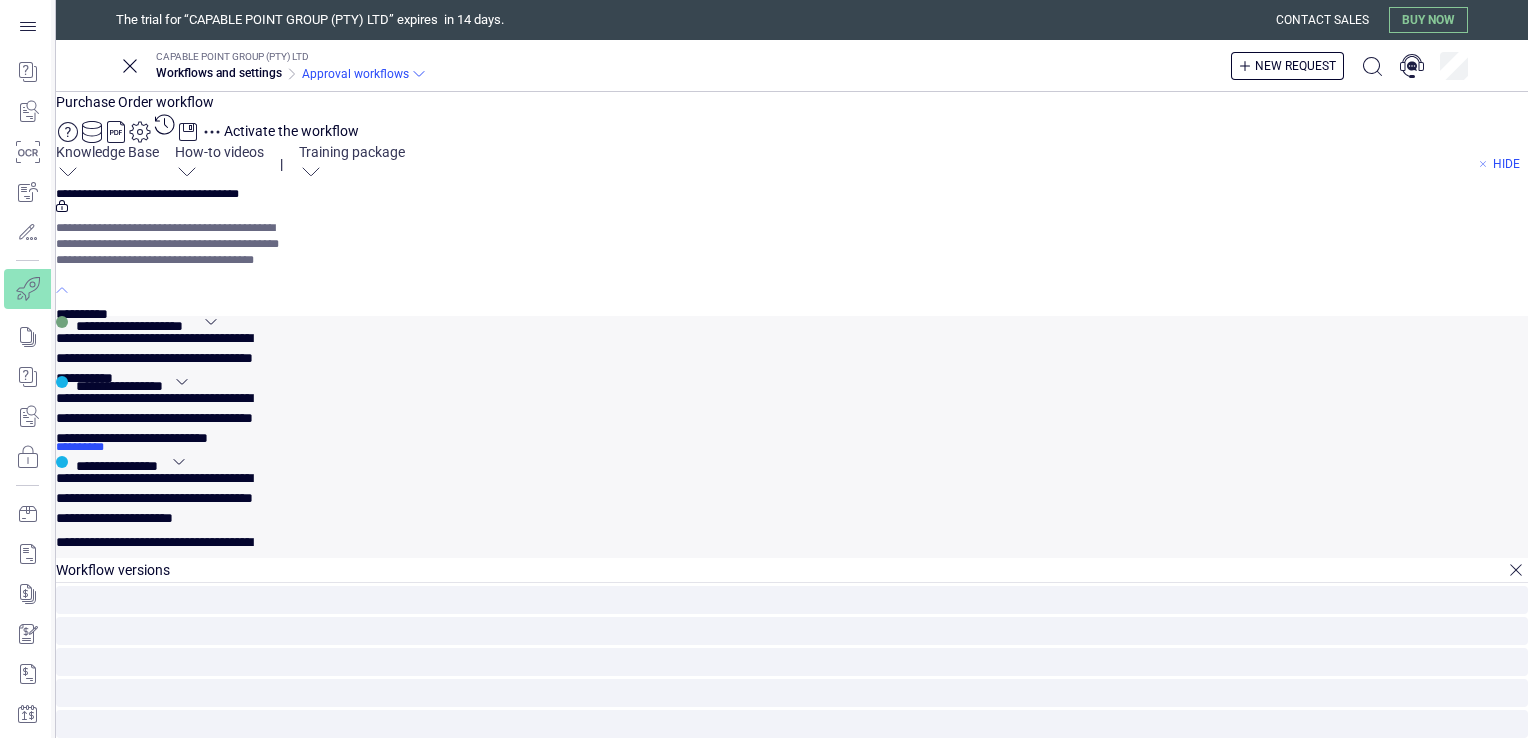 click 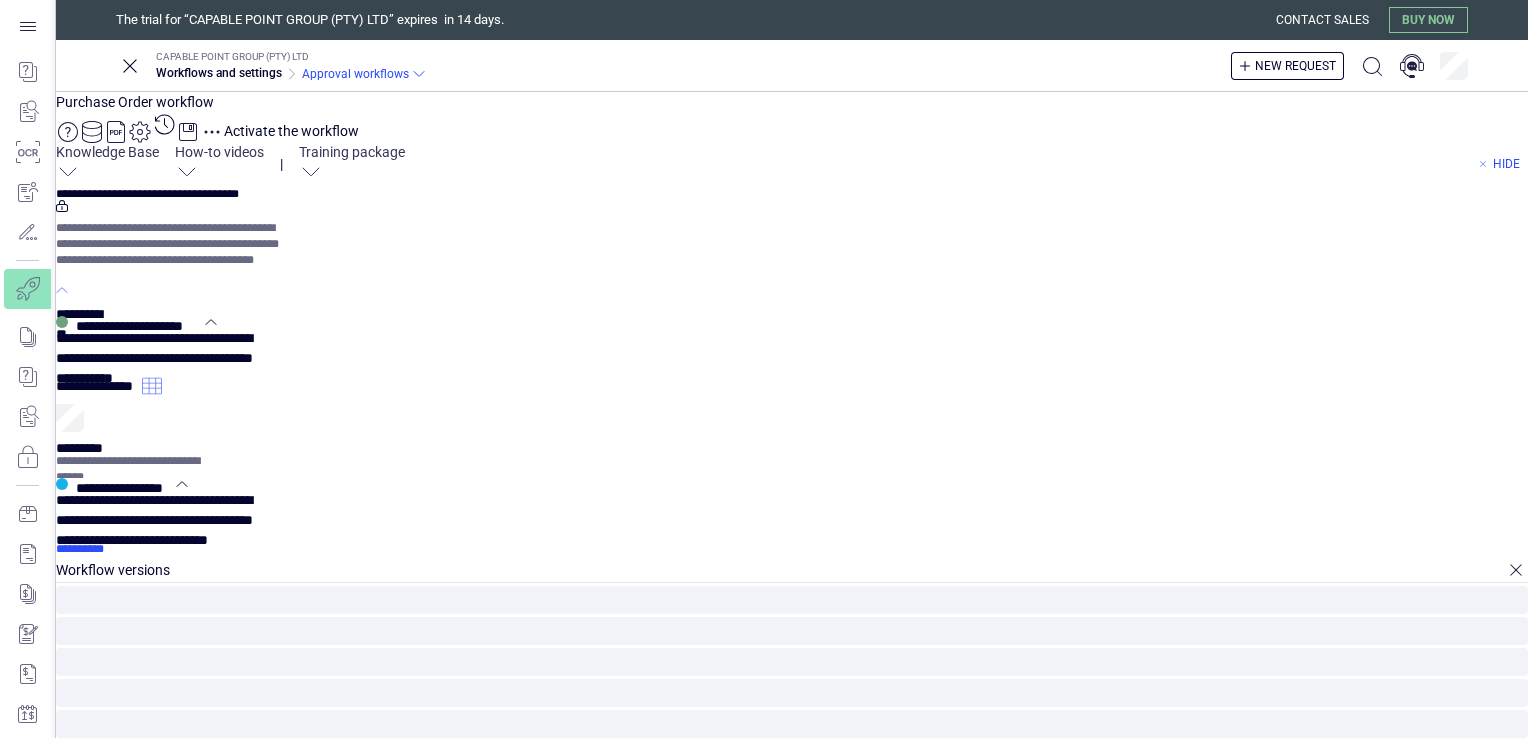 click on "**********" at bounding box center [99, 382] 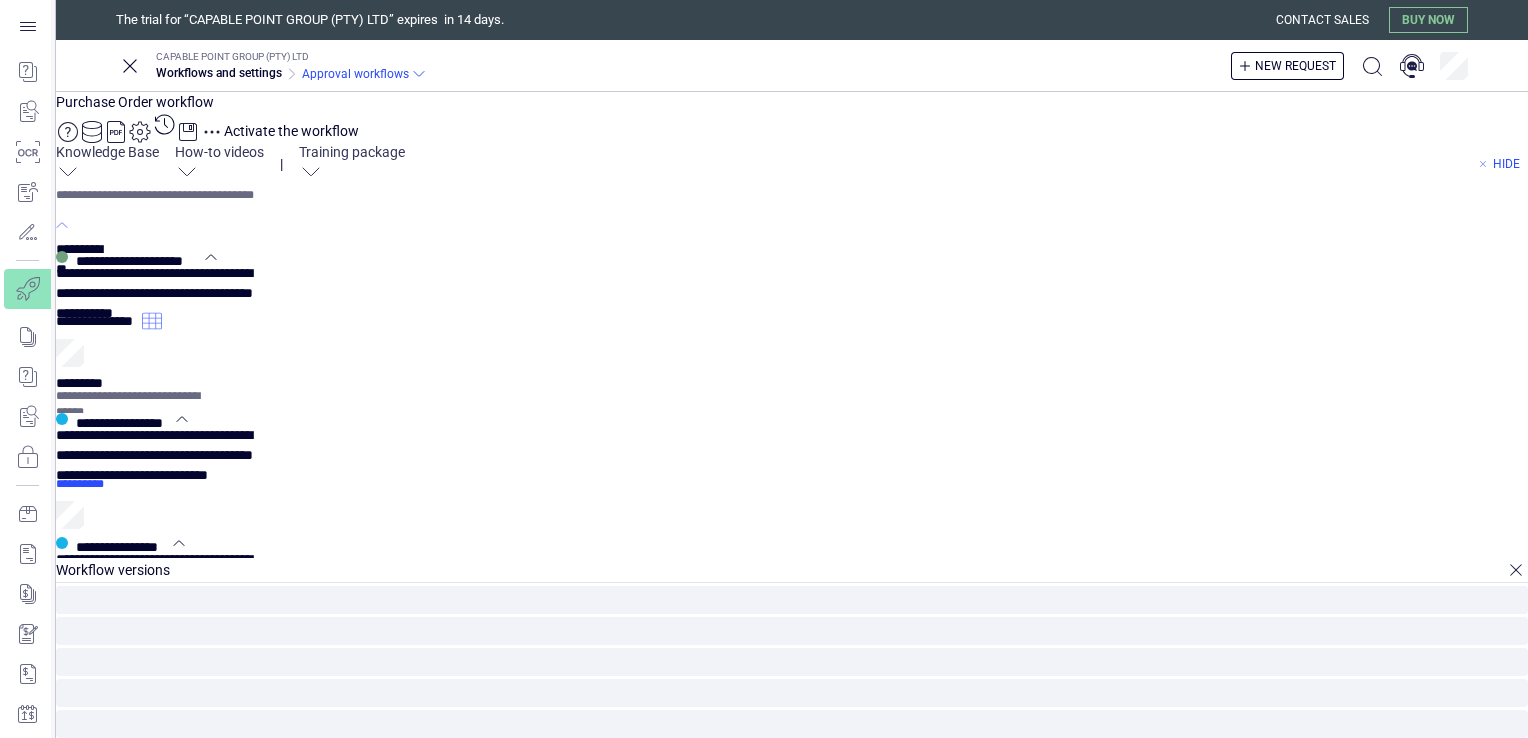 scroll, scrollTop: 0, scrollLeft: 0, axis: both 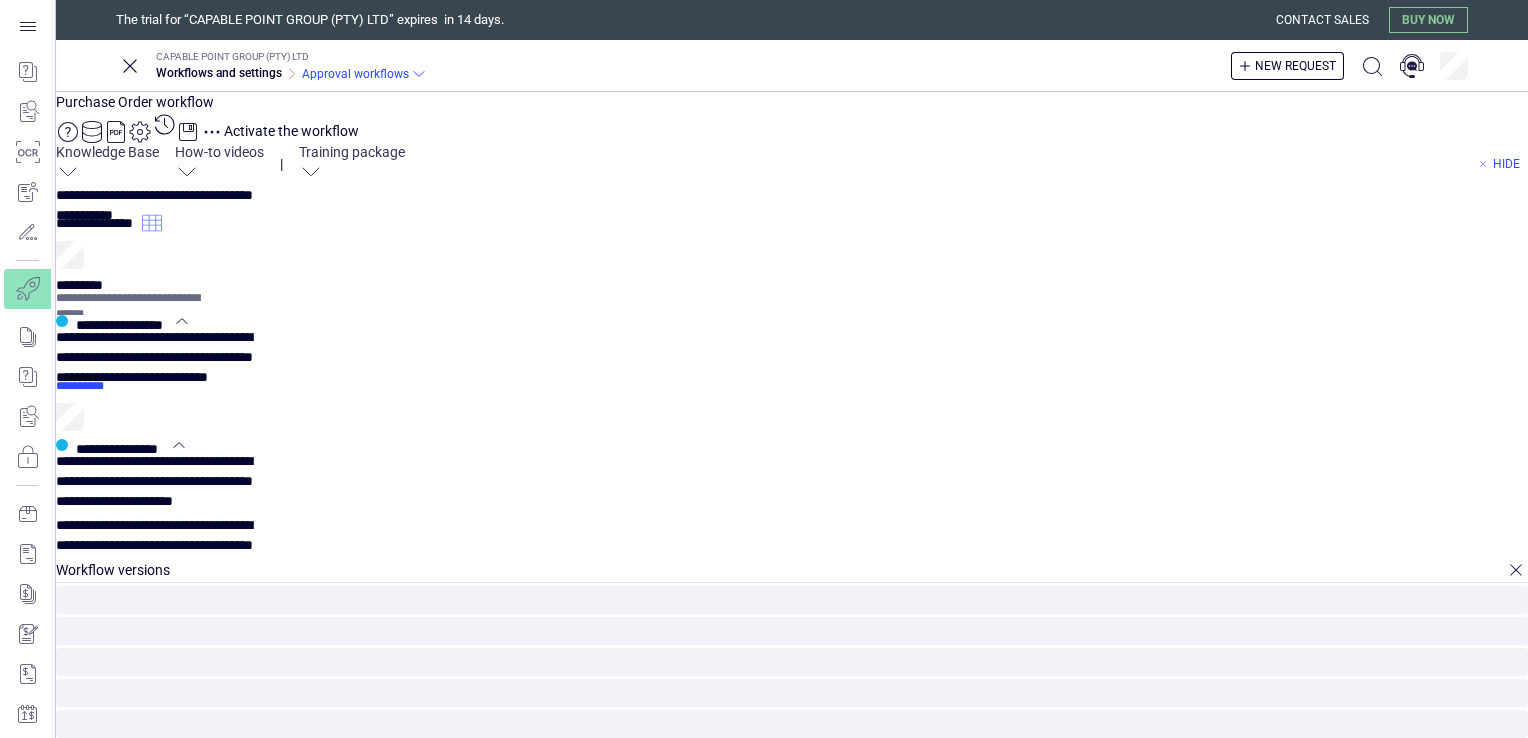 click 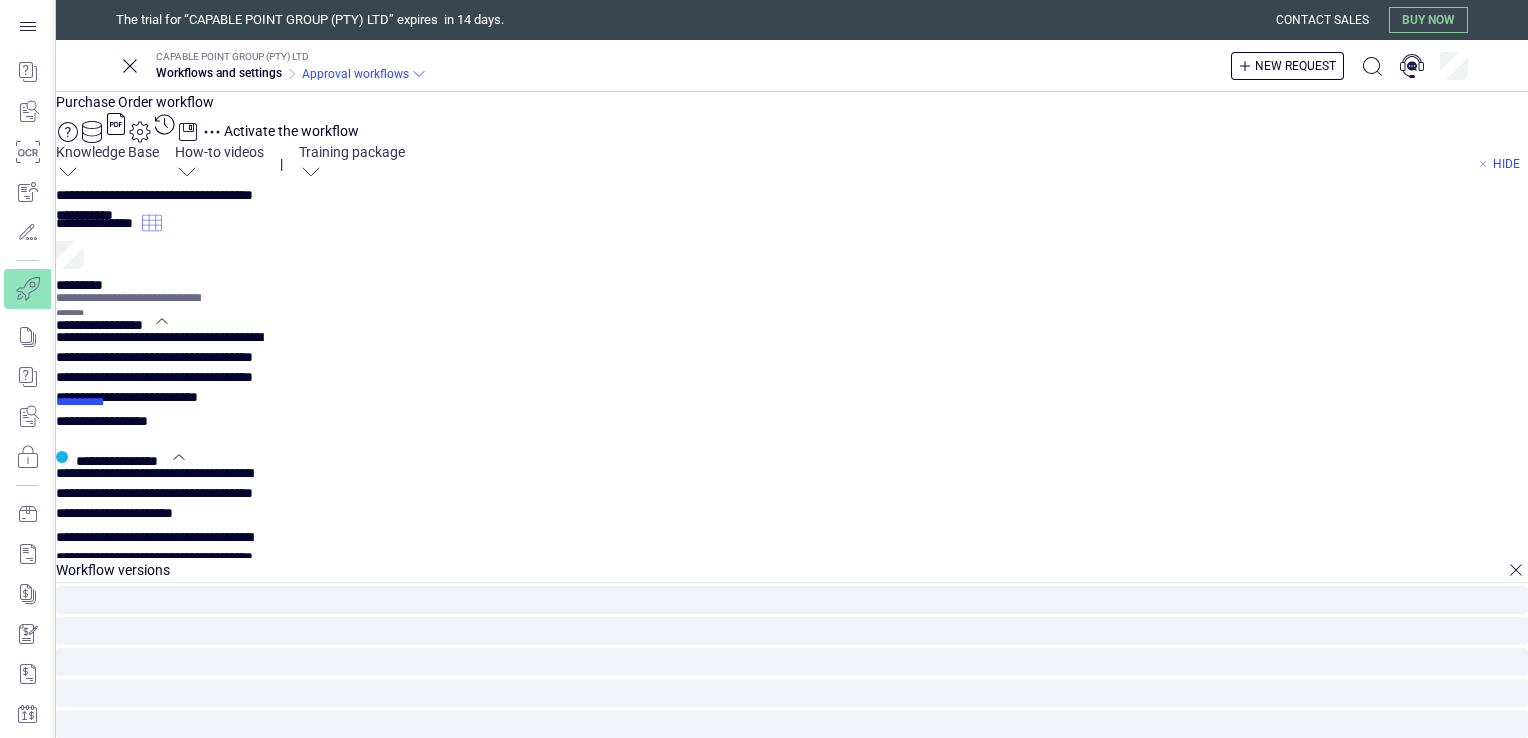 click at bounding box center [62, 332] 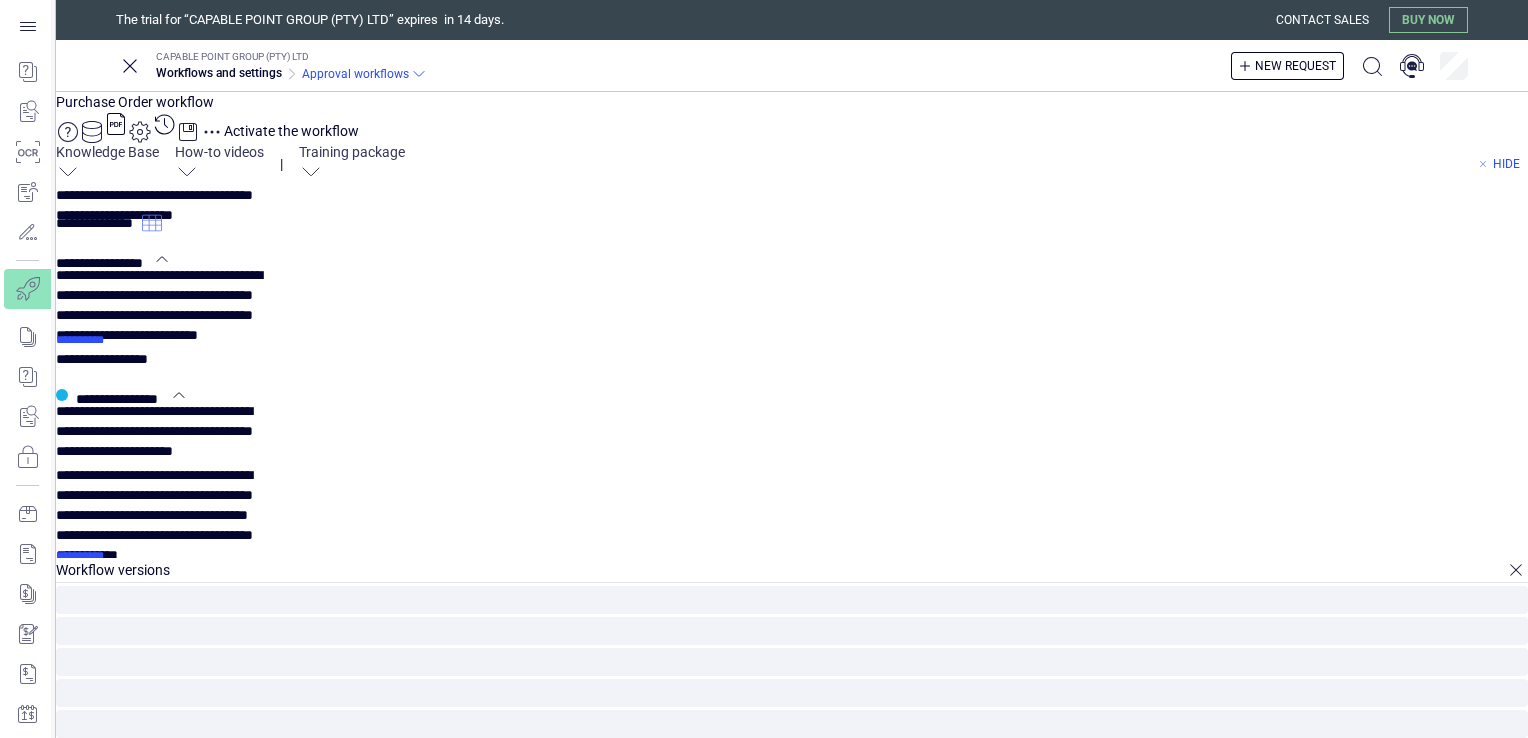 click on "**********" at bounding box center (99, 219) 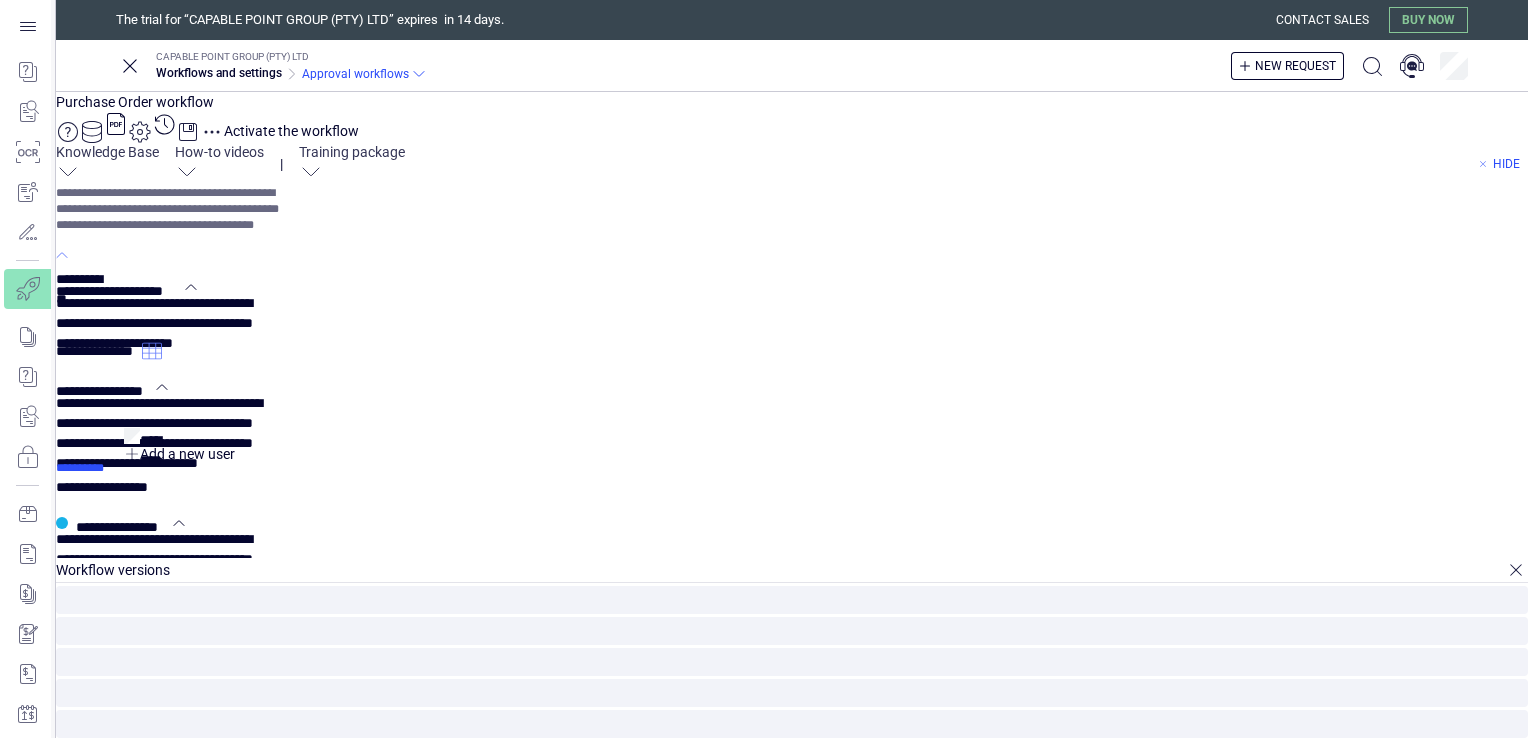 scroll, scrollTop: 0, scrollLeft: 0, axis: both 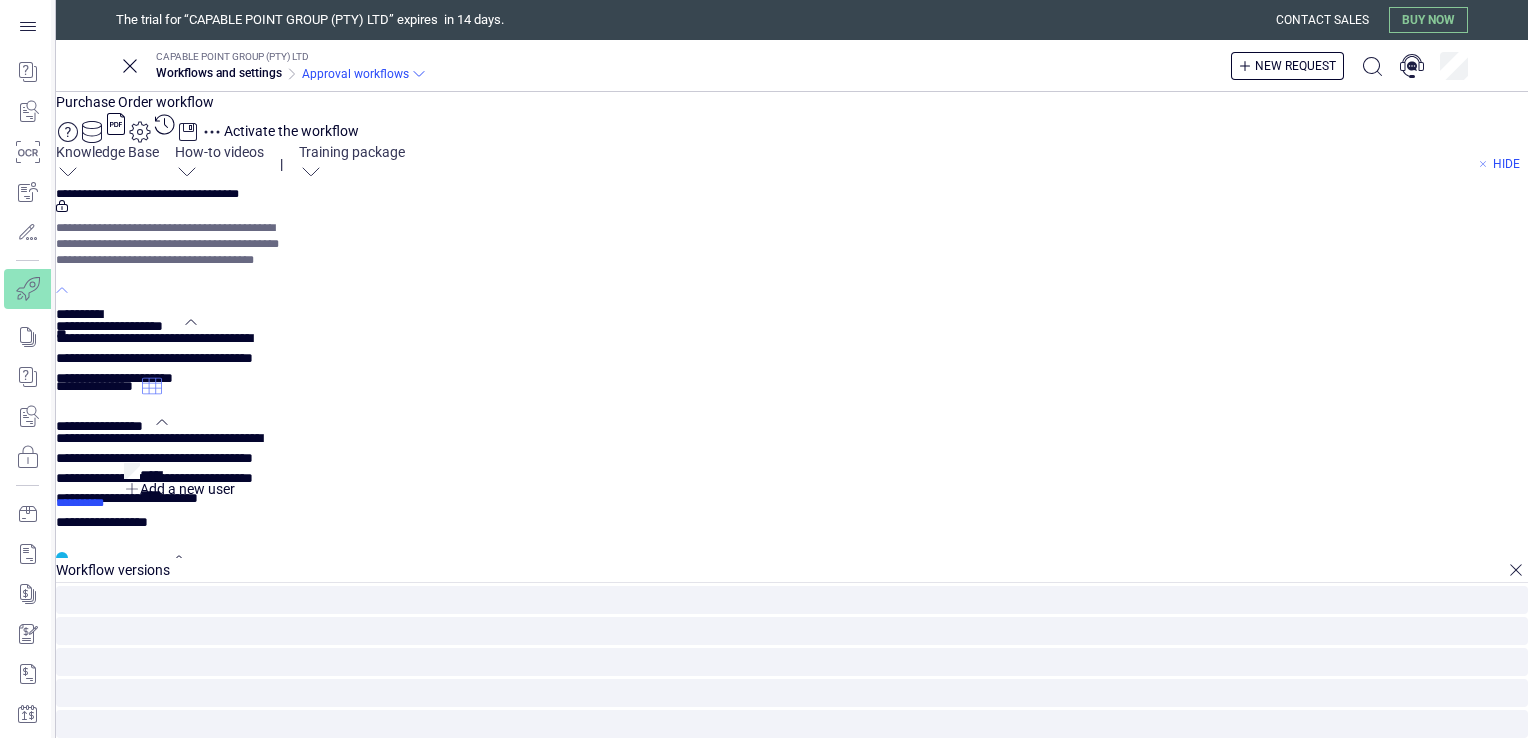 click at bounding box center (179, 489) 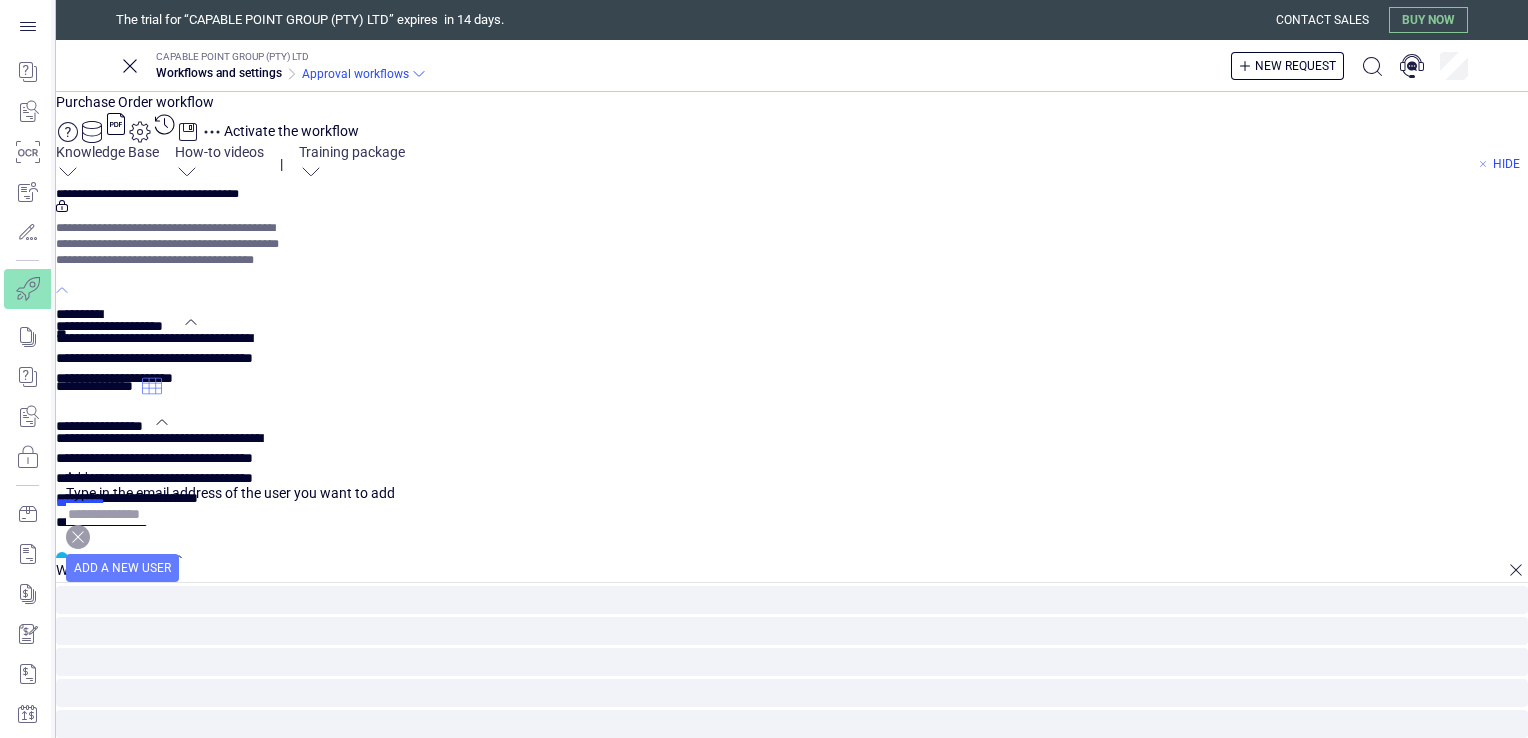 click at bounding box center (138, 514) 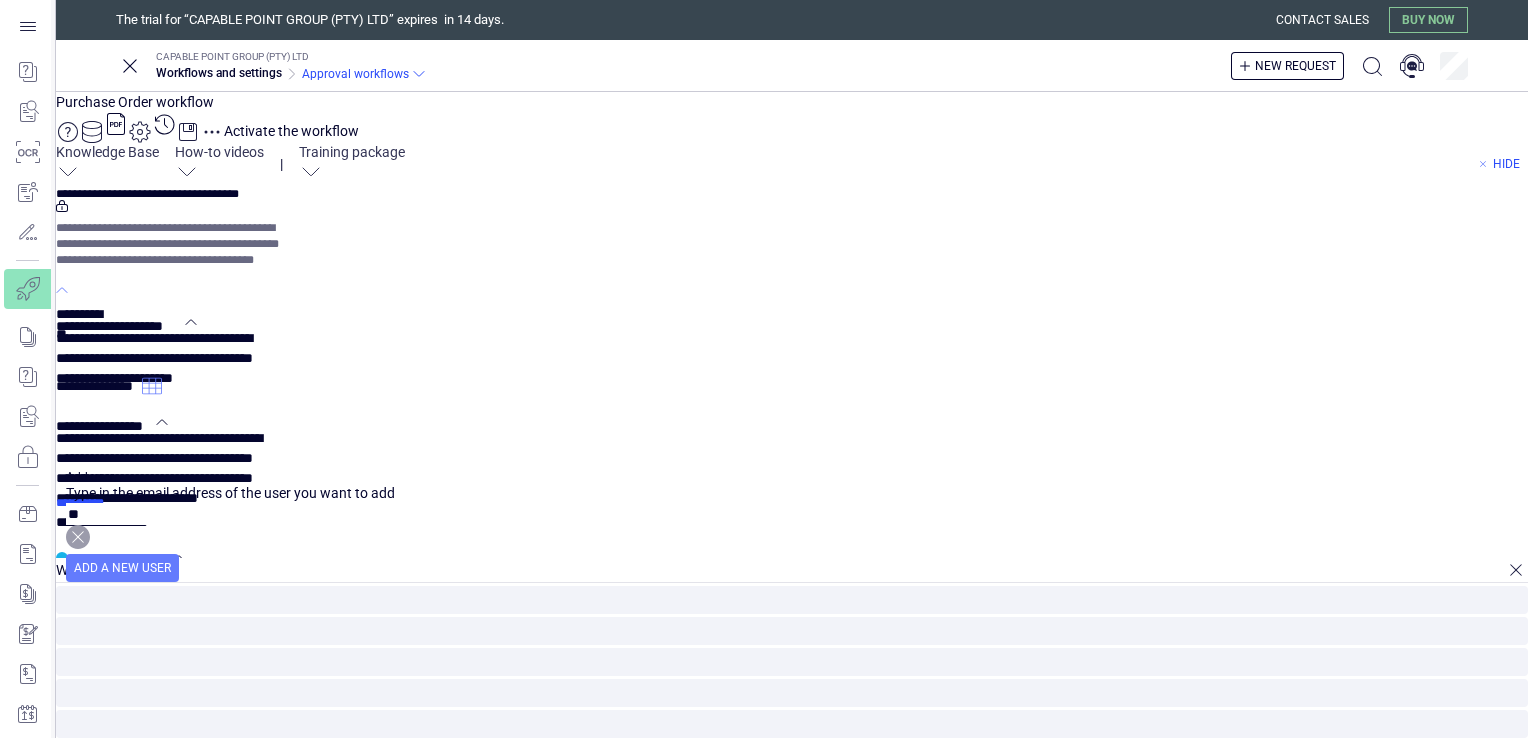 type on "*" 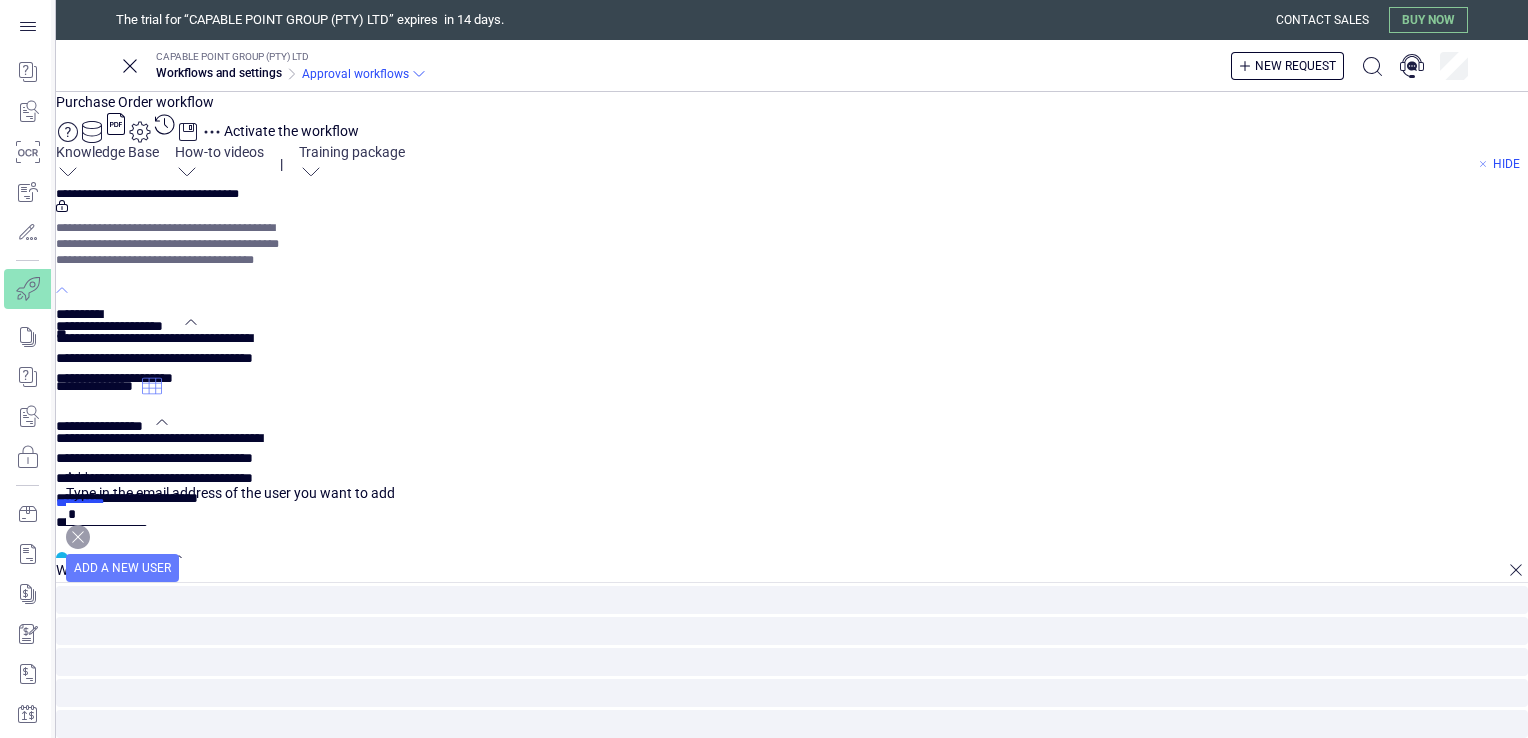 type on "*" 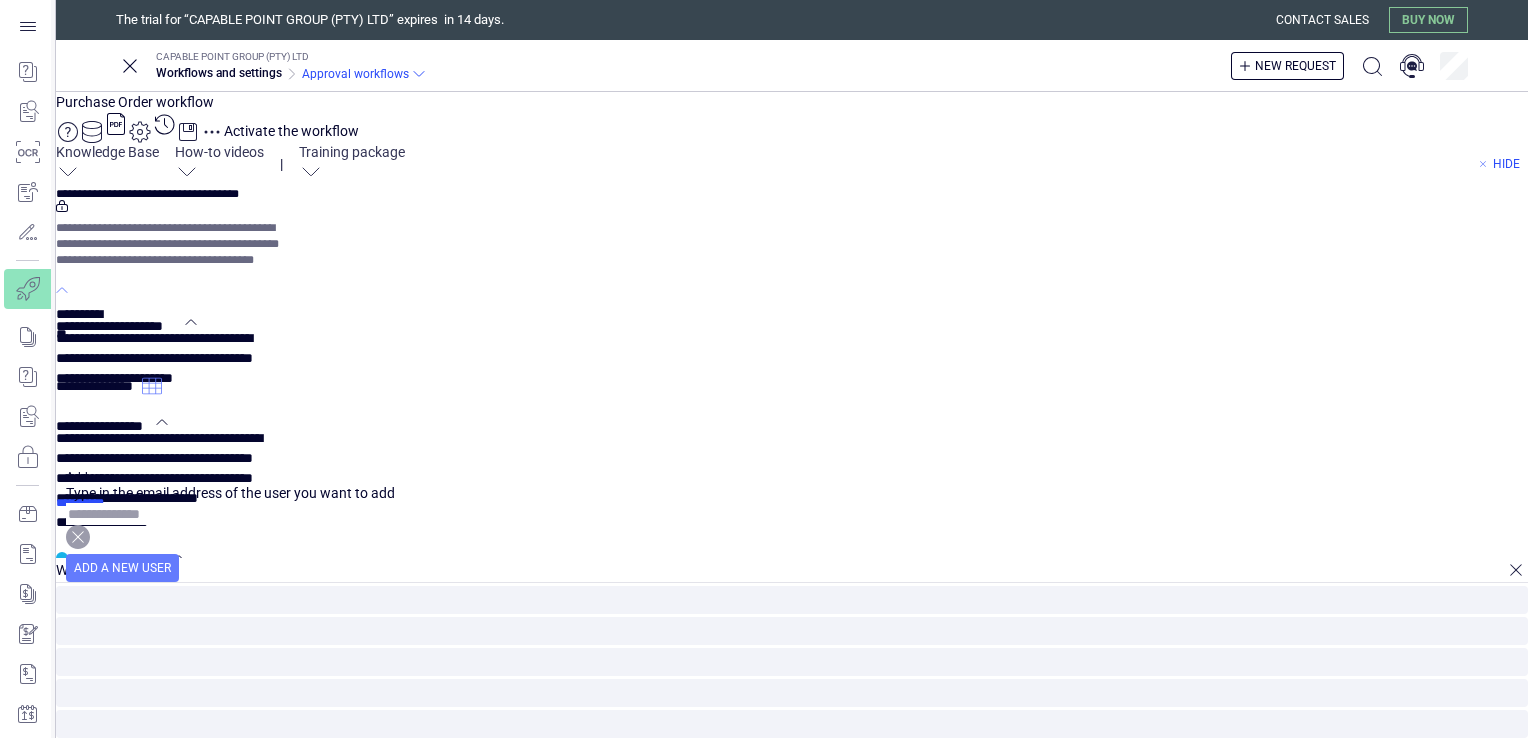 paste on "**********" 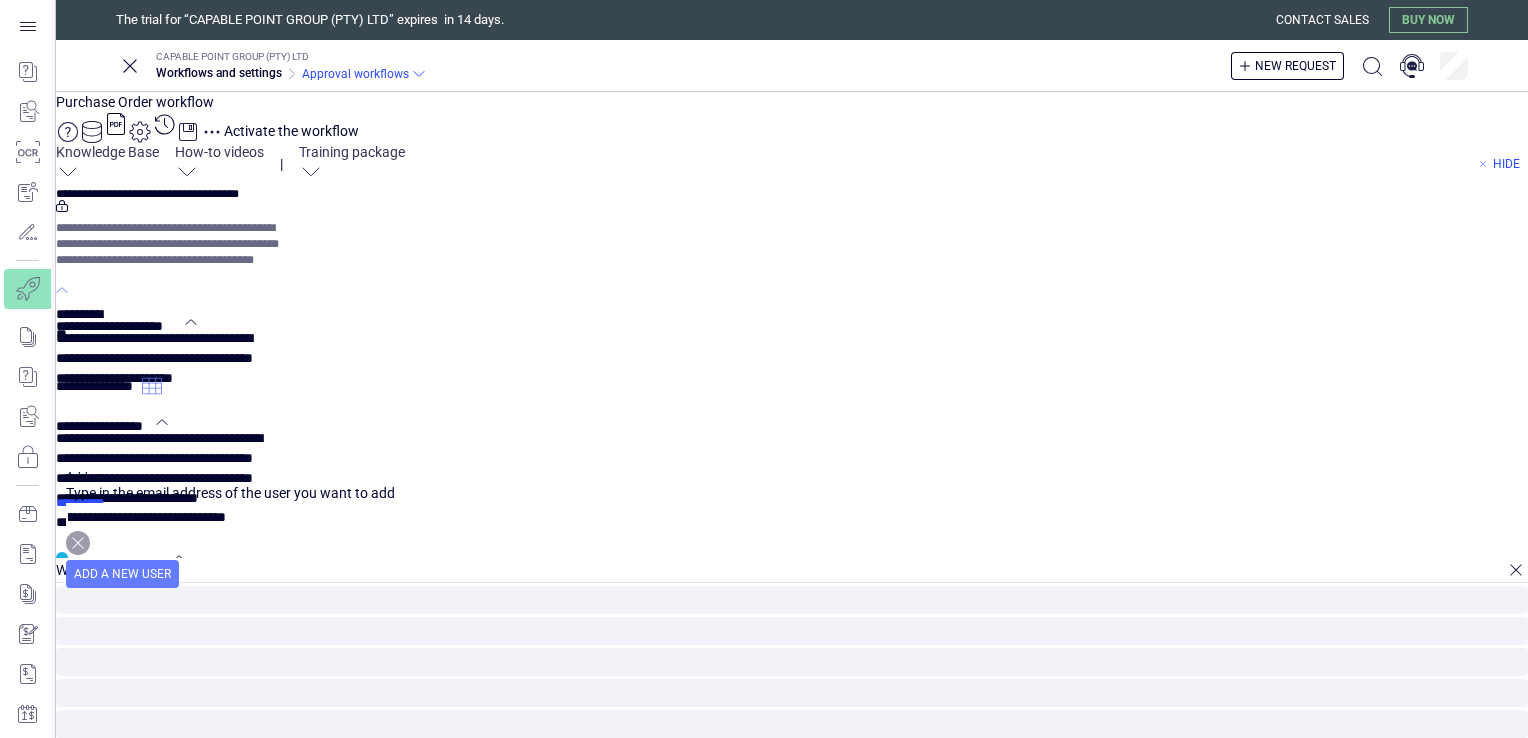 scroll, scrollTop: 0, scrollLeft: 136, axis: horizontal 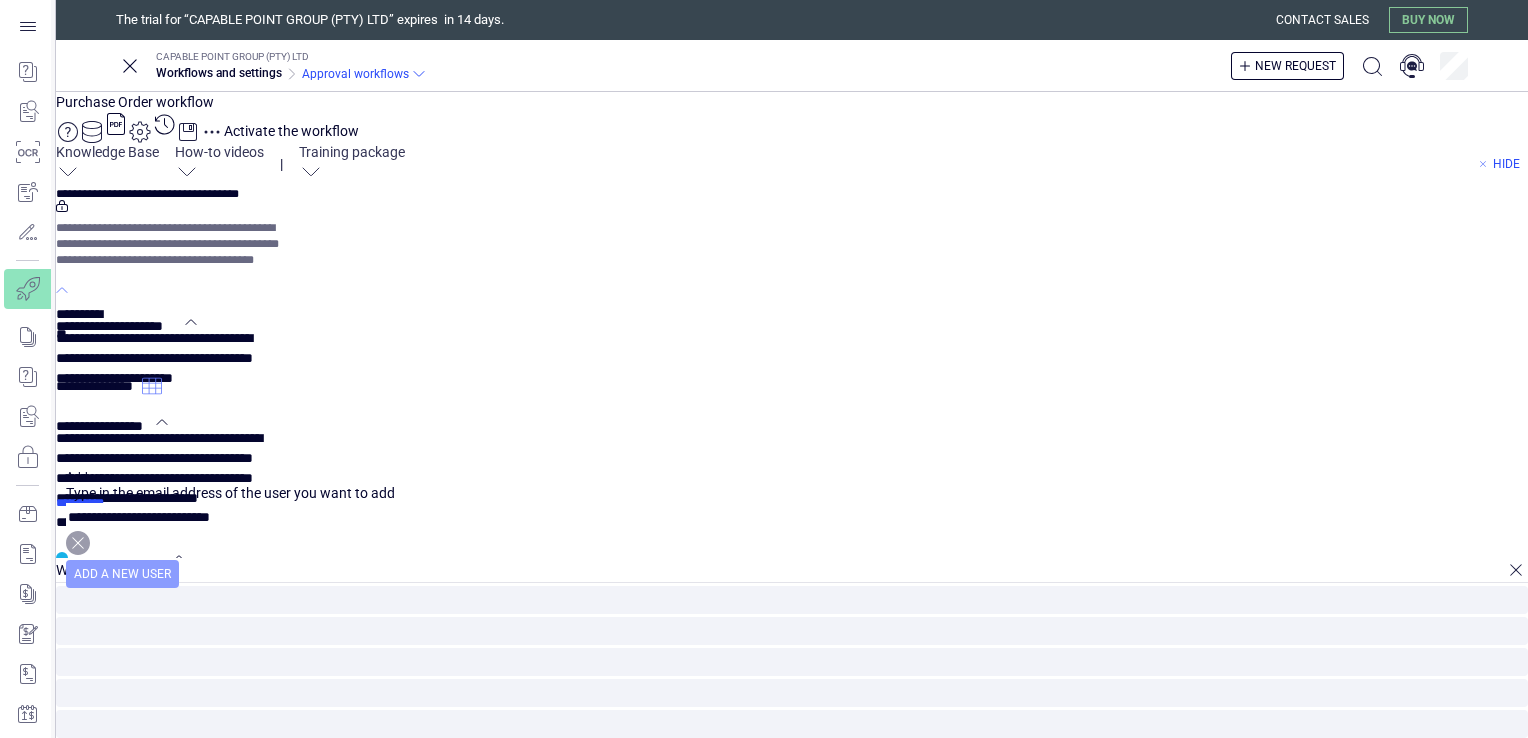 type on "**********" 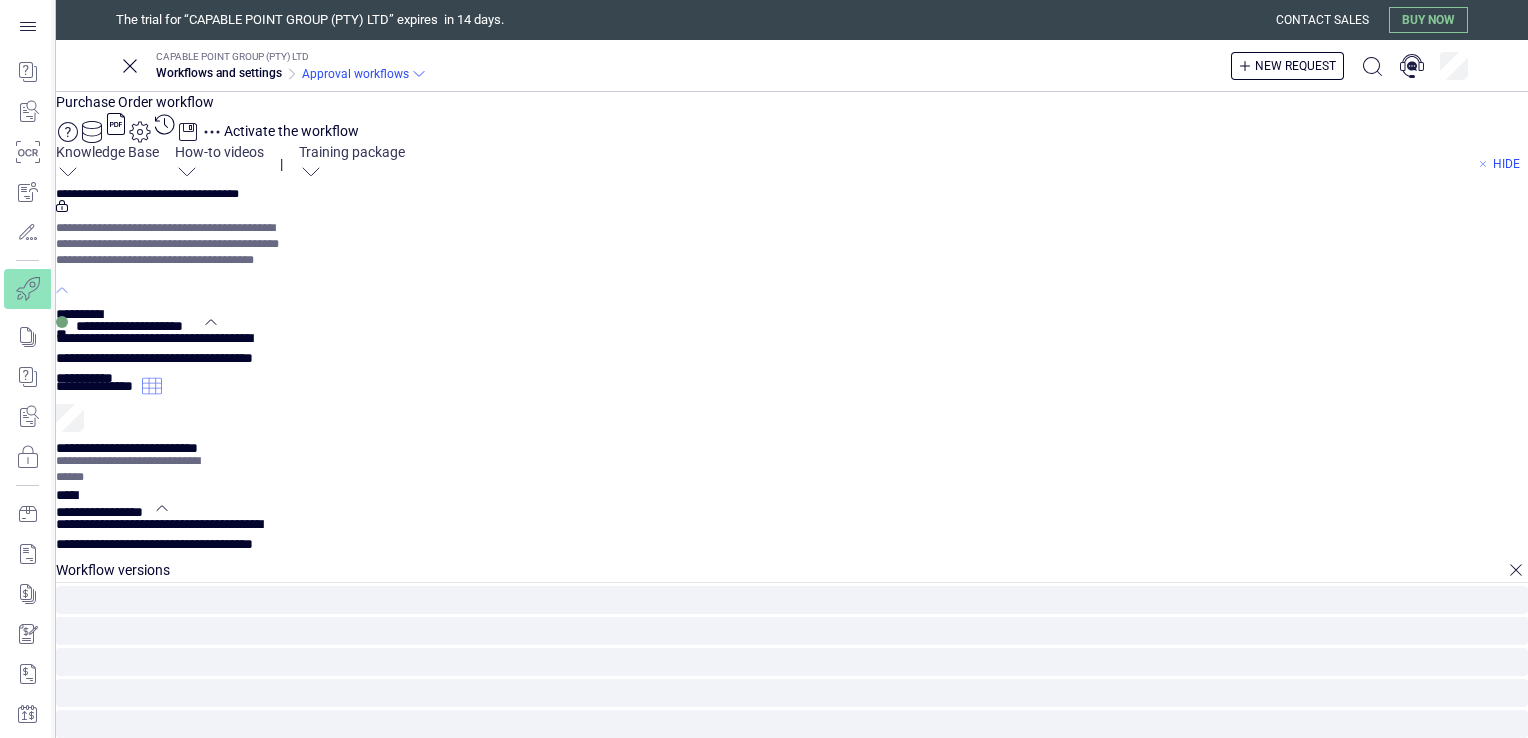 click on "**********" at bounding box center [792, 809] 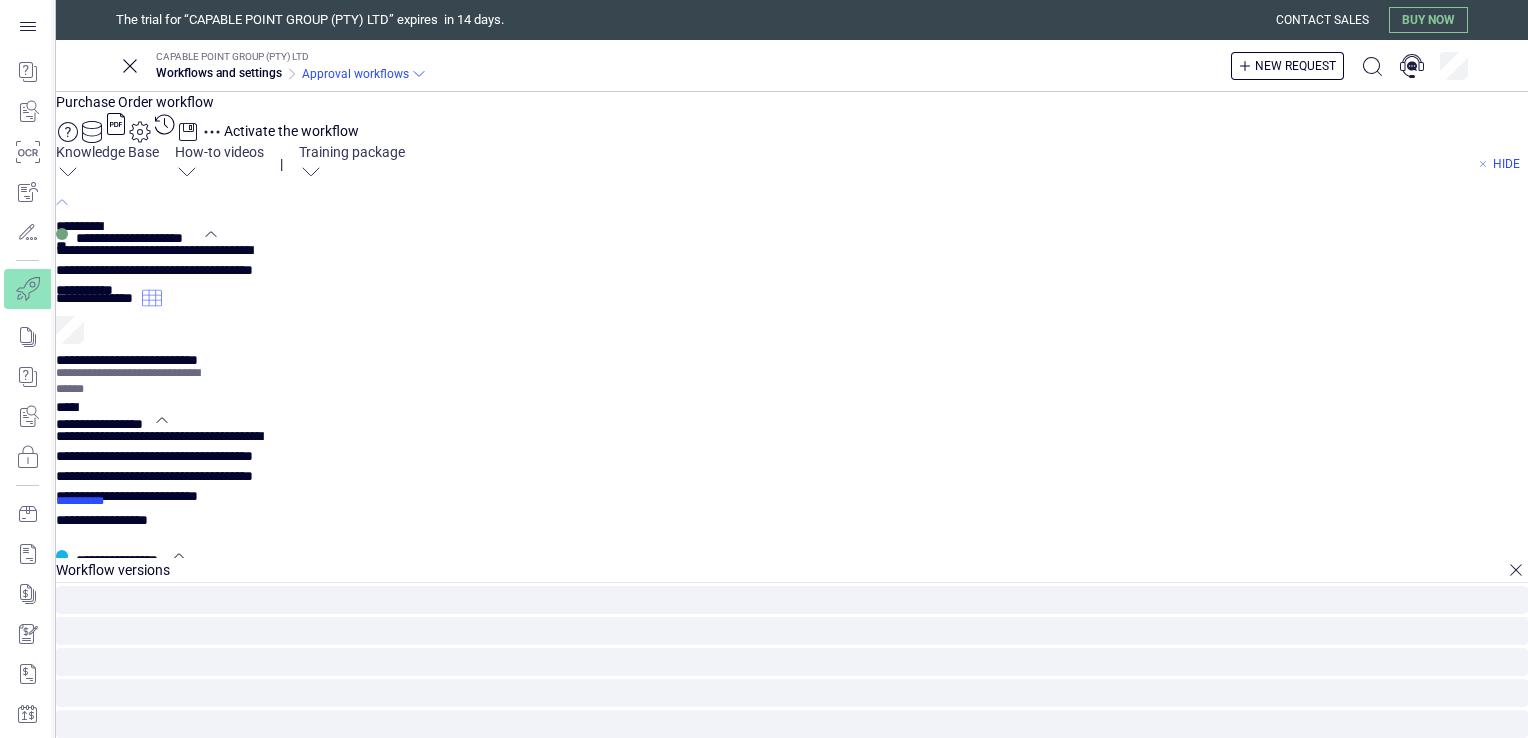 scroll, scrollTop: 88, scrollLeft: 0, axis: vertical 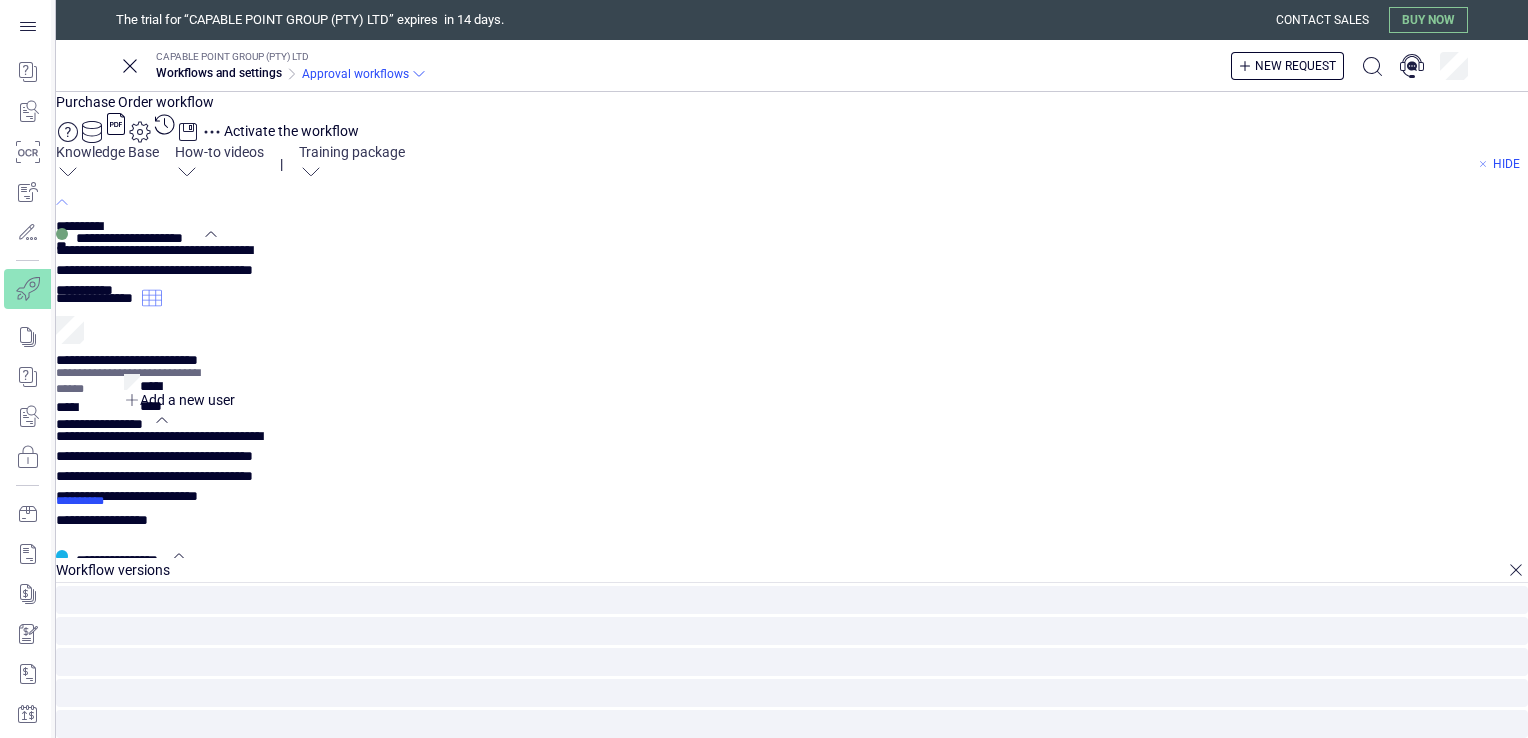 click on "**********" at bounding box center [99, 294] 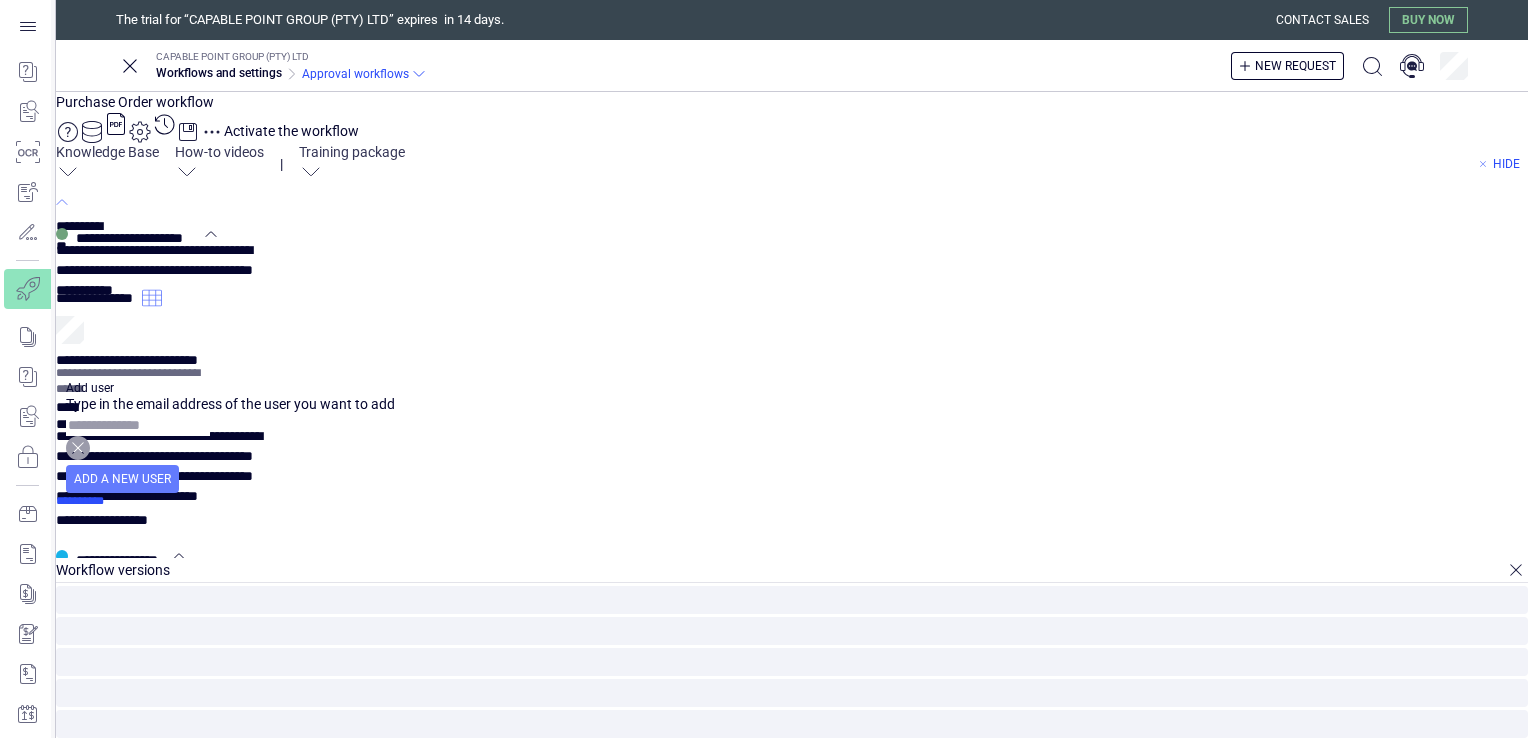 click at bounding box center (138, 425) 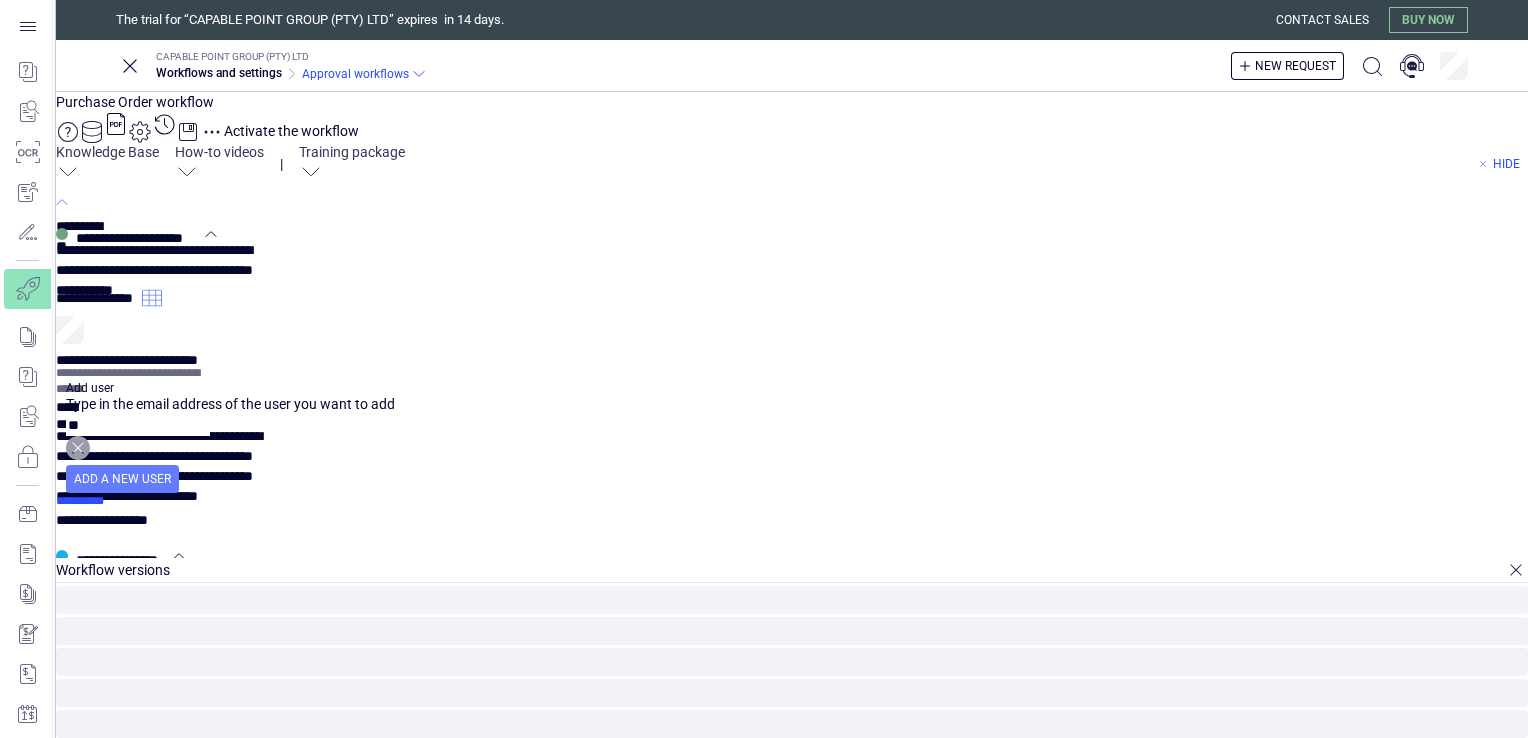 type on "*" 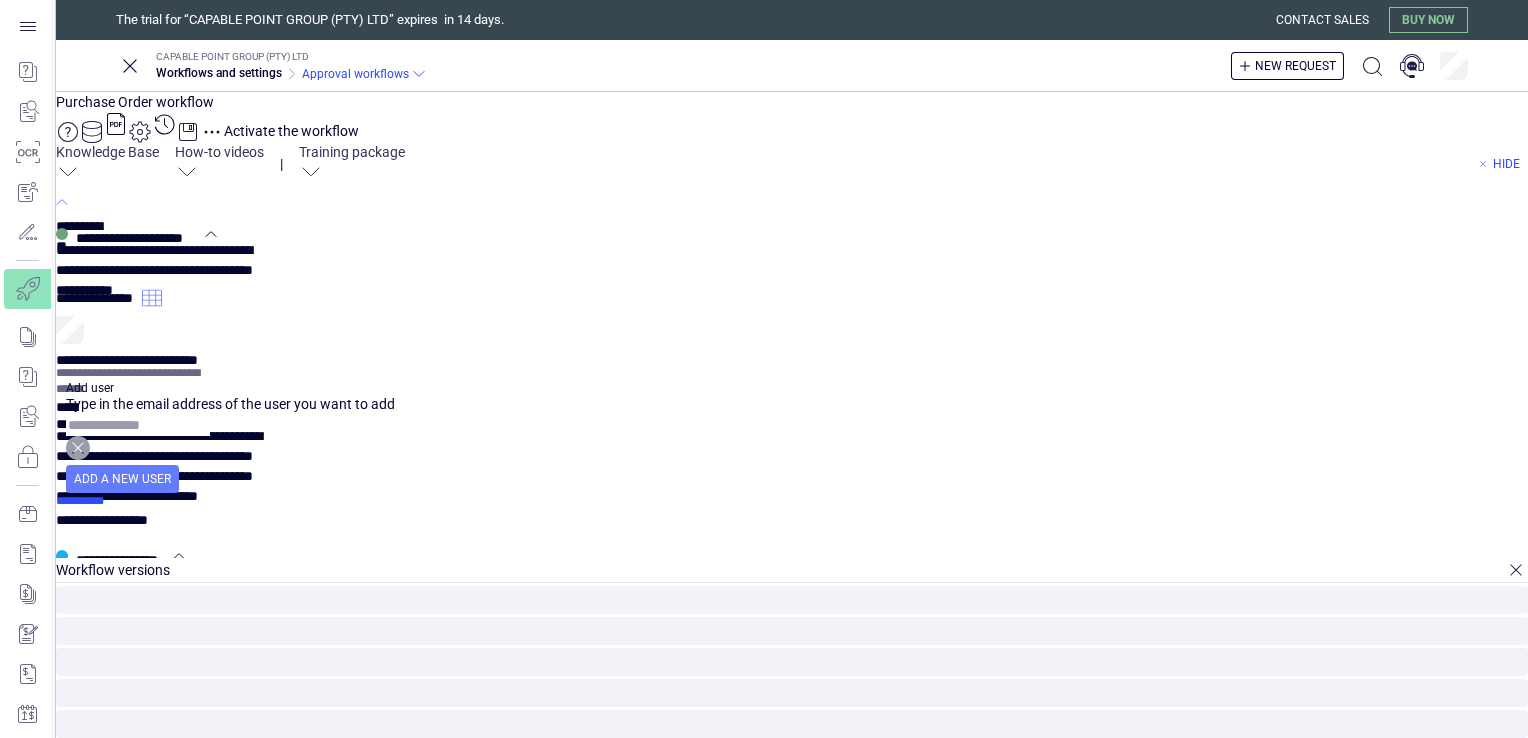 click at bounding box center [138, 425] 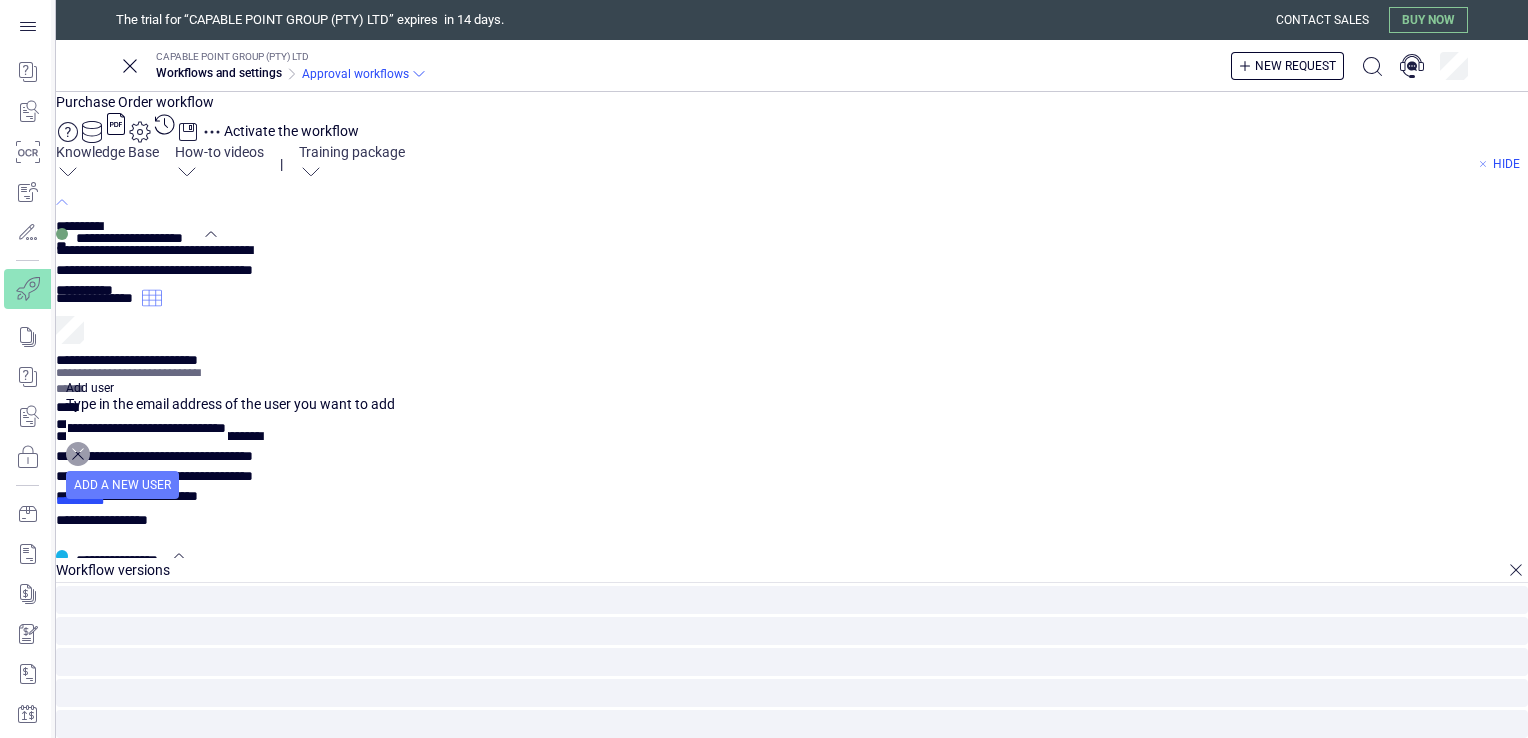 scroll, scrollTop: 0, scrollLeft: 55, axis: horizontal 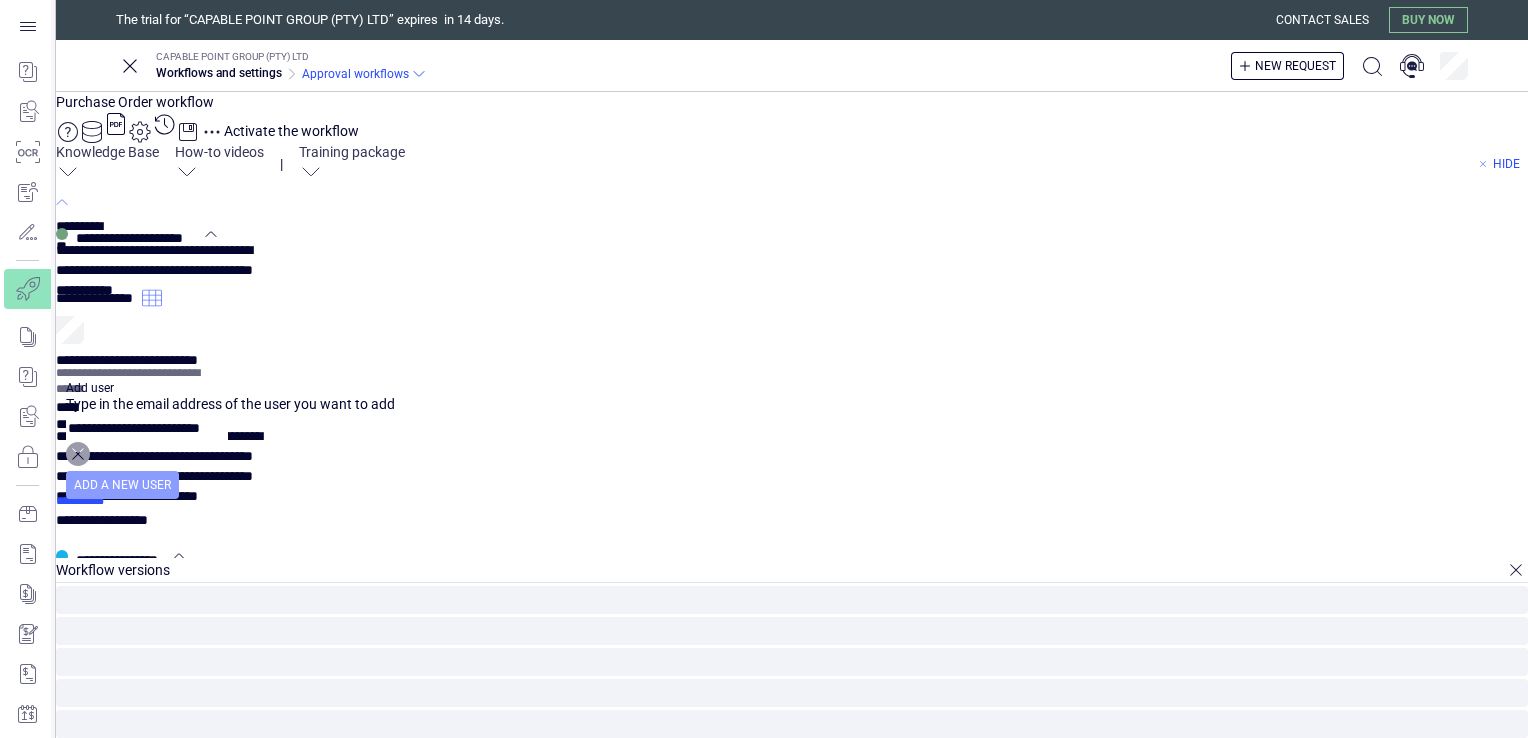type on "**********" 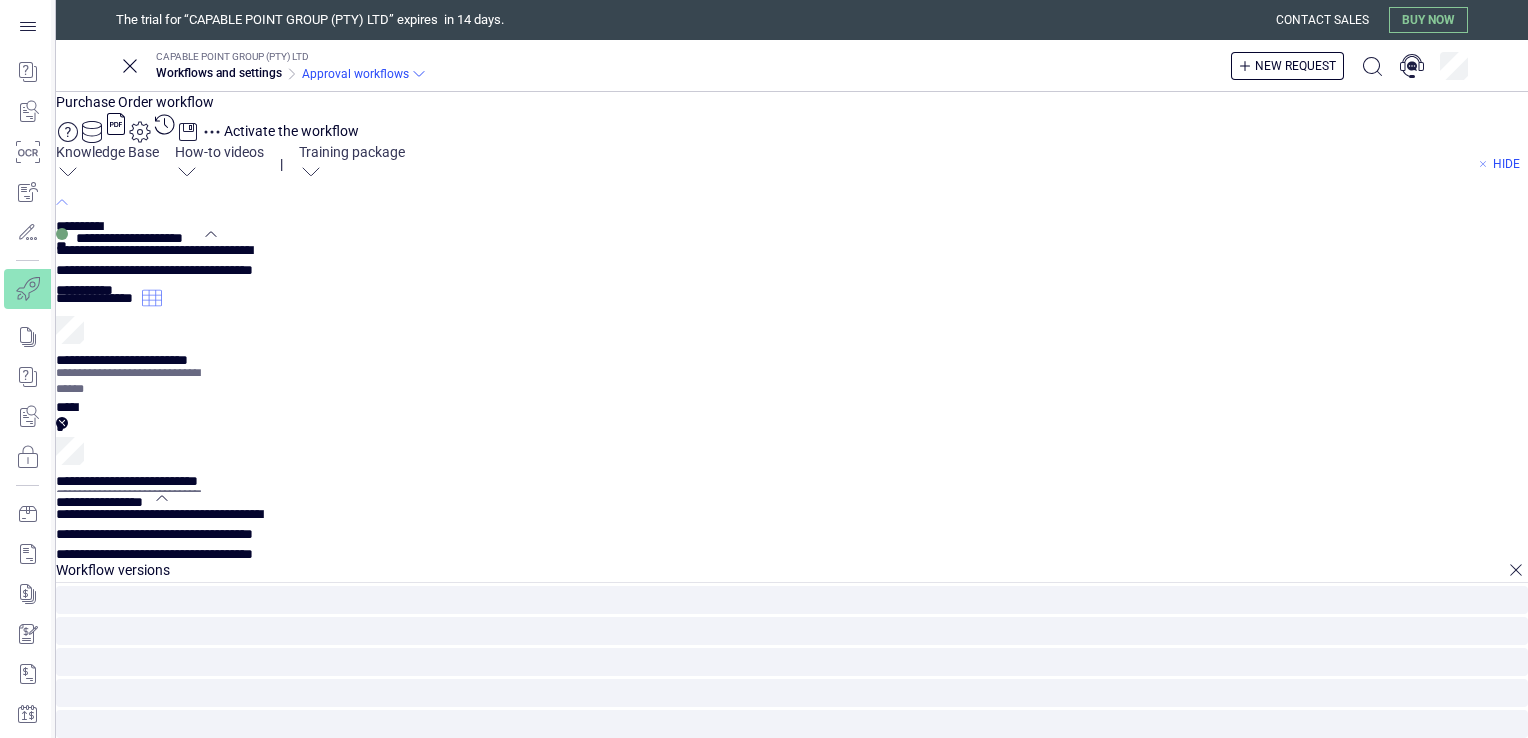 click on "**********" at bounding box center [792, 760] 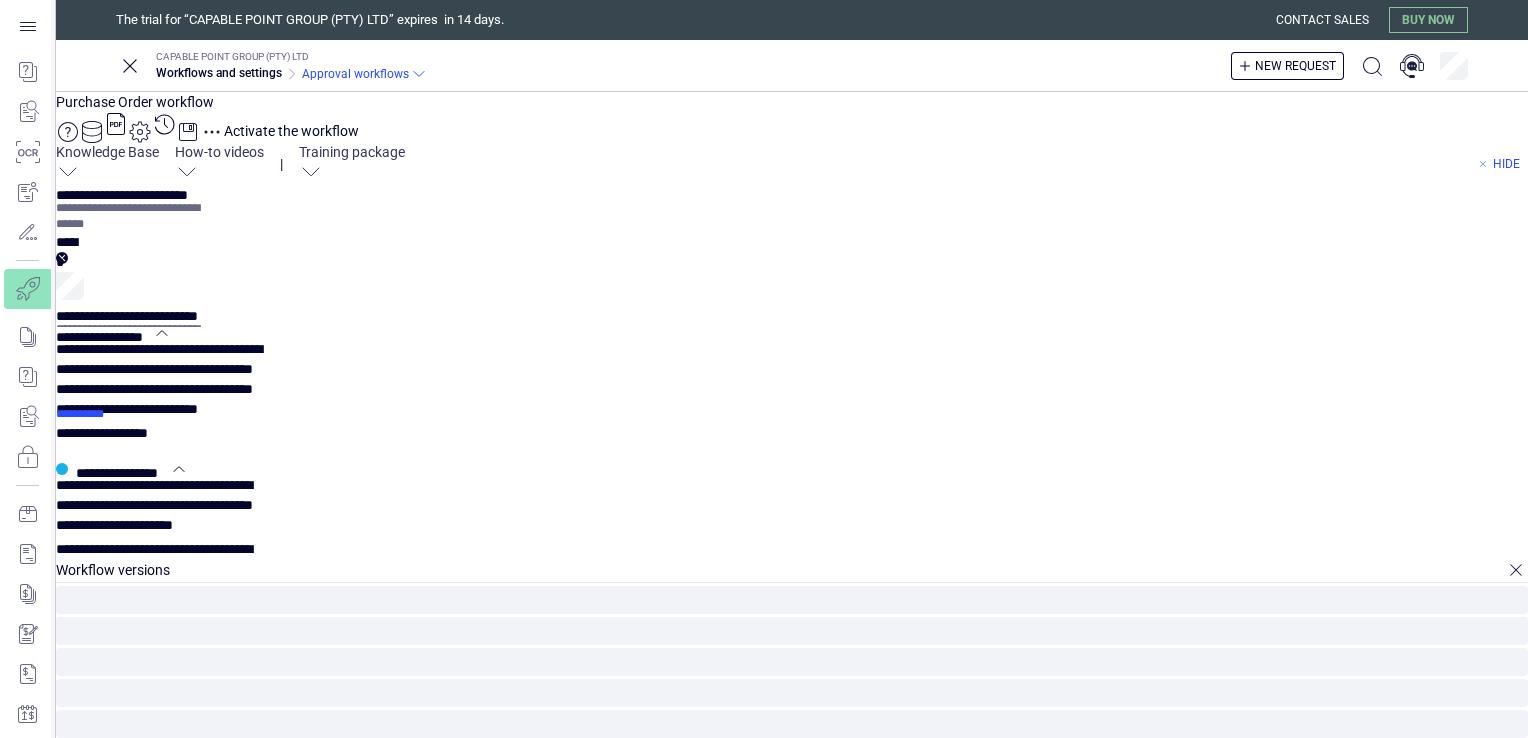 scroll, scrollTop: 256, scrollLeft: 0, axis: vertical 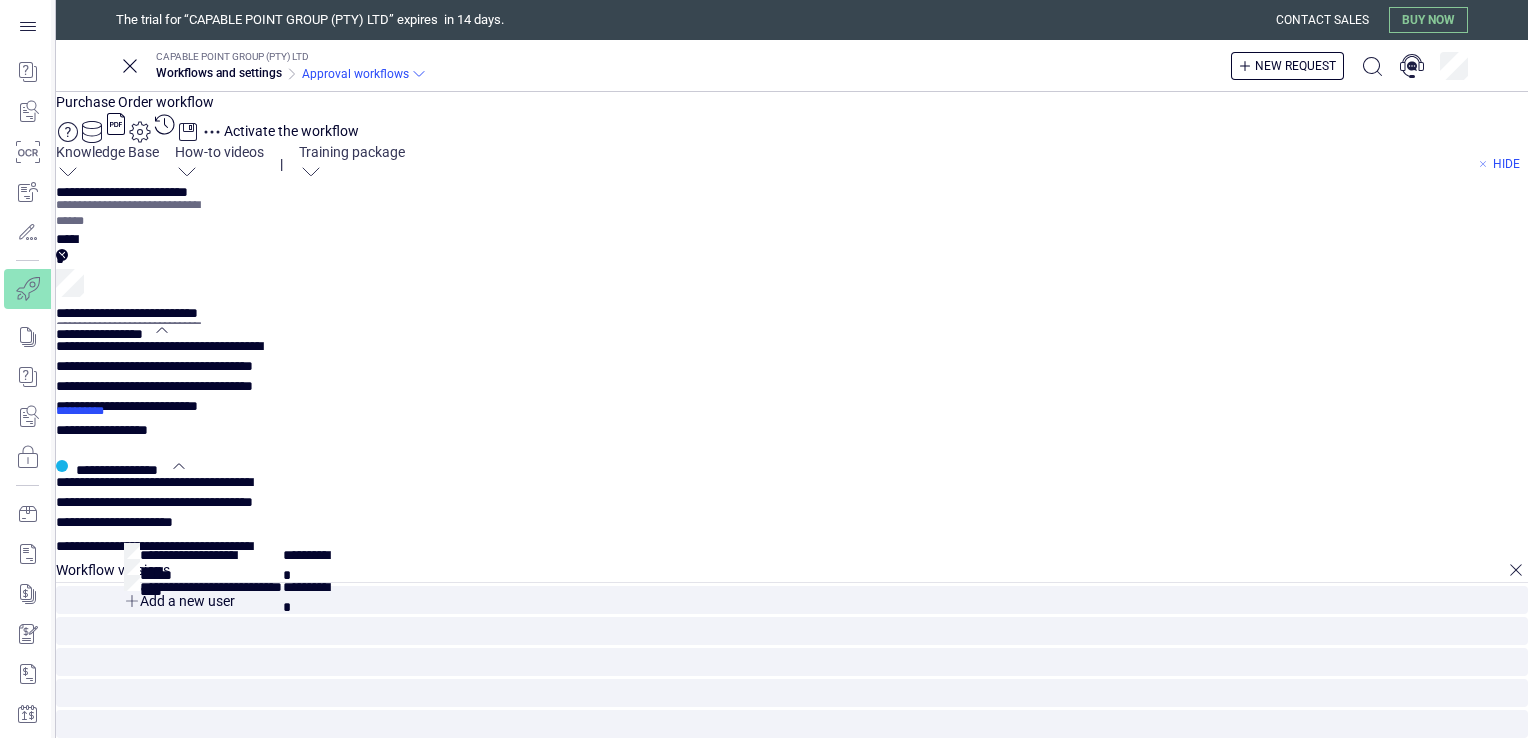 click on "**********" at bounding box center [108, 426] 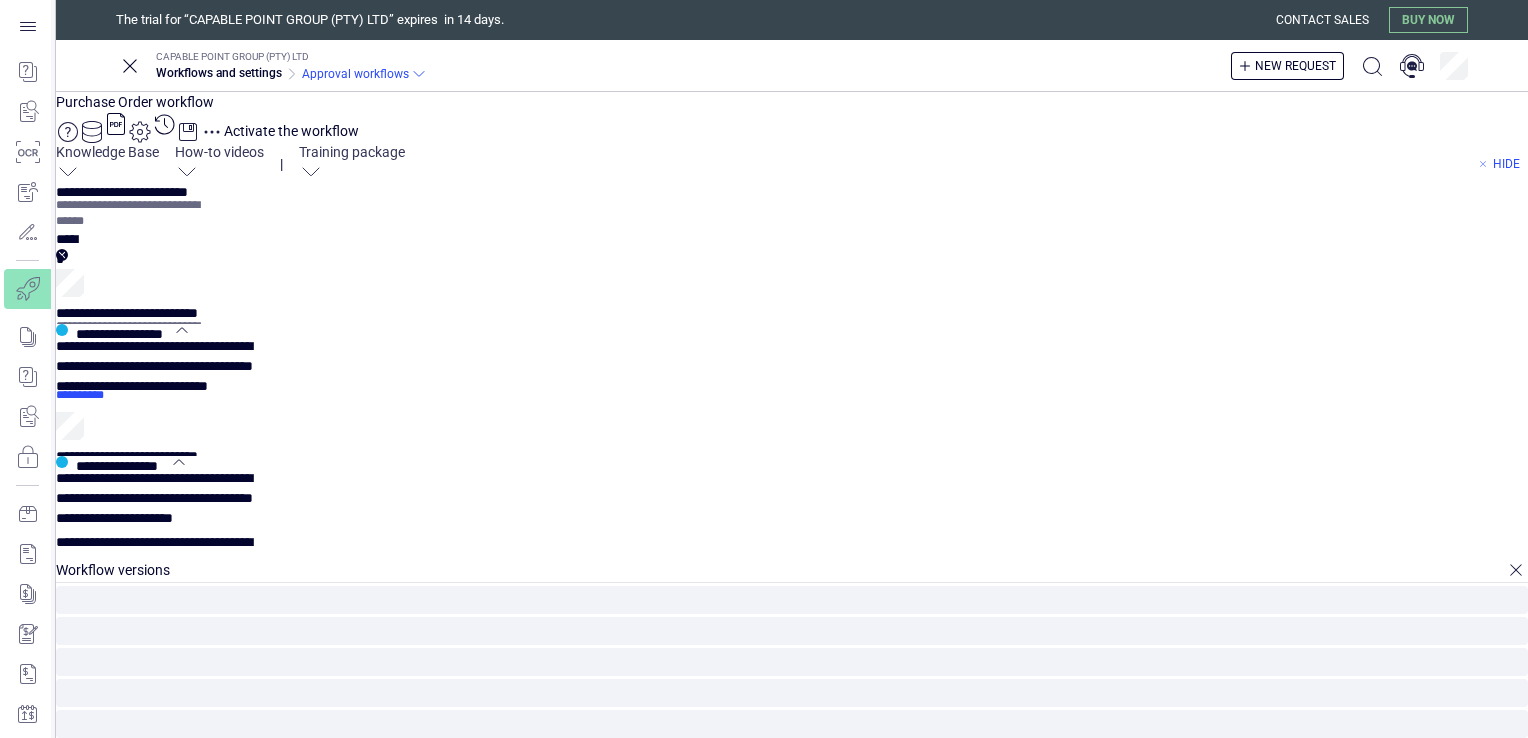 drag, startPoint x: 1516, startPoint y: 379, endPoint x: 1527, endPoint y: 354, distance: 27.313 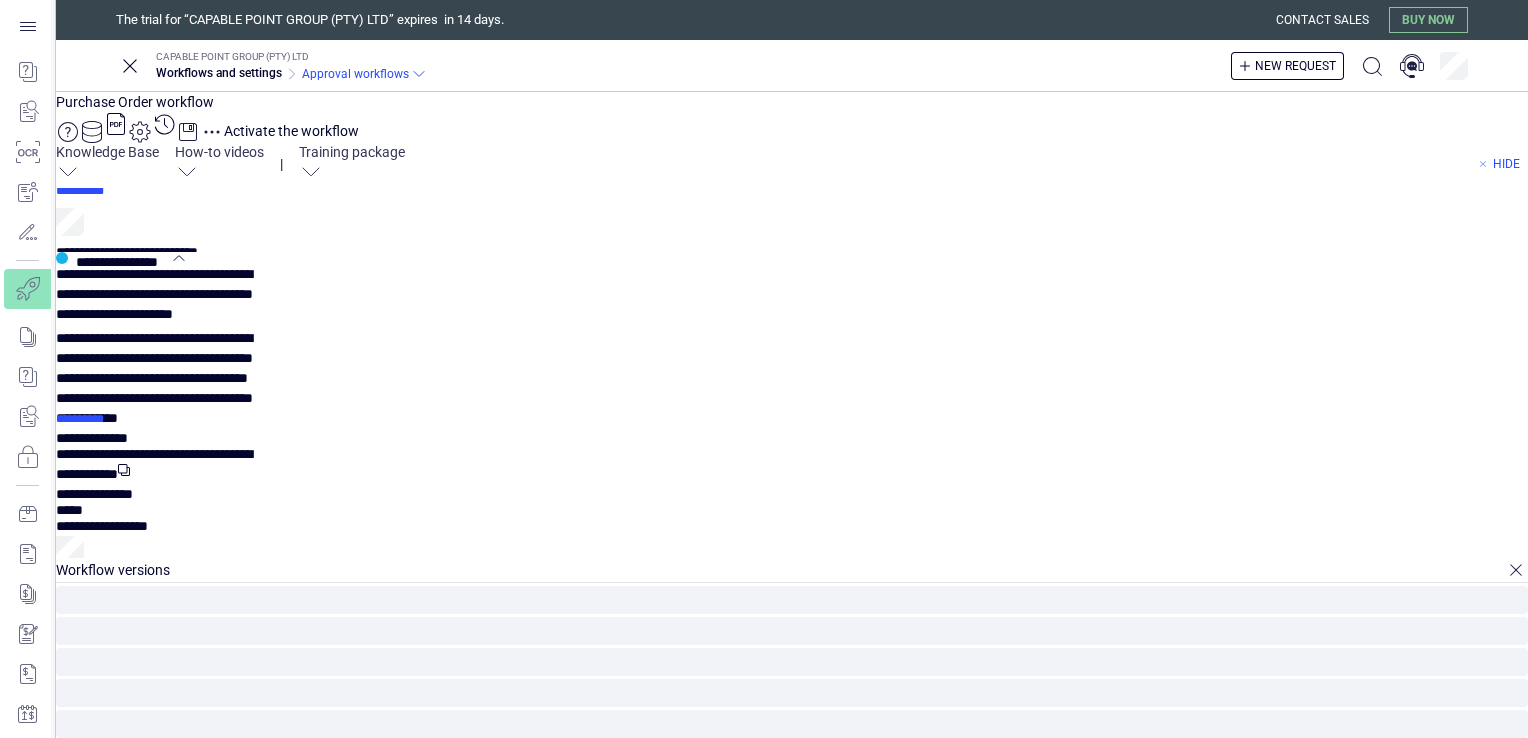 scroll, scrollTop: 461, scrollLeft: 0, axis: vertical 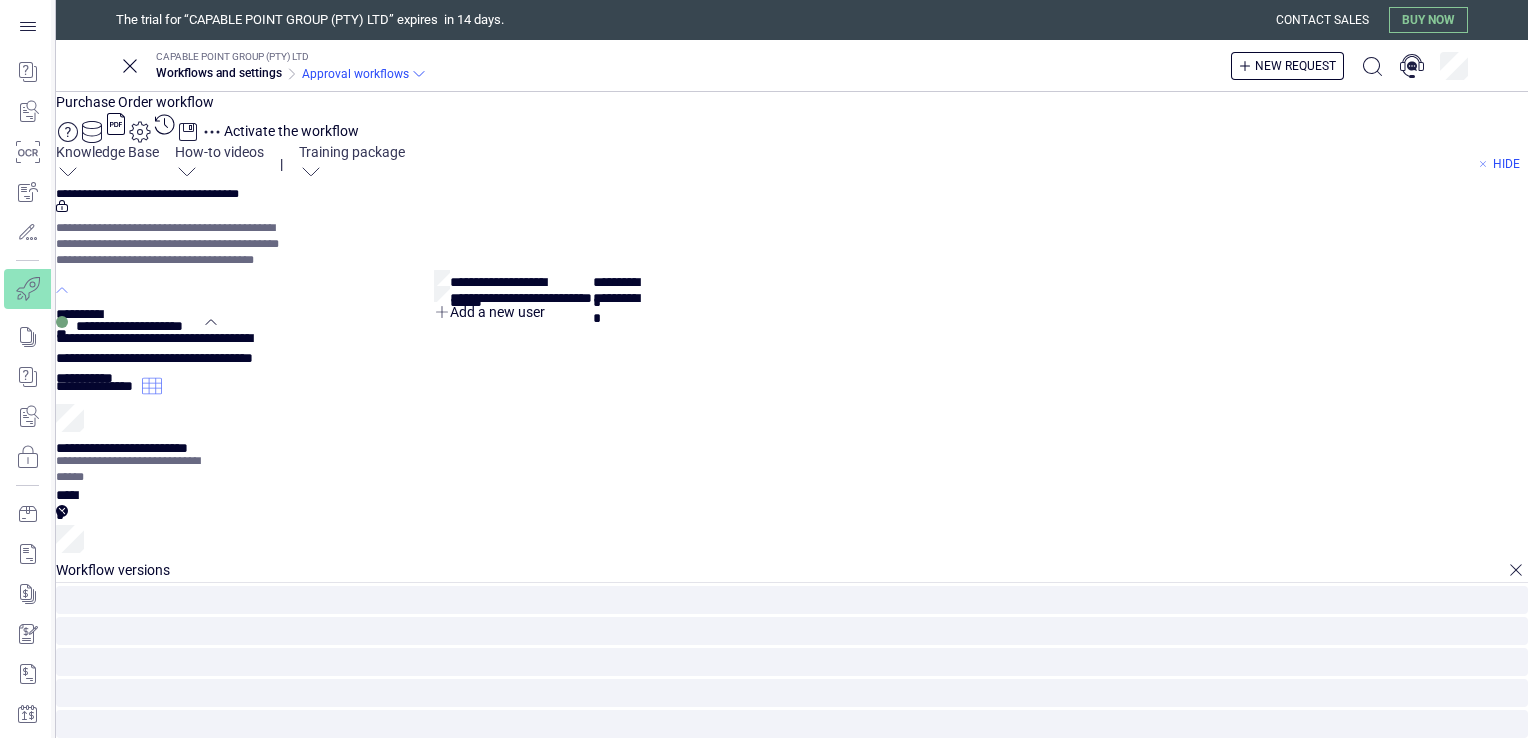 click on "**********" at bounding box center (100, 1192) 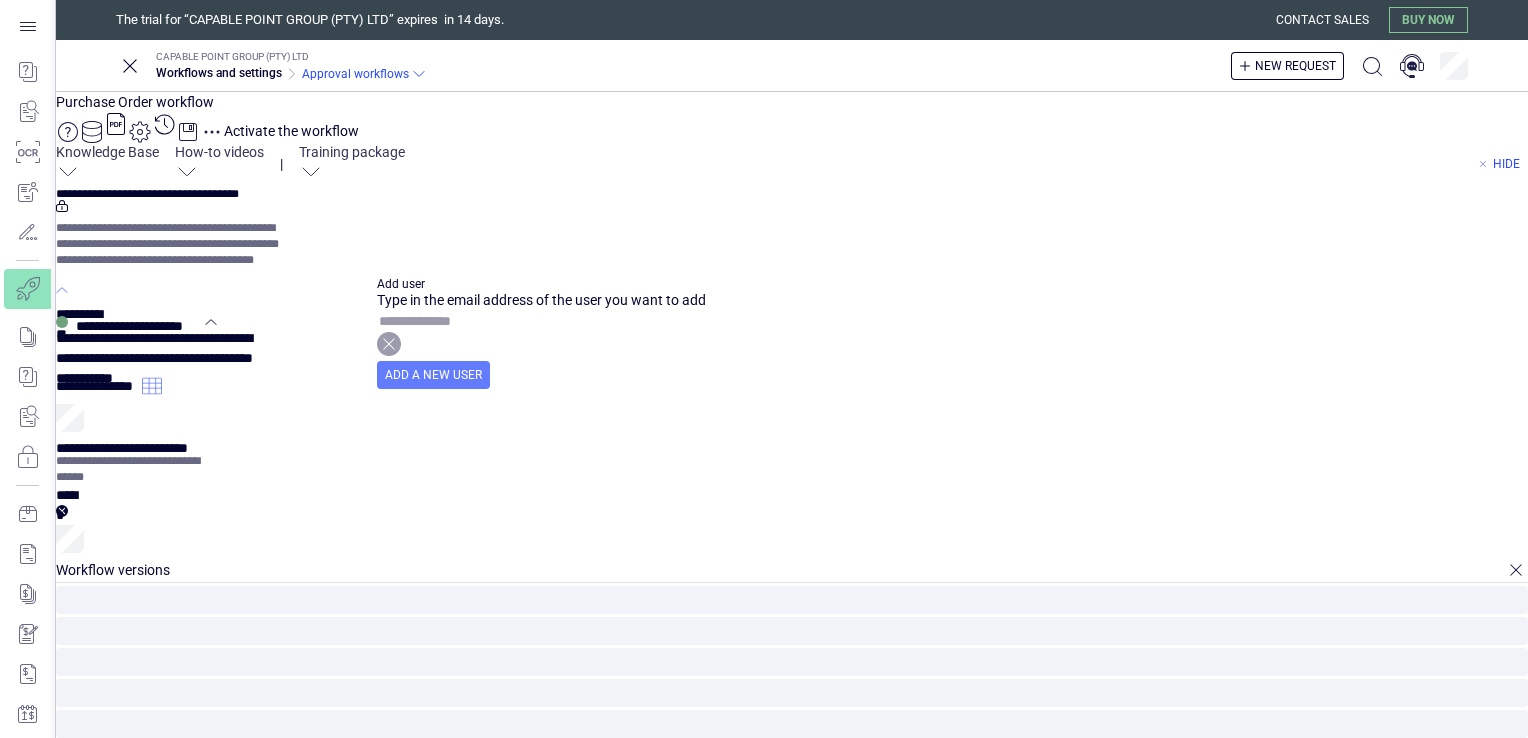 click at bounding box center (449, 321) 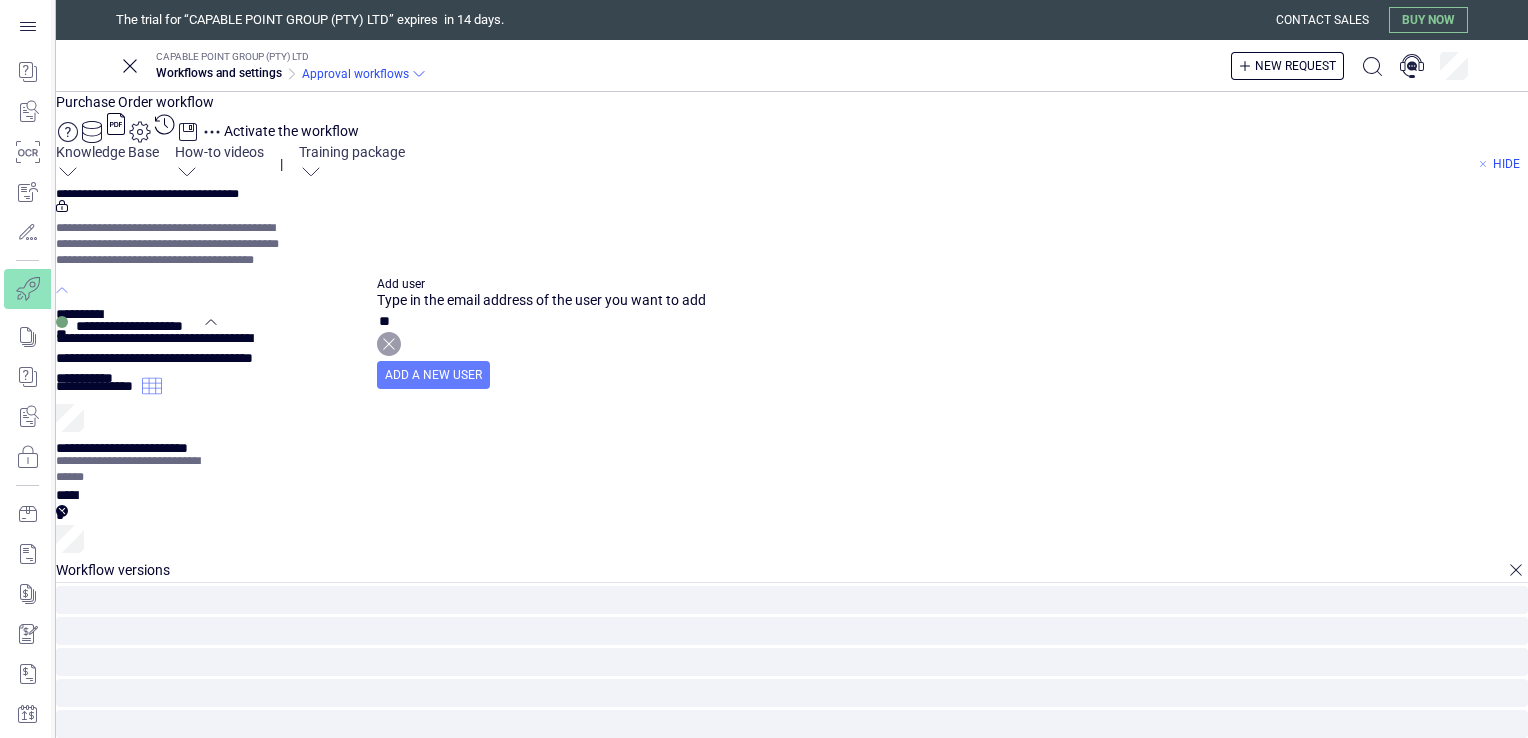 type on "*" 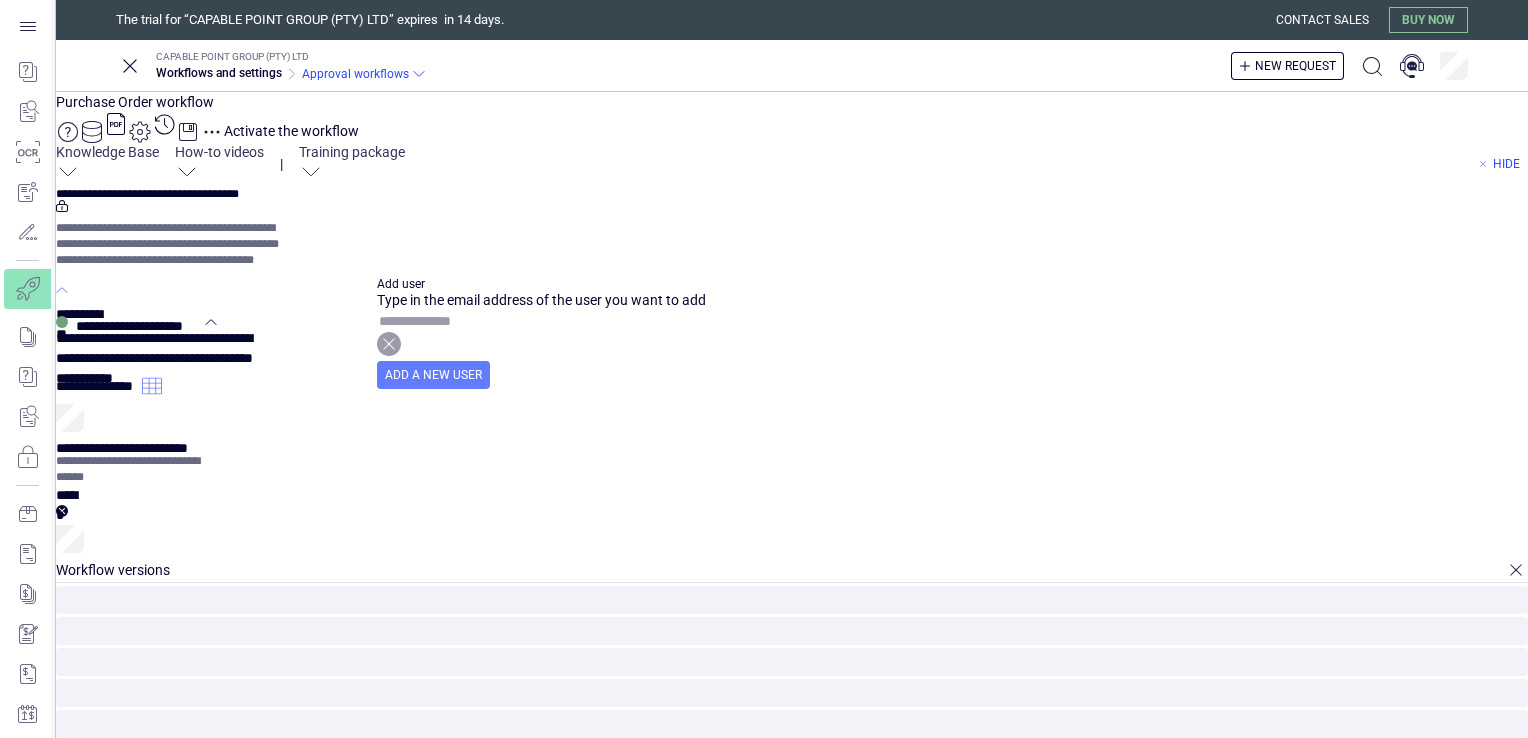 type on "*" 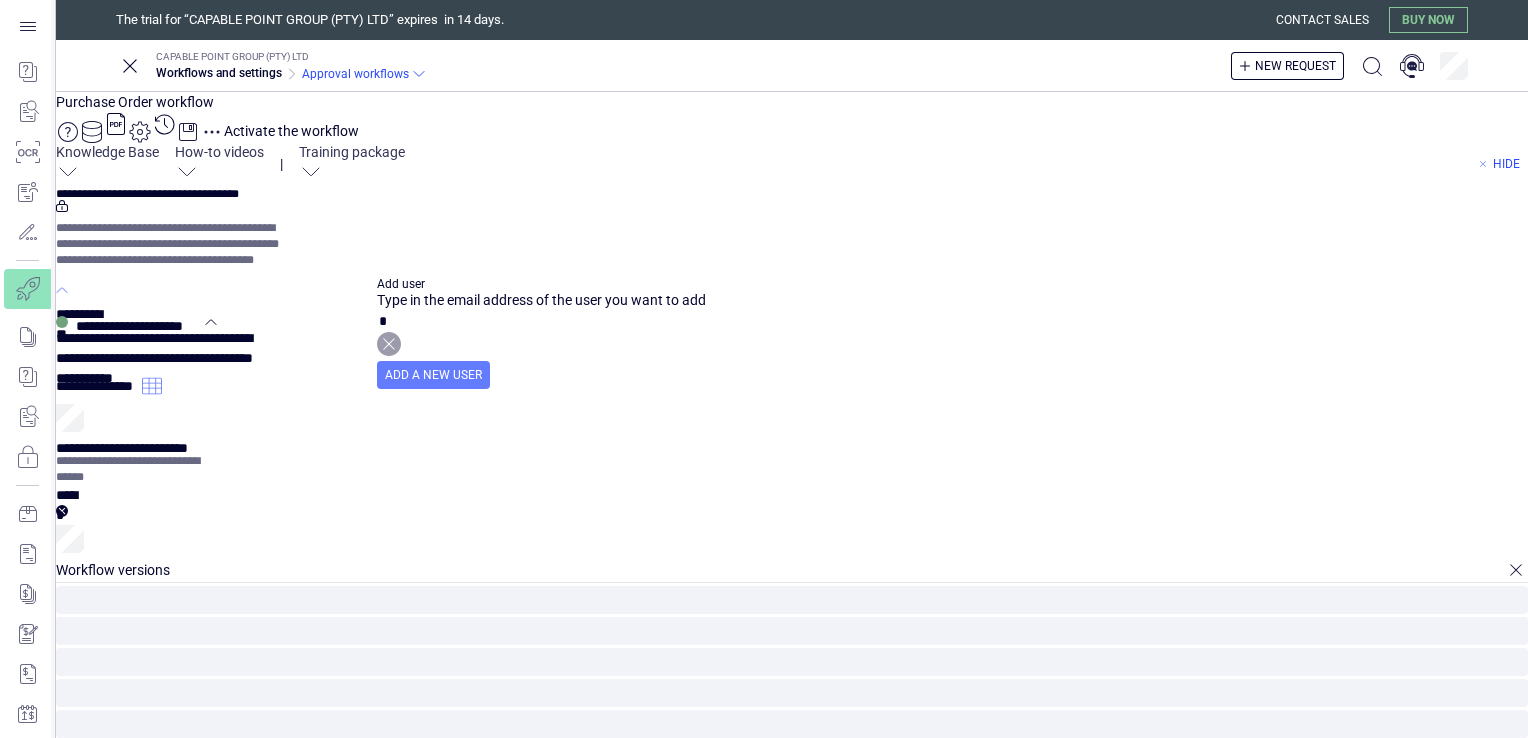 type 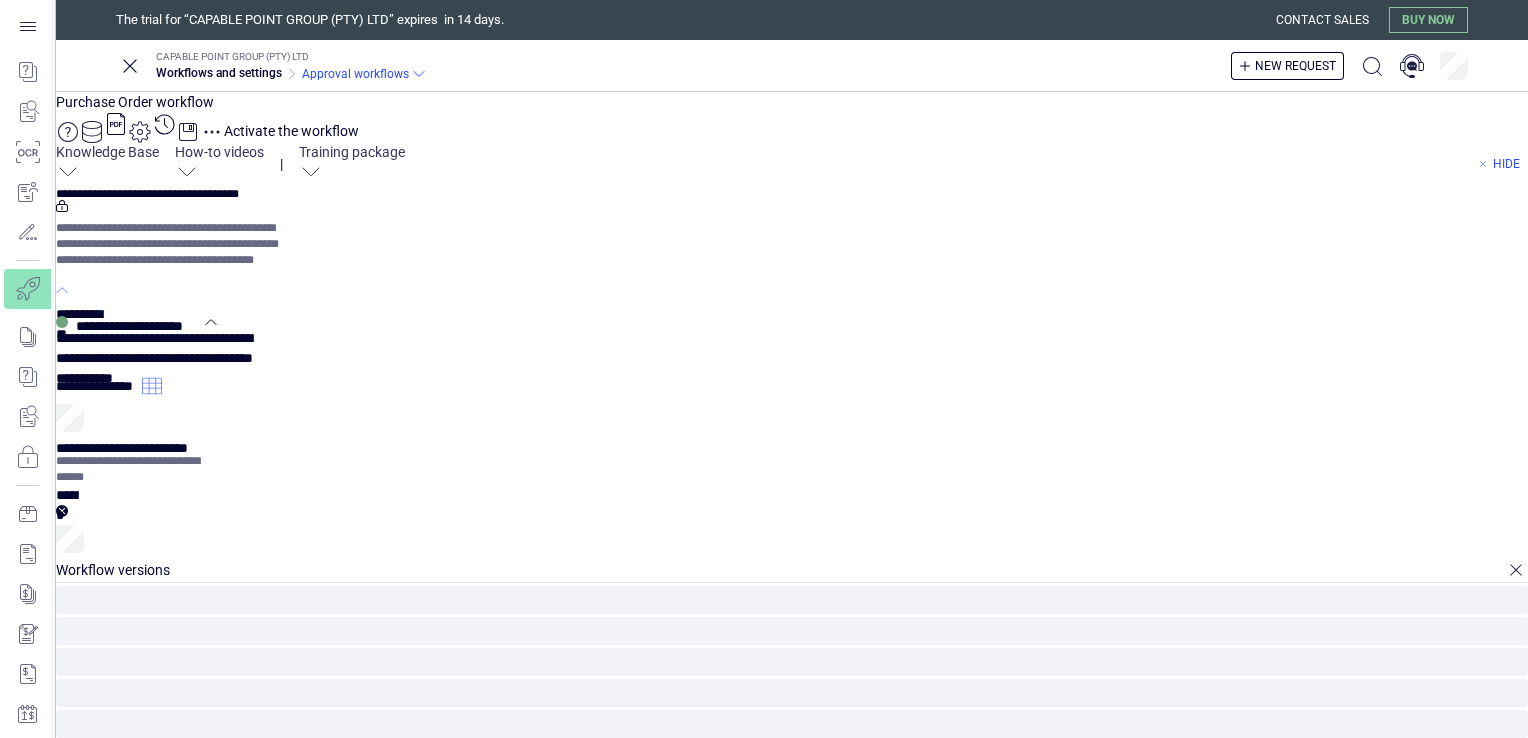 click on "**********" at bounding box center (792, 846) 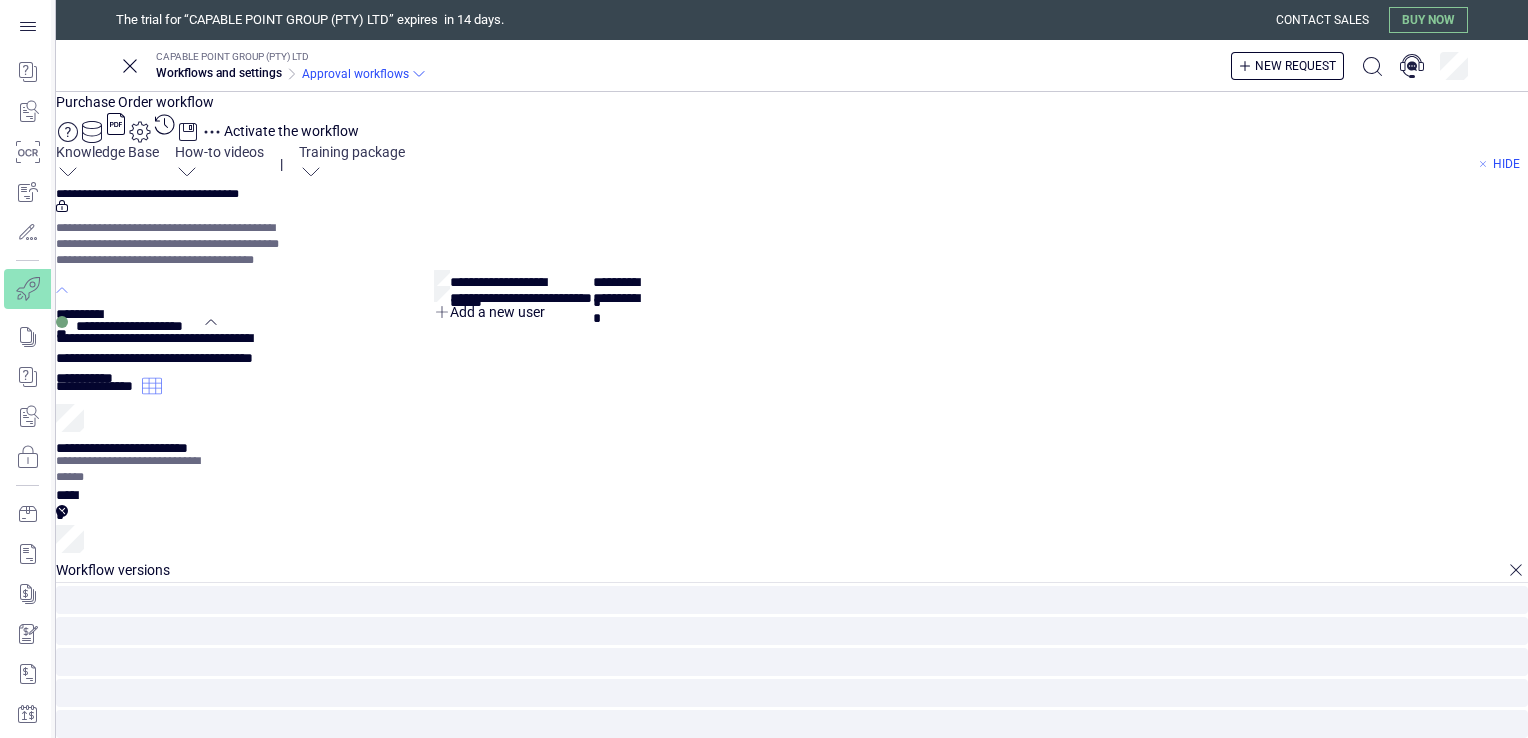 click at bounding box center [537, 312] 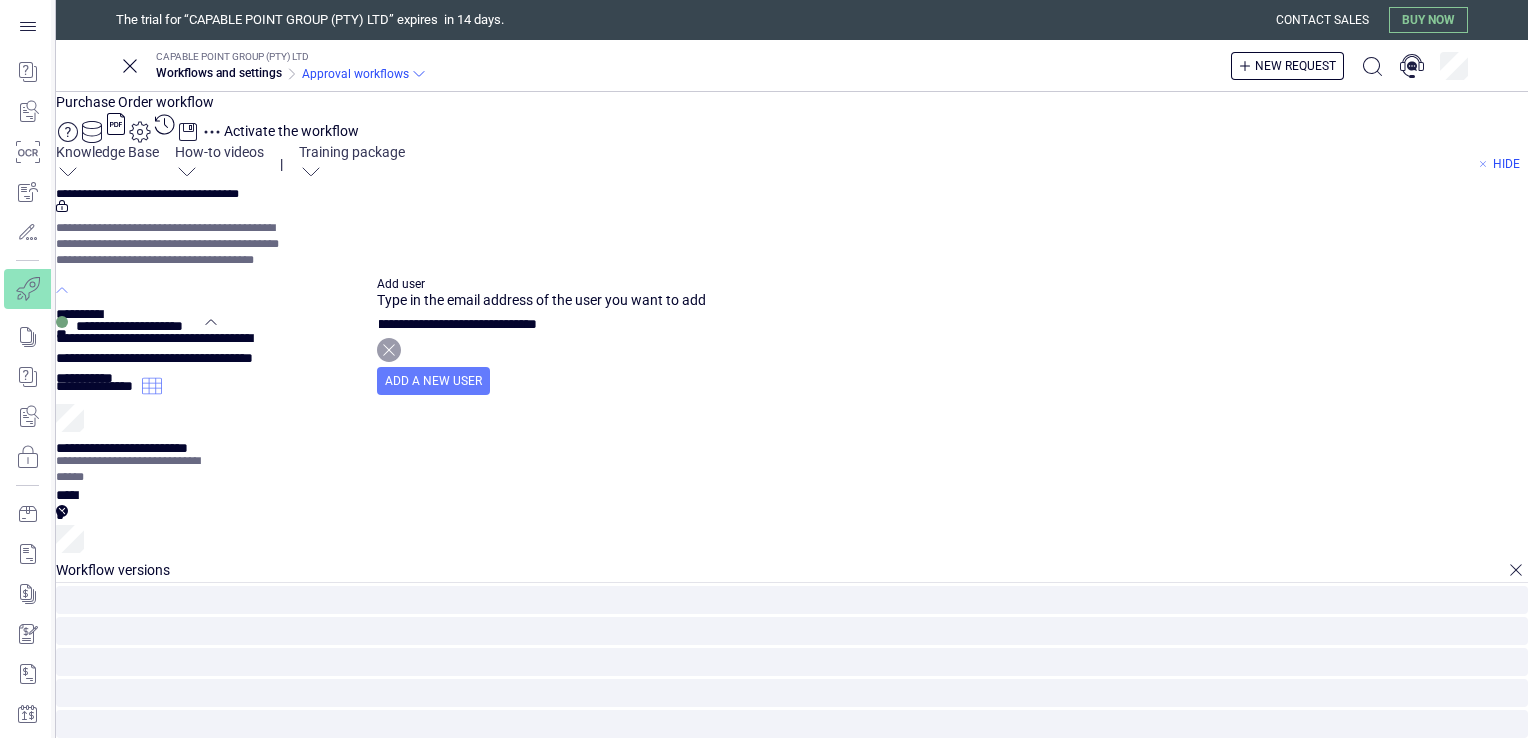 scroll, scrollTop: 0, scrollLeft: 119, axis: horizontal 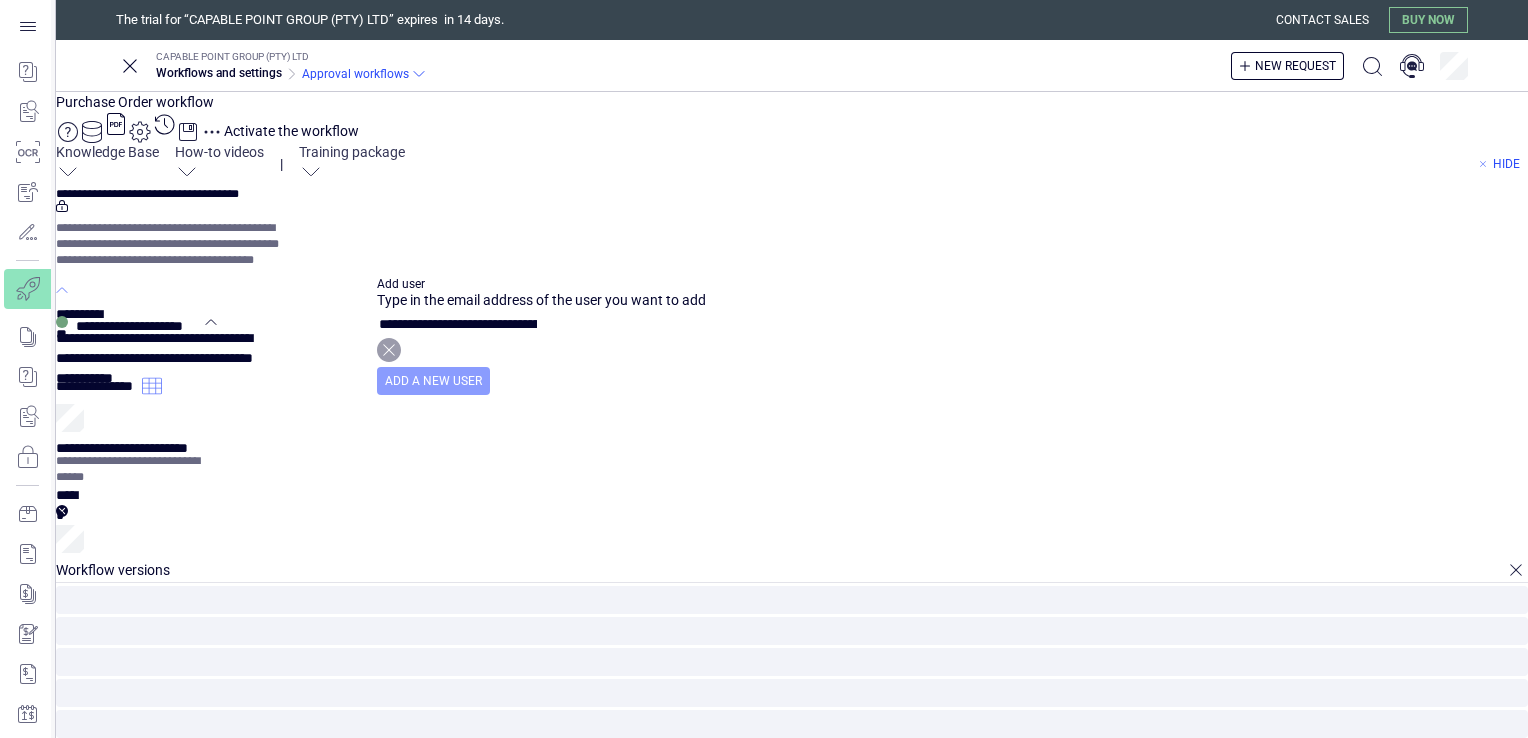 click on "Add a new user" at bounding box center [433, 381] 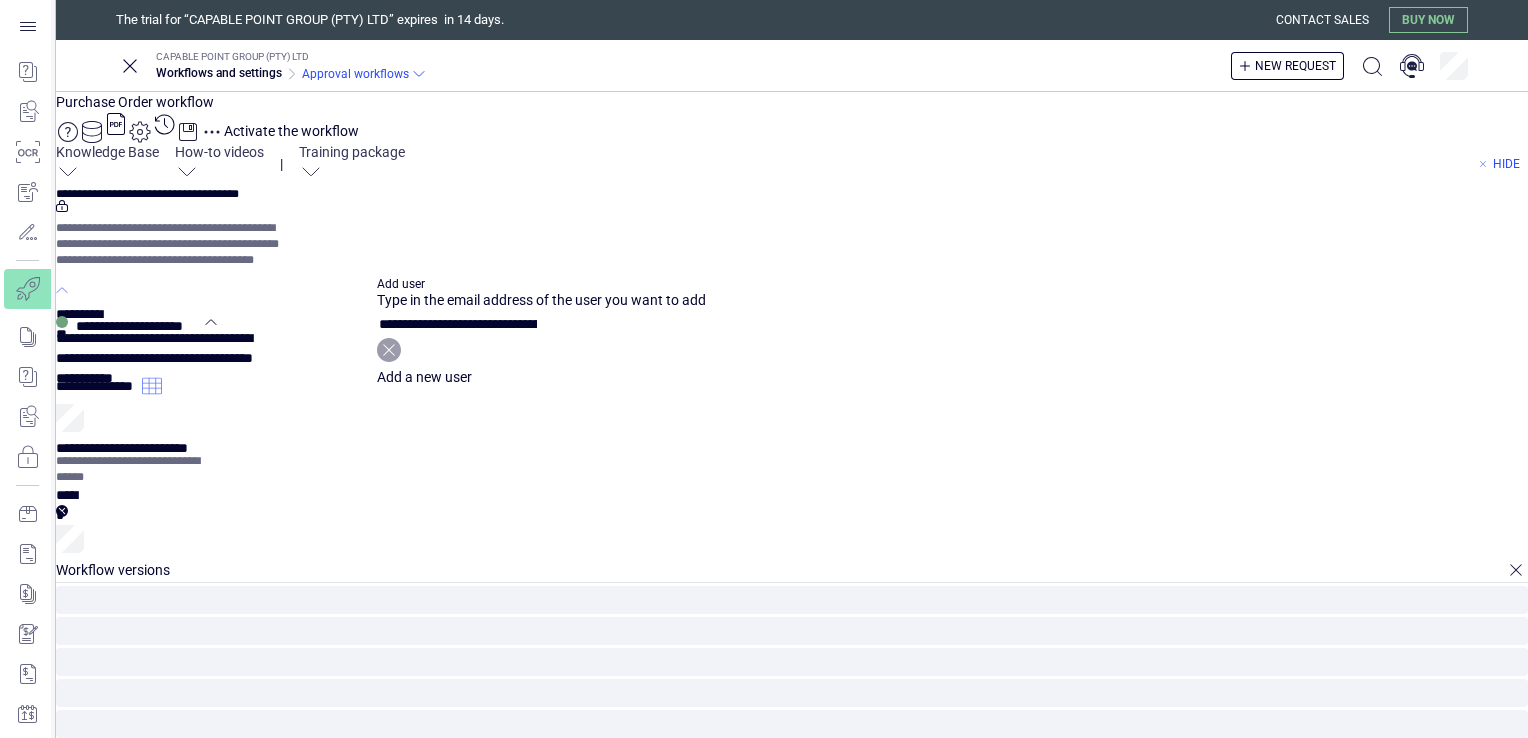 click on "**********" at bounding box center [458, 324] 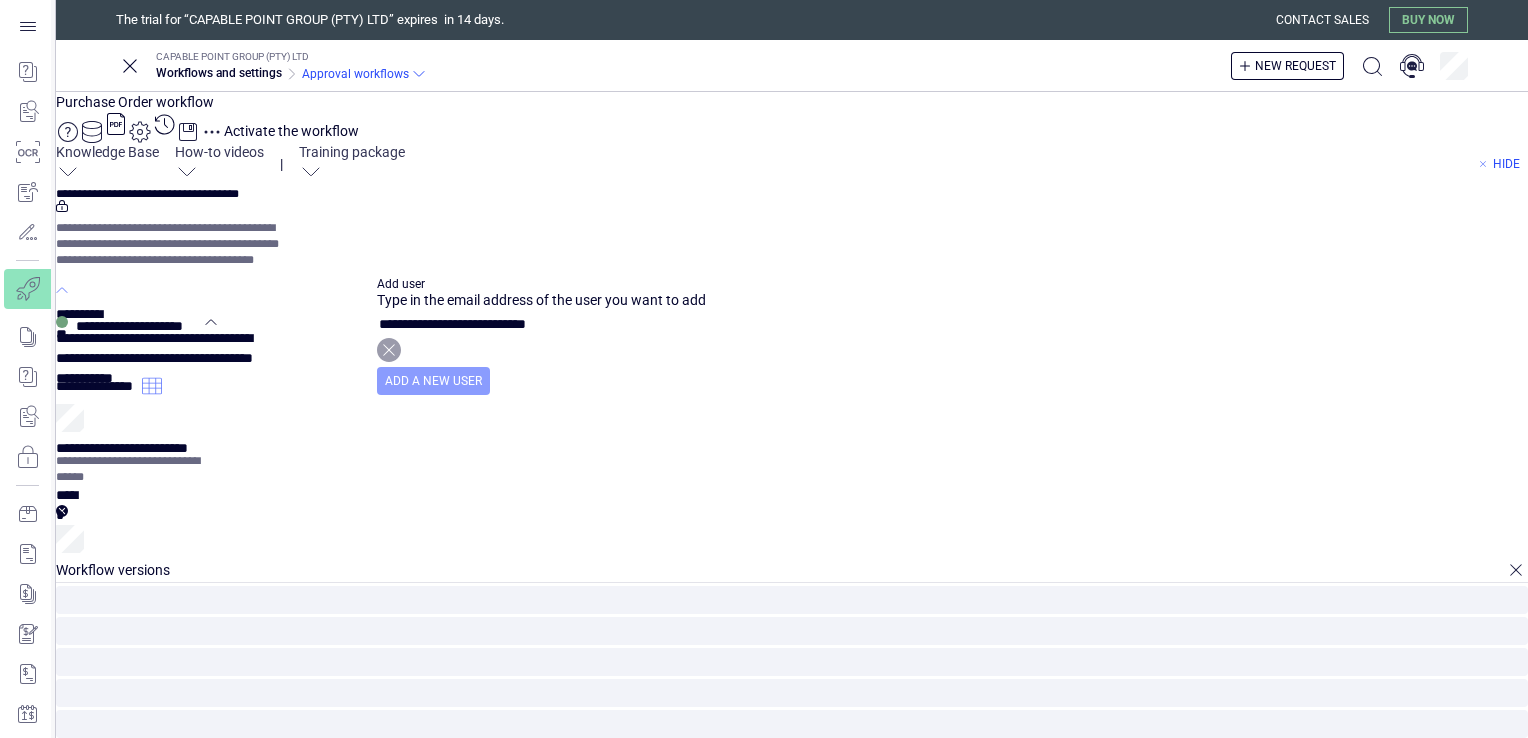 type on "**********" 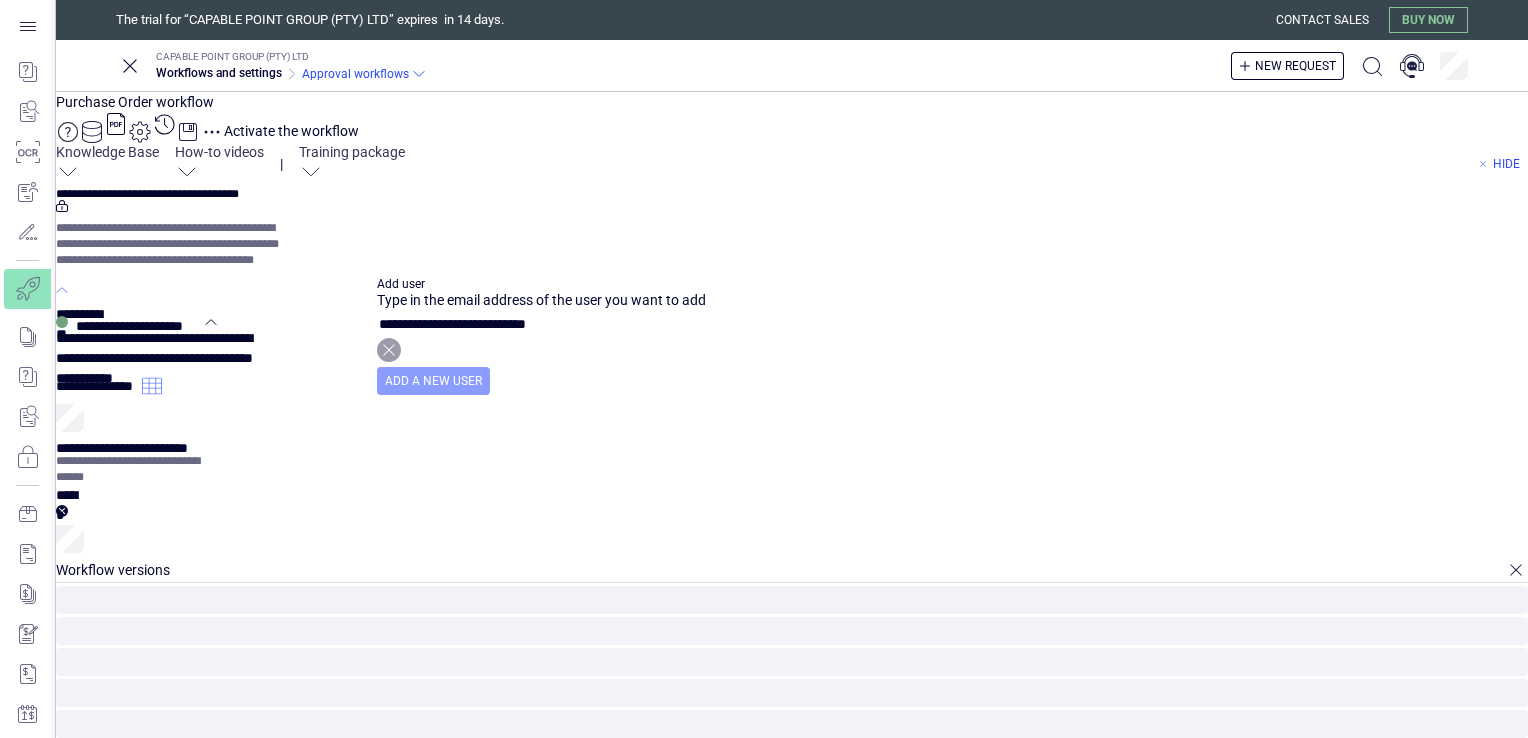 click on "Add a new user" at bounding box center (433, 381) 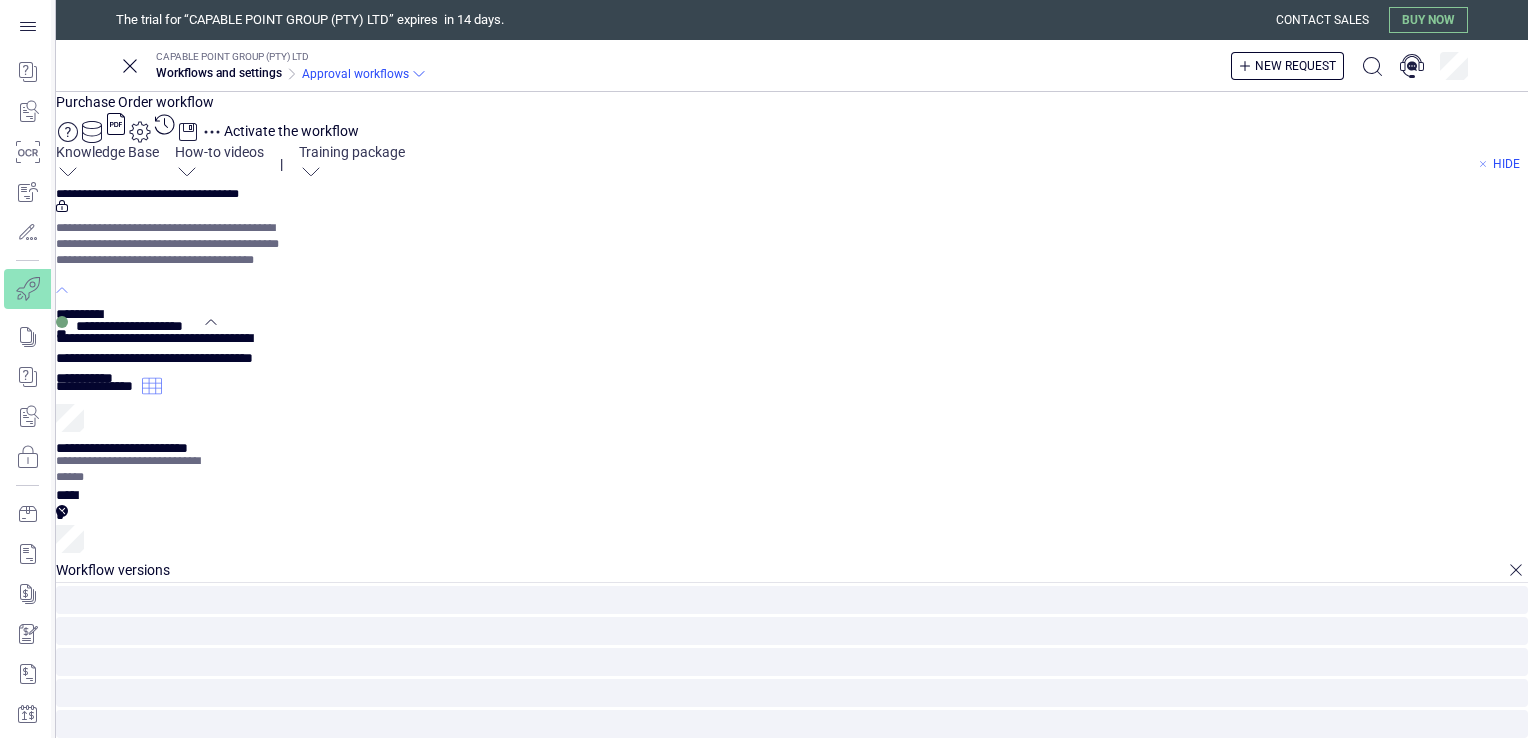 click on "**********" at bounding box center [792, 899] 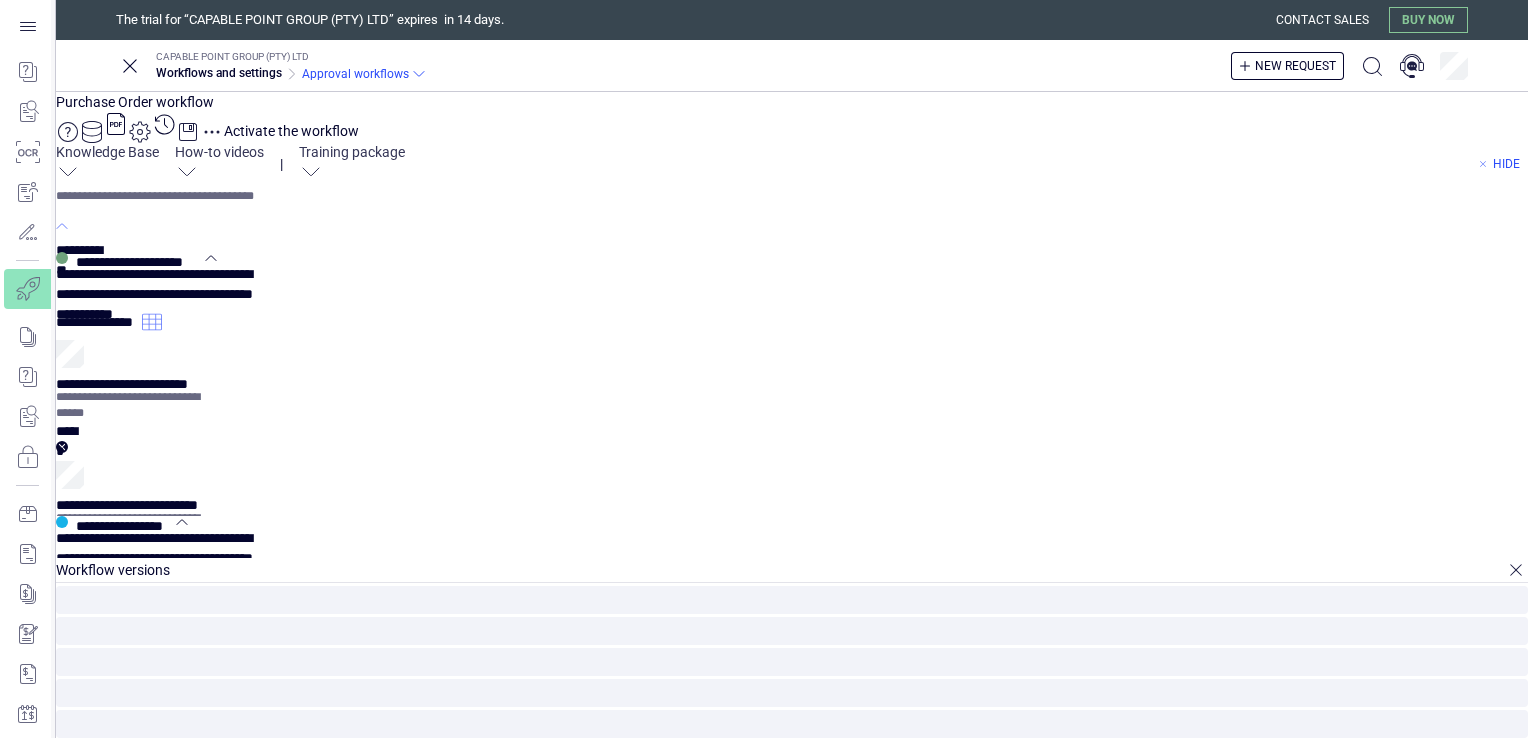 scroll, scrollTop: 0, scrollLeft: 0, axis: both 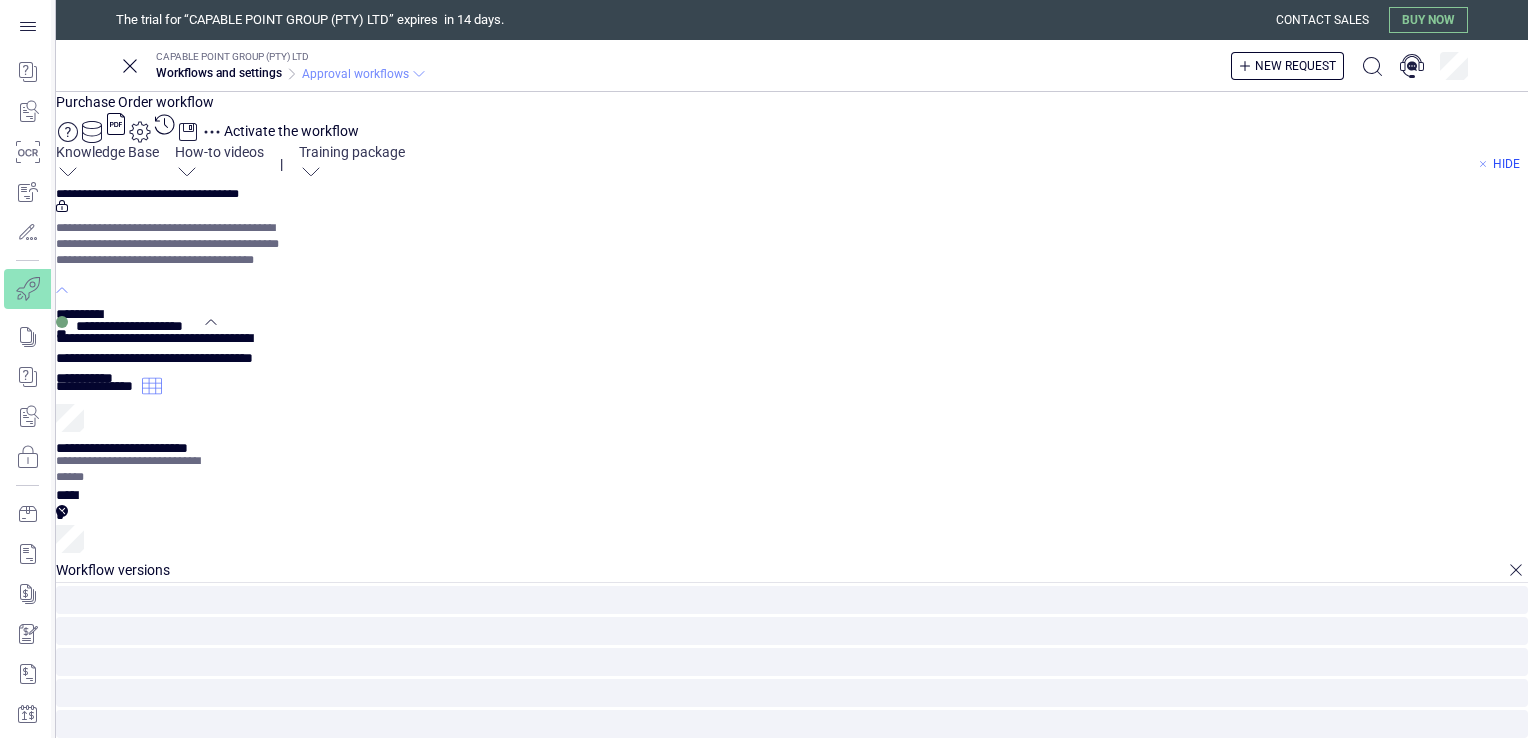 click on "Approval workflows" at bounding box center [355, 74] 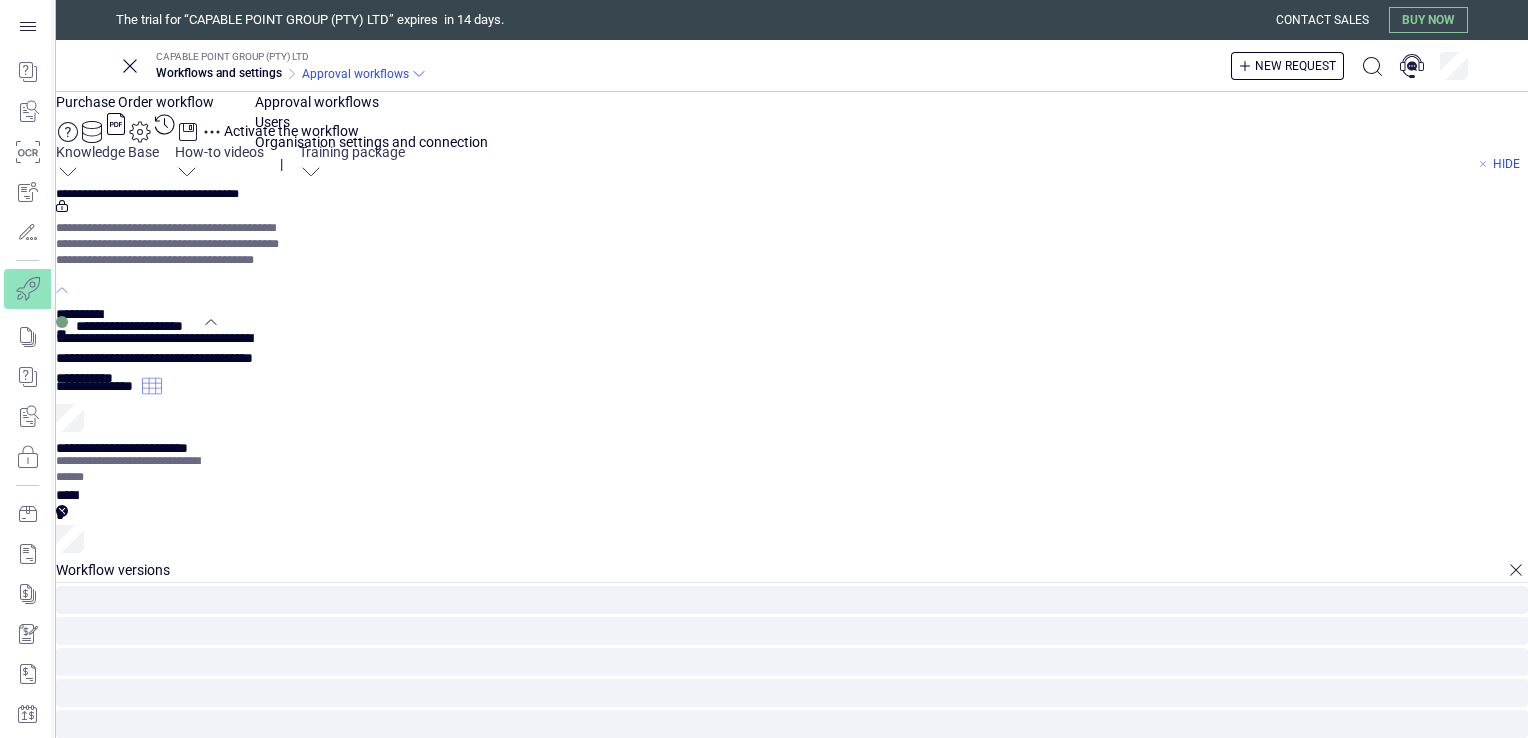 click at bounding box center (371, 102) 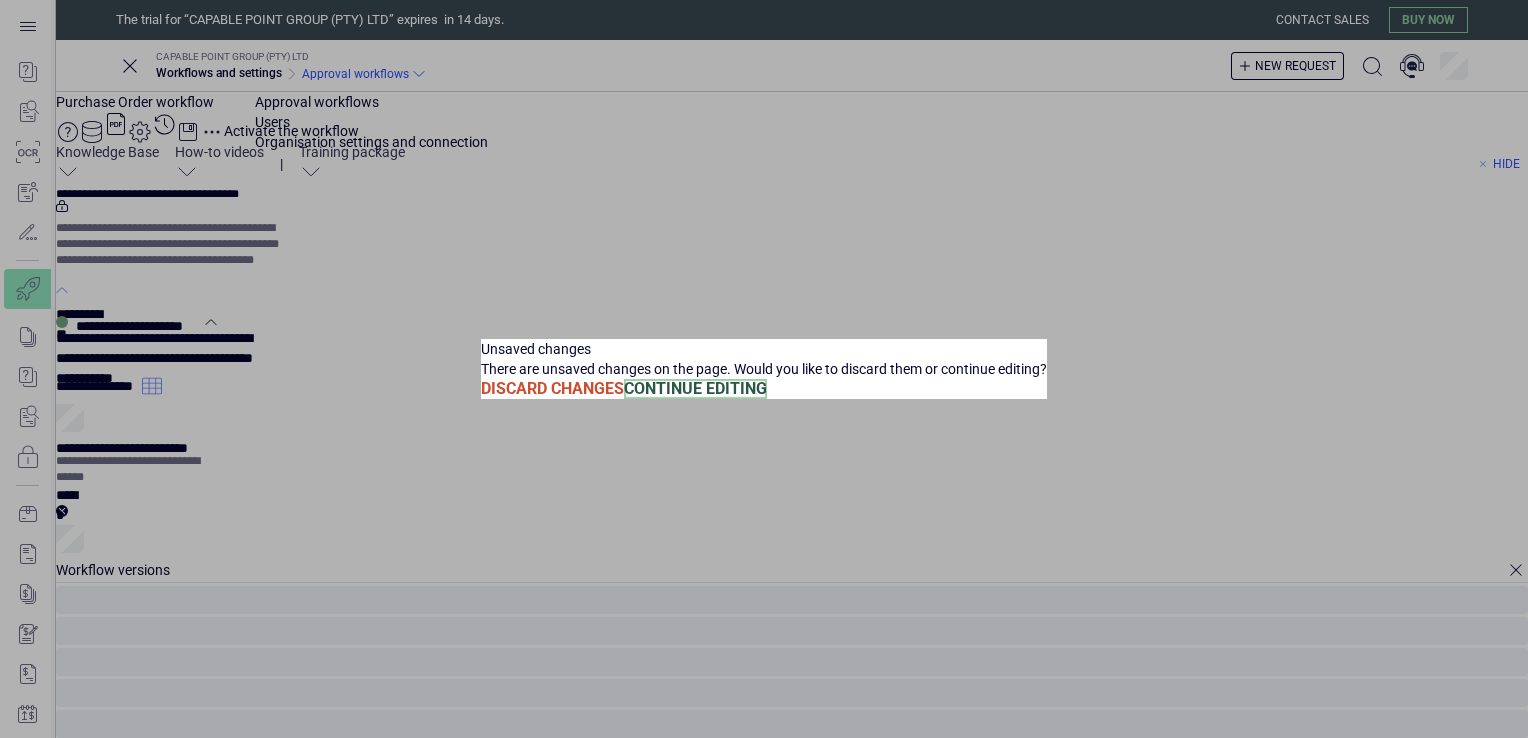 click on "Continue Editing" at bounding box center [695, 389] 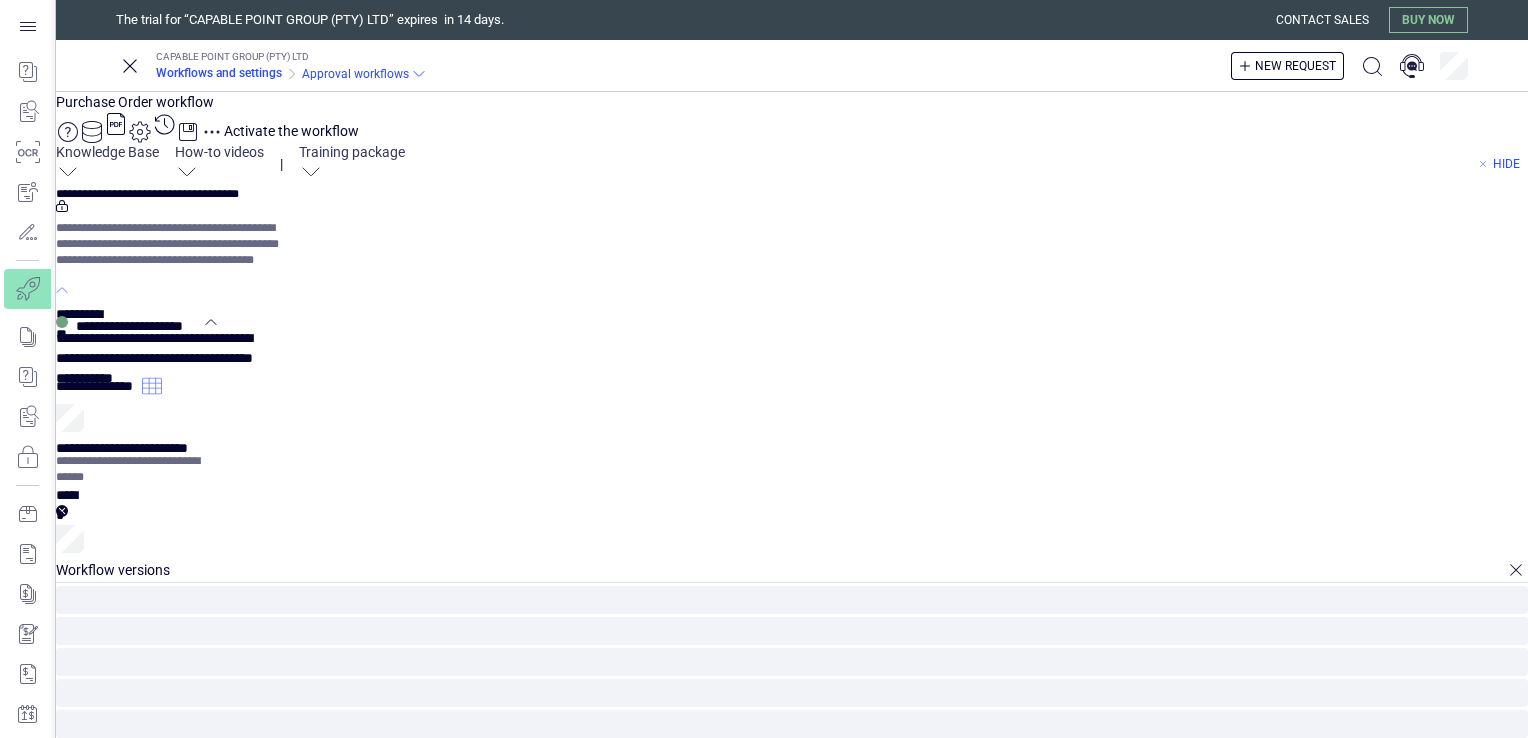click on "Workflows and settings" at bounding box center (219, 73) 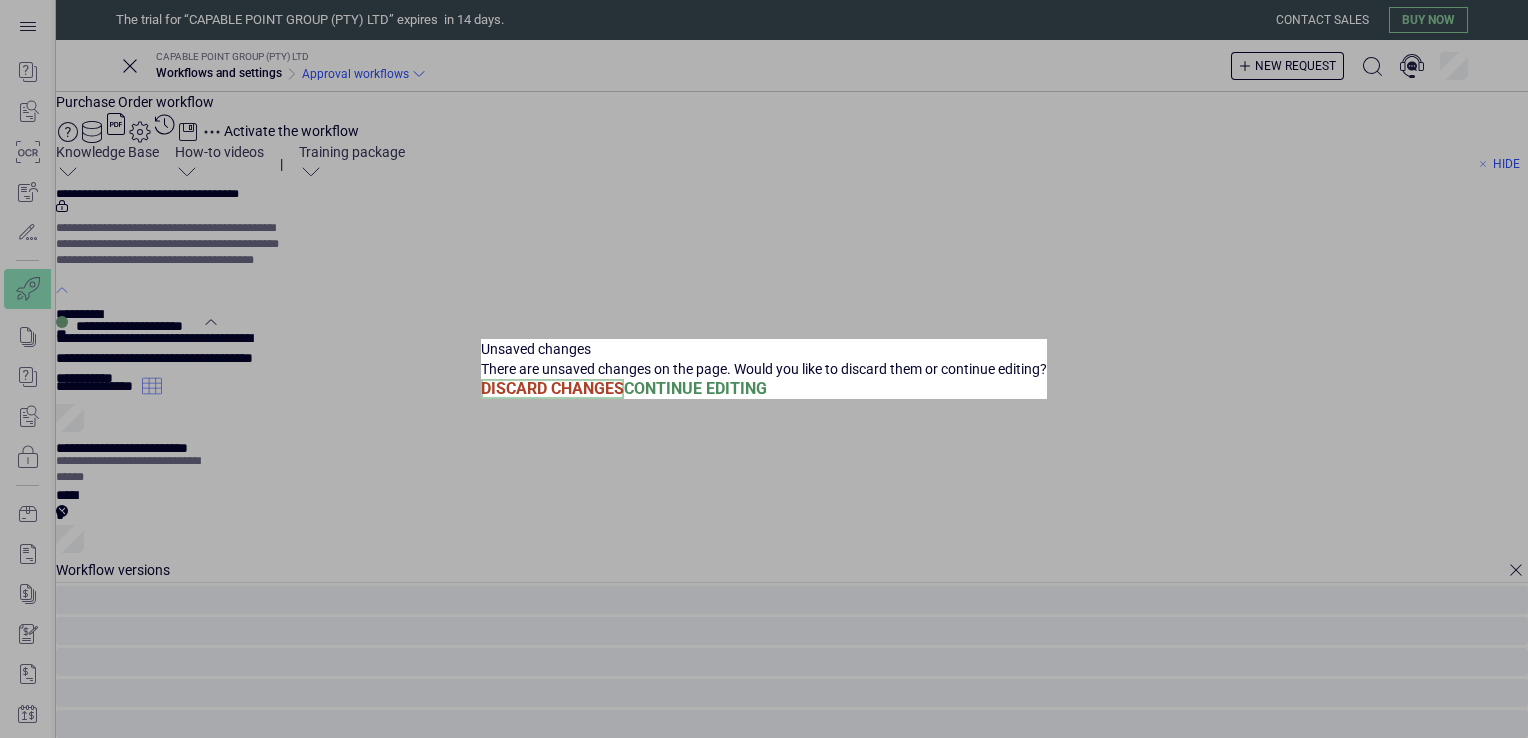 click on "Discard Changes" at bounding box center (552, 389) 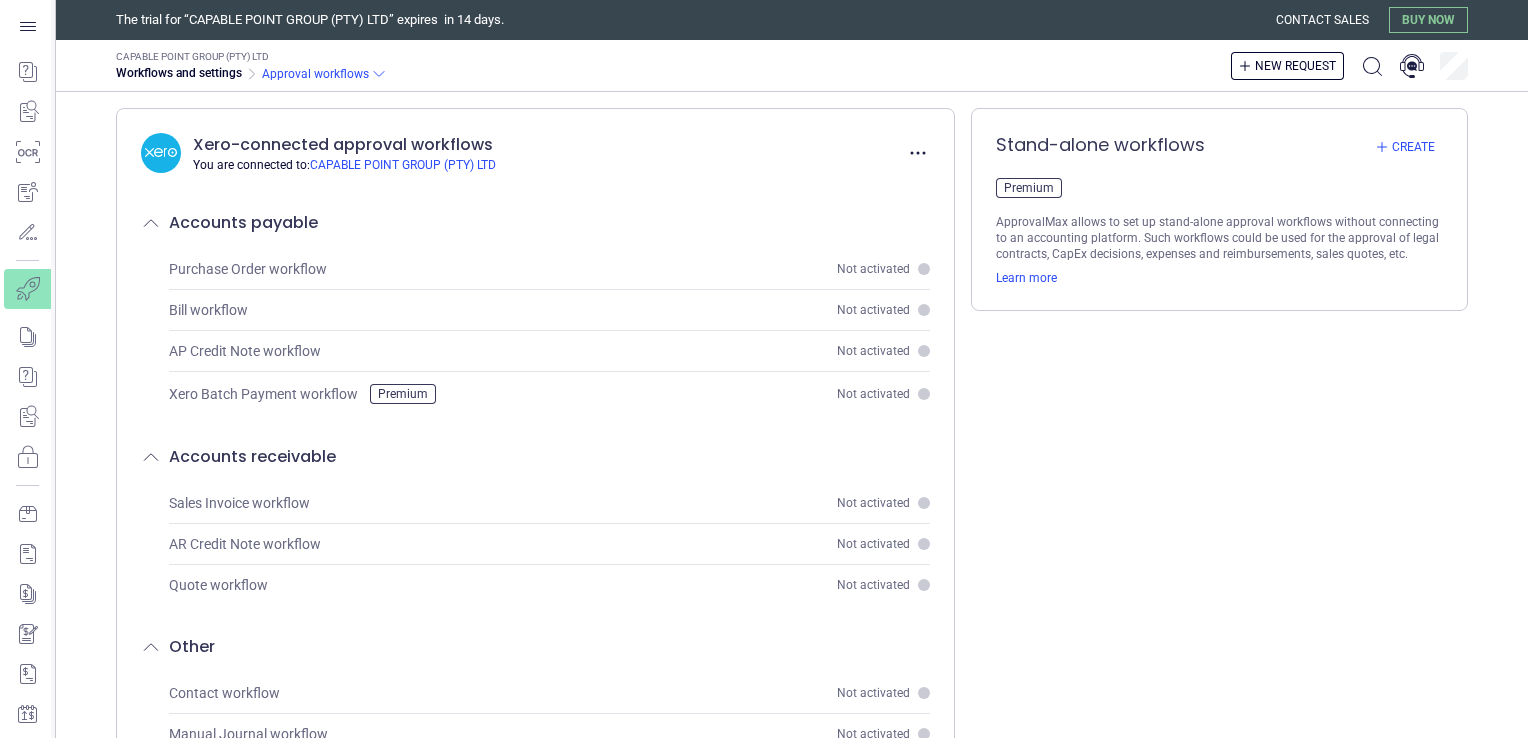 click on "Let’s start" at bounding box center (0, 0) 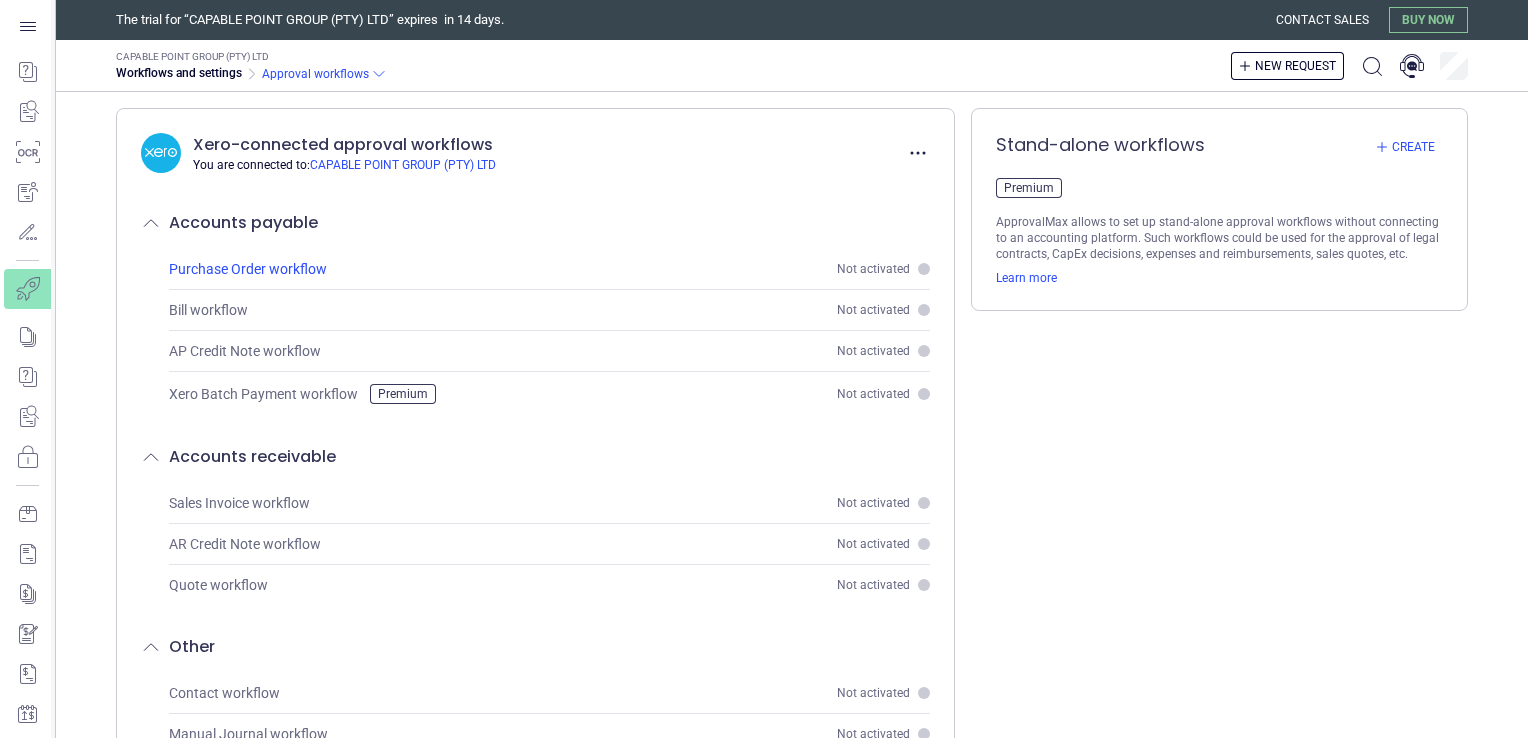 click on "Purchase Order workflow" at bounding box center [248, 269] 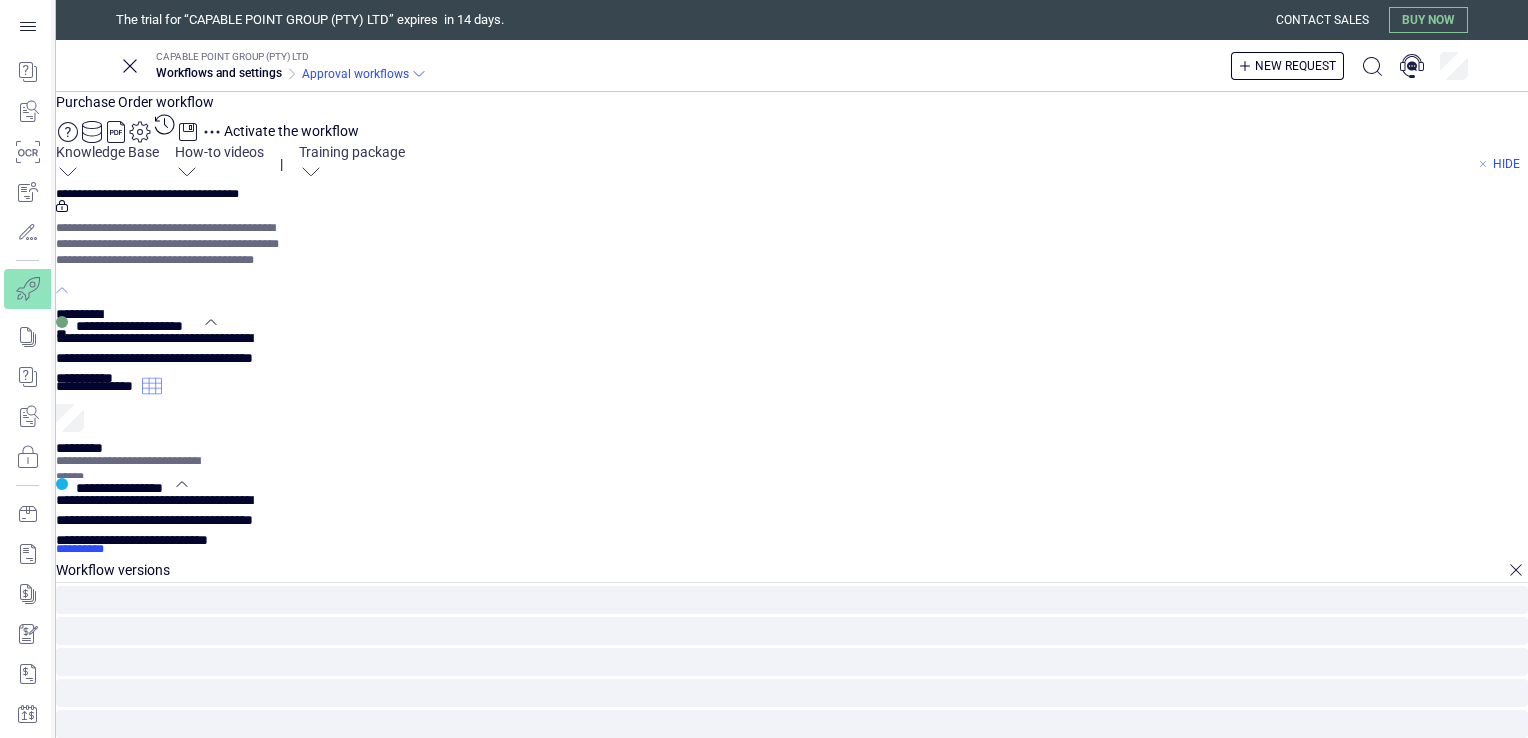 click on "**********" at bounding box center [99, 382] 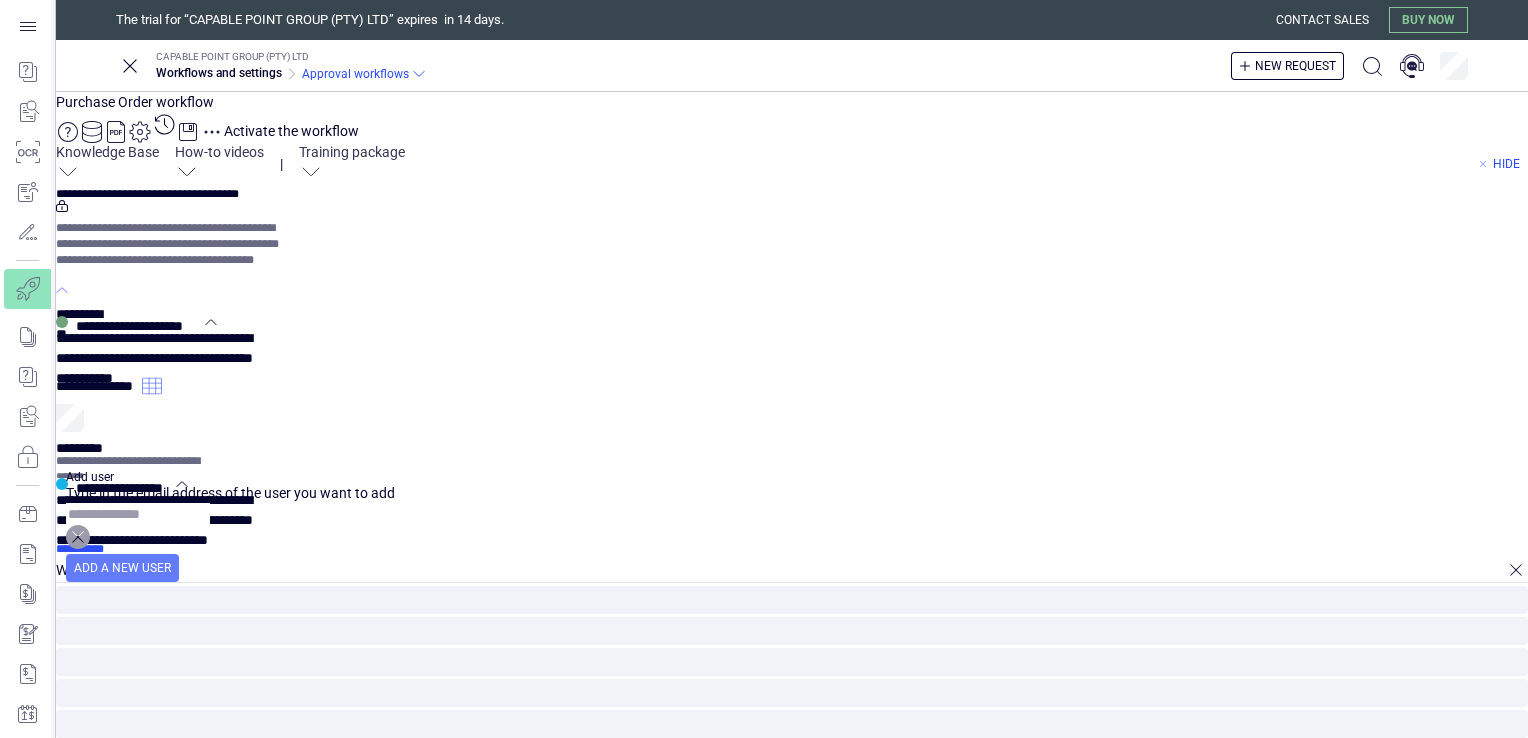 click at bounding box center [138, 514] 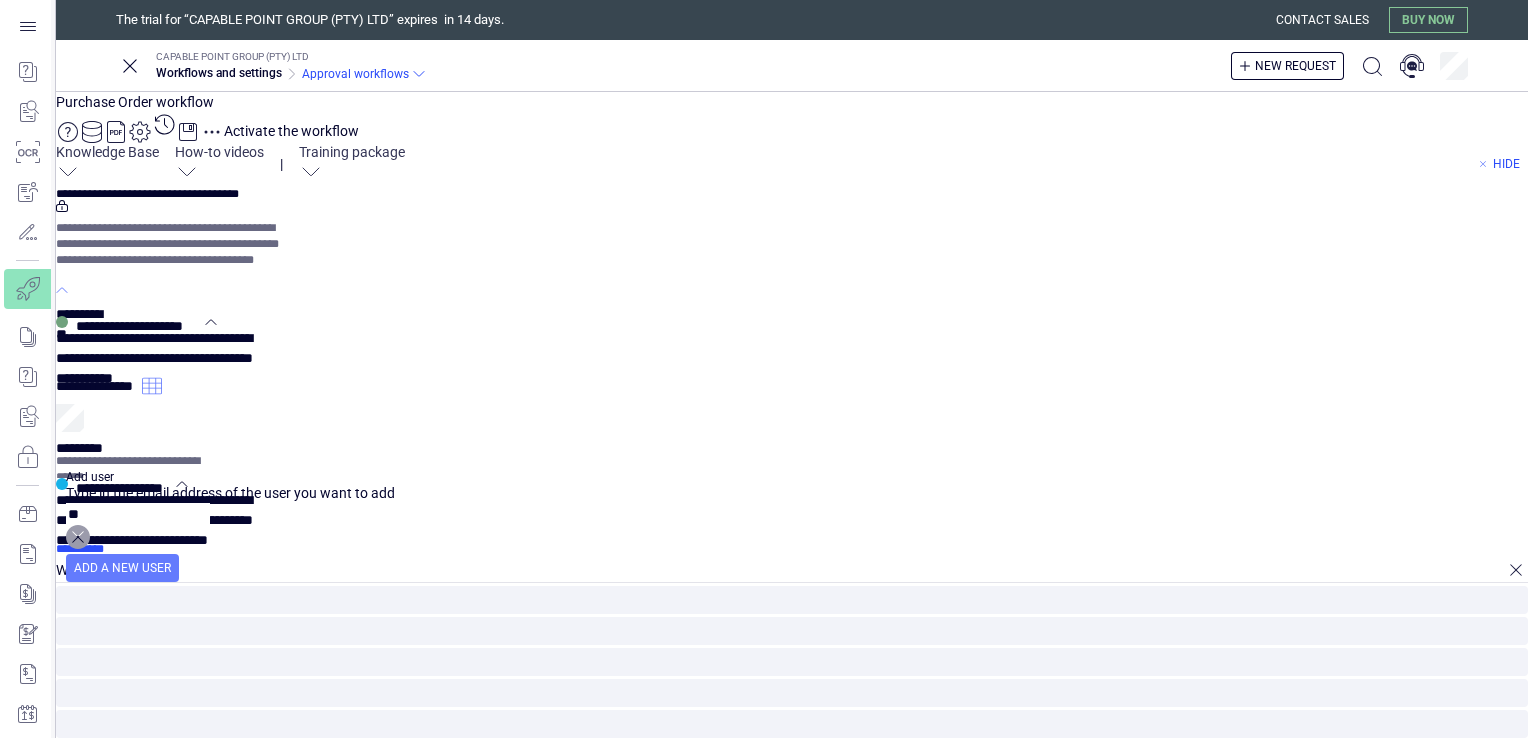 type on "*" 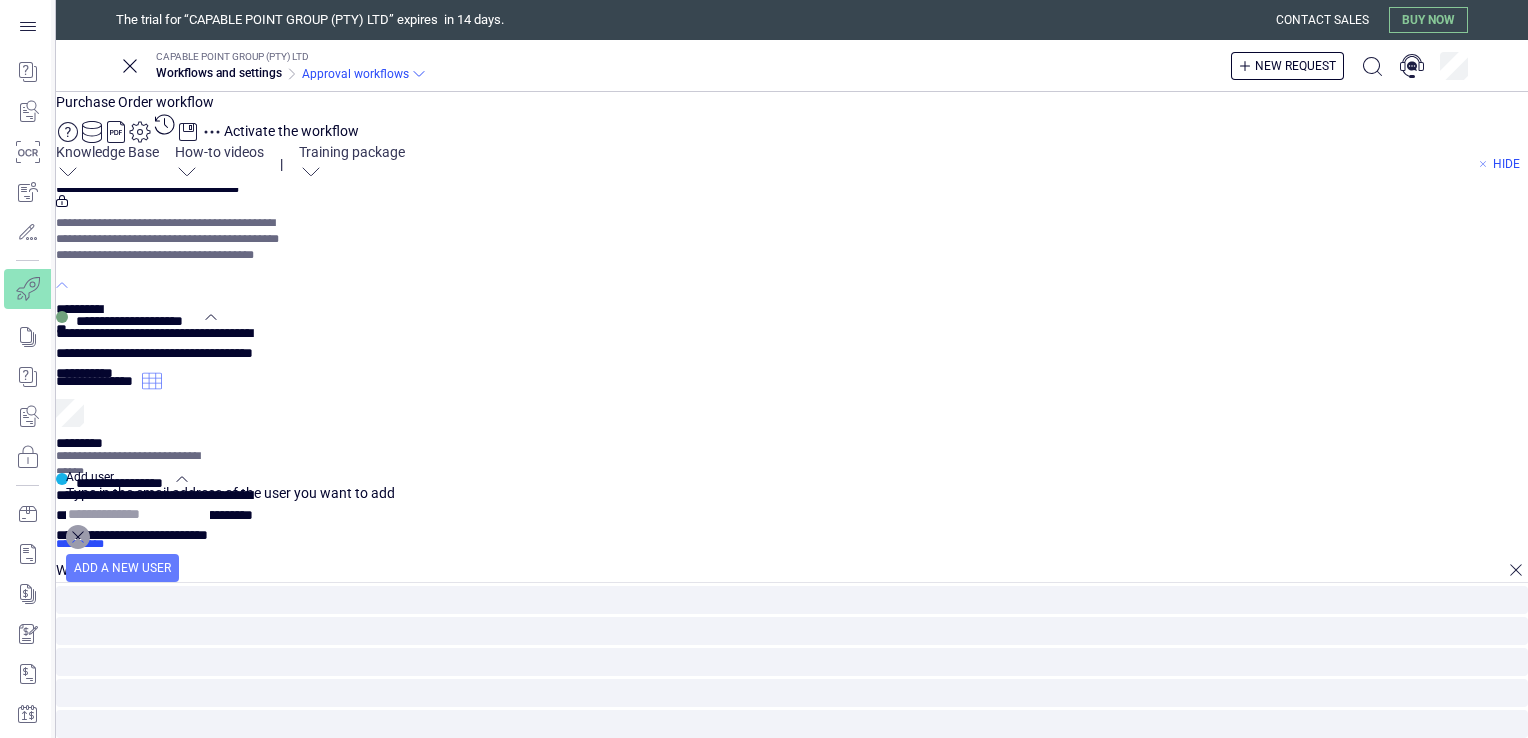 scroll, scrollTop: 0, scrollLeft: 0, axis: both 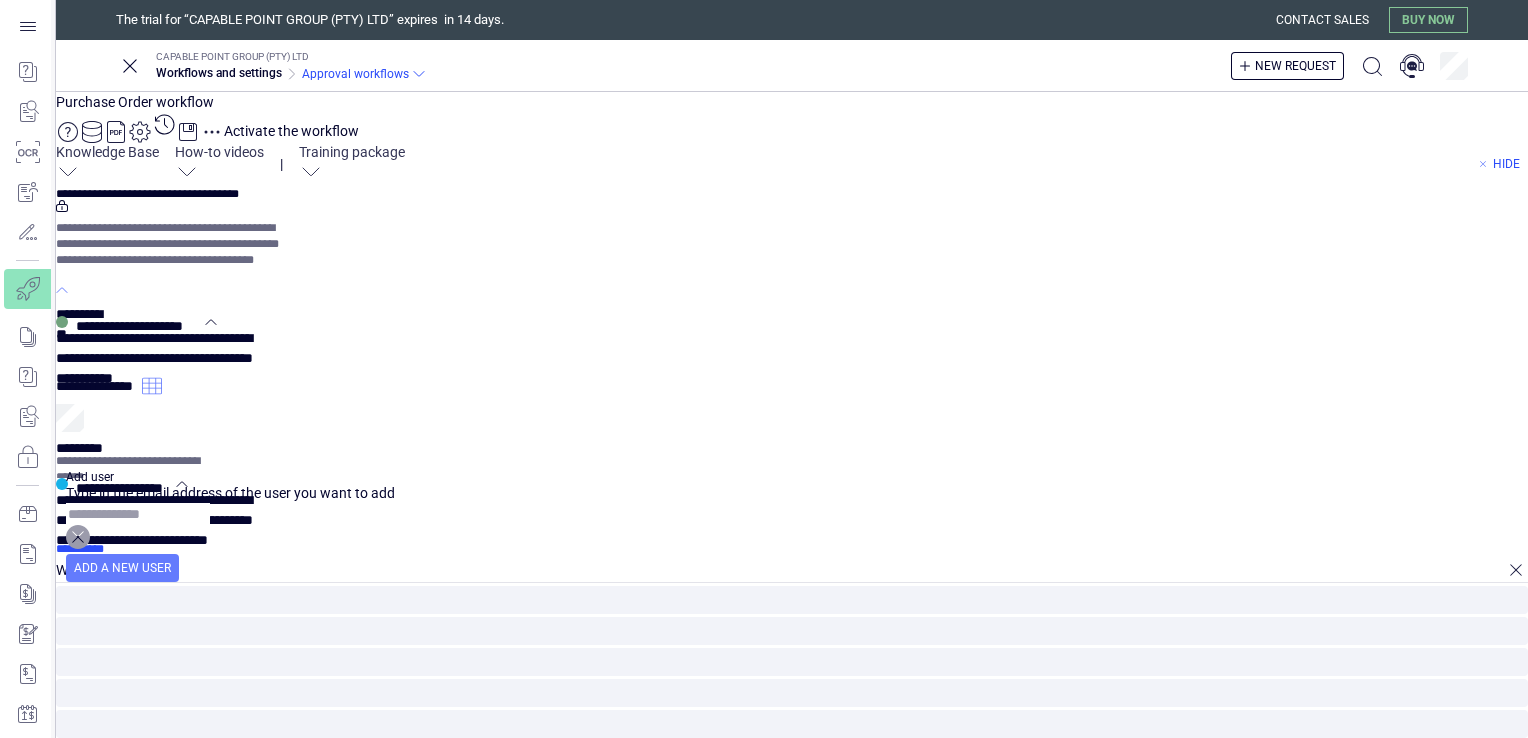 click at bounding box center (138, 514) 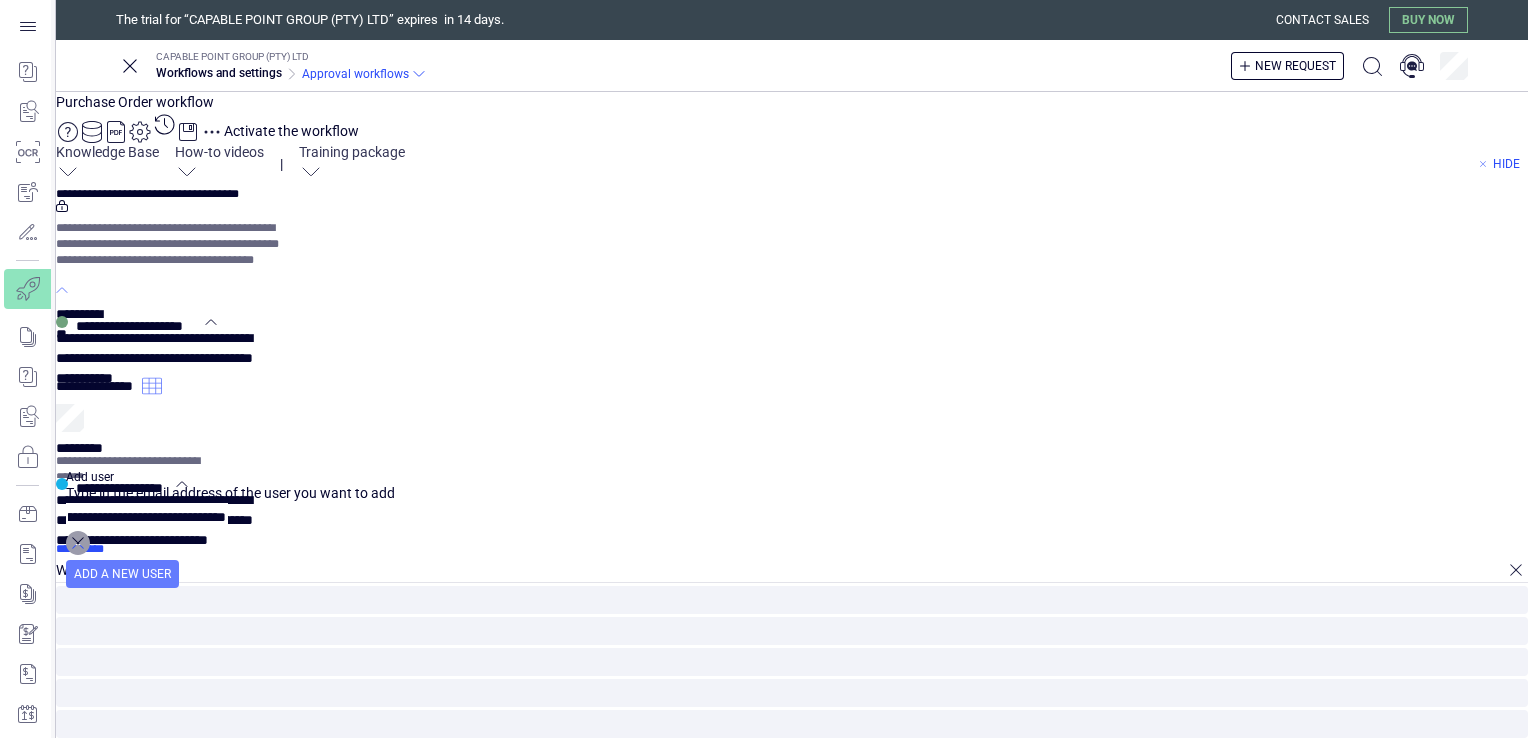scroll, scrollTop: 0, scrollLeft: 136, axis: horizontal 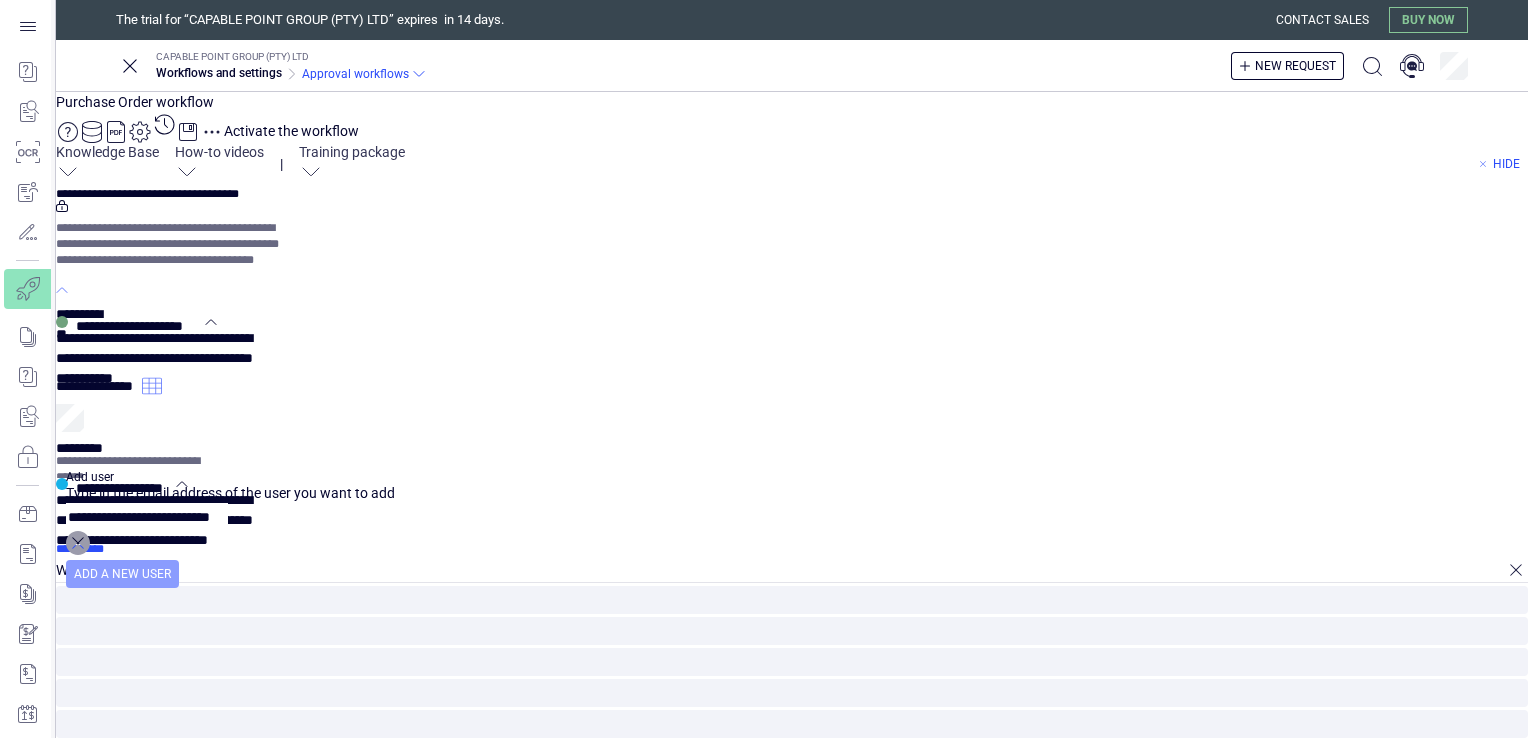type on "**********" 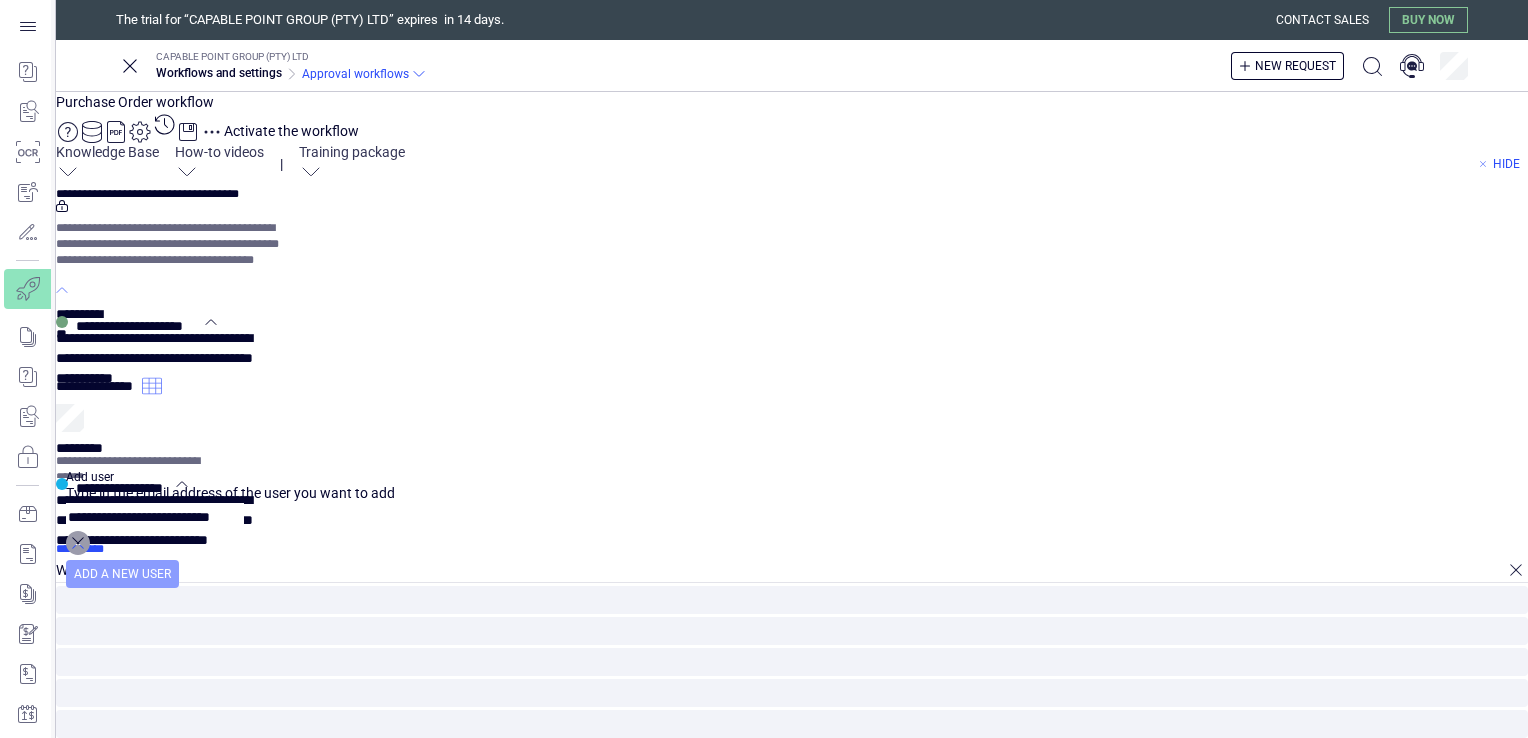 click on "Add a new user" at bounding box center [122, 574] 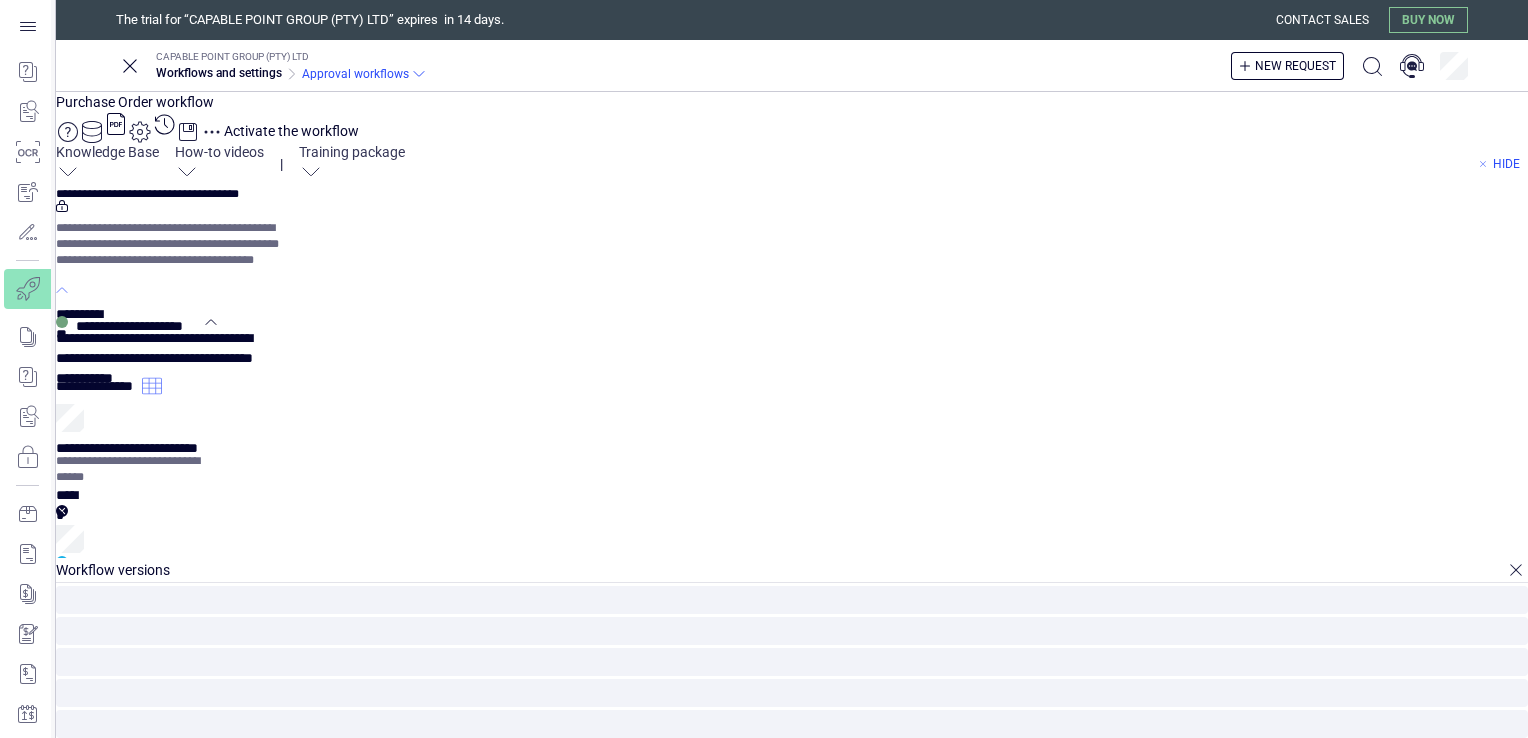 click on "**********" at bounding box center (99, 382) 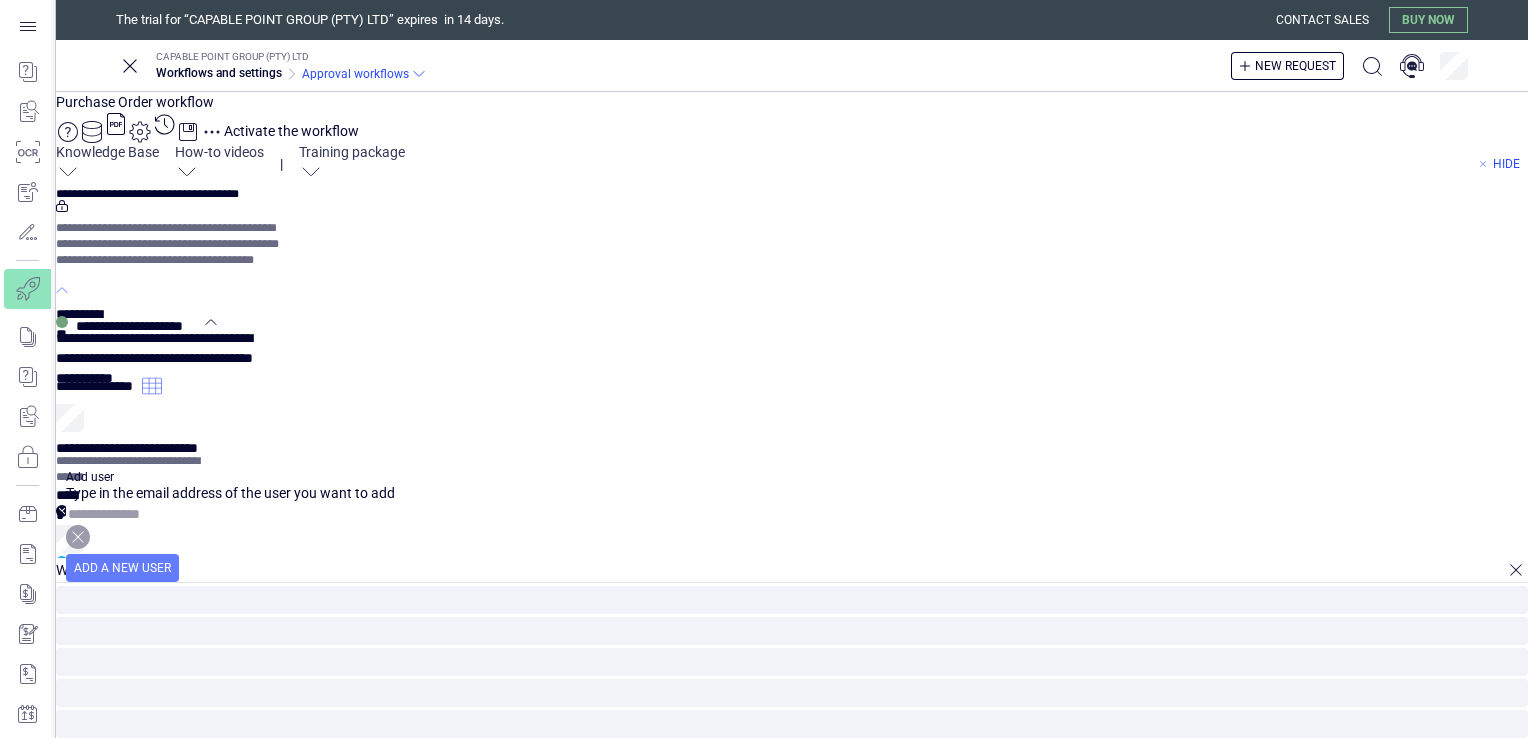 paste on "**********" 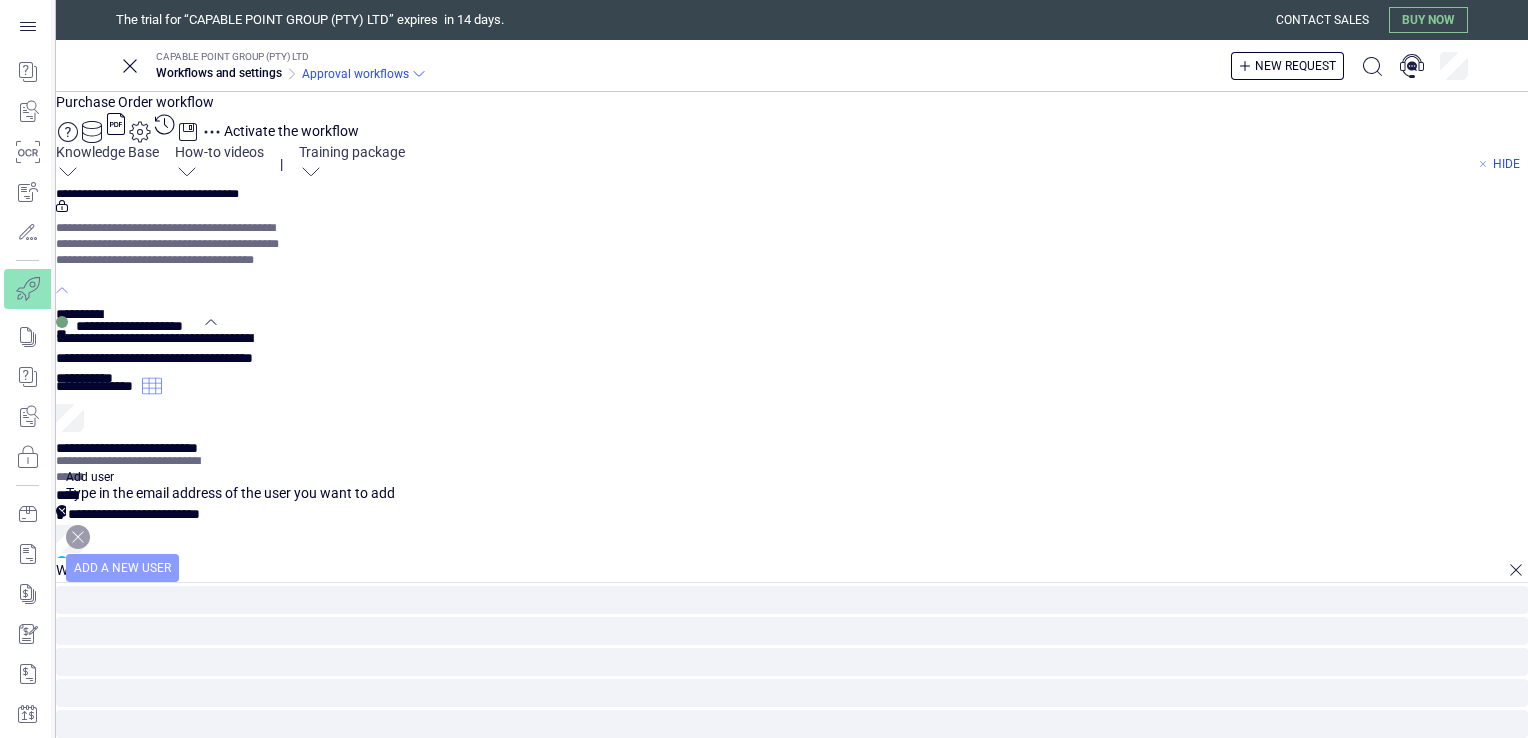 type on "**********" 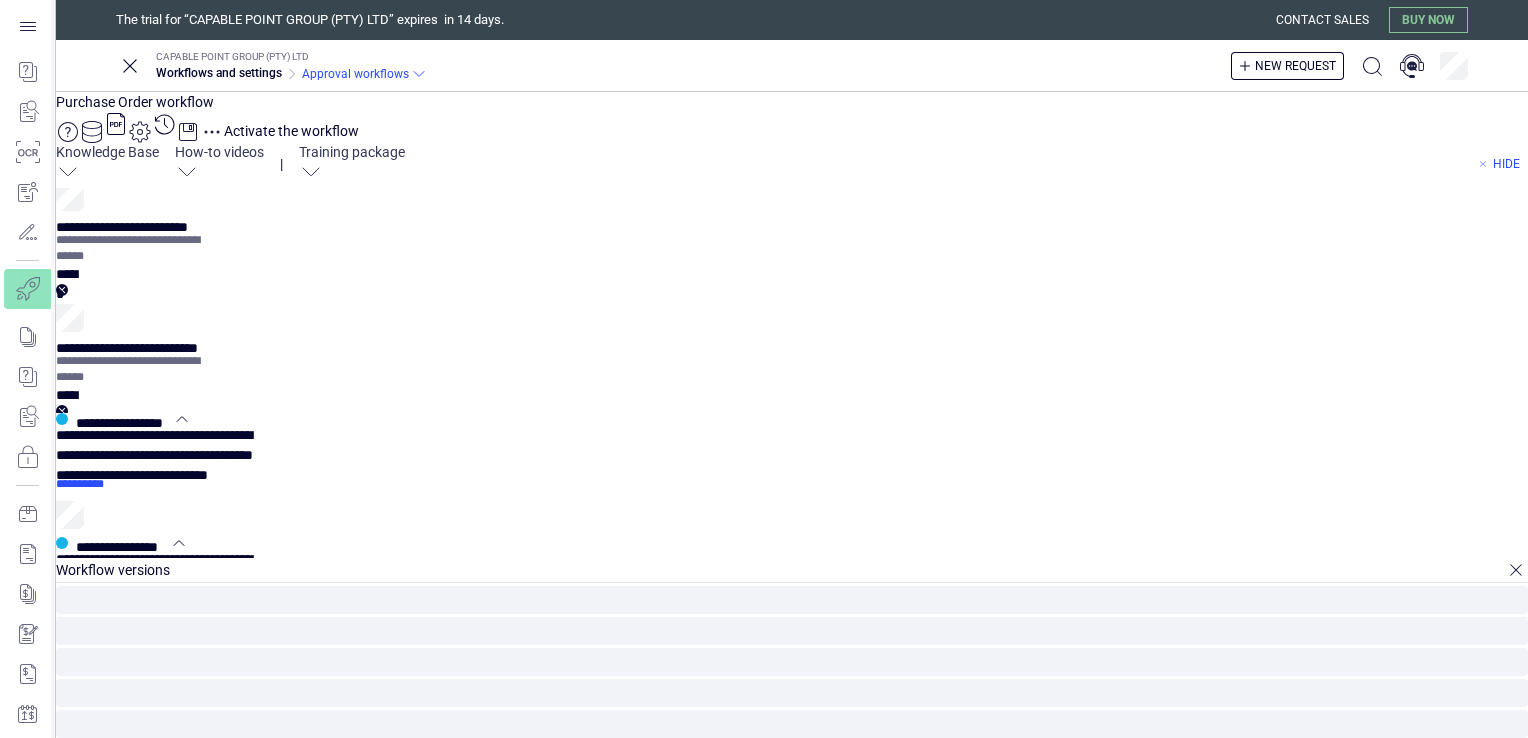 scroll, scrollTop: 320, scrollLeft: 0, axis: vertical 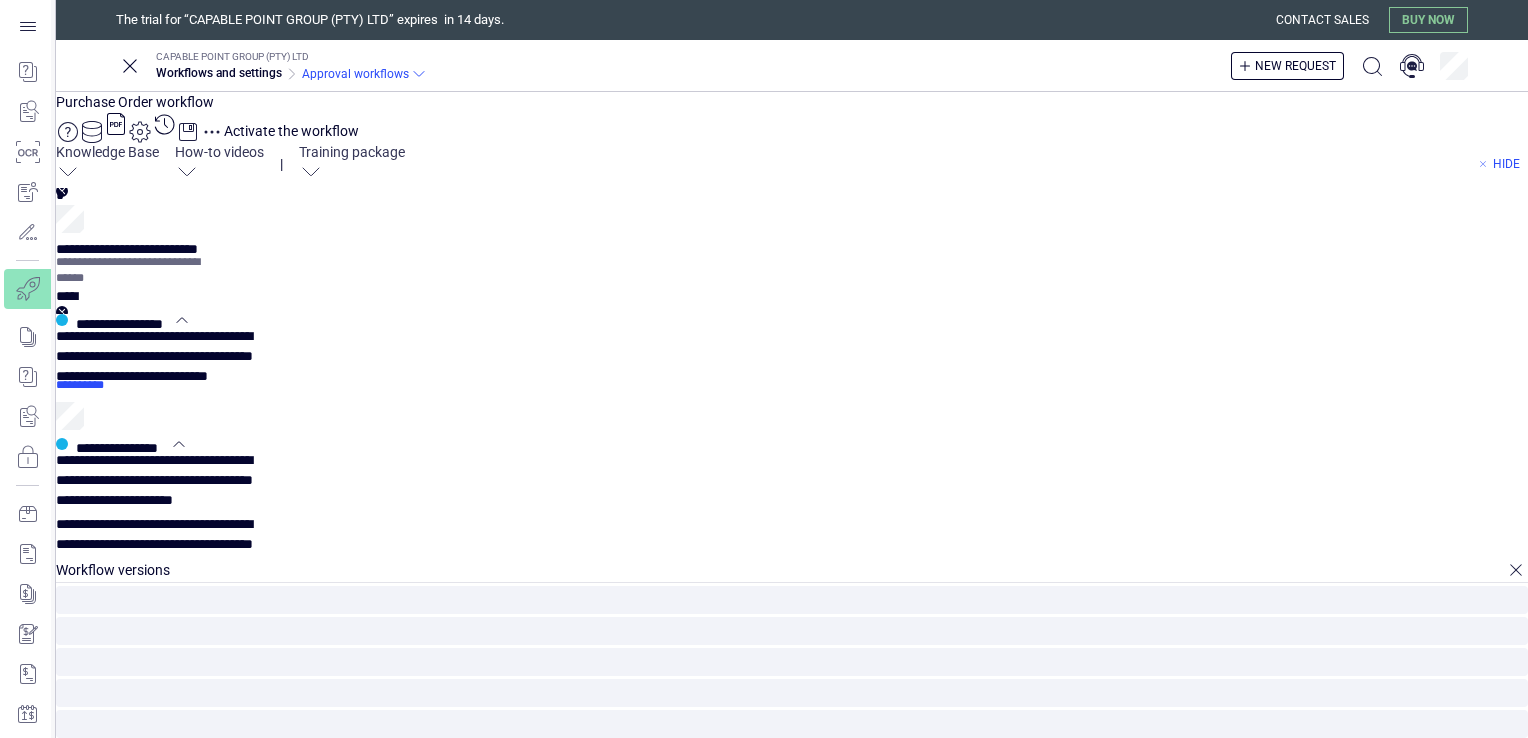 click 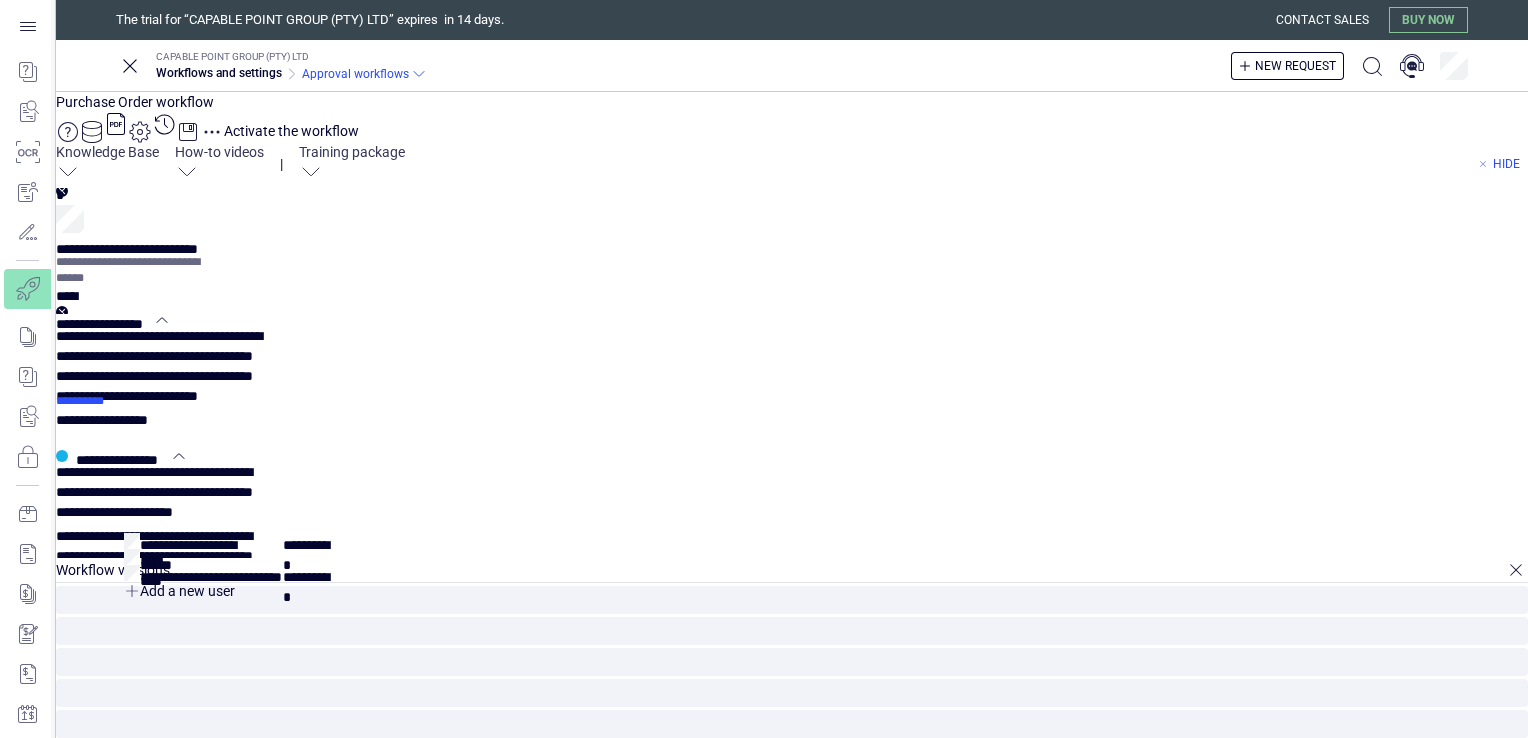 click on "**********" at bounding box center [108, 416] 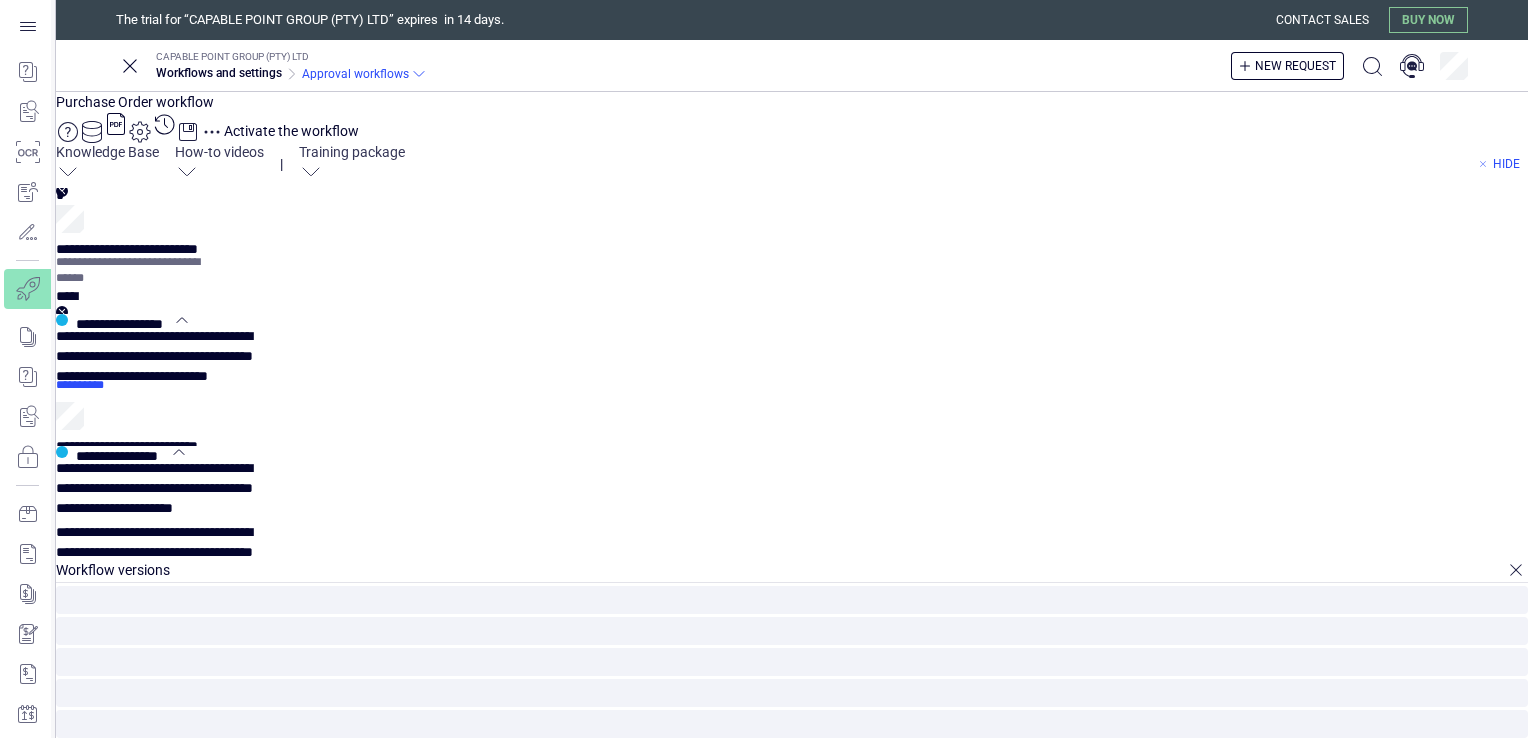 click on "**********" at bounding box center (792, 553) 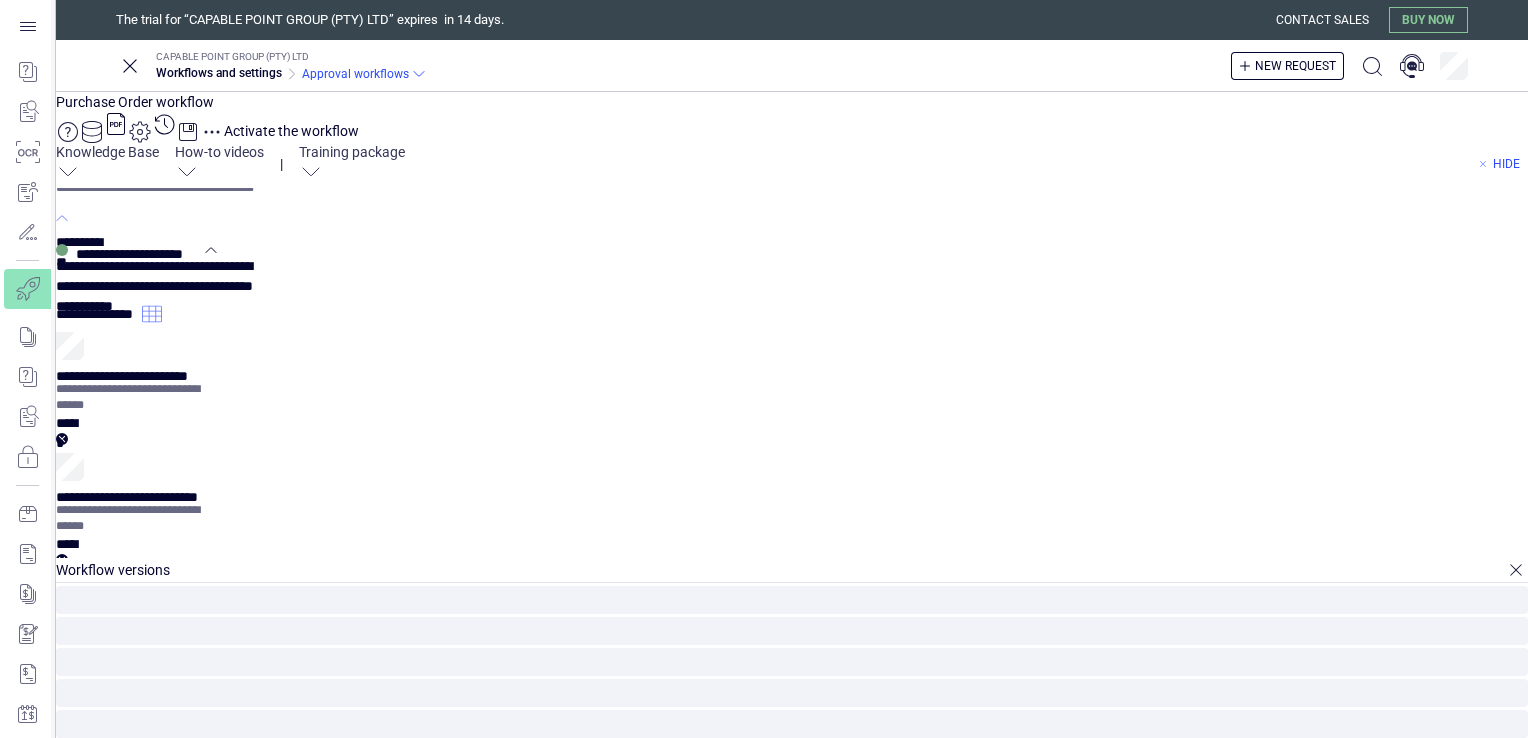scroll, scrollTop: 0, scrollLeft: 0, axis: both 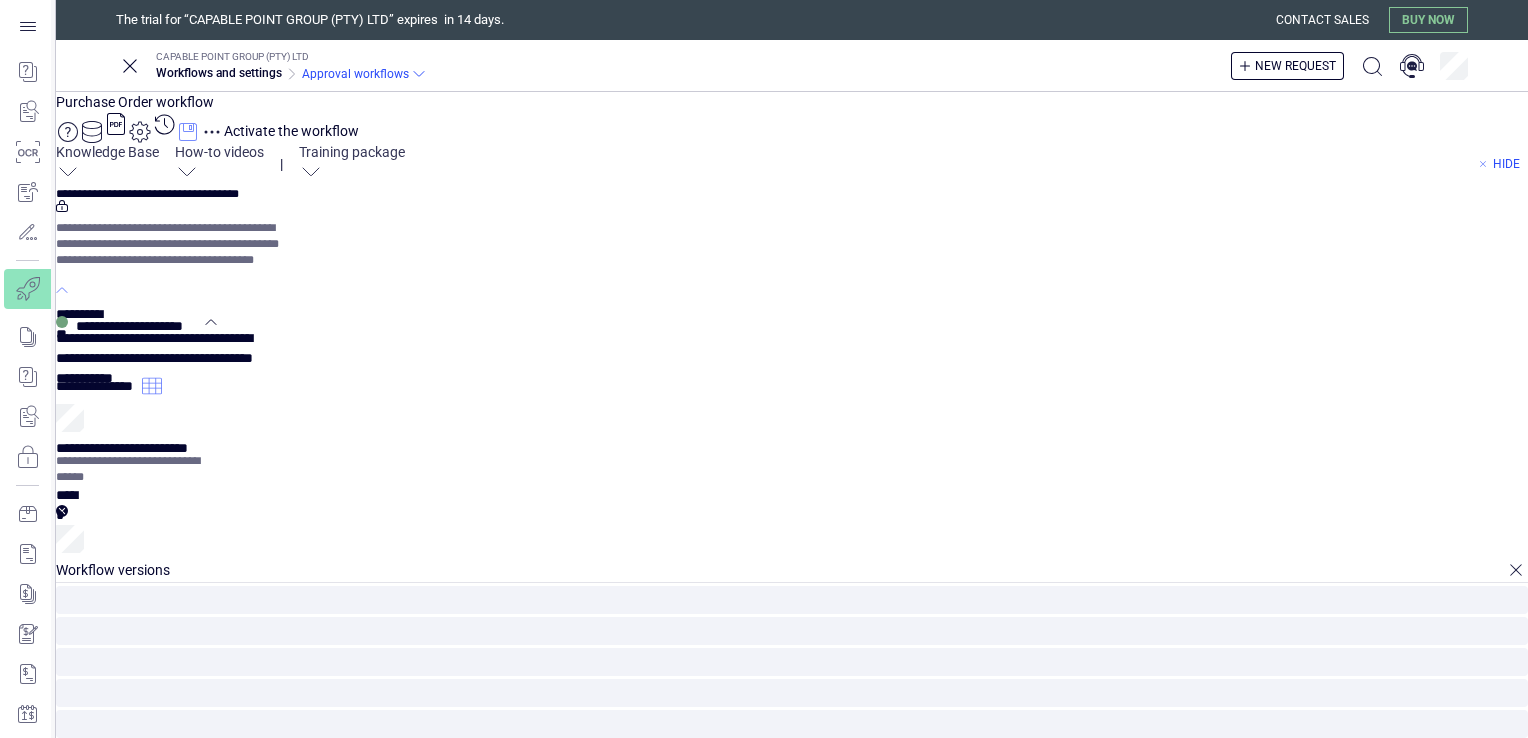 click 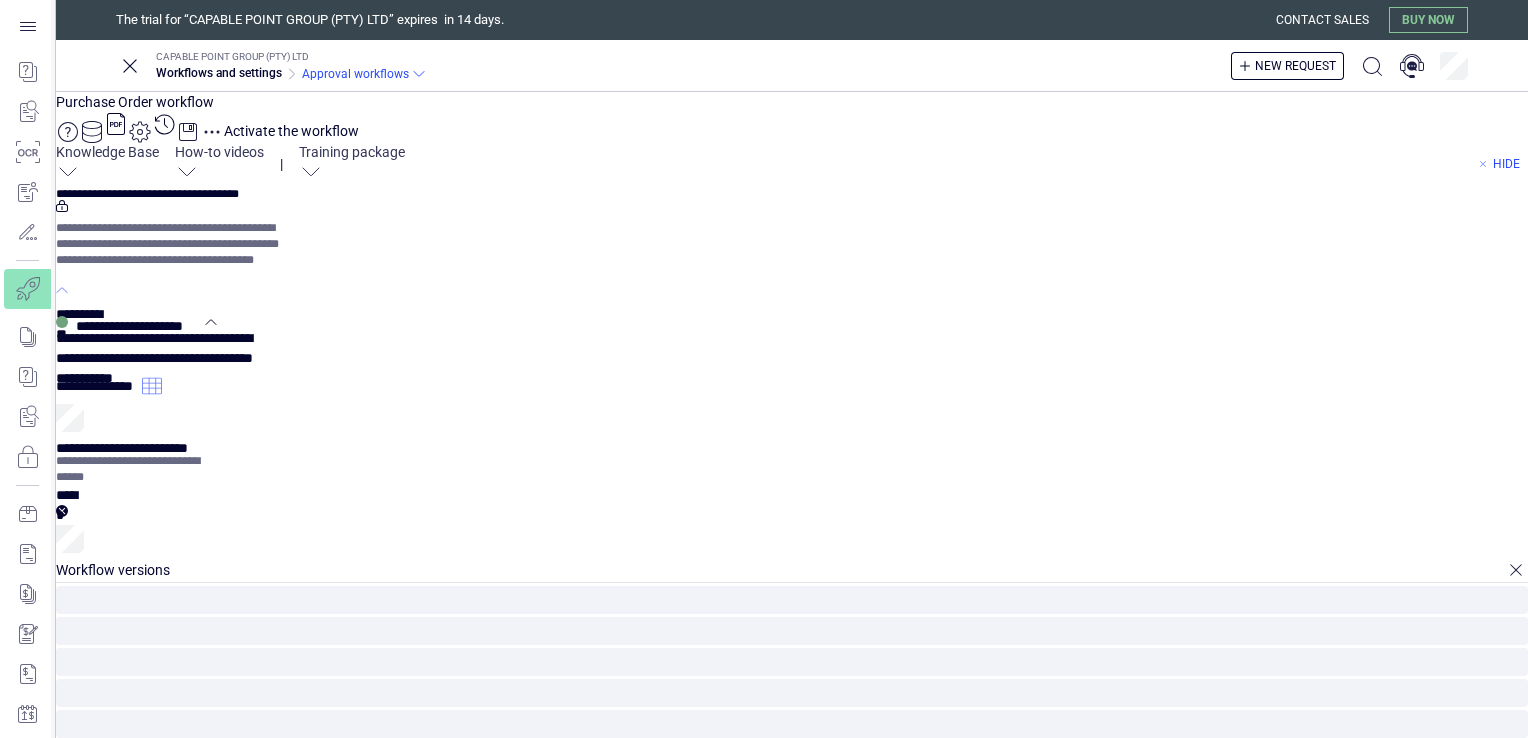 click on "Confirm" at bounding box center [0, 0] 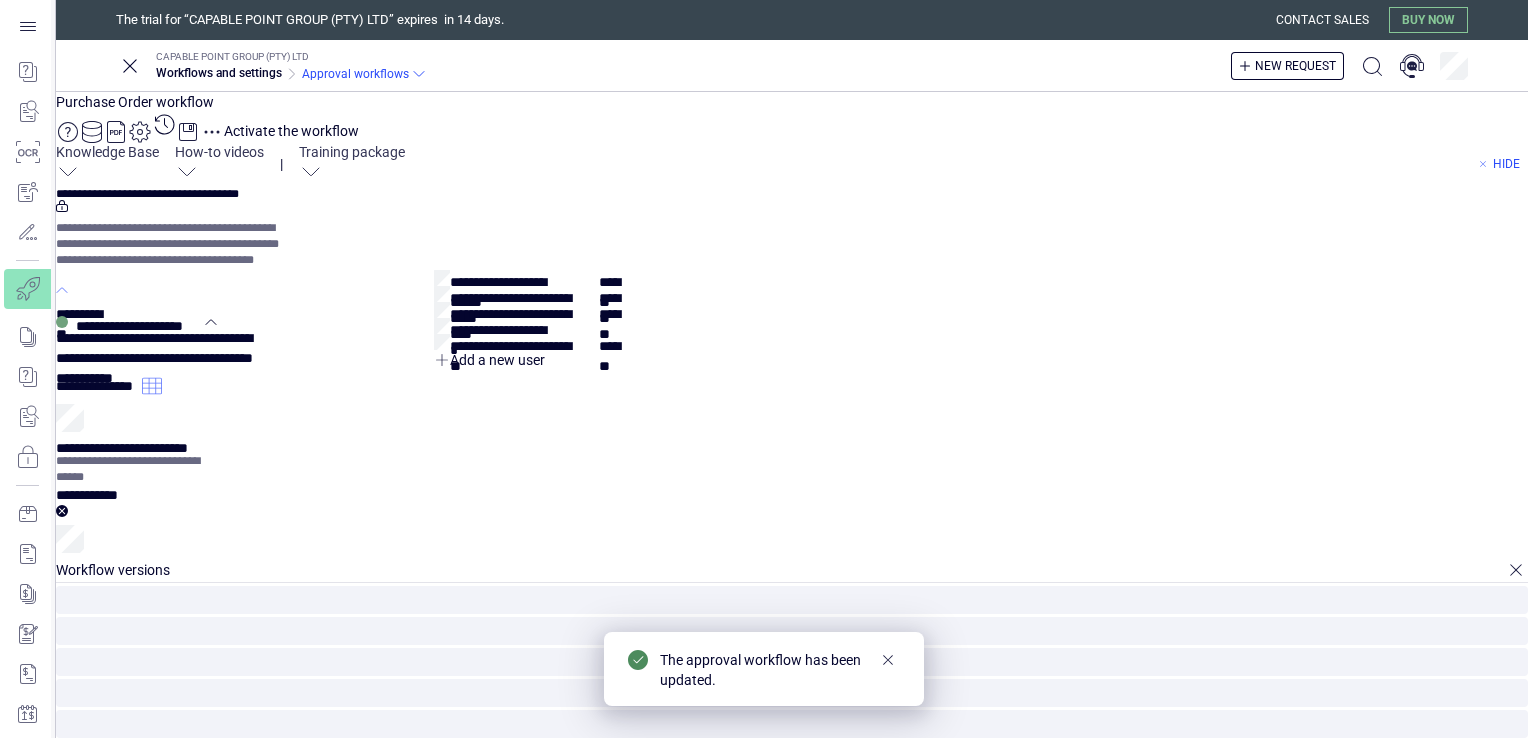 click on "**********" at bounding box center [100, 1214] 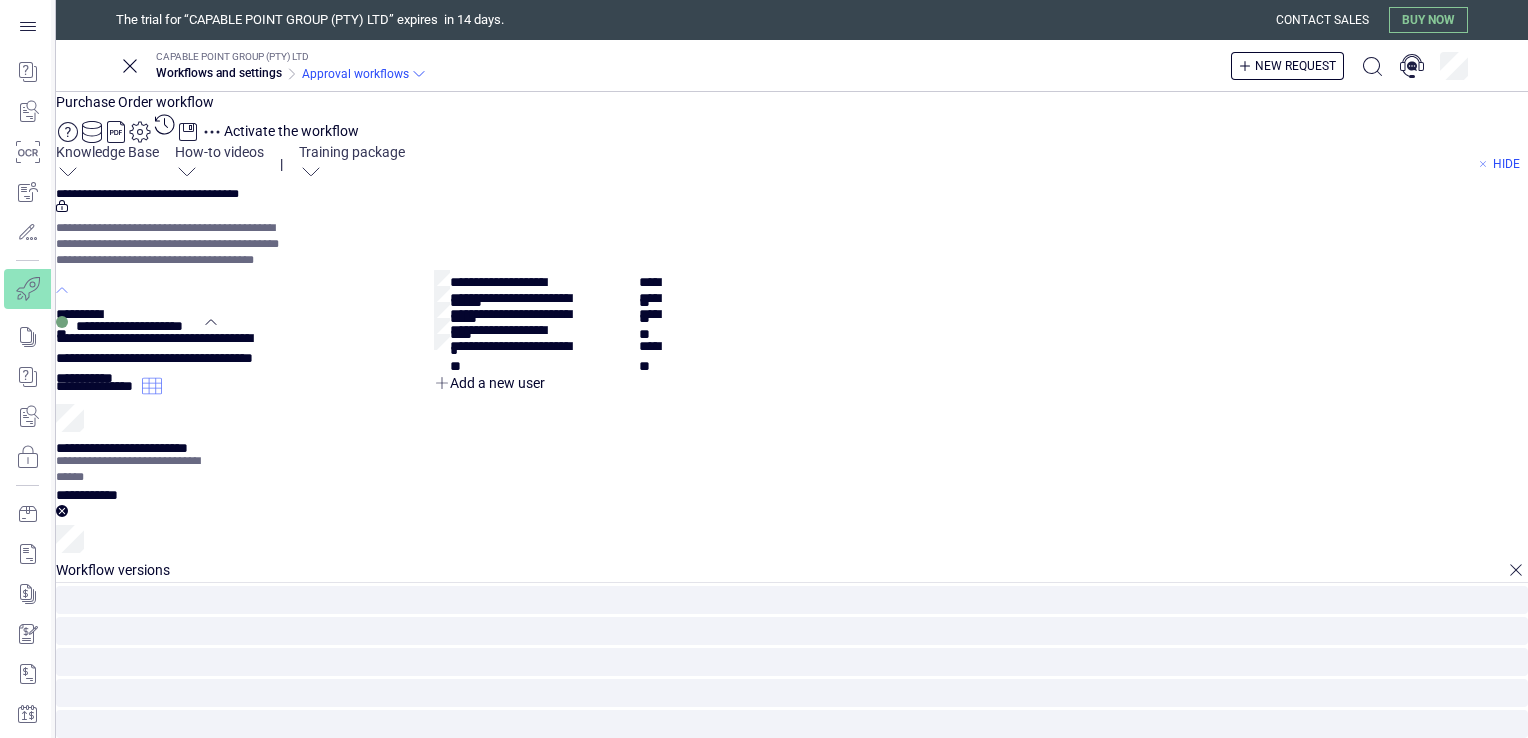 scroll, scrollTop: 0, scrollLeft: 0, axis: both 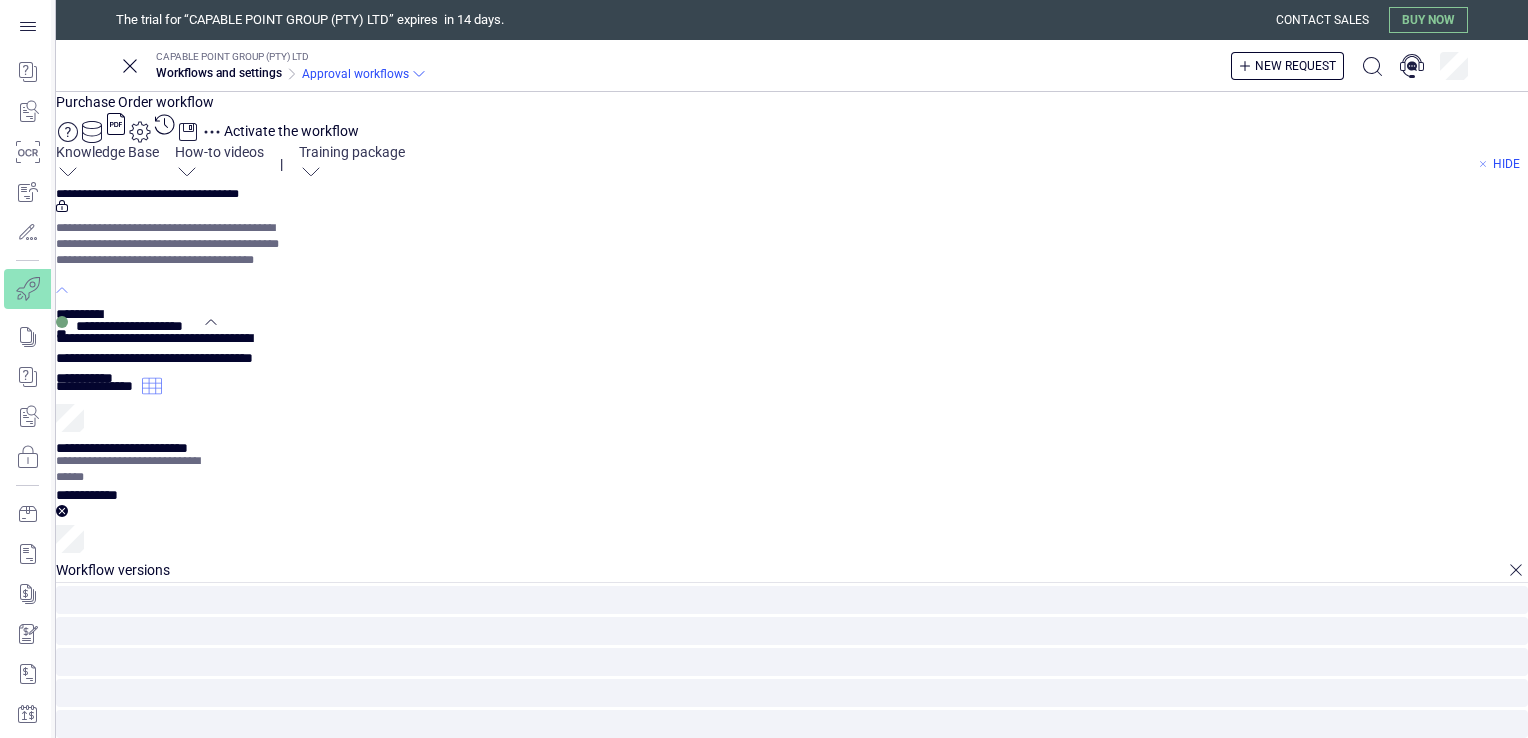 click on "**********" at bounding box center [792, 910] 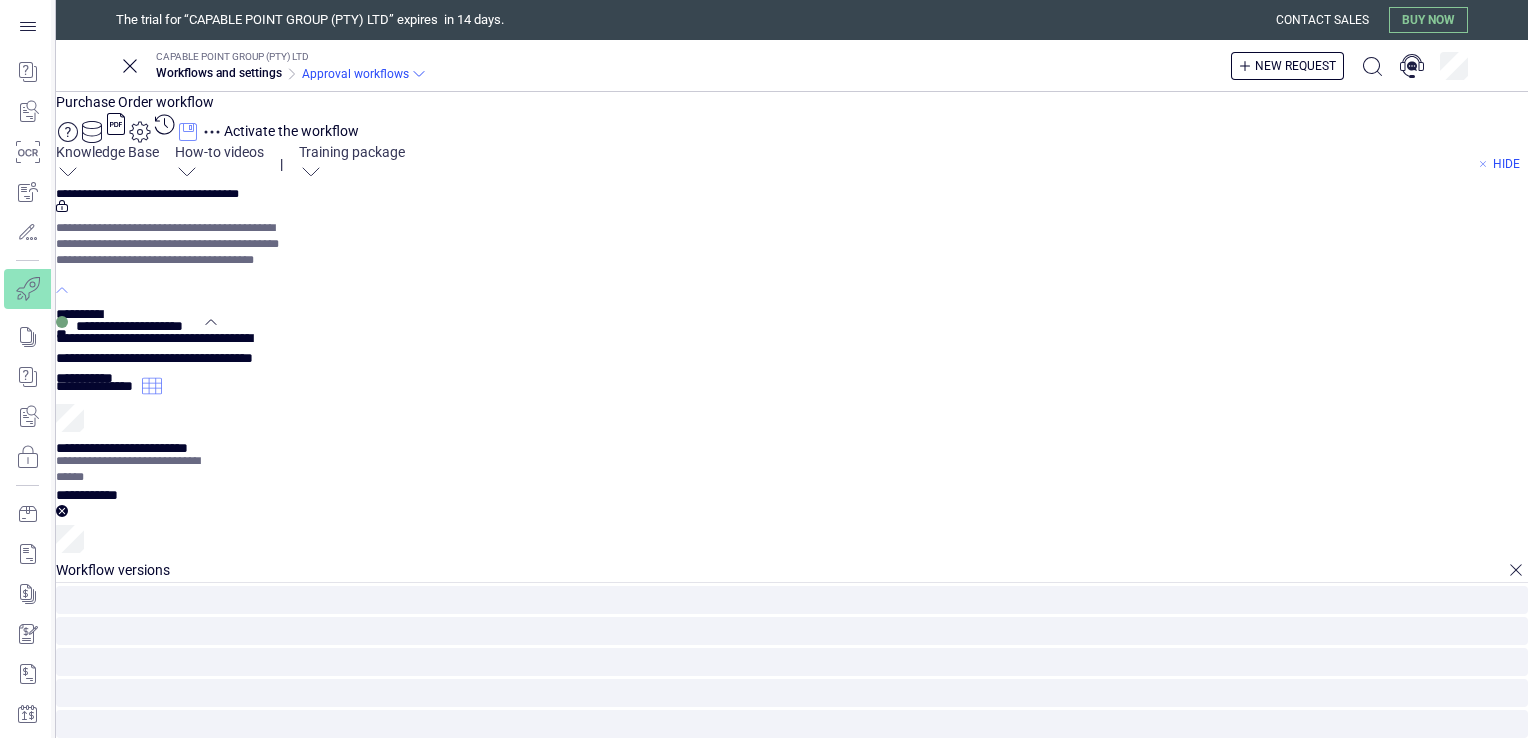 click 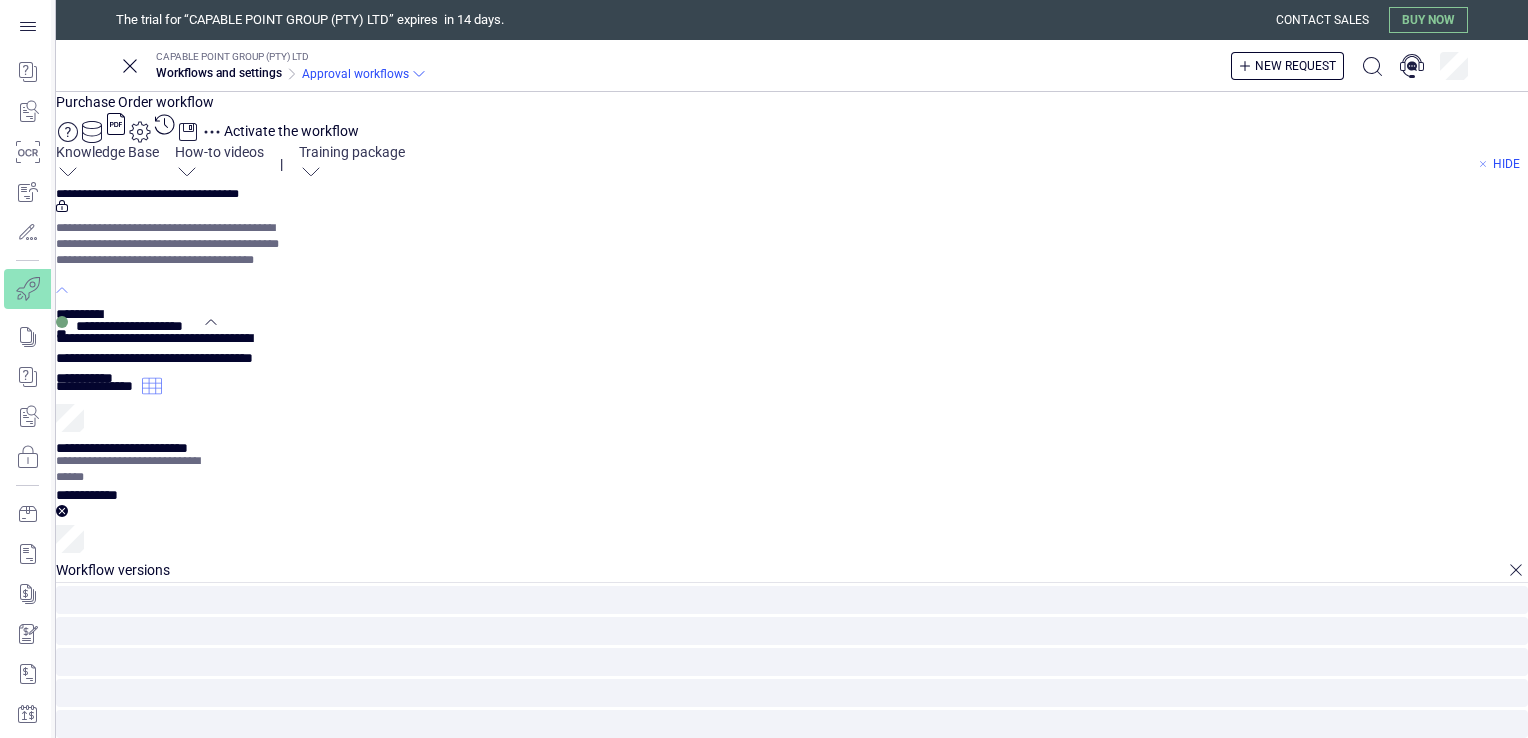 click on "Confirm" at bounding box center [0, 0] 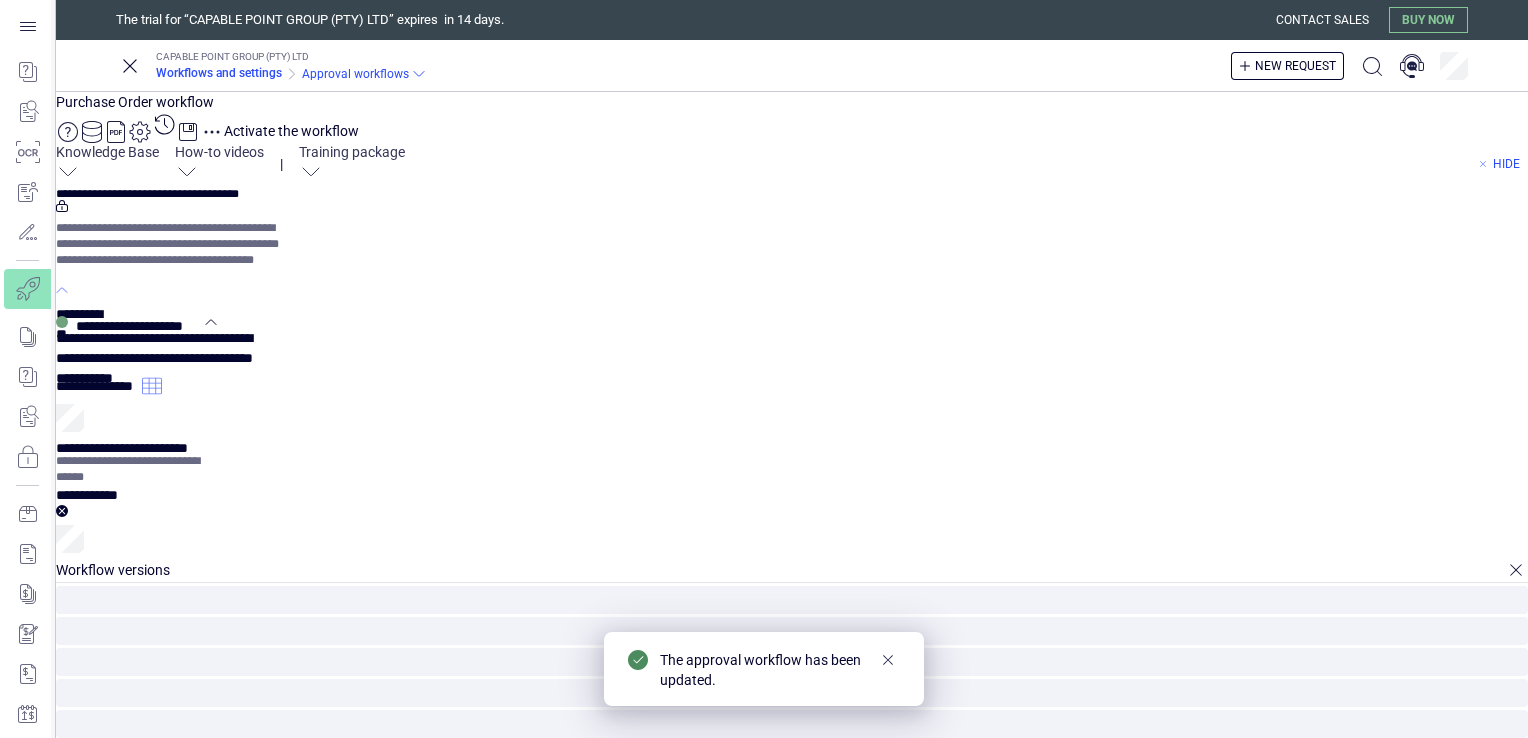click on "Workflows and settings" at bounding box center (219, 73) 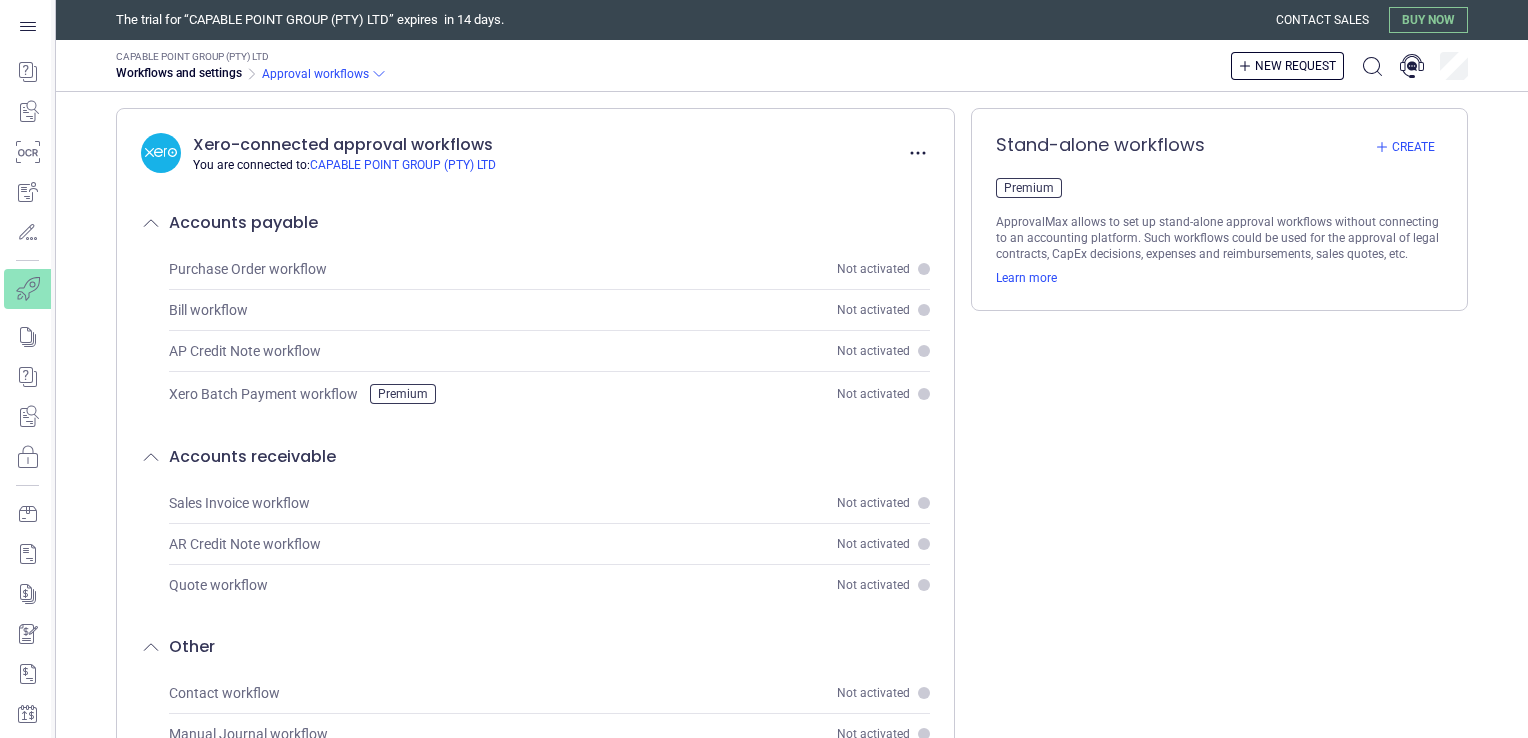 click 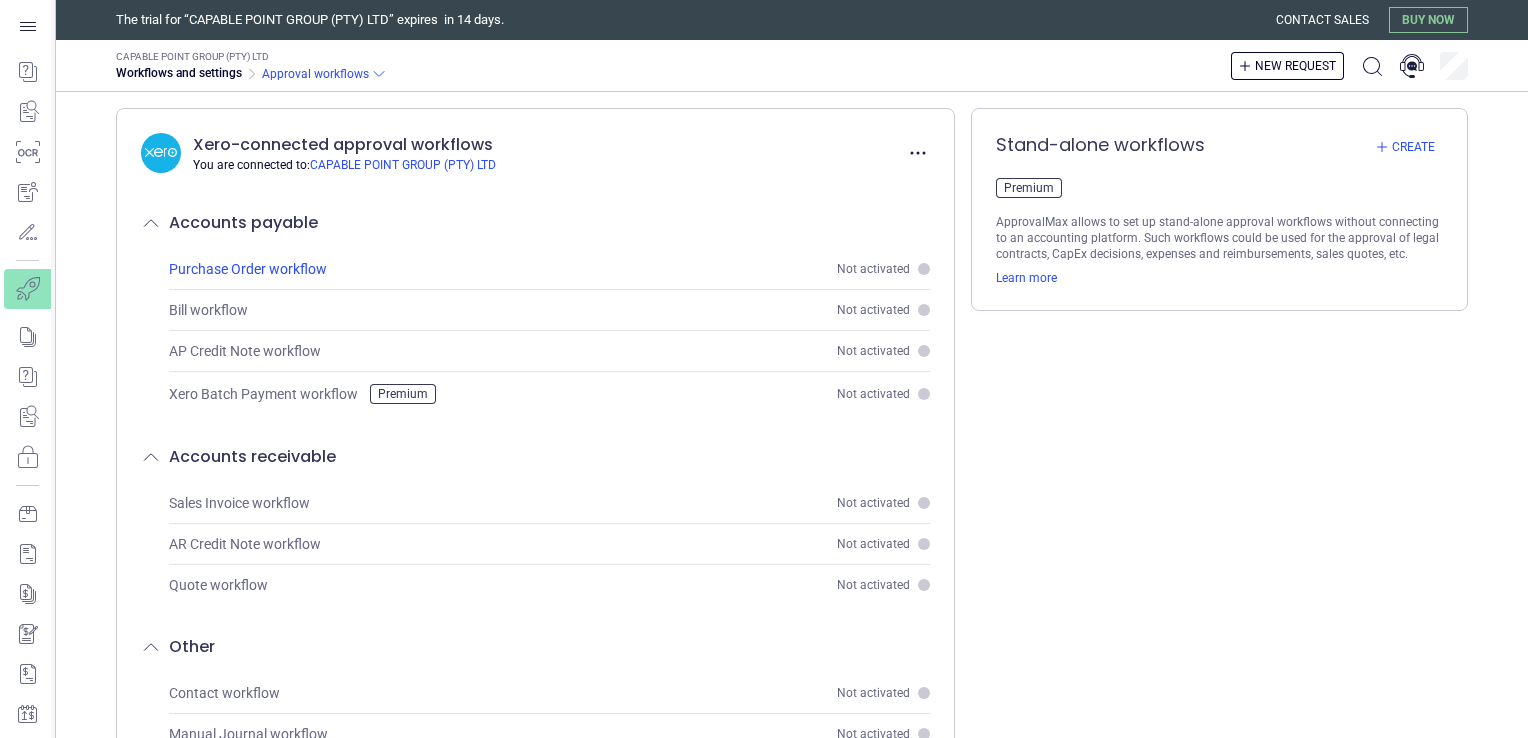 click on "Not activated" at bounding box center [873, 269] 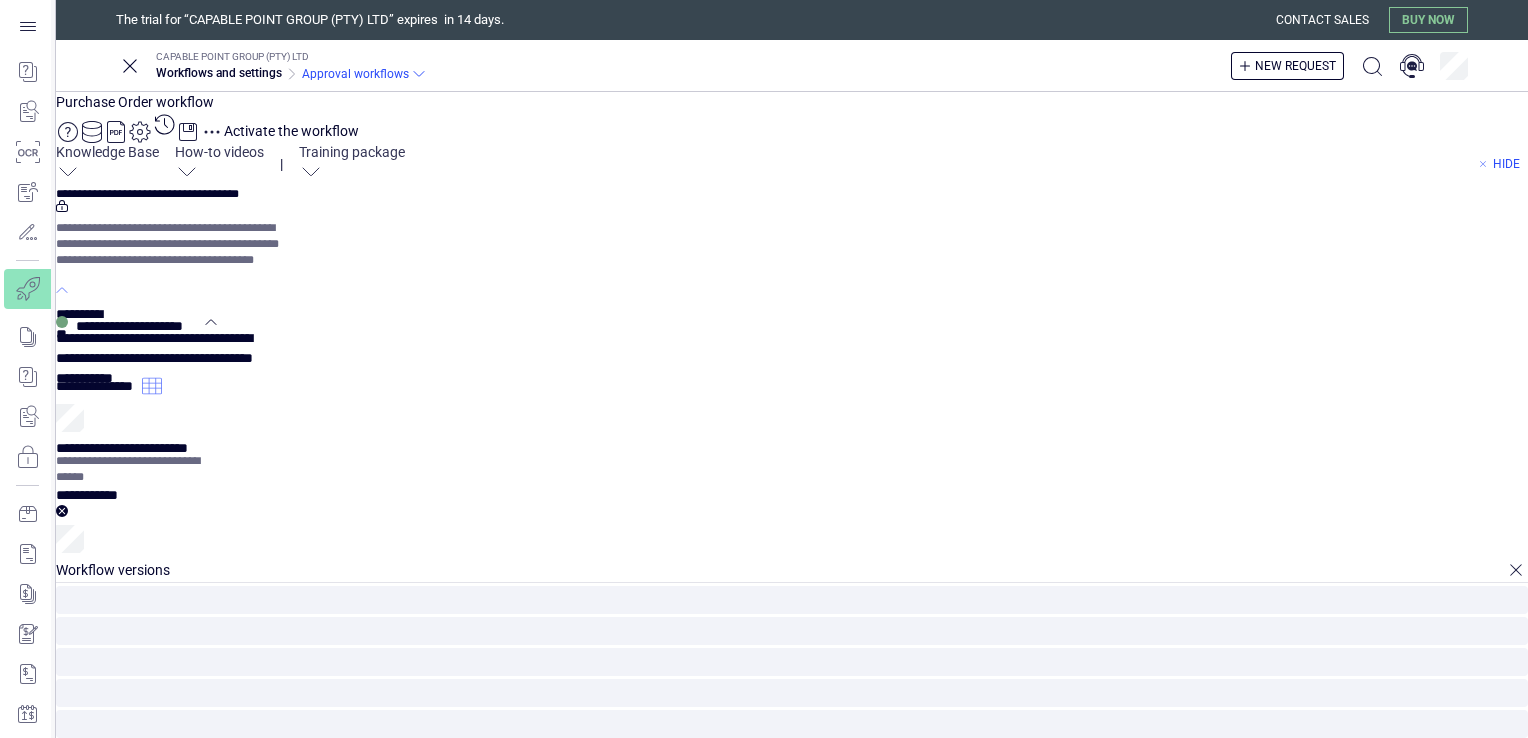click on "Activate the workflow" at bounding box center (291, 131) 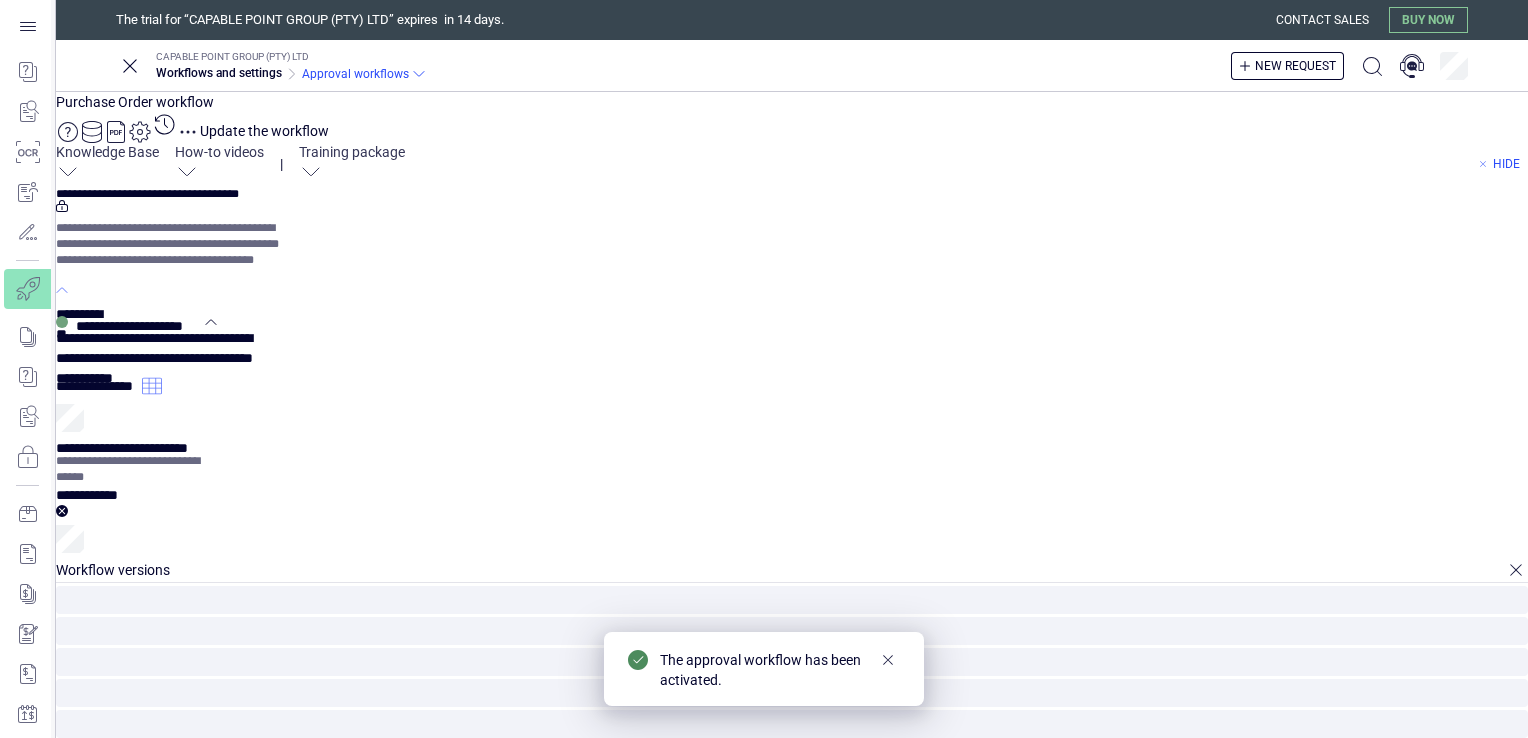 click 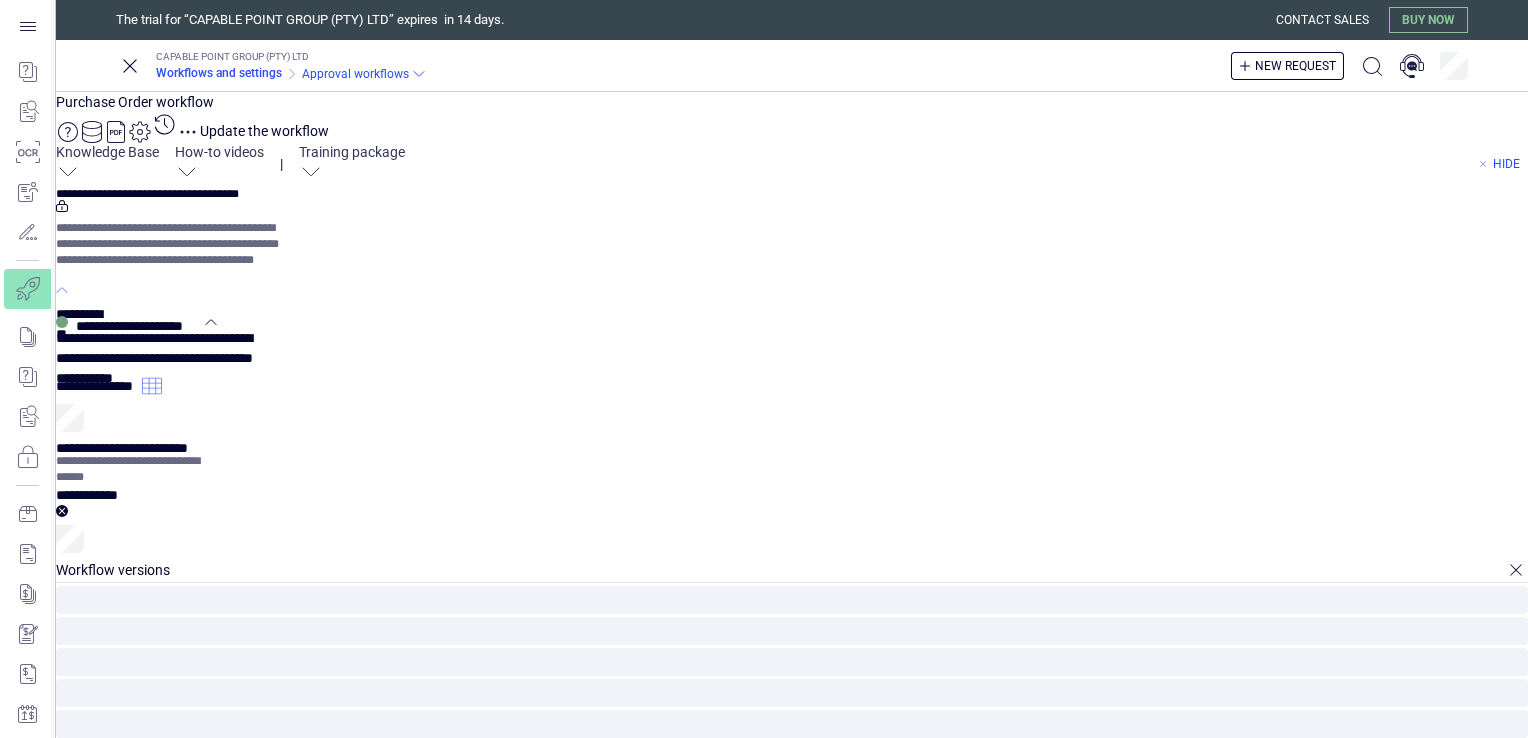 click on "Workflows and settings" at bounding box center [219, 73] 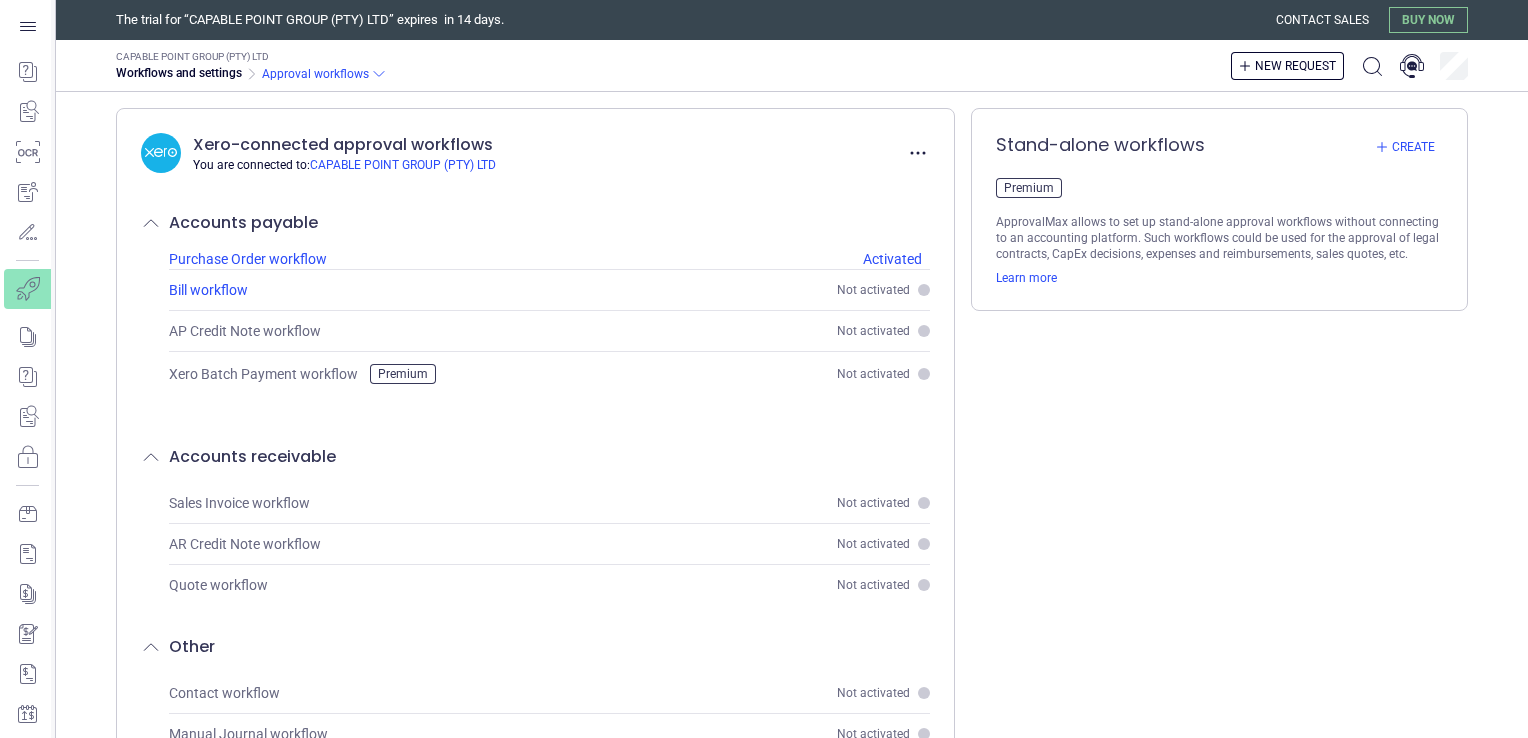 click on "Not activated" at bounding box center (873, 290) 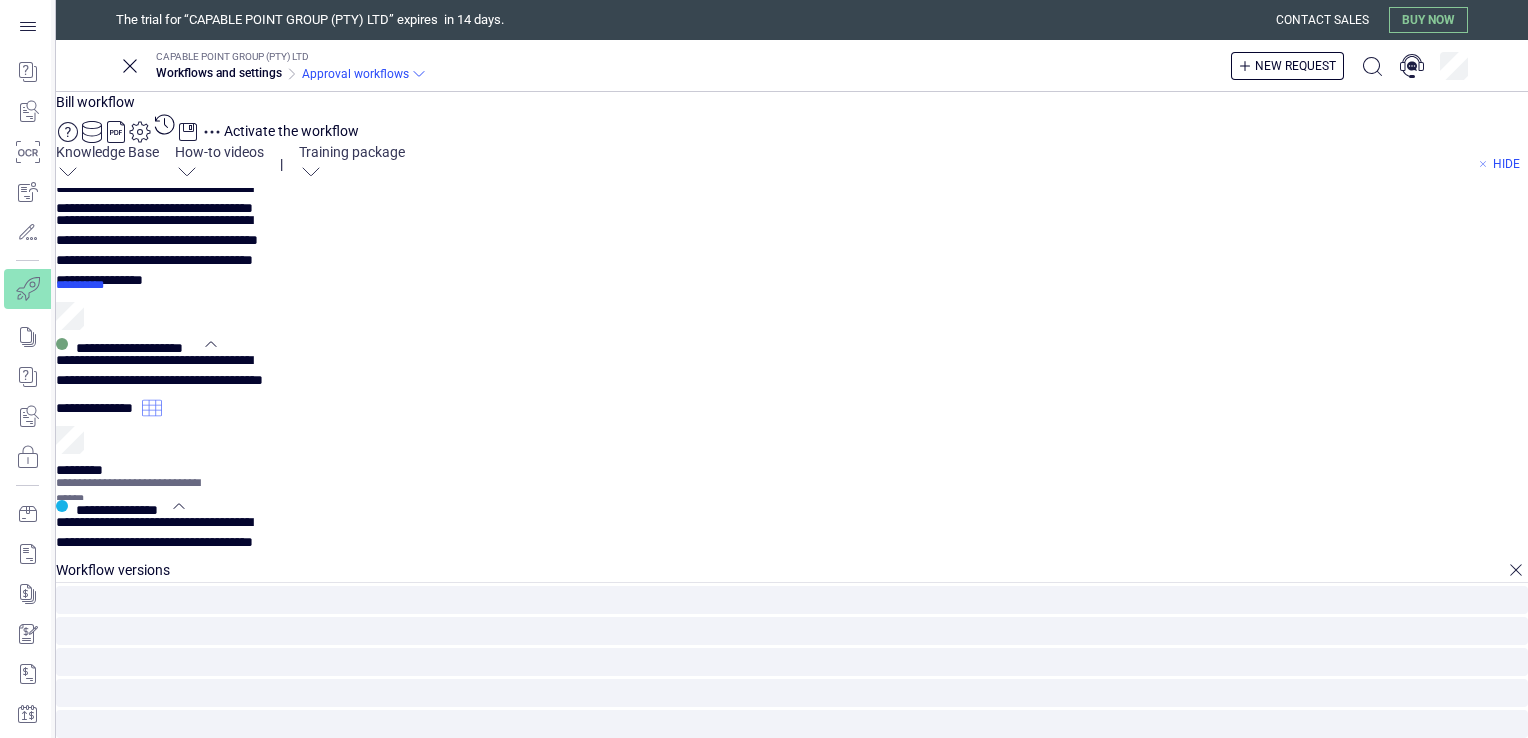 scroll, scrollTop: 0, scrollLeft: 0, axis: both 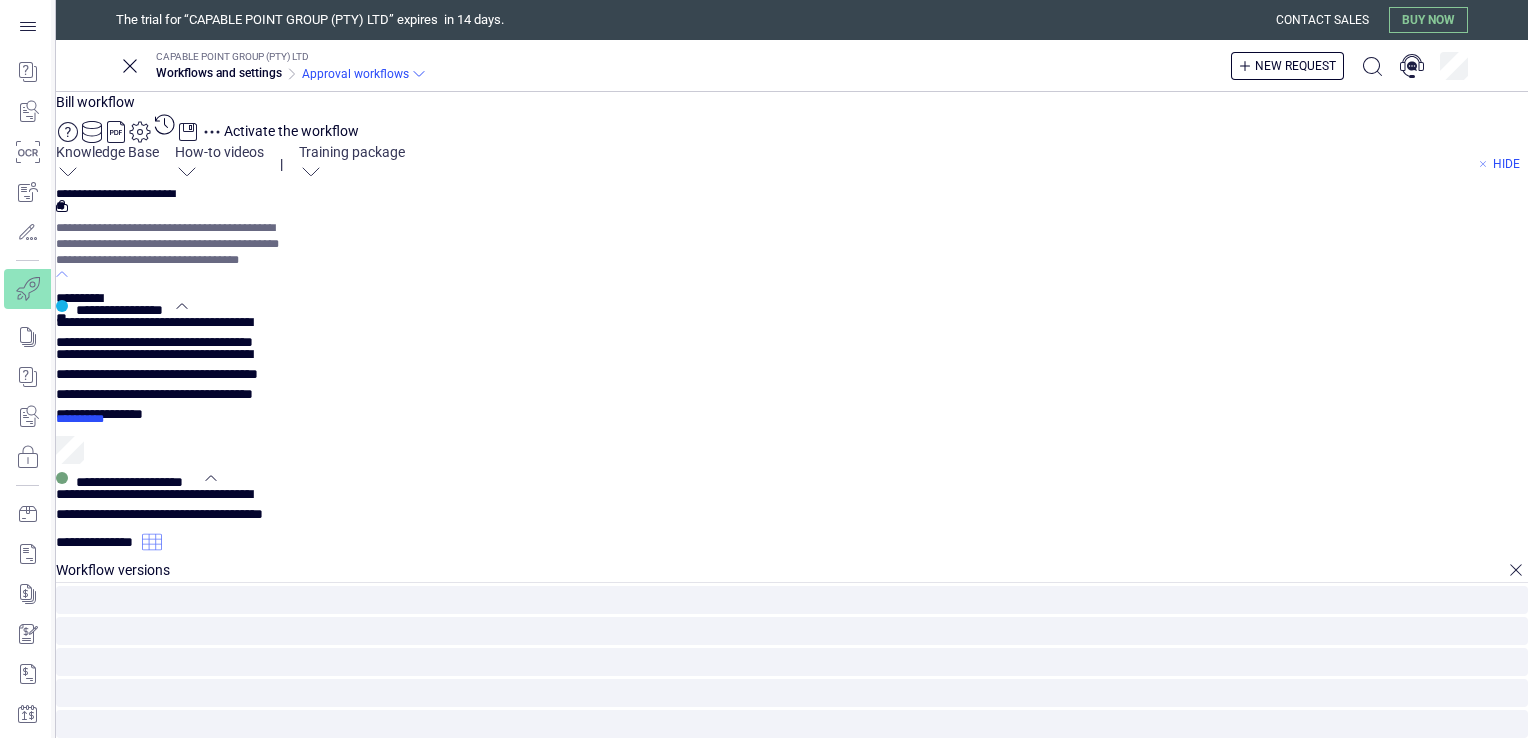 click 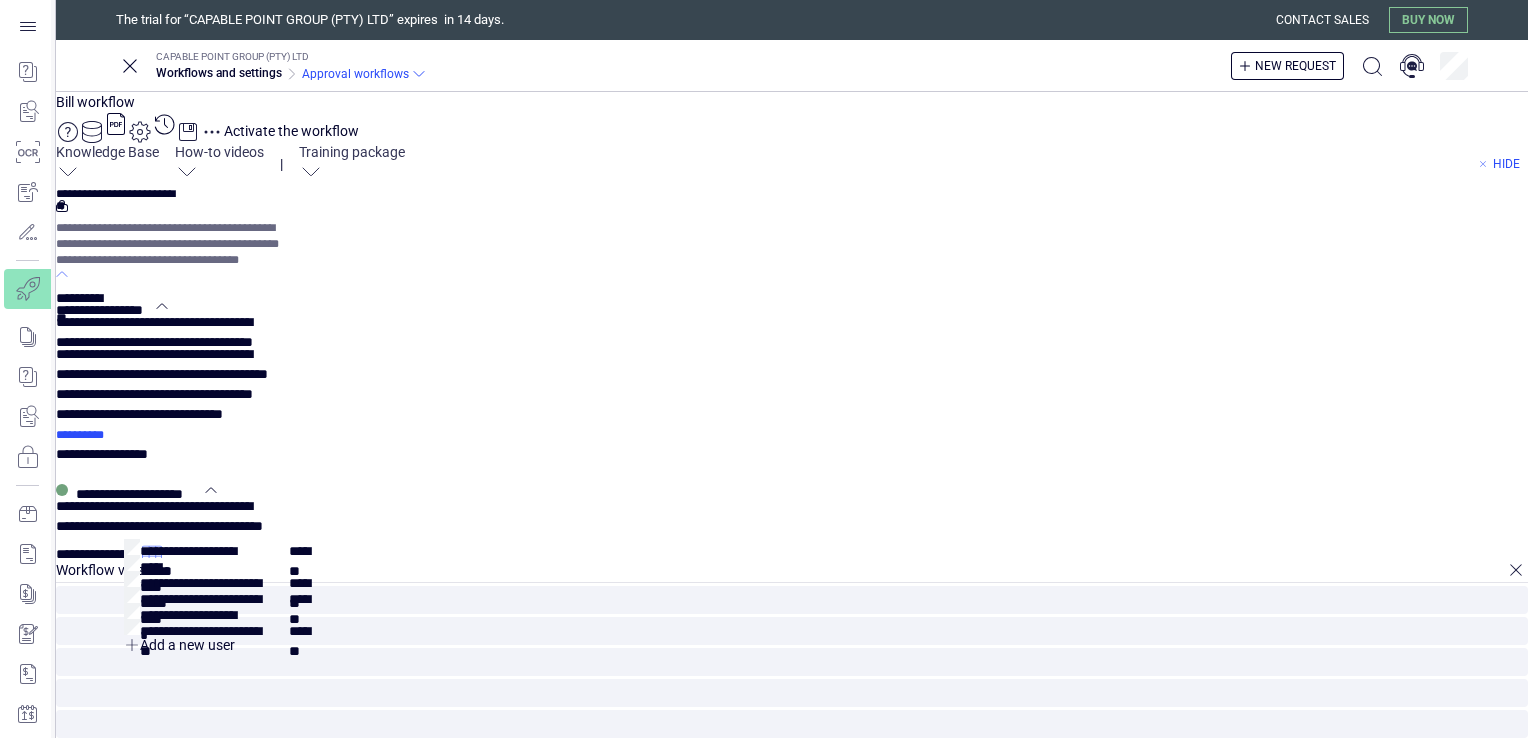 click on "**********" at bounding box center [108, 450] 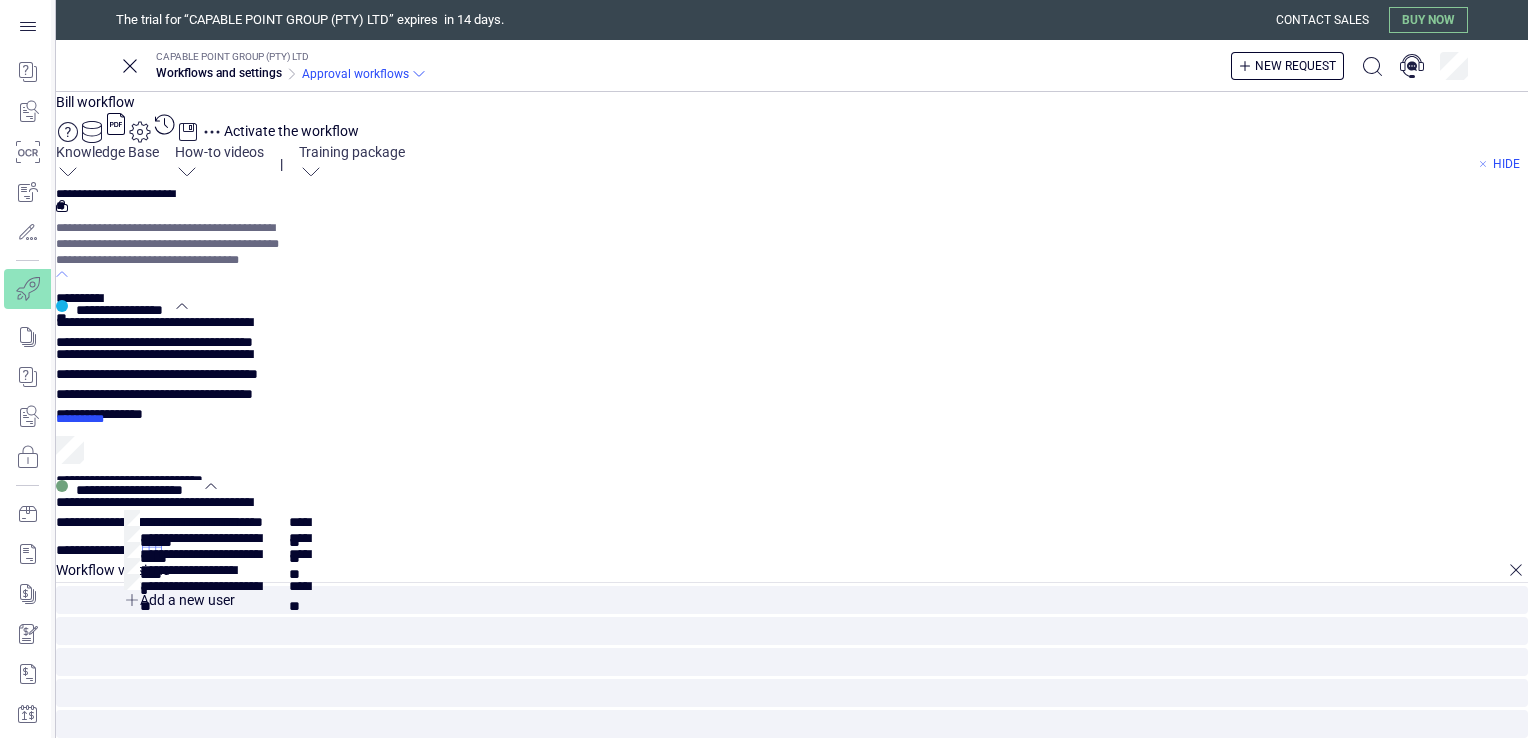 click on "**********" at bounding box center (99, 546) 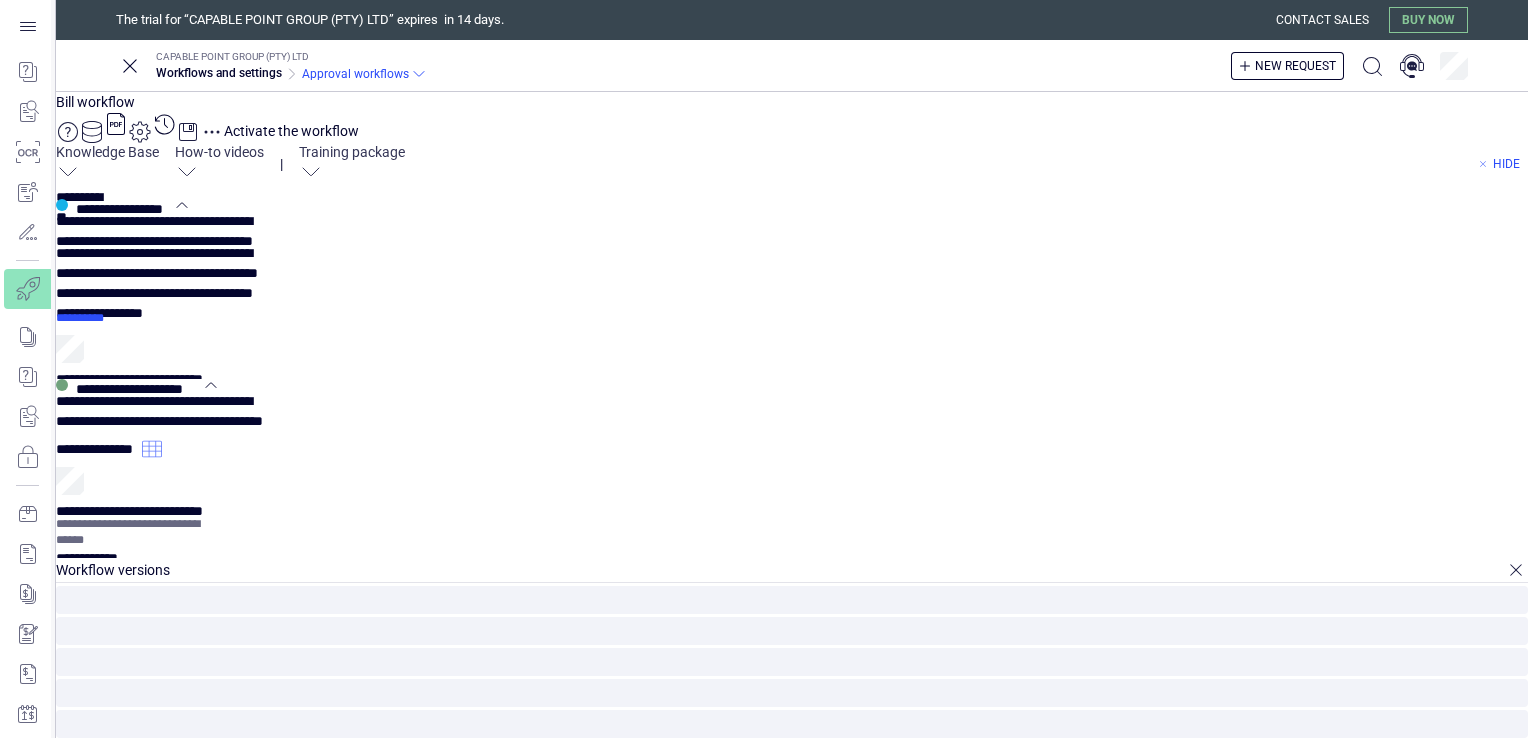 scroll, scrollTop: 0, scrollLeft: 0, axis: both 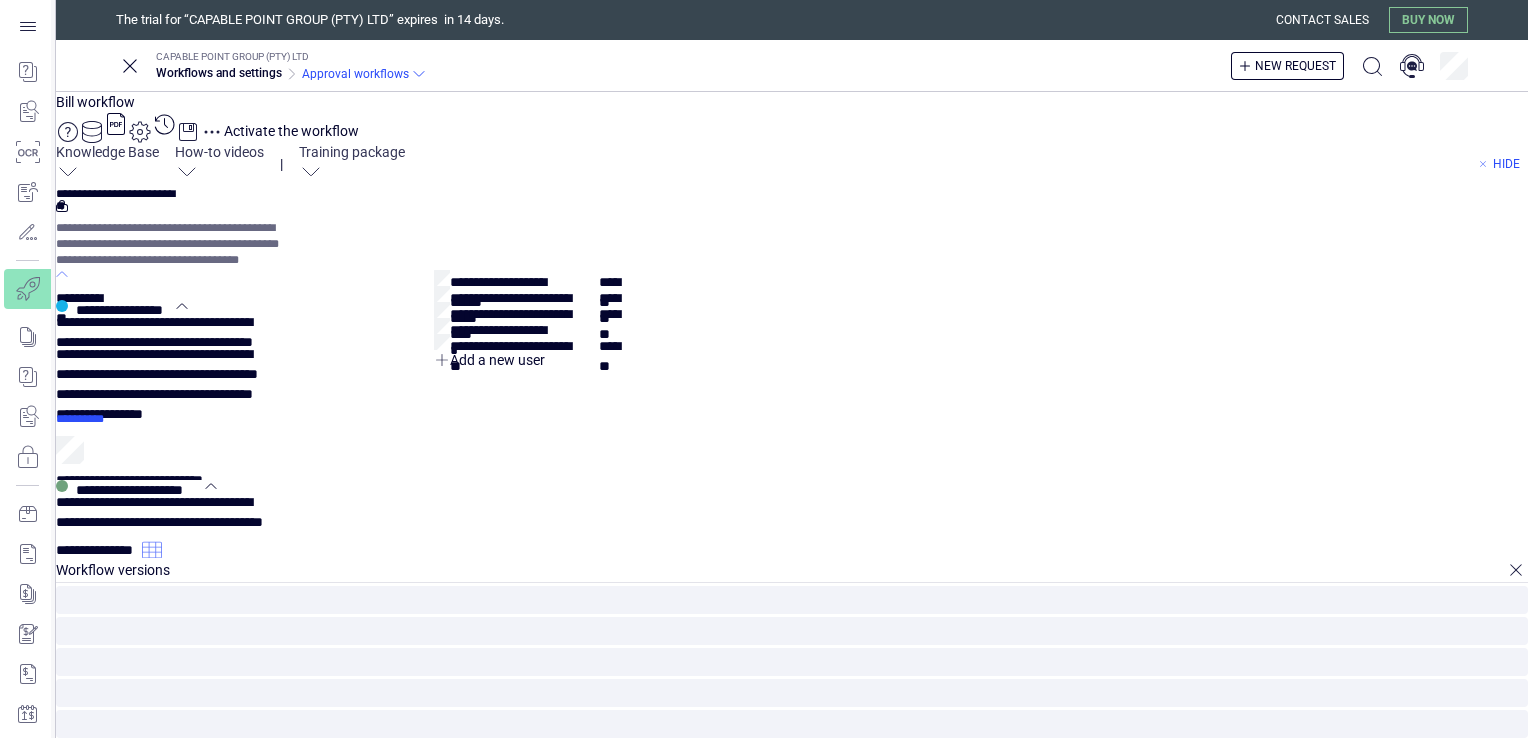 click on "**********" at bounding box center [100, 1168] 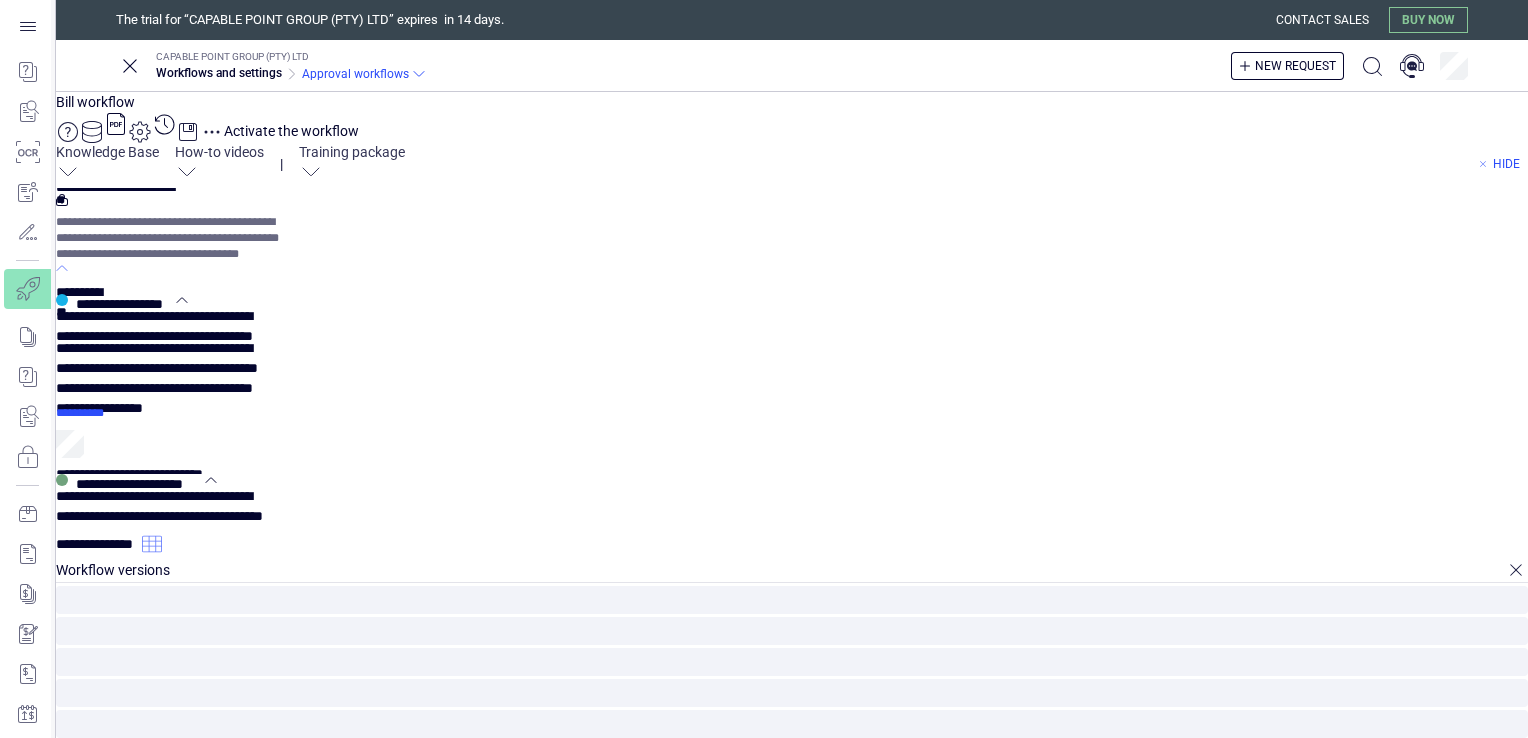 scroll, scrollTop: 0, scrollLeft: 0, axis: both 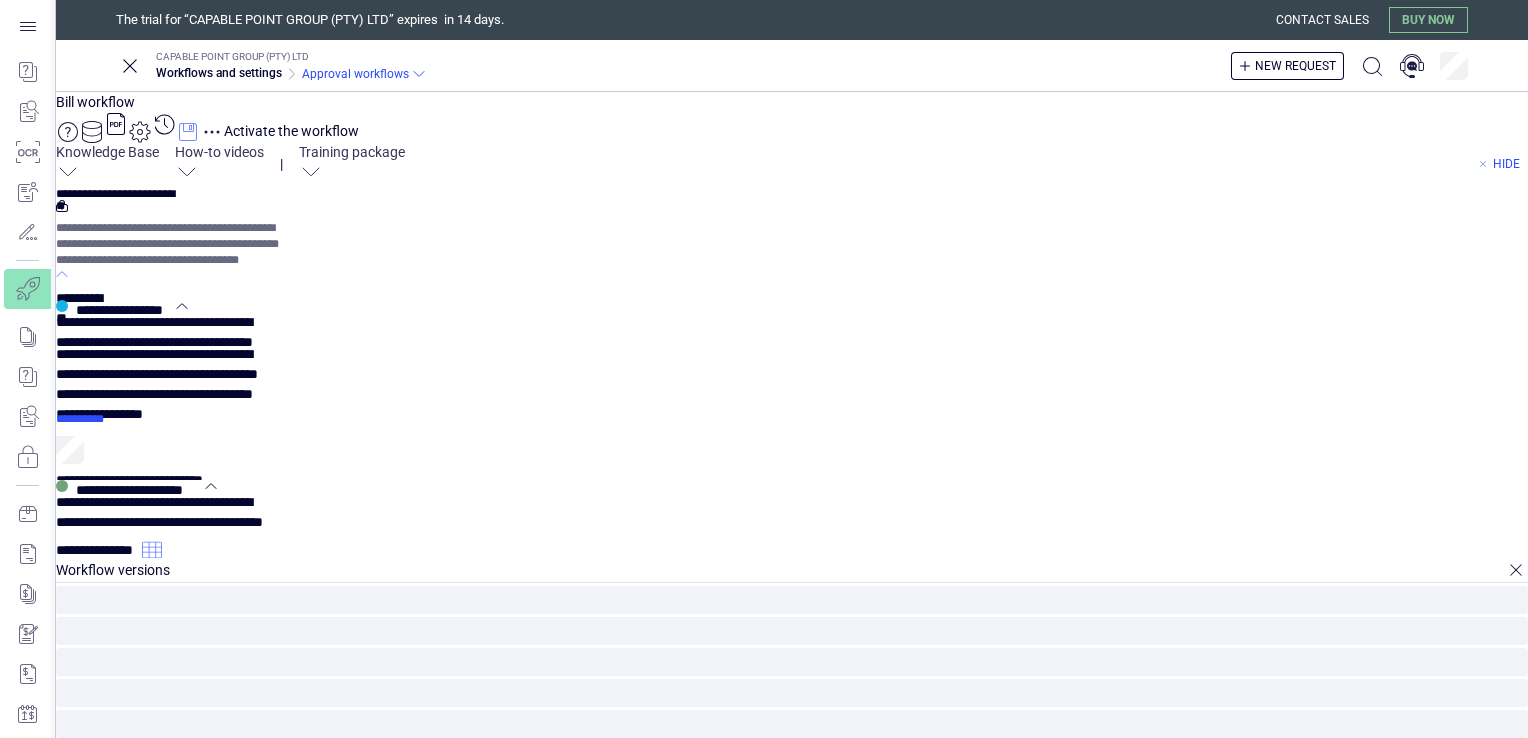 click 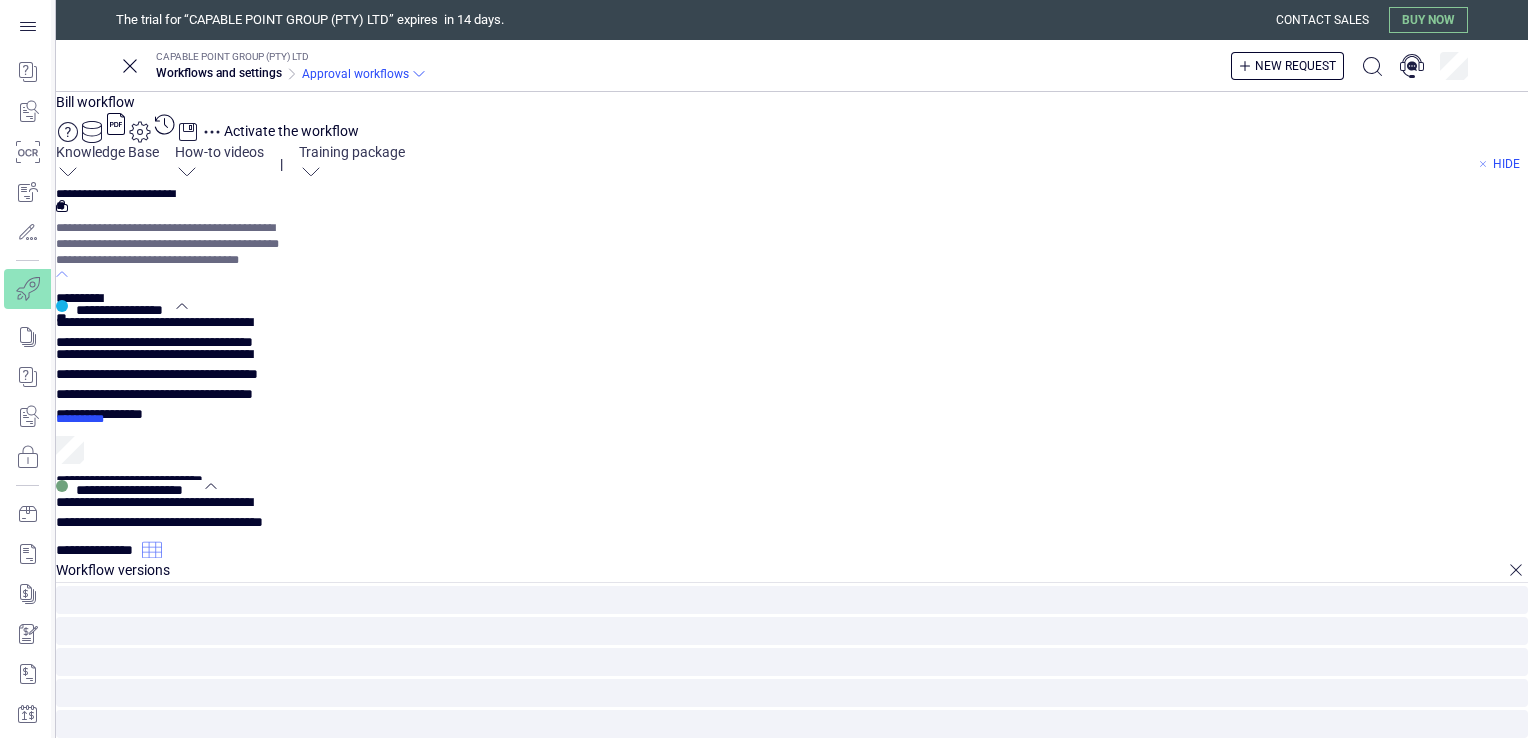 click on "Confirm" at bounding box center (0, 0) 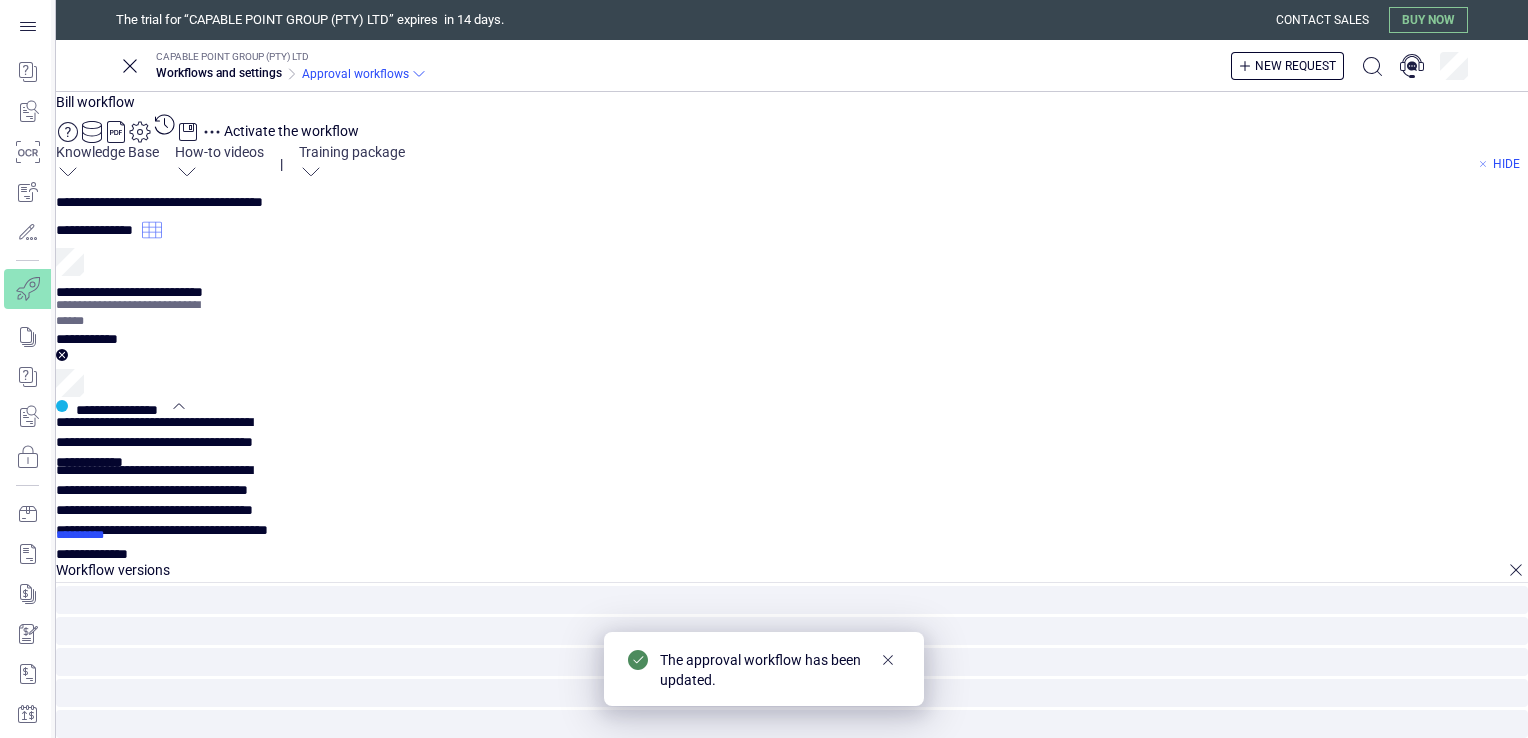 scroll, scrollTop: 322, scrollLeft: 0, axis: vertical 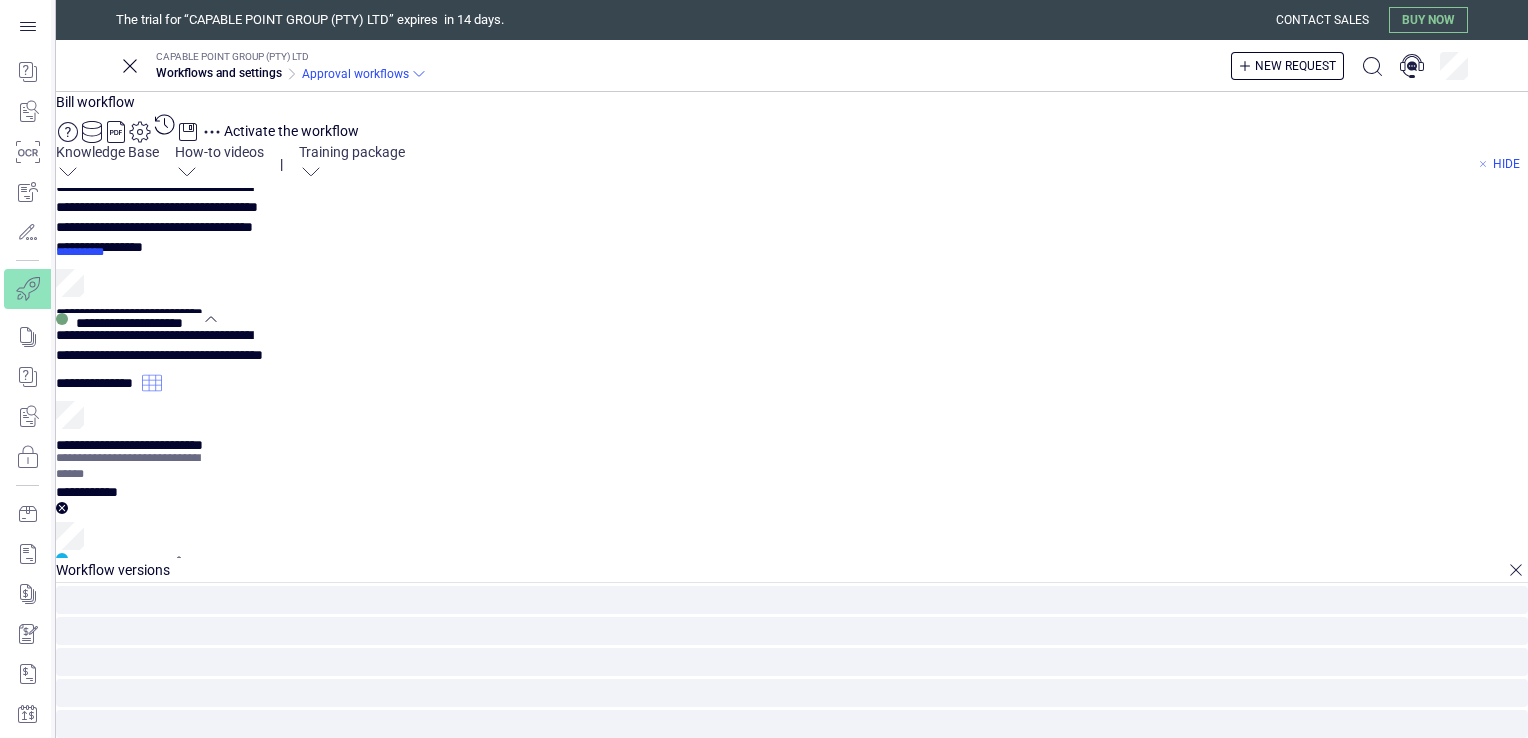 click 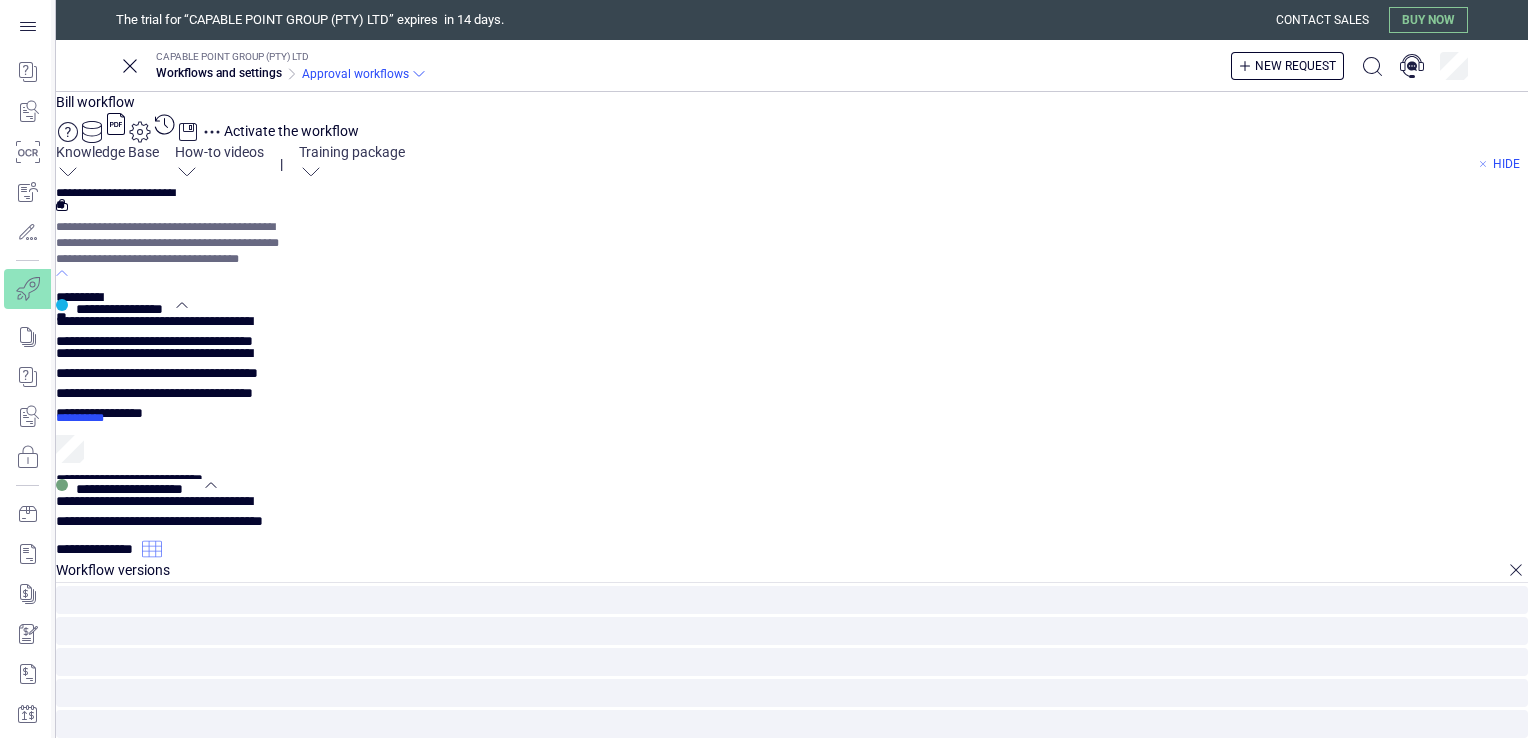 scroll, scrollTop: 0, scrollLeft: 0, axis: both 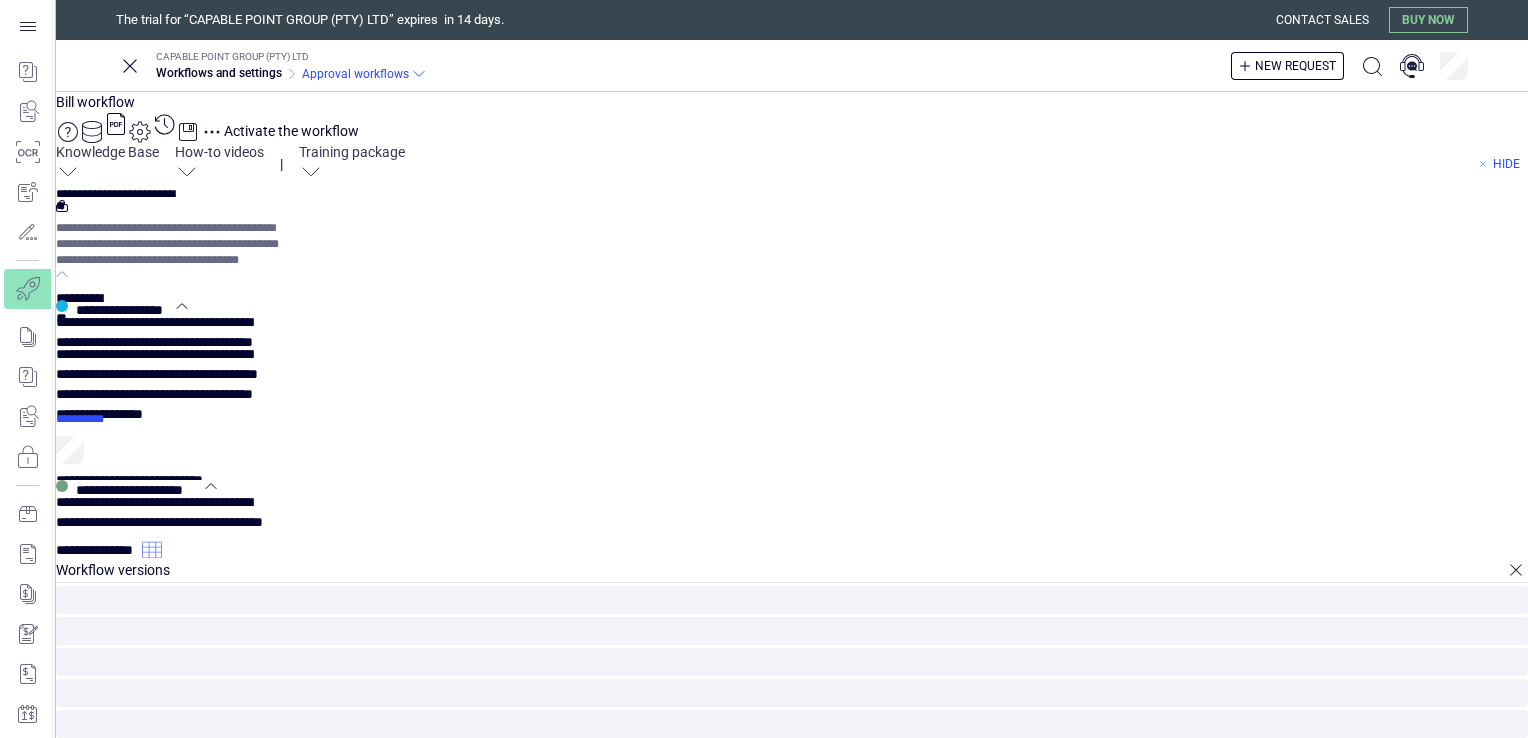 click on "Activate the workflow" at bounding box center (291, 131) 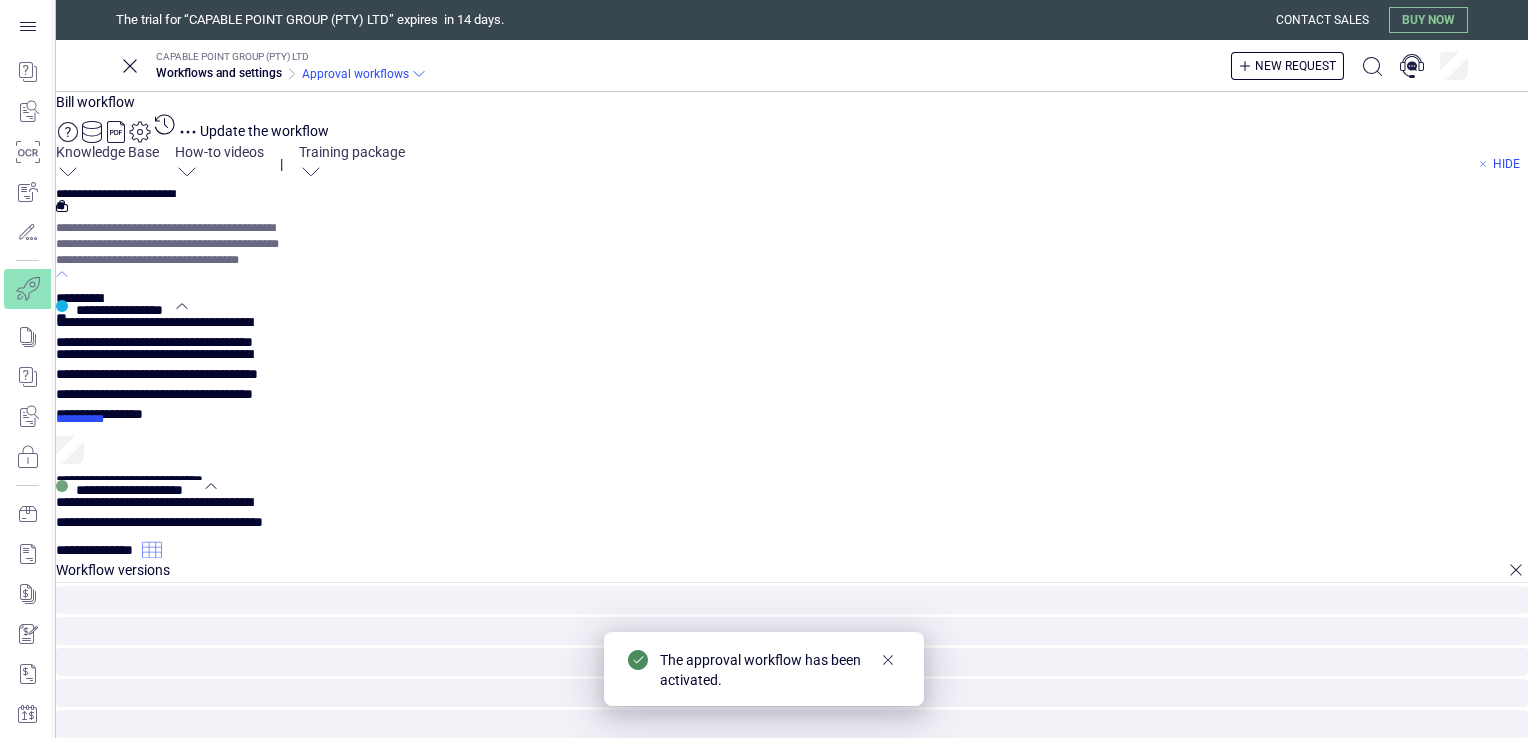click 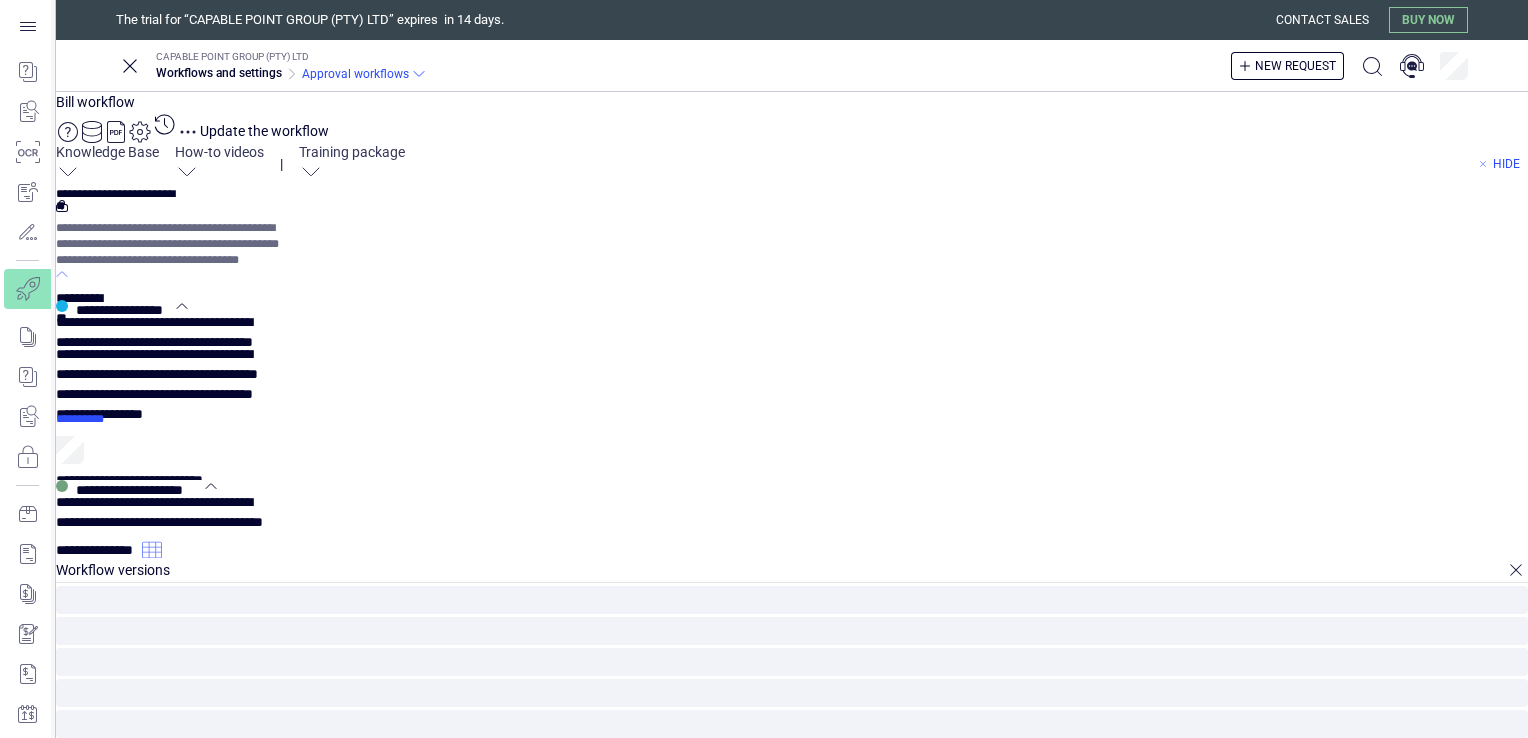 click on "How-to videos" at bounding box center (219, 164) 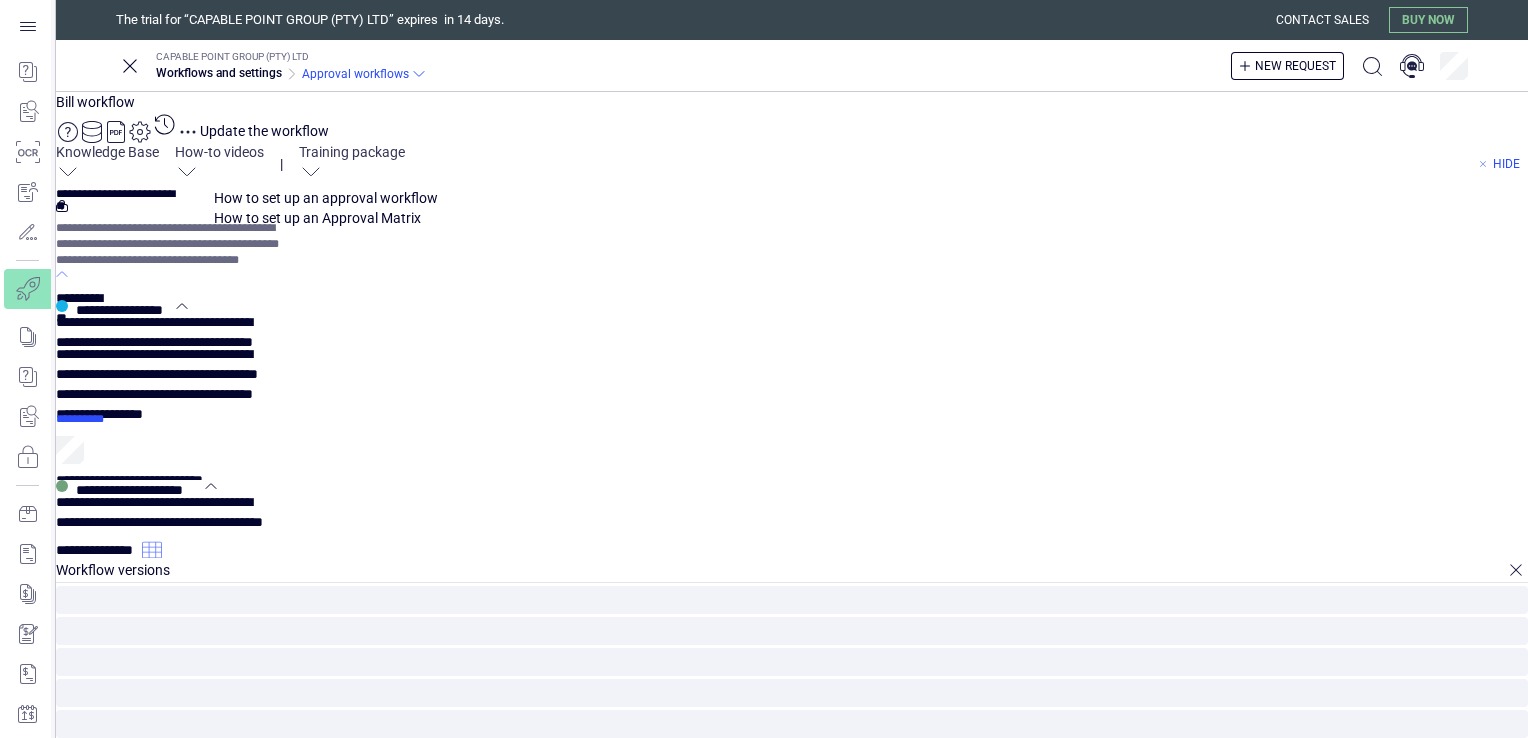 click at bounding box center [344, 198] 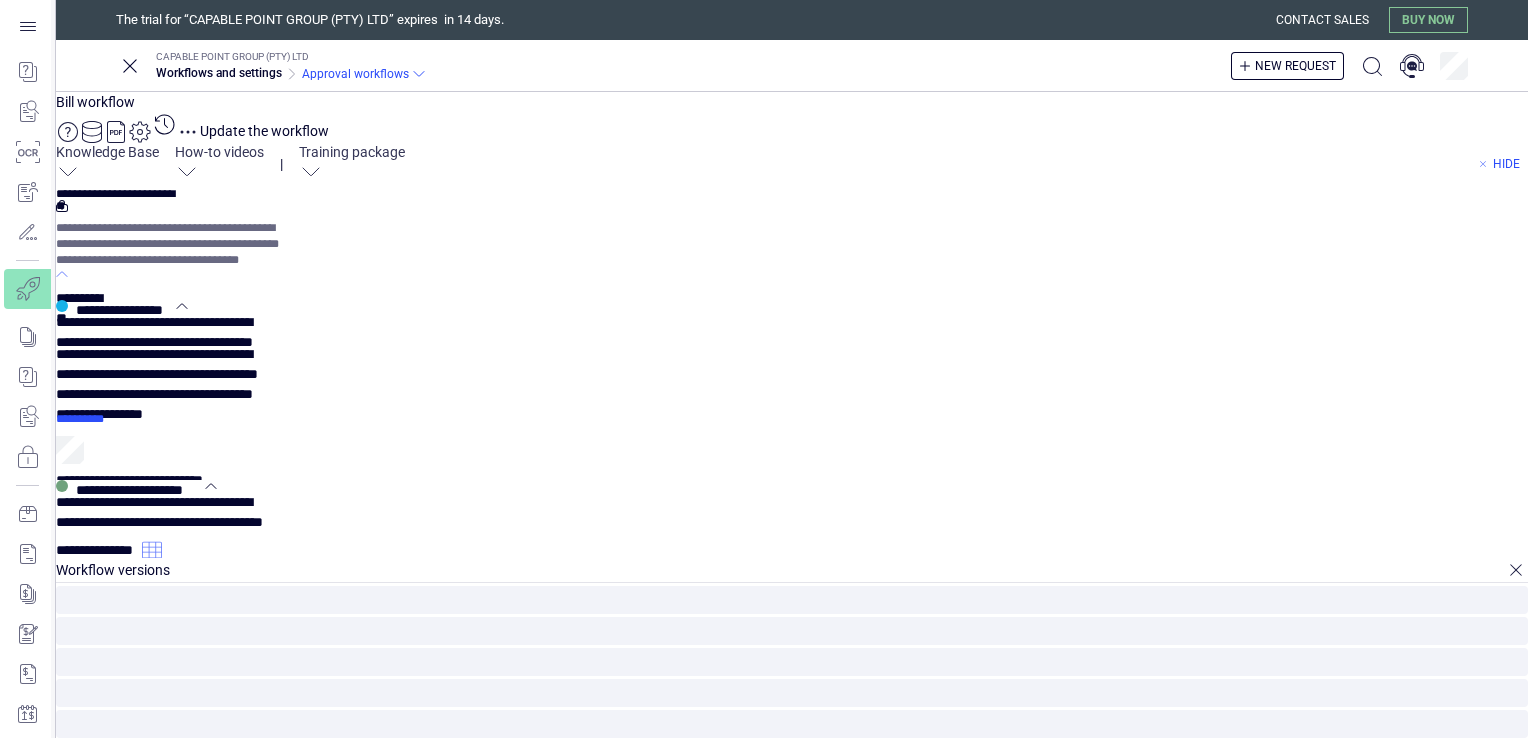 click 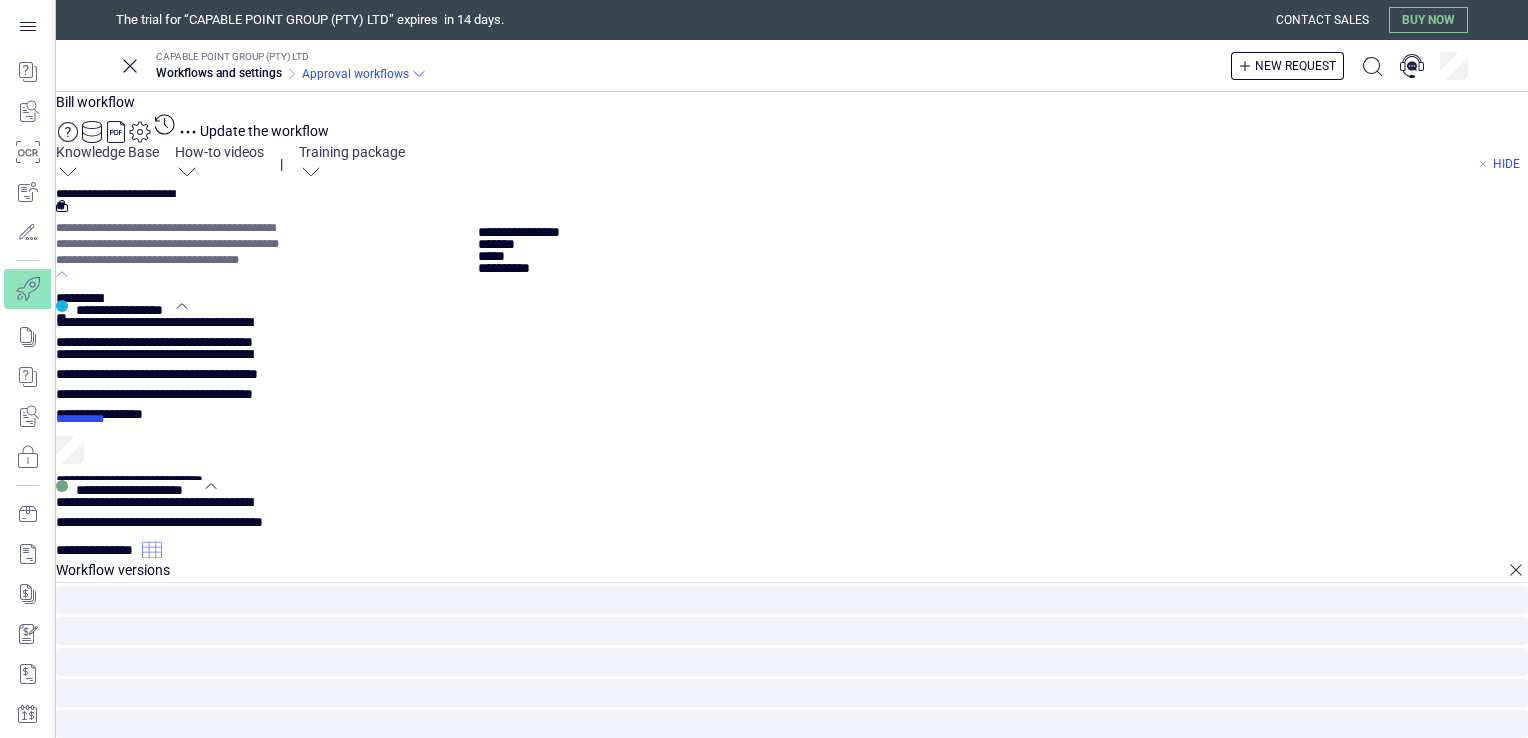 click 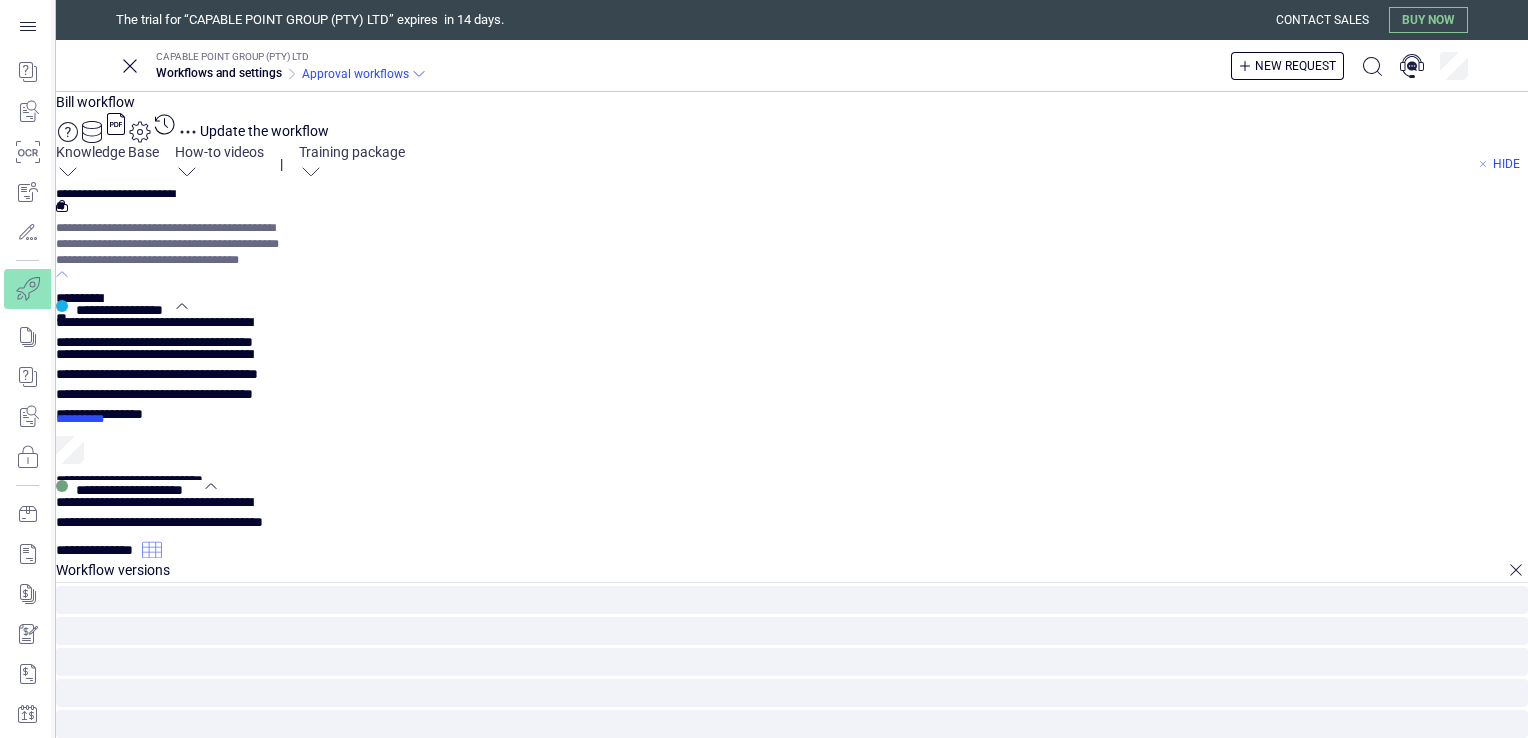 type on "*****" 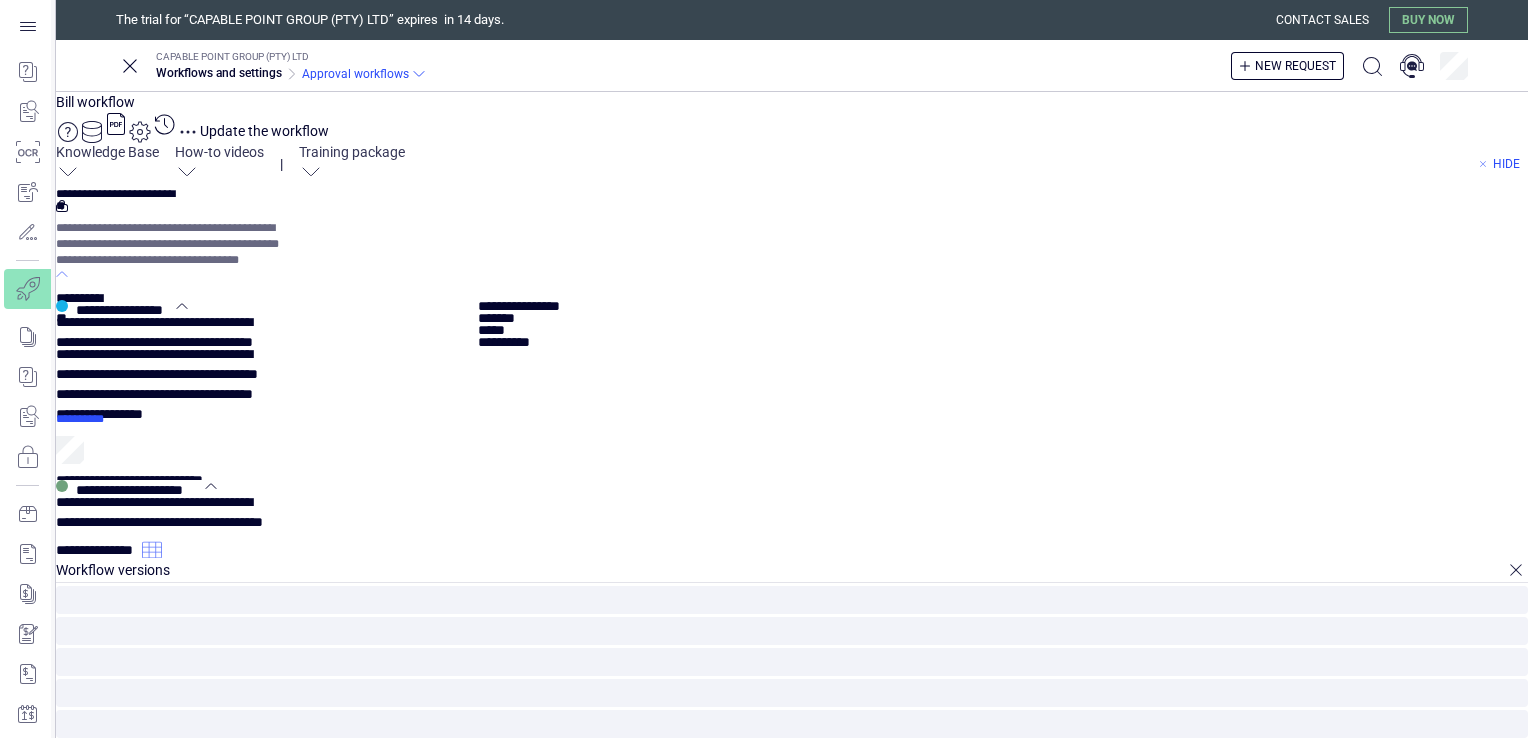 click on "**********" at bounding box center (0, 0) 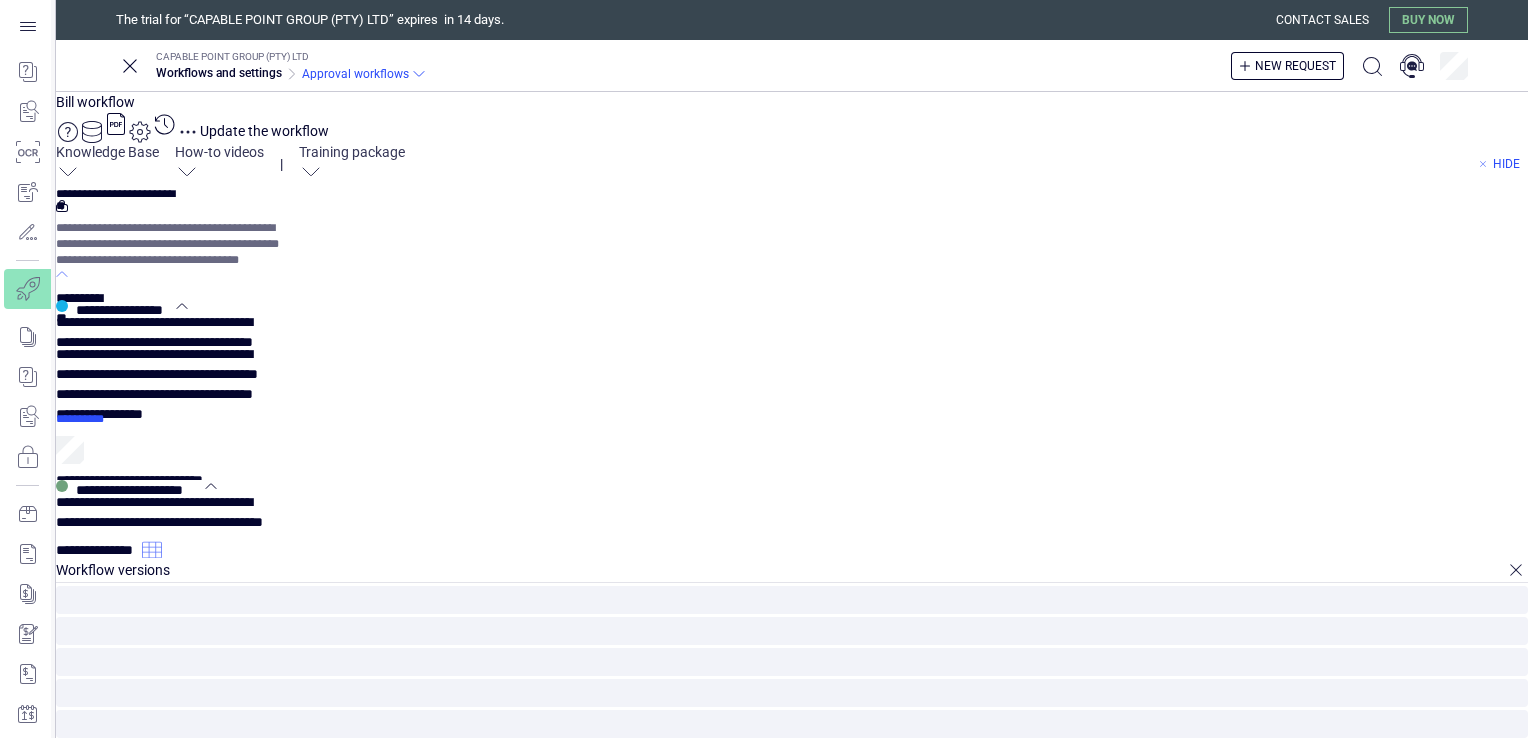 click on "**********" at bounding box center [0, 0] 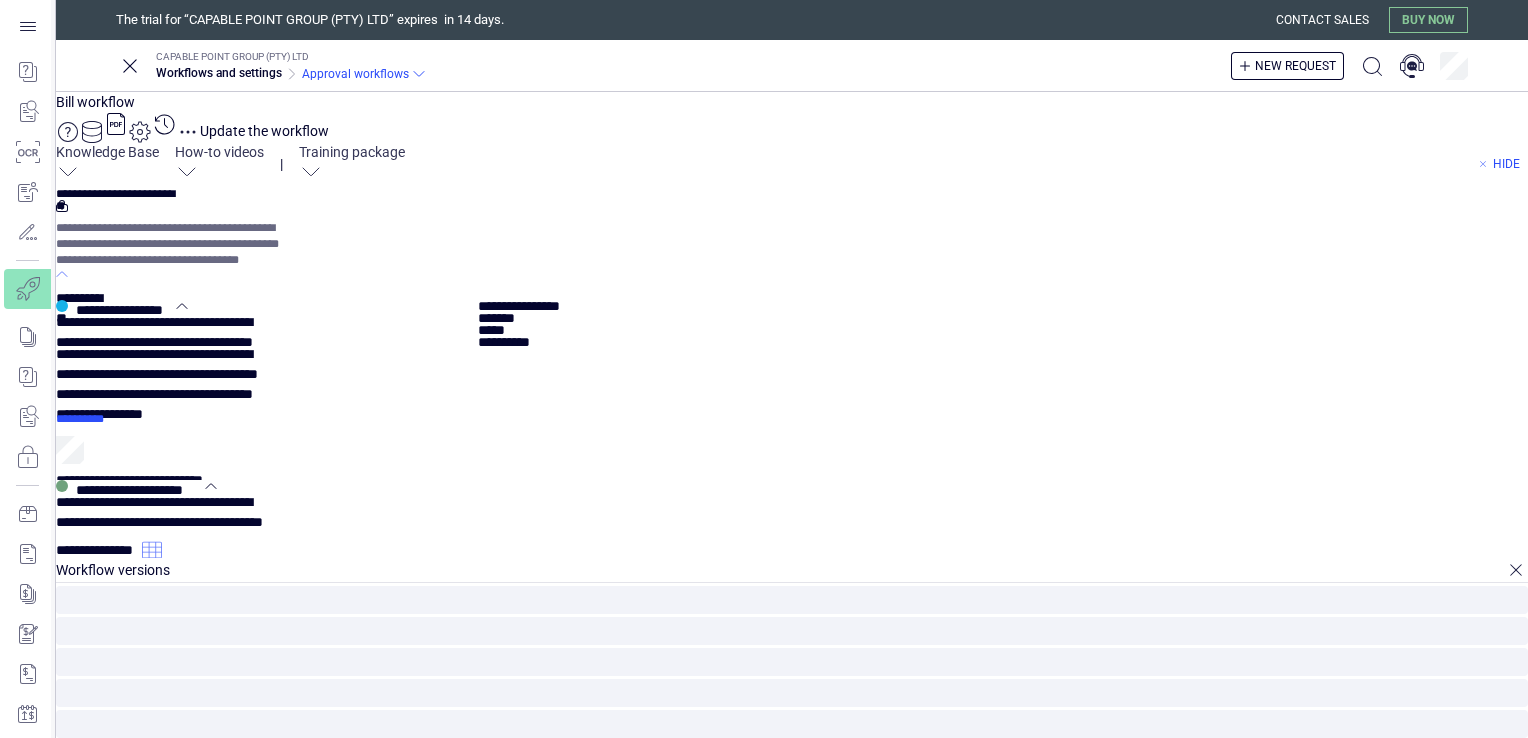 click on "**********" at bounding box center (0, 0) 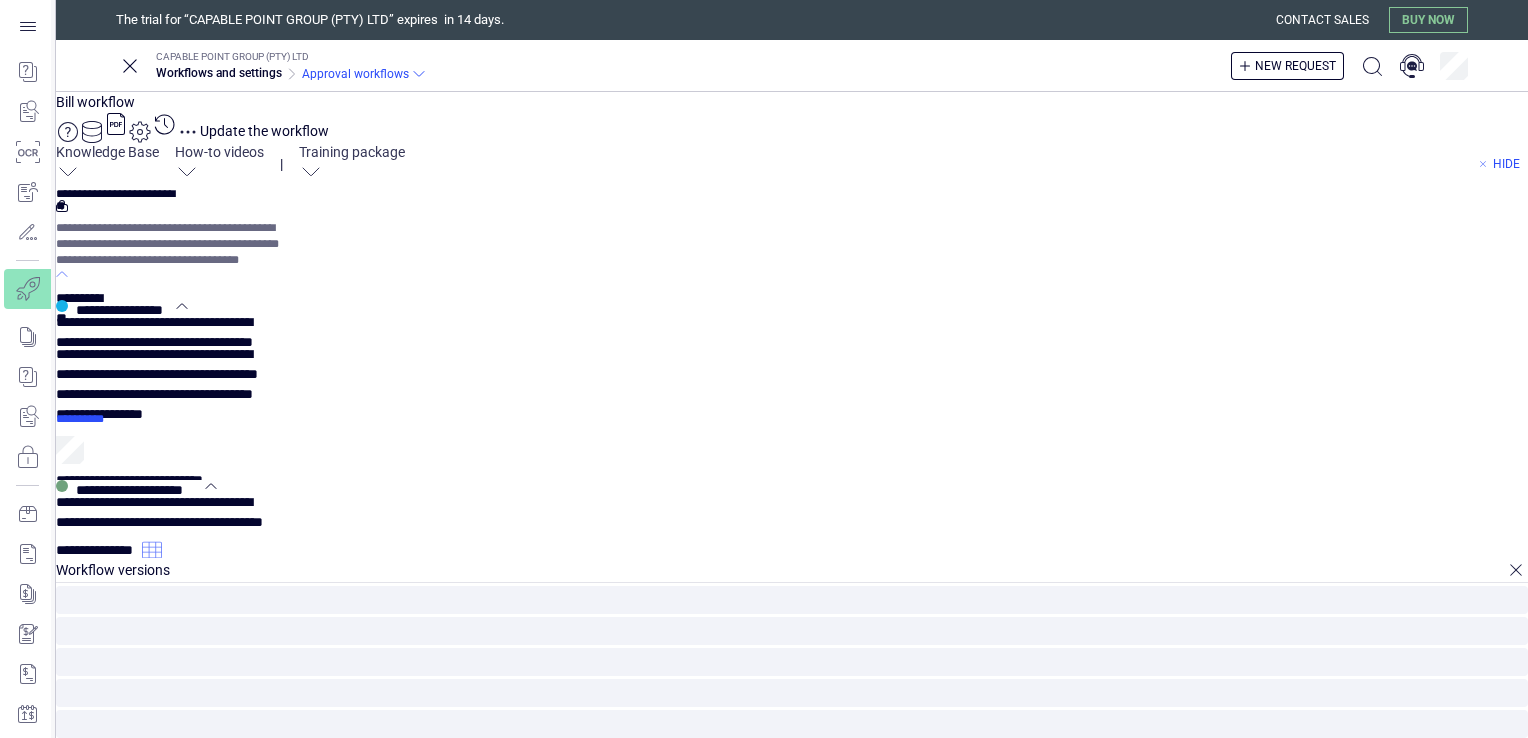 click at bounding box center (0, 0) 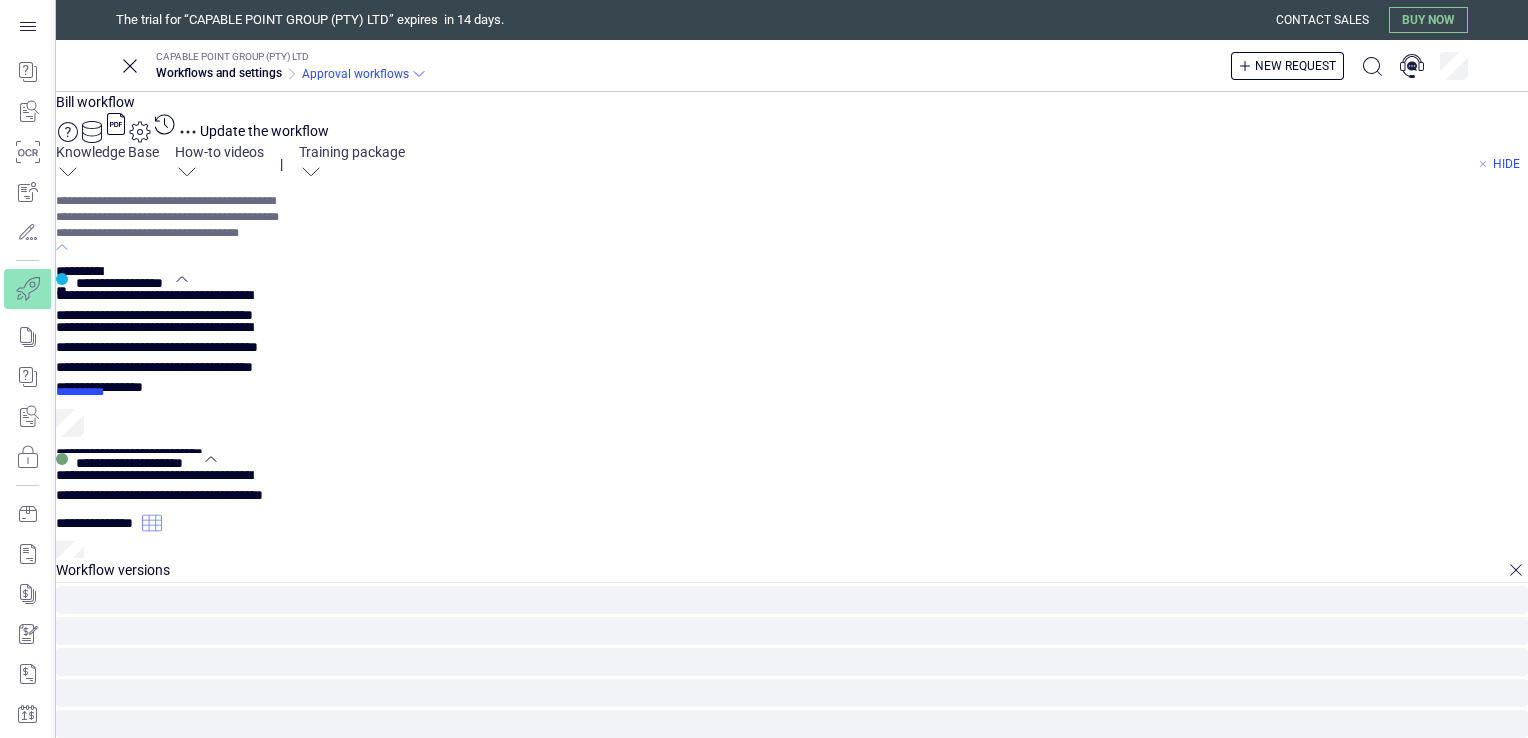 scroll, scrollTop: 0, scrollLeft: 0, axis: both 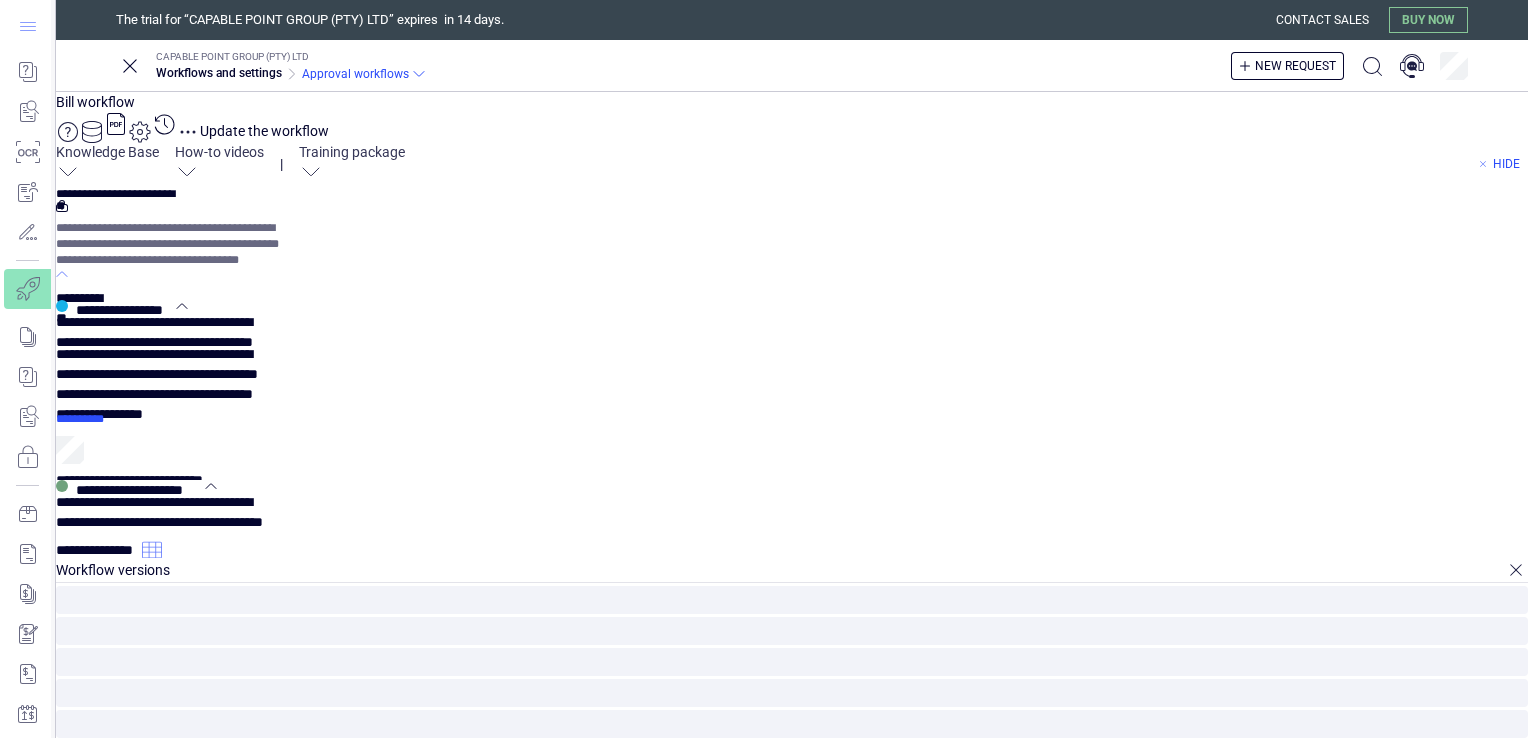 click 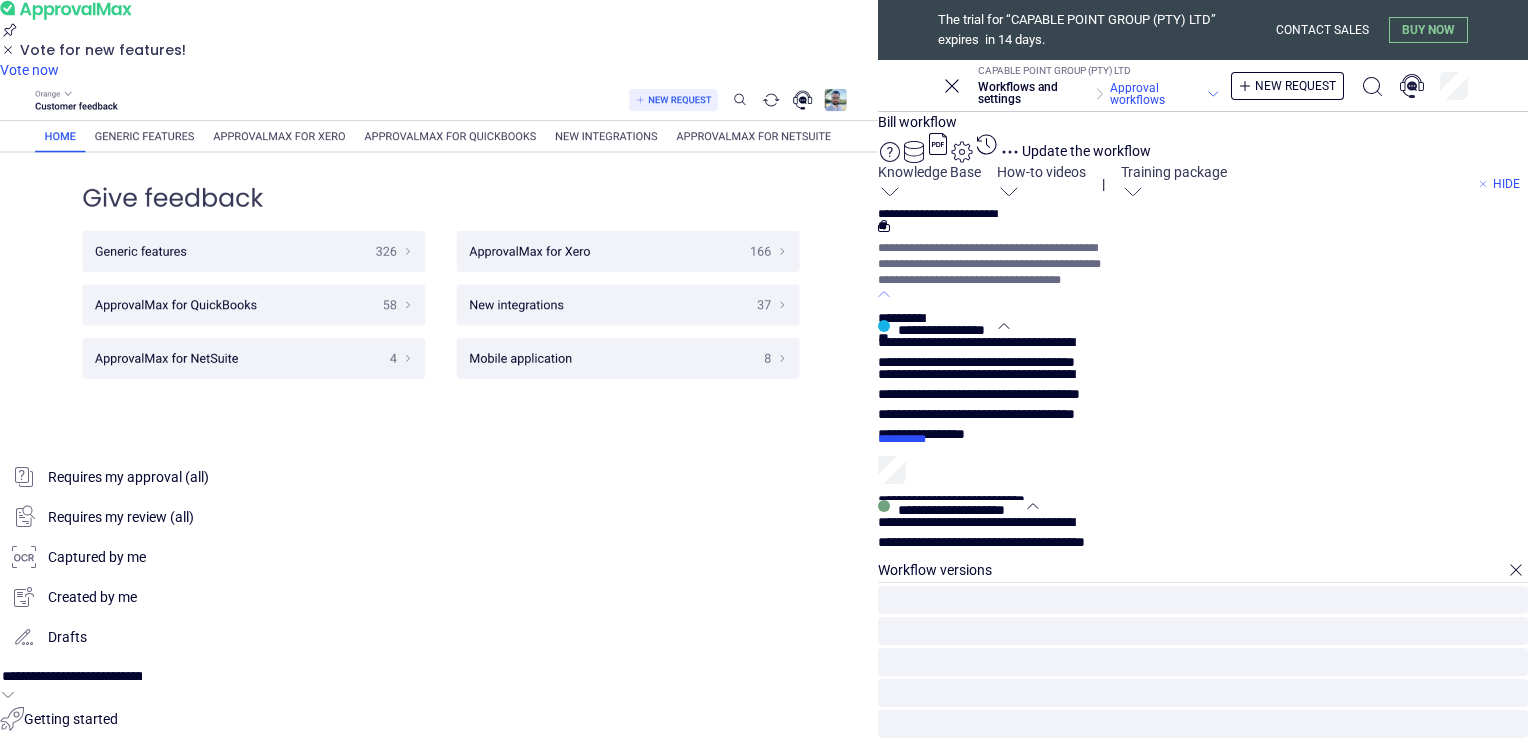 scroll, scrollTop: 540, scrollLeft: 0, axis: vertical 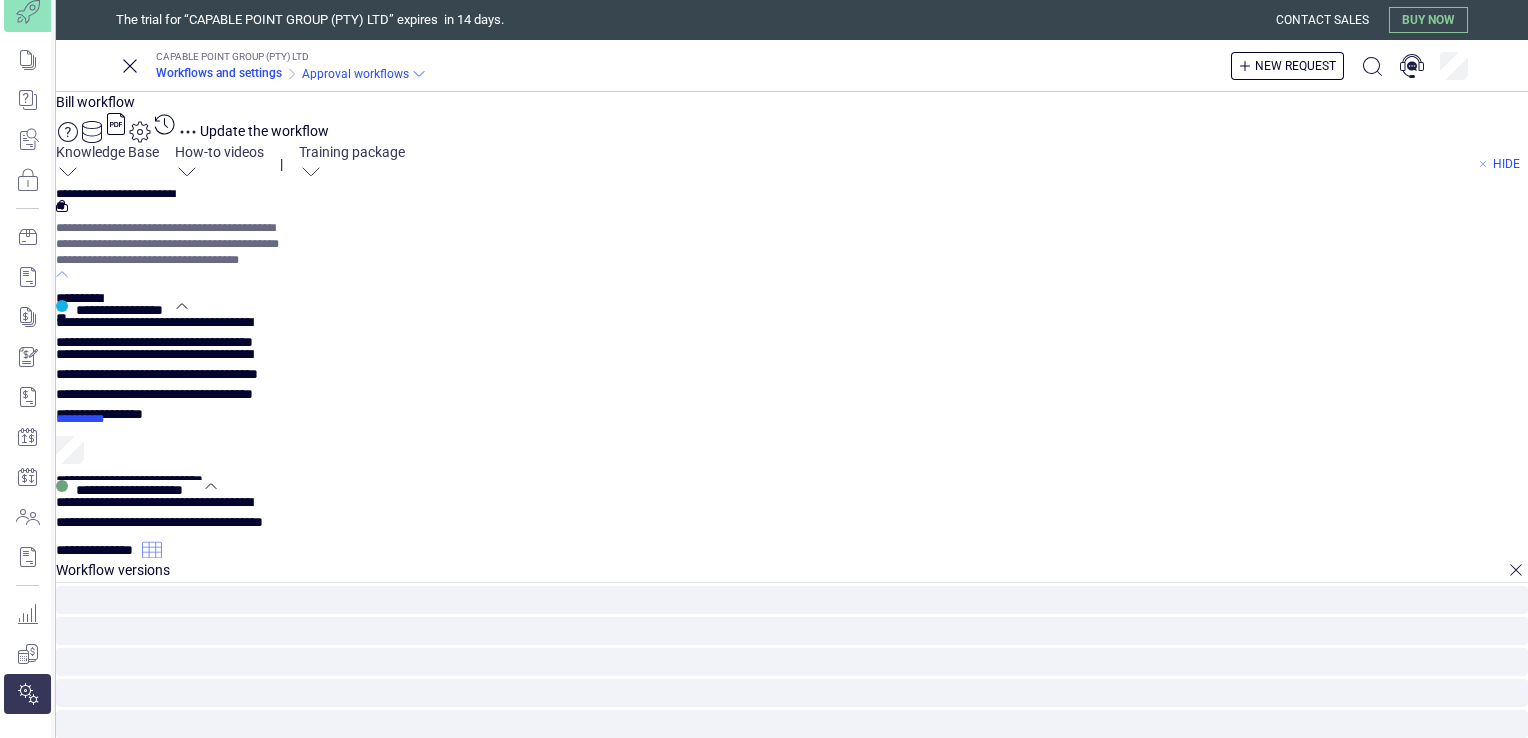 click on "Workflows and settings" at bounding box center (219, 73) 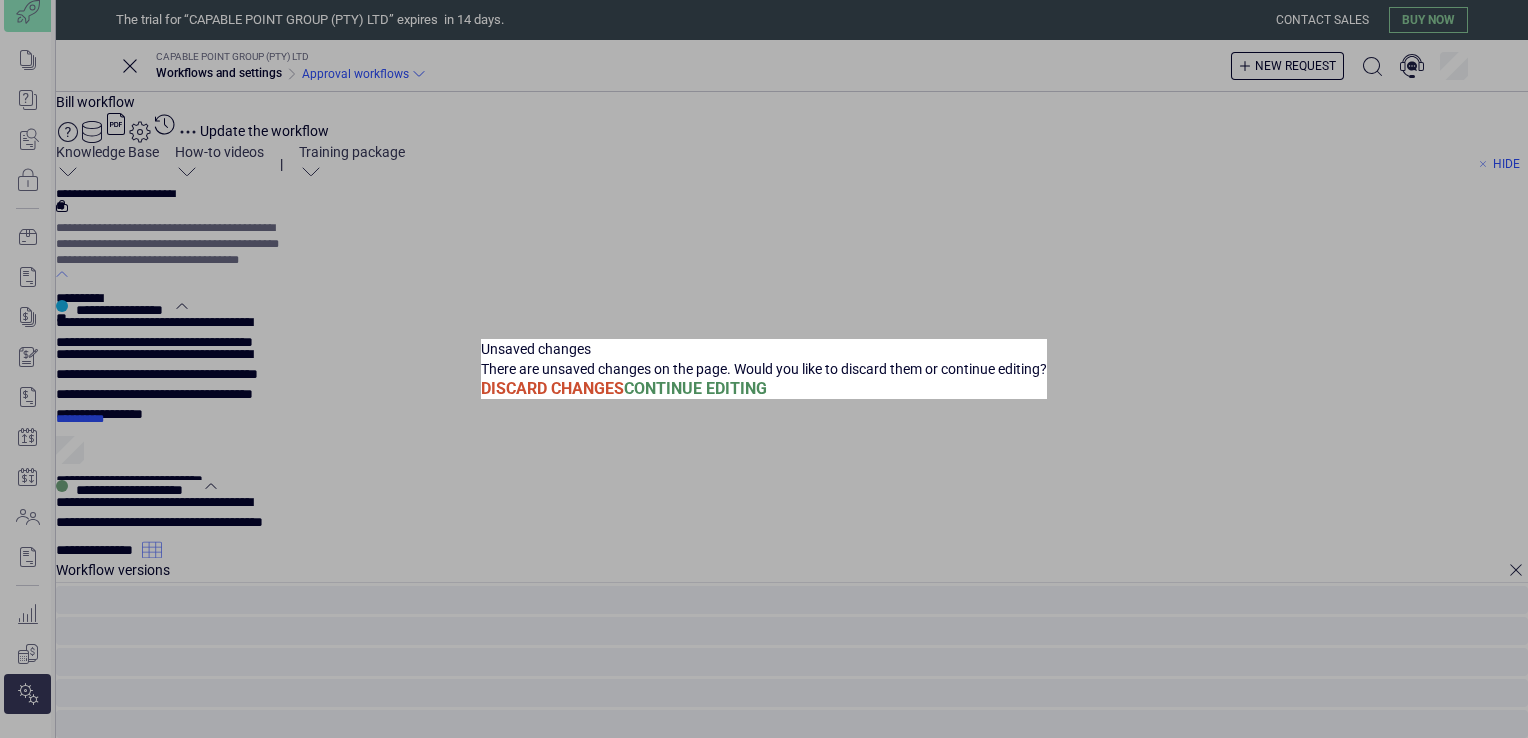 click on "Unsaved changes There are unsaved changes on the page. Would you like to discard them or continue editing? Discard Changes Continue Editing" at bounding box center (764, 369) 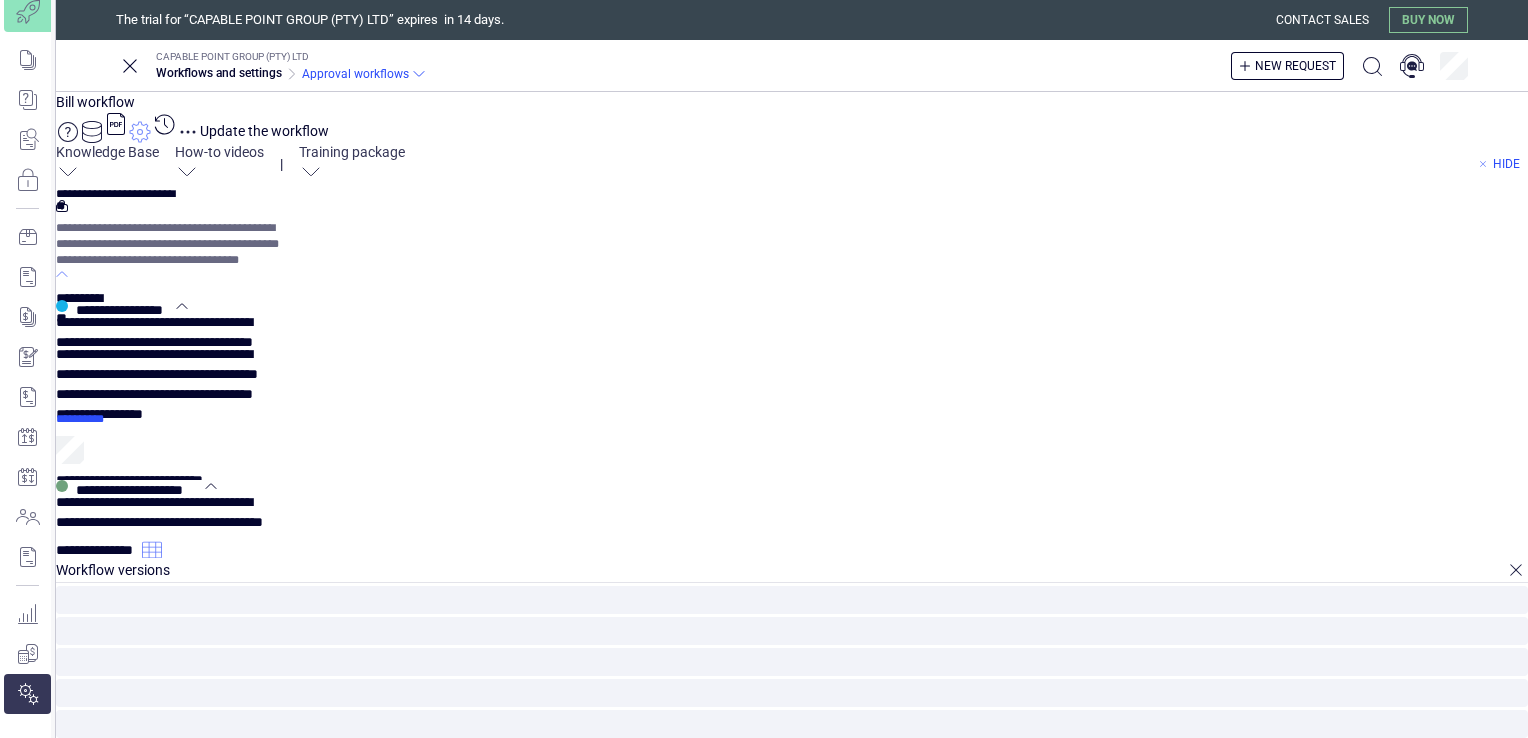 click 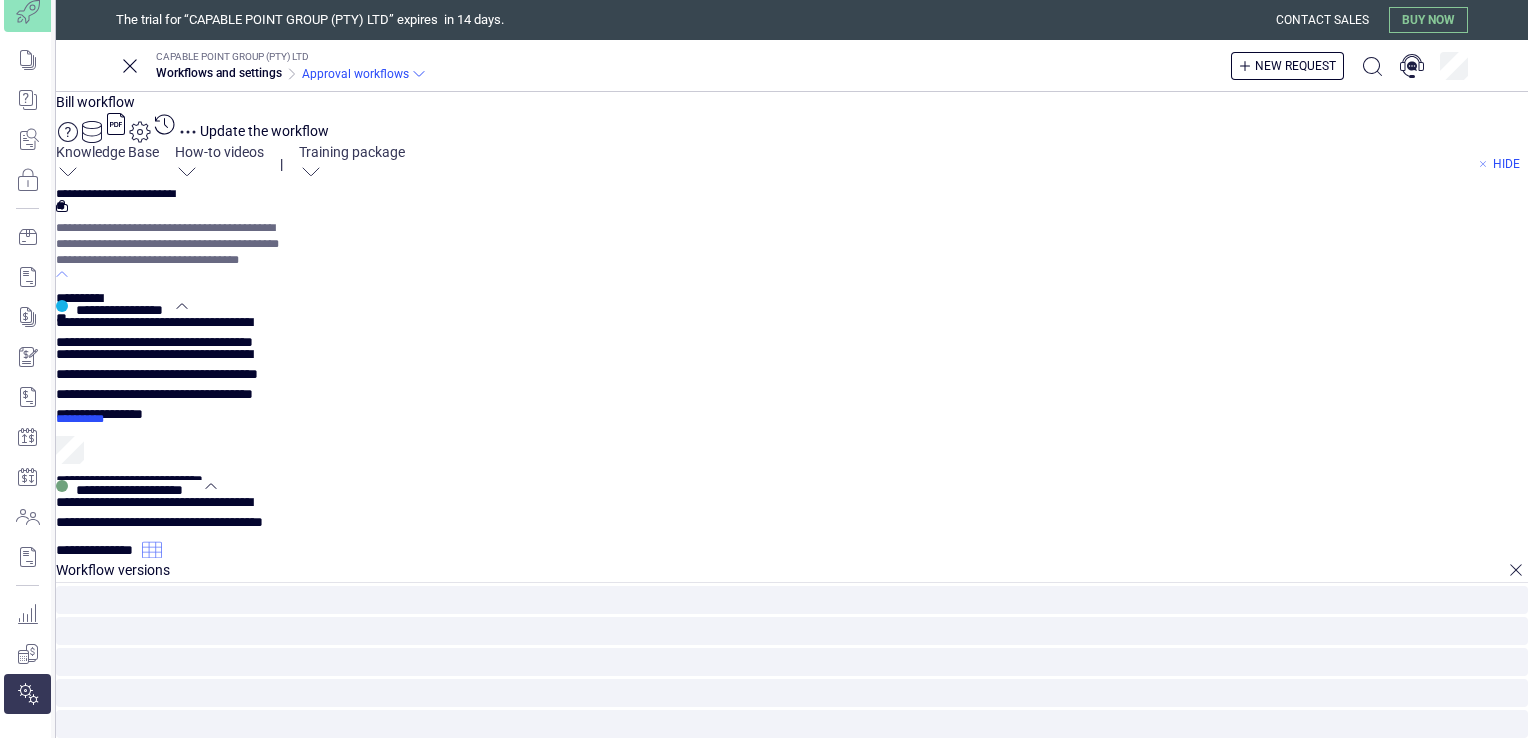 scroll, scrollTop: 542, scrollLeft: 0, axis: vertical 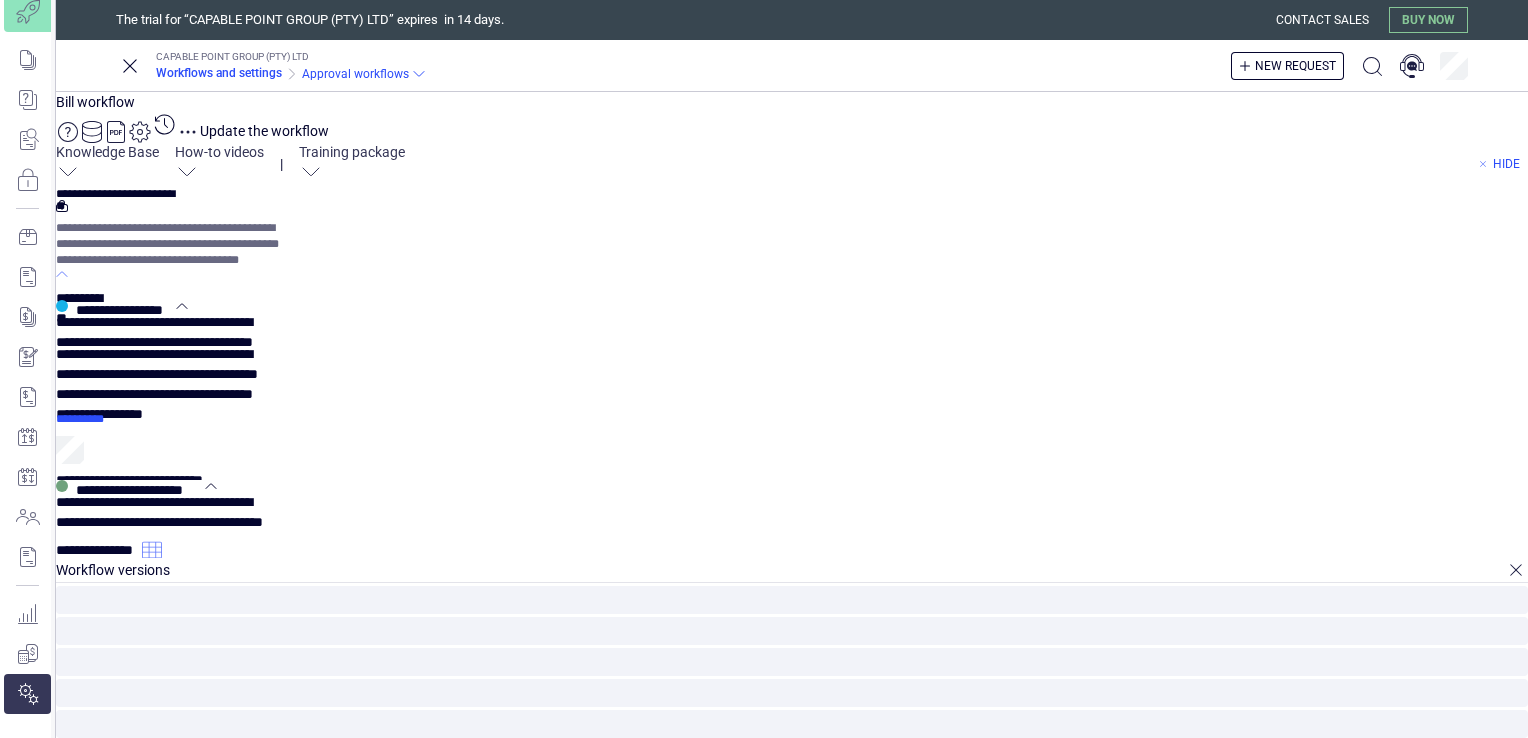 click on "Workflows and settings" at bounding box center [219, 73] 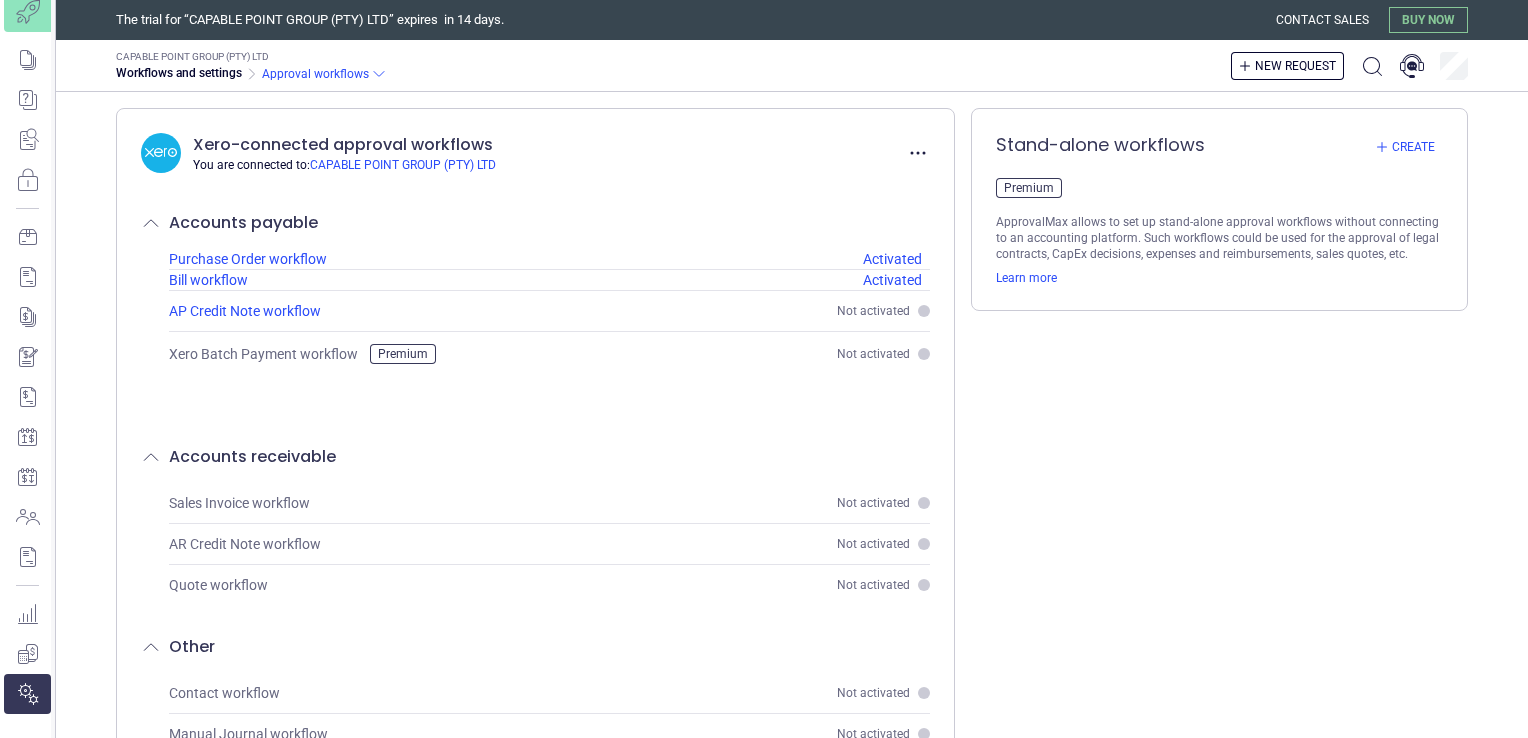 click on "Not activated" at bounding box center (873, 311) 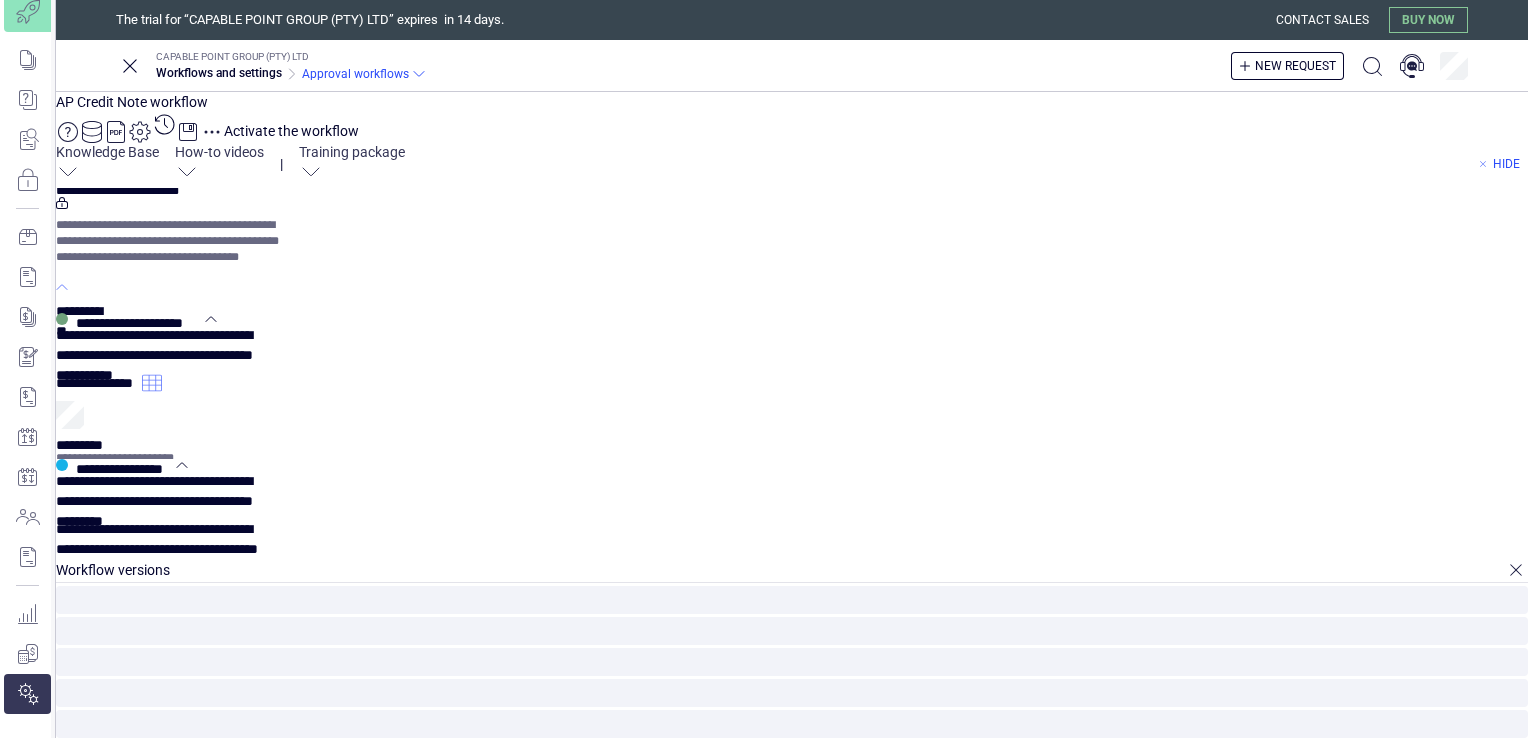 scroll, scrollTop: 0, scrollLeft: 0, axis: both 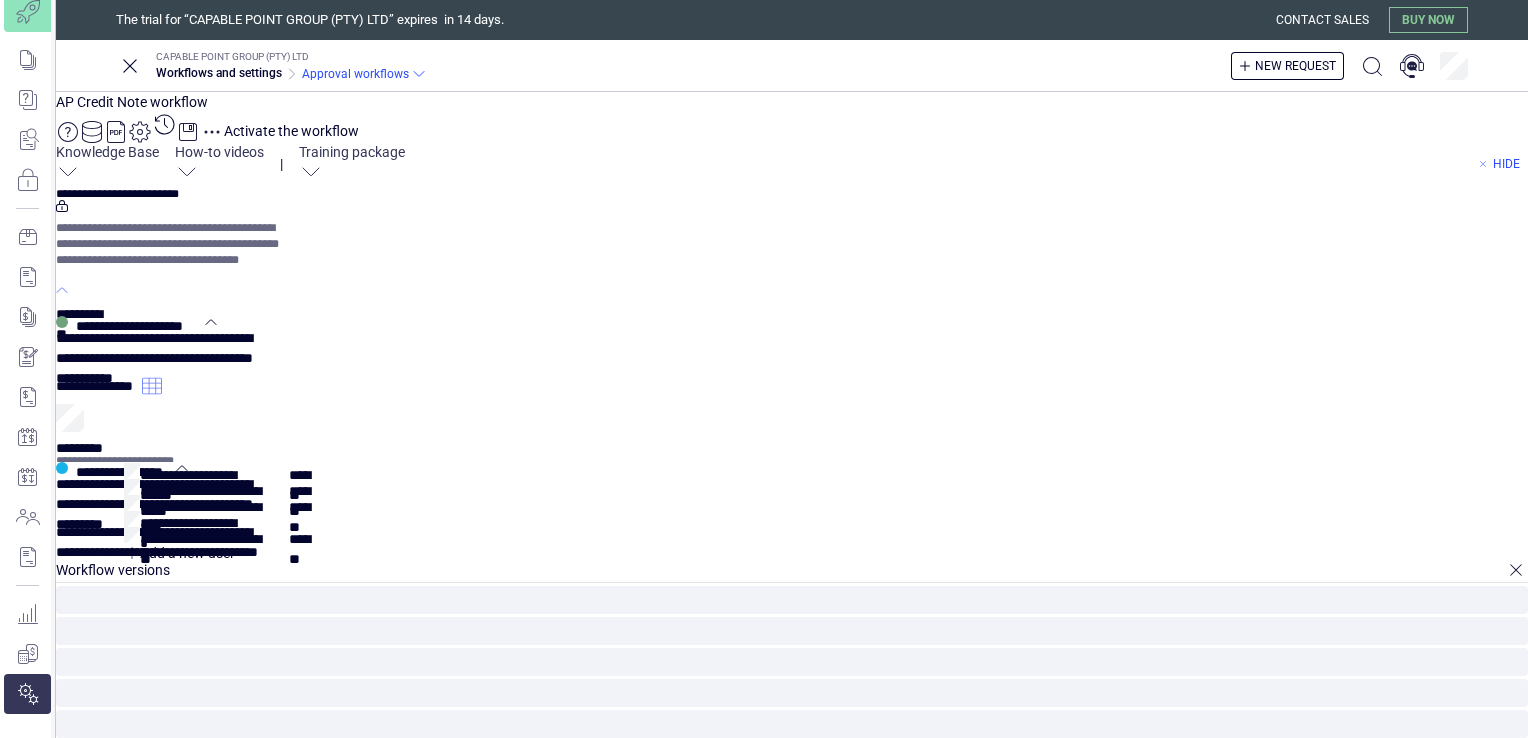 click on "**********" at bounding box center [99, 382] 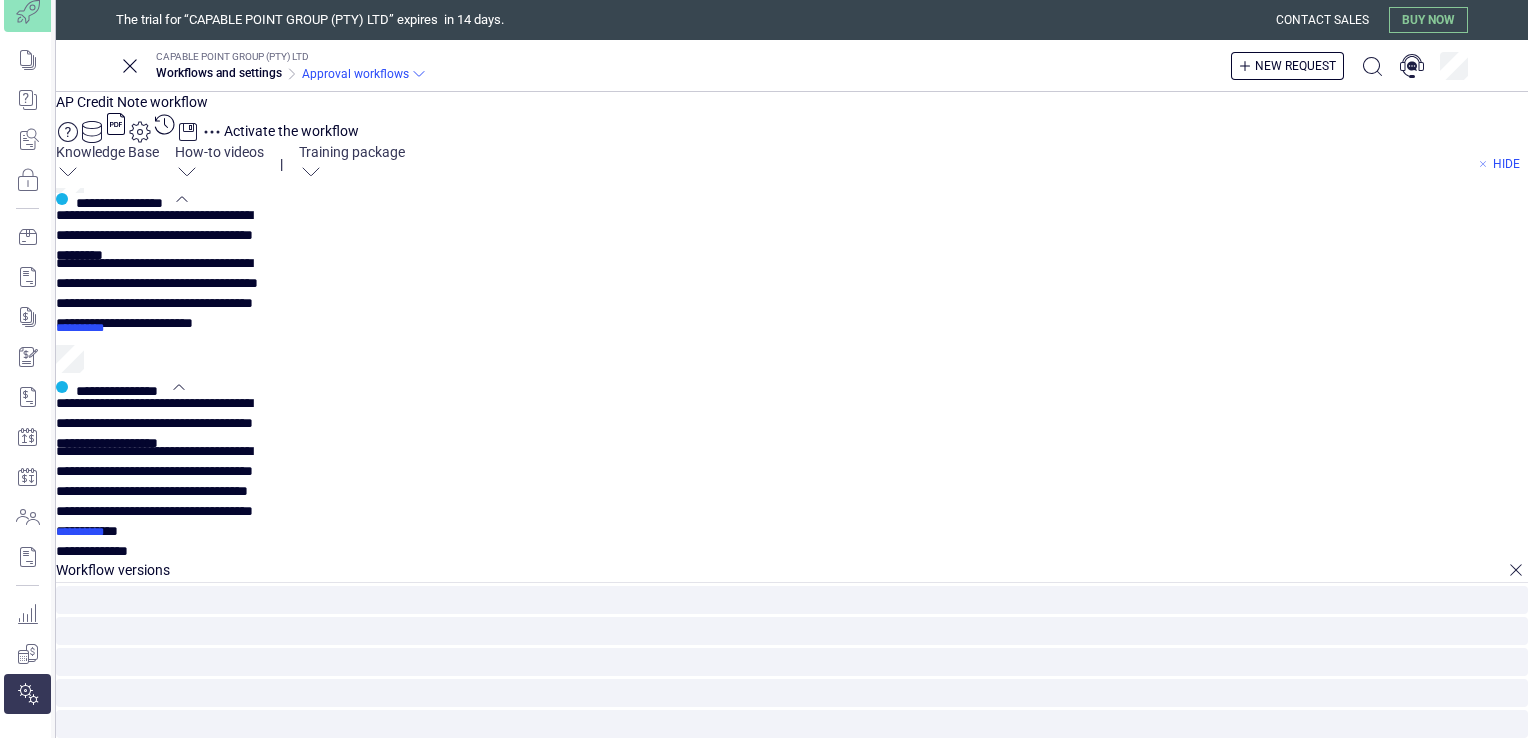 scroll, scrollTop: 402, scrollLeft: 0, axis: vertical 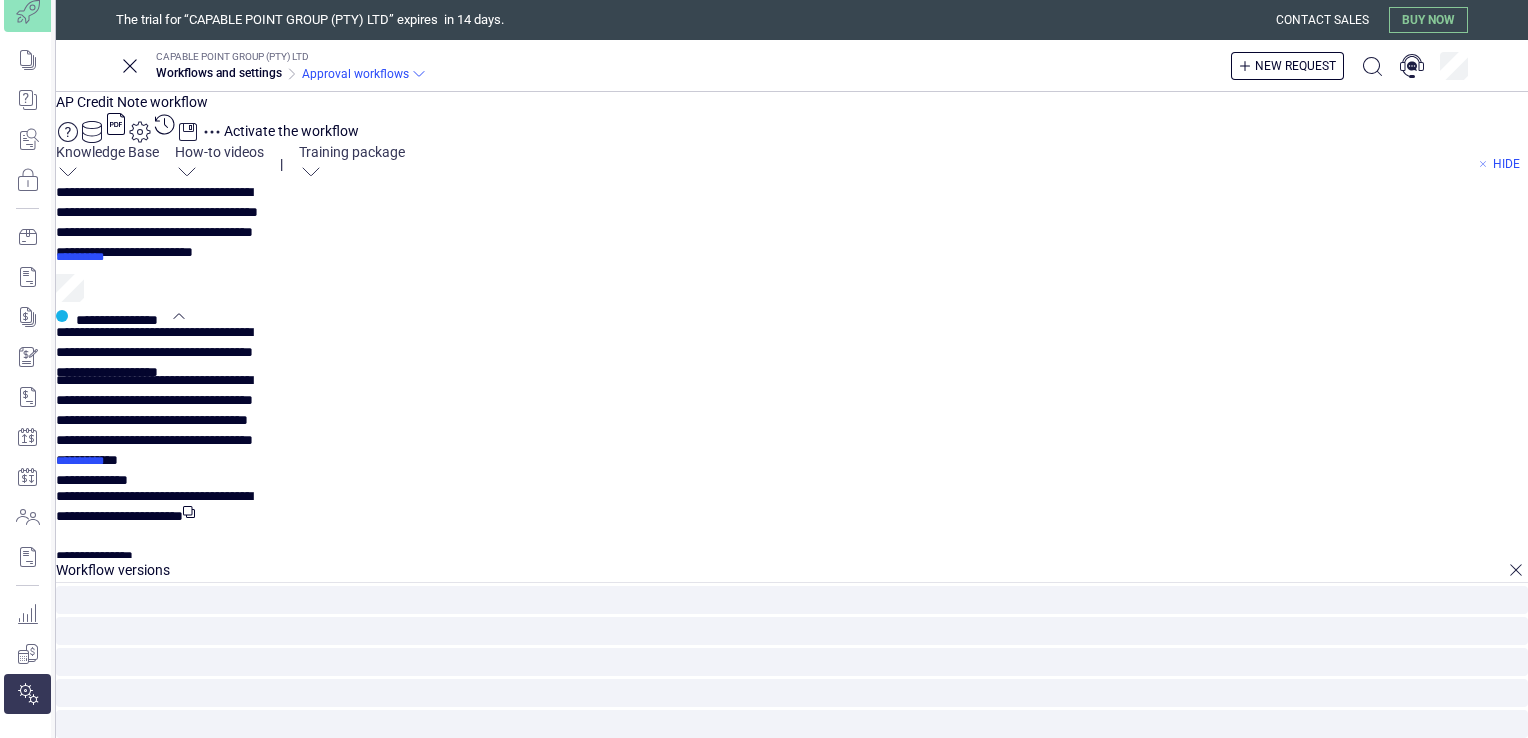click at bounding box center [792, 330] 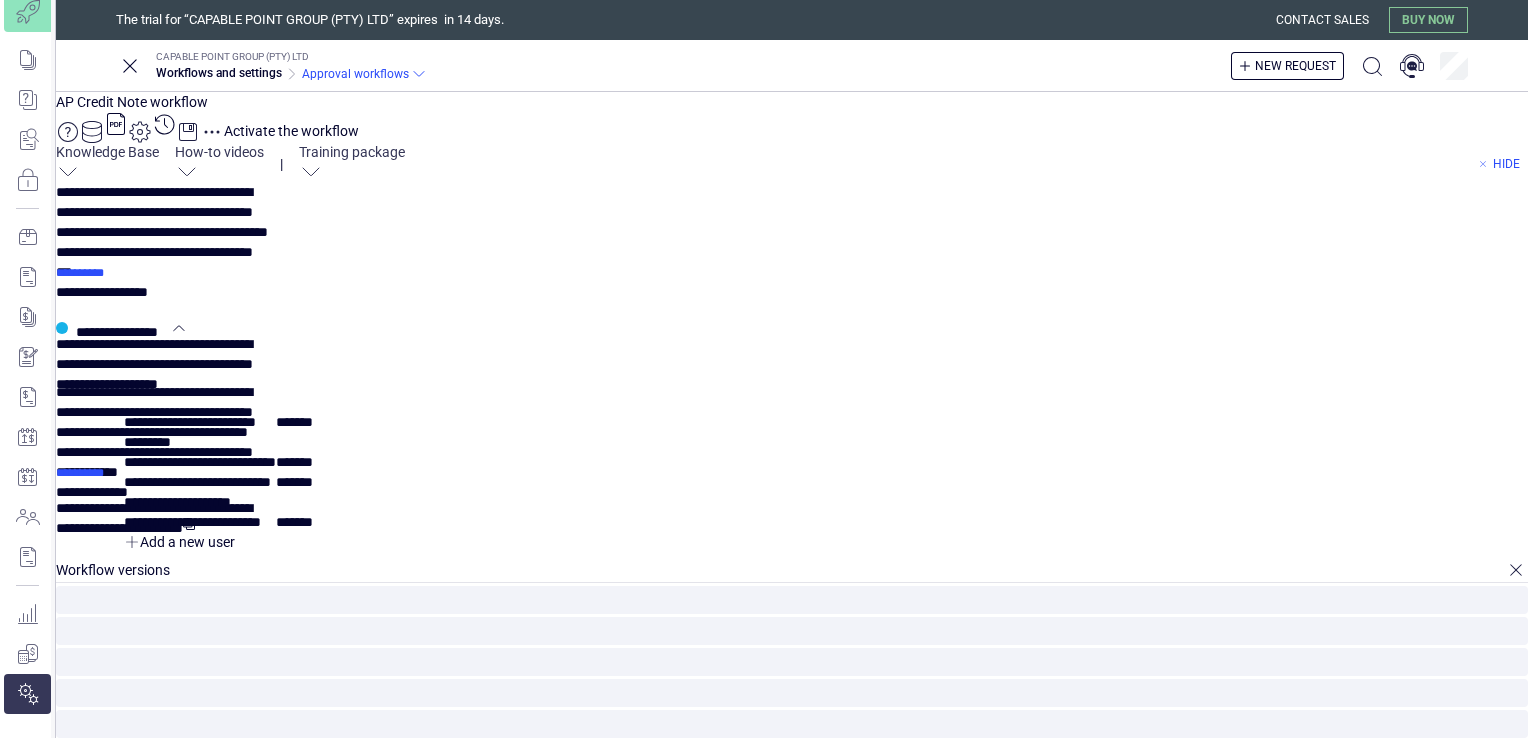 click on "**********" at bounding box center [108, 288] 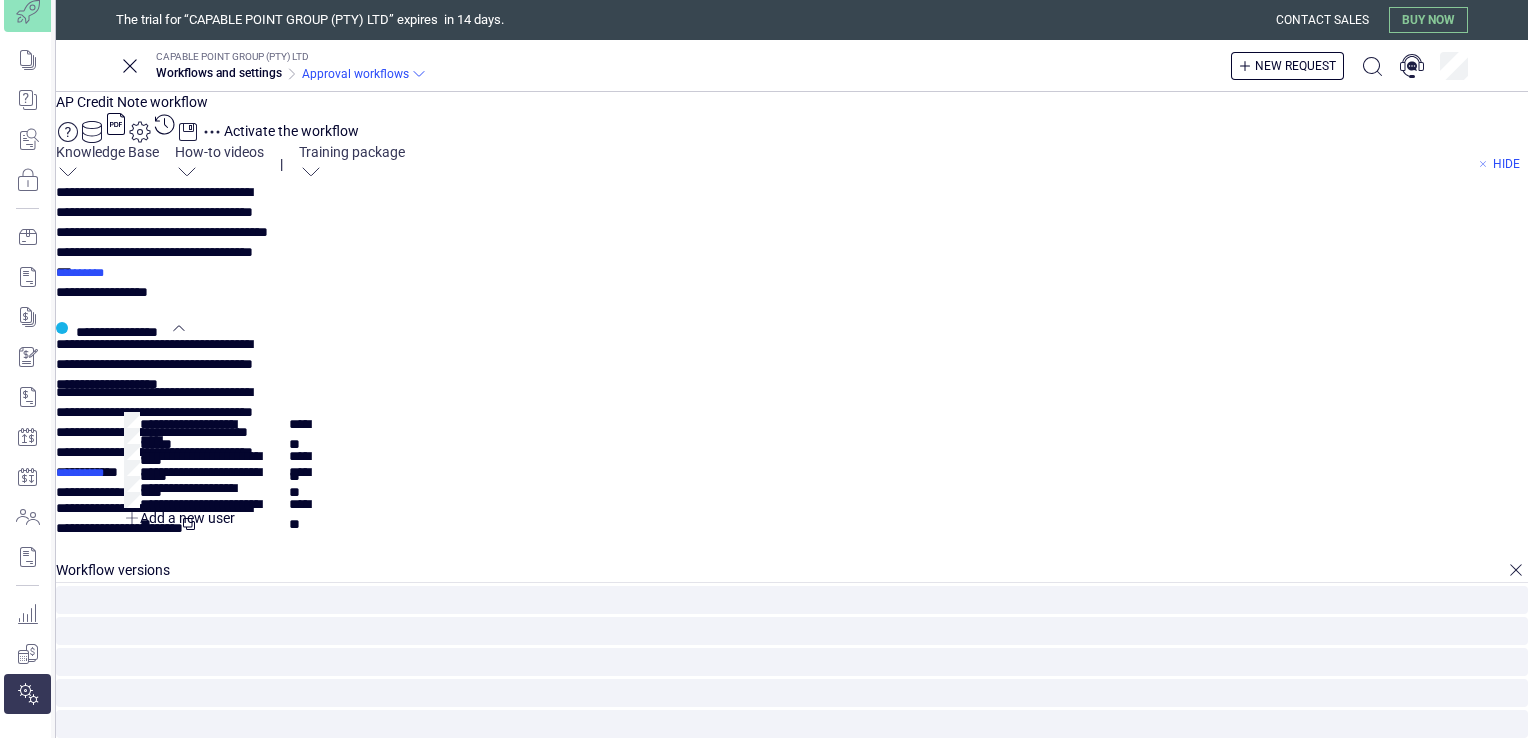 click at bounding box center [225, 468] 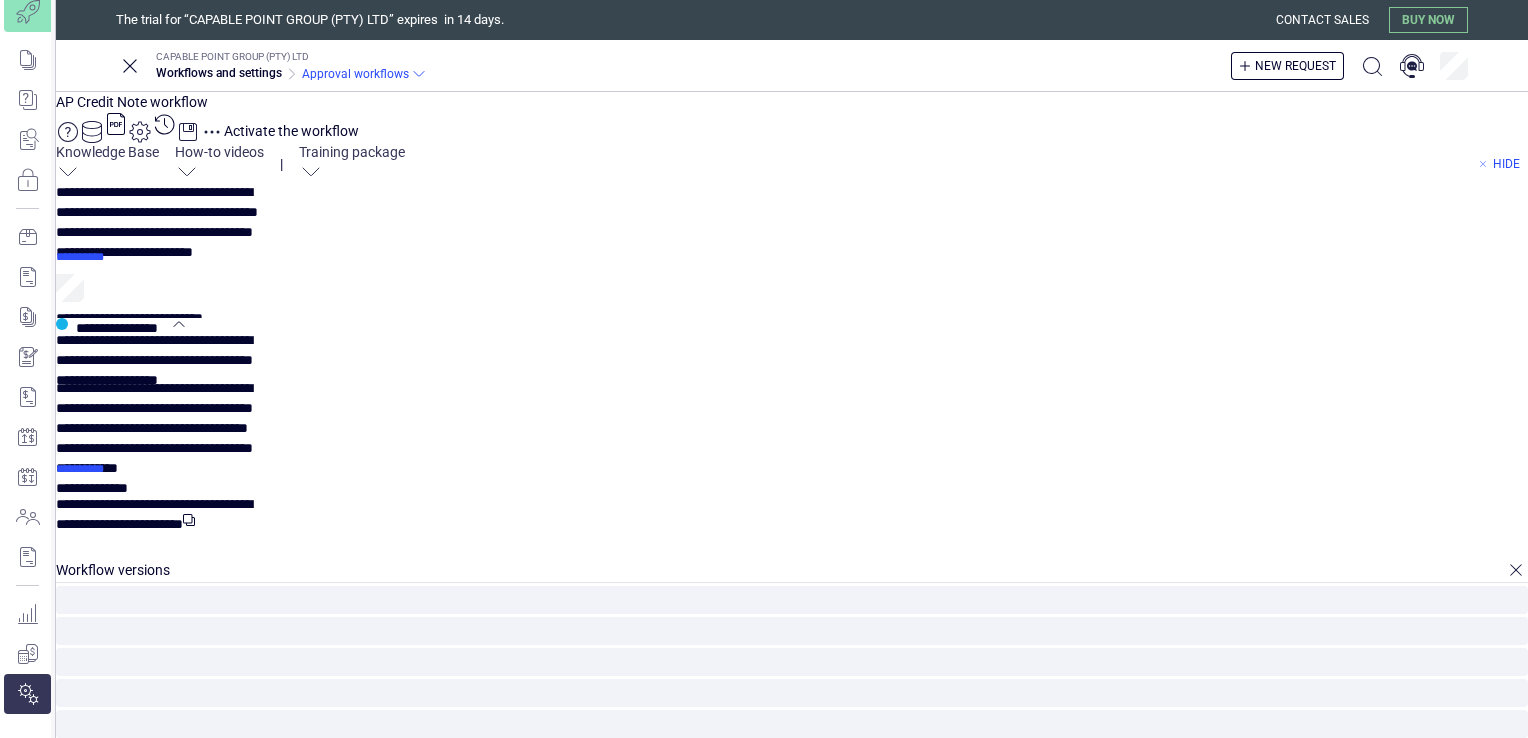 scroll, scrollTop: 0, scrollLeft: 0, axis: both 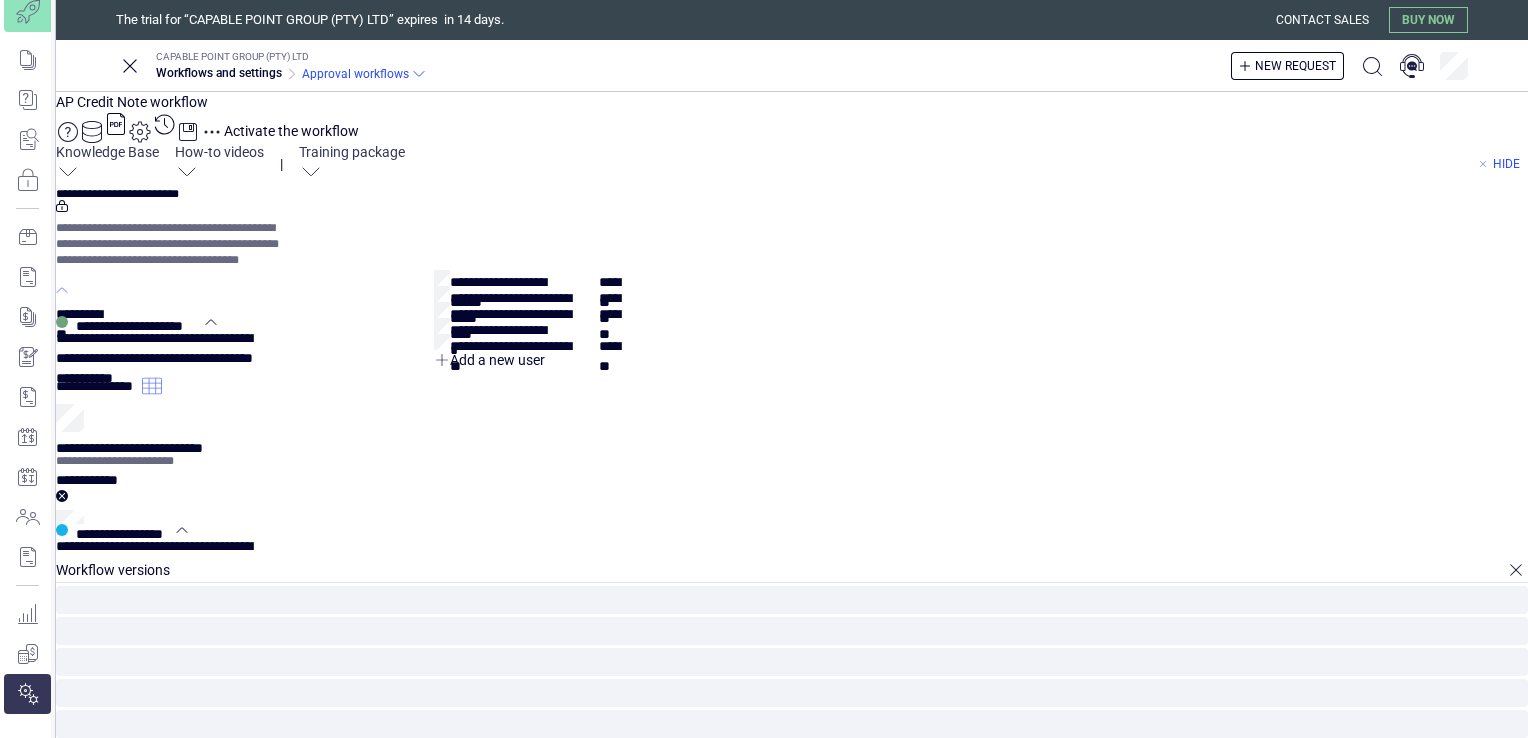 click on "**********" at bounding box center (100, 1204) 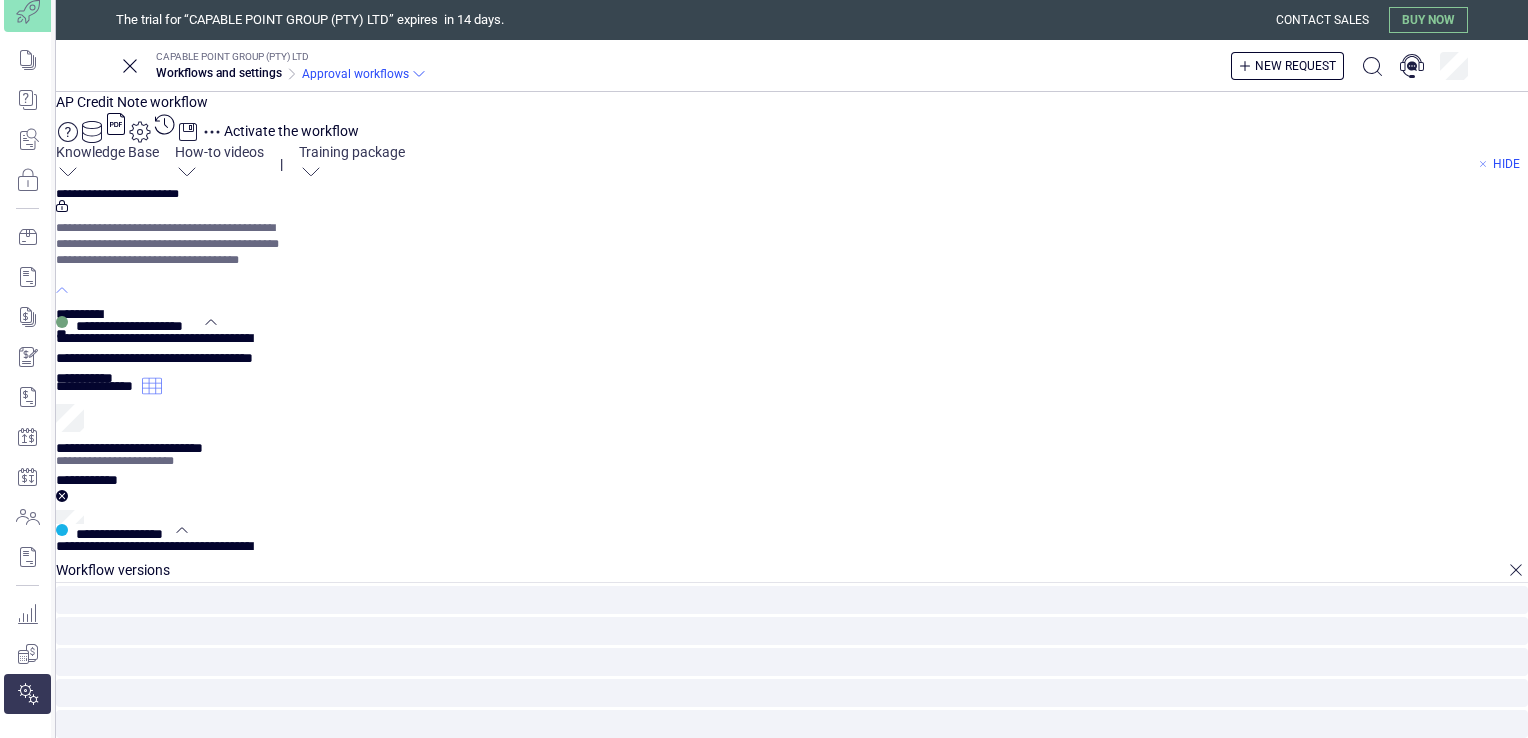 click on "**********" at bounding box center [792, 897] 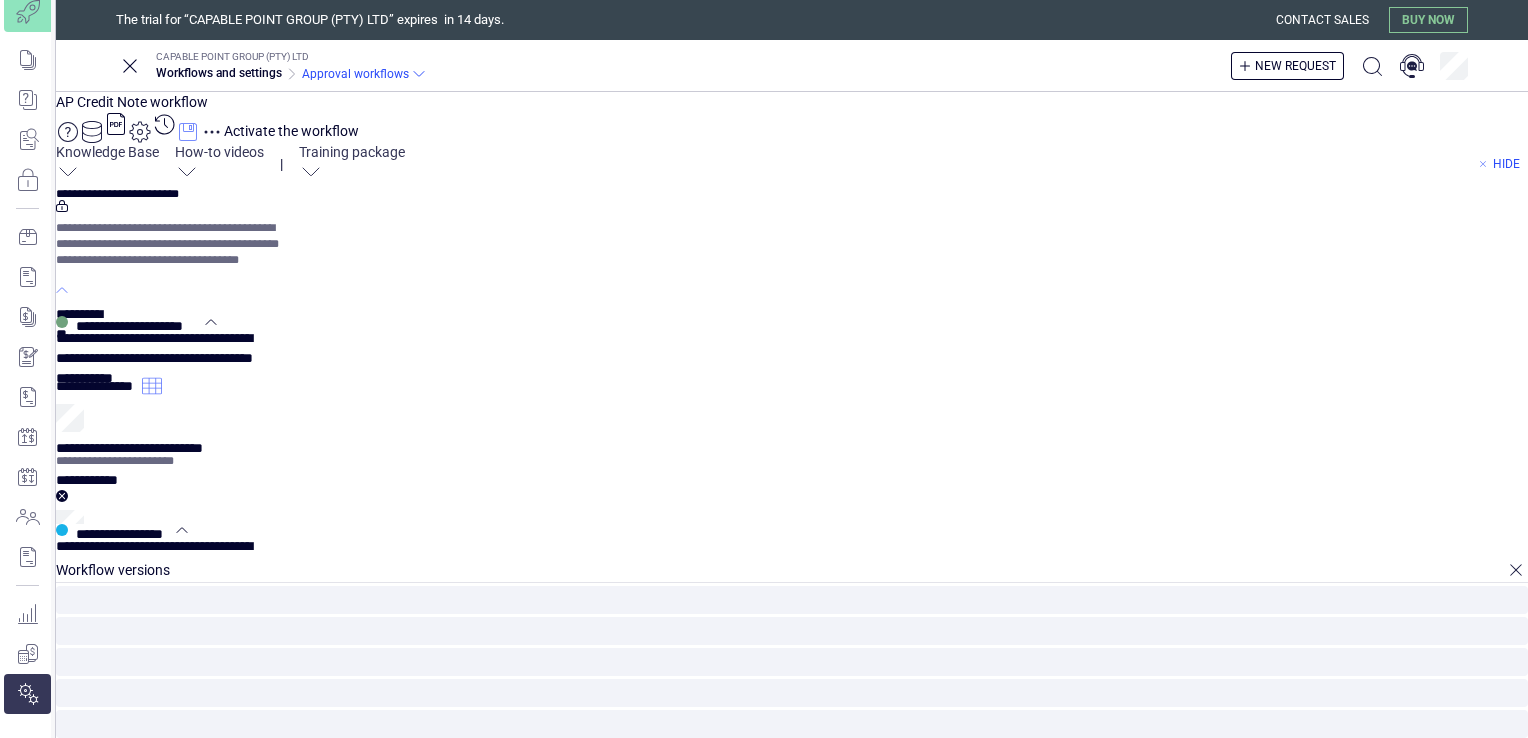 click 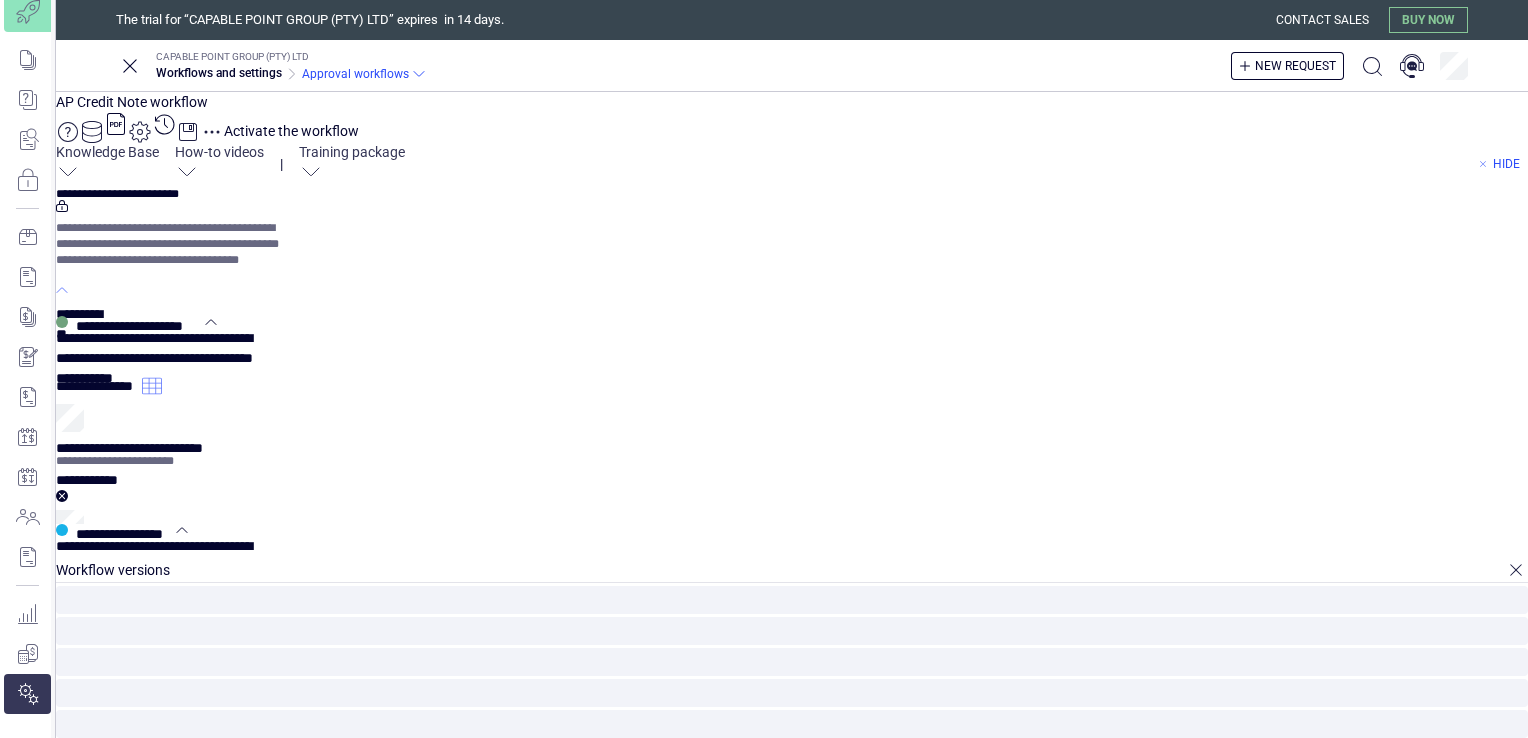 click on "Confirm" at bounding box center (0, 0) 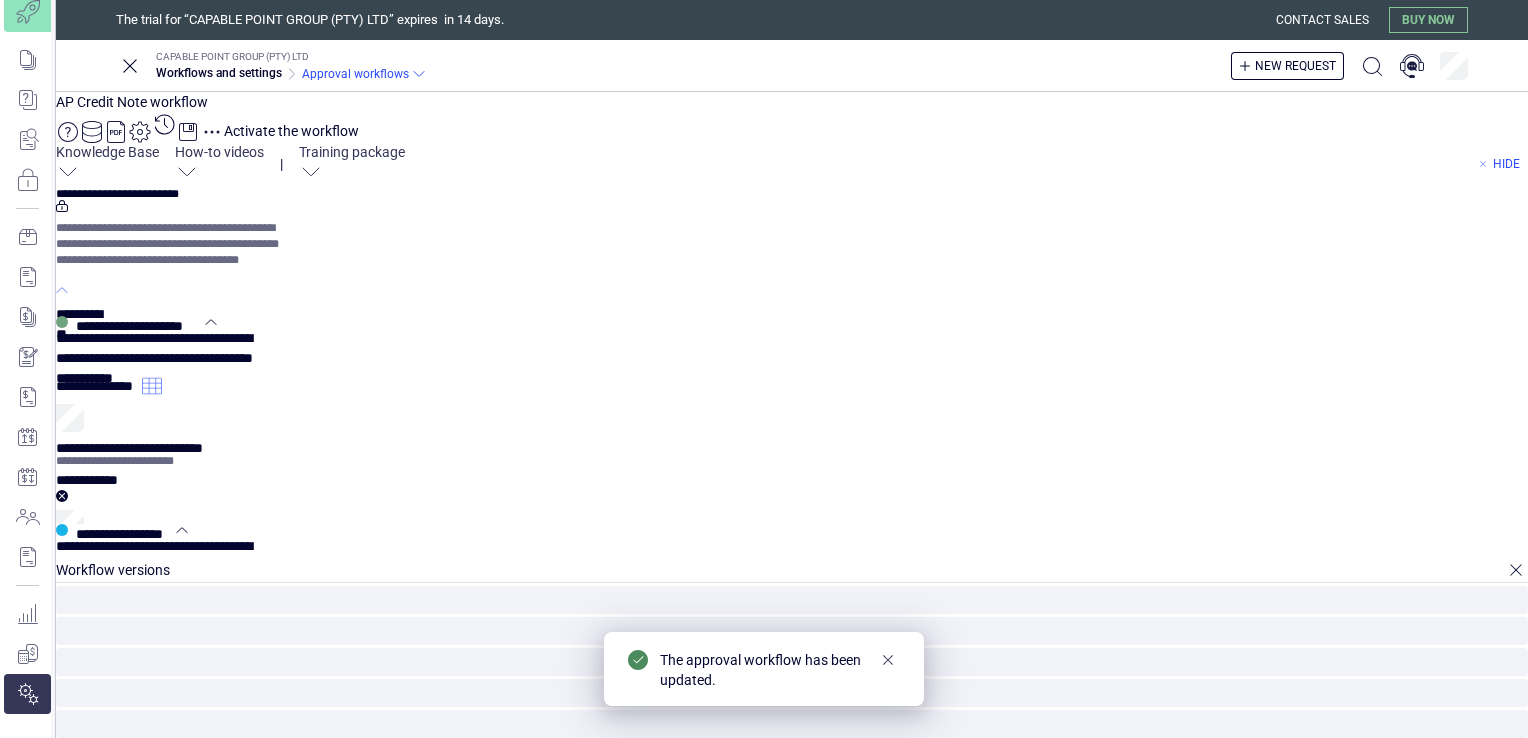click on "Activate the workflow" at bounding box center [291, 131] 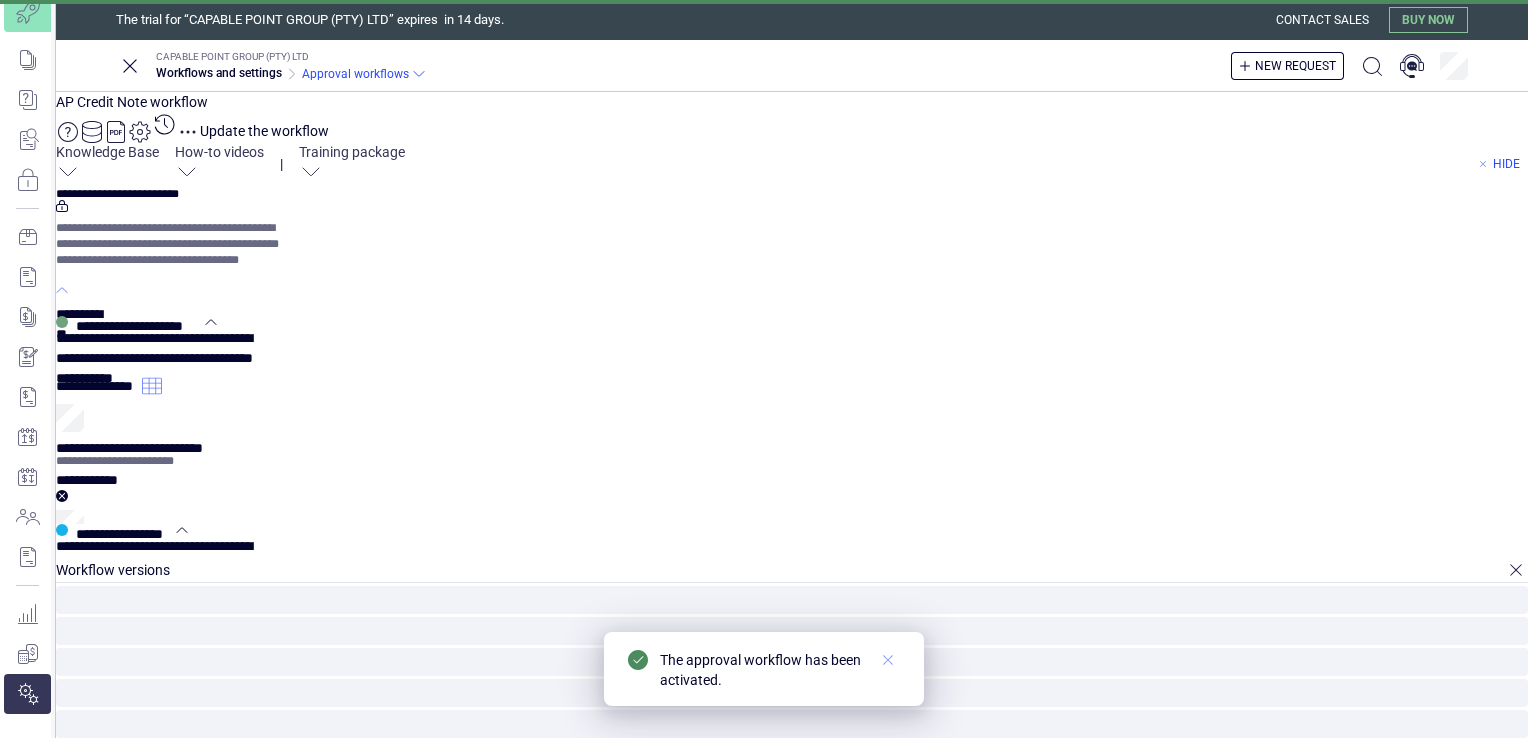 click 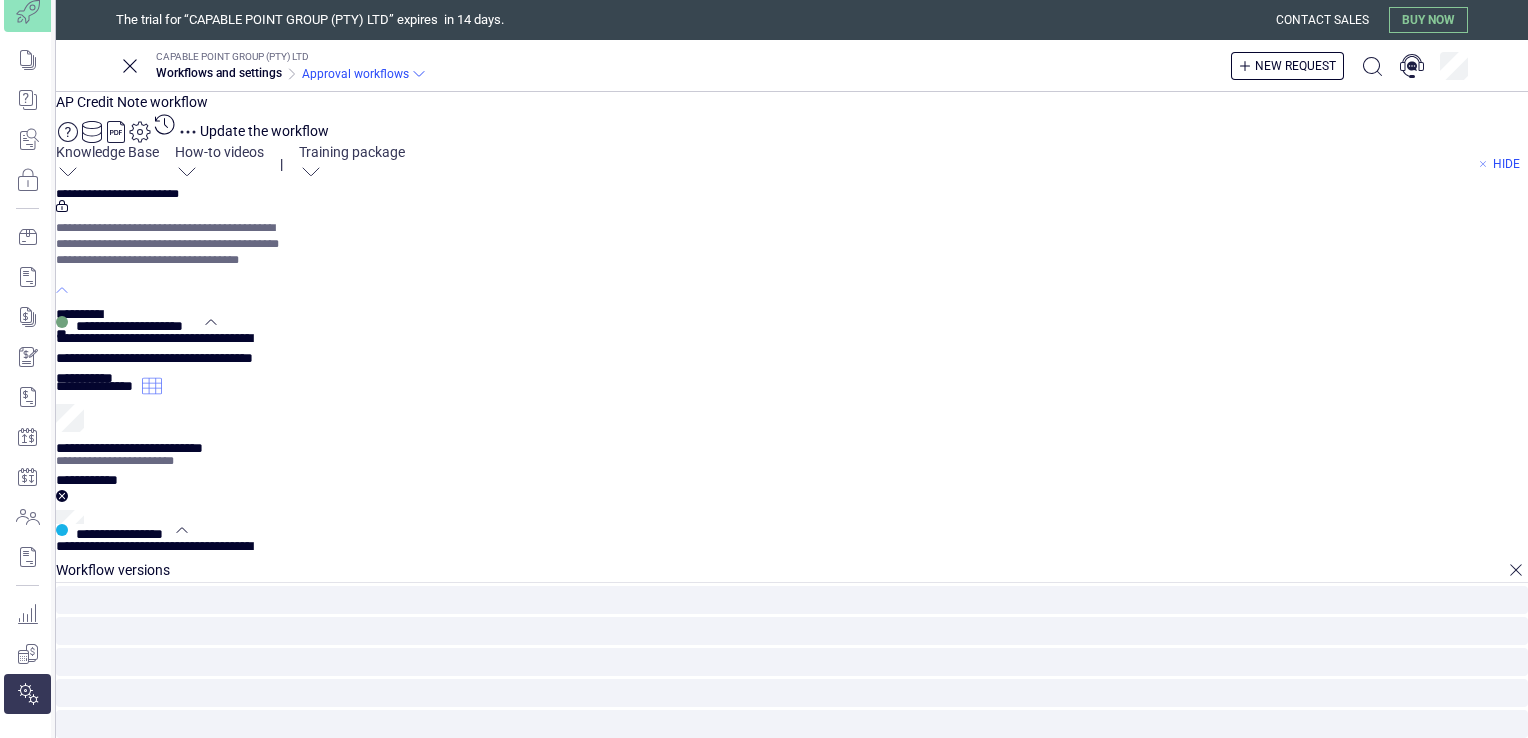 click 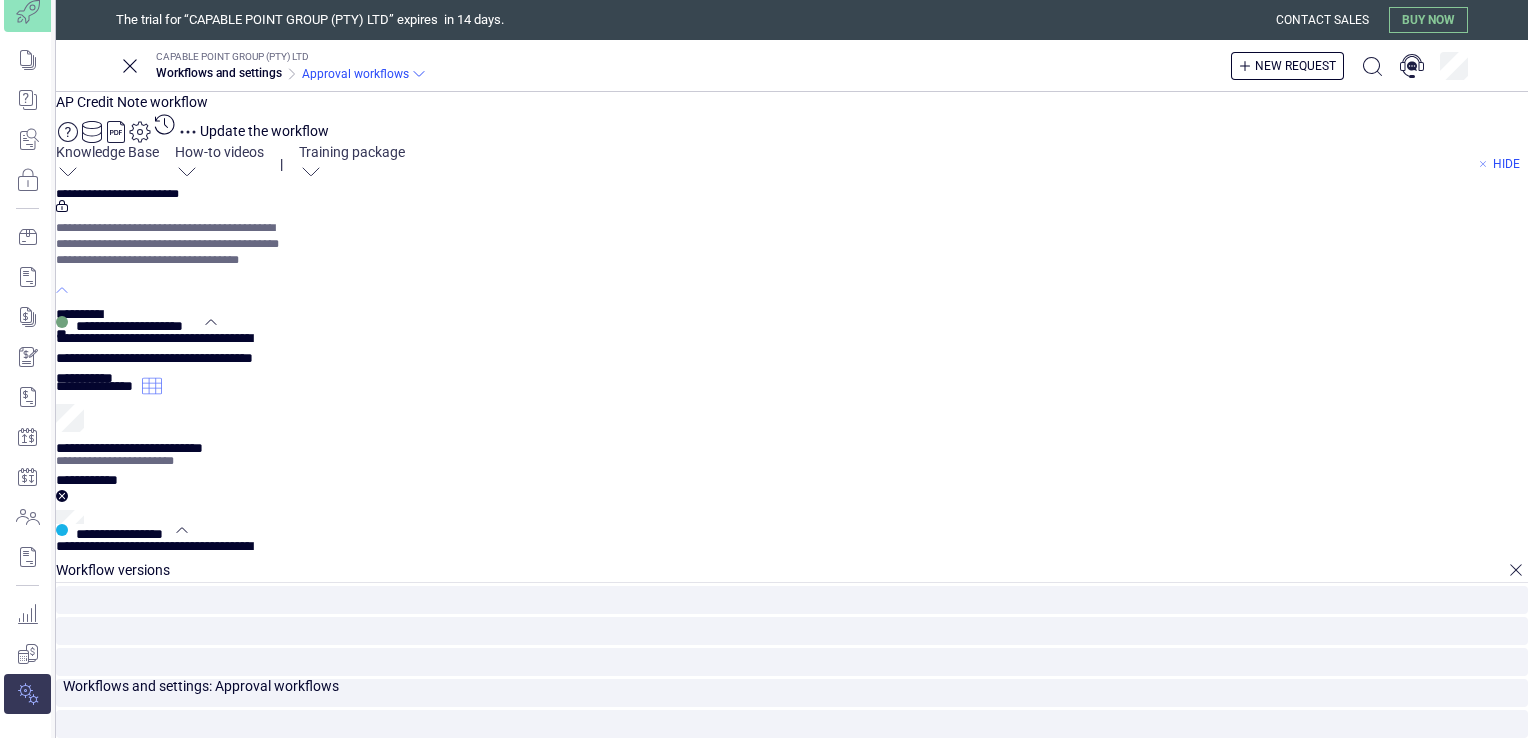 click at bounding box center (27, 694) 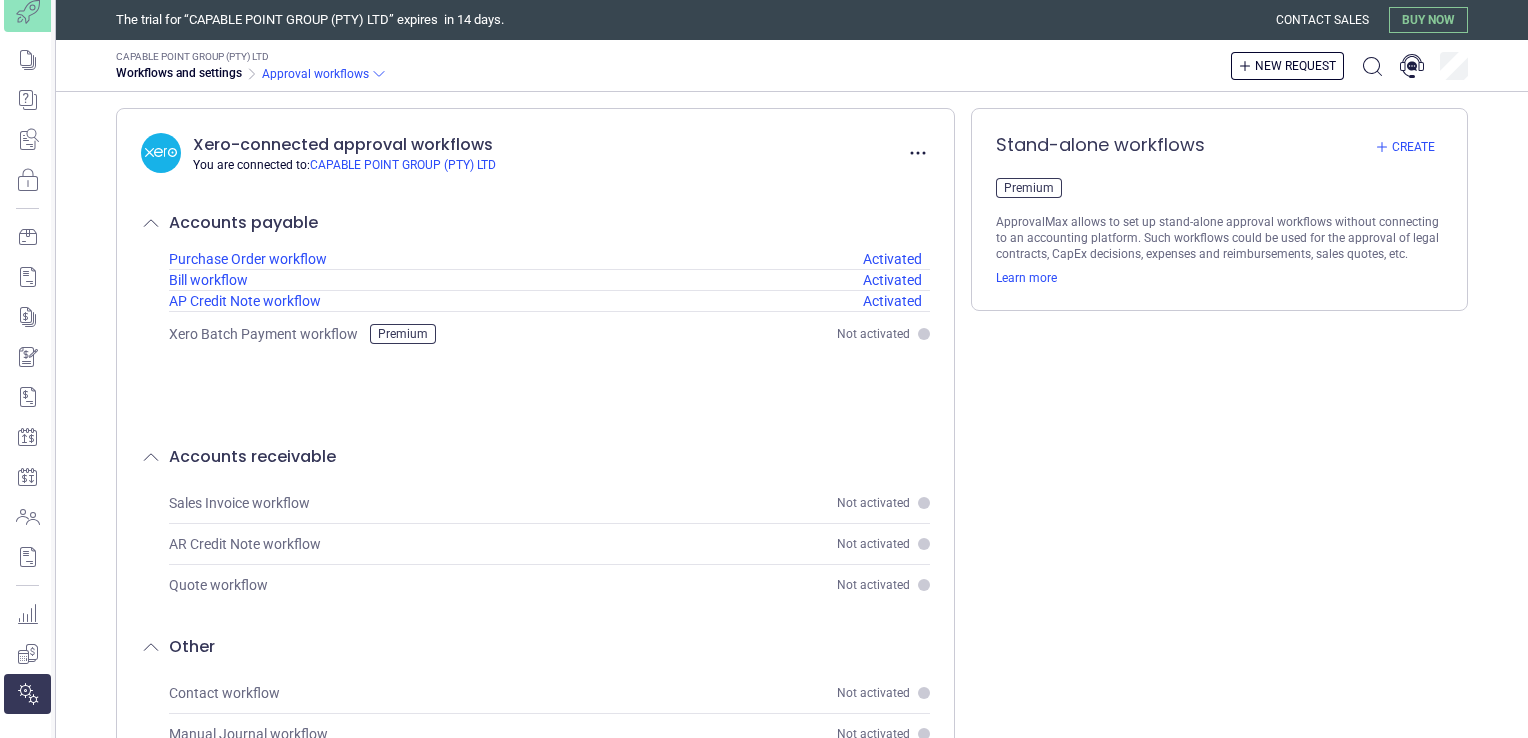 scroll, scrollTop: 72, scrollLeft: 0, axis: vertical 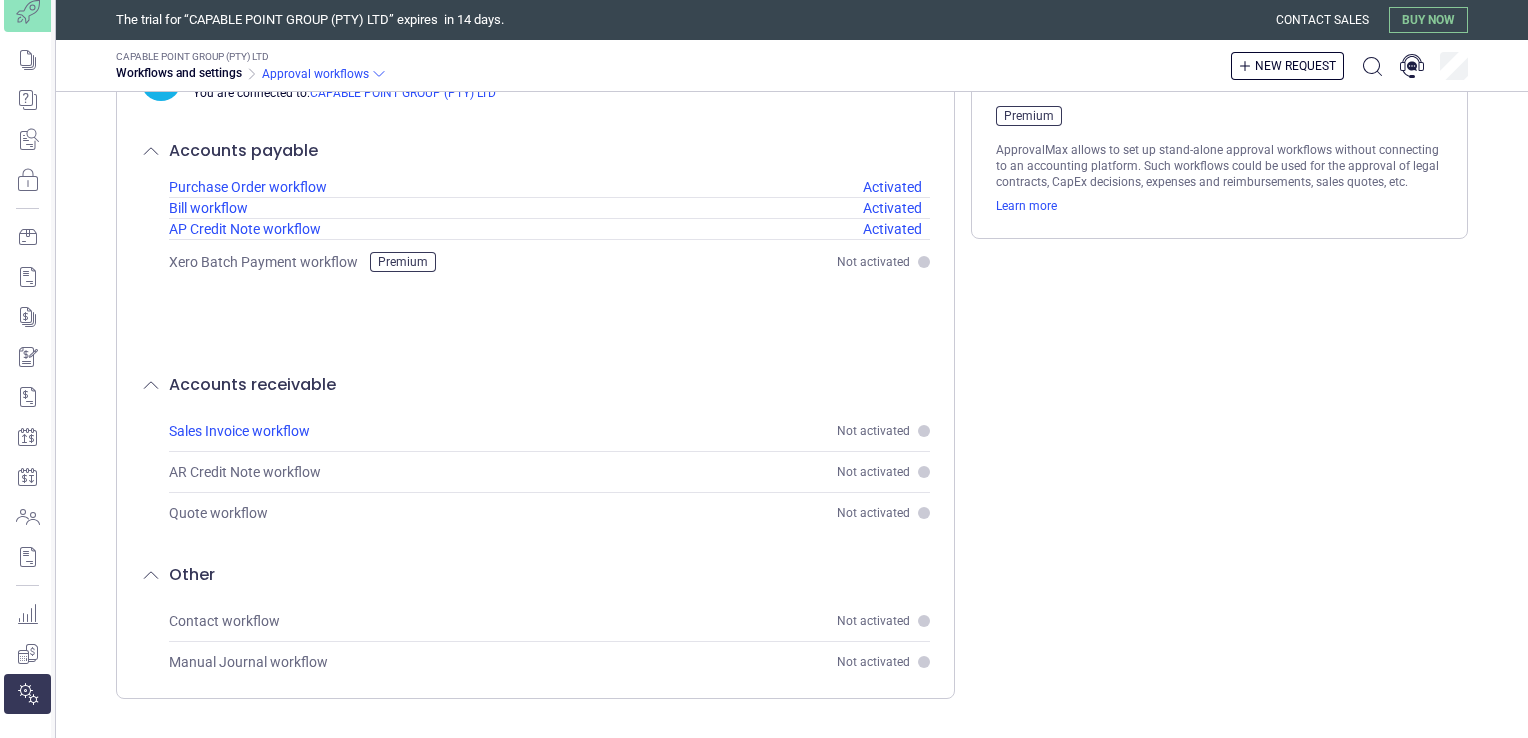 click on "Not activated" at bounding box center [873, 431] 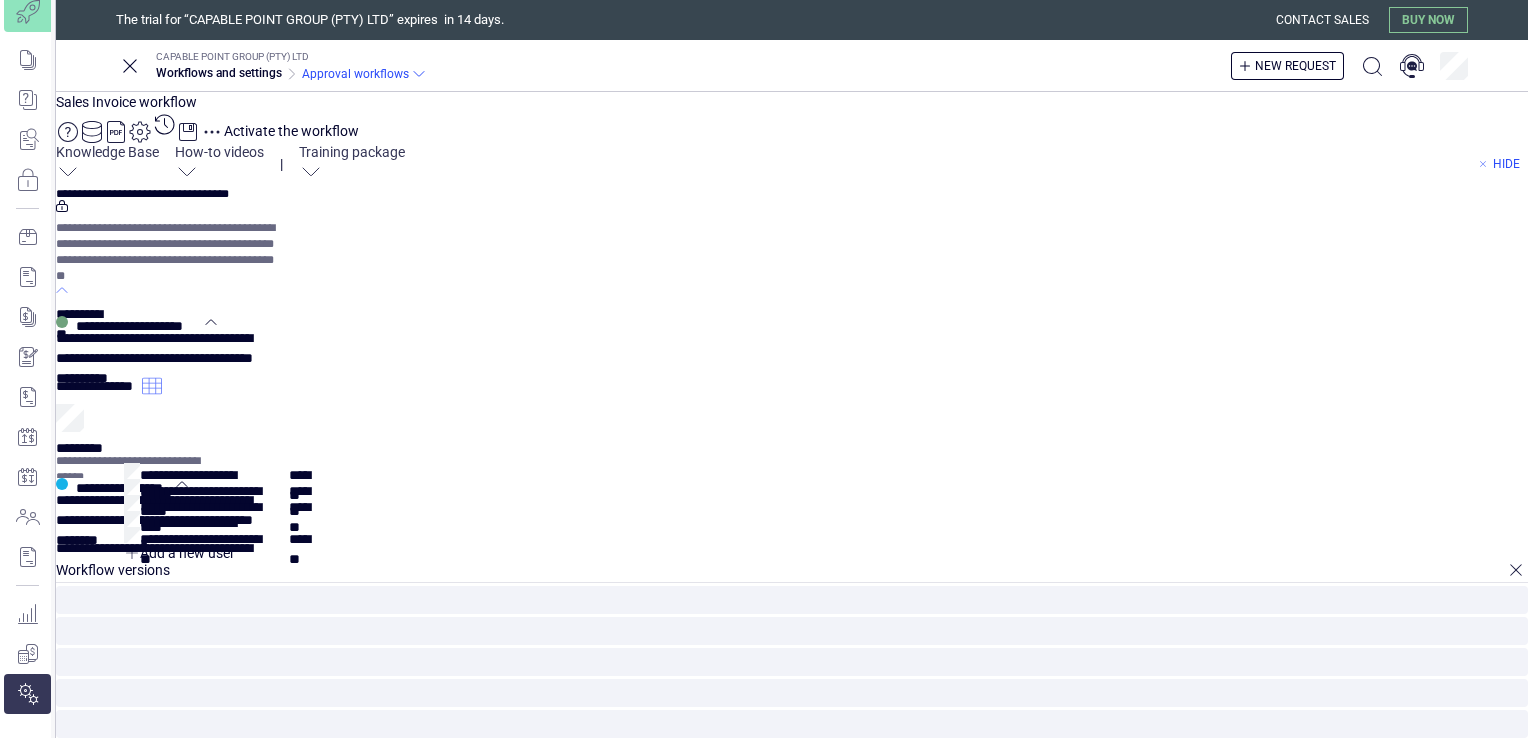 click on "**********" at bounding box center [99, 382] 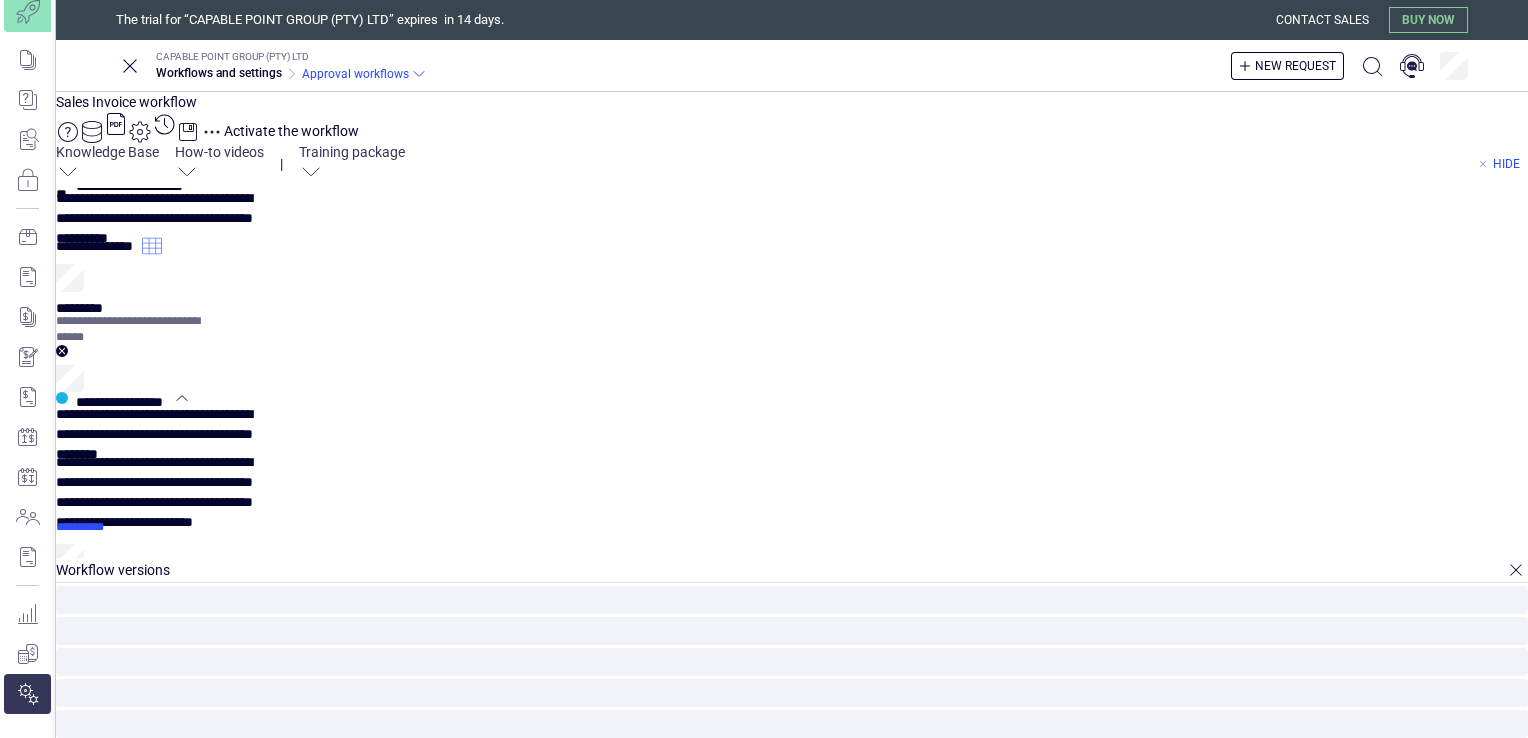 scroll, scrollTop: 53, scrollLeft: 0, axis: vertical 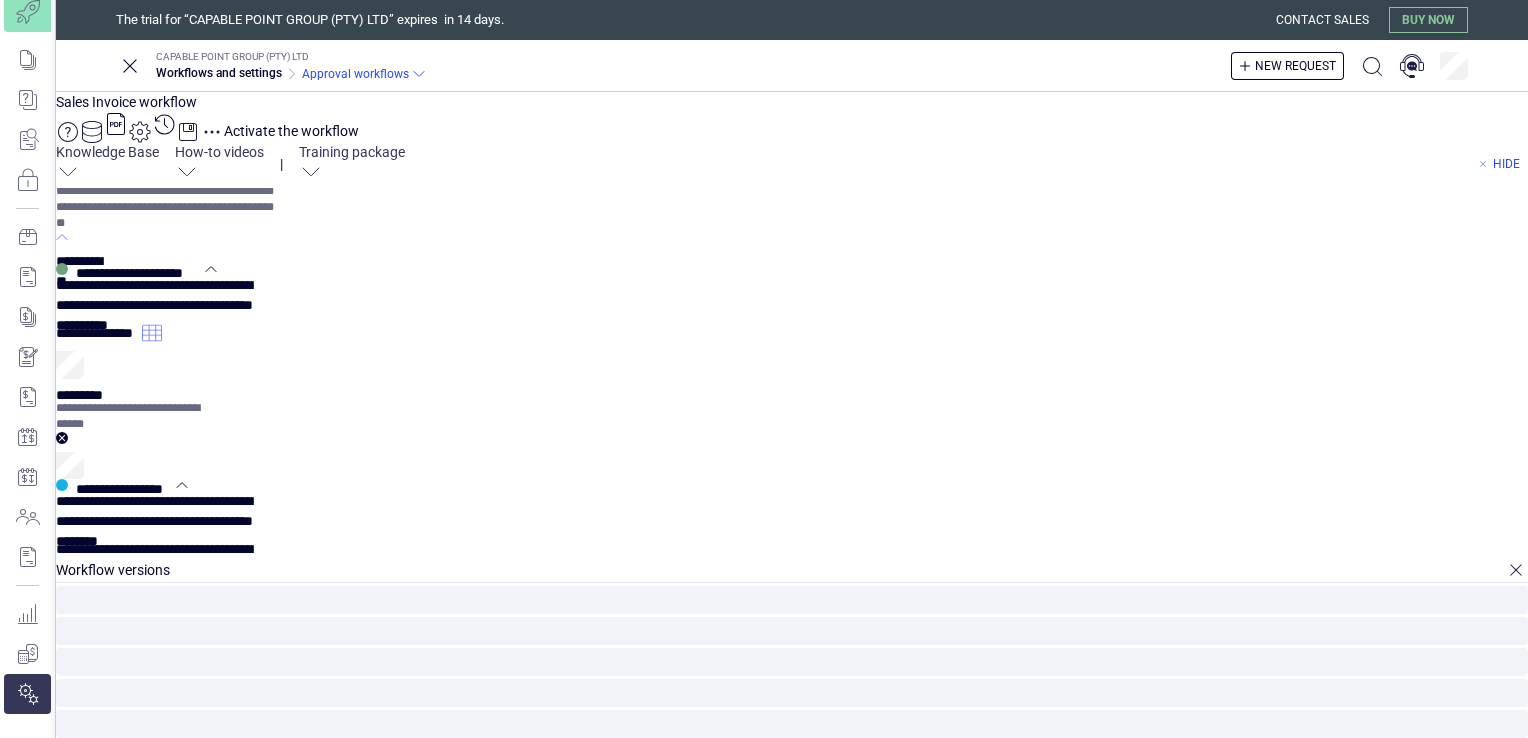 click 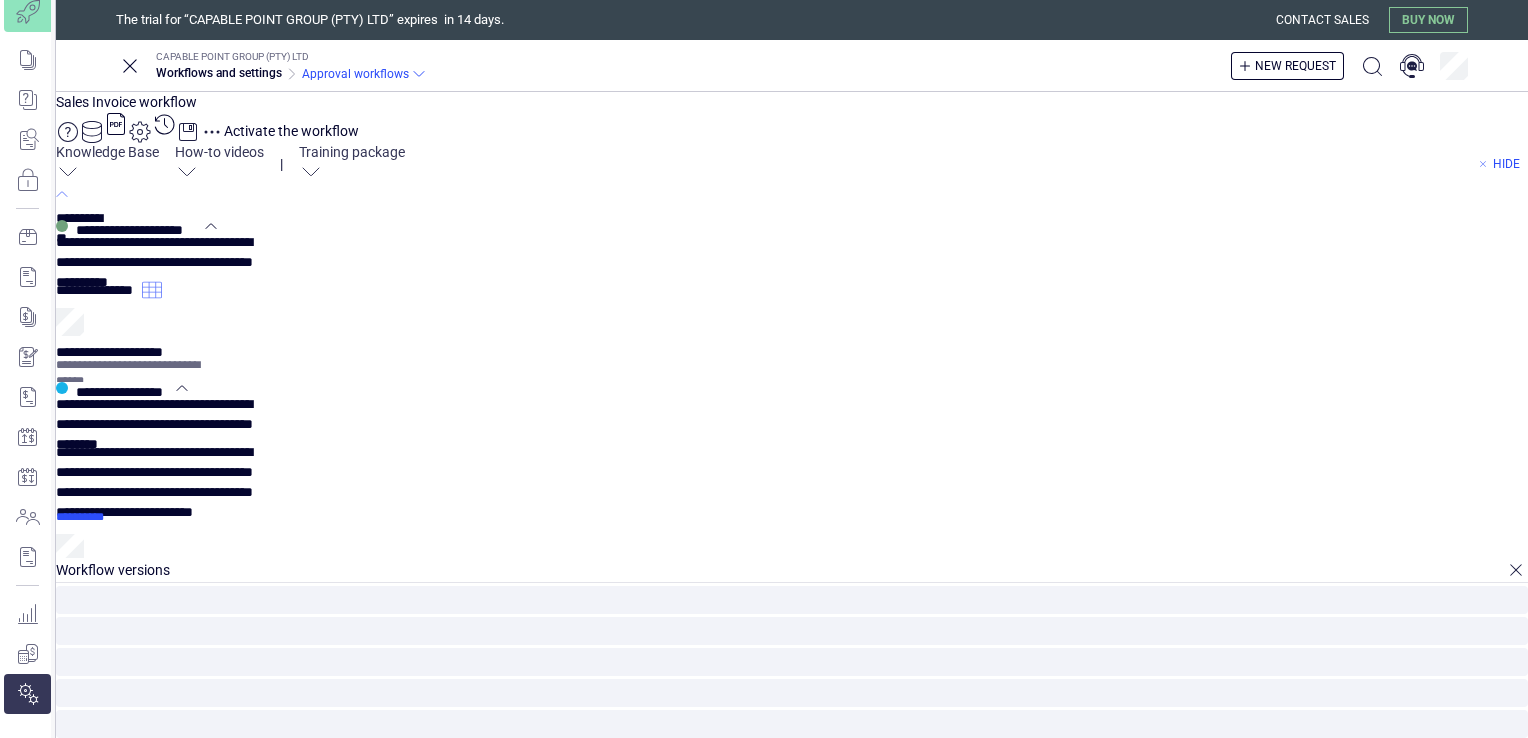 scroll, scrollTop: 93, scrollLeft: 0, axis: vertical 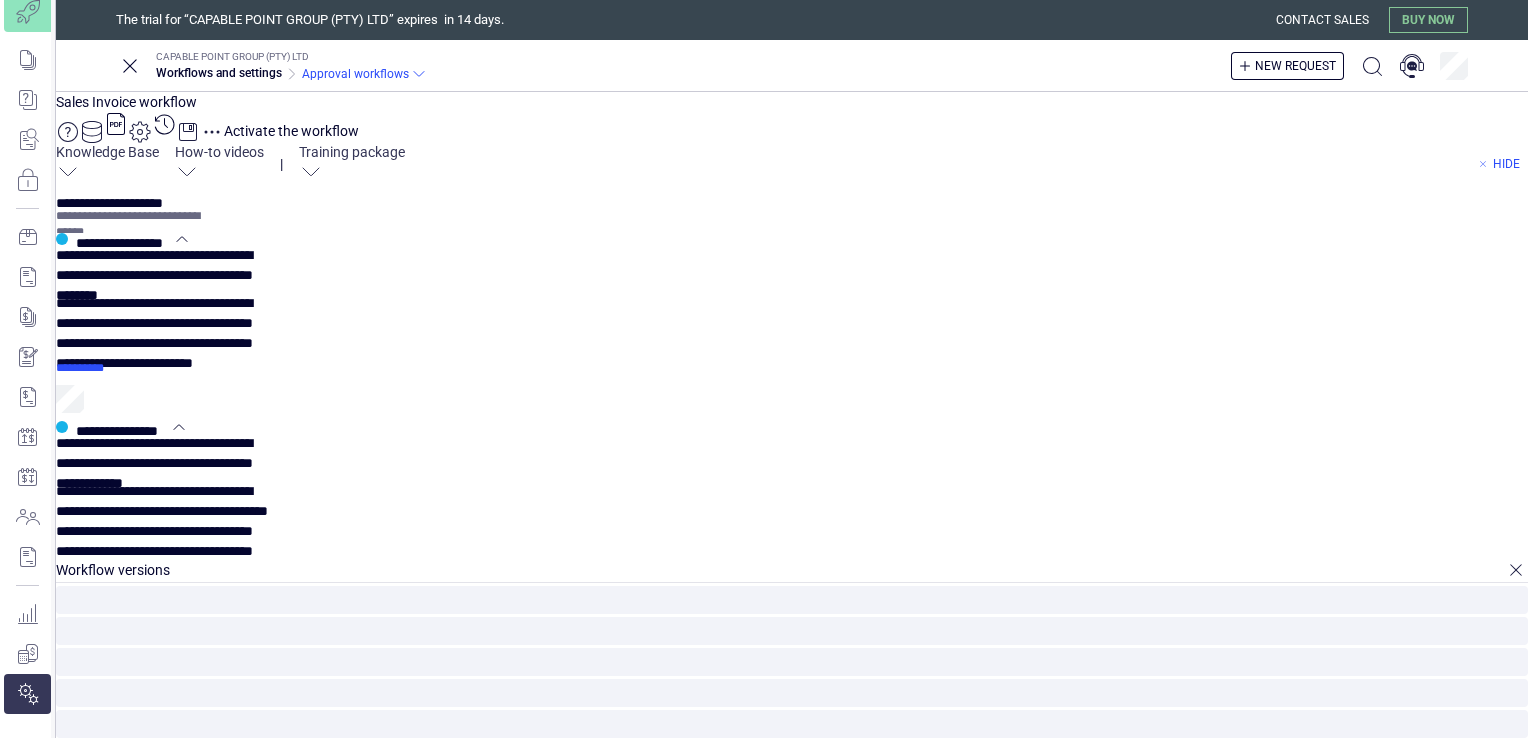 click 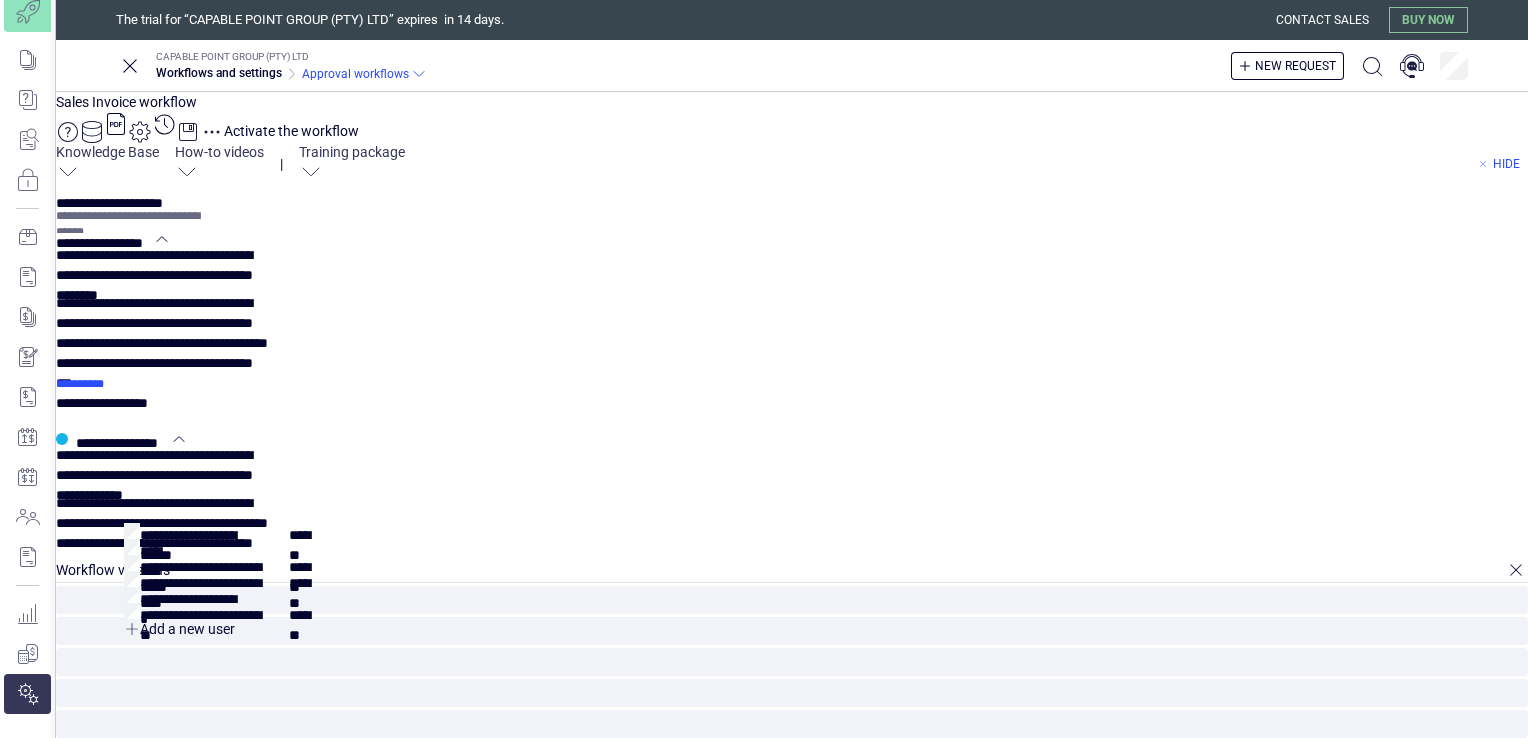 click on "**********" at bounding box center (108, 399) 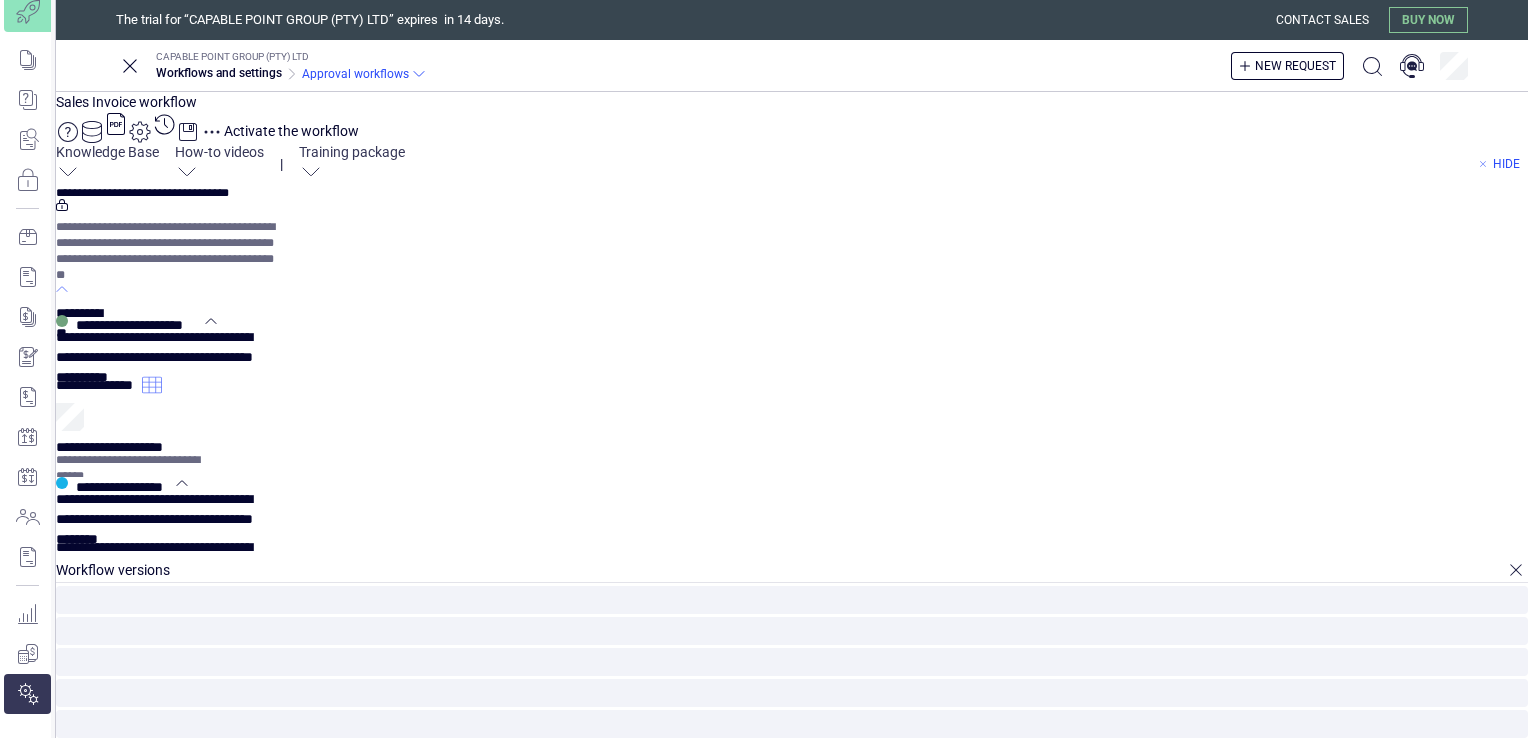 scroll, scrollTop: 0, scrollLeft: 0, axis: both 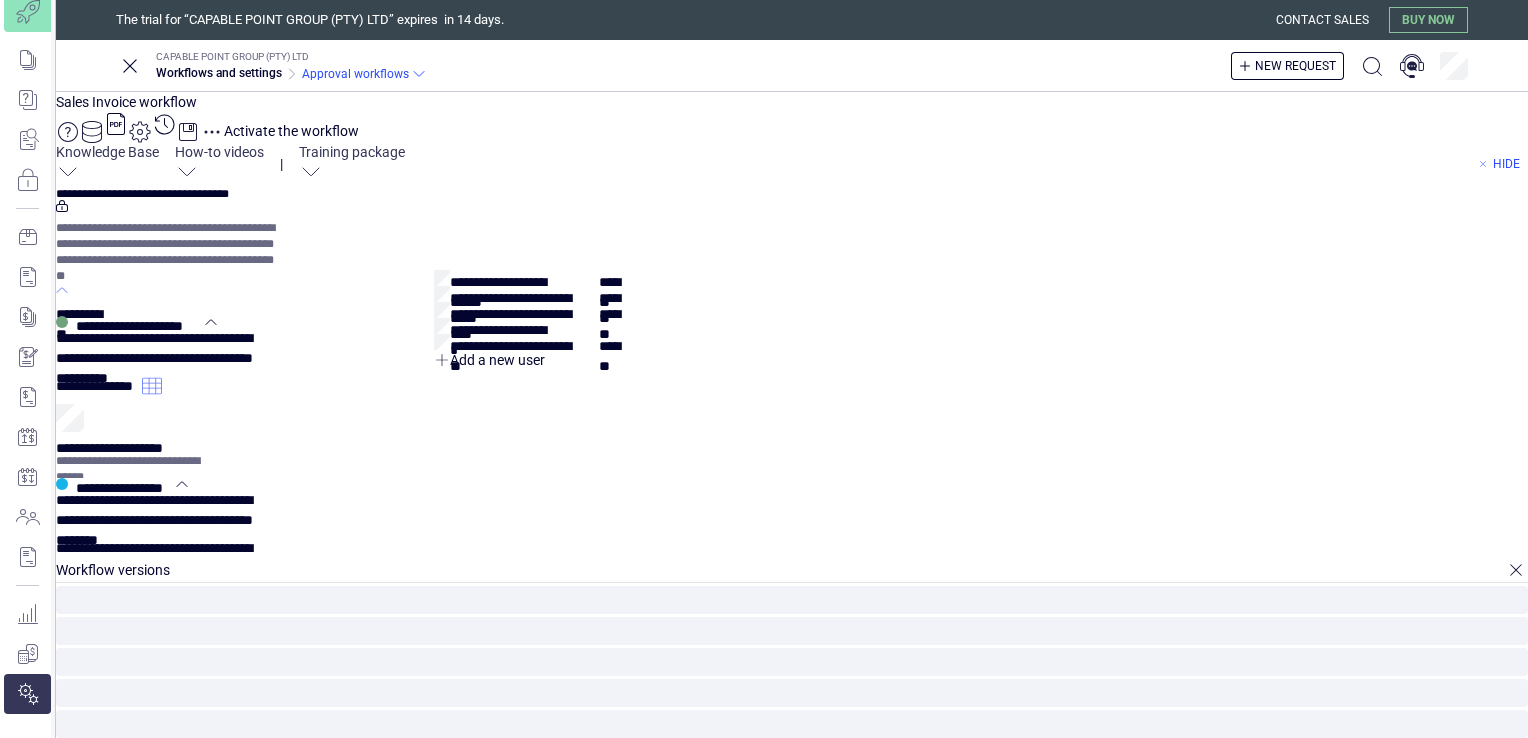 click on "**********" at bounding box center (100, 1150) 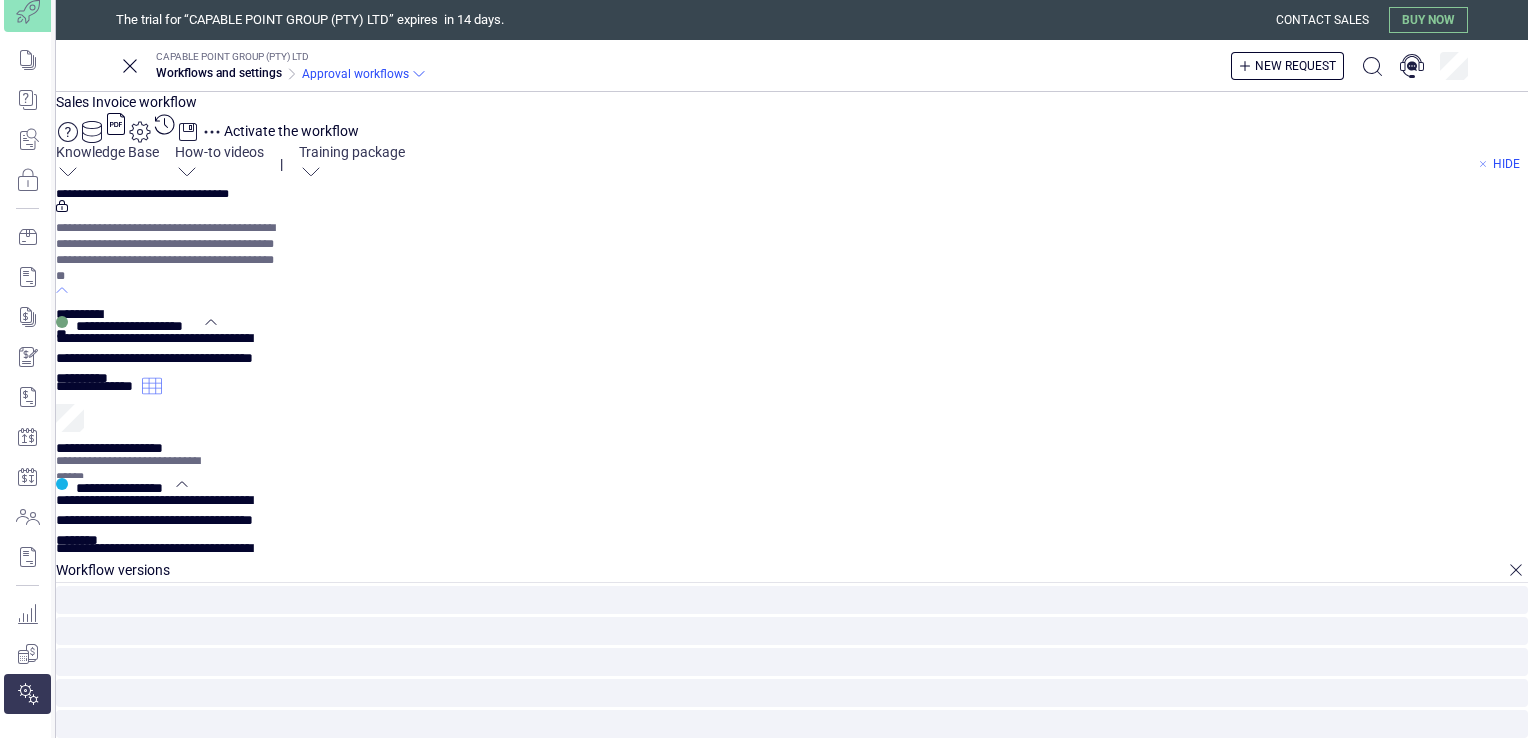 click on "**********" at bounding box center (764, 369) 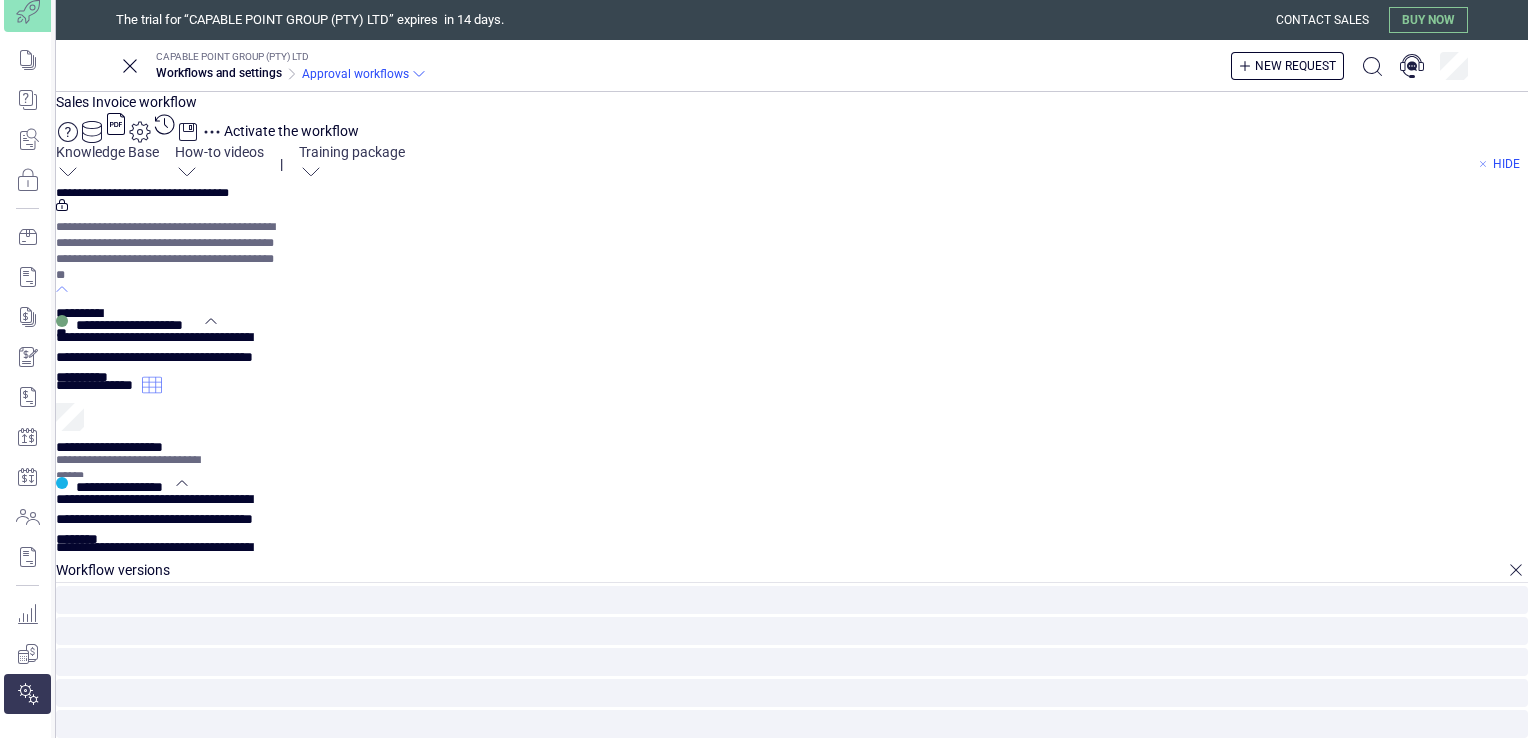 scroll, scrollTop: 0, scrollLeft: 0, axis: both 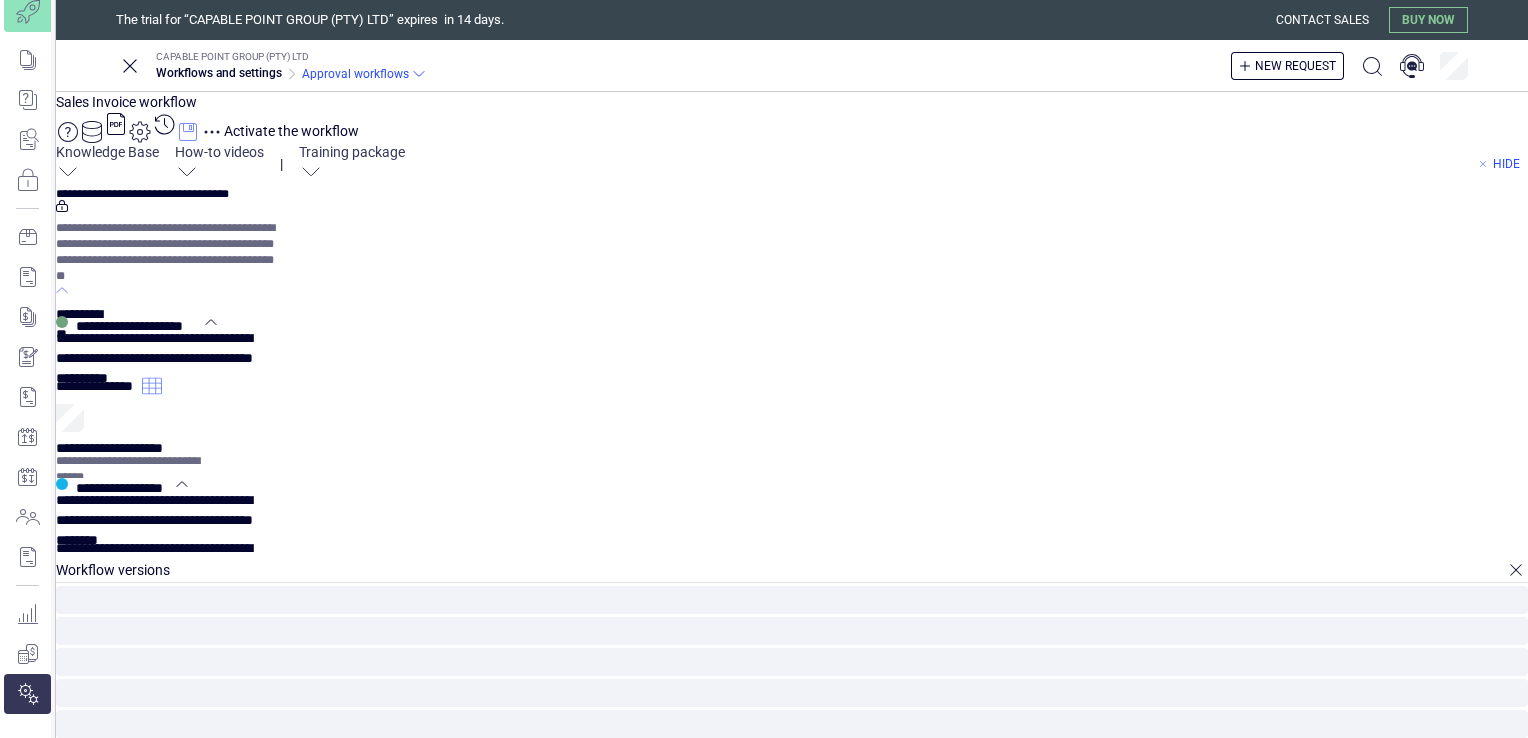 click 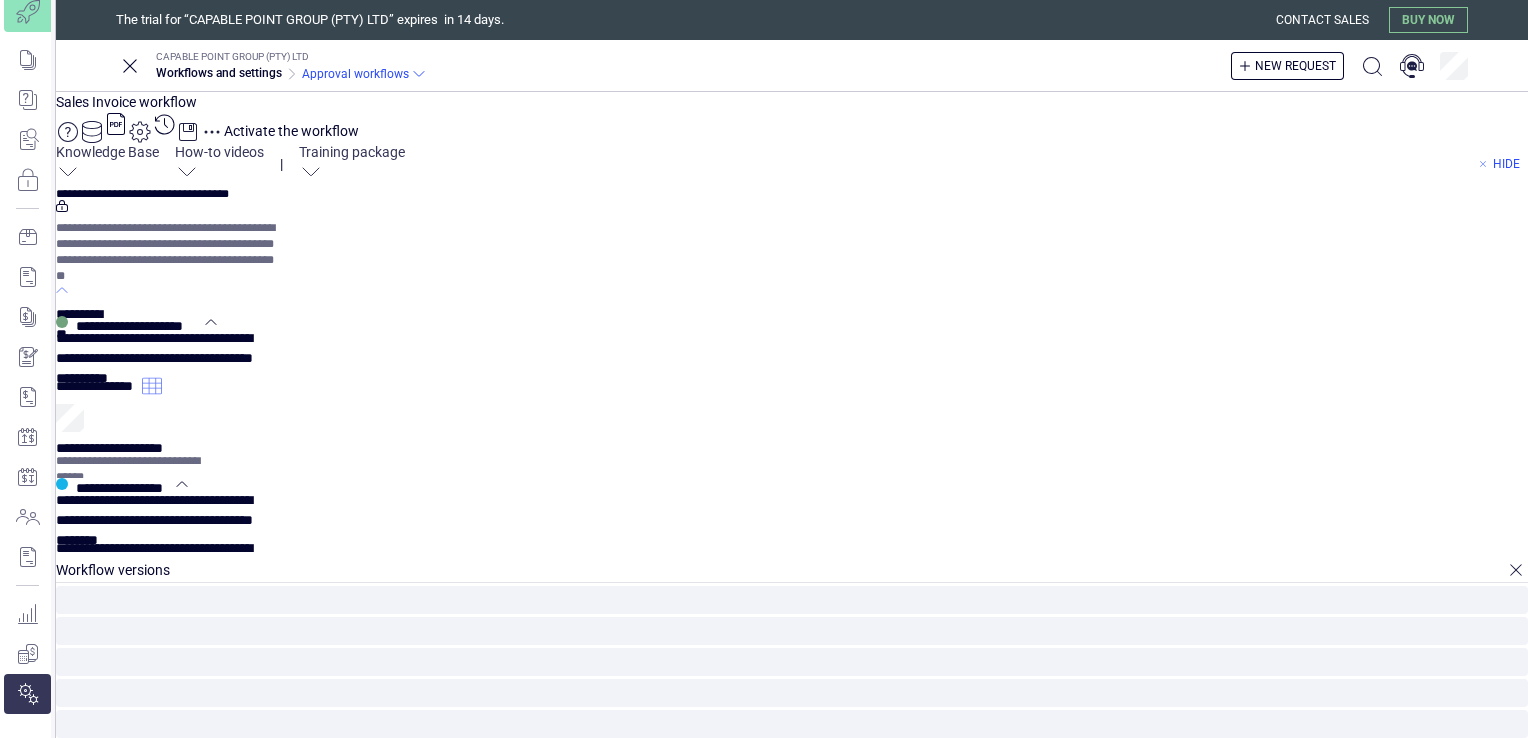 click on "Confirm" at bounding box center [0, 0] 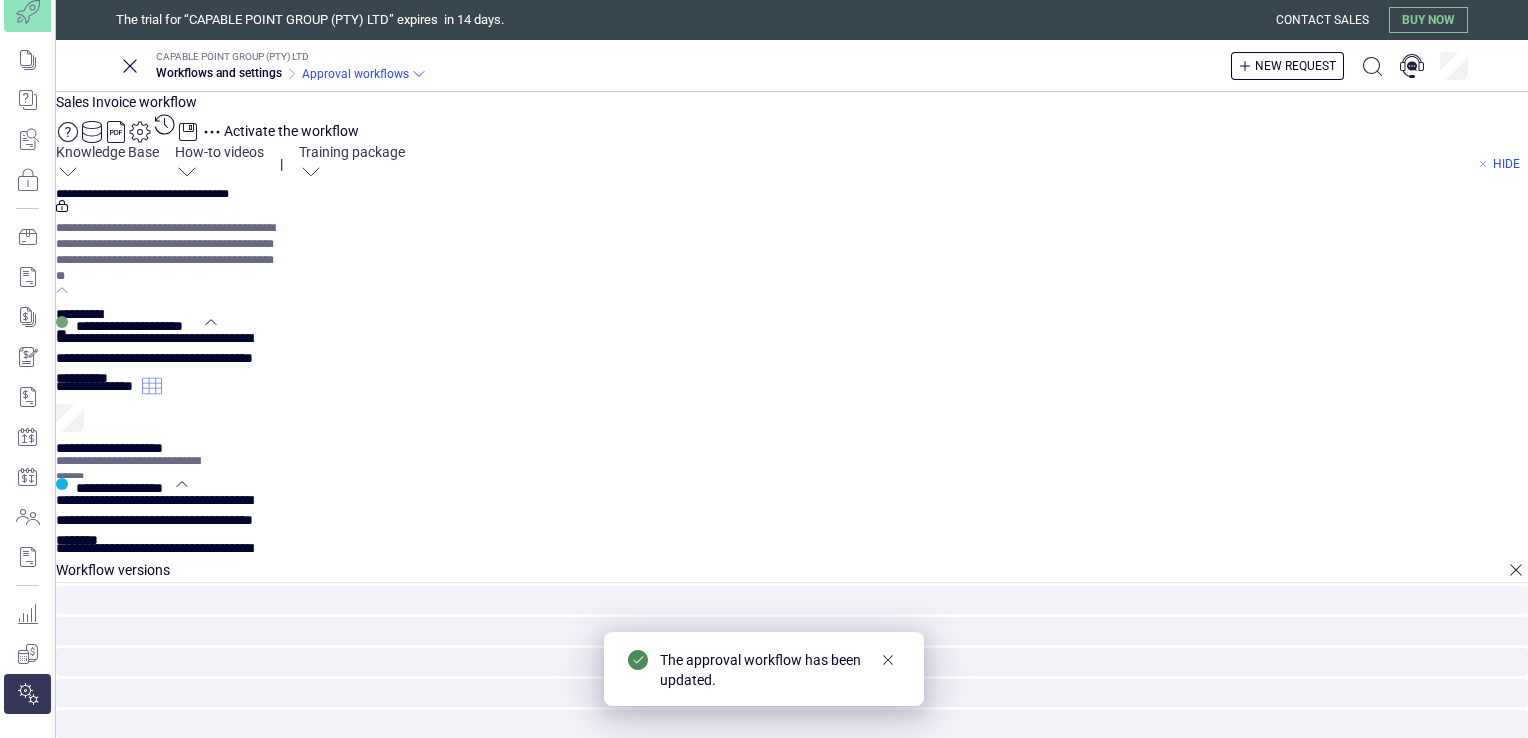 click on "Activate the workflow" at bounding box center [291, 131] 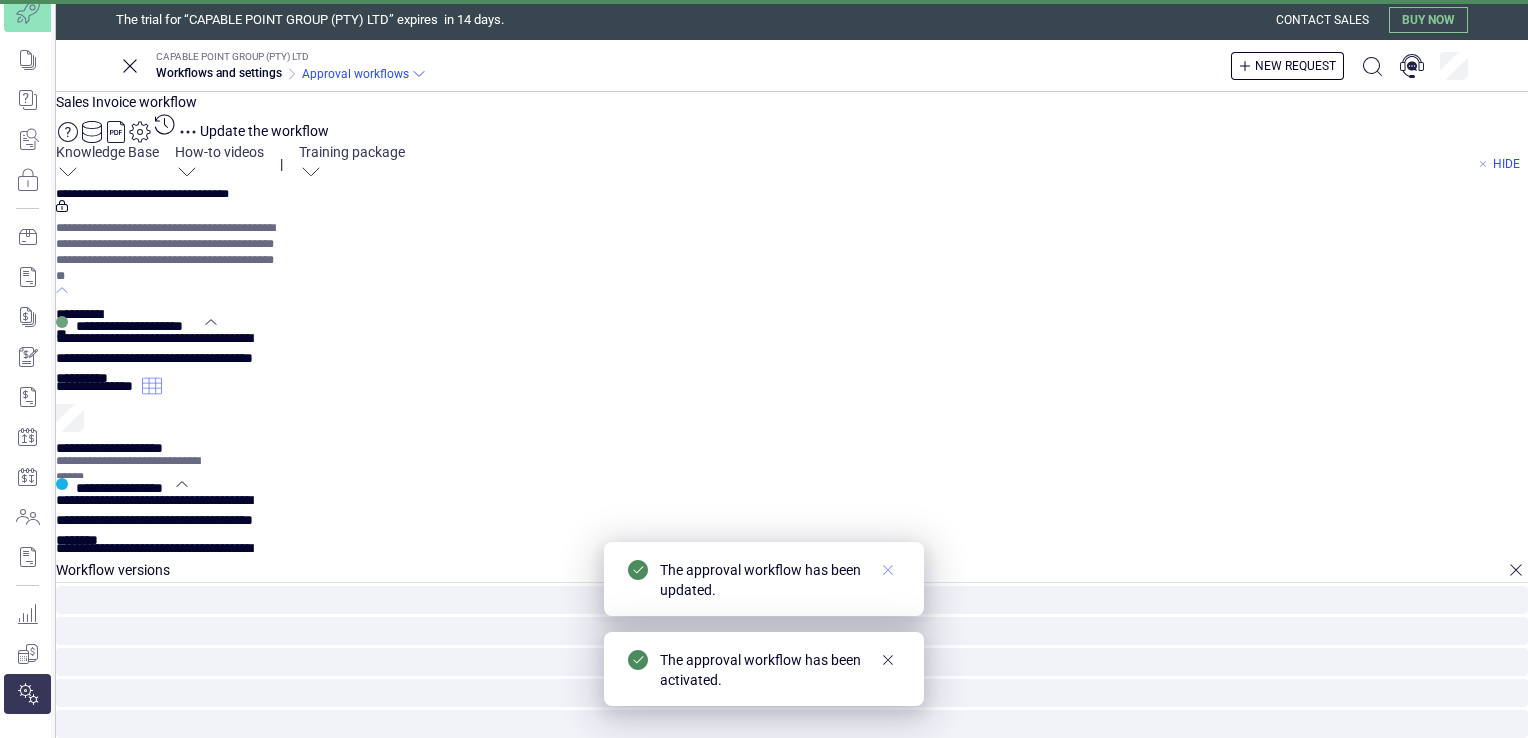 click 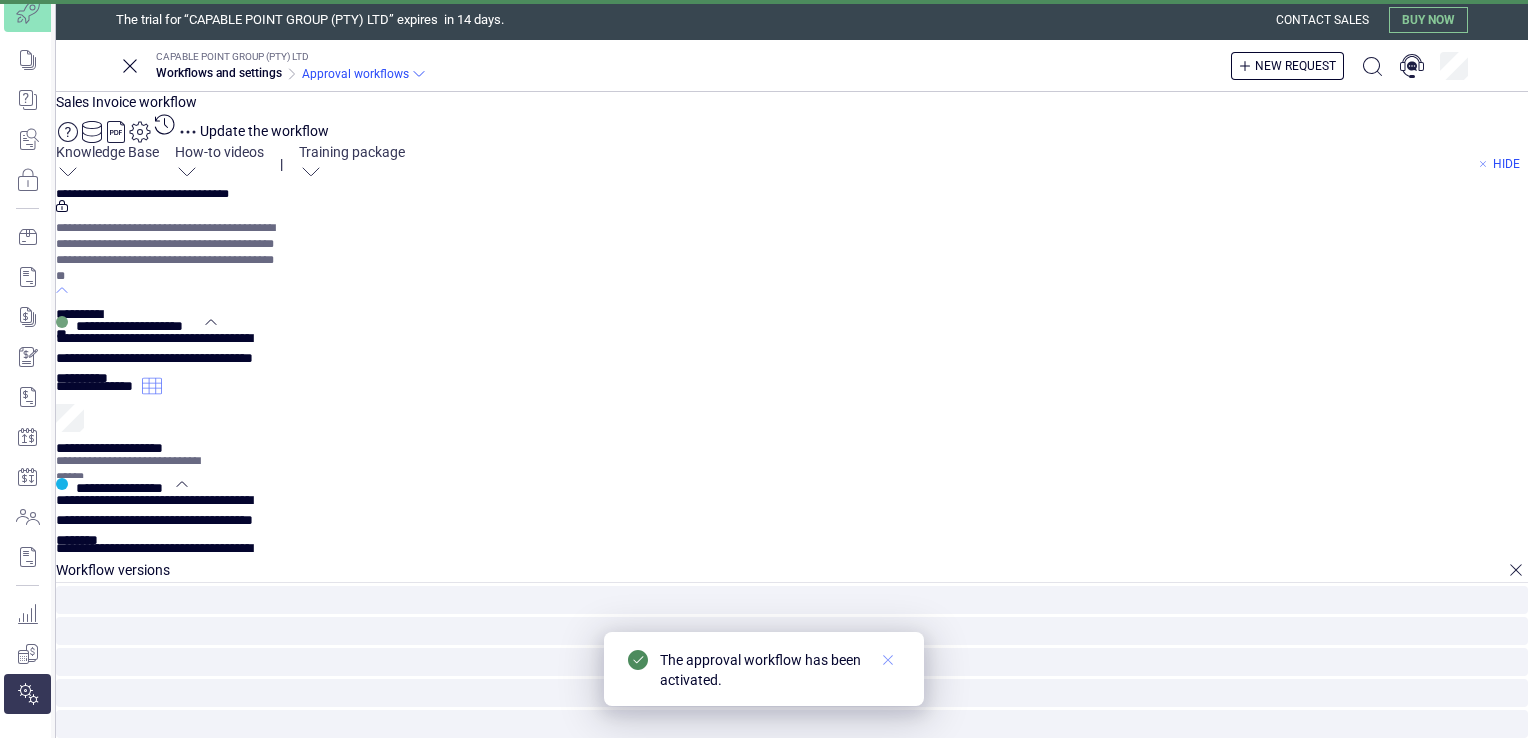 click 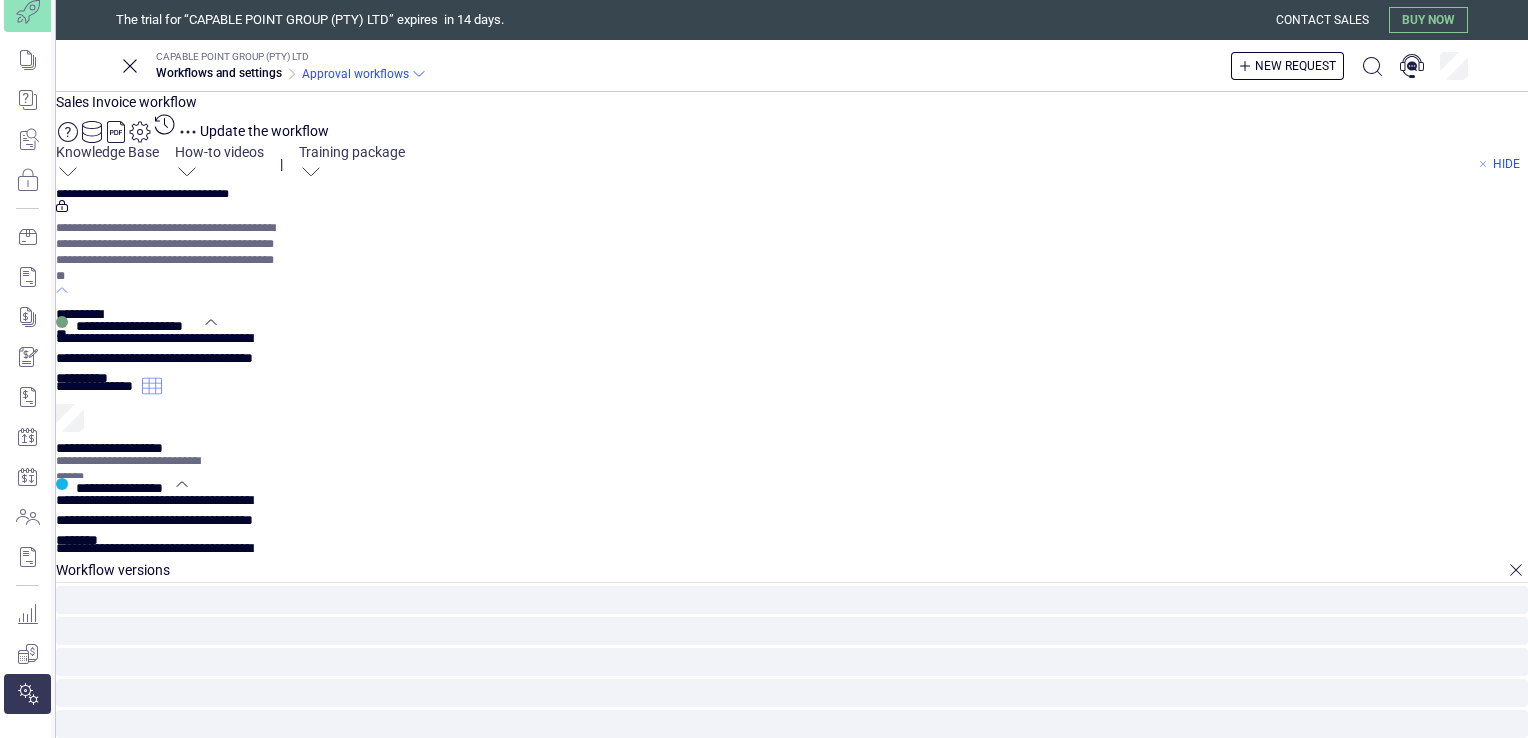click 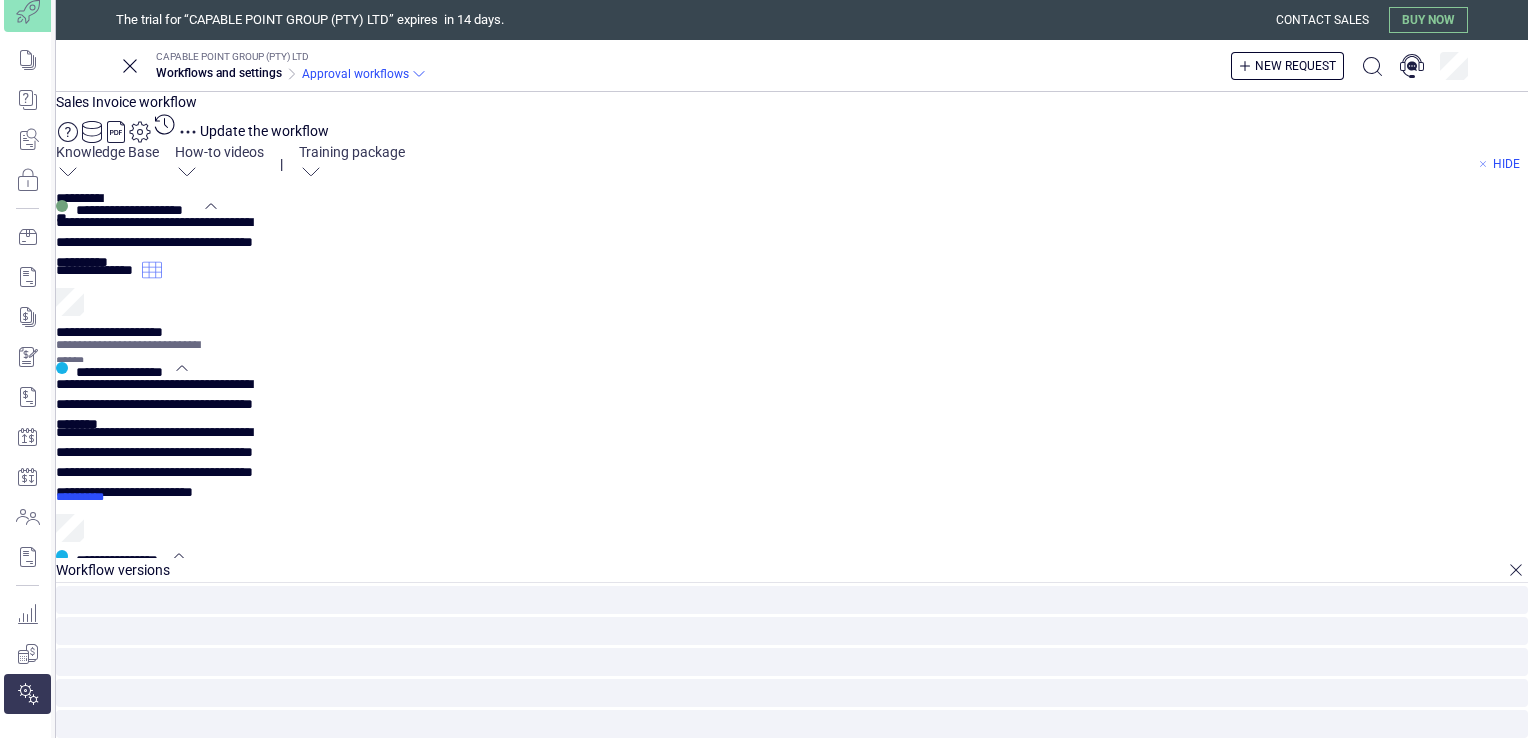 scroll, scrollTop: 0, scrollLeft: 0, axis: both 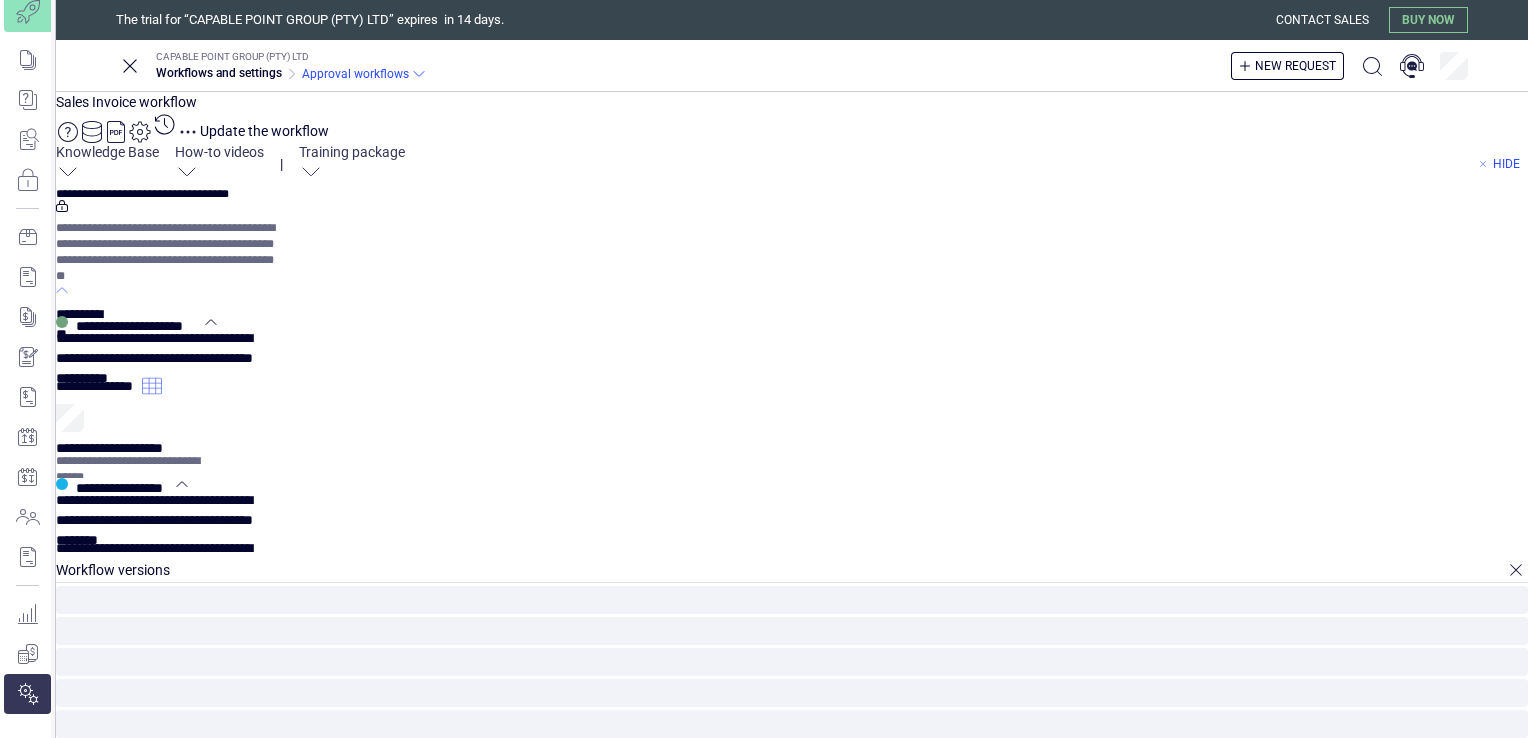 click on "**********" at bounding box center (792, 1128) 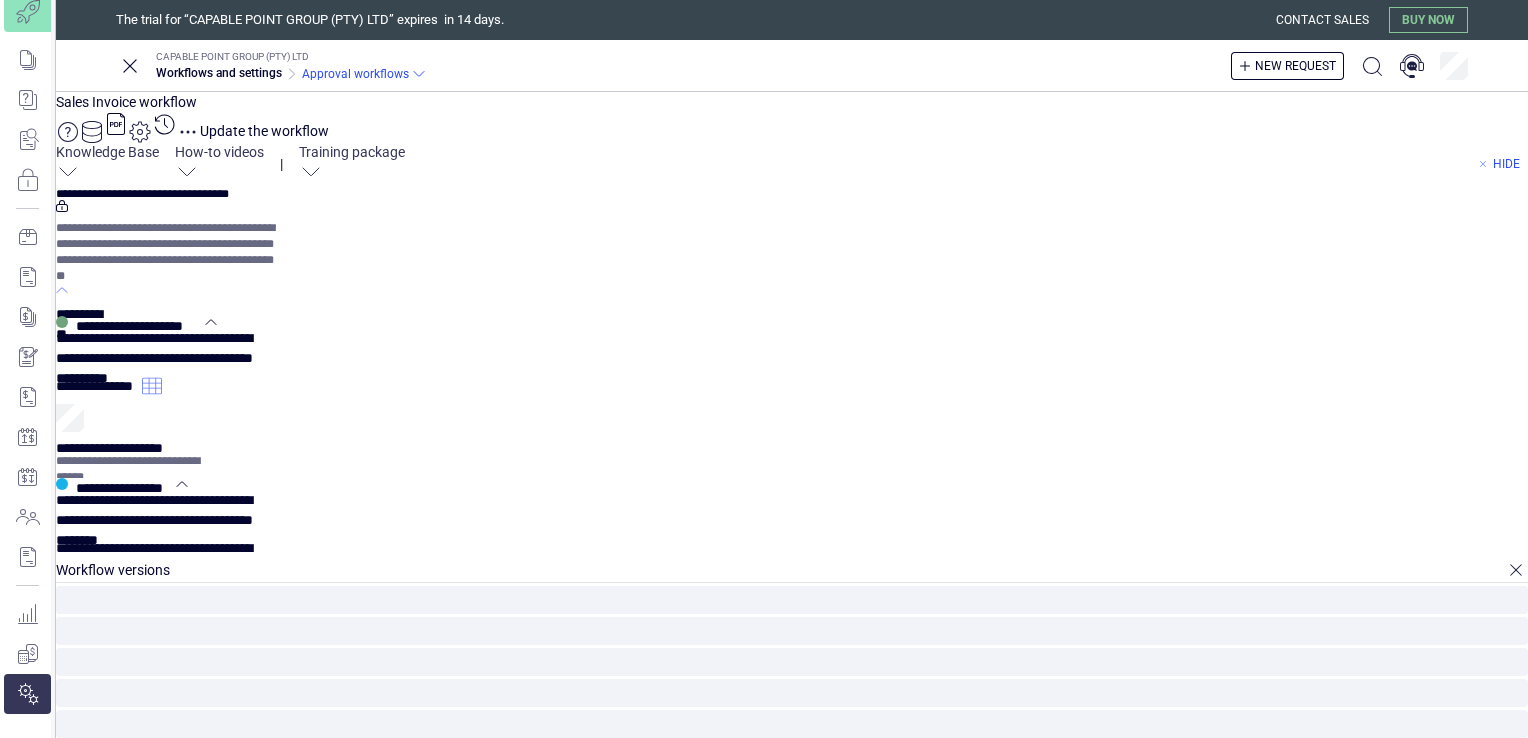 click on "**********" at bounding box center [792, 870] 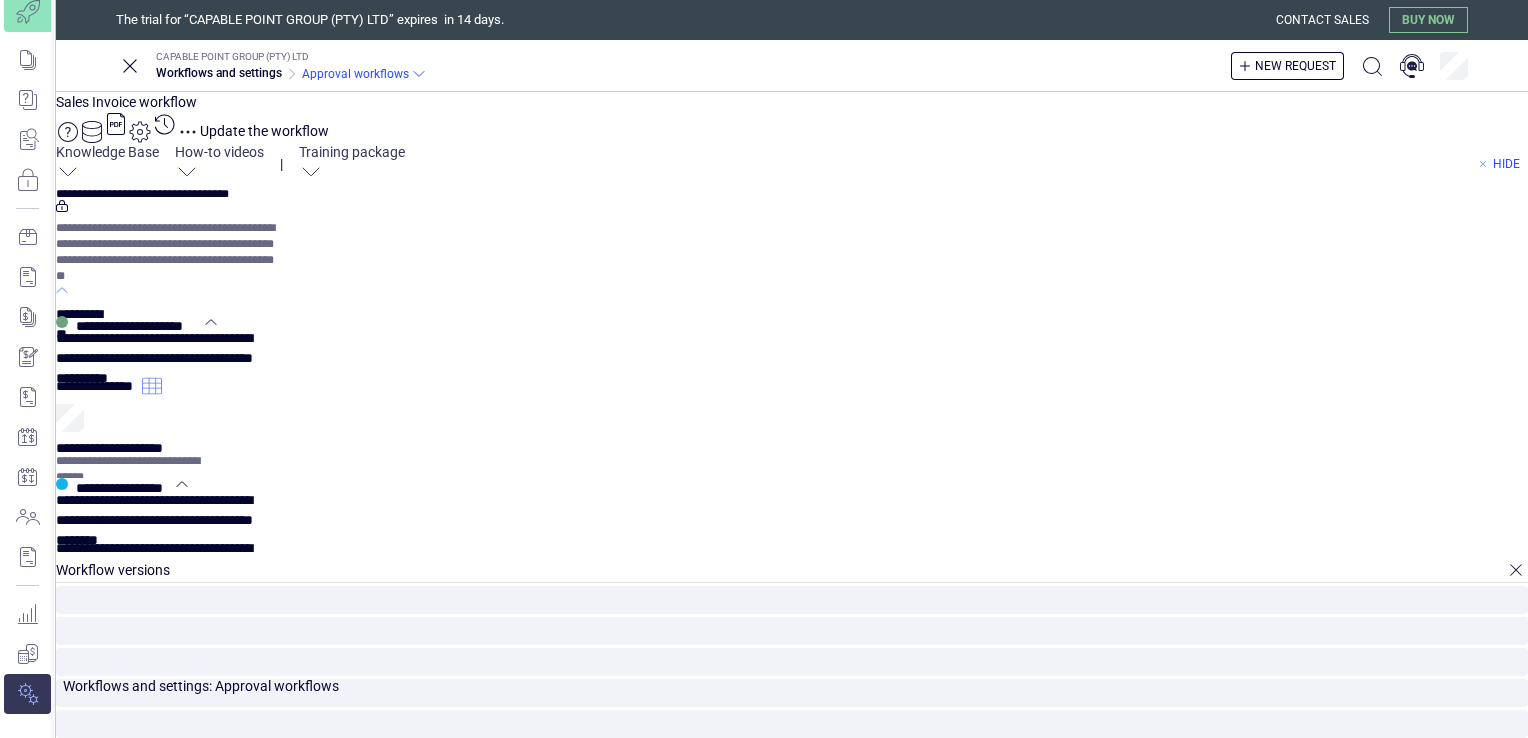 click at bounding box center [27, 694] 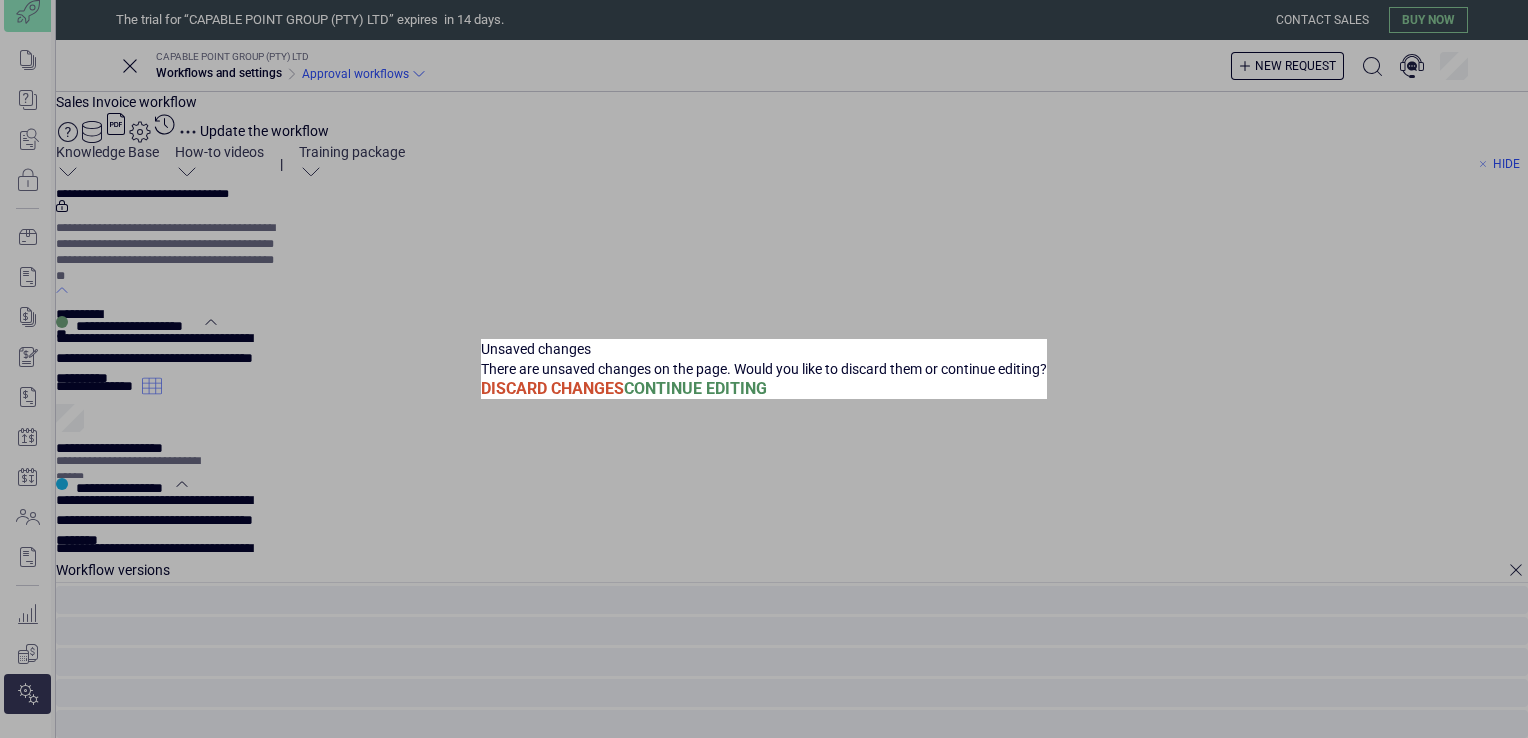 click on "Unsaved changes There are unsaved changes on the page. Would you like to discard them or continue editing? Discard Changes Continue Editing" at bounding box center [764, 369] 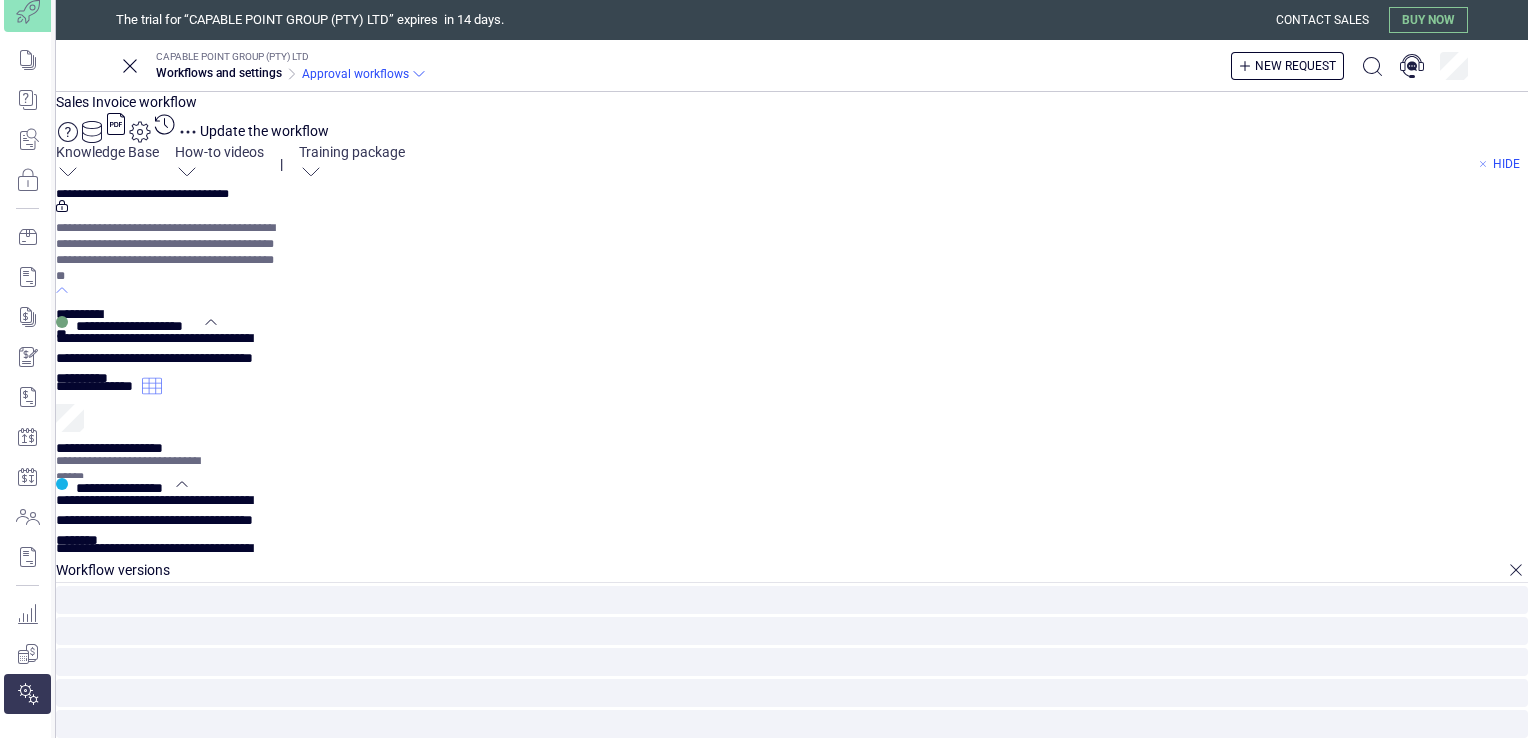click on "Update the workflow" at bounding box center [264, 131] 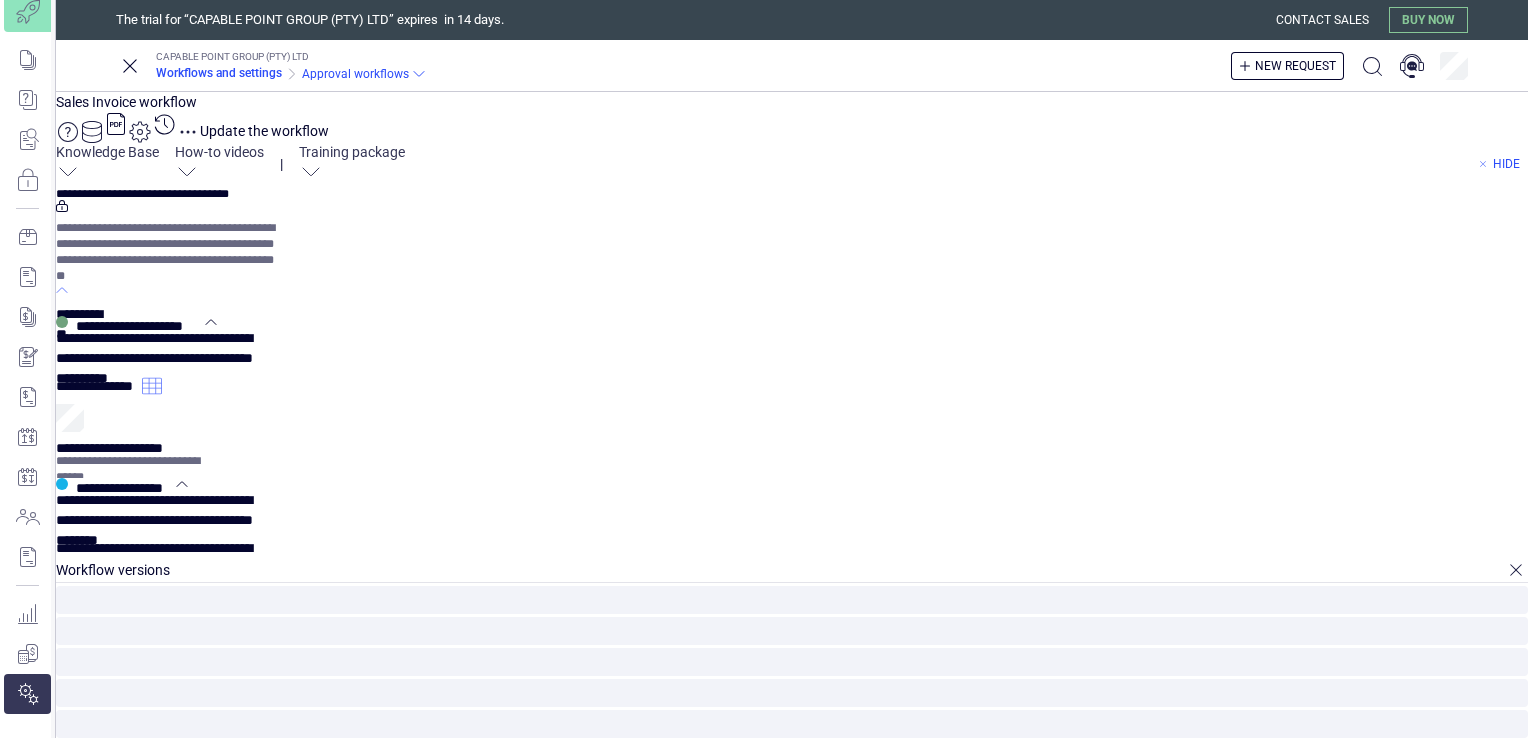 click on "Workflows and settings" at bounding box center [219, 73] 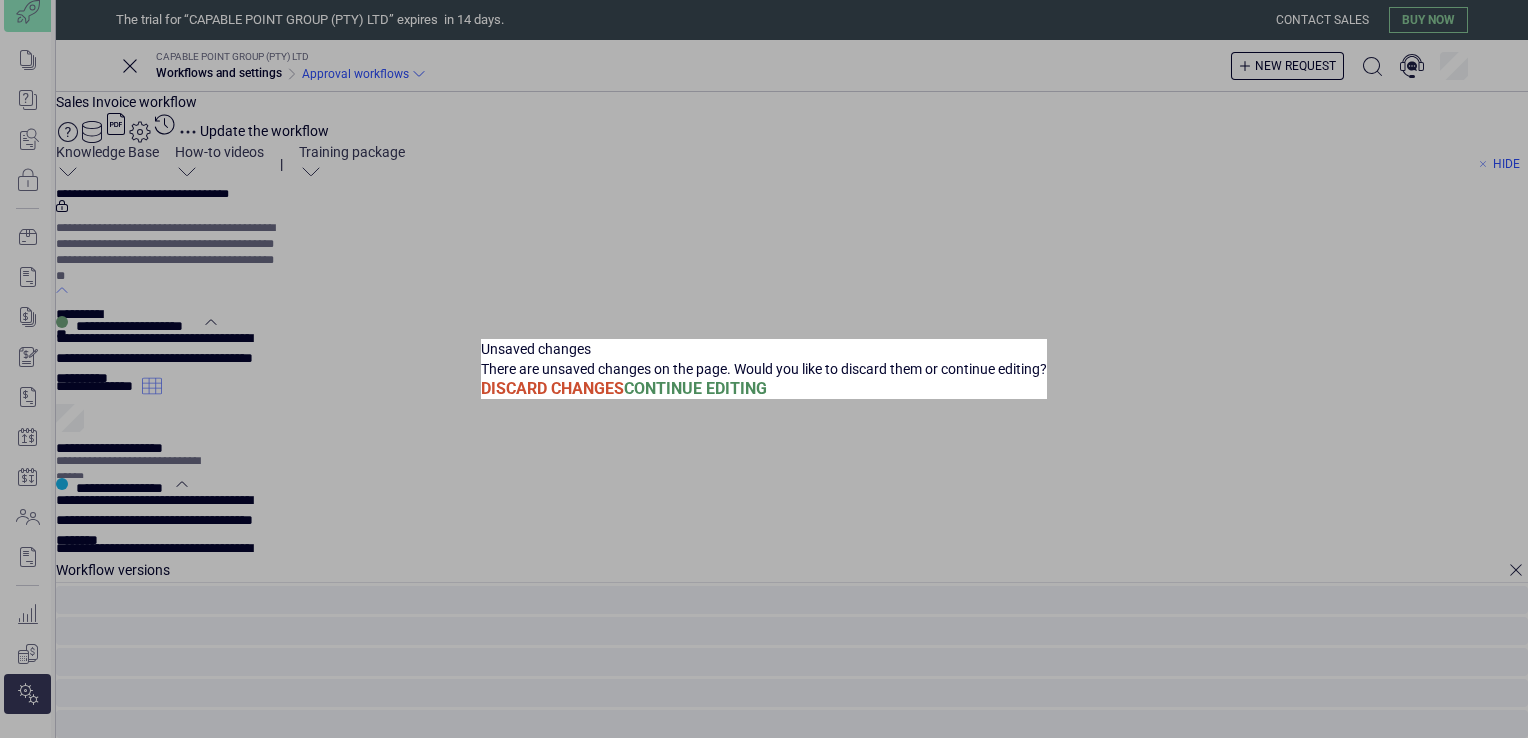 click on "Unsaved changes There are unsaved changes on the page. Would you like to discard them or continue editing? Discard Changes Continue Editing" at bounding box center [764, 369] 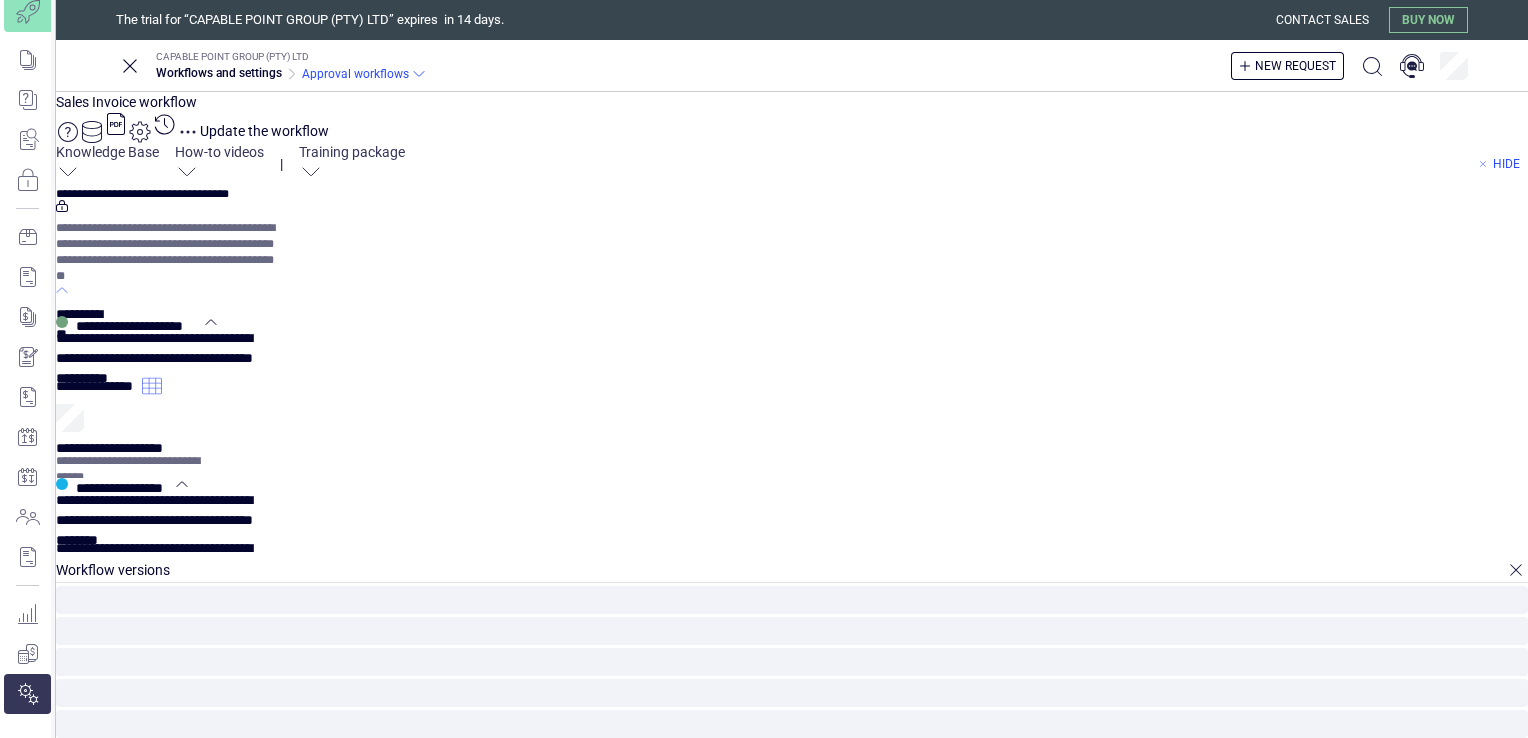 click on "Update the workflow" at bounding box center (264, 131) 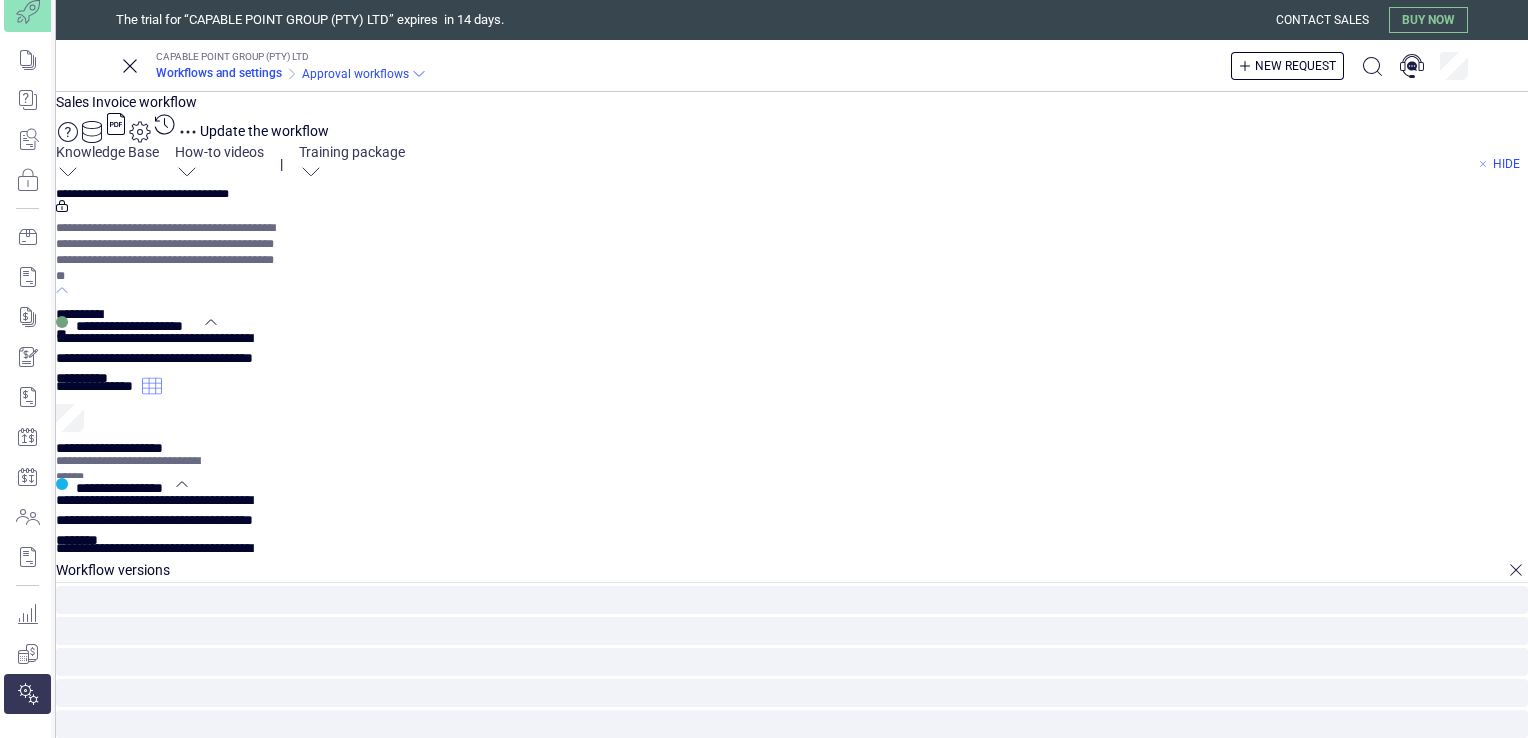 click on "Workflows and settings" at bounding box center [219, 73] 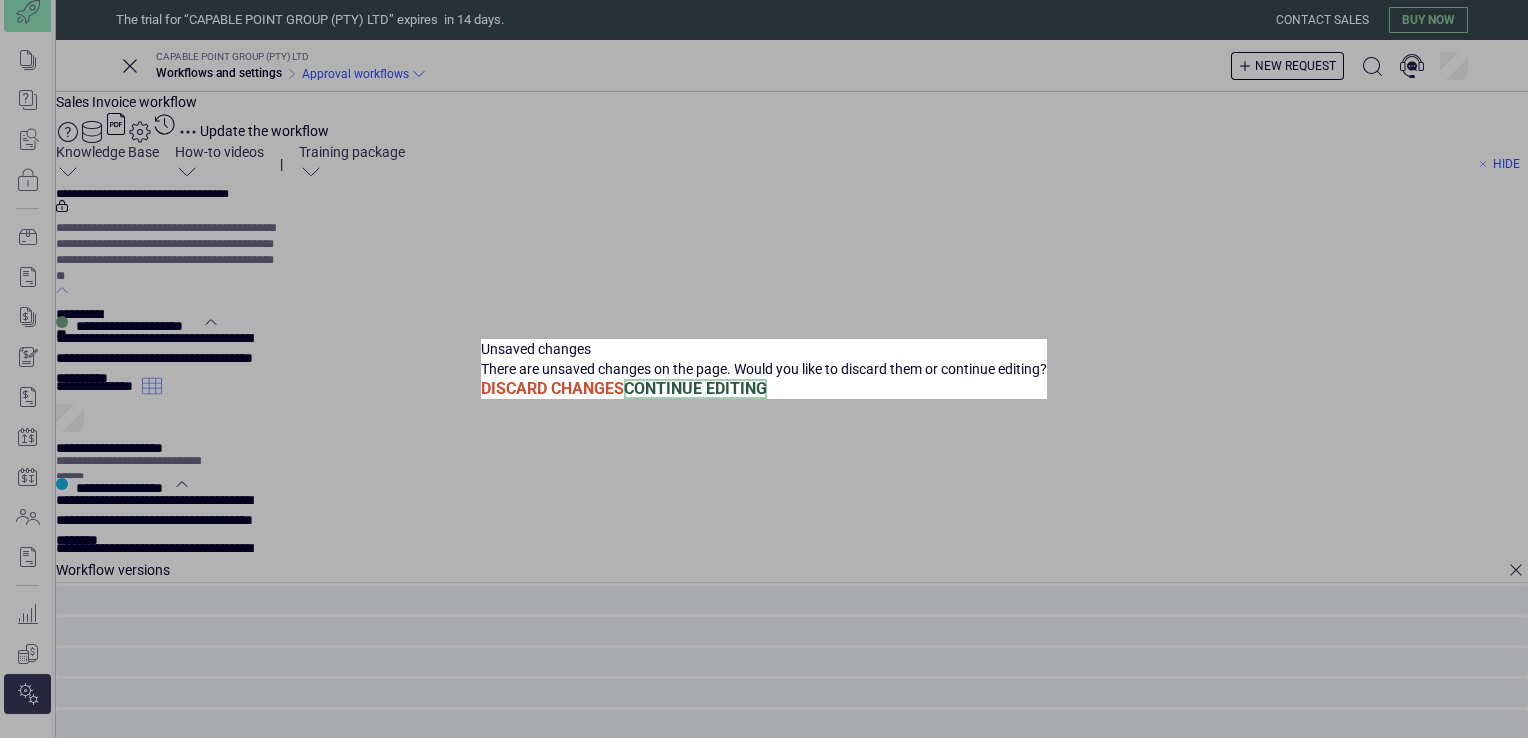 click on "Continue Editing" at bounding box center (695, 389) 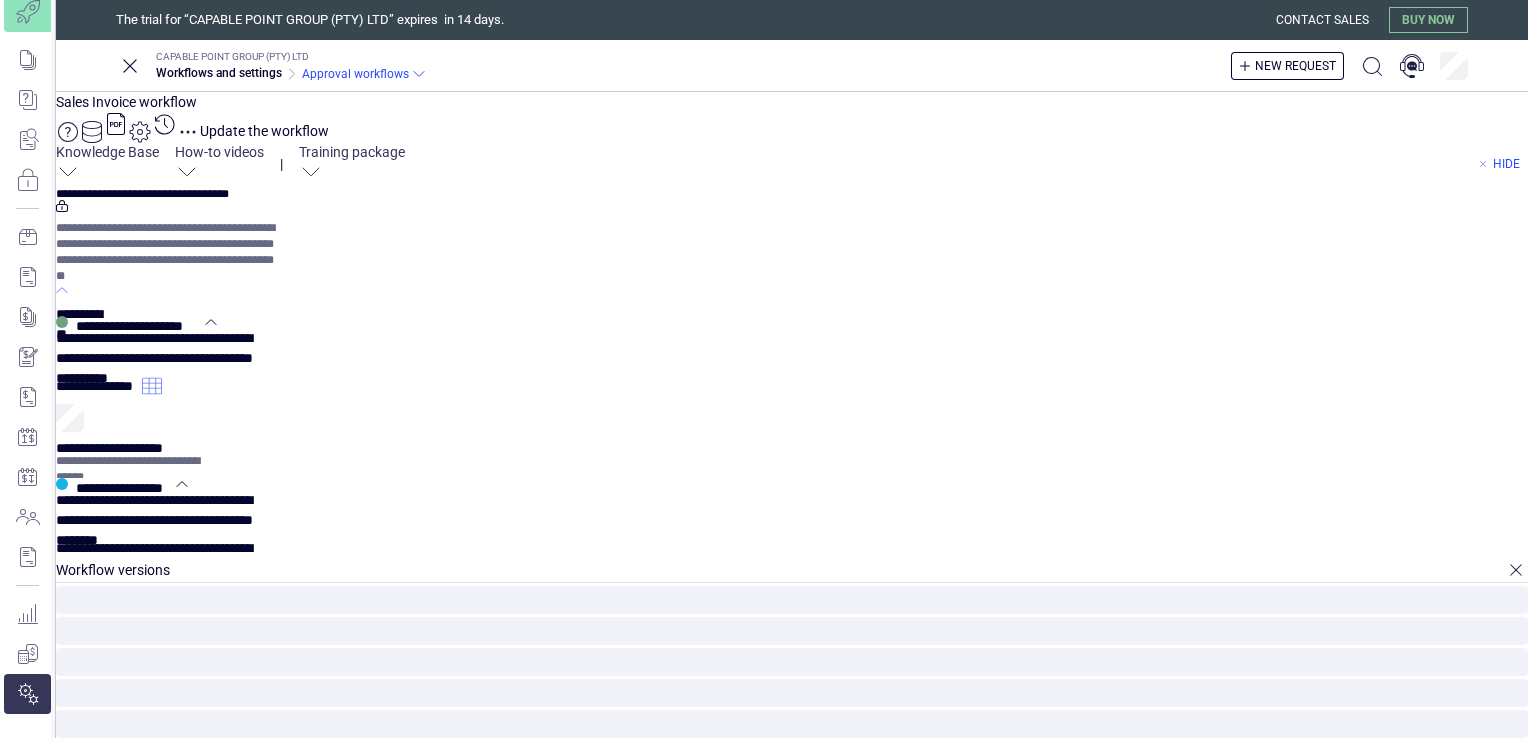 click on "Update the workflow" at bounding box center (264, 131) 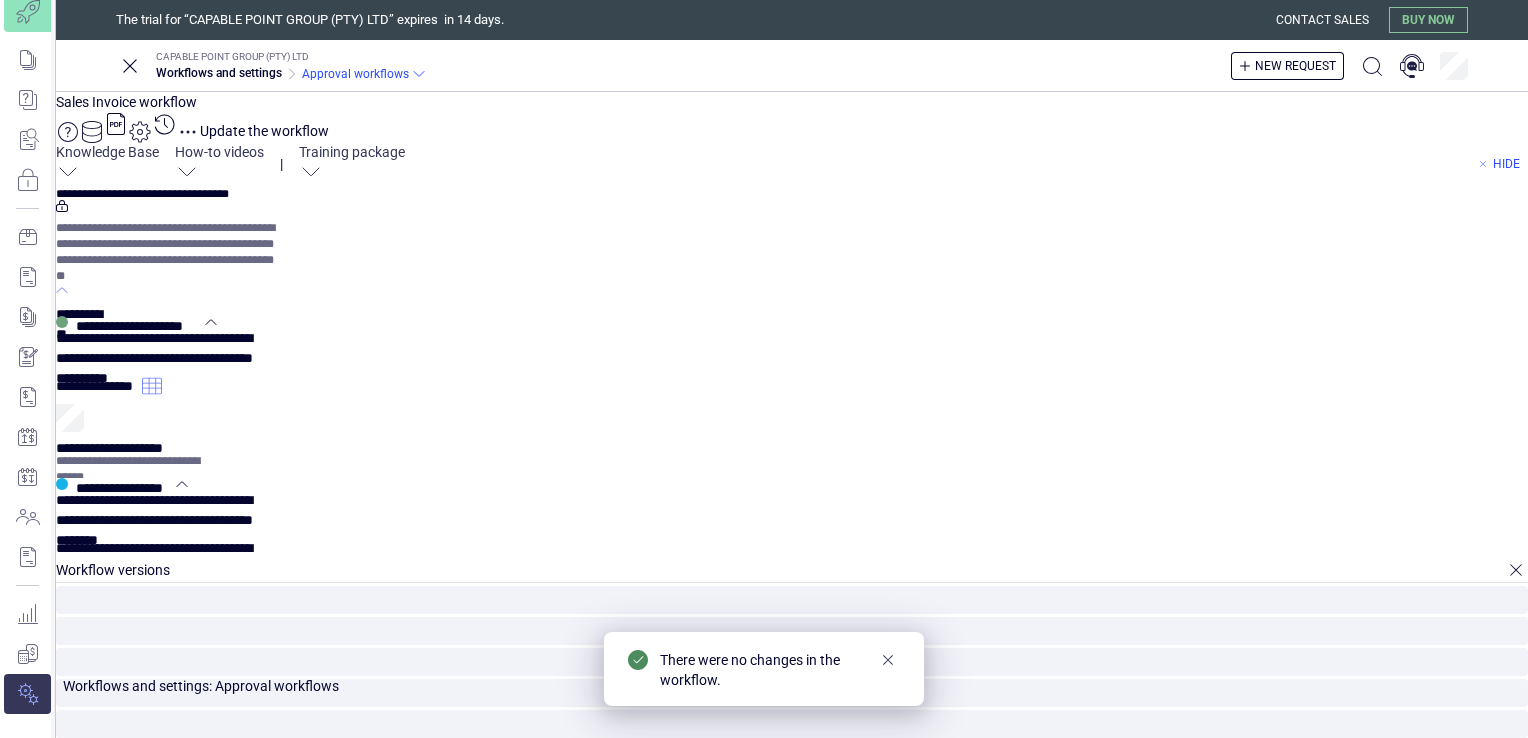 click at bounding box center [27, 694] 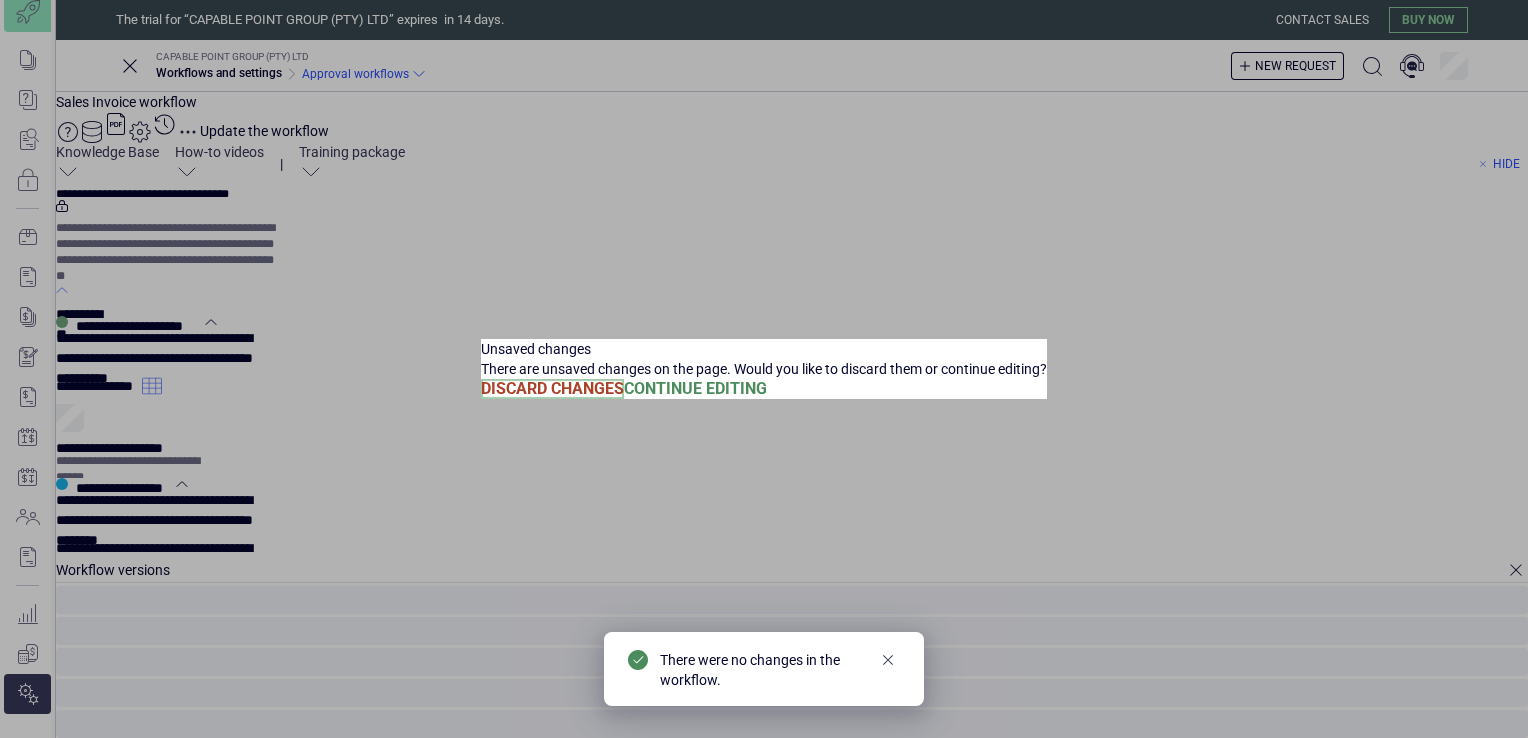 click on "Discard Changes" at bounding box center [552, 389] 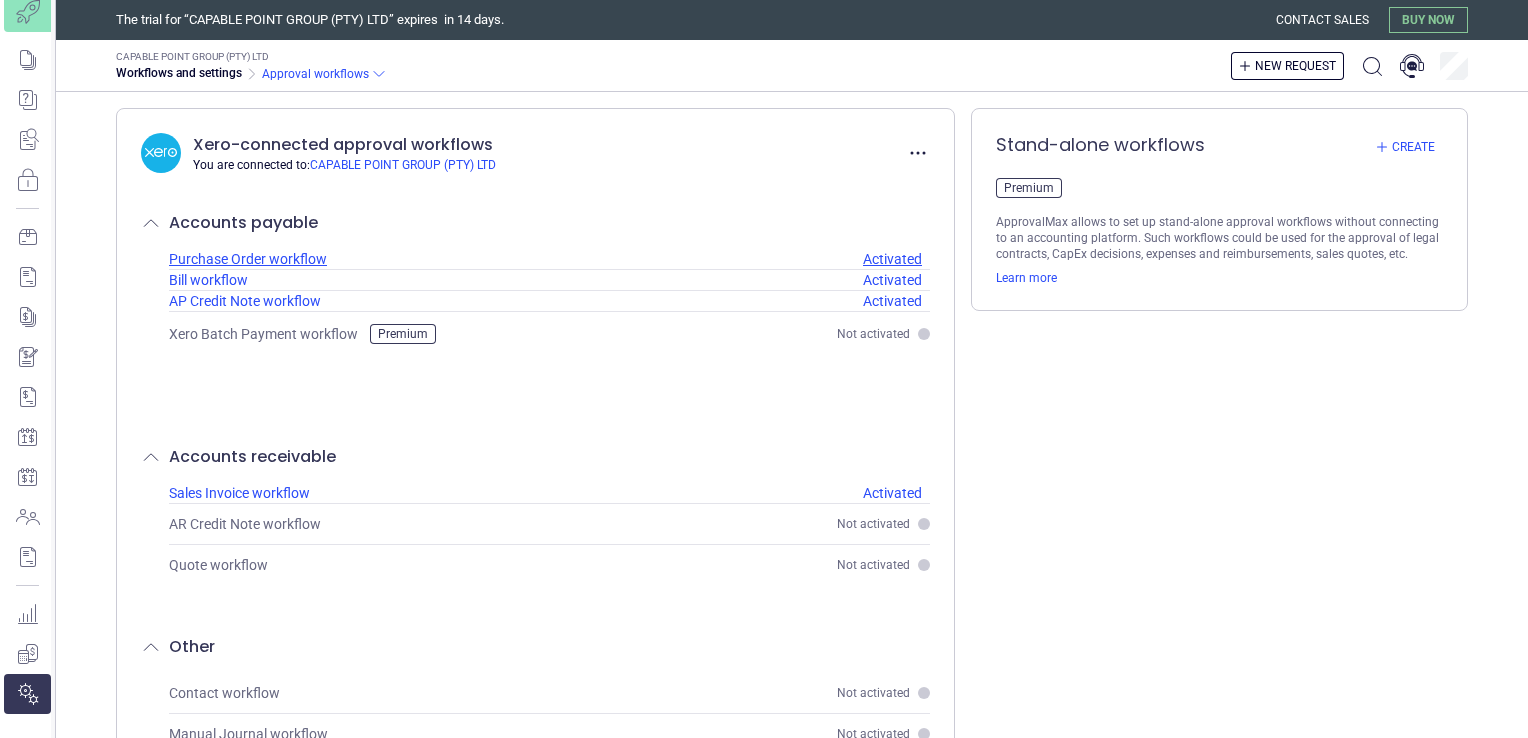 click on "Purchase Order workflow" at bounding box center [248, 259] 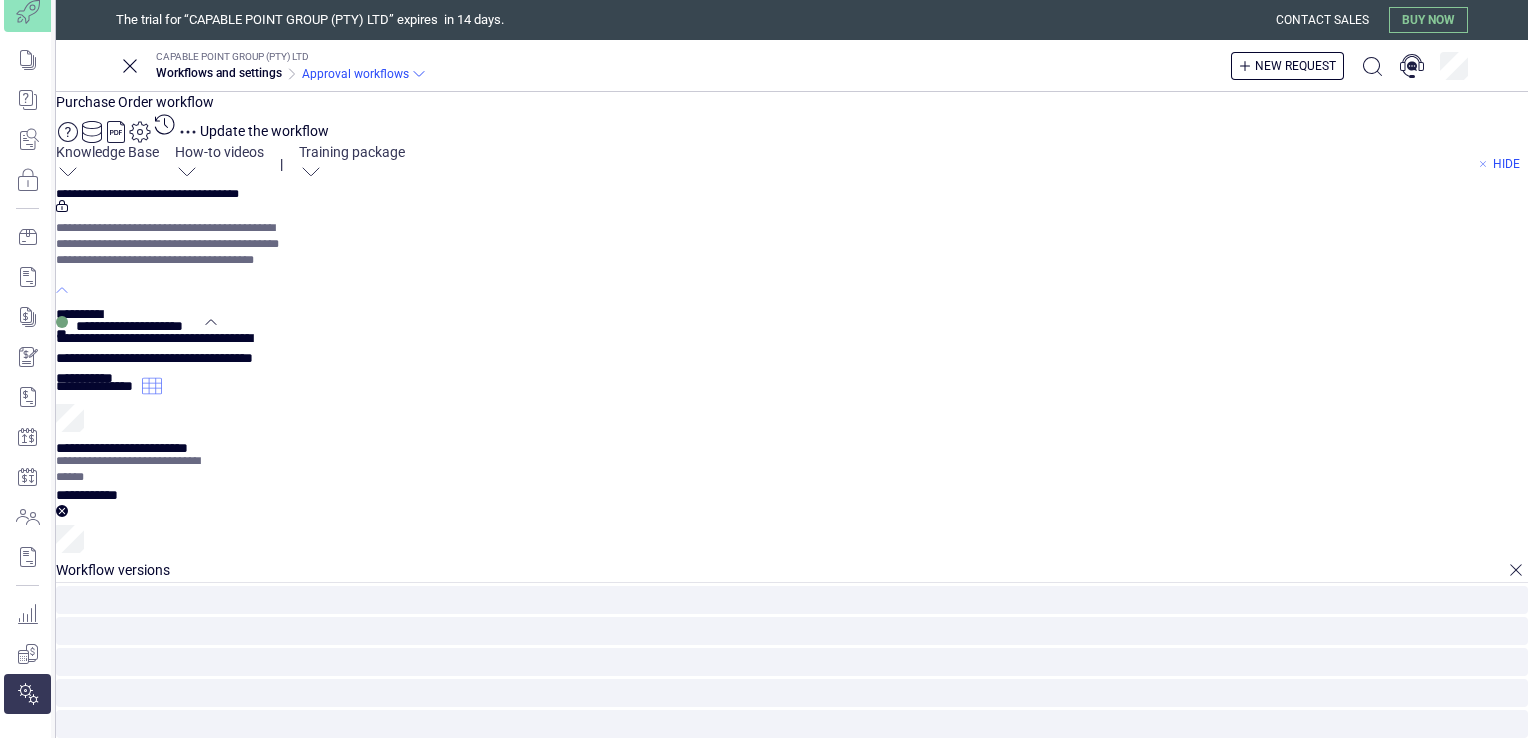click on "****" at bounding box center [70, 1518] 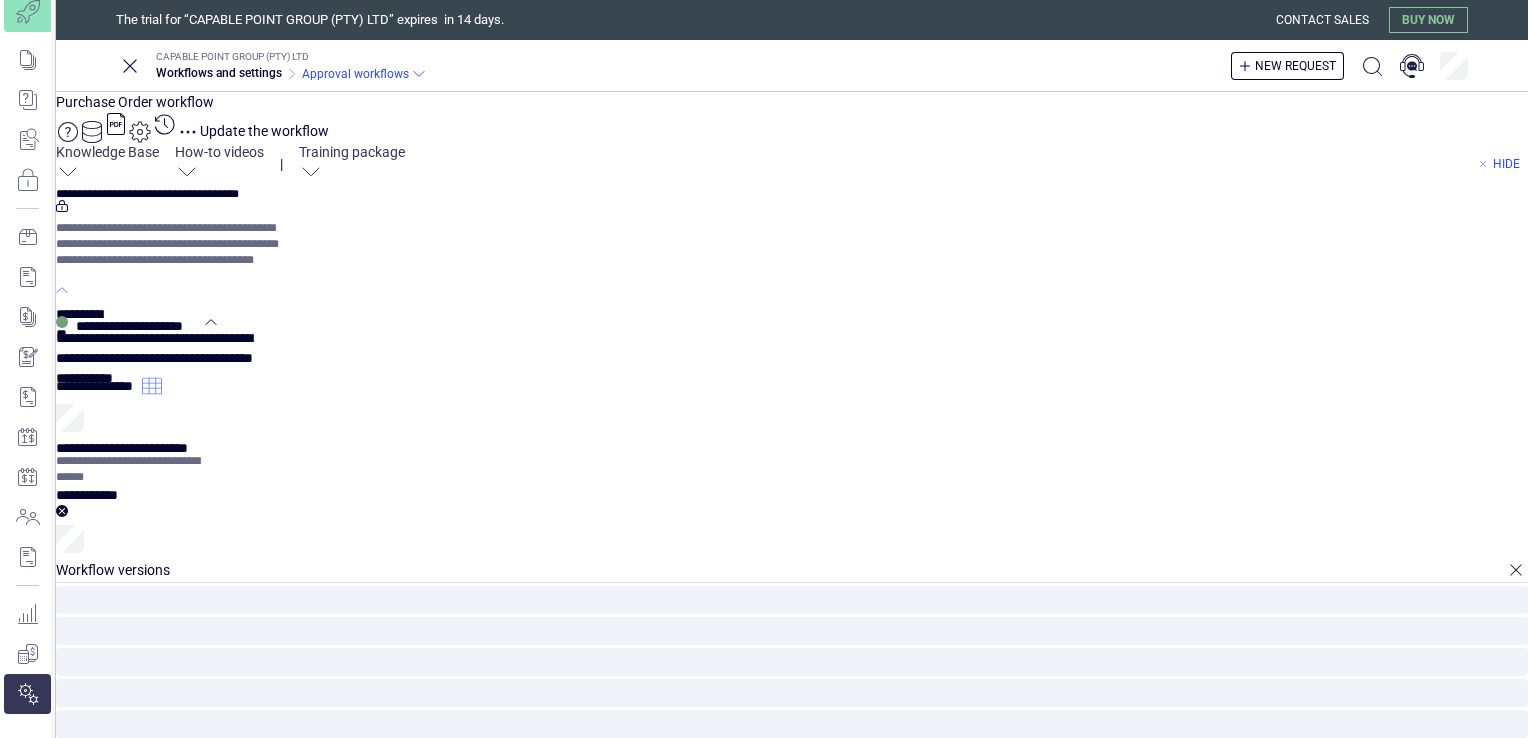 type on "*" 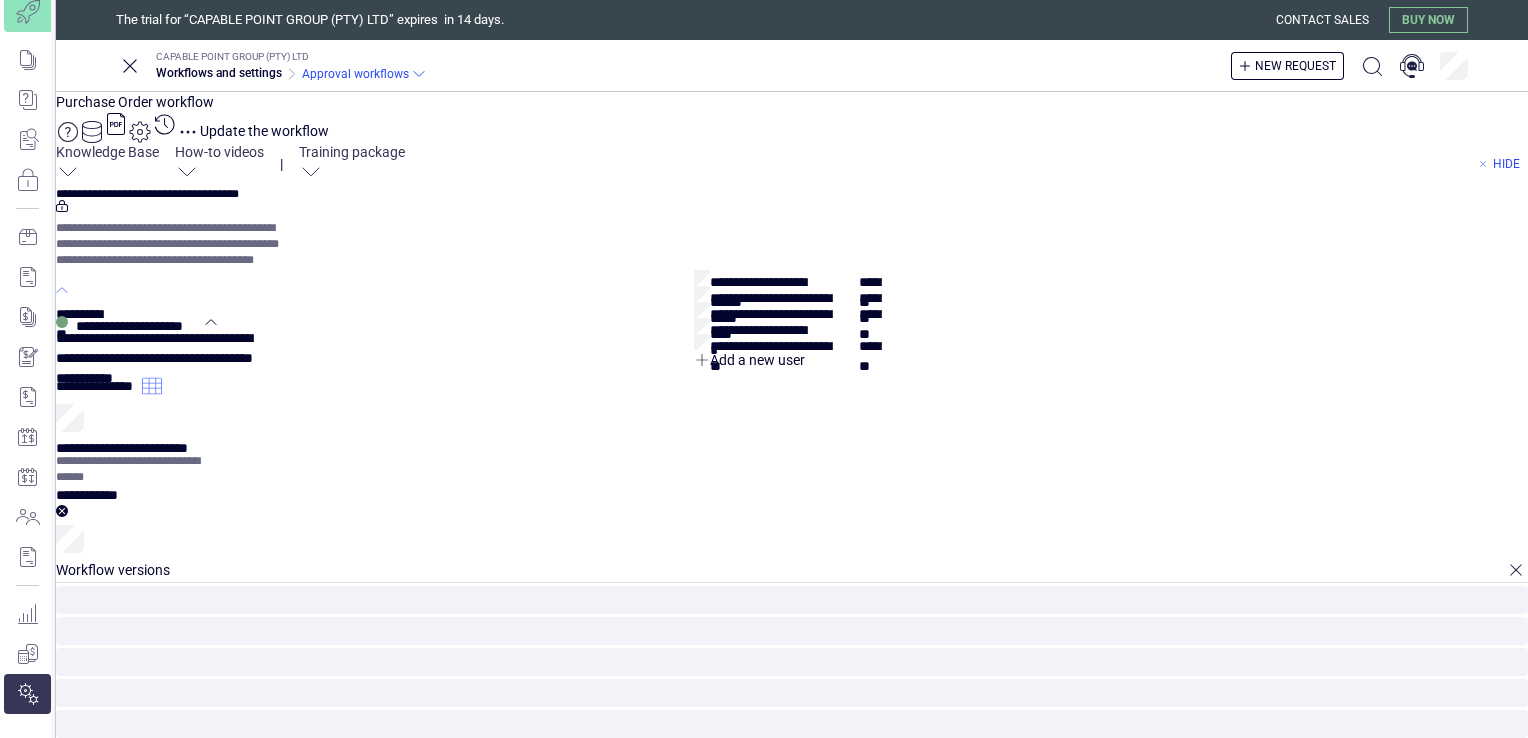 click on "**********" at bounding box center (100, 1550) 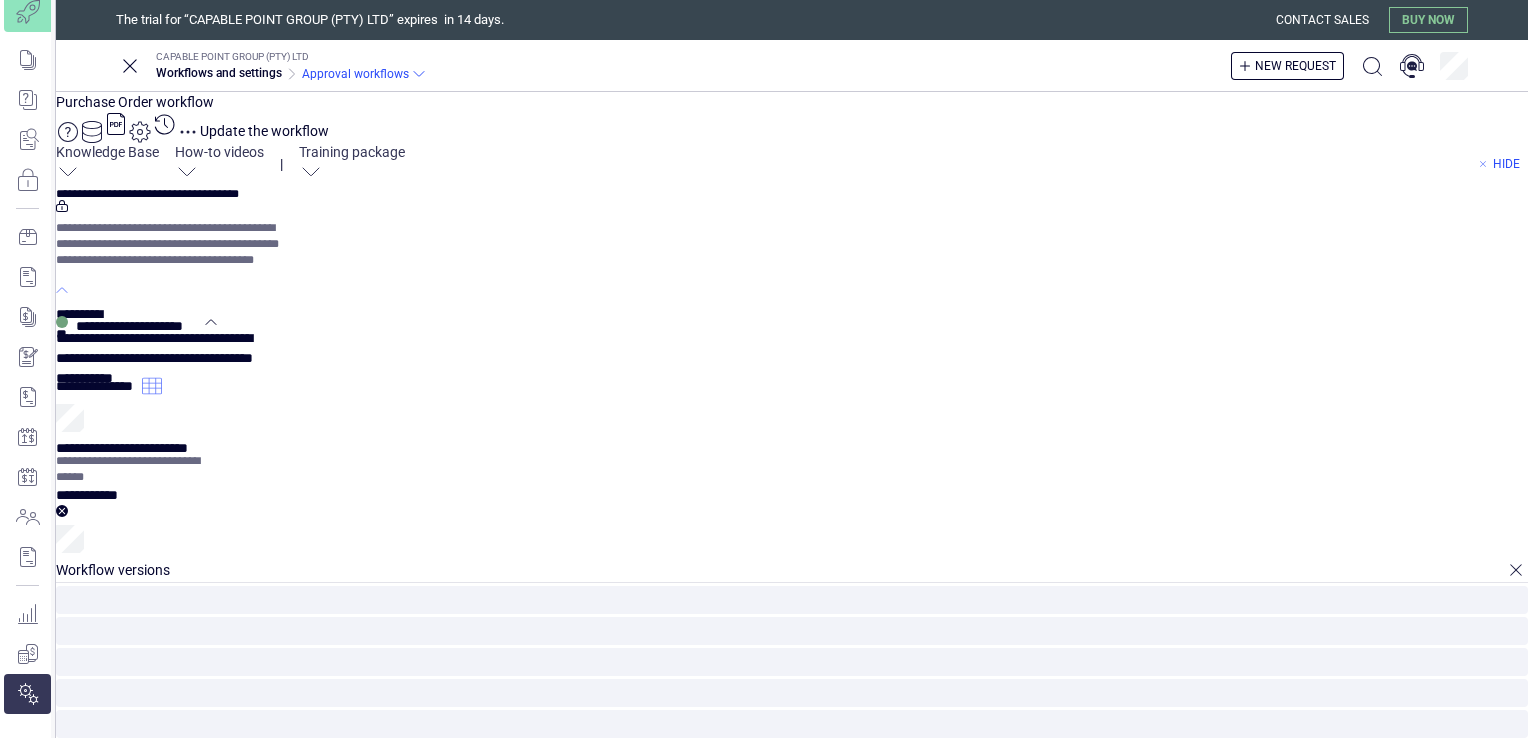click on "**********" at bounding box center [792, 1078] 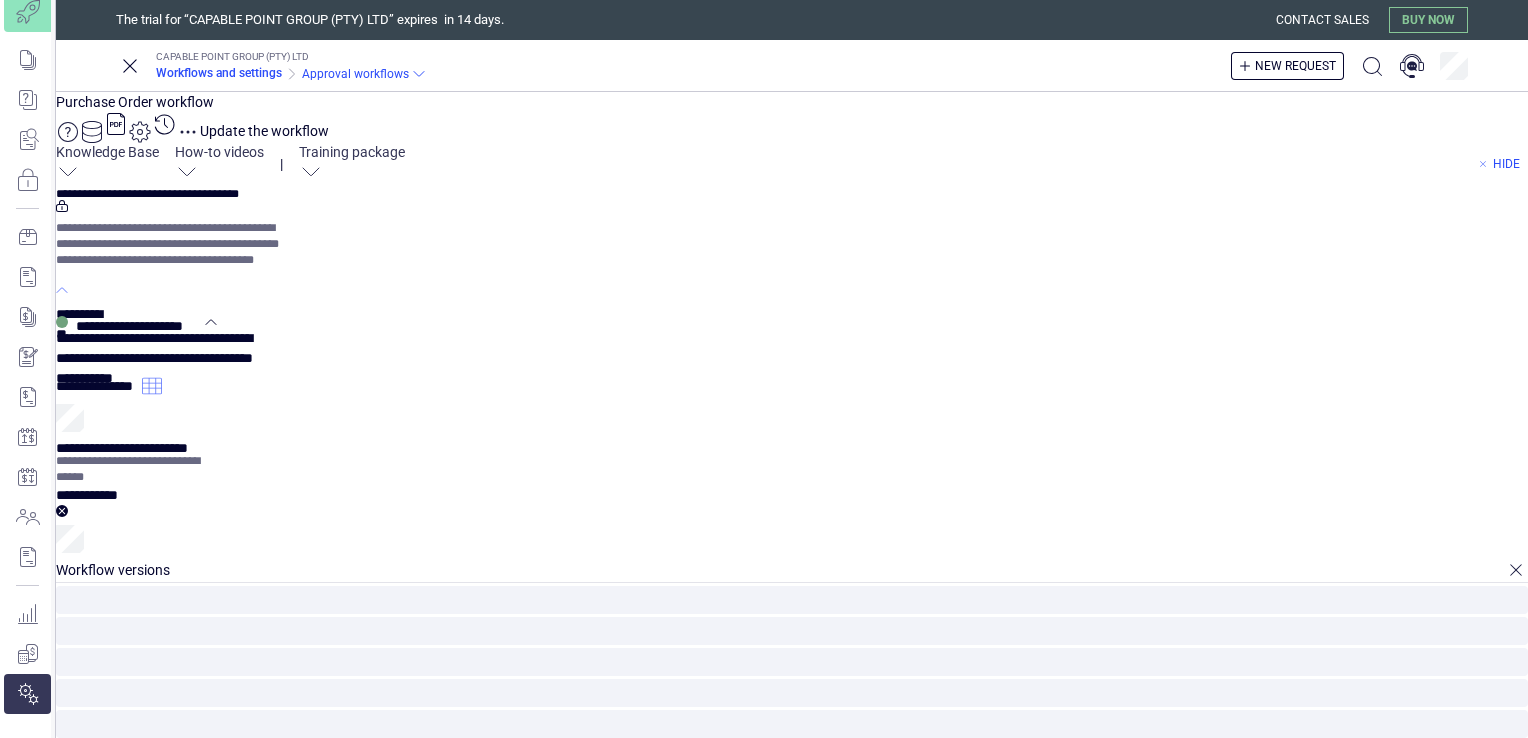click on "Workflows and settings" at bounding box center [219, 73] 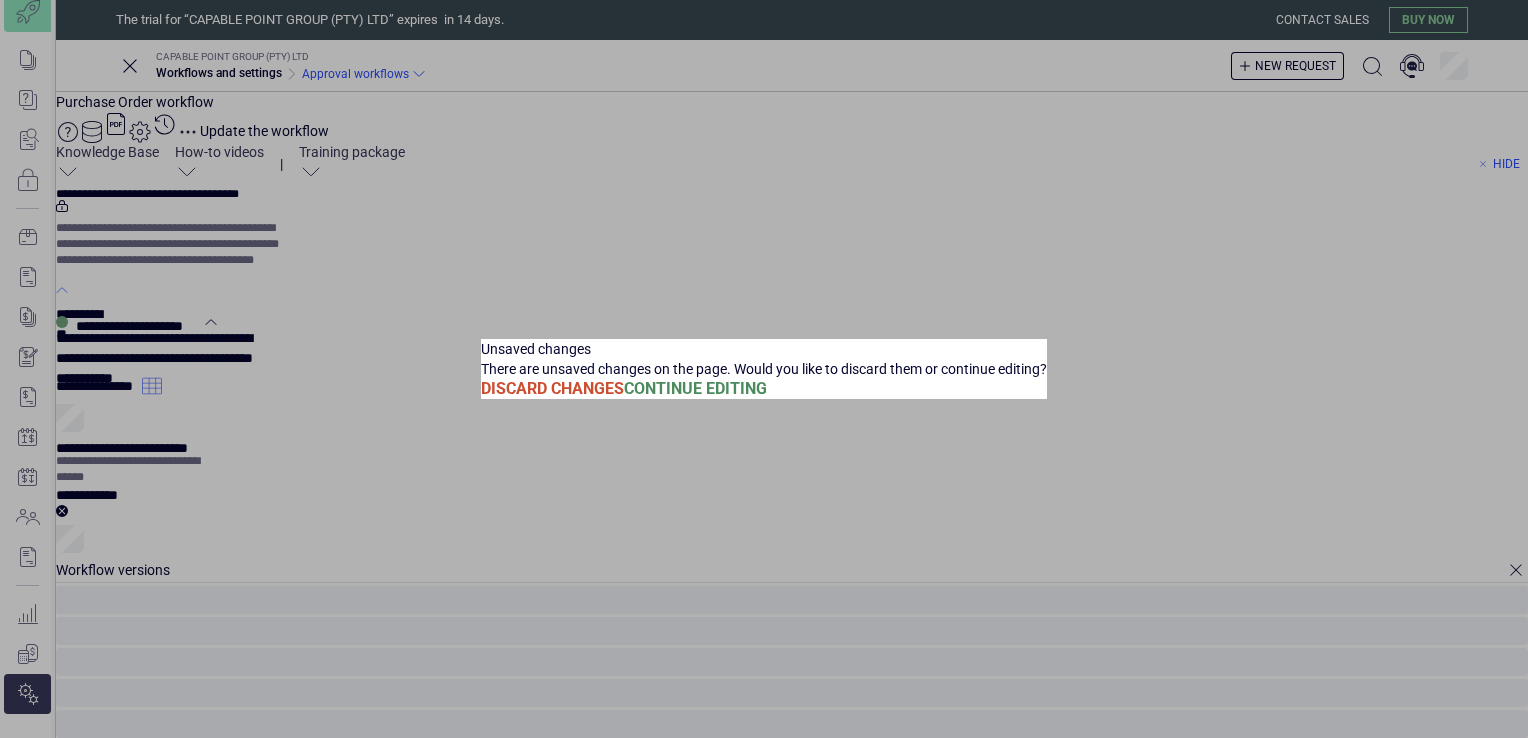 click on "Unsaved changes There are unsaved changes on the page. Would you like to discard them or continue editing? Discard Changes Continue Editing" at bounding box center [764, 369] 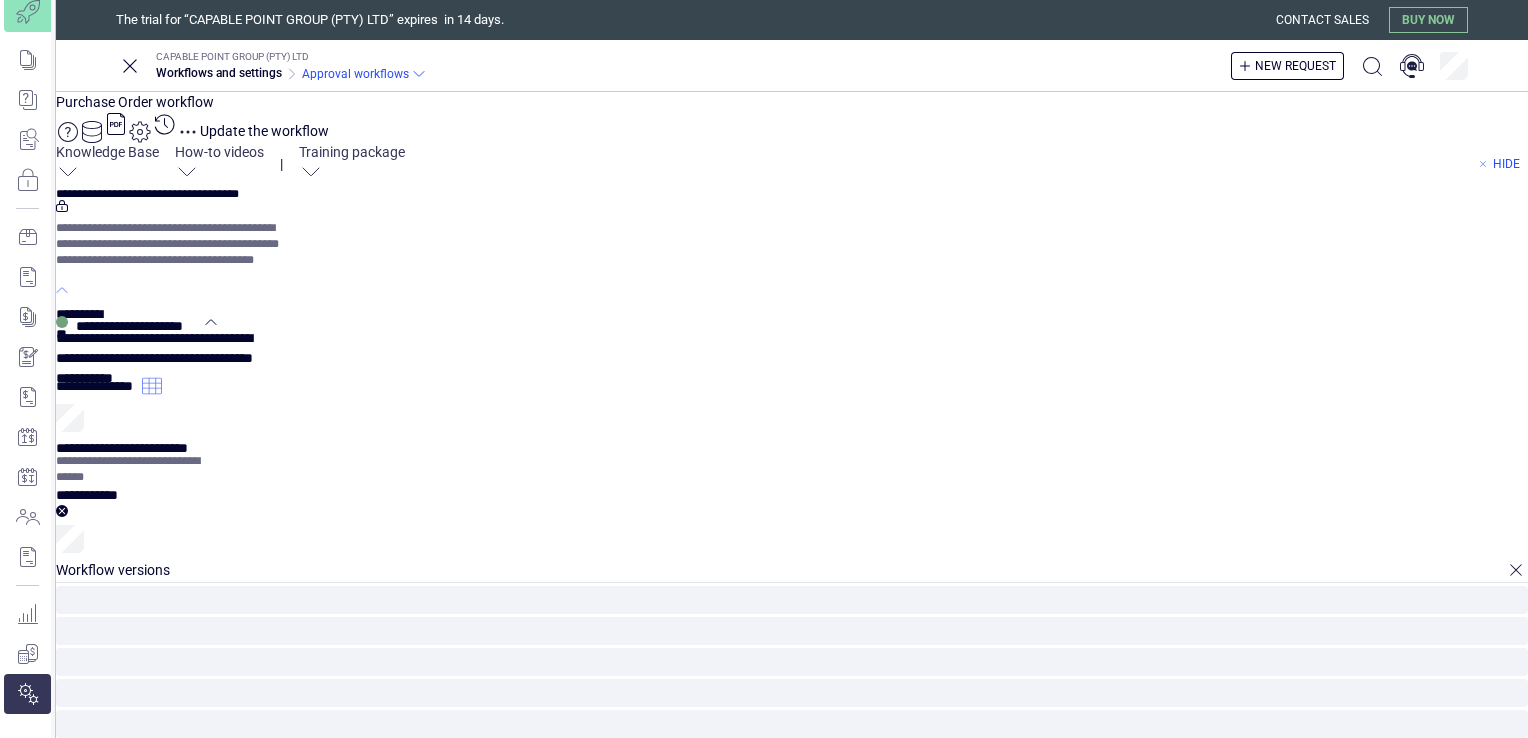 click on "Update the workflow" at bounding box center [264, 131] 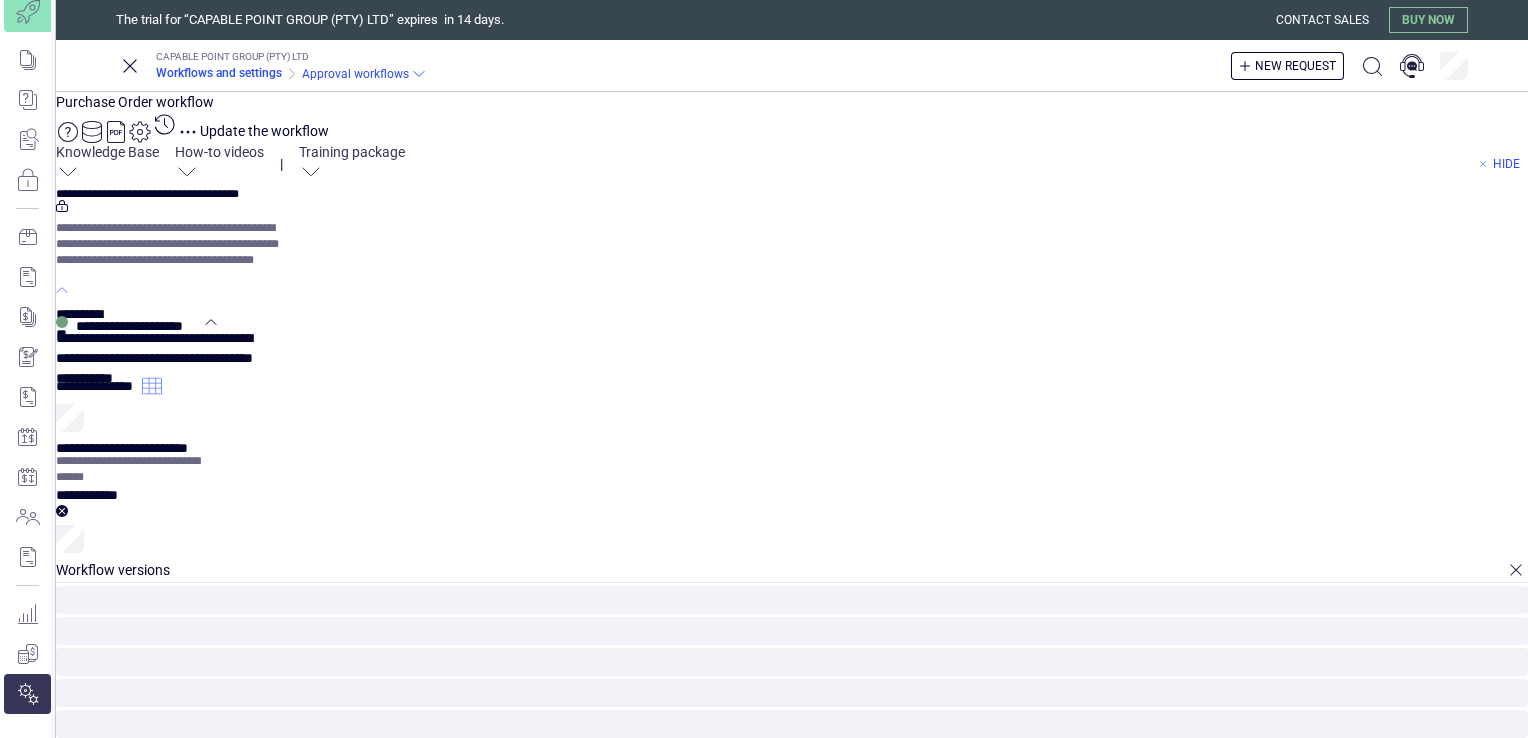 click on "Workflows and settings" at bounding box center (219, 73) 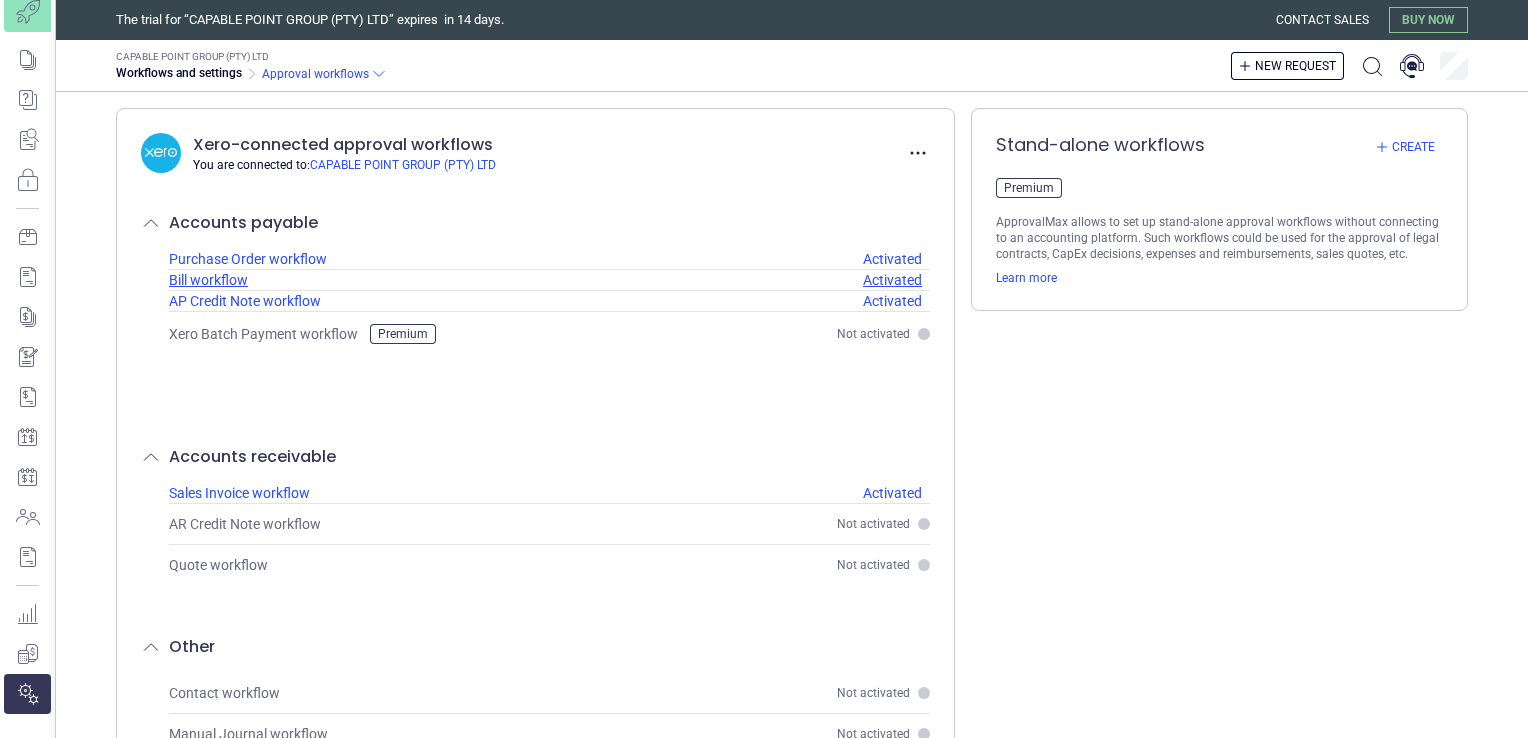 click on "Activated" at bounding box center (892, 280) 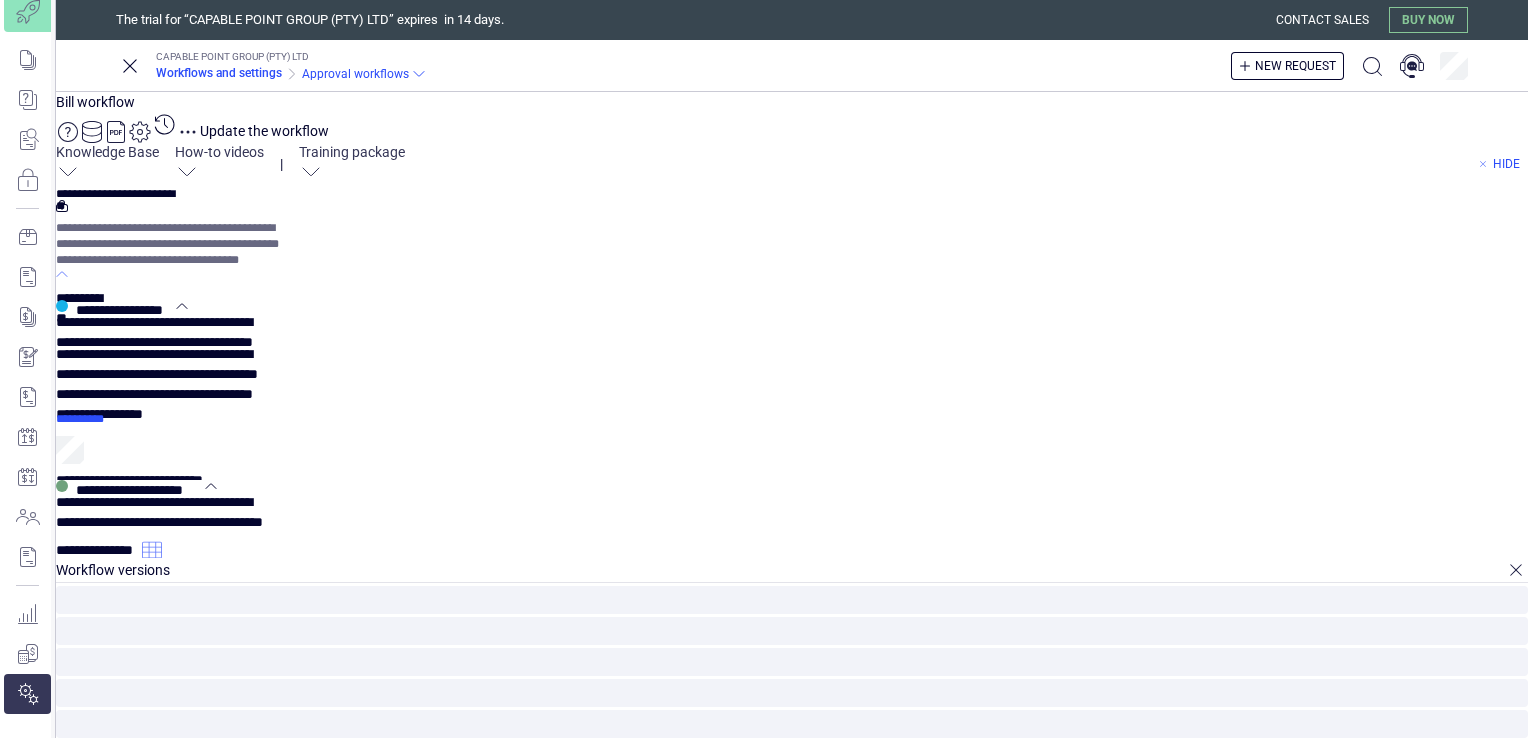 click on "Workflows and settings" at bounding box center [219, 73] 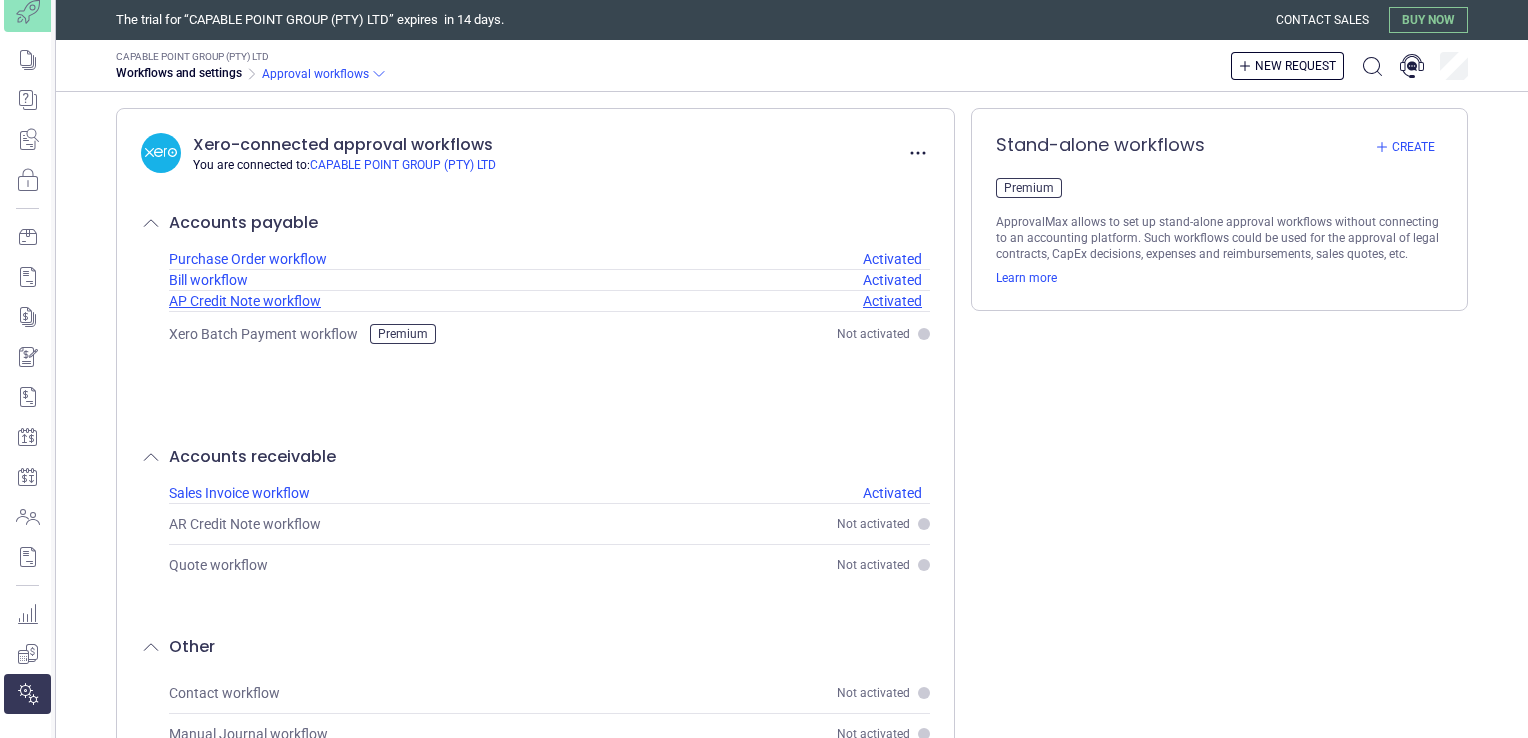 click on "Activated" at bounding box center [892, 301] 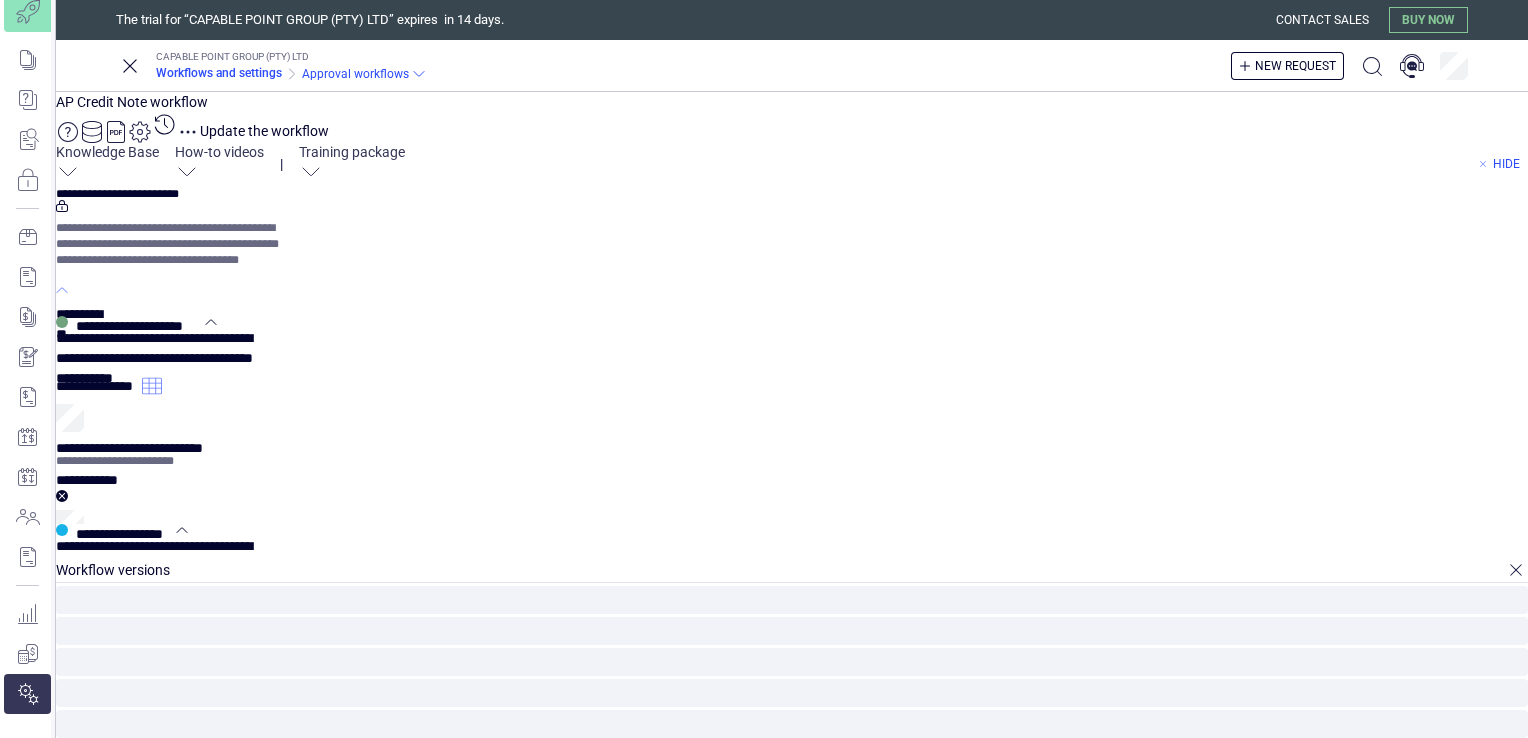 click on "Workflows and settings" at bounding box center (219, 73) 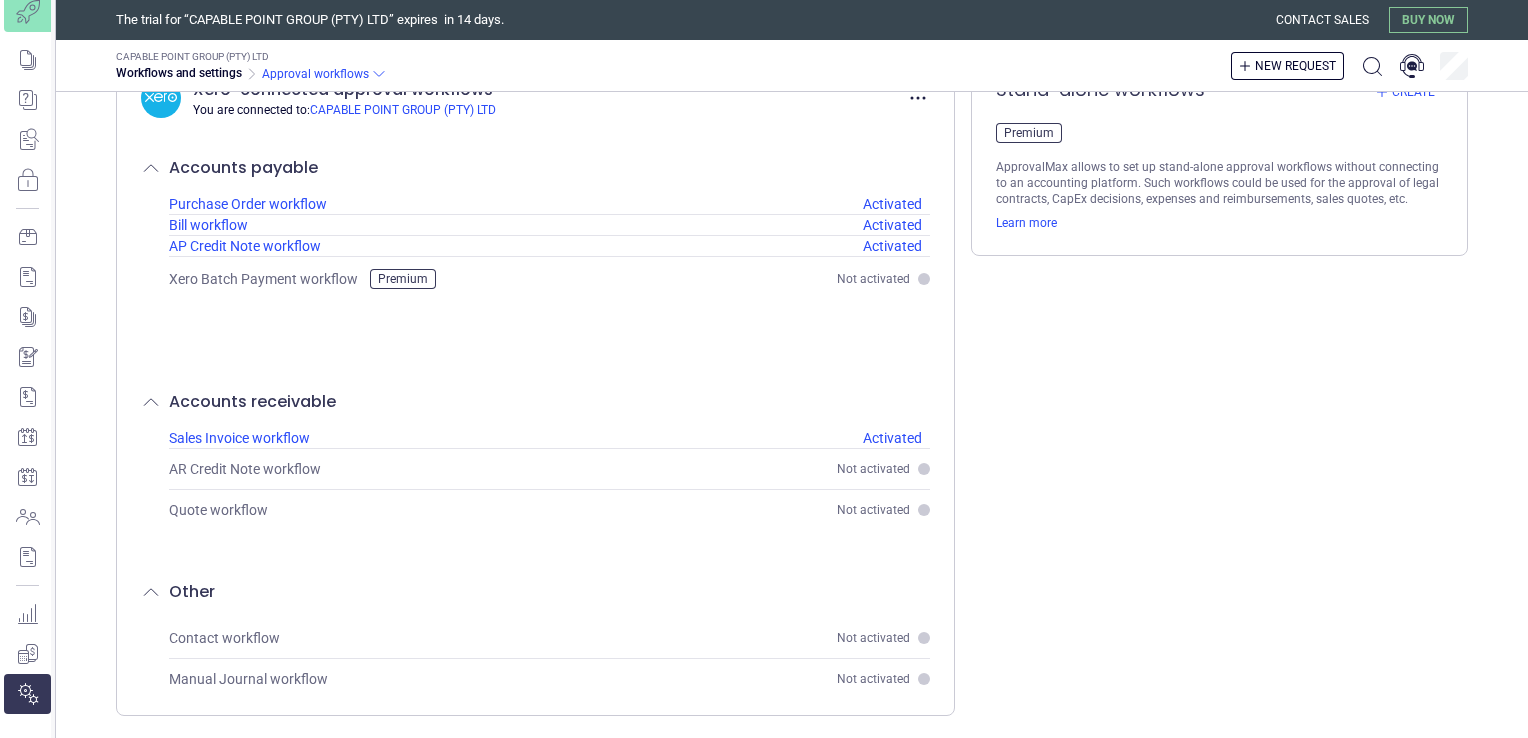scroll, scrollTop: 72, scrollLeft: 0, axis: vertical 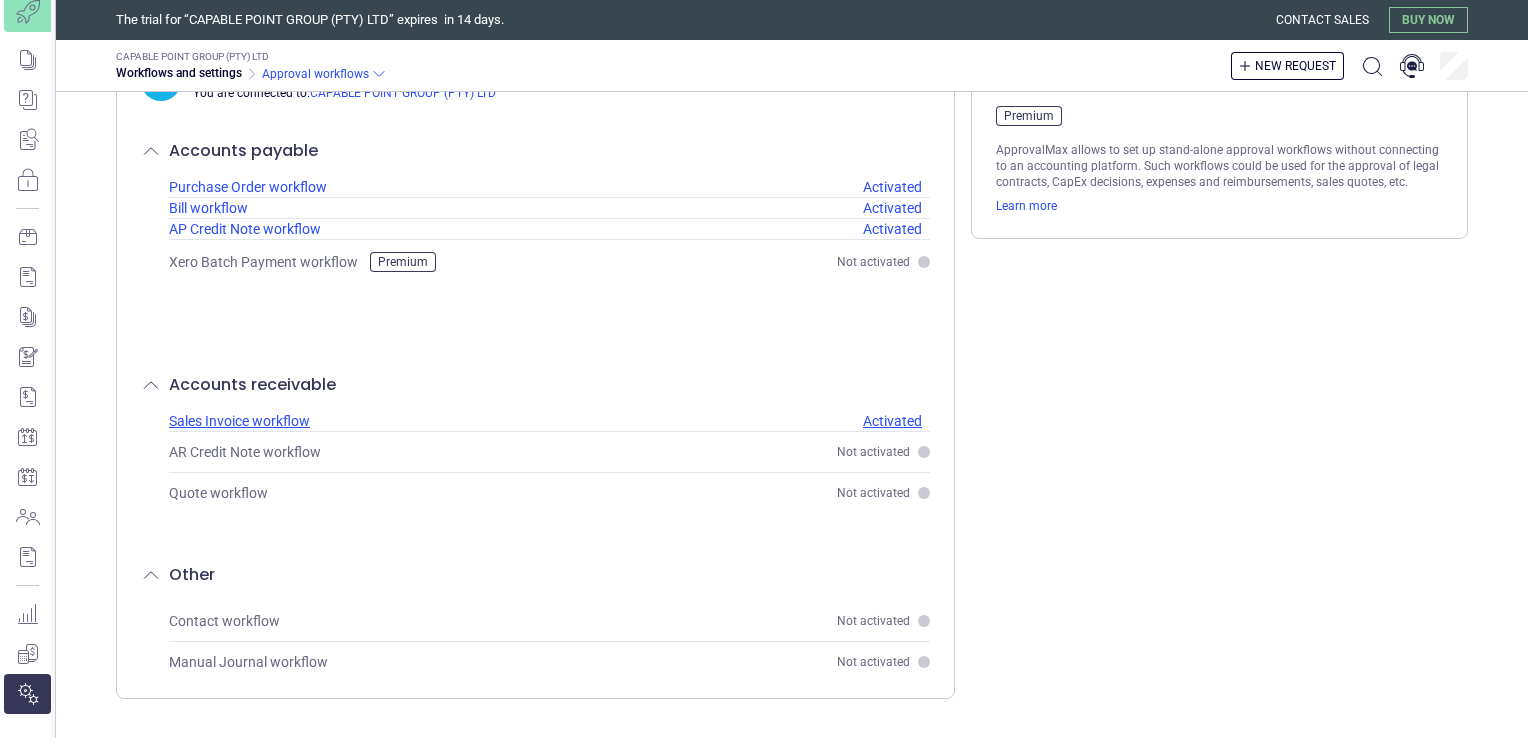 click on "Activated" at bounding box center [892, 421] 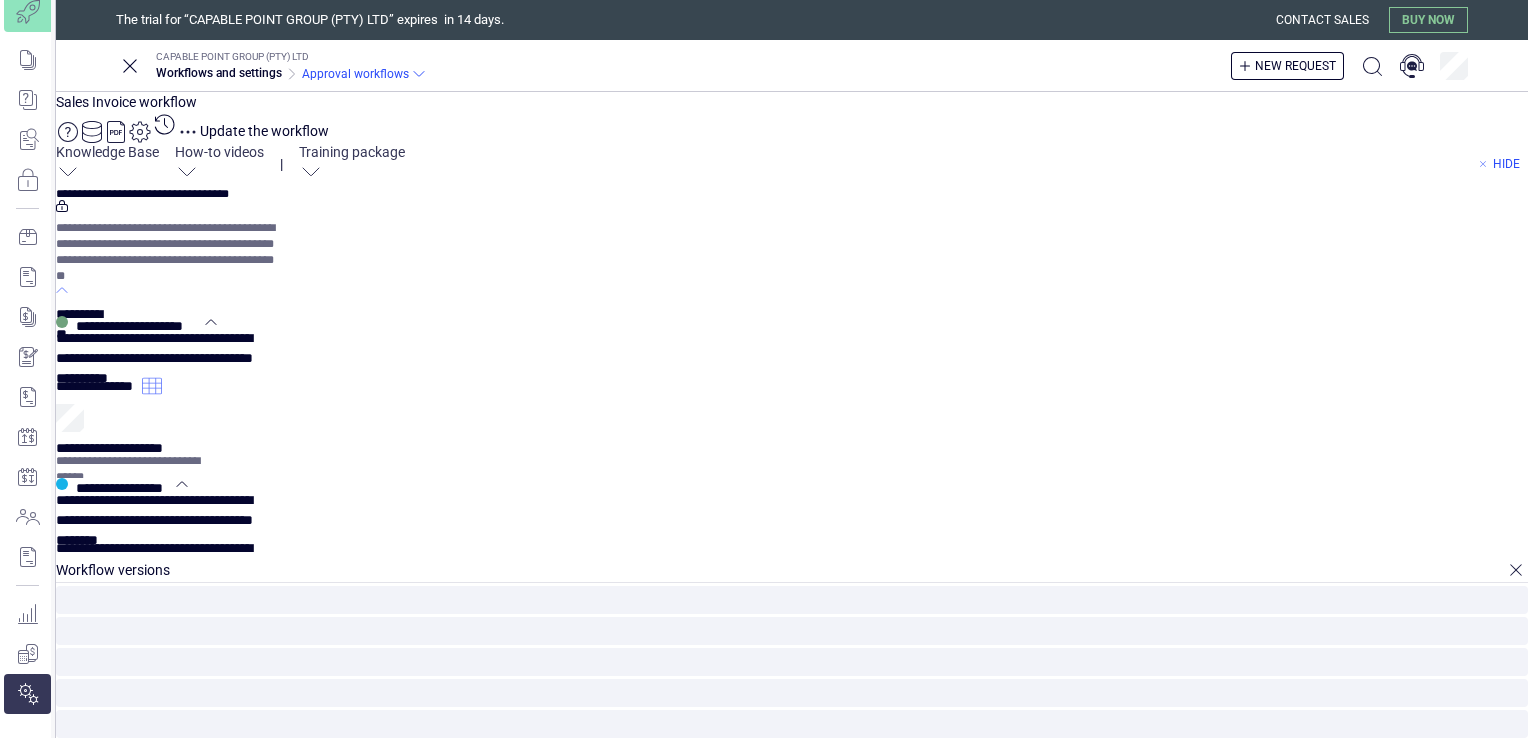 click on "****" at bounding box center [70, 1454] 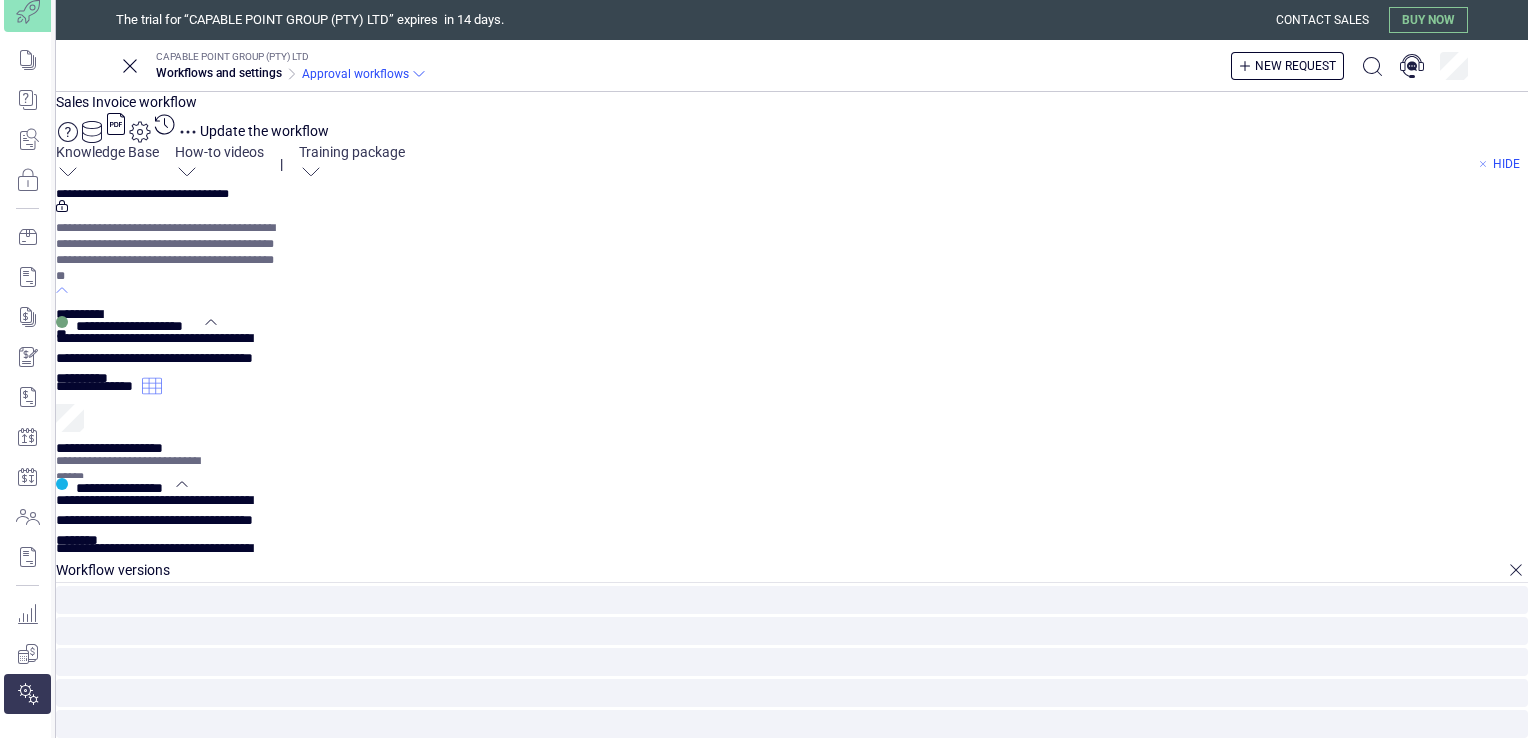 type on "*" 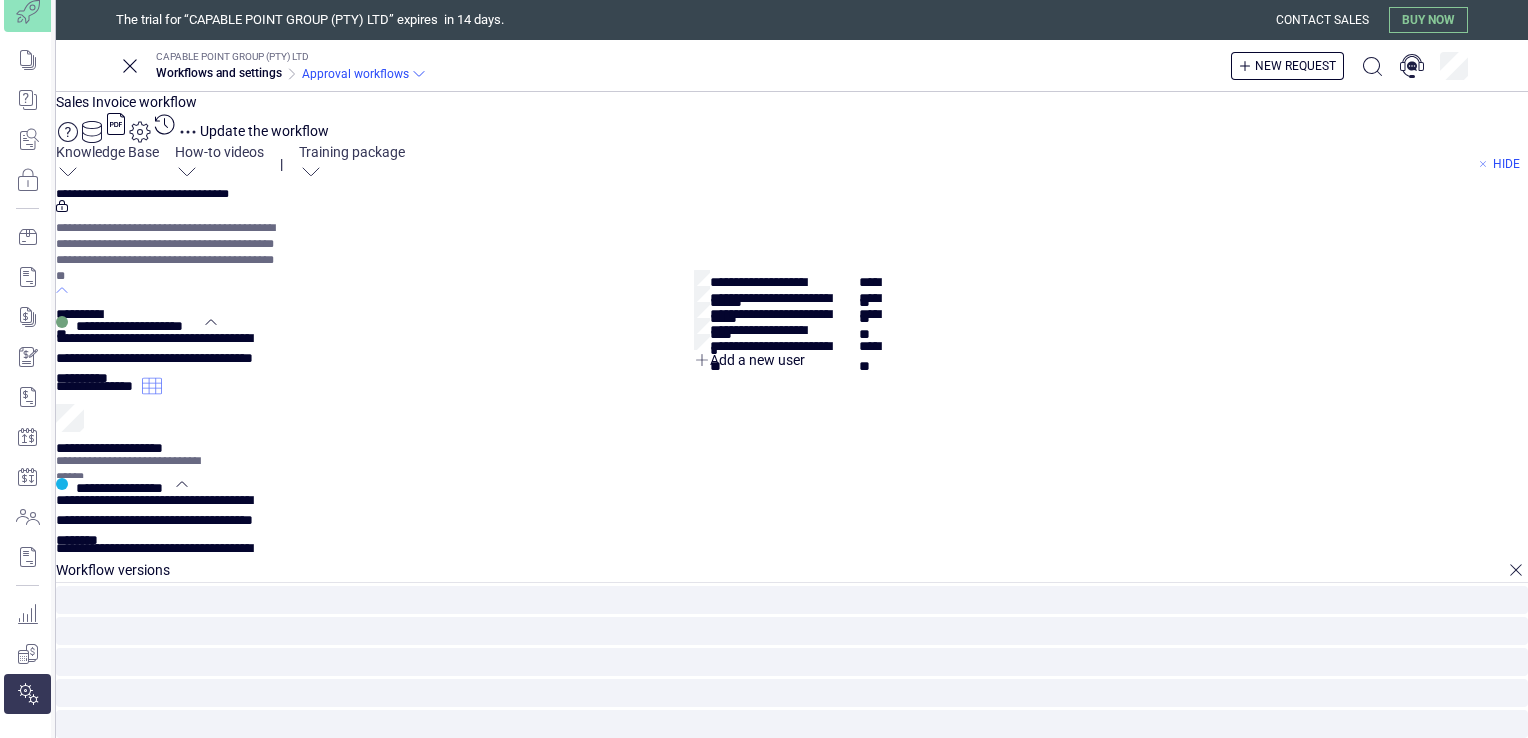 click on "**********" at bounding box center [100, 1486] 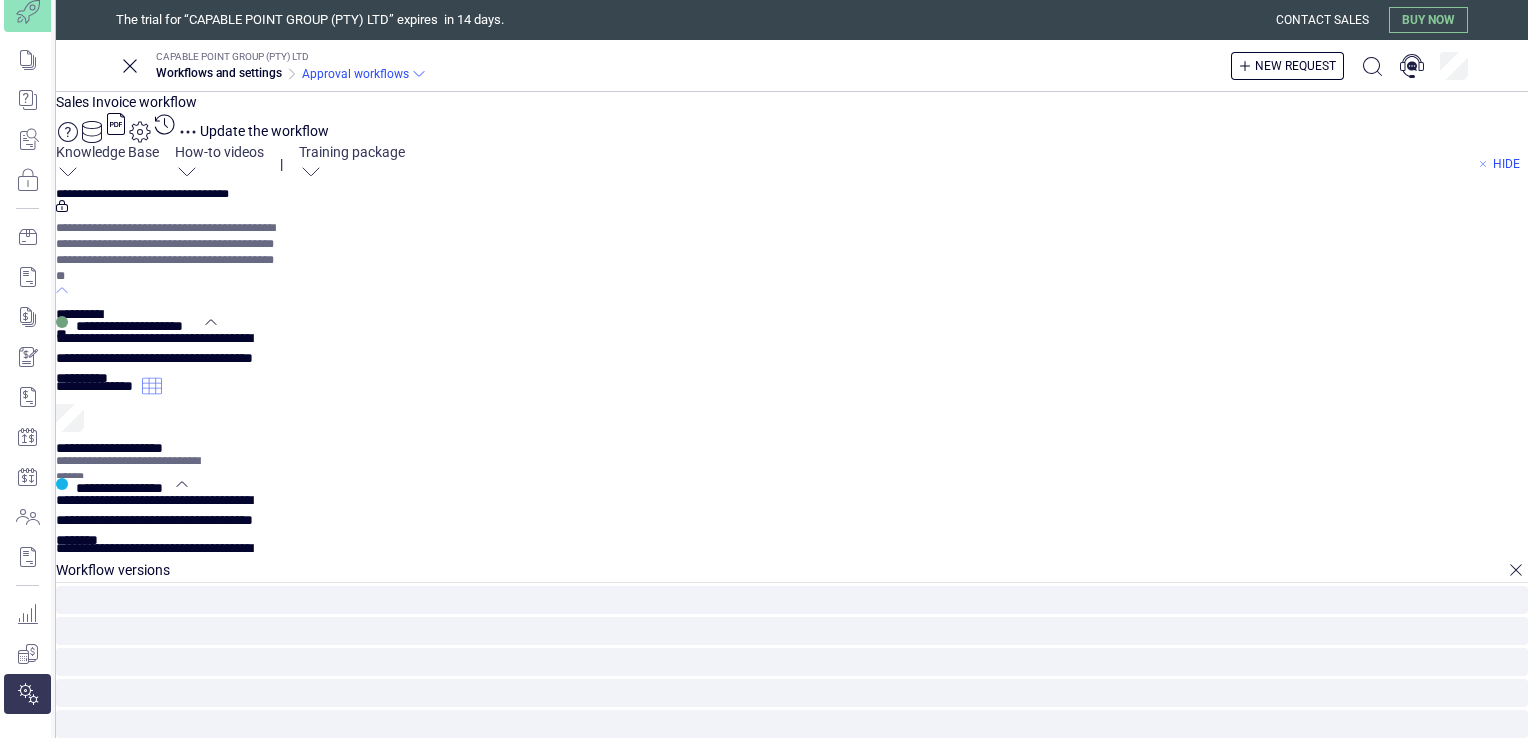 click 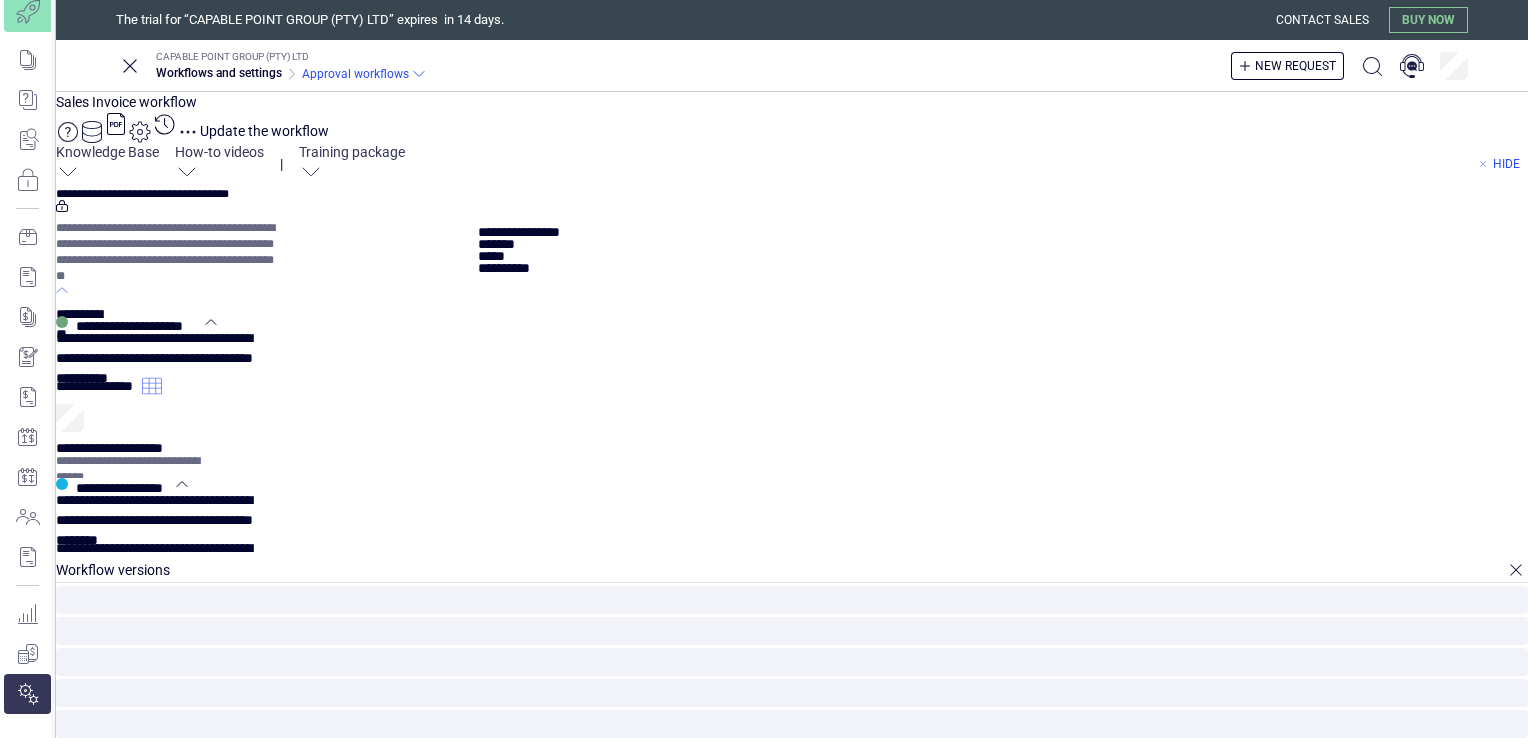 click 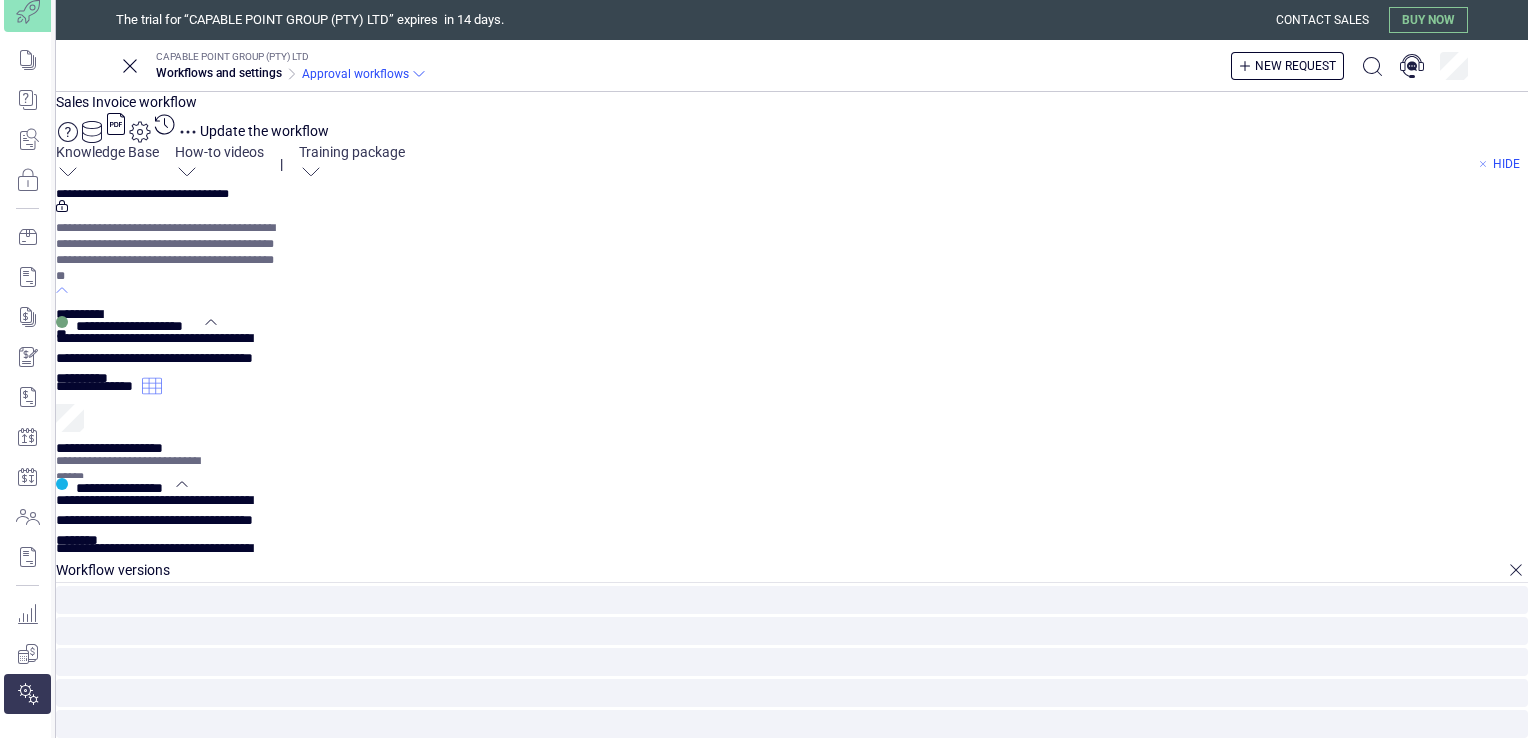 type on "*****" 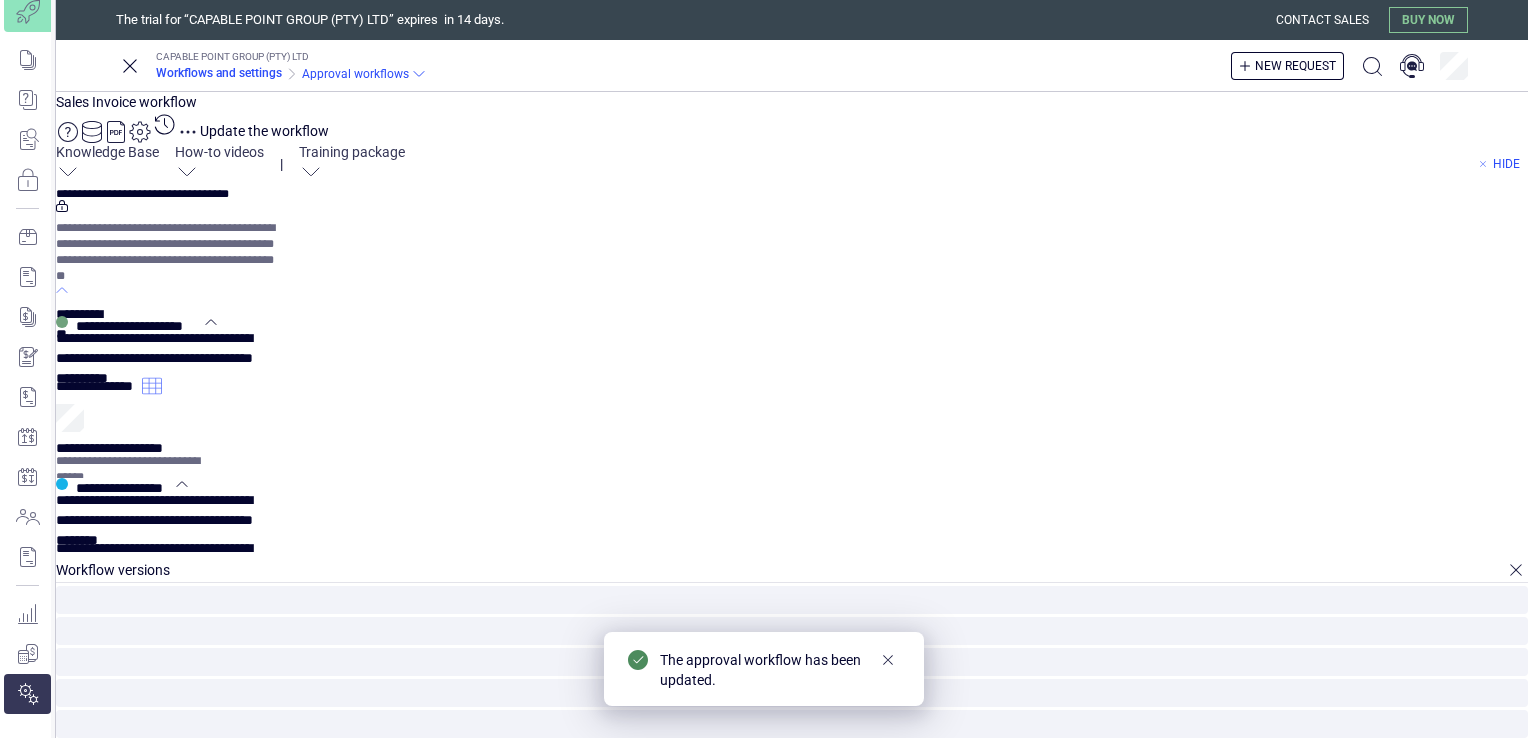 click on "Workflows and settings" at bounding box center (219, 73) 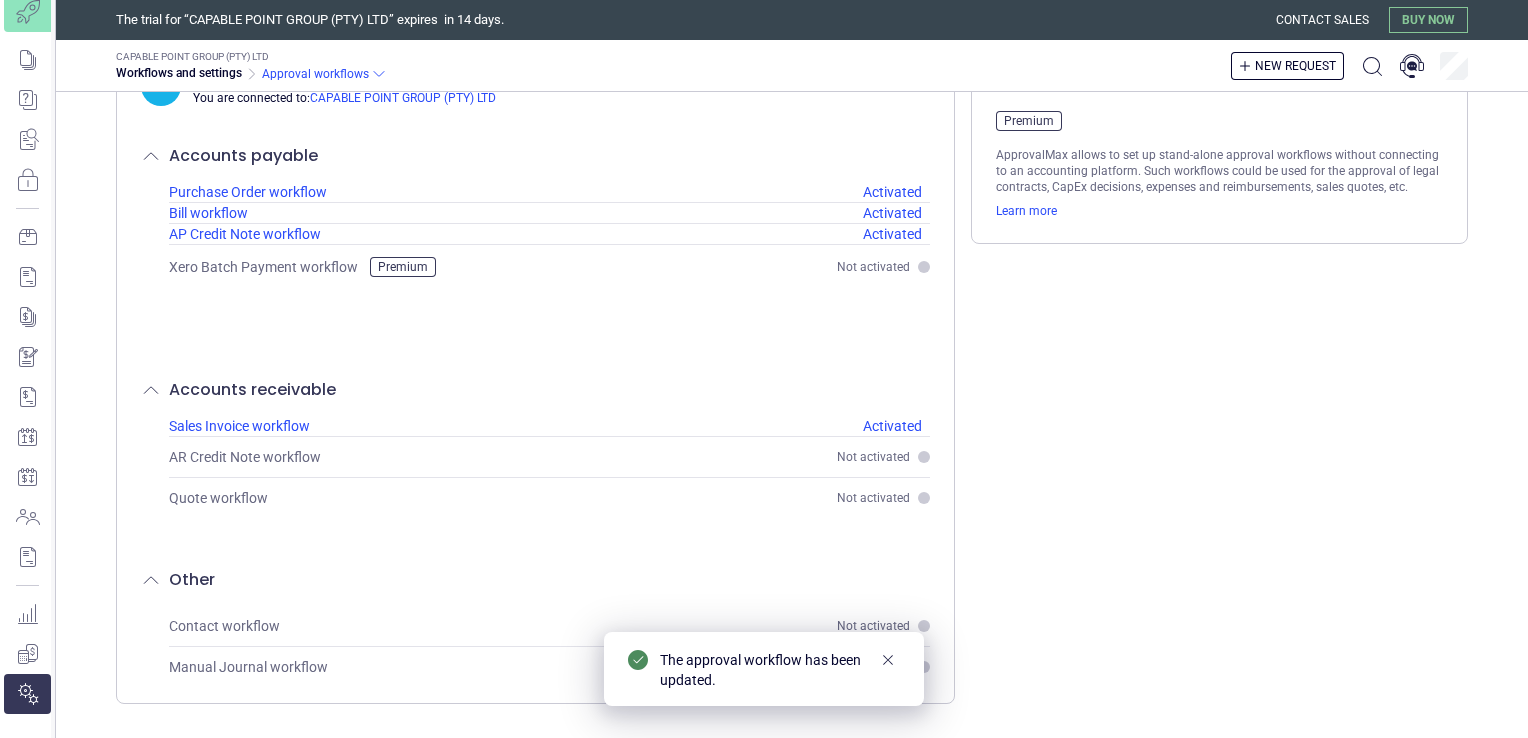 scroll, scrollTop: 72, scrollLeft: 0, axis: vertical 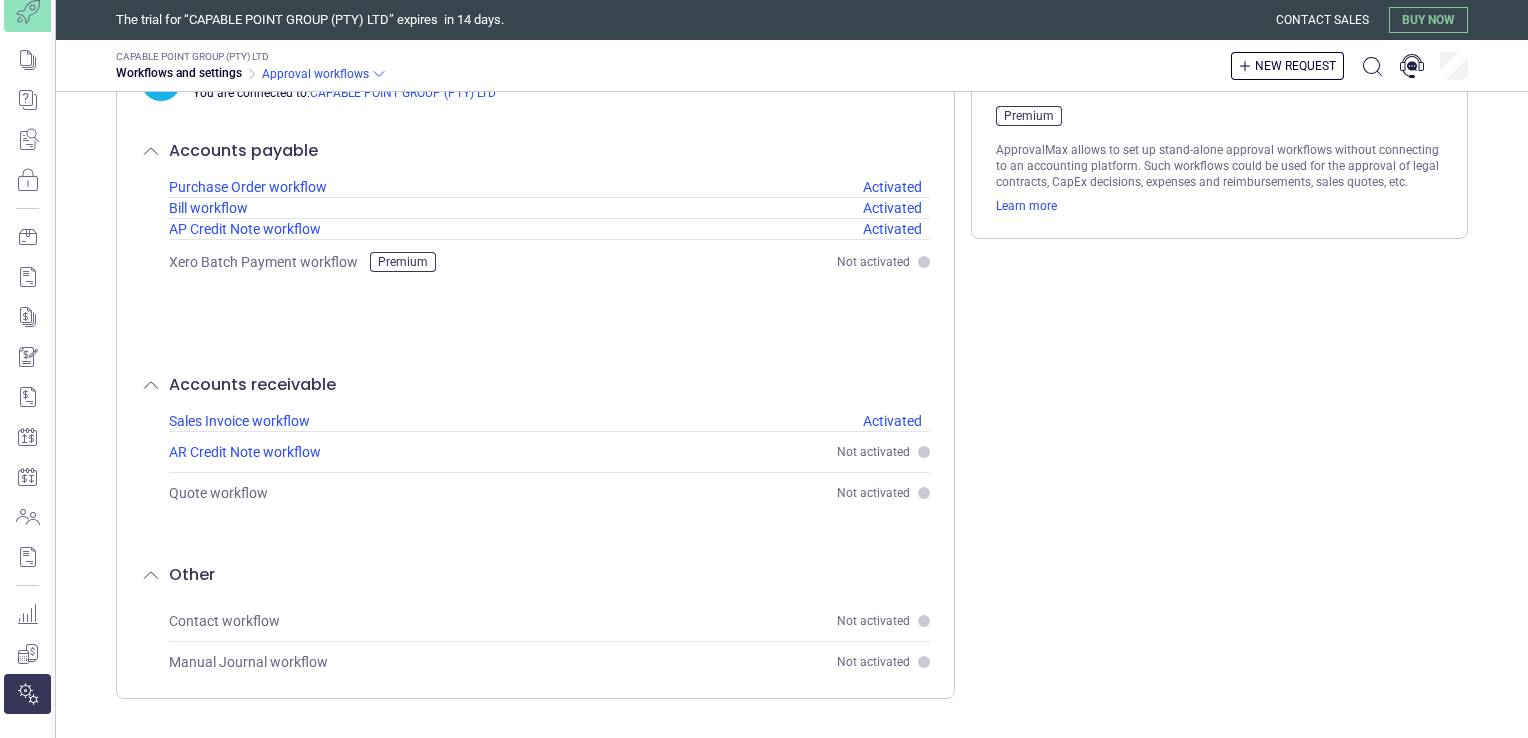 click on "Not activated" at bounding box center [873, 452] 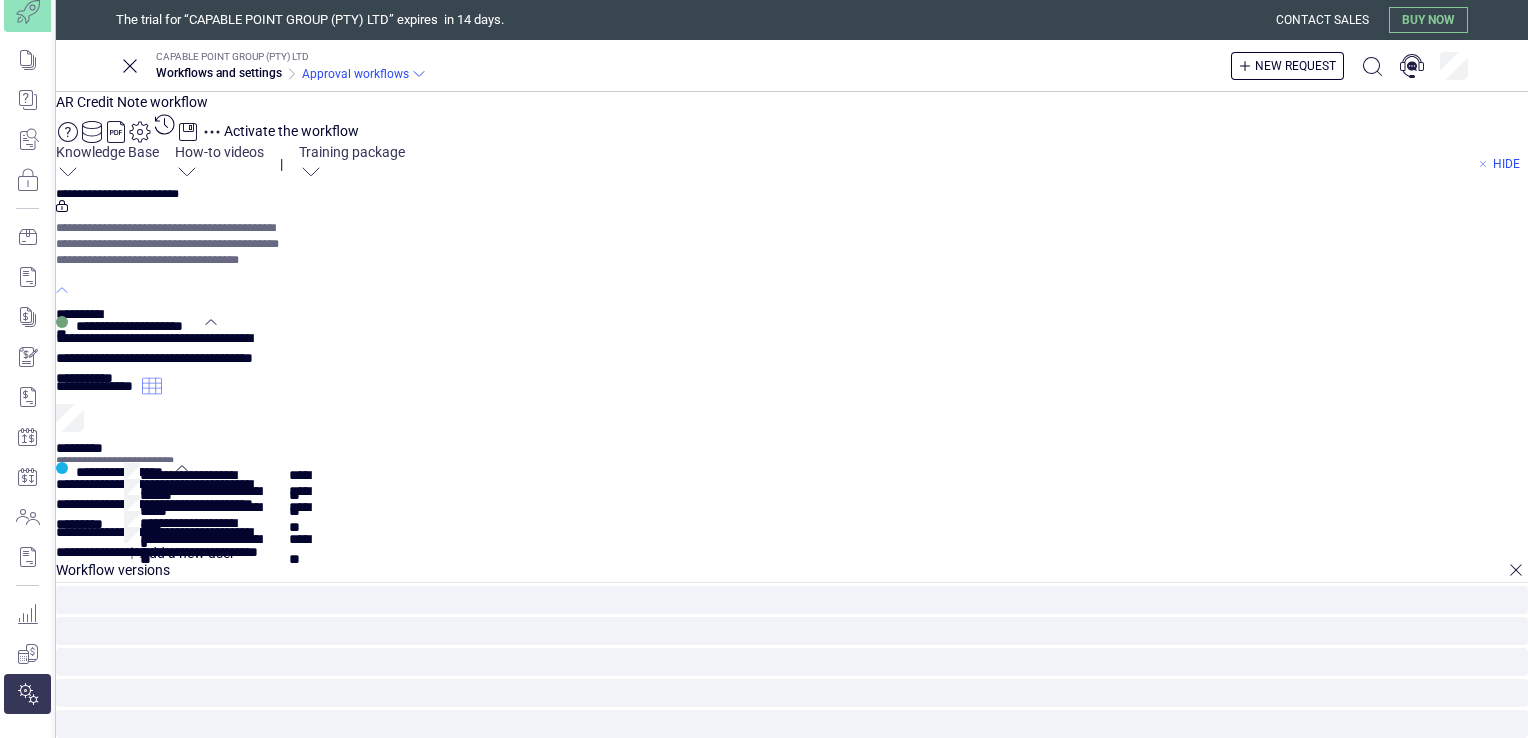 click on "**********" at bounding box center [99, 382] 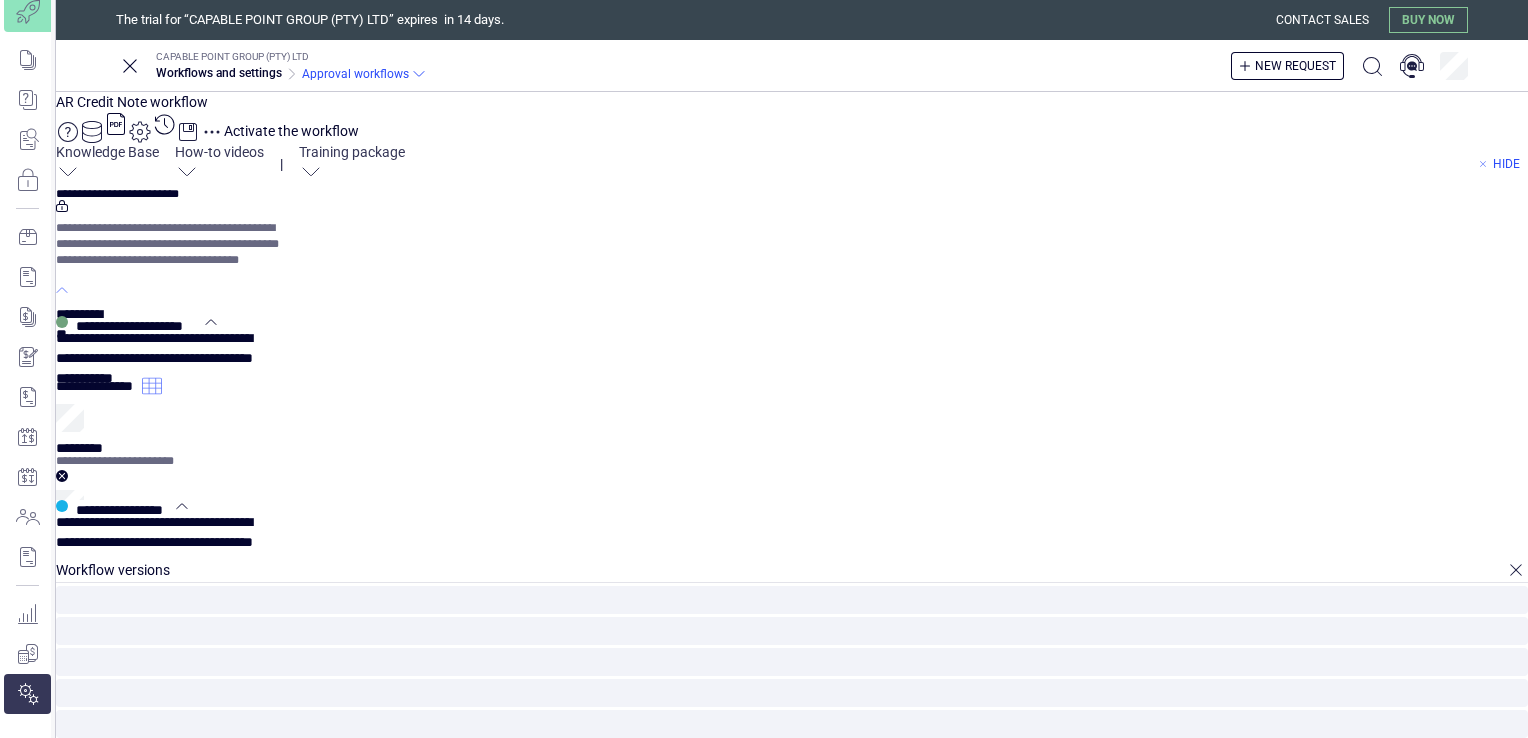 click 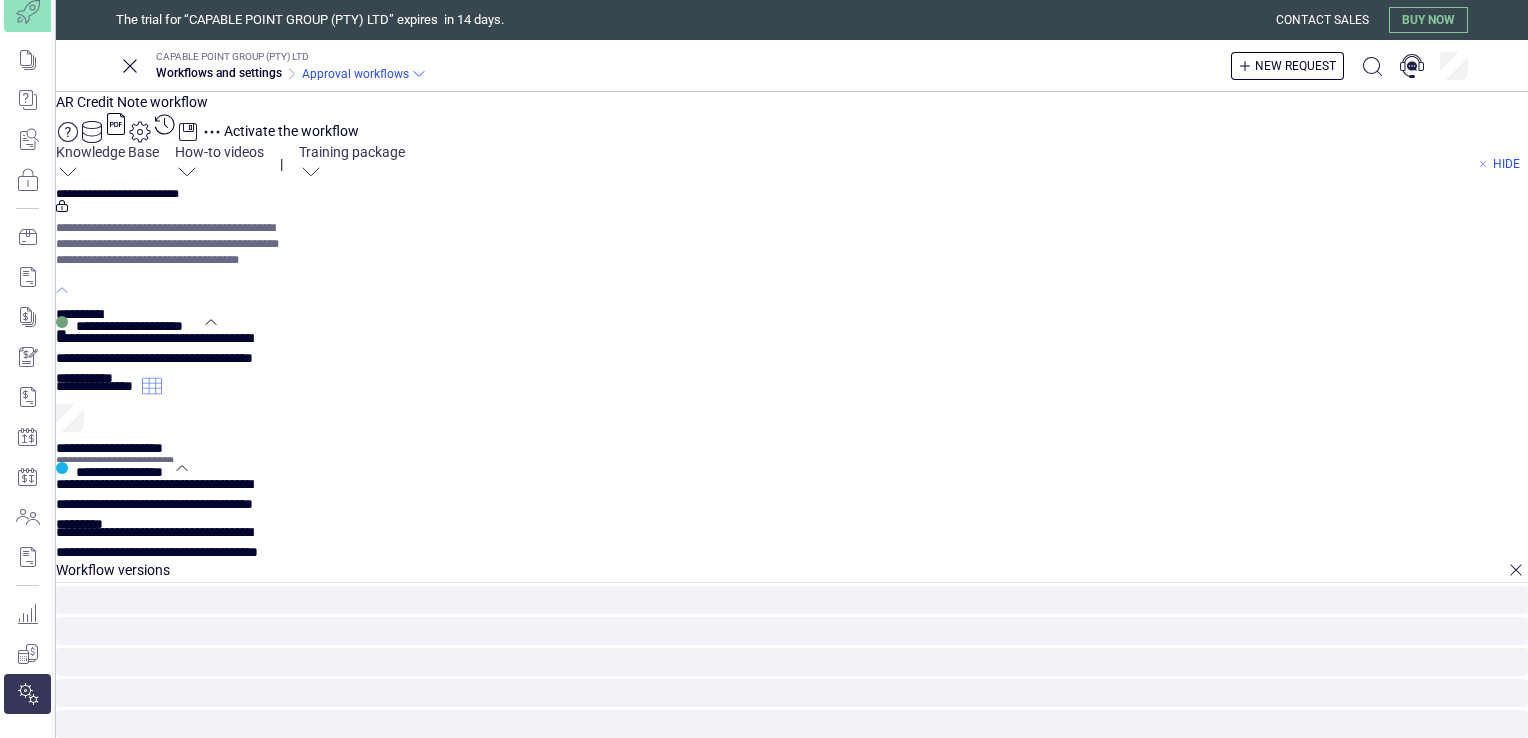 scroll, scrollTop: 48, scrollLeft: 0, axis: vertical 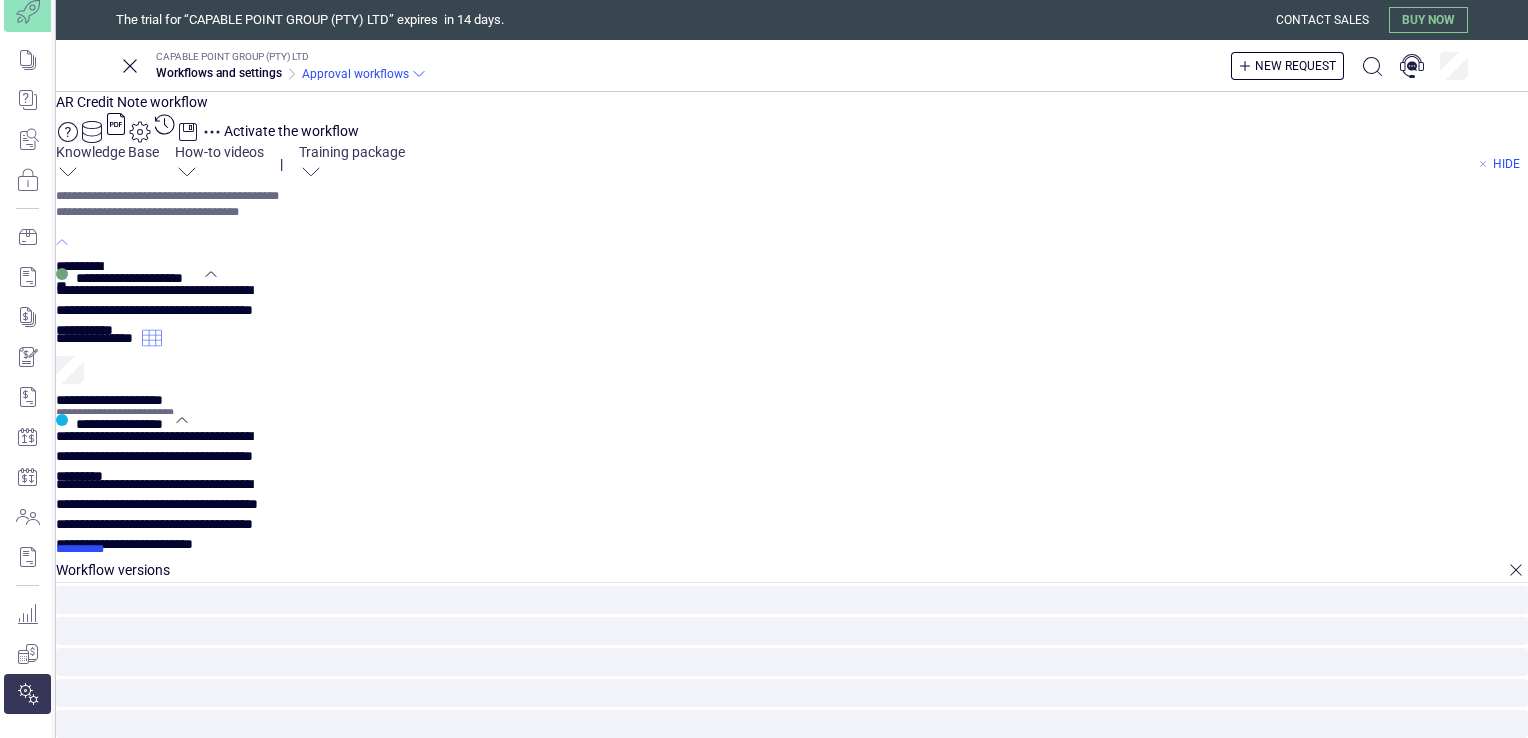 click 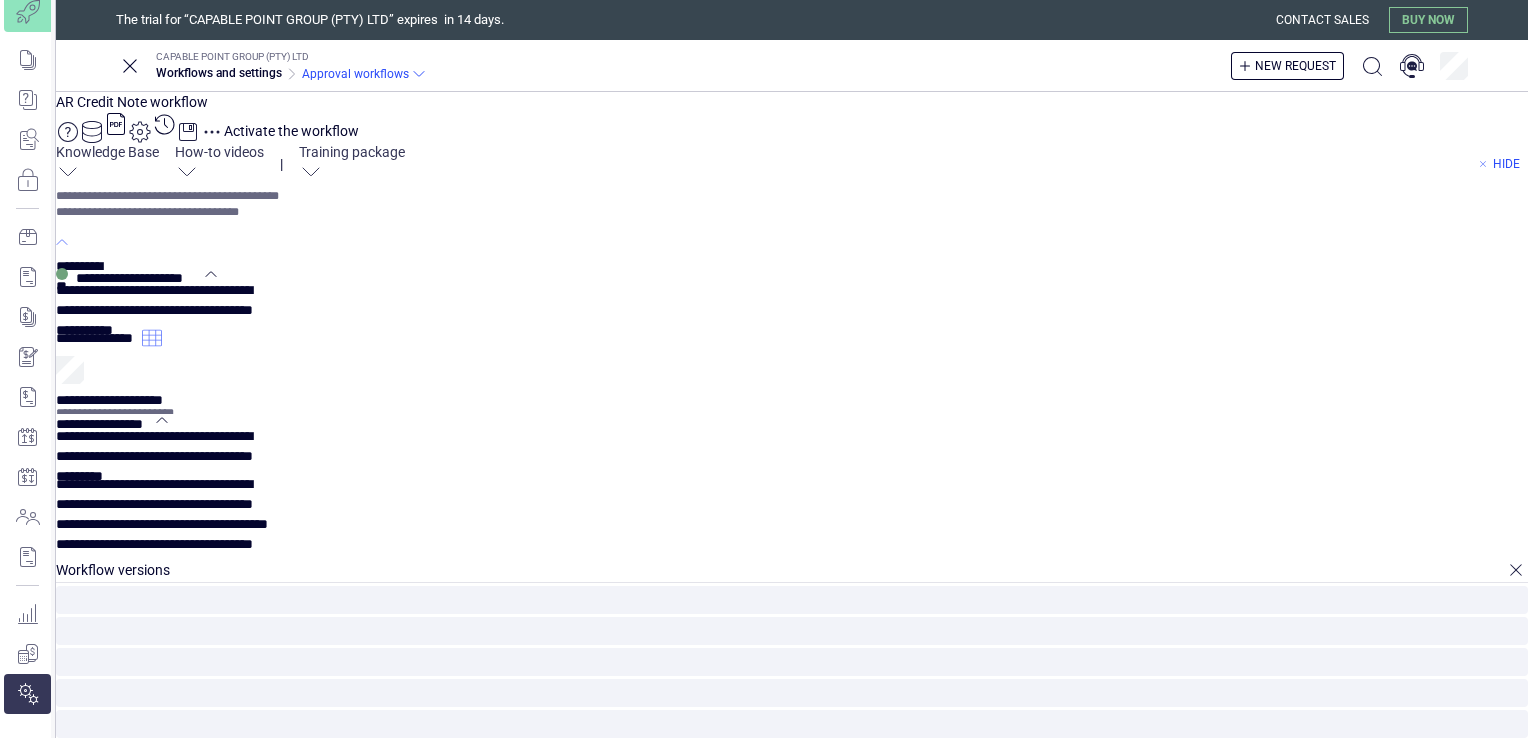 click on "**********" at bounding box center (108, 580) 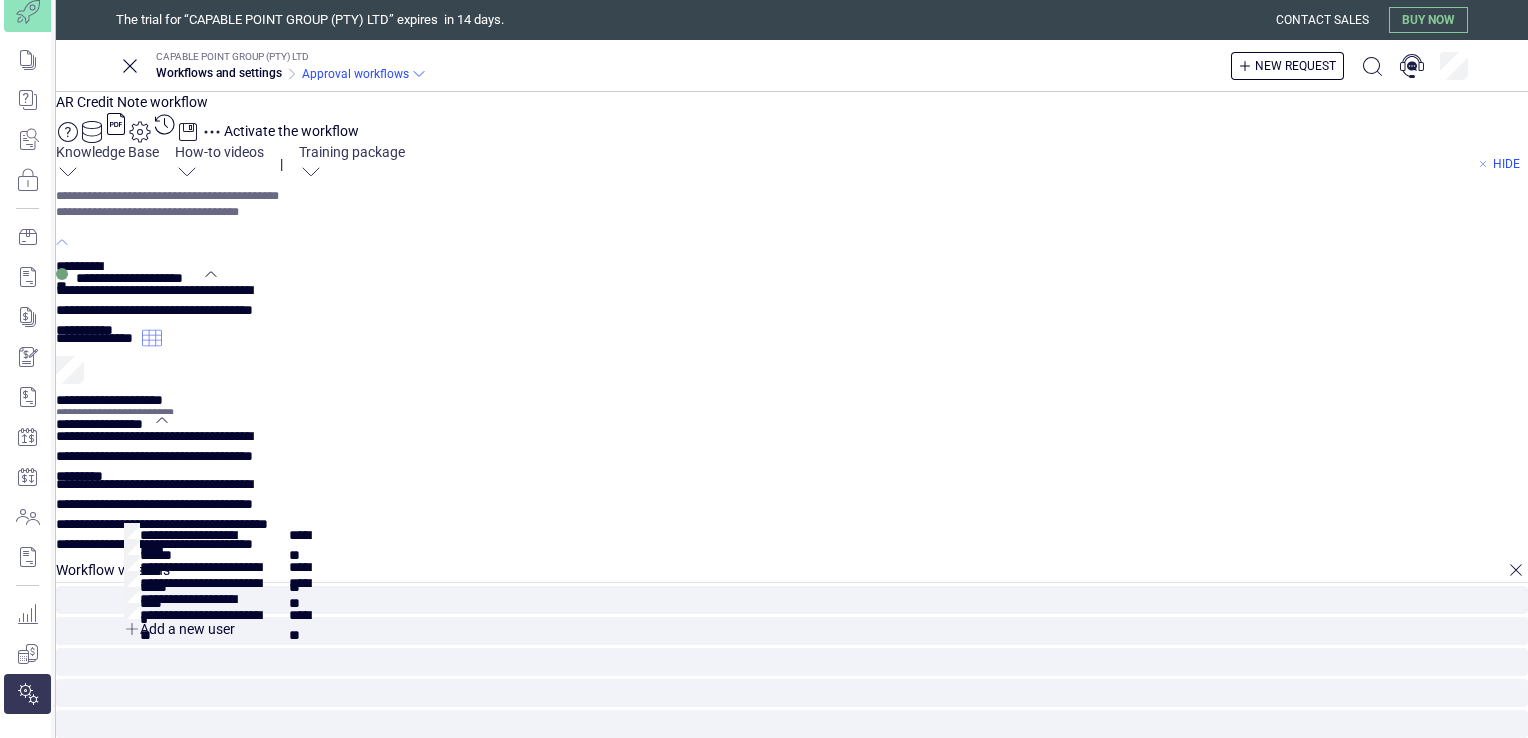 click at bounding box center [225, 595] 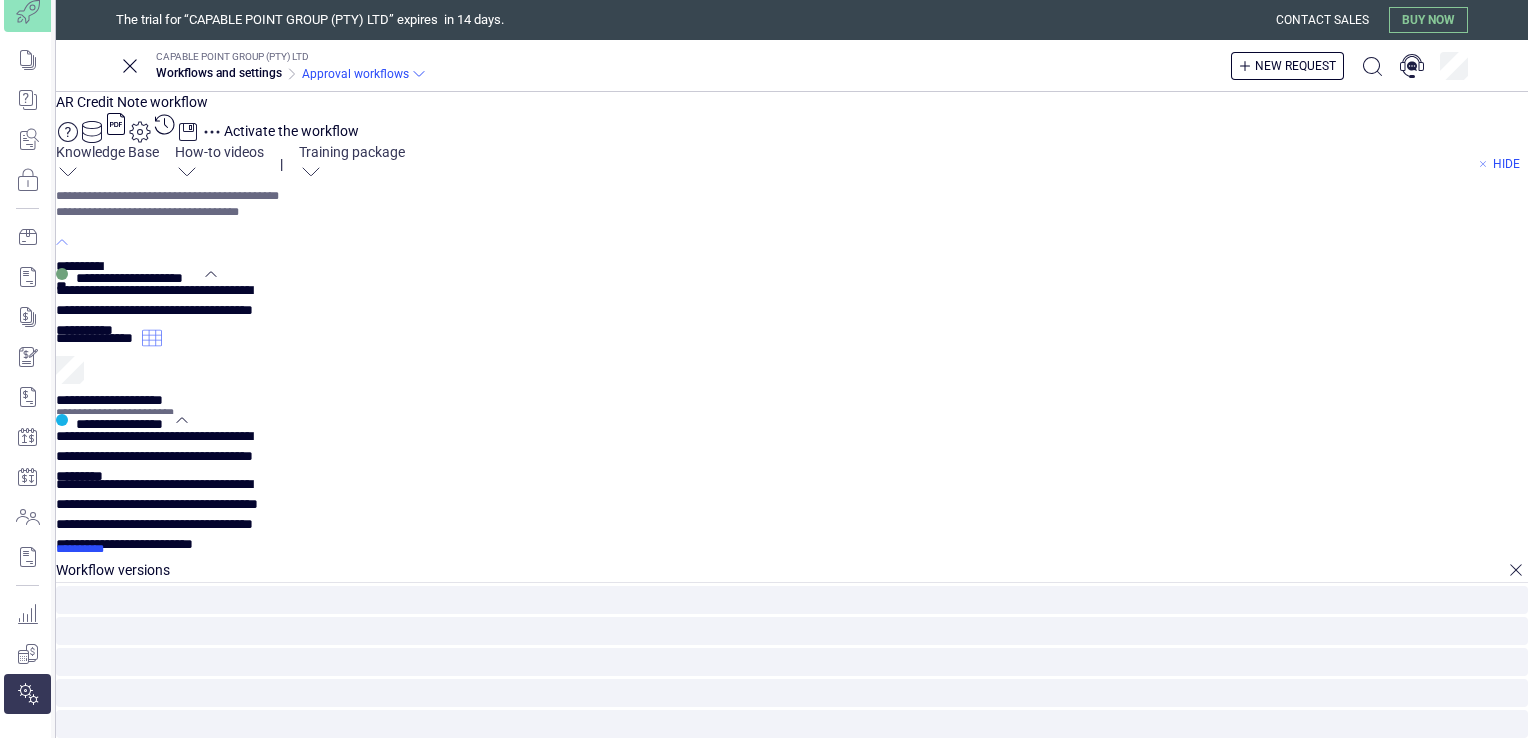 scroll, scrollTop: 48, scrollLeft: 0, axis: vertical 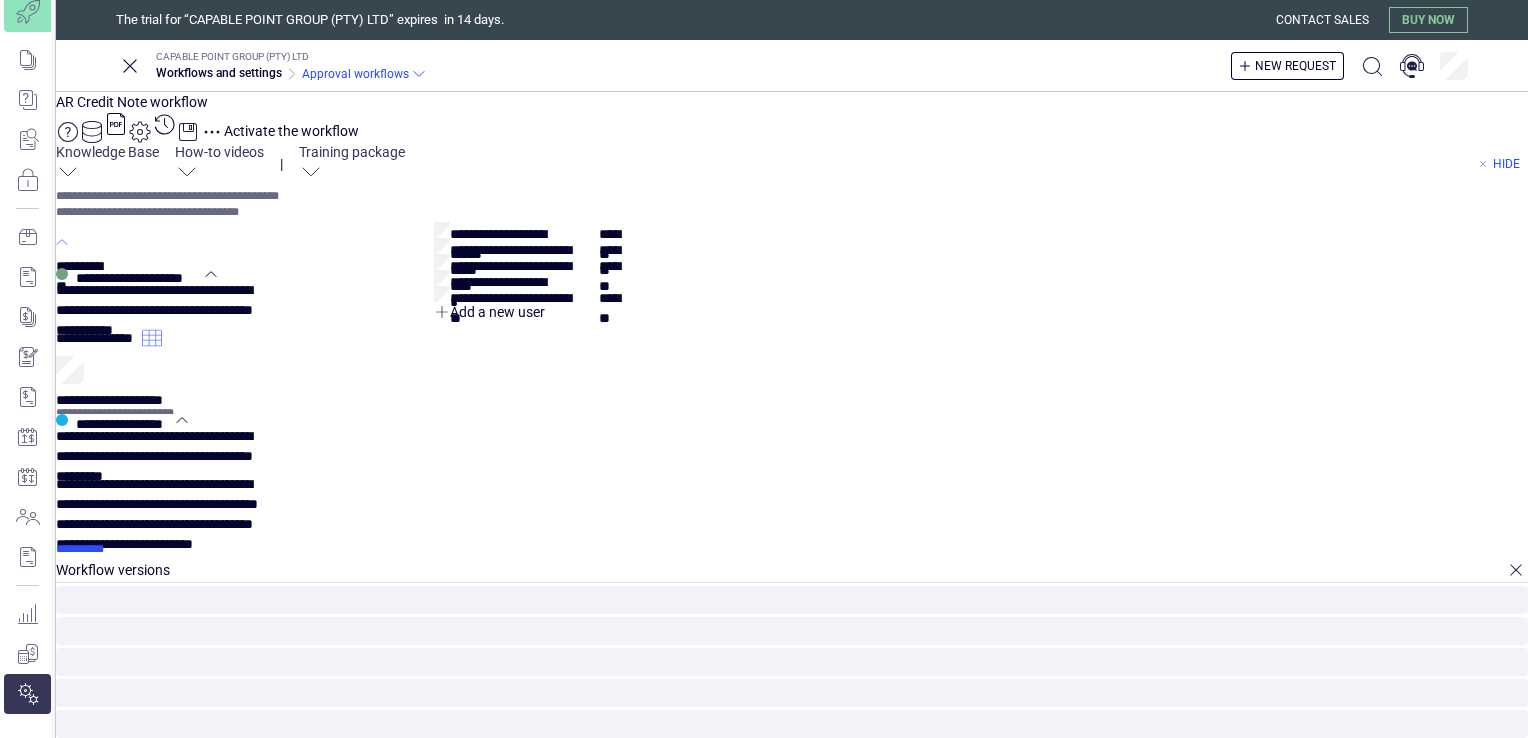 click on "**********" at bounding box center [100, 720] 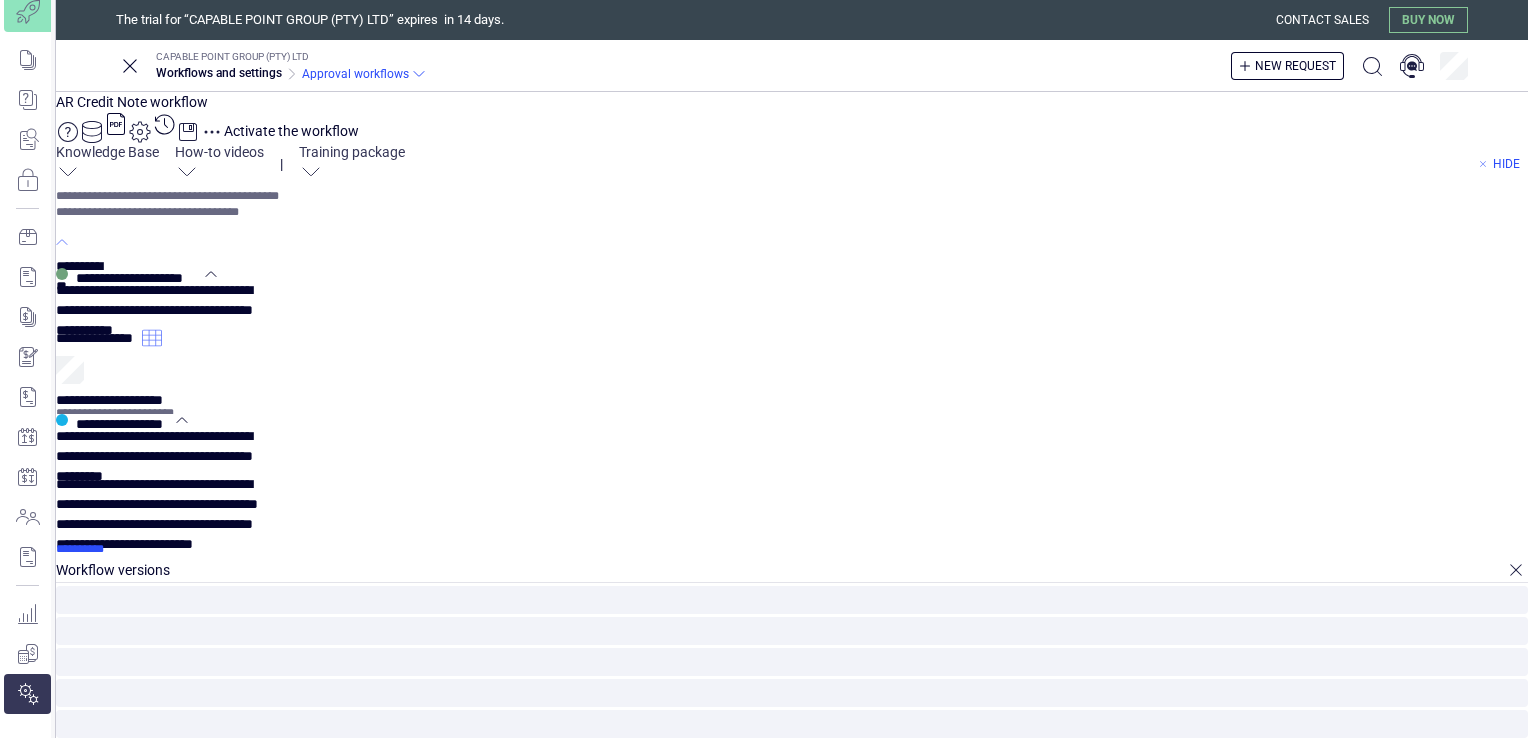 scroll, scrollTop: 0, scrollLeft: 0, axis: both 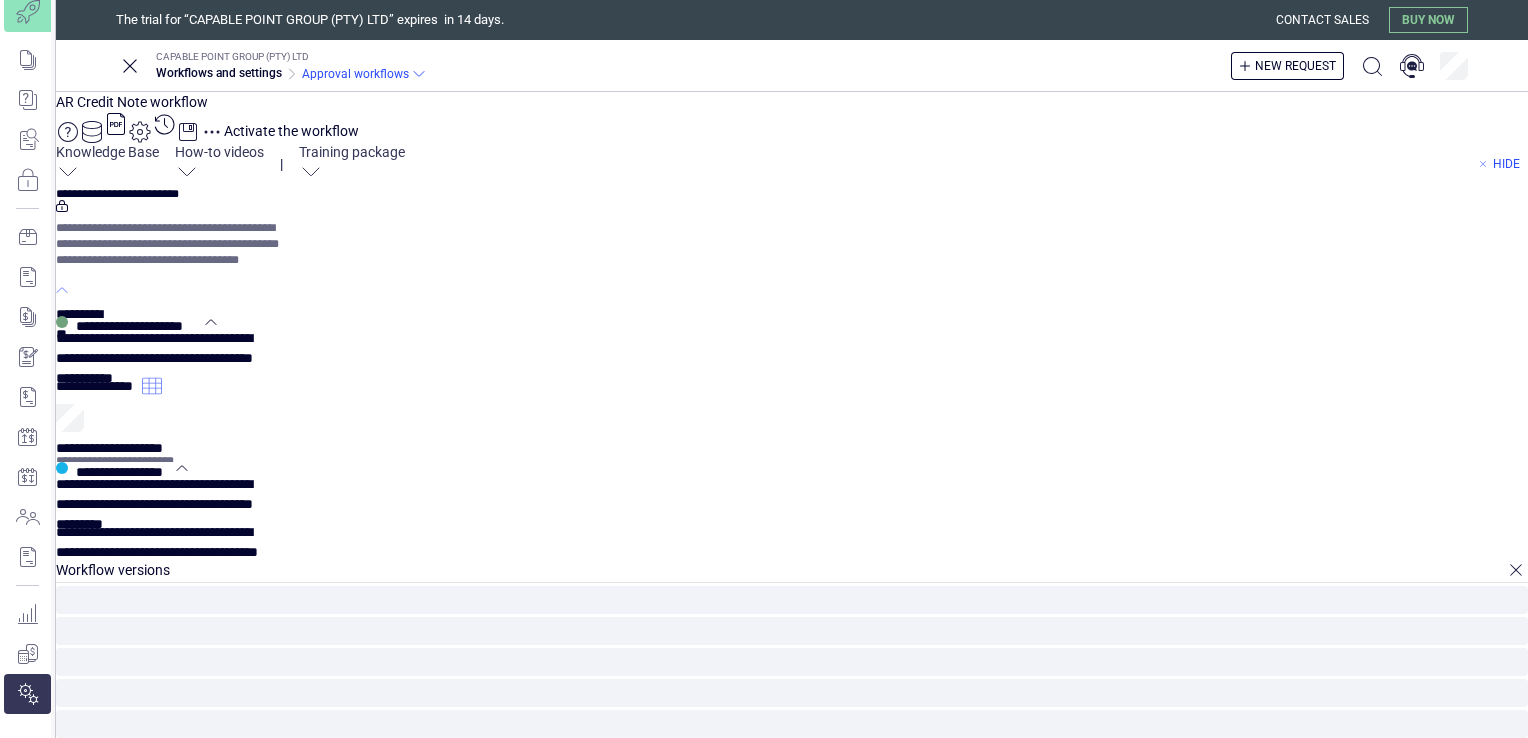 click on "Activate the workflow" at bounding box center (291, 131) 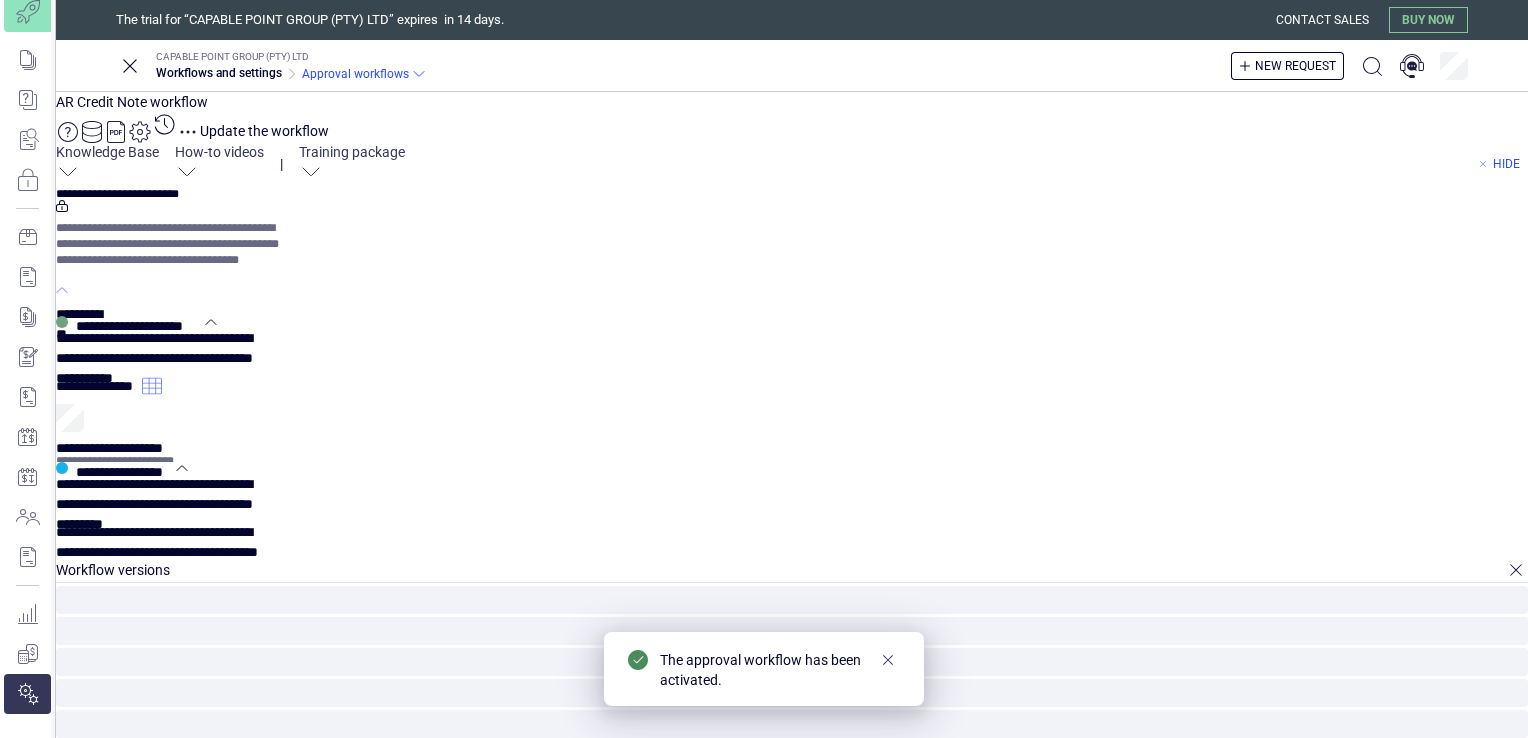 click 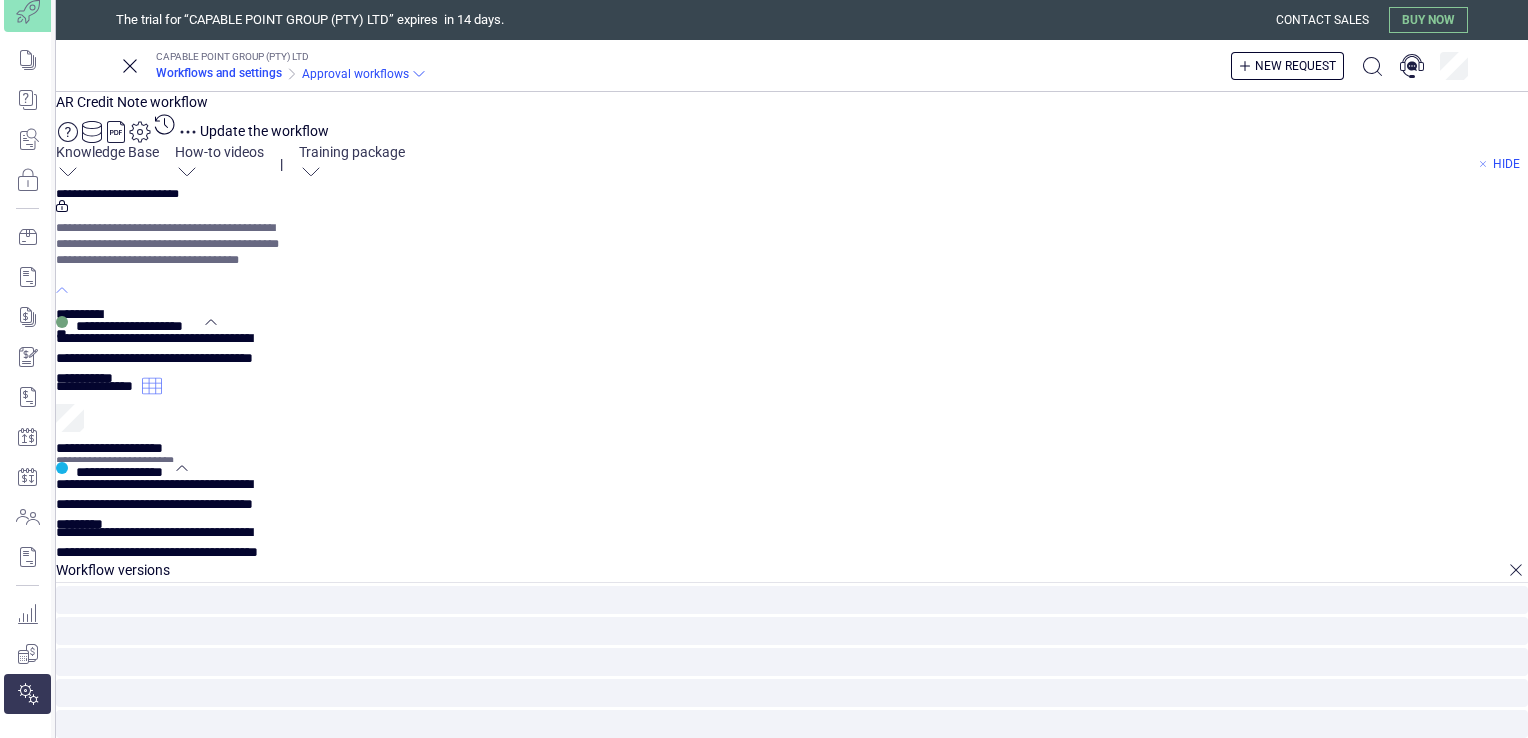 click on "Workflows and settings" at bounding box center [219, 73] 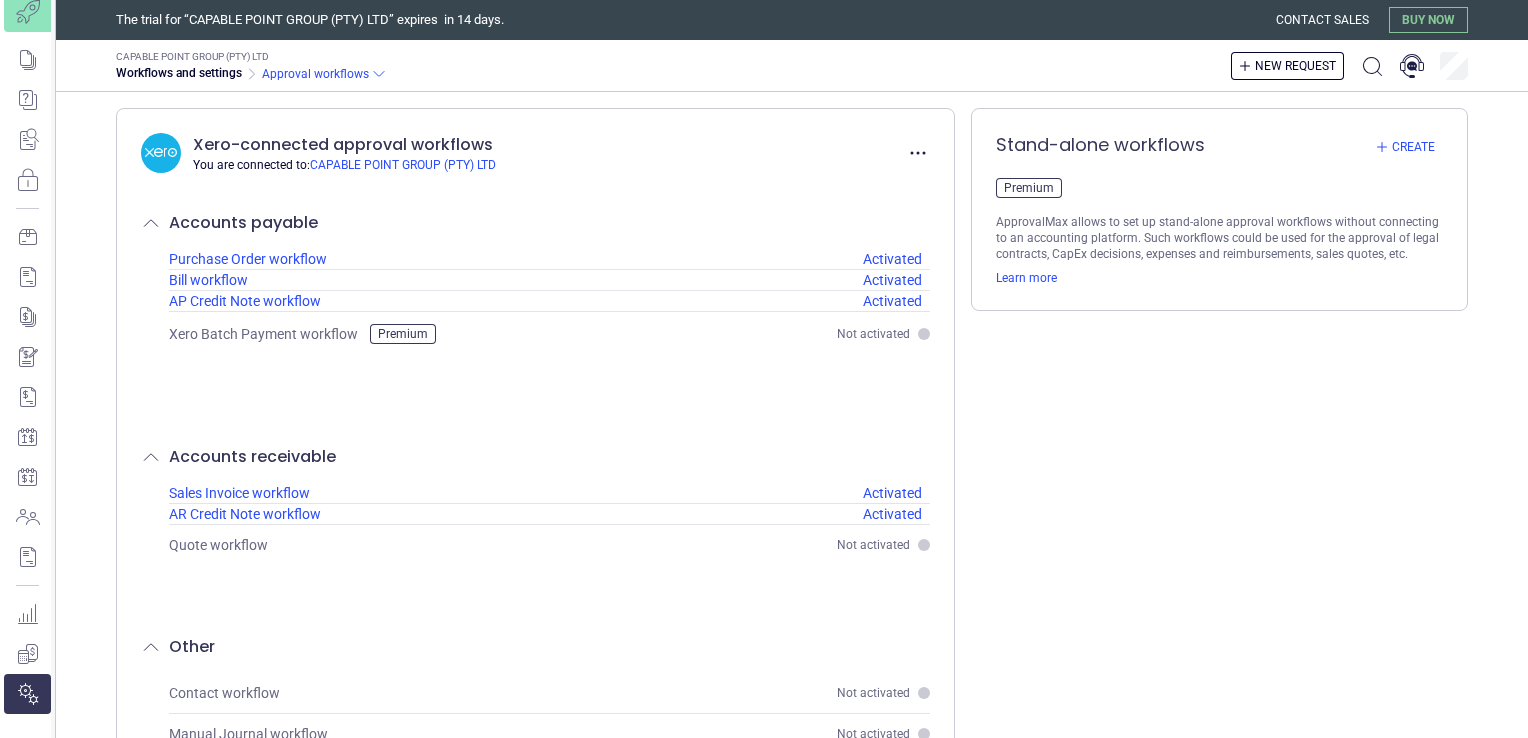scroll, scrollTop: 72, scrollLeft: 0, axis: vertical 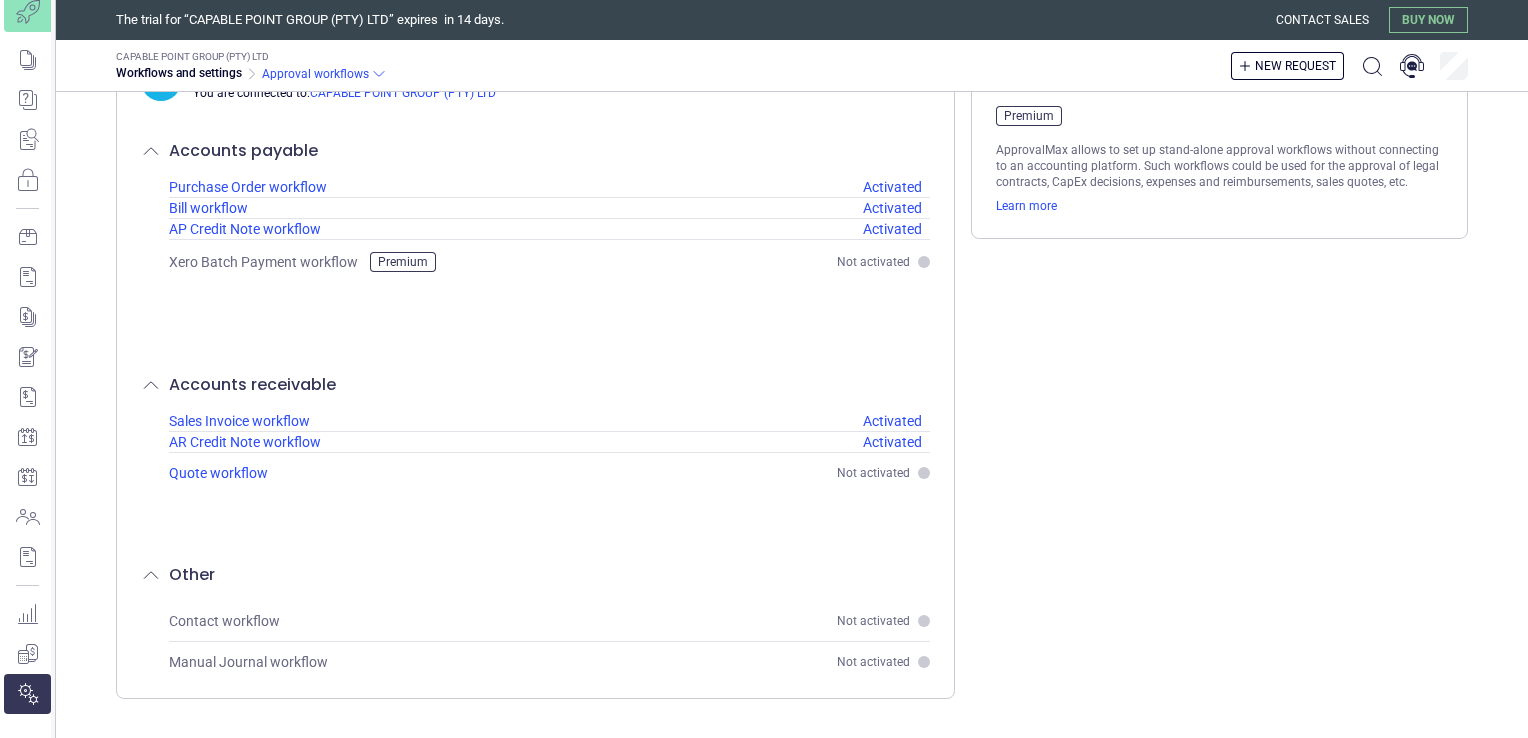 click on "Not activated" at bounding box center [873, 473] 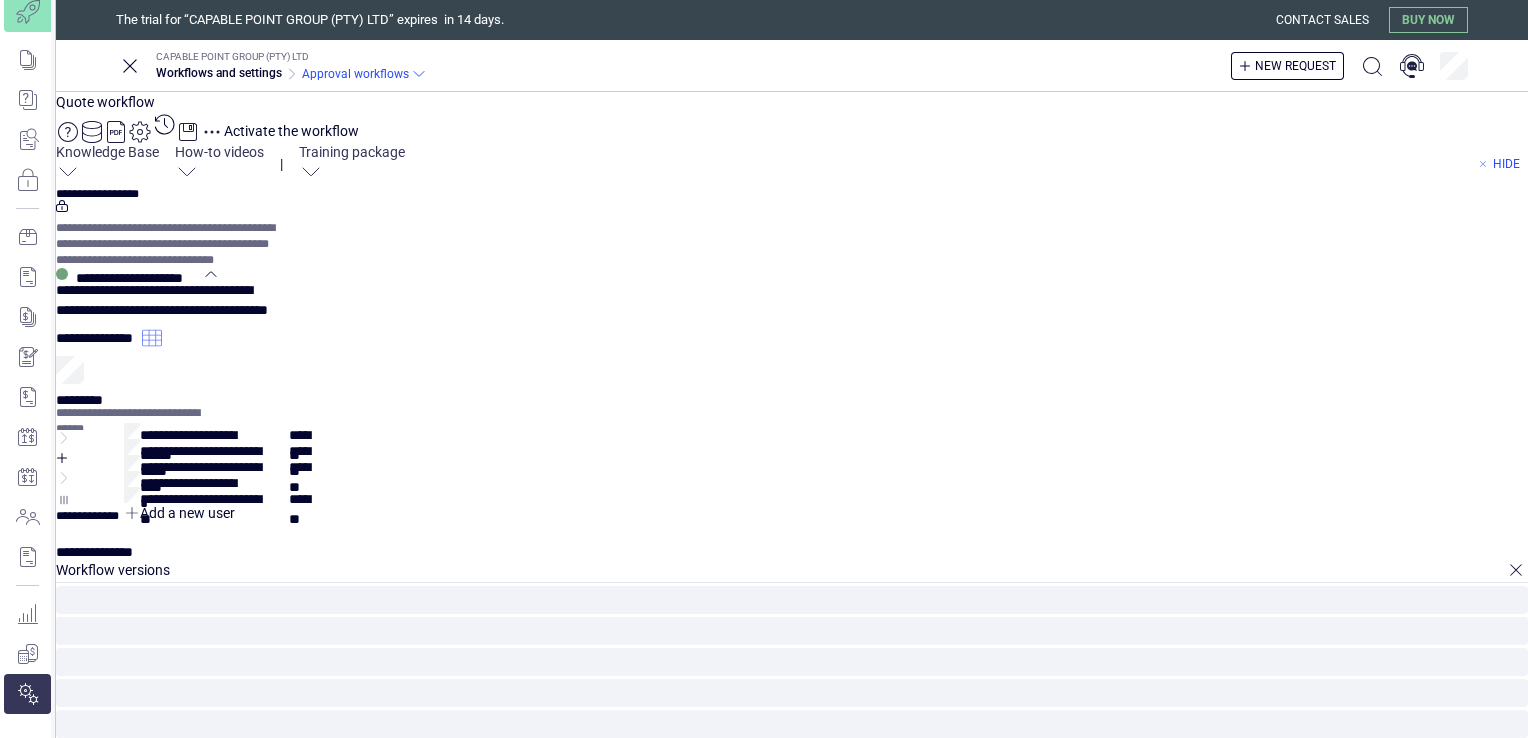 click on "**********" at bounding box center (99, 334) 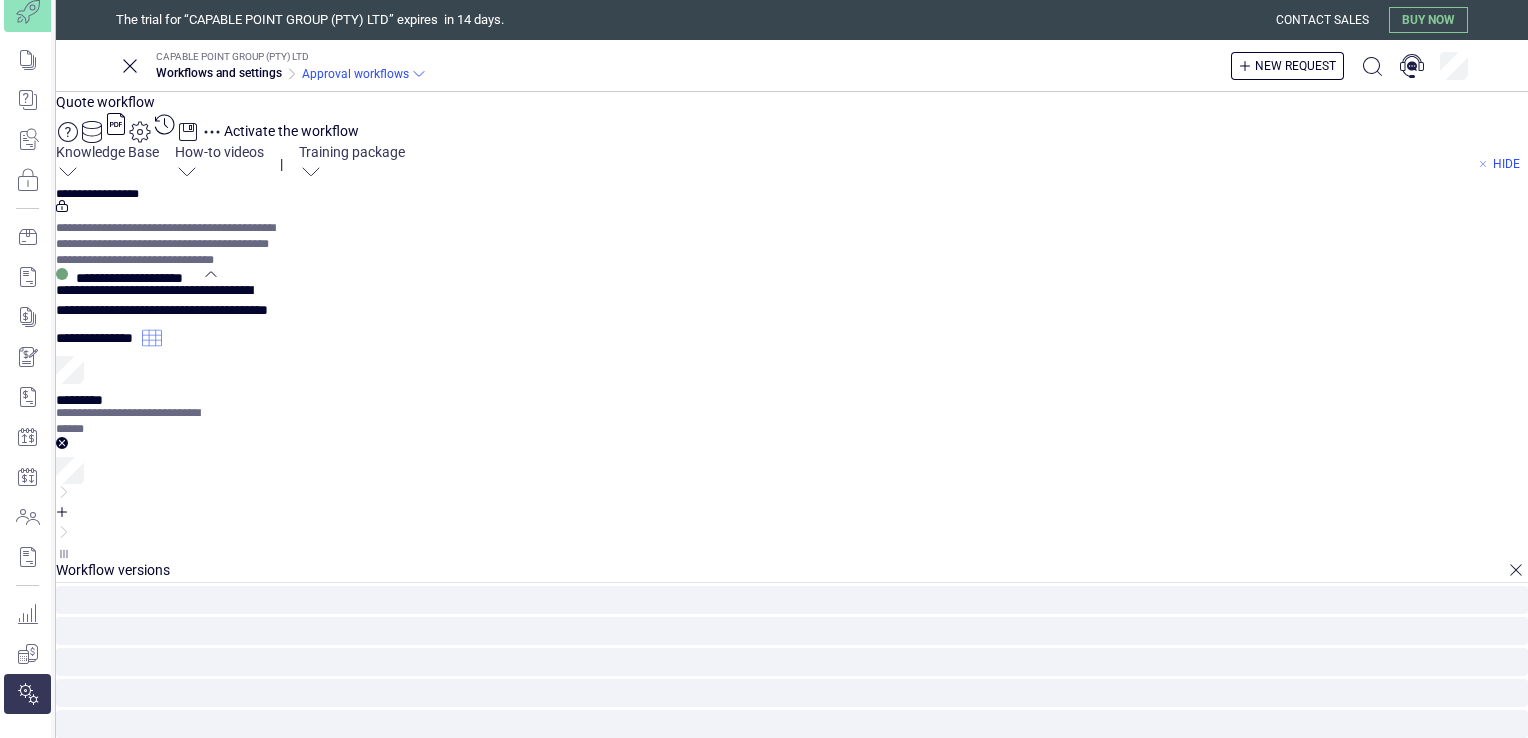 click on "**********" at bounding box center (792, 543) 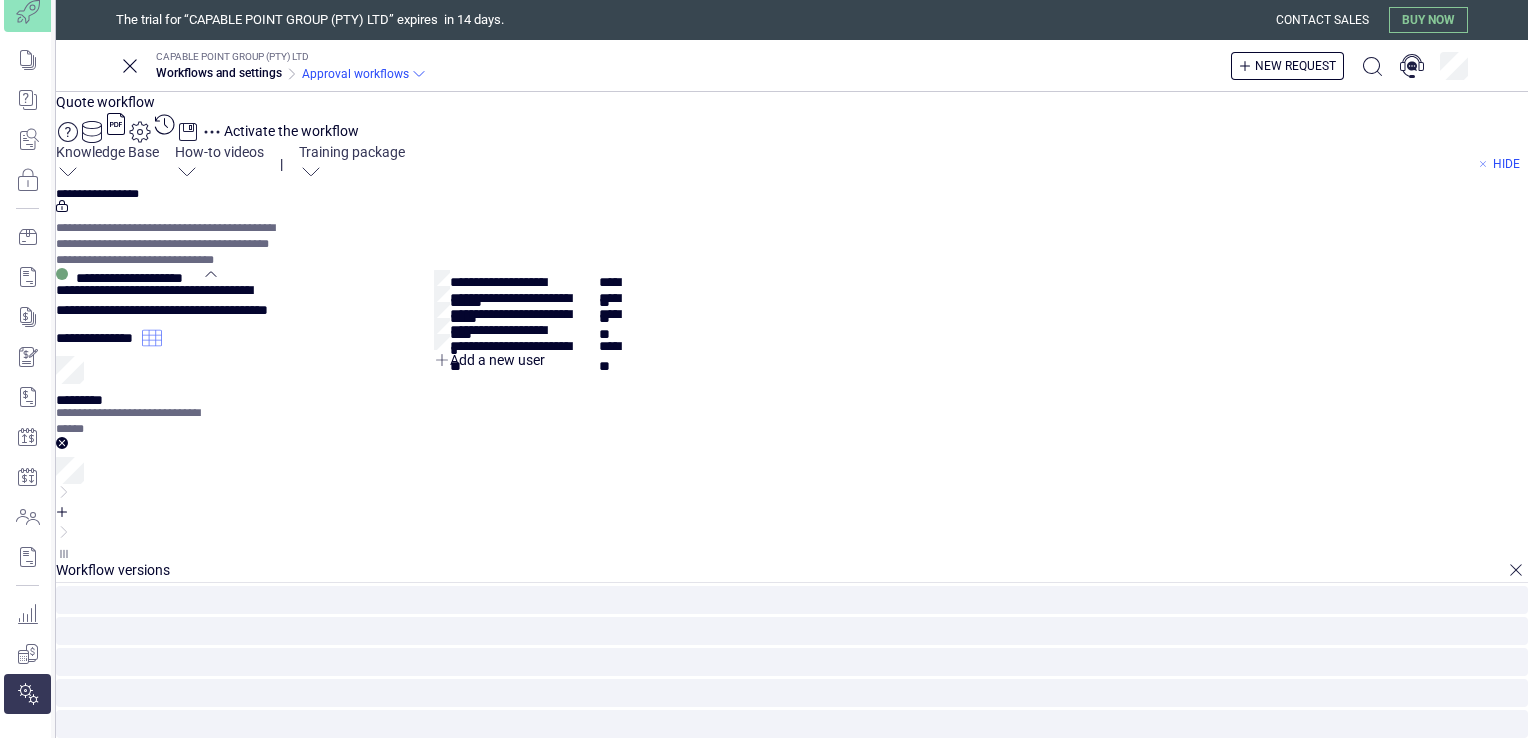 click on "**********" at bounding box center (100, 602) 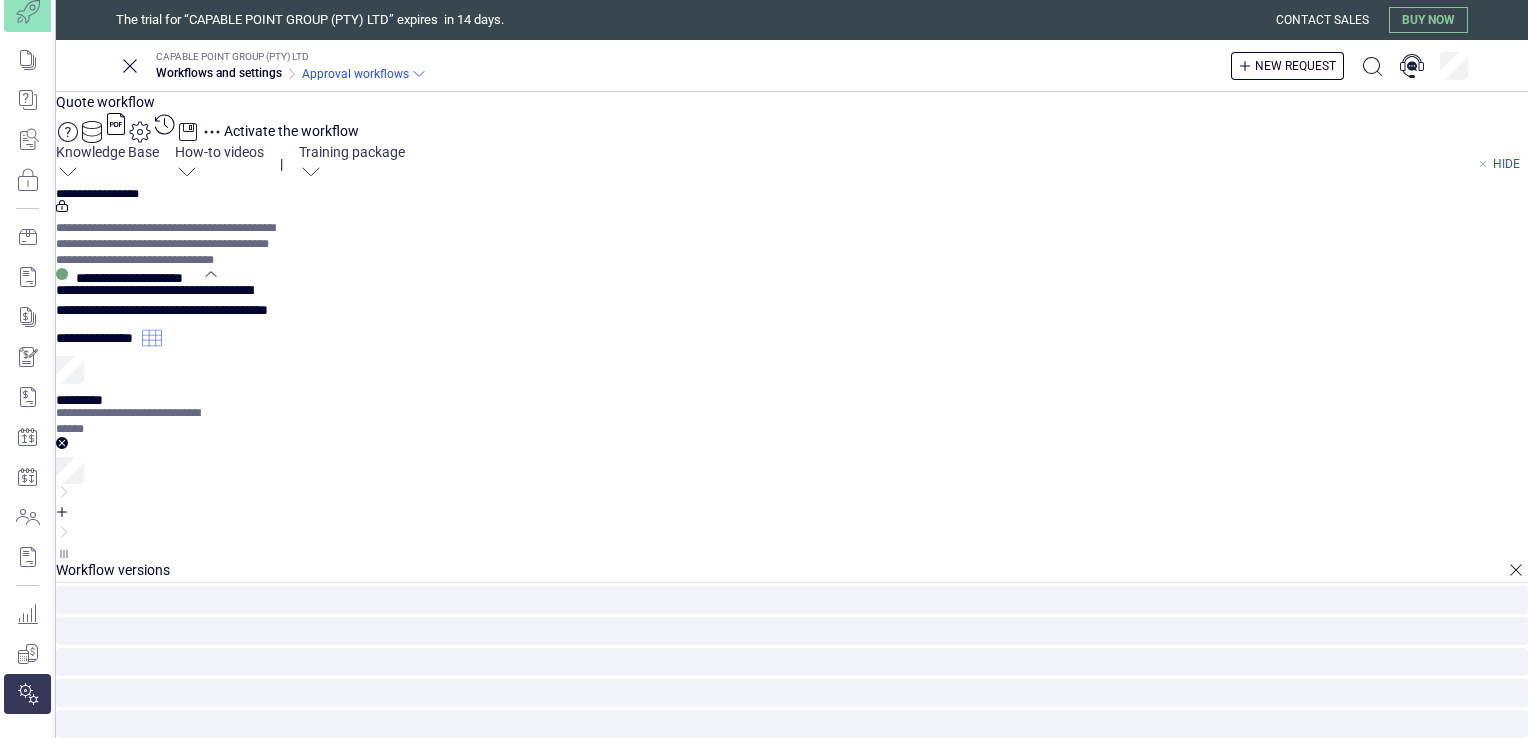 click on "****" at bounding box center (70, 906) 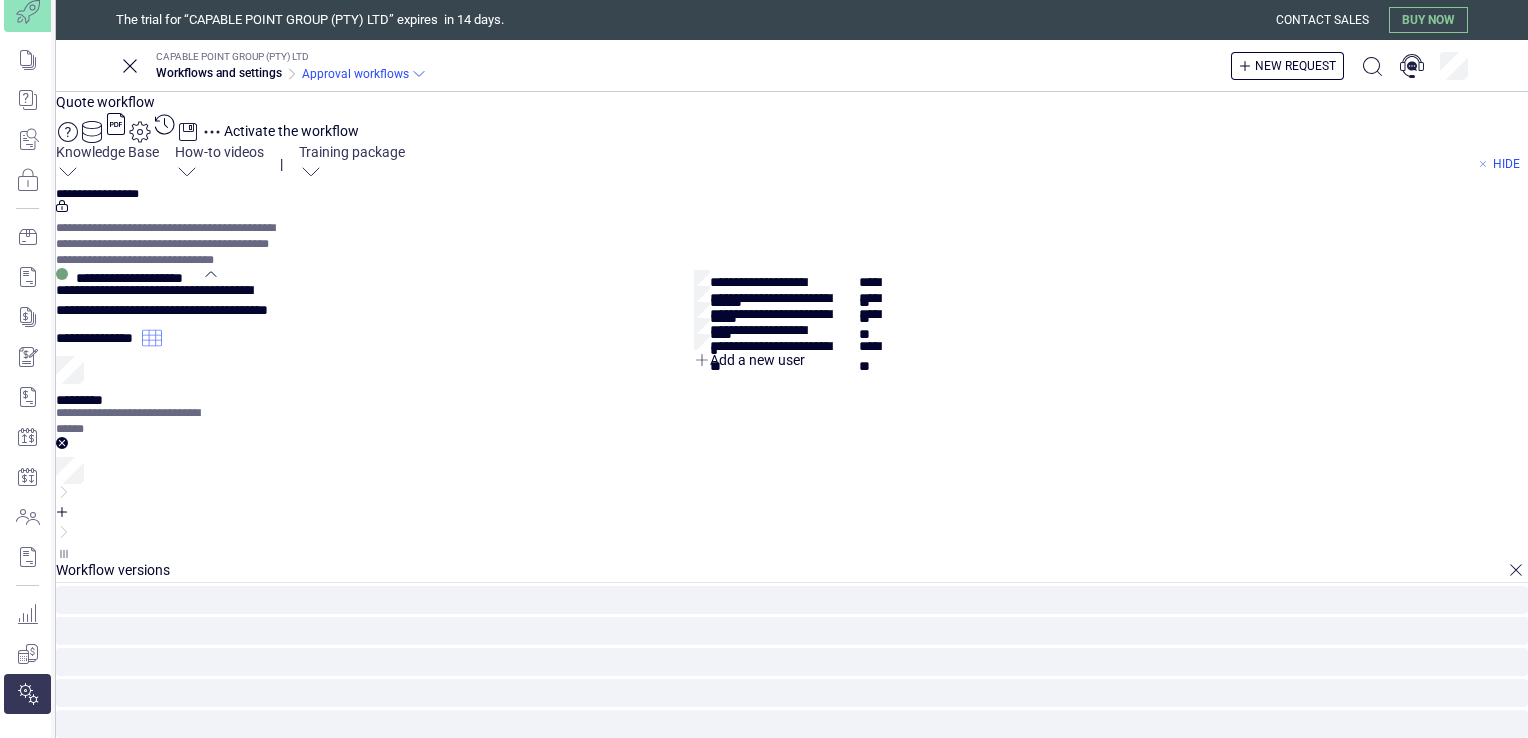click on "**********" at bounding box center [100, 938] 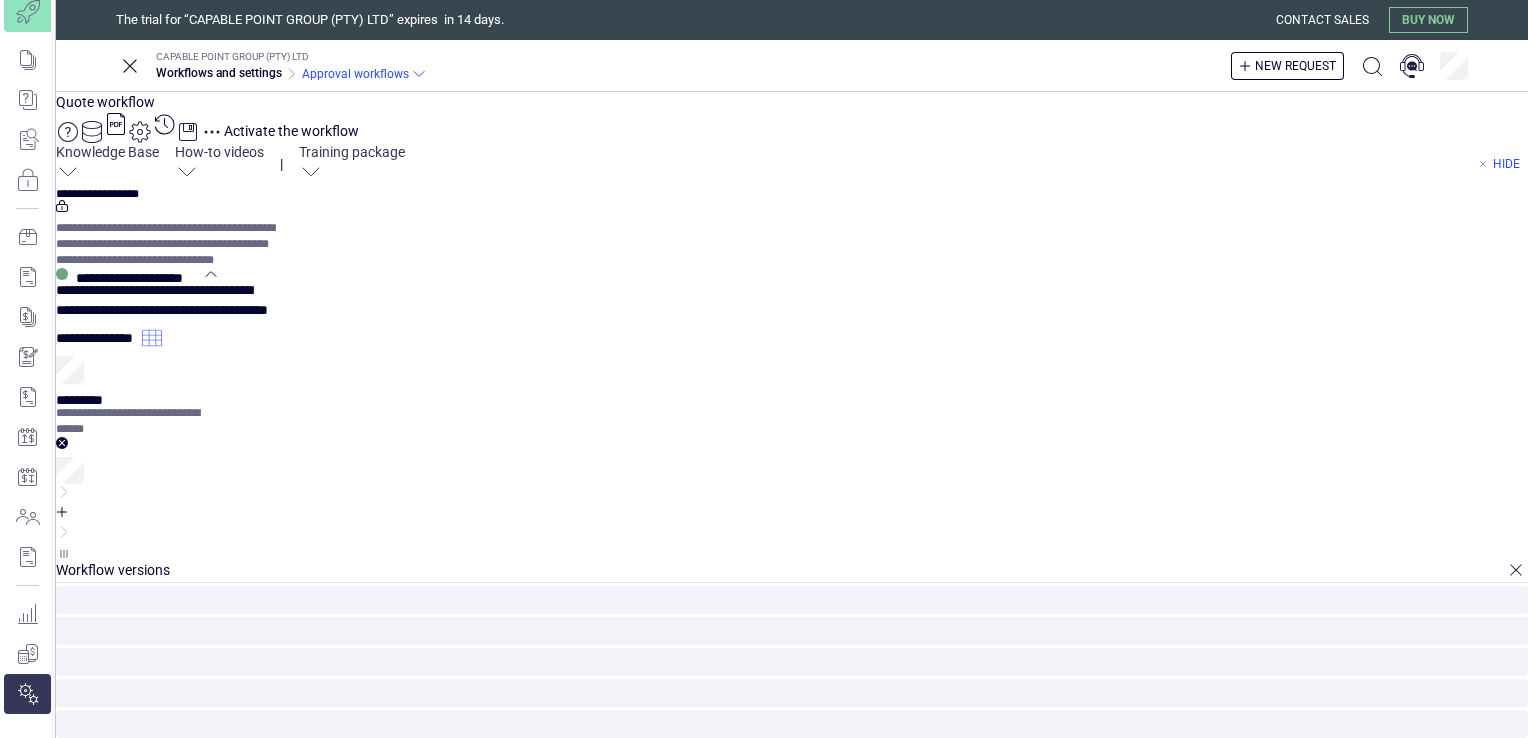 click on "**********" at bounding box center [792, 764] 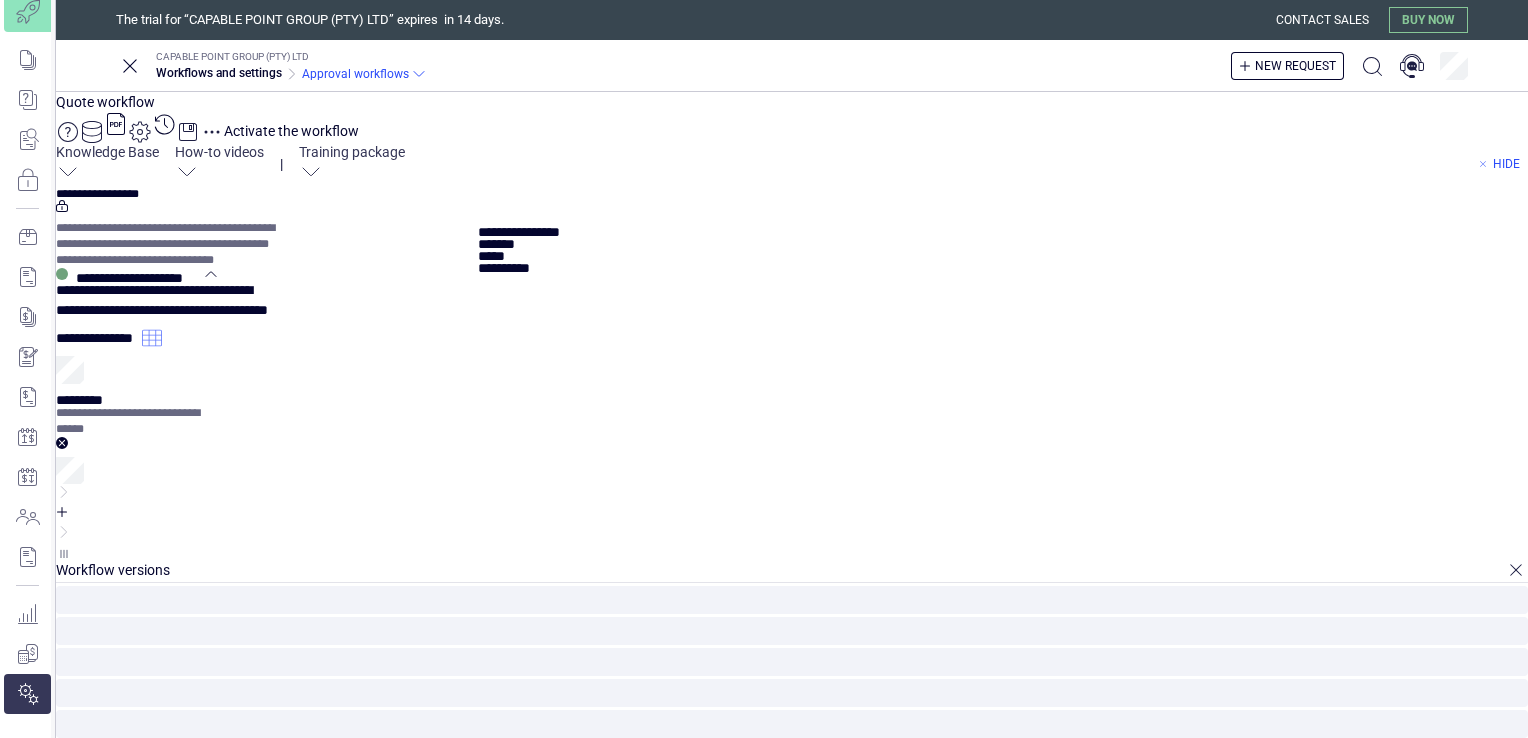 click 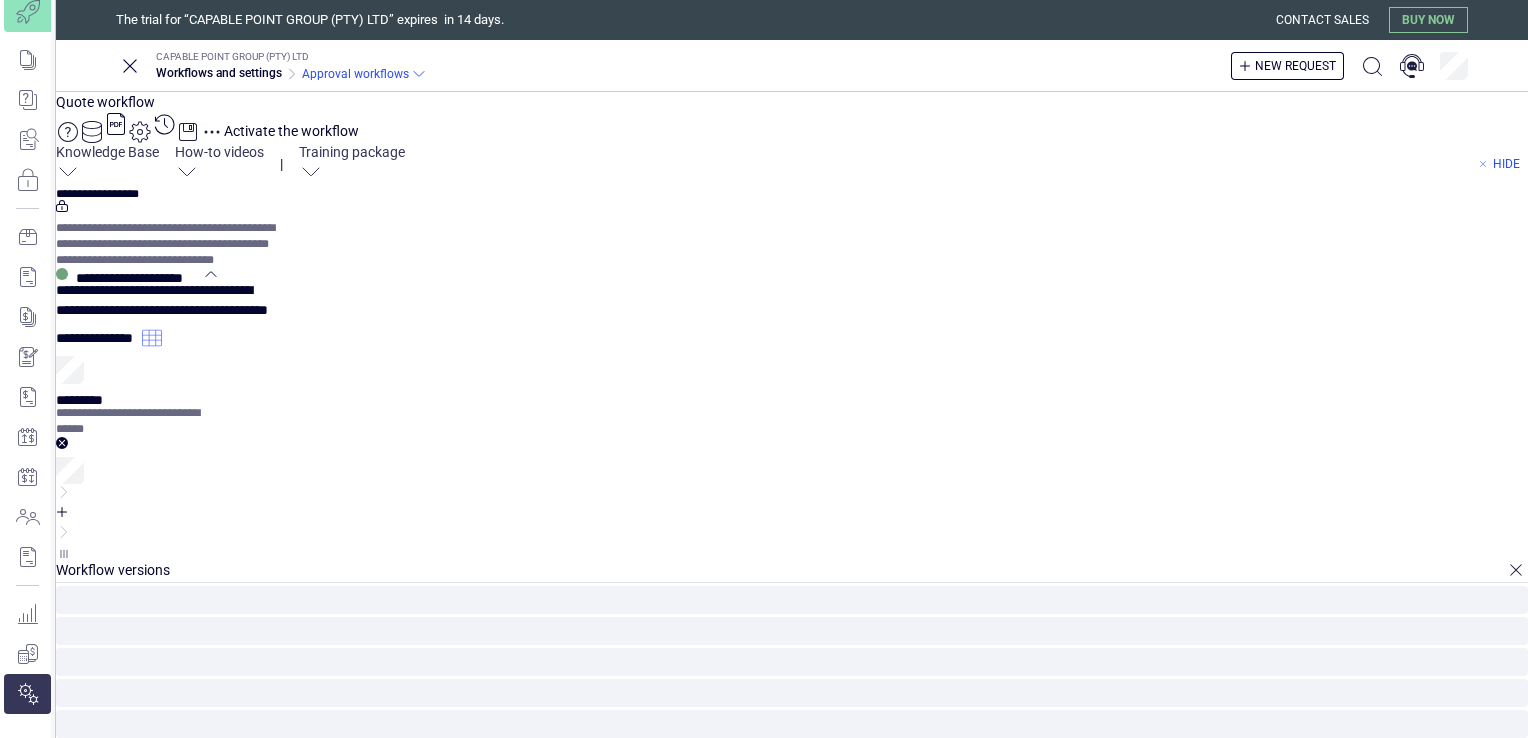 type on "*****" 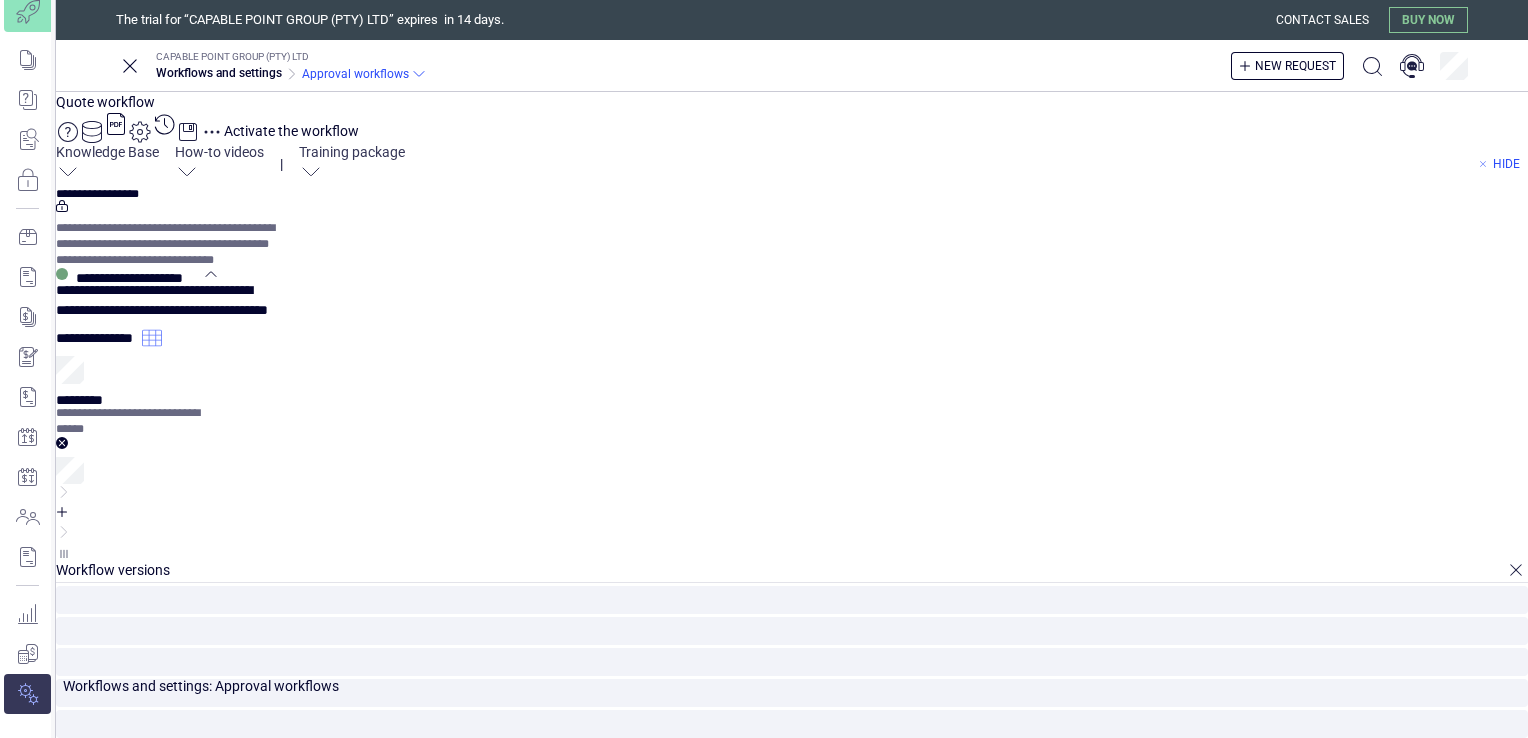 click at bounding box center [27, 694] 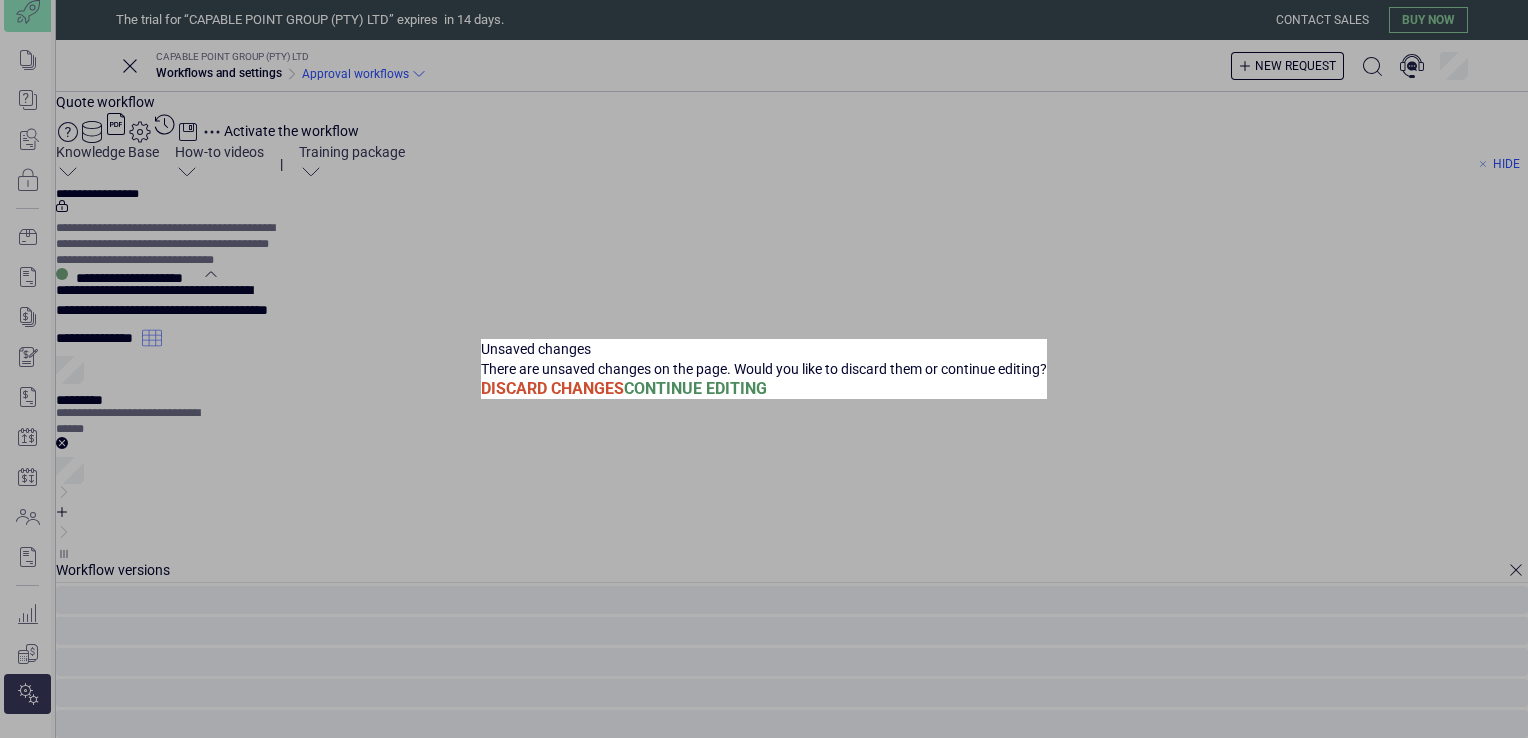 click on "Unsaved changes There are unsaved changes on the page. Would you like to discard them or continue editing? Discard Changes Continue Editing" at bounding box center [764, 369] 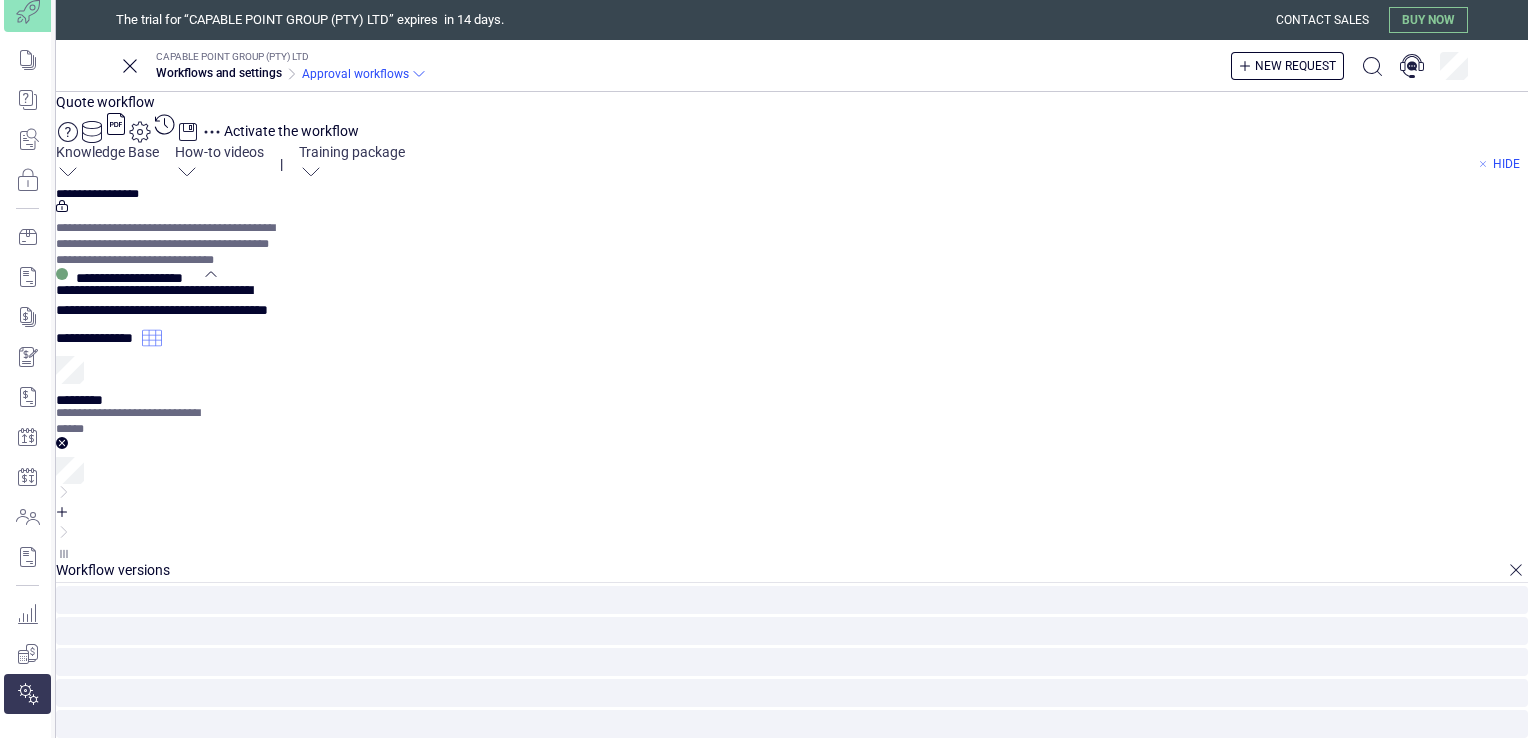 click on "Activate the workflow" at bounding box center (291, 131) 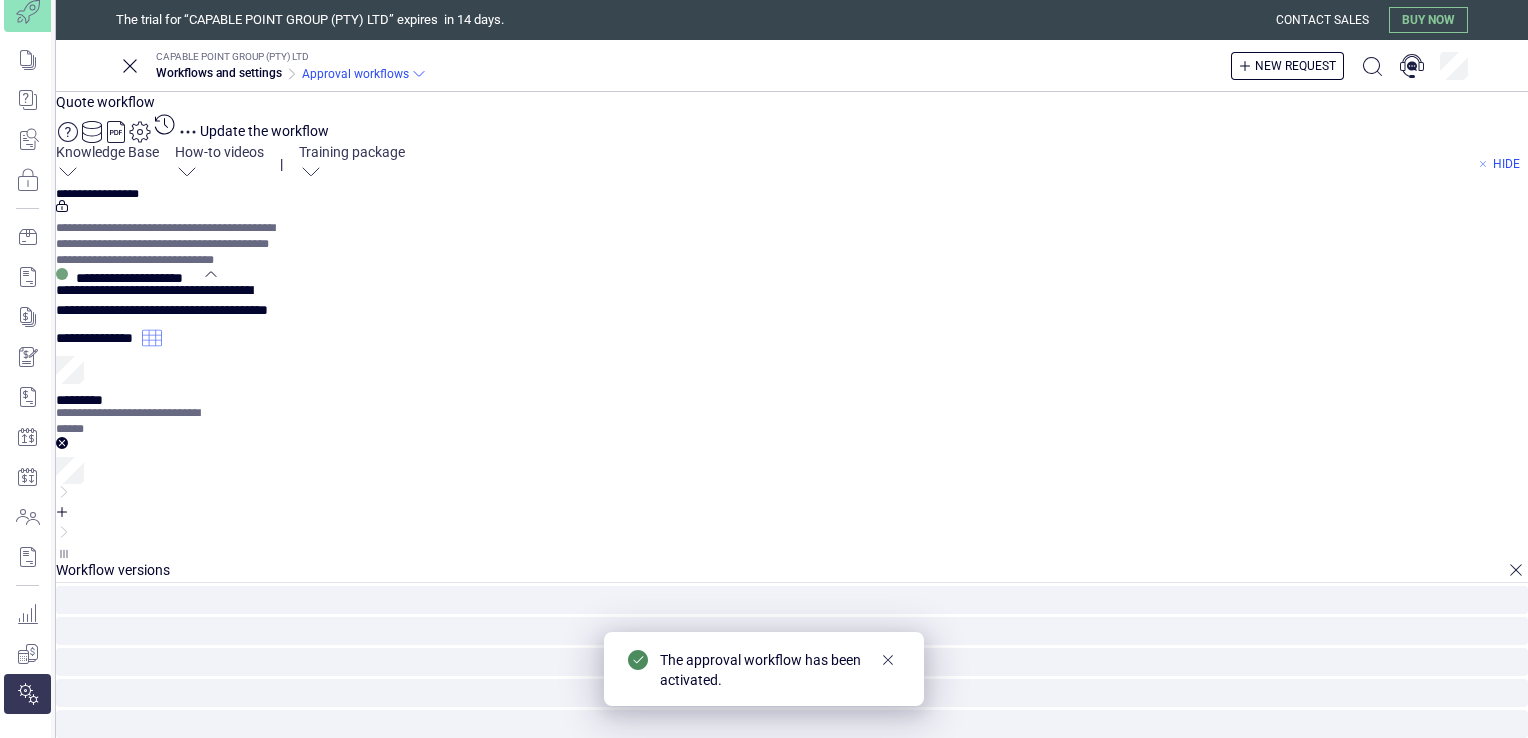 click 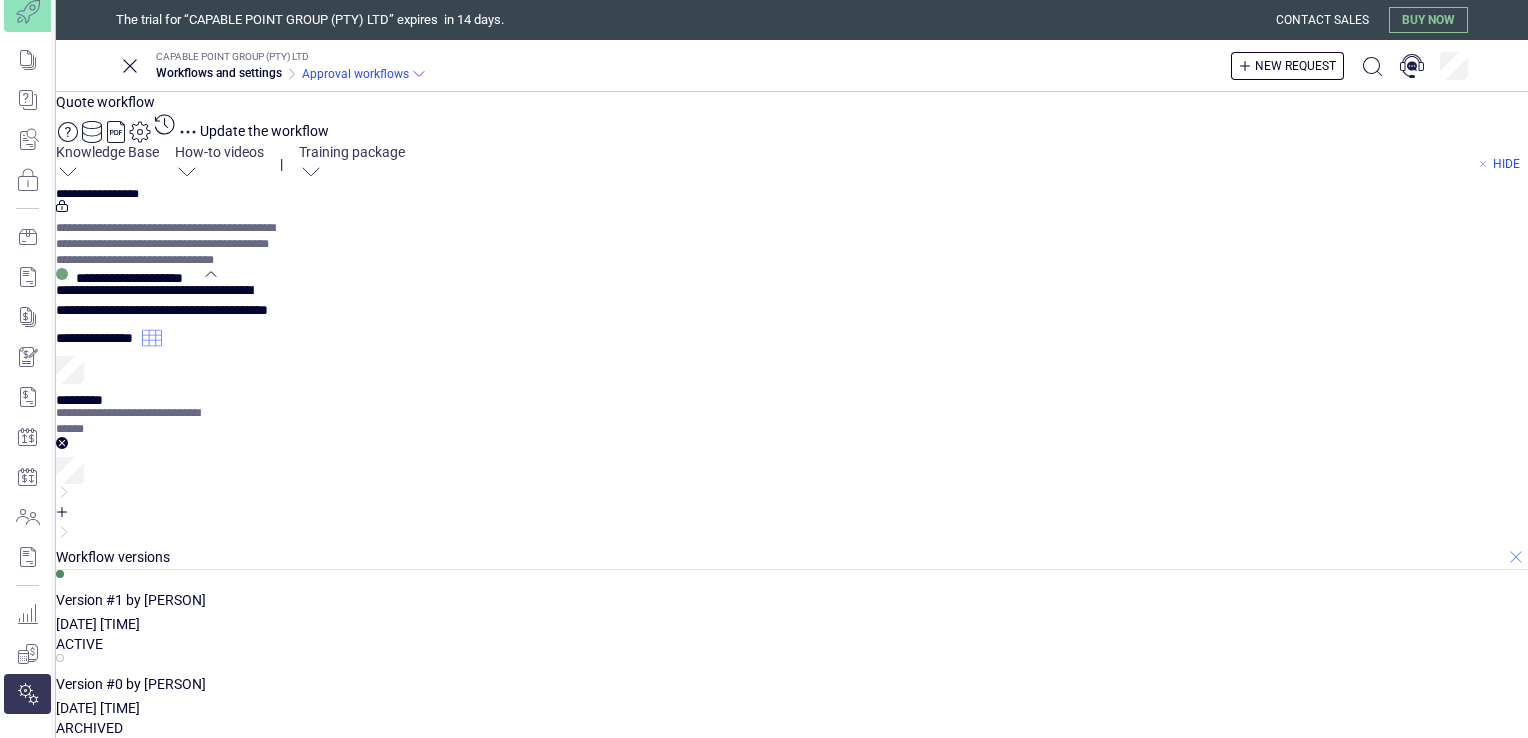click 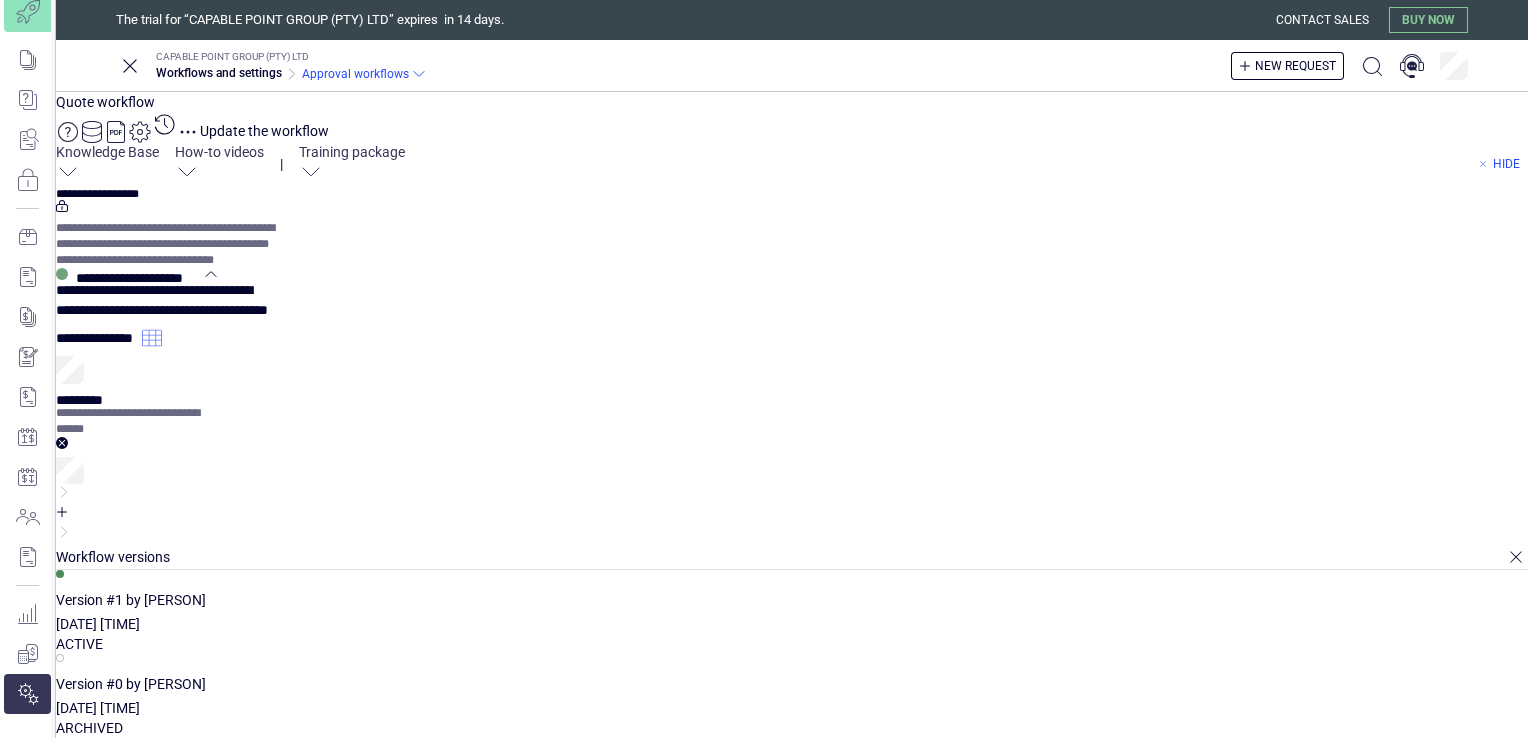 click on "Update the workflow" at bounding box center (264, 131) 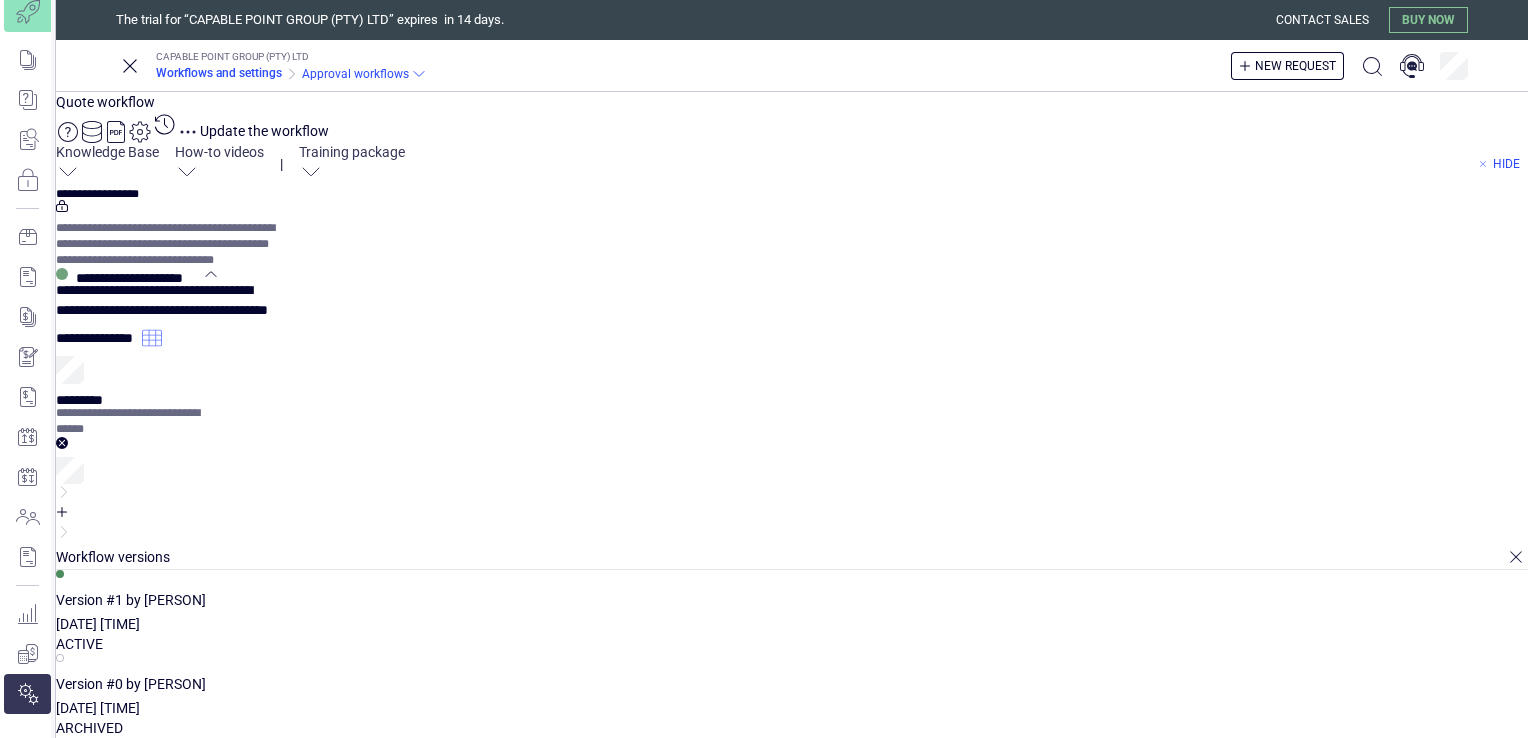click on "Workflows and settings" at bounding box center [219, 73] 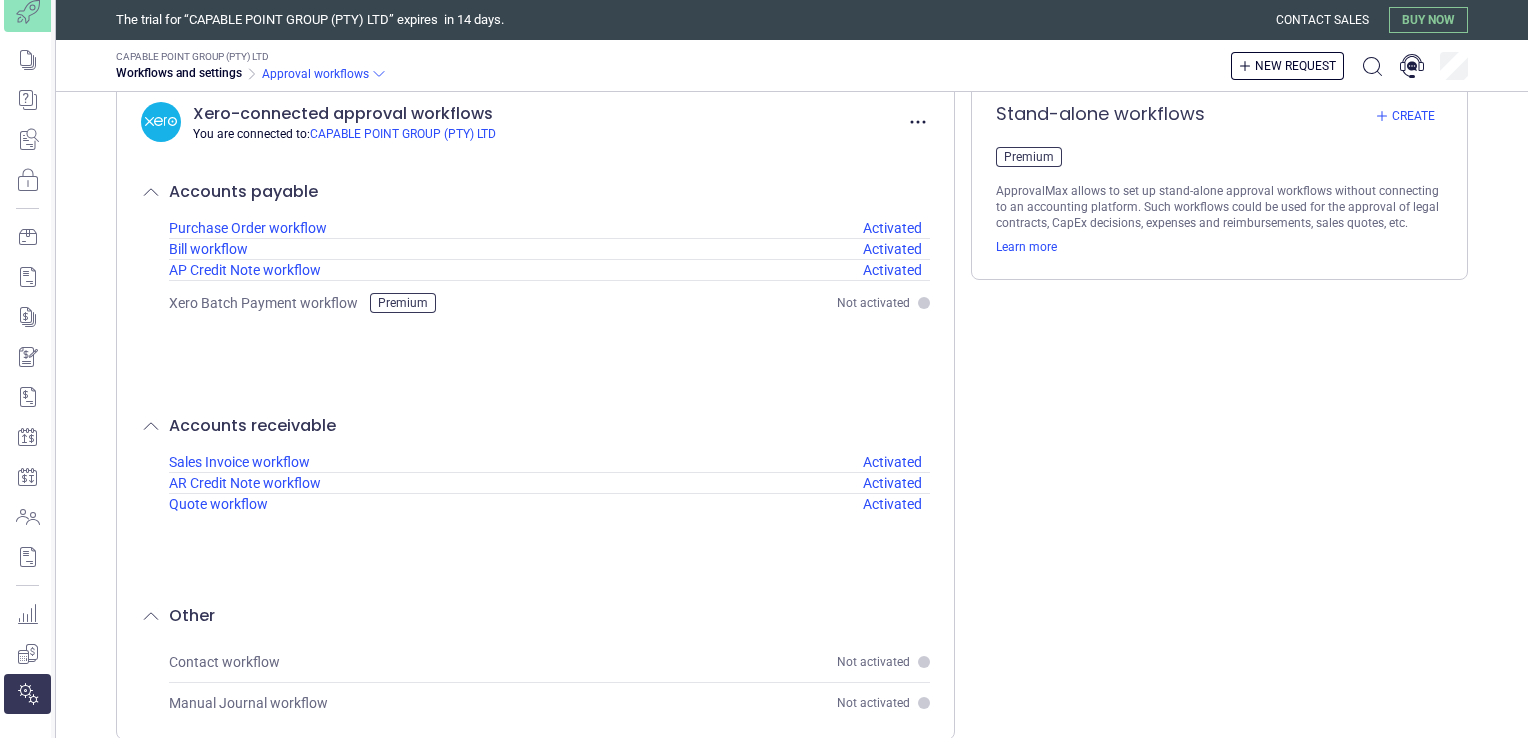 scroll, scrollTop: 72, scrollLeft: 0, axis: vertical 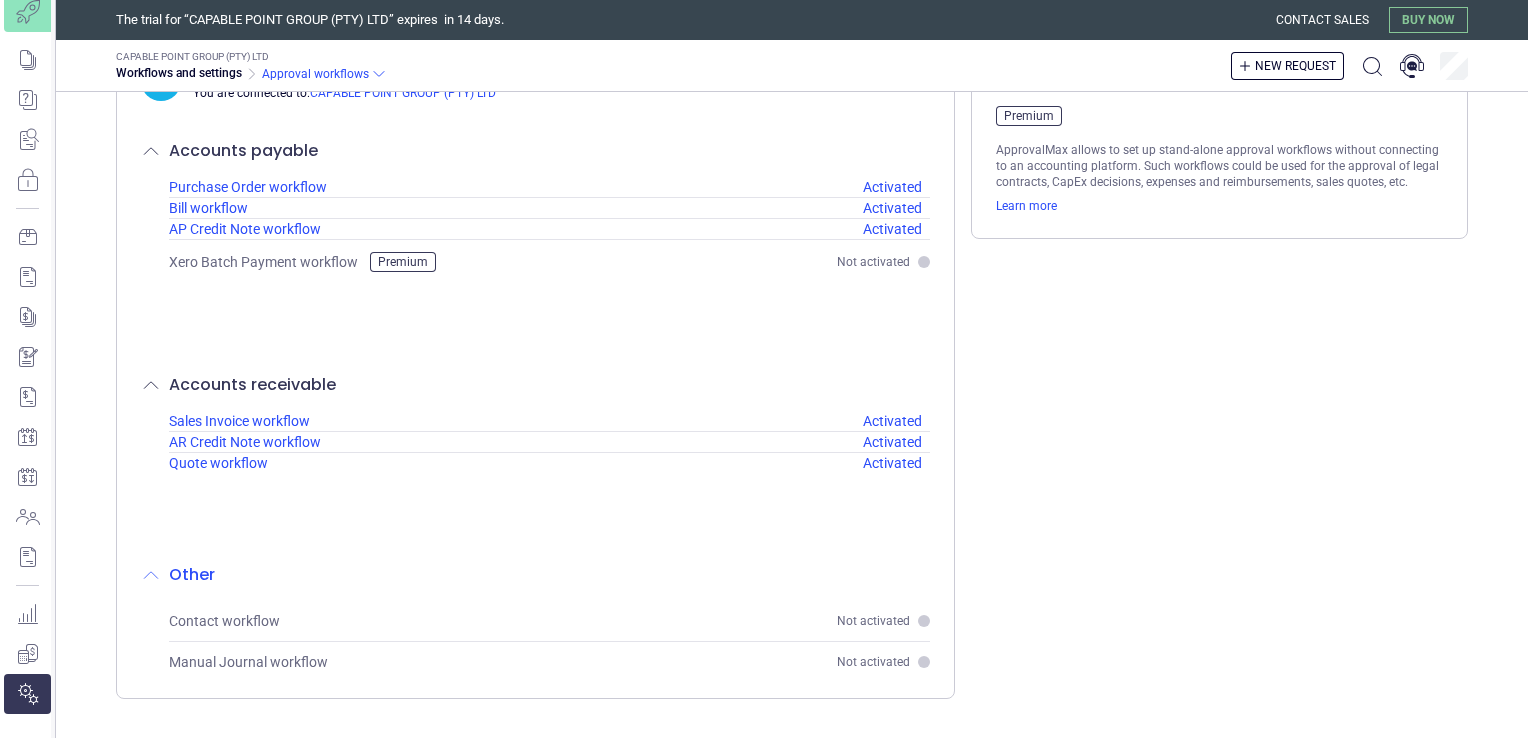 click on "Other" at bounding box center [535, 575] 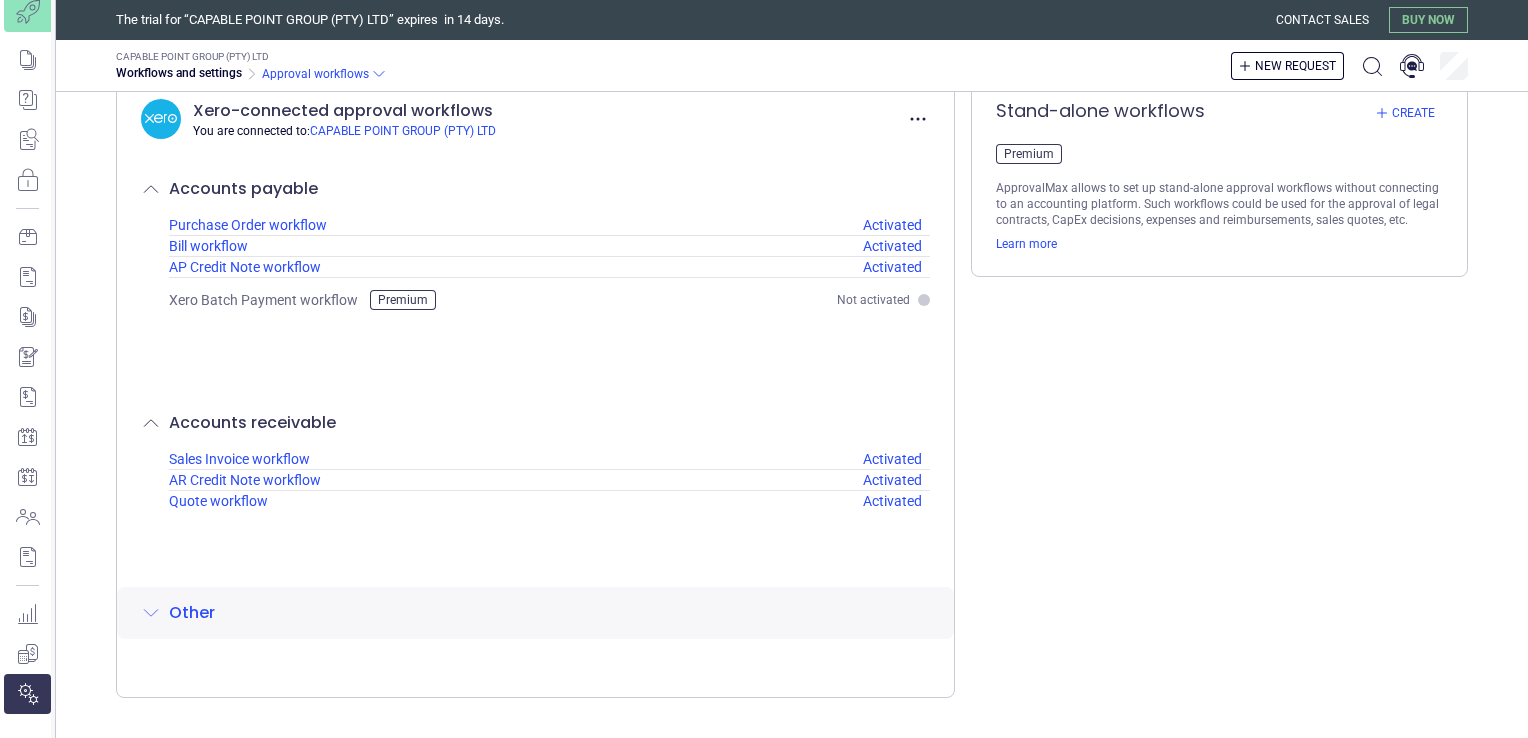 scroll, scrollTop: 0, scrollLeft: 0, axis: both 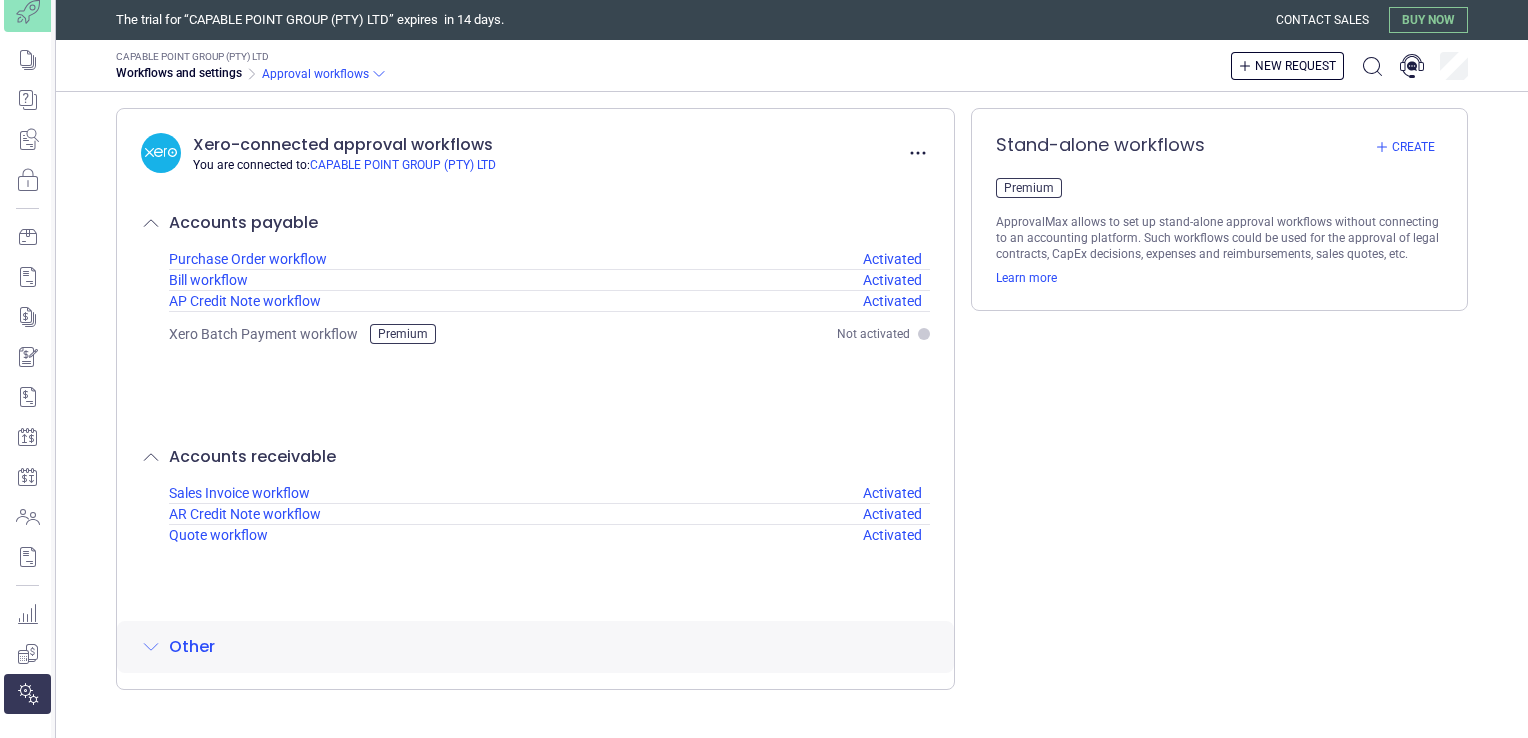click 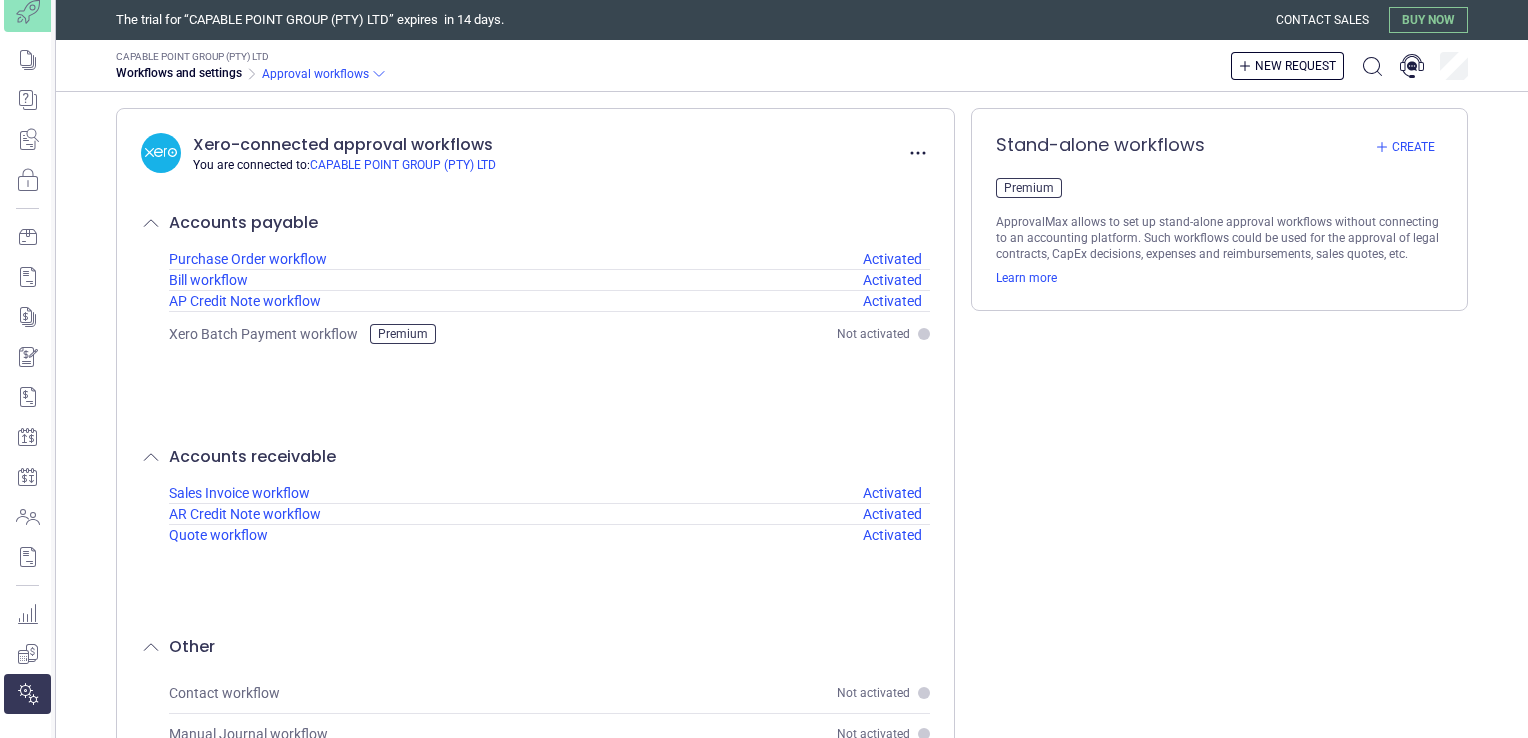 drag, startPoint x: 1517, startPoint y: 394, endPoint x: 1527, endPoint y: 421, distance: 28.79236 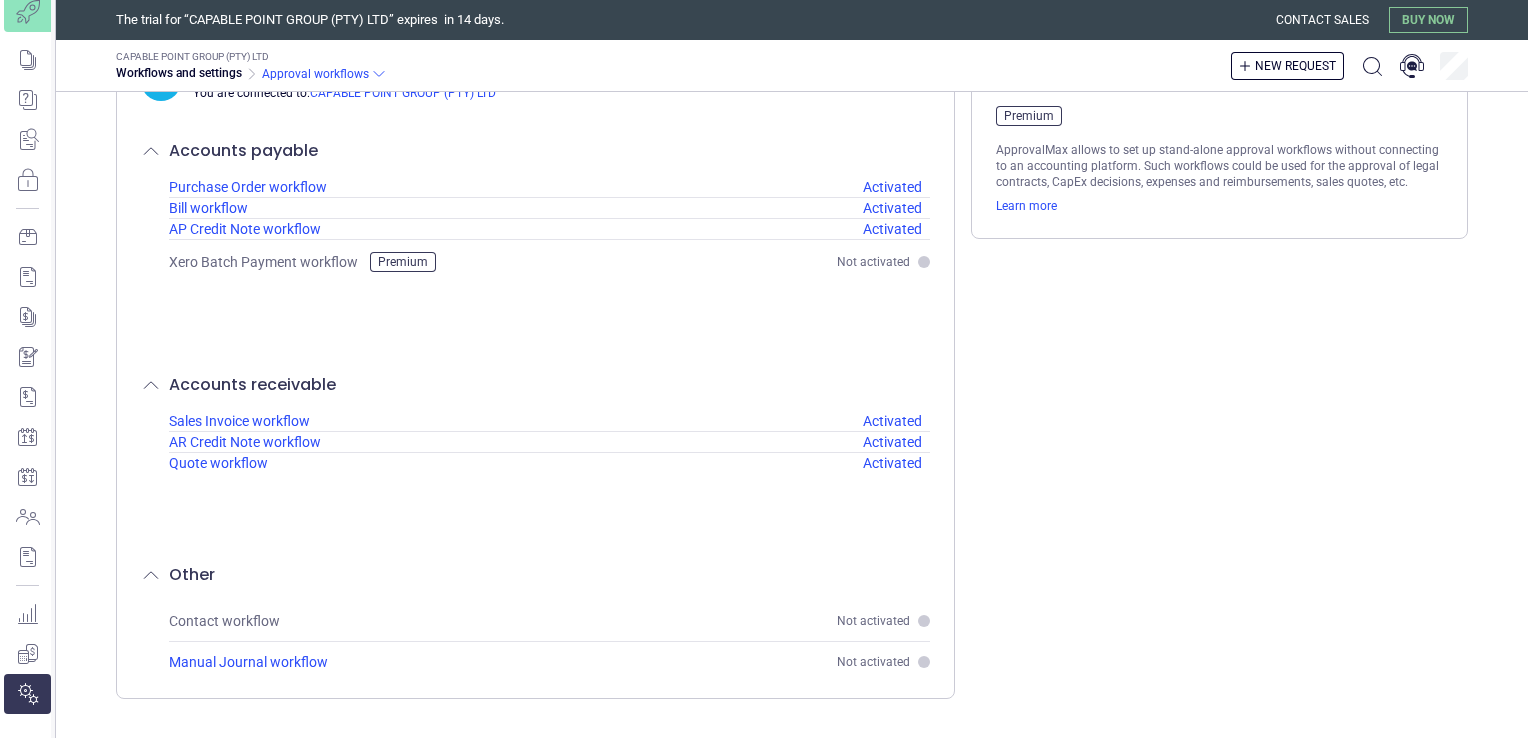 click on "Not activated" at bounding box center (873, 662) 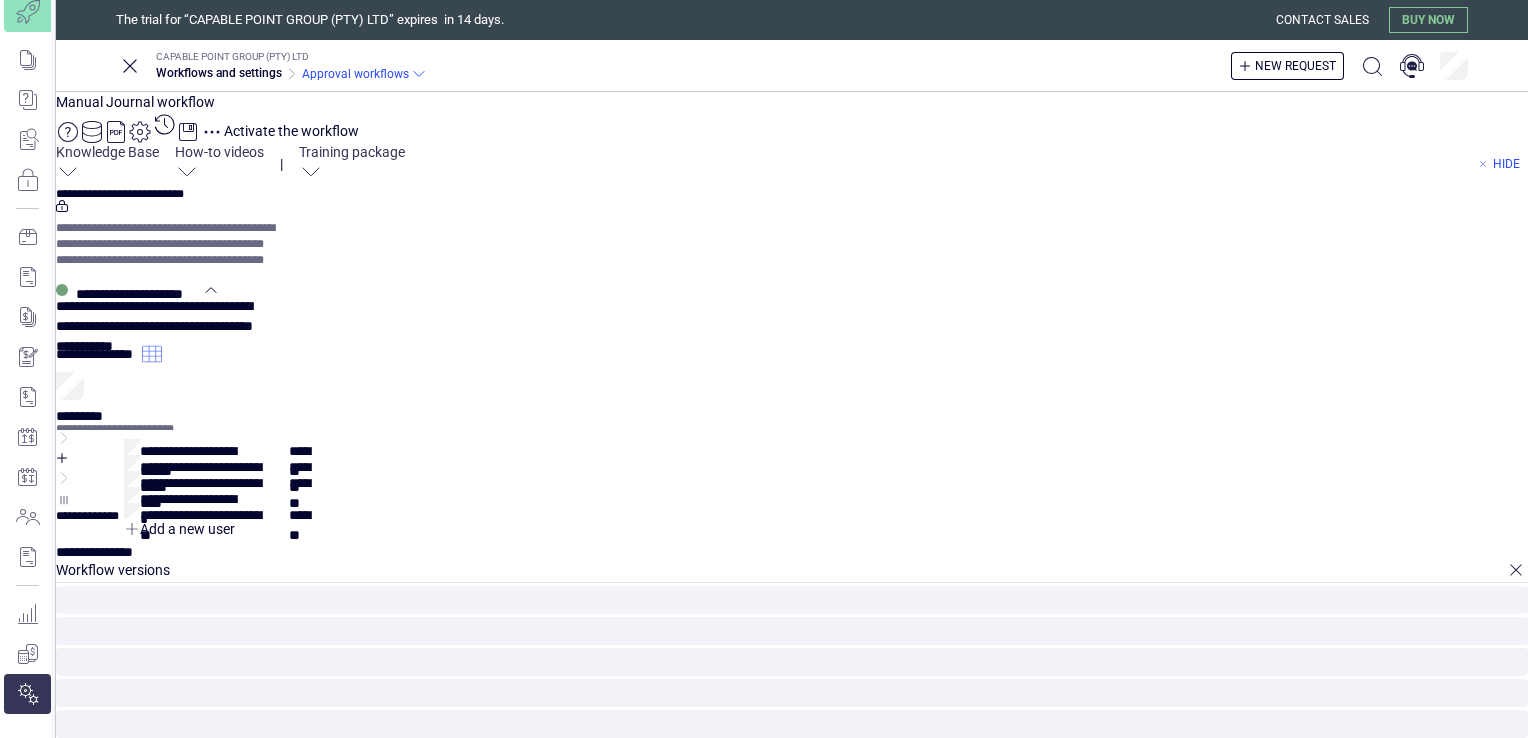 click on "**********" at bounding box center (99, 350) 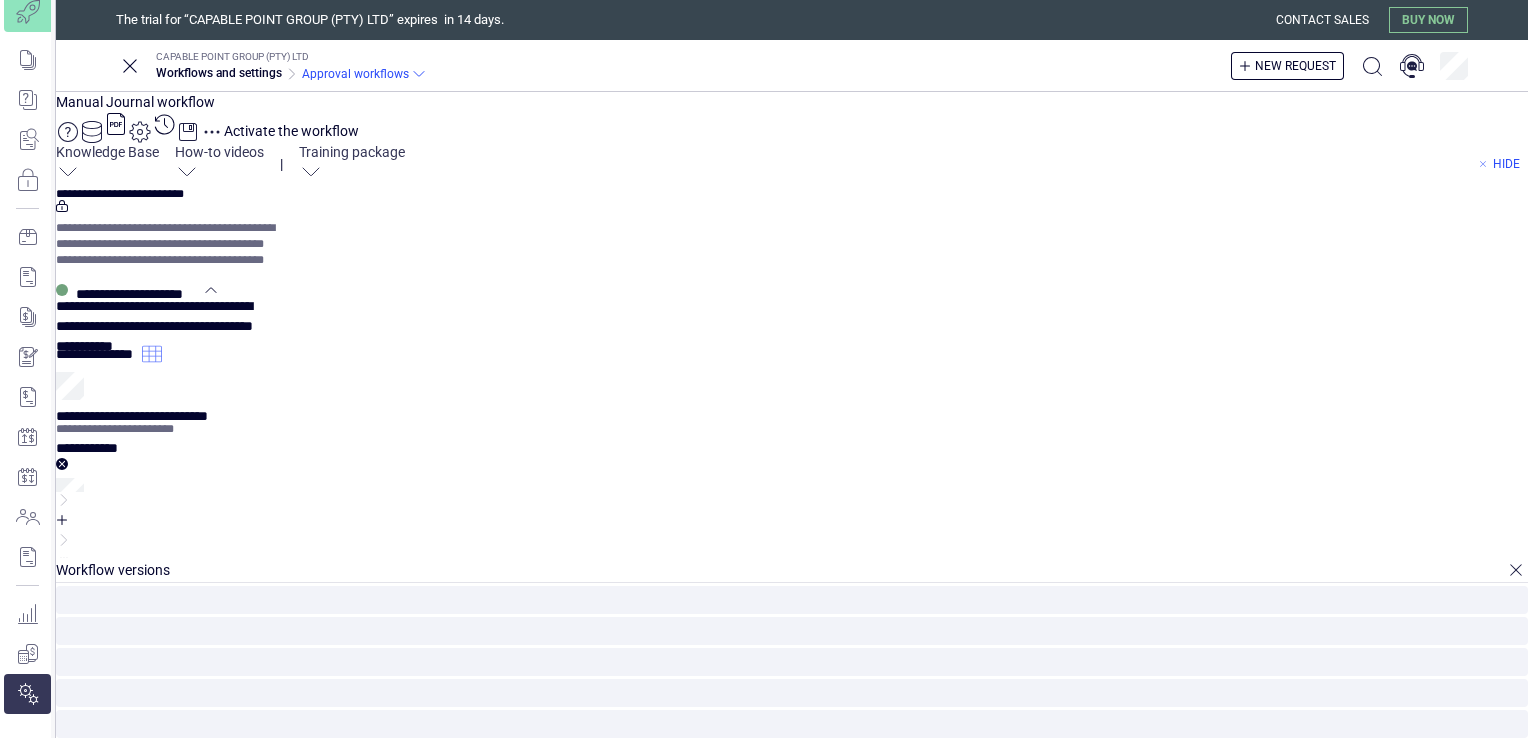 click on "**********" at bounding box center [792, 555] 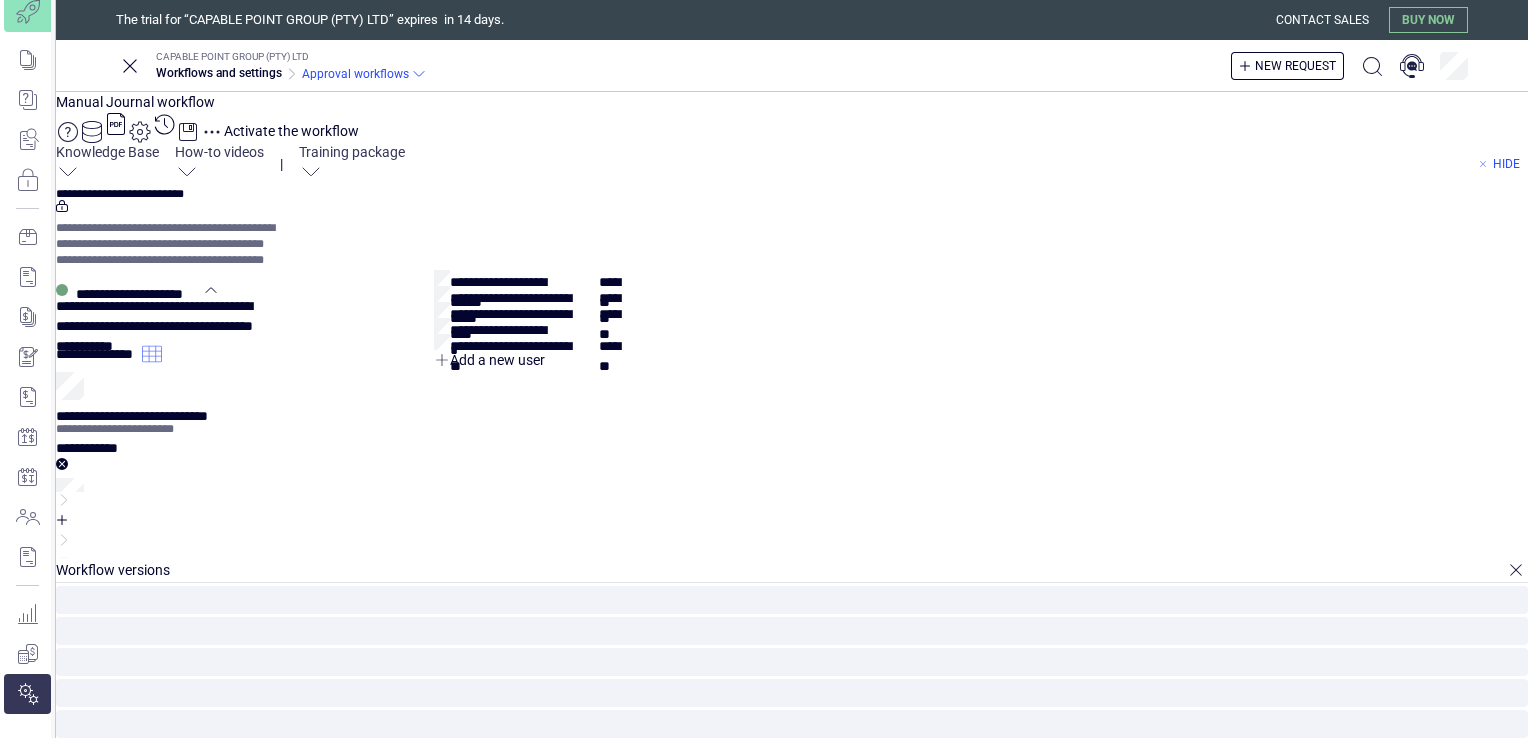 click on "**********" at bounding box center [100, 610] 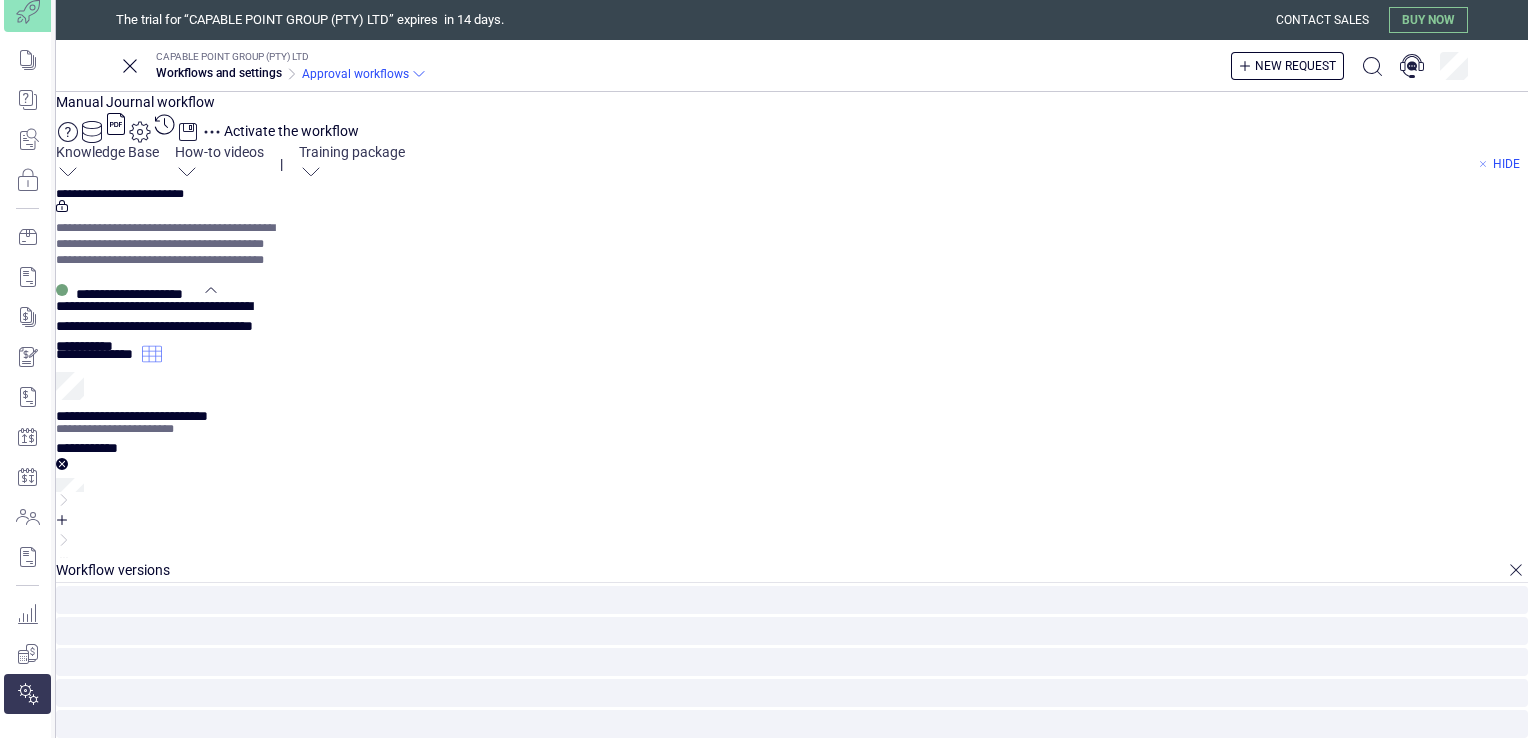 click on "**********" at bounding box center [792, 555] 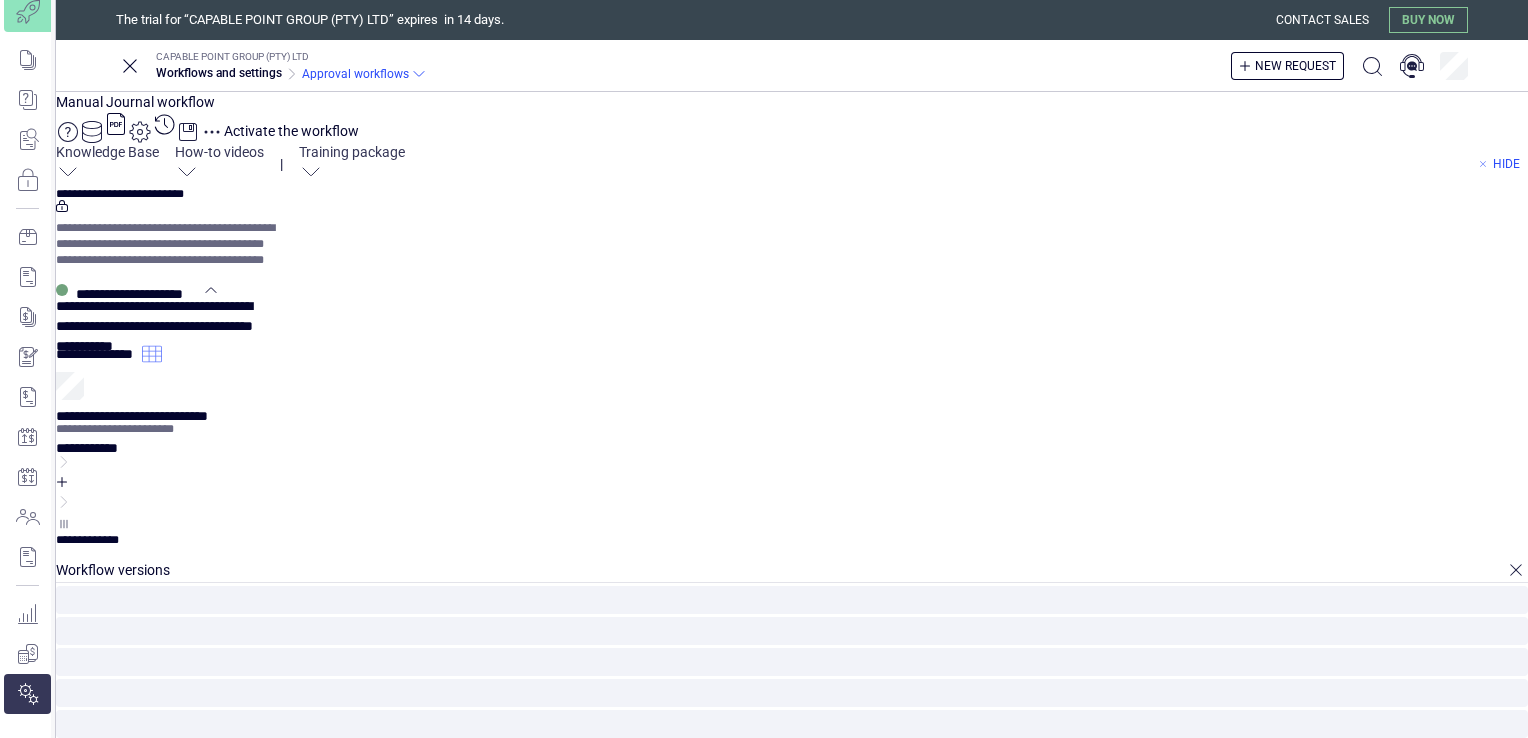 click on "**********" at bounding box center [792, 536] 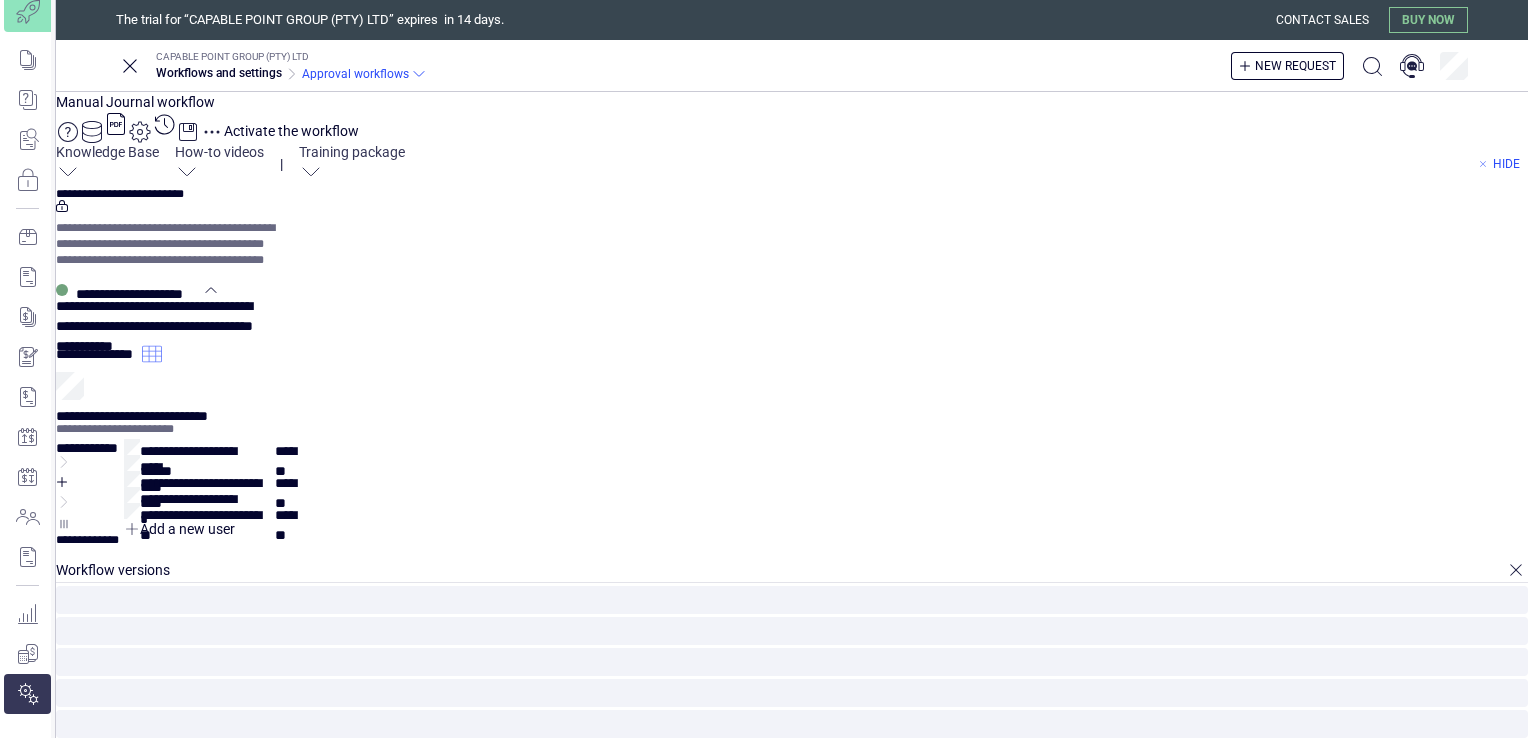 click on "**********" at bounding box center [99, 350] 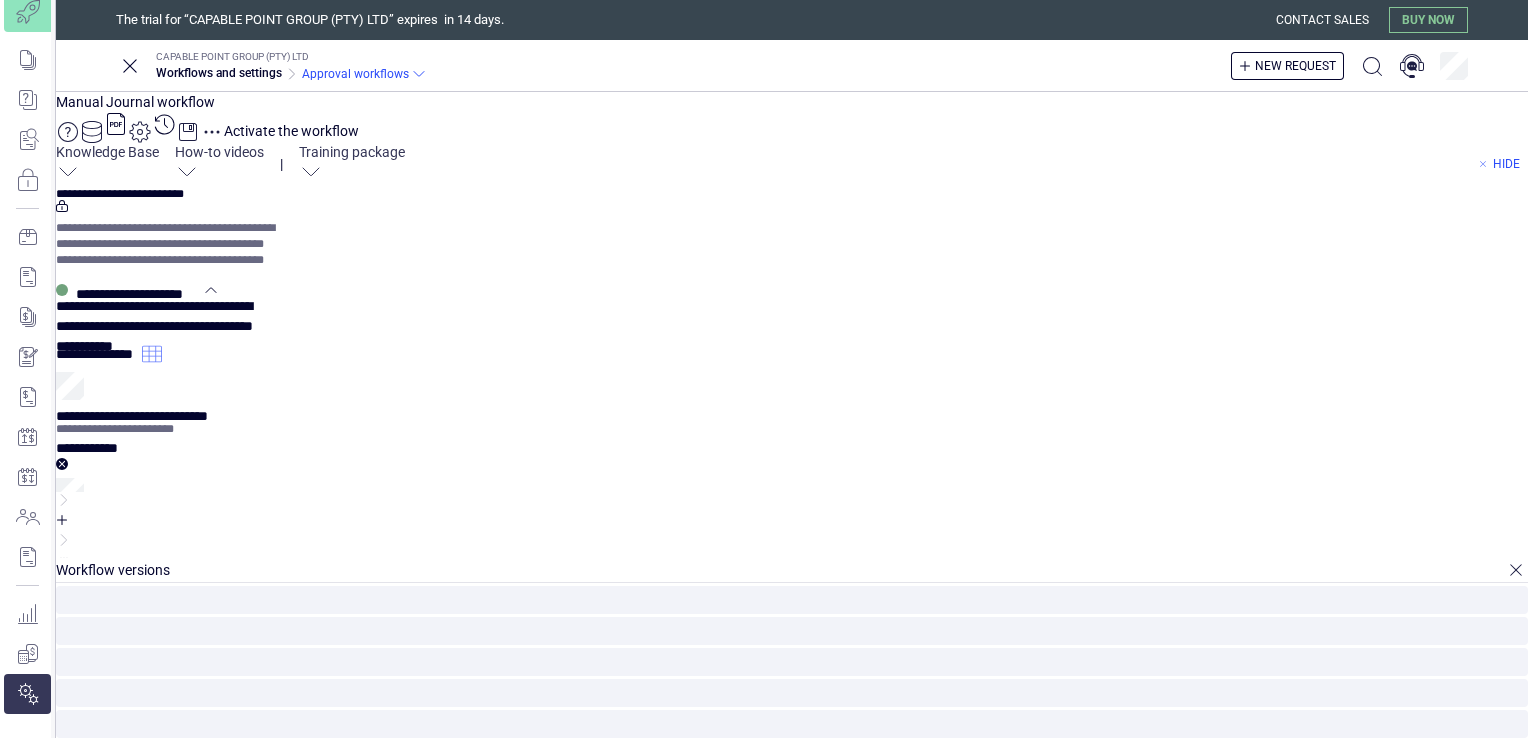 click on "**********" at bounding box center [792, 555] 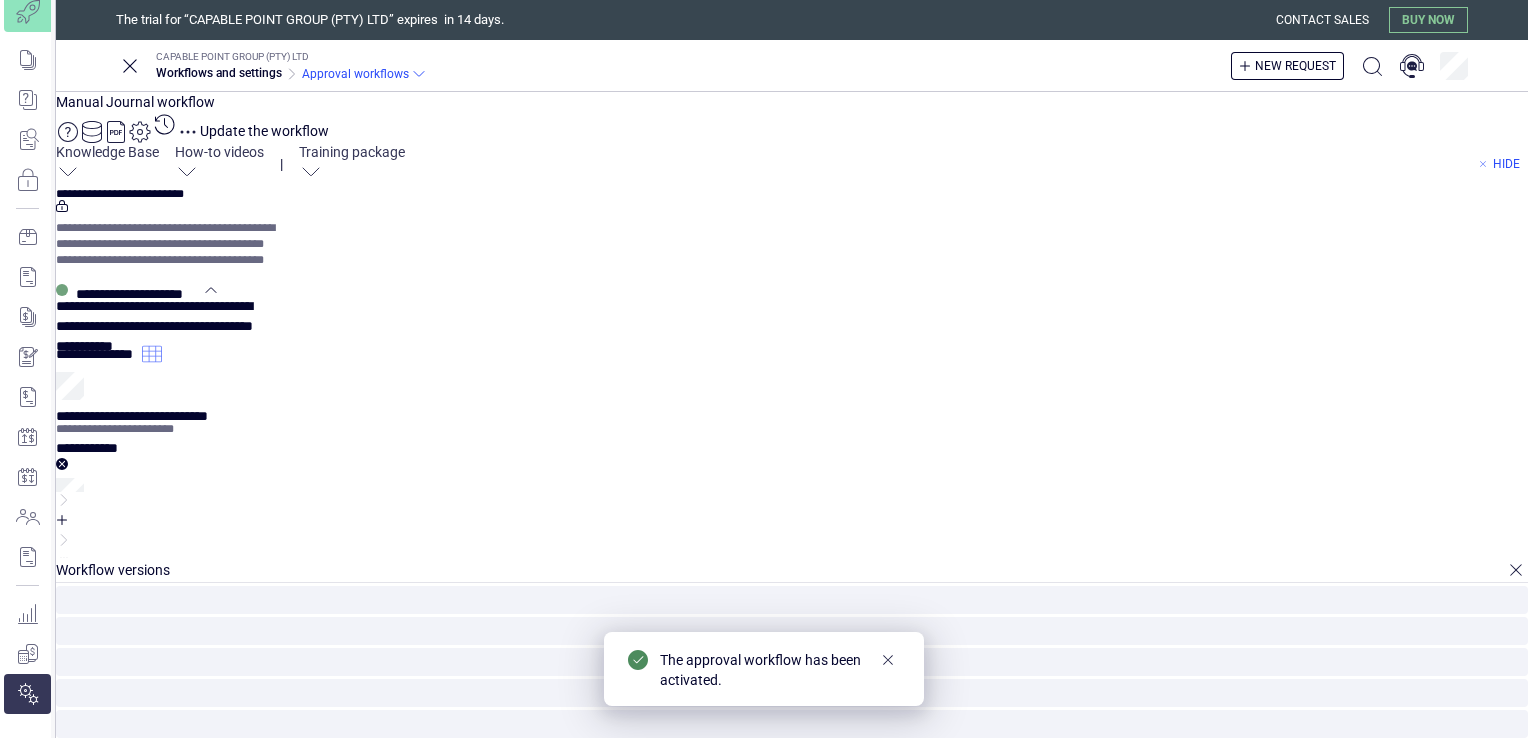 click 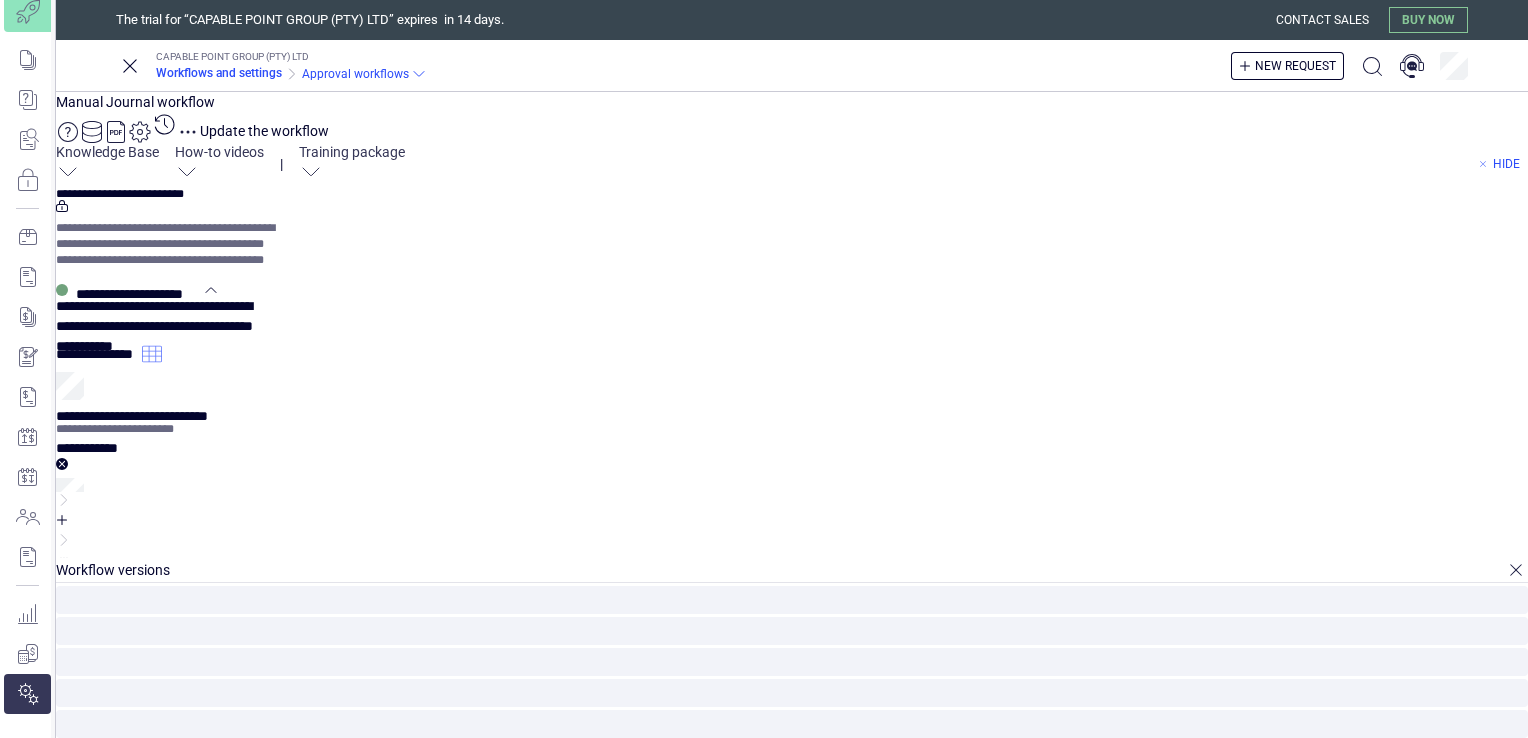 click on "Workflows and settings" at bounding box center [219, 73] 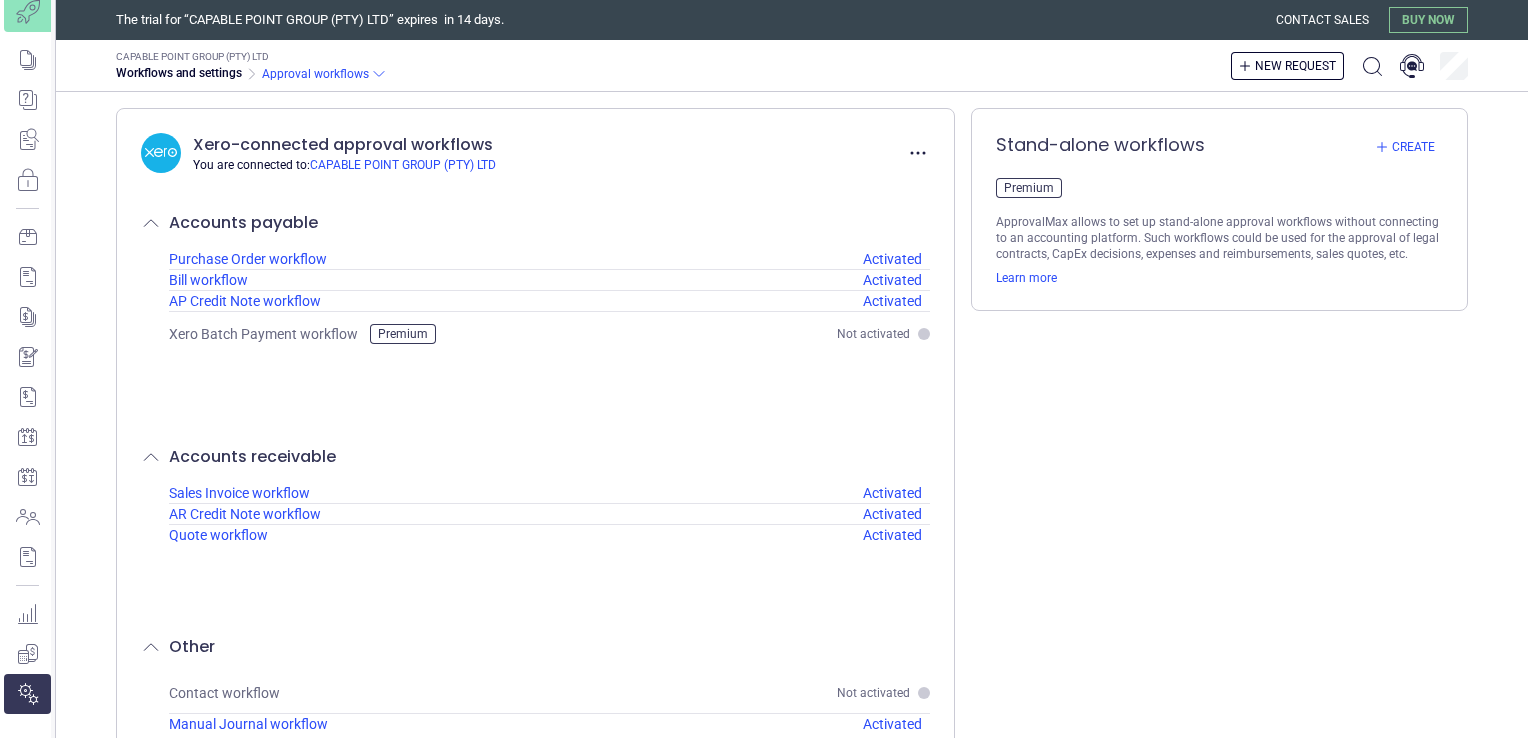 scroll, scrollTop: 72, scrollLeft: 0, axis: vertical 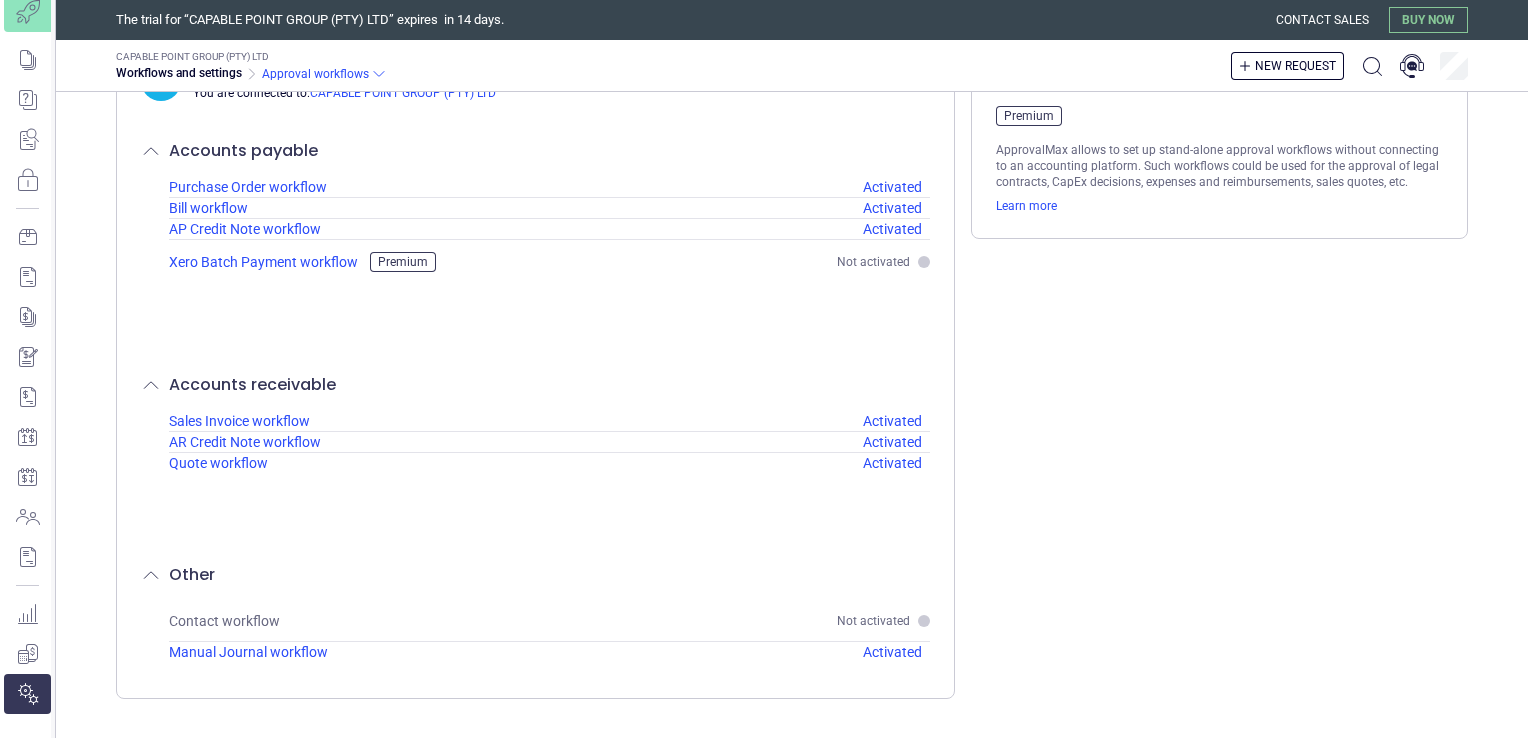 click on "Xero Batch Payment workflow" at bounding box center (263, 262) 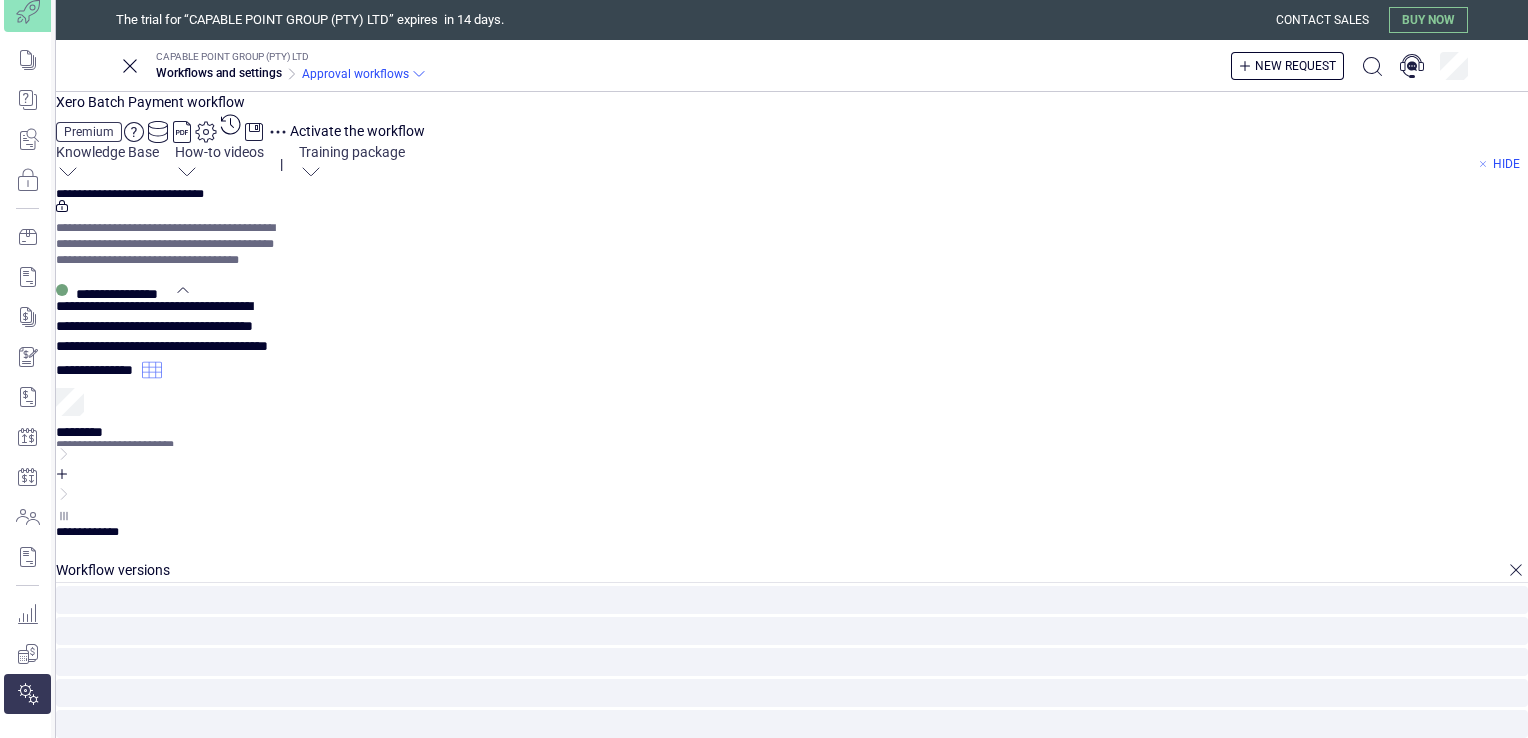 click 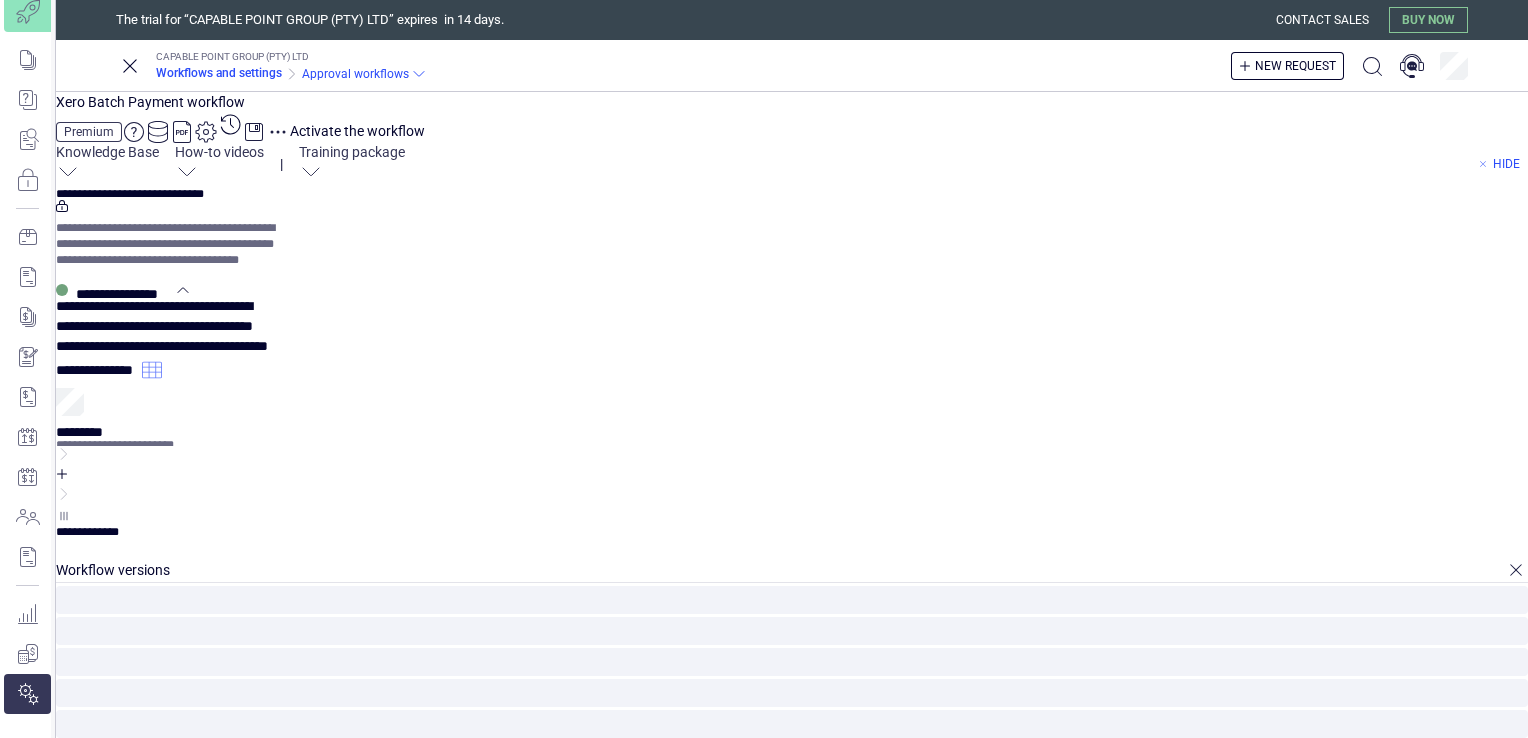 click on "Workflows and settings" at bounding box center (219, 73) 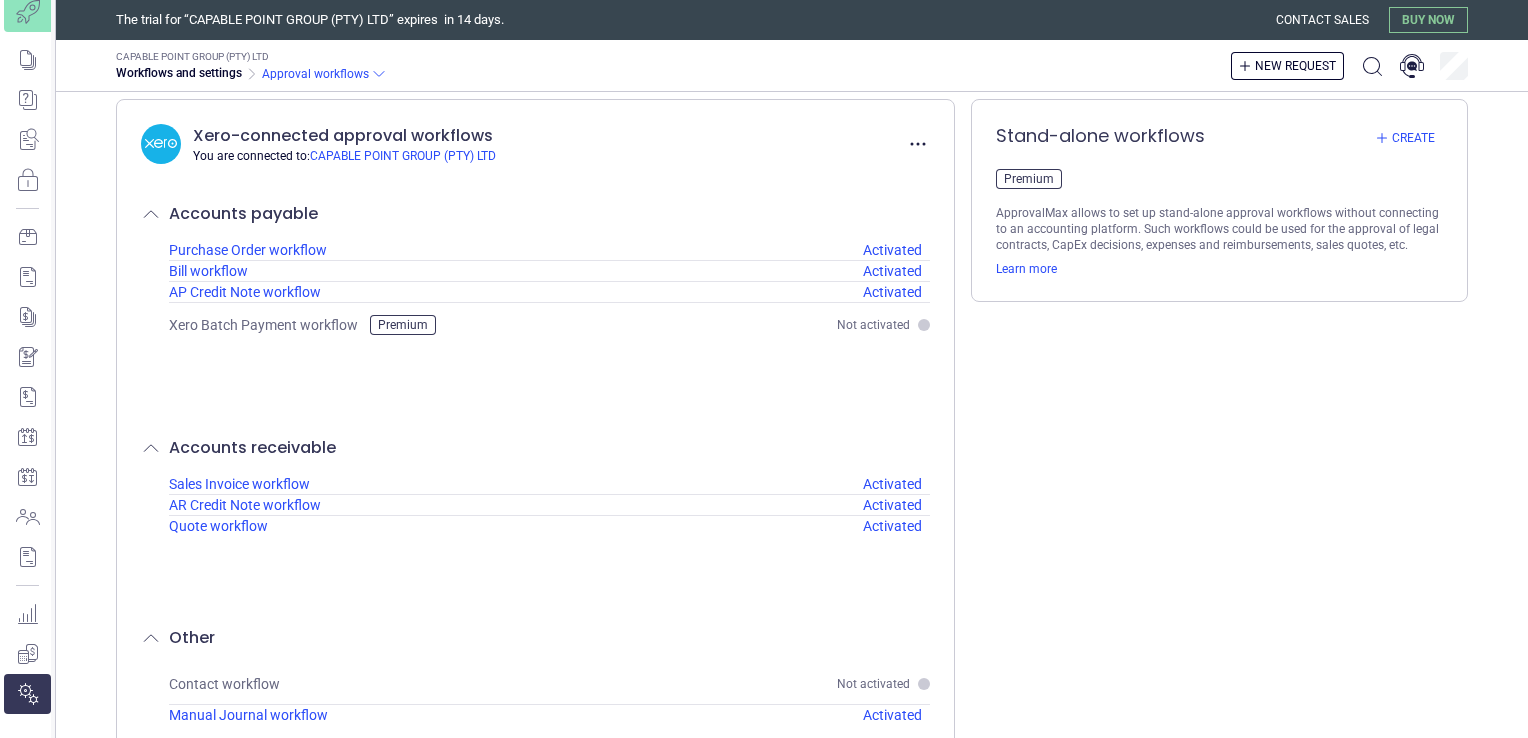 scroll, scrollTop: 12, scrollLeft: 0, axis: vertical 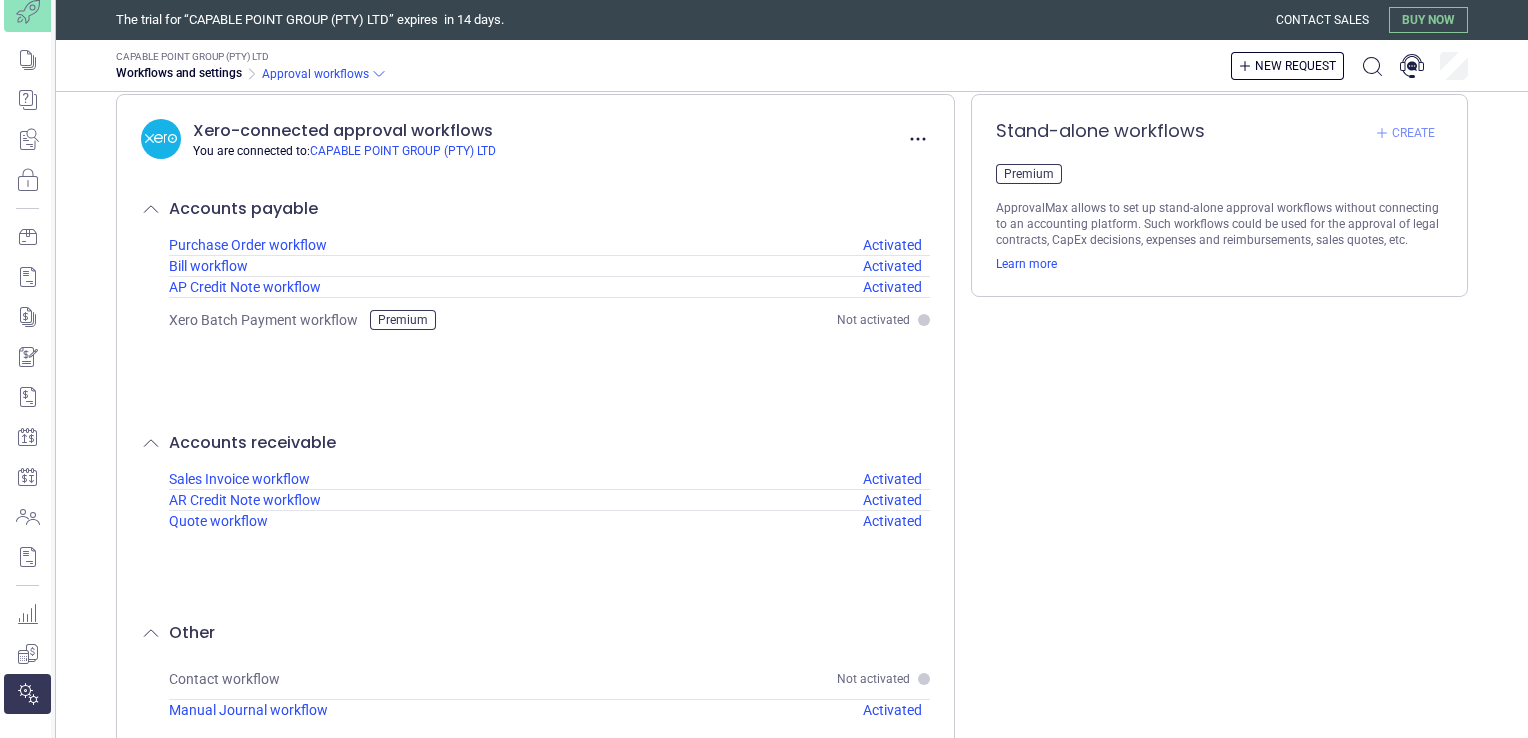 click on "Create" at bounding box center (1413, 133) 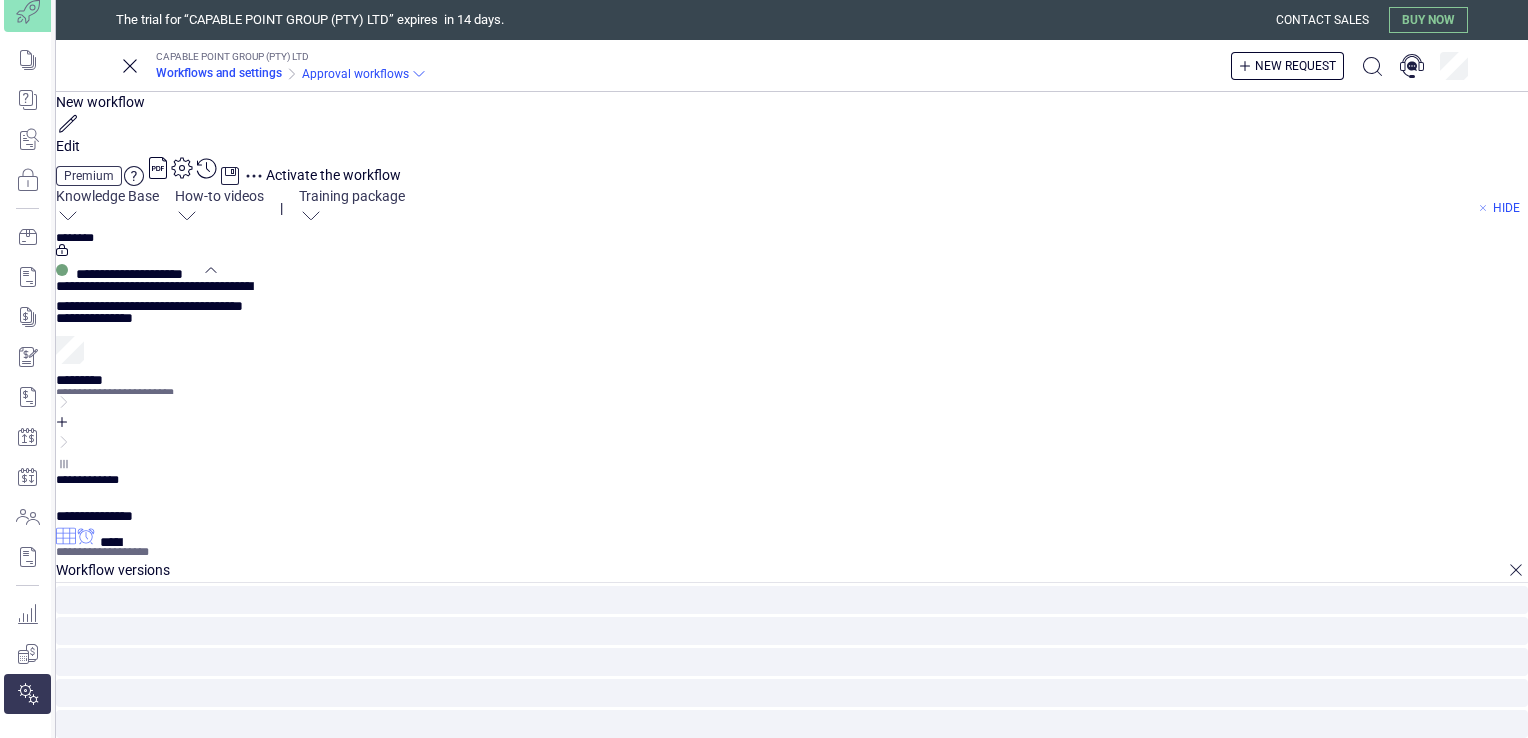 click on "Workflows and settings" at bounding box center [219, 73] 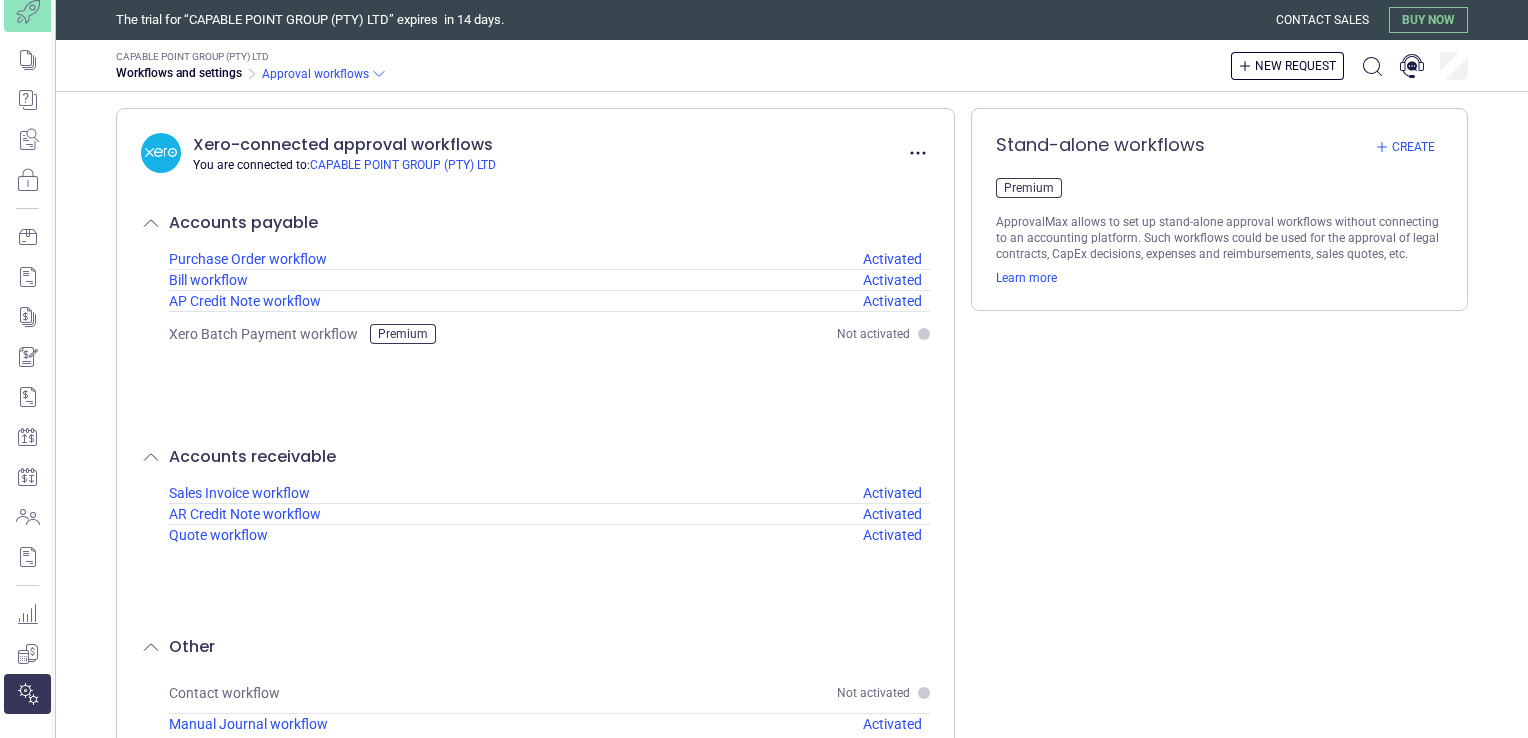 click on "Premium" at bounding box center [1029, 188] 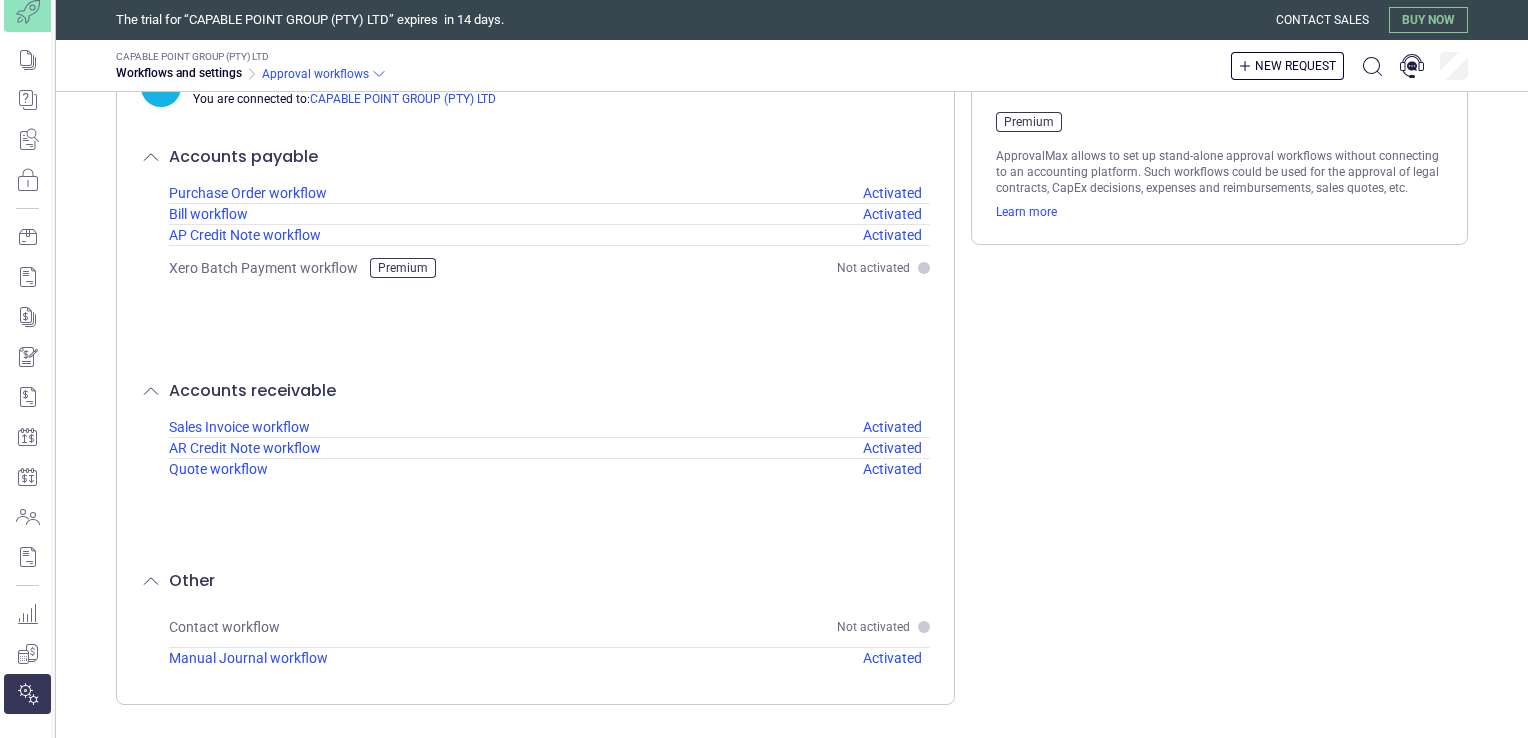 scroll, scrollTop: 67, scrollLeft: 0, axis: vertical 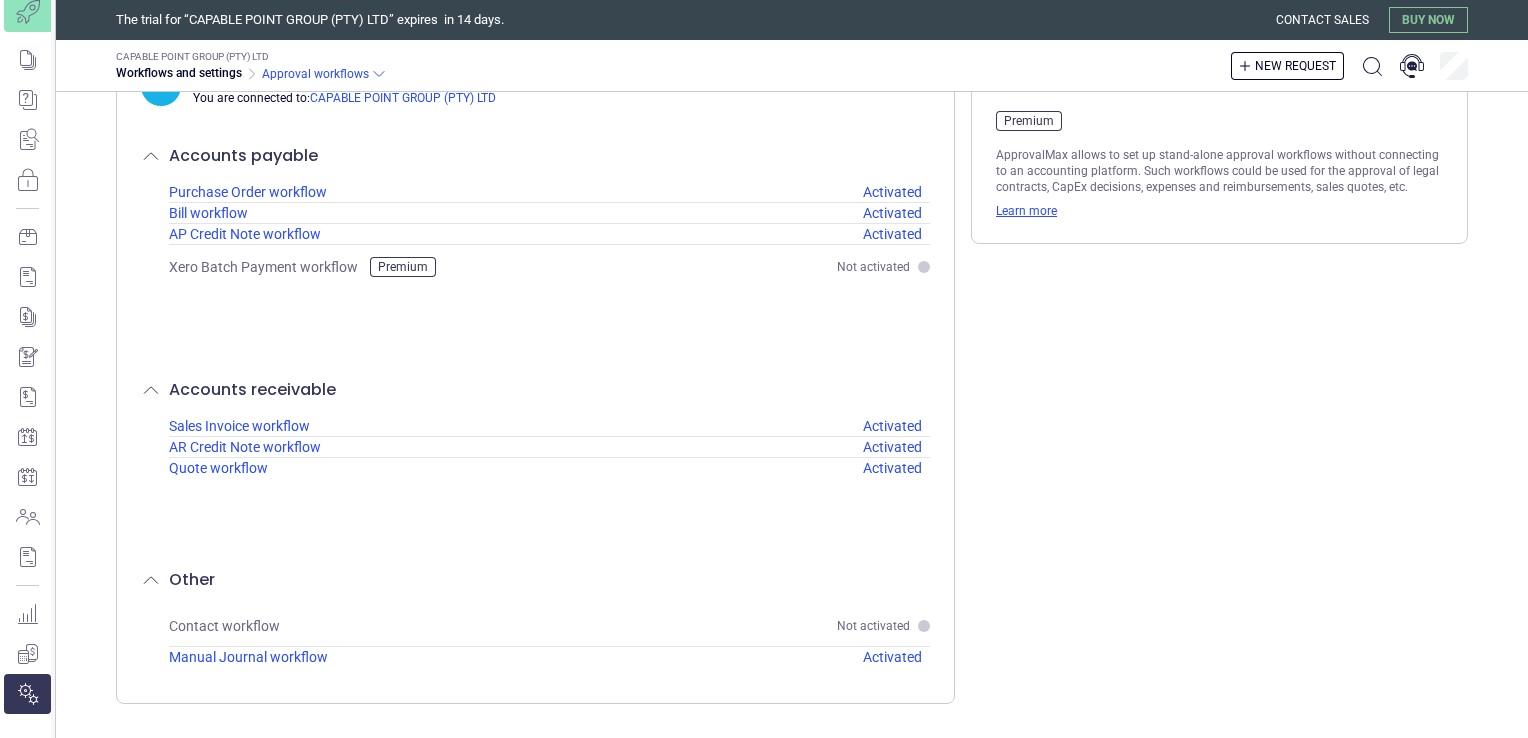 click on "Learn more" at bounding box center (1026, 211) 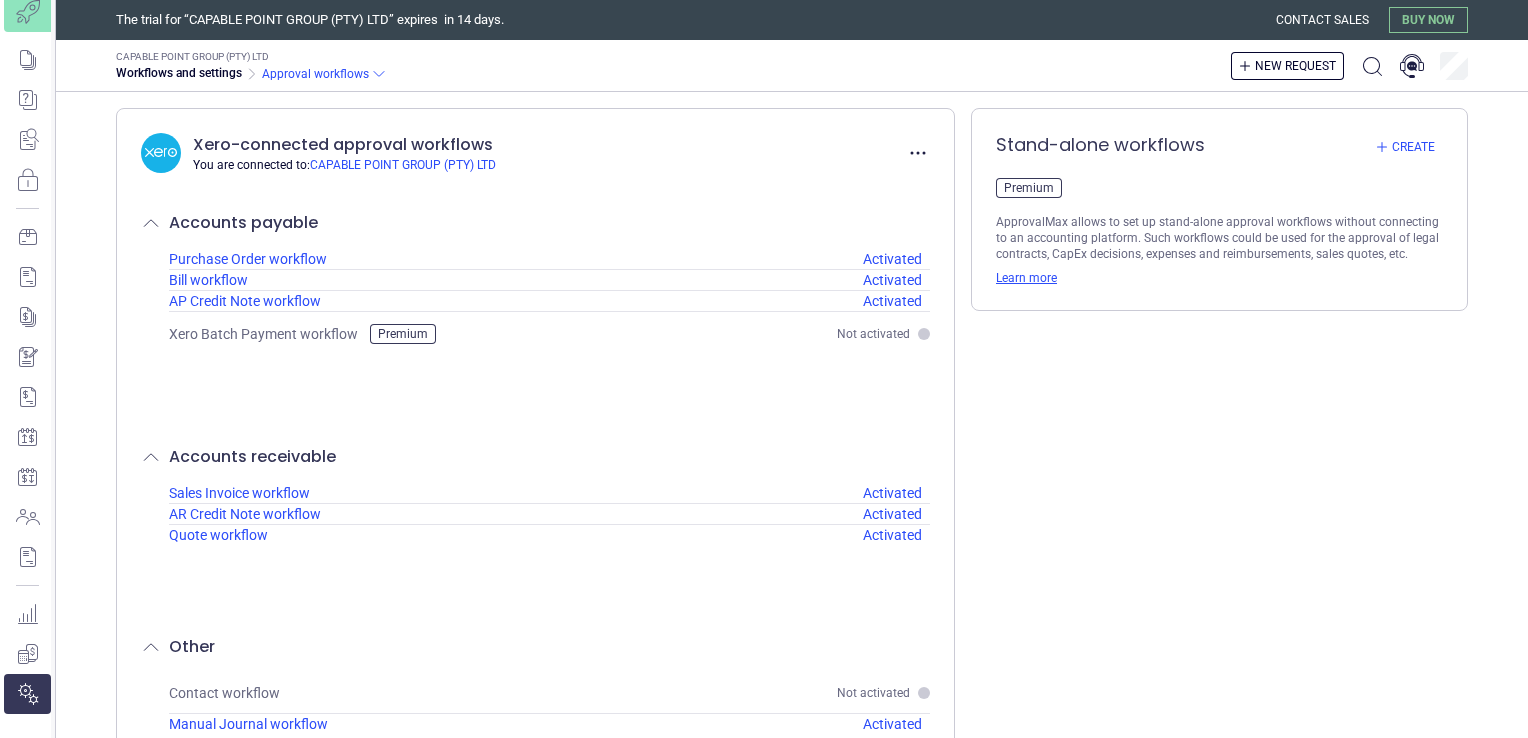 scroll, scrollTop: 72, scrollLeft: 0, axis: vertical 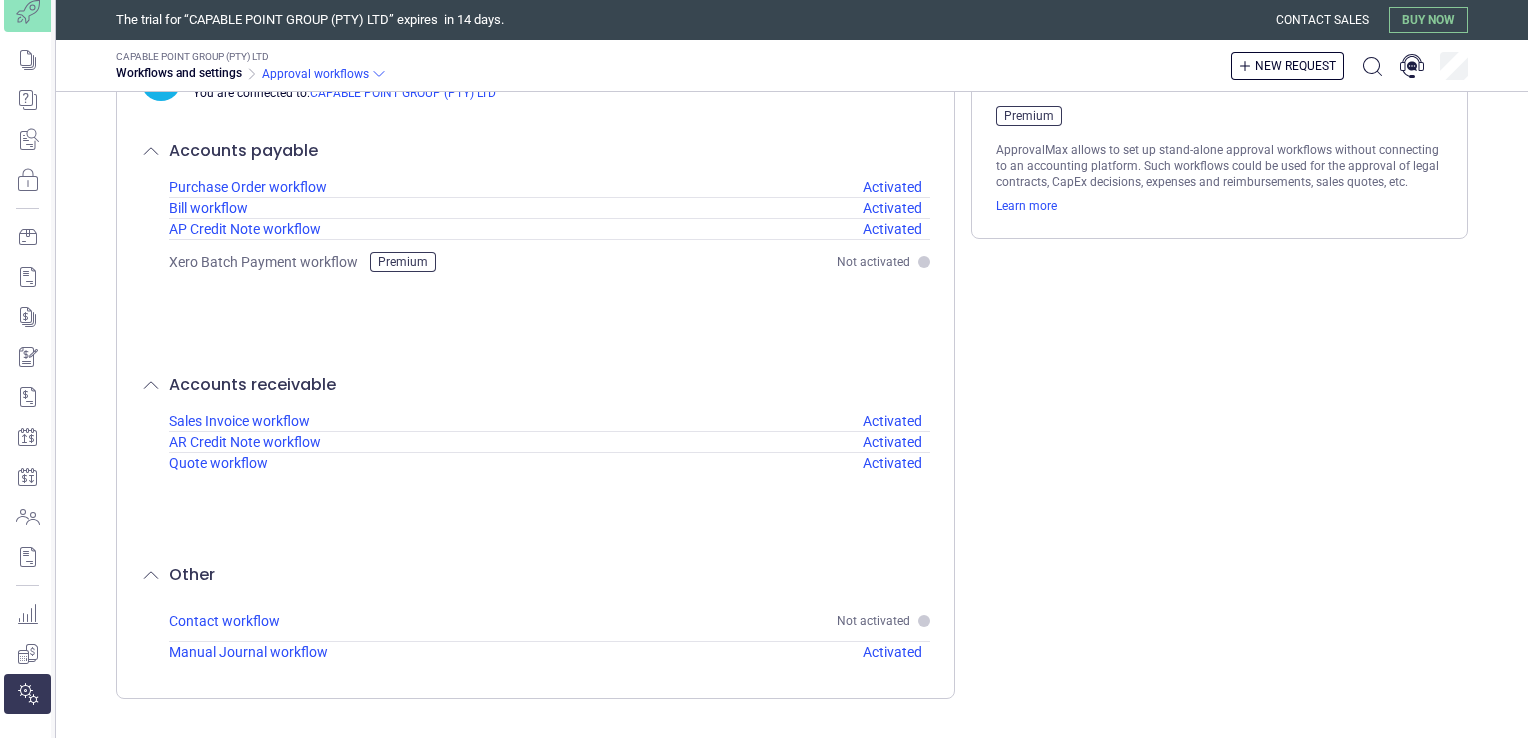 click on "Contact workflow" at bounding box center [224, 621] 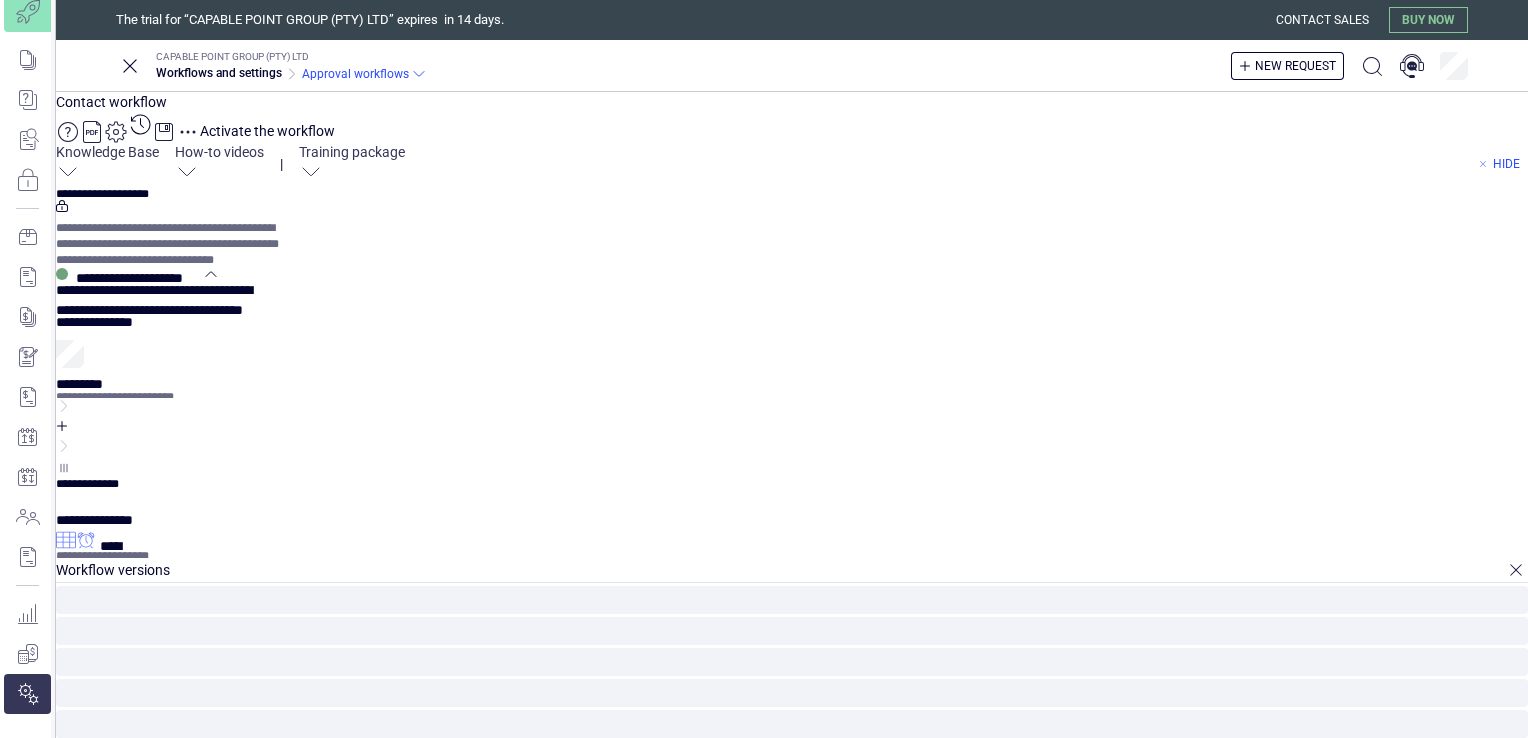 click on "**********" at bounding box center [99, 318] 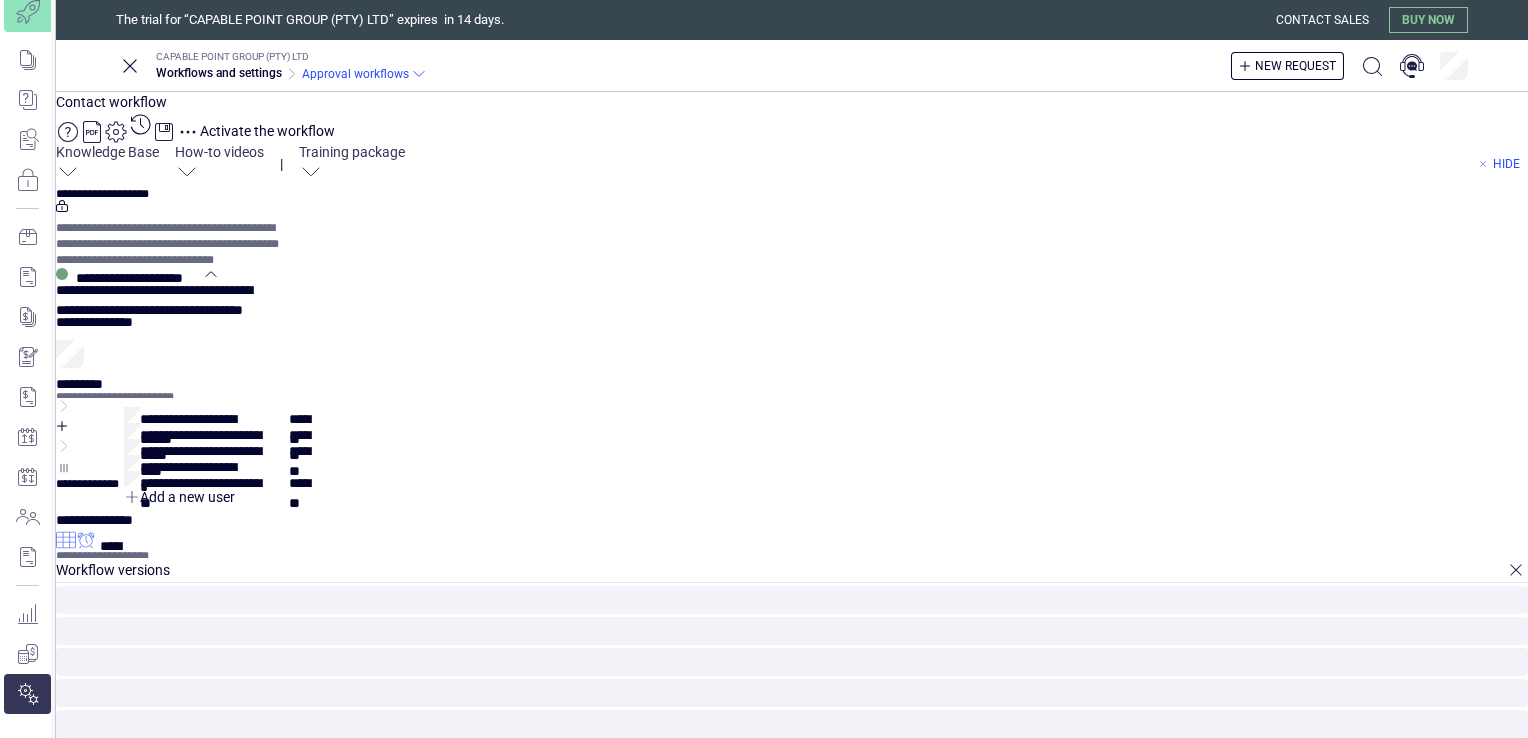 click at bounding box center [225, 463] 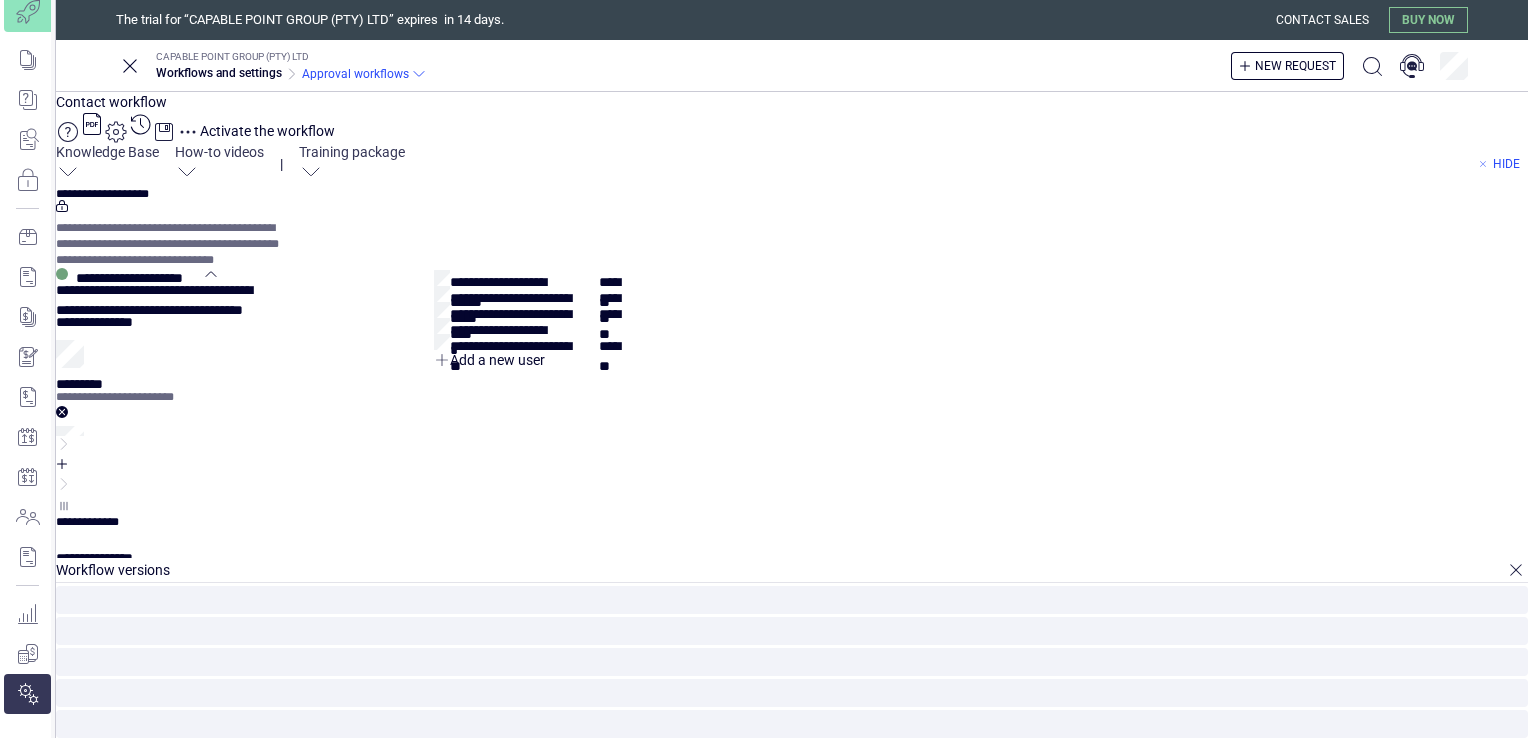 click on "**********" at bounding box center [100, 554] 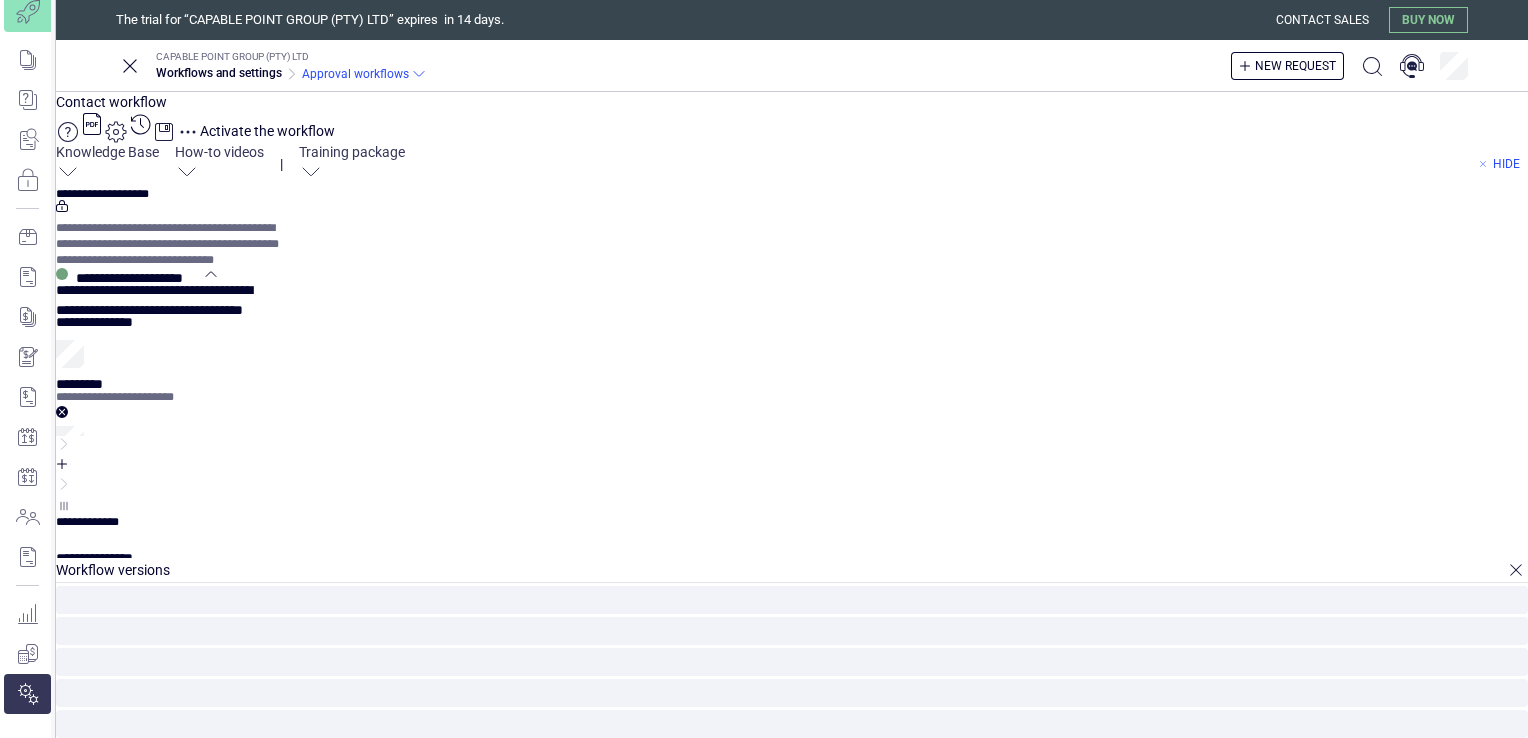 click on "**********" at bounding box center [792, 572] 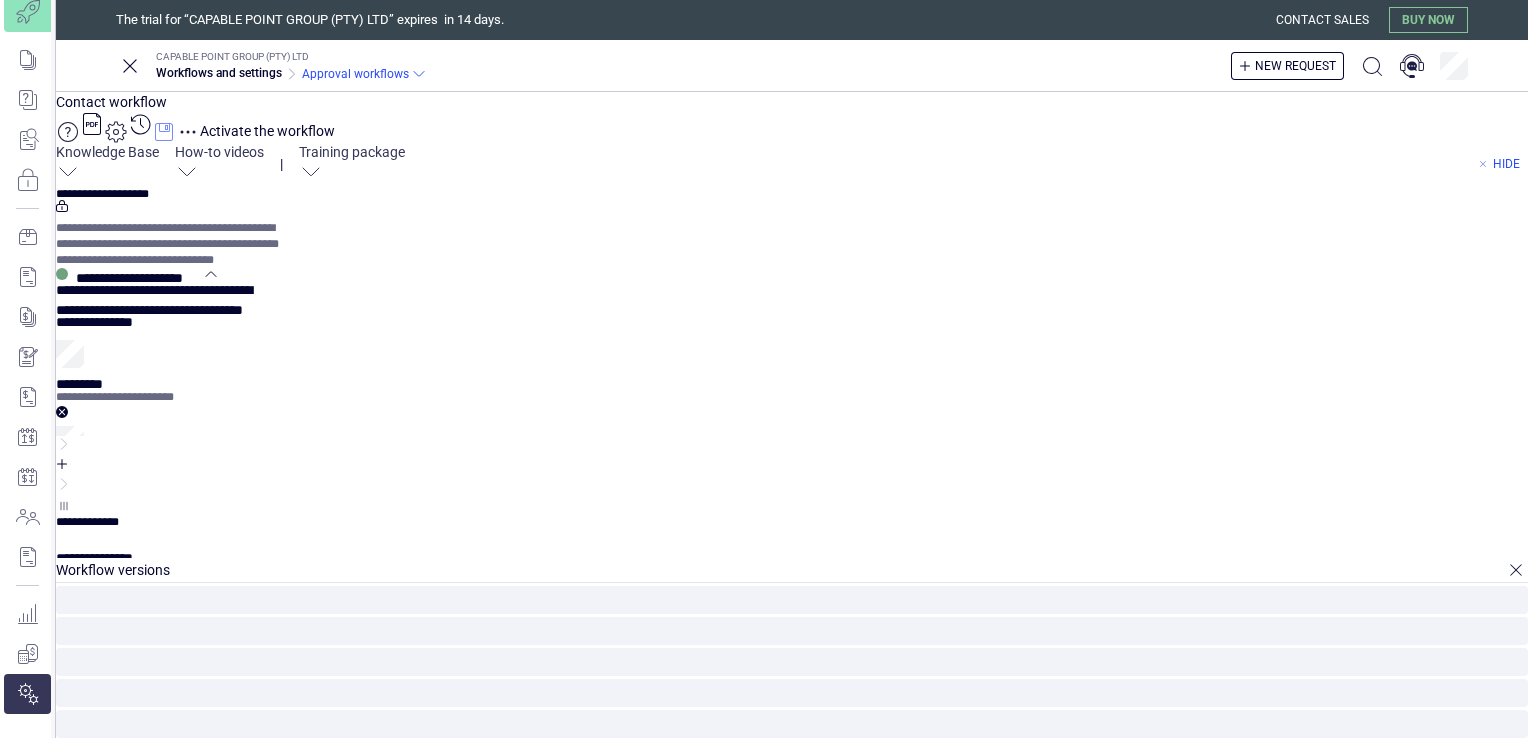 click 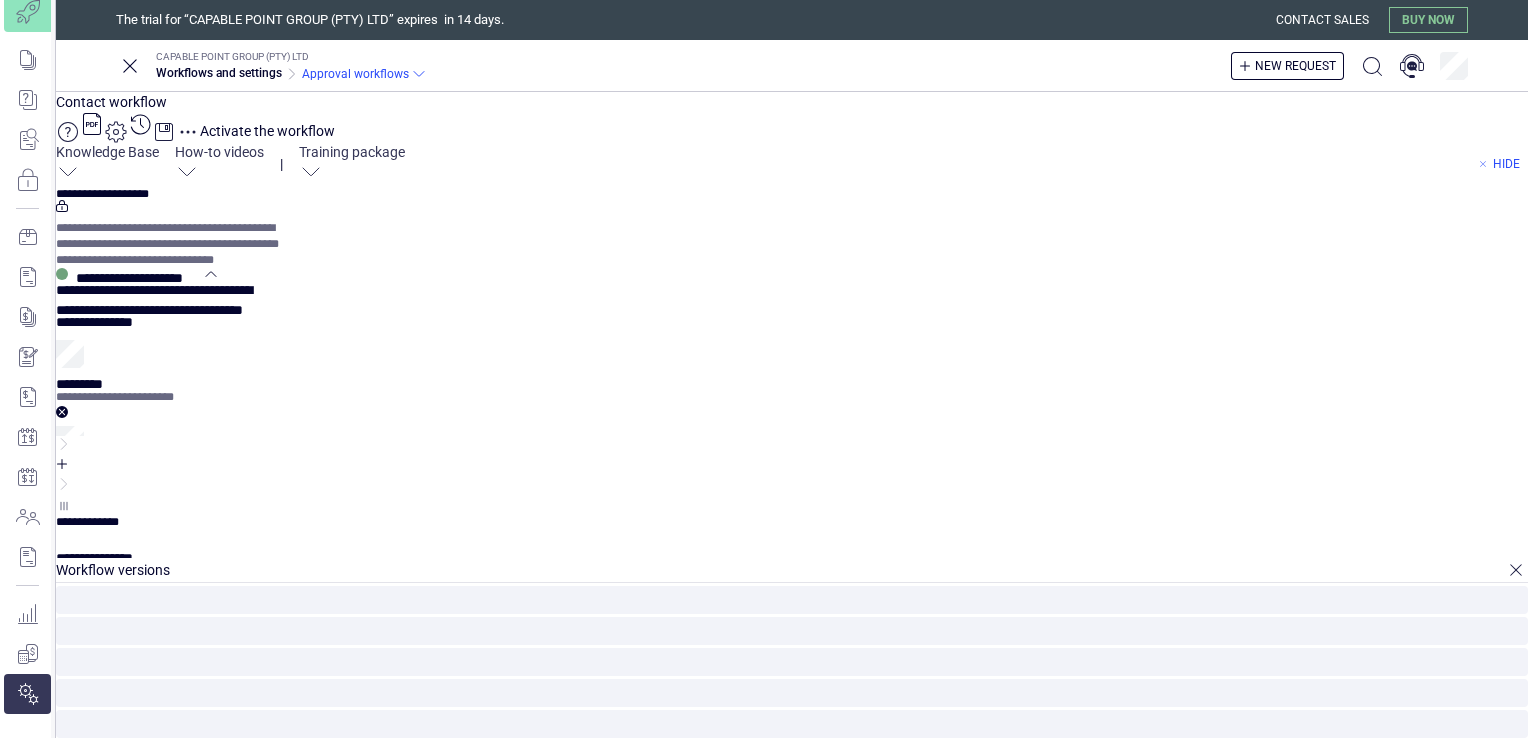 click on "Confirm" at bounding box center (0, 0) 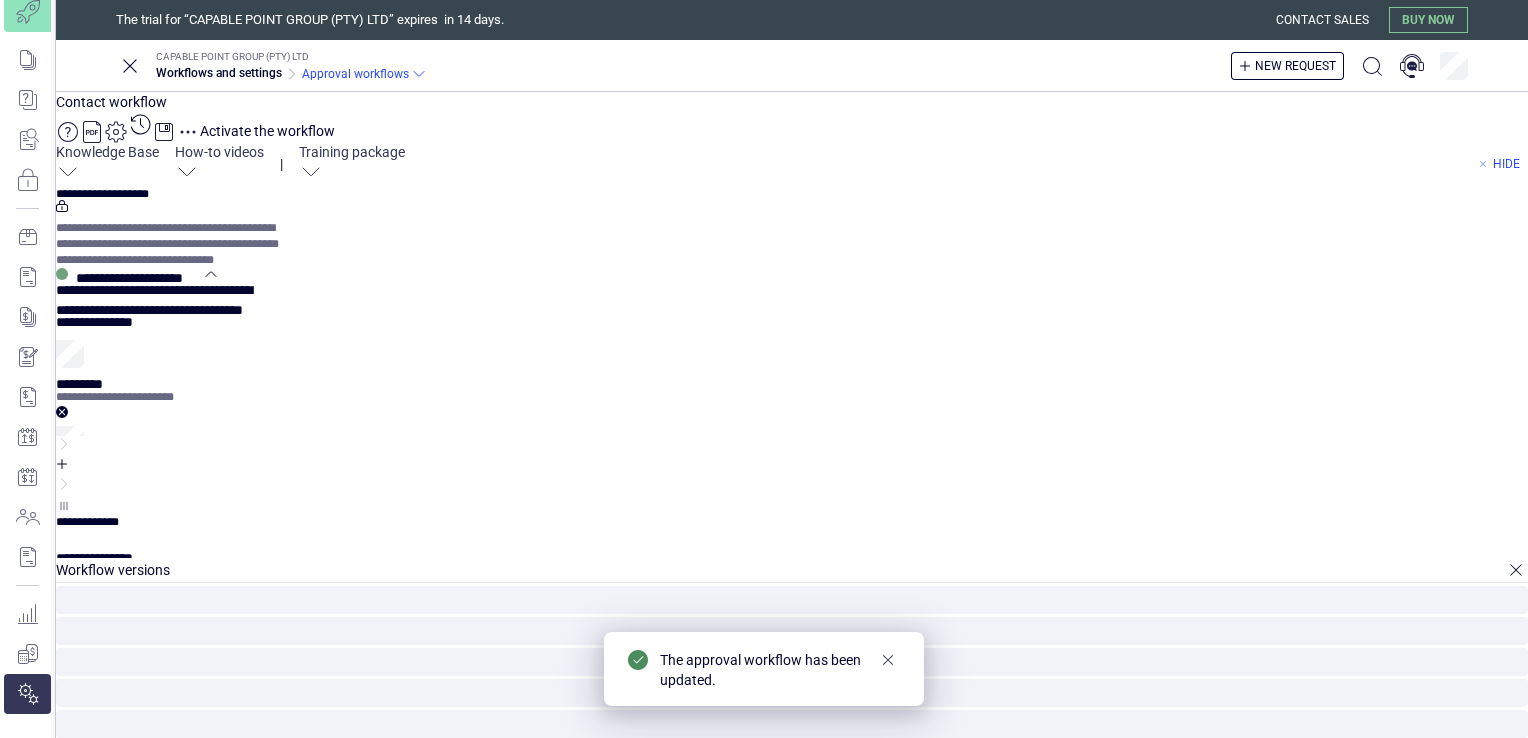 click on "Activate the workflow" at bounding box center [267, 131] 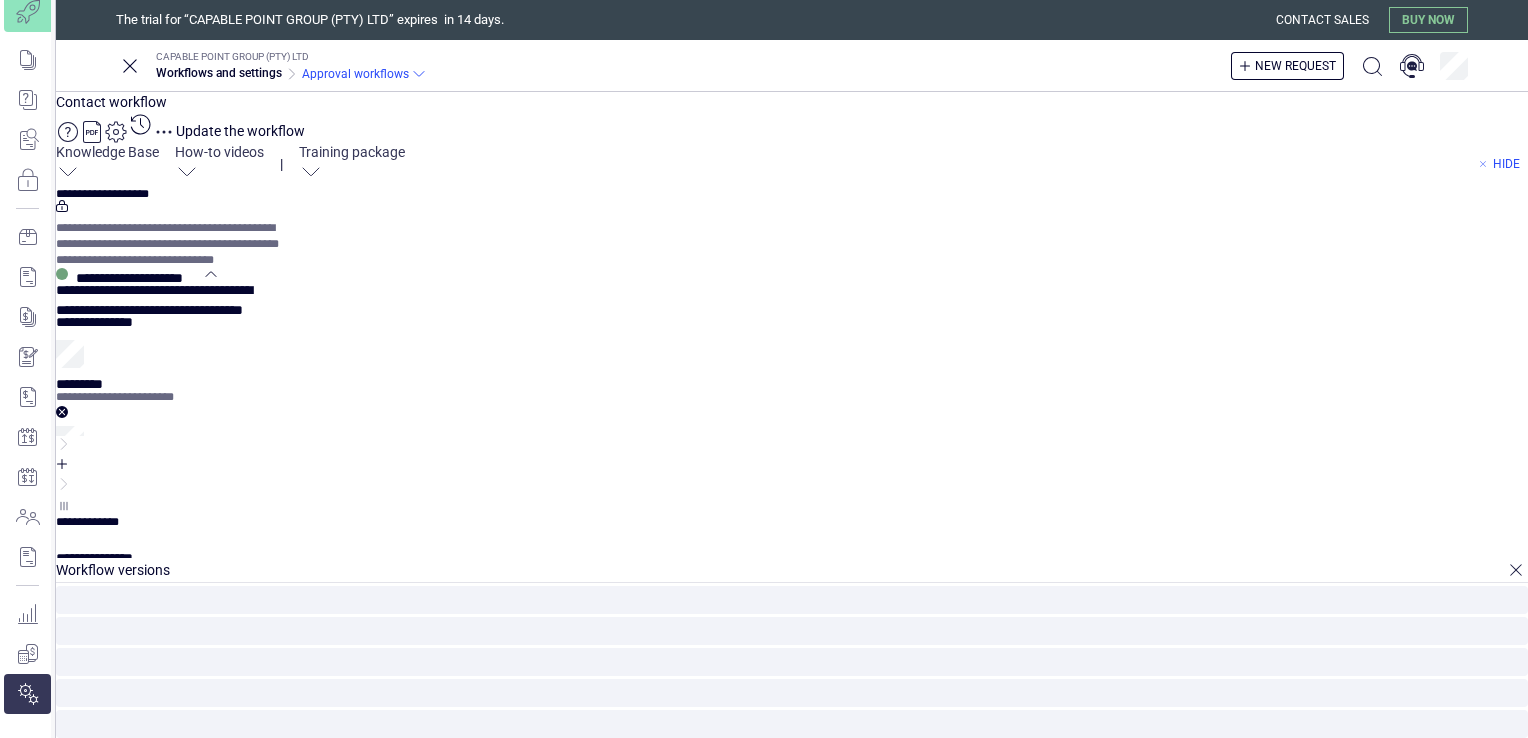 click 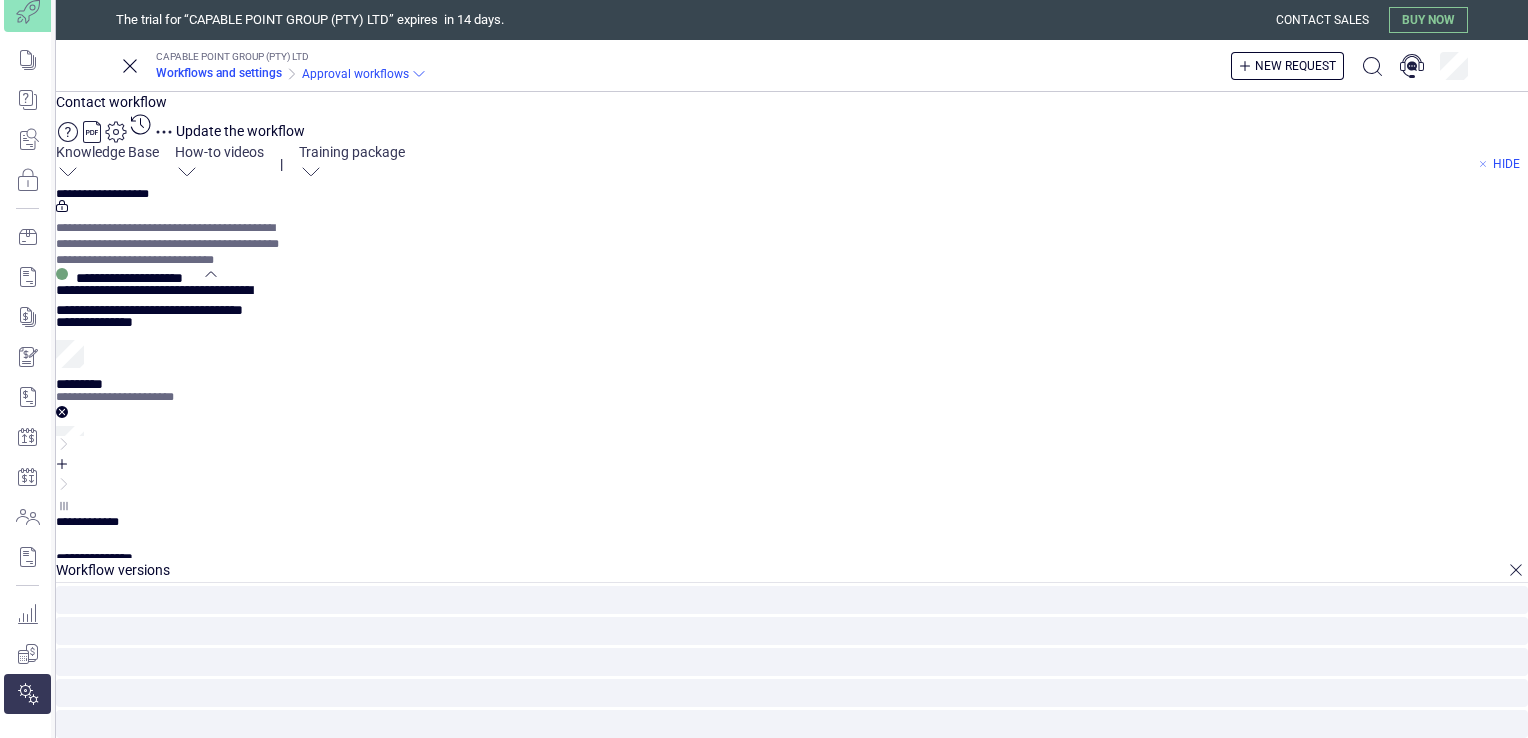 click on "Workflows and settings" at bounding box center [219, 73] 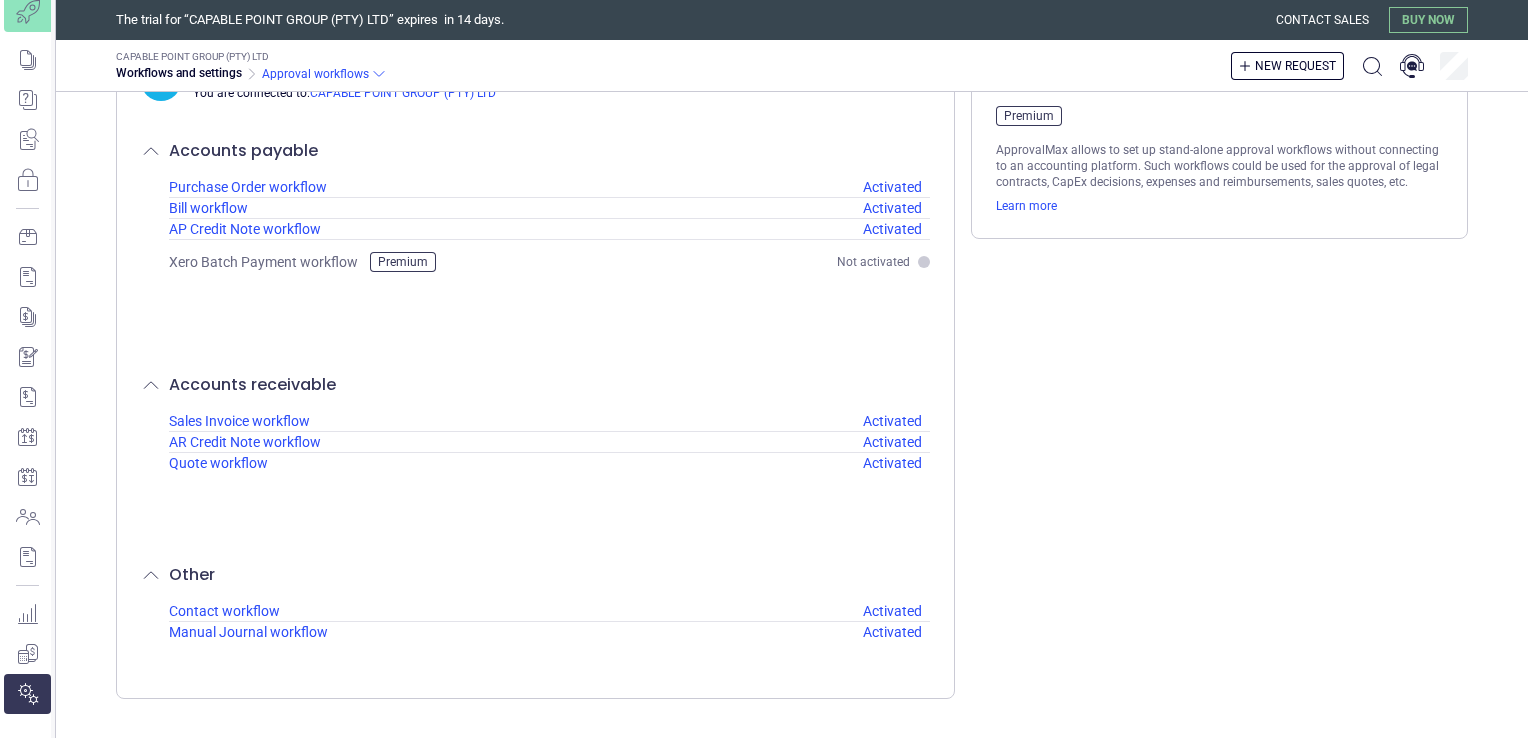 scroll, scrollTop: 0, scrollLeft: 0, axis: both 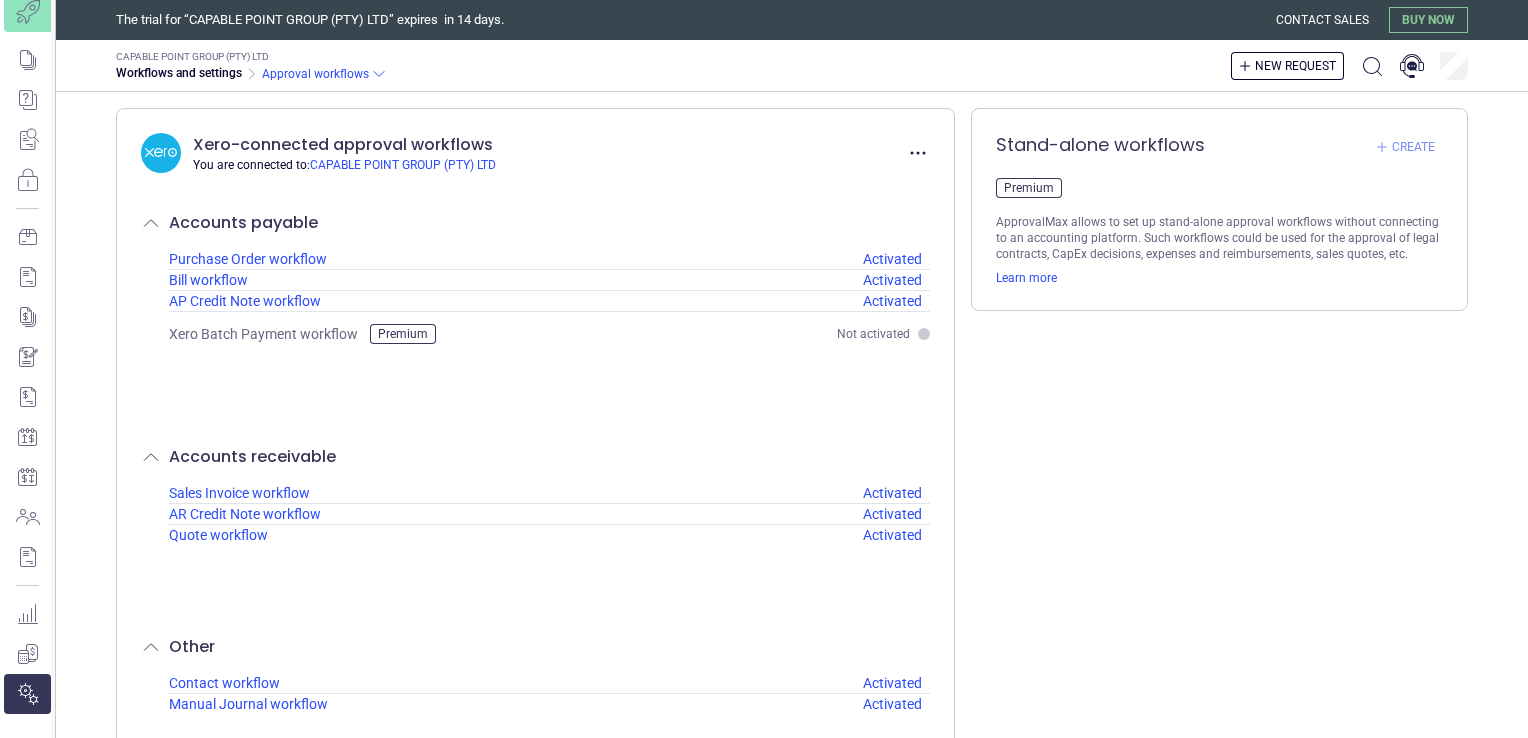 click on "Create" at bounding box center [1405, 147] 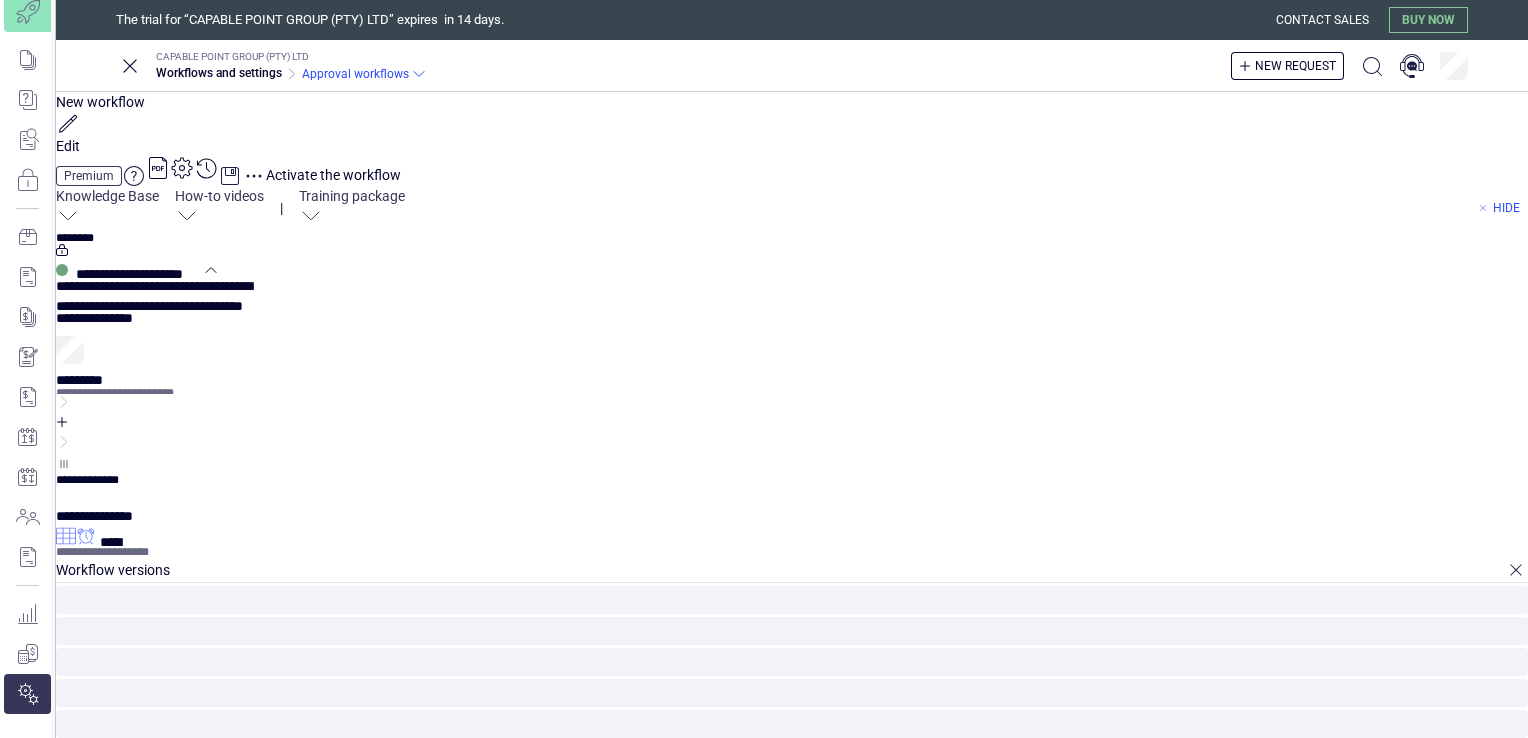 click 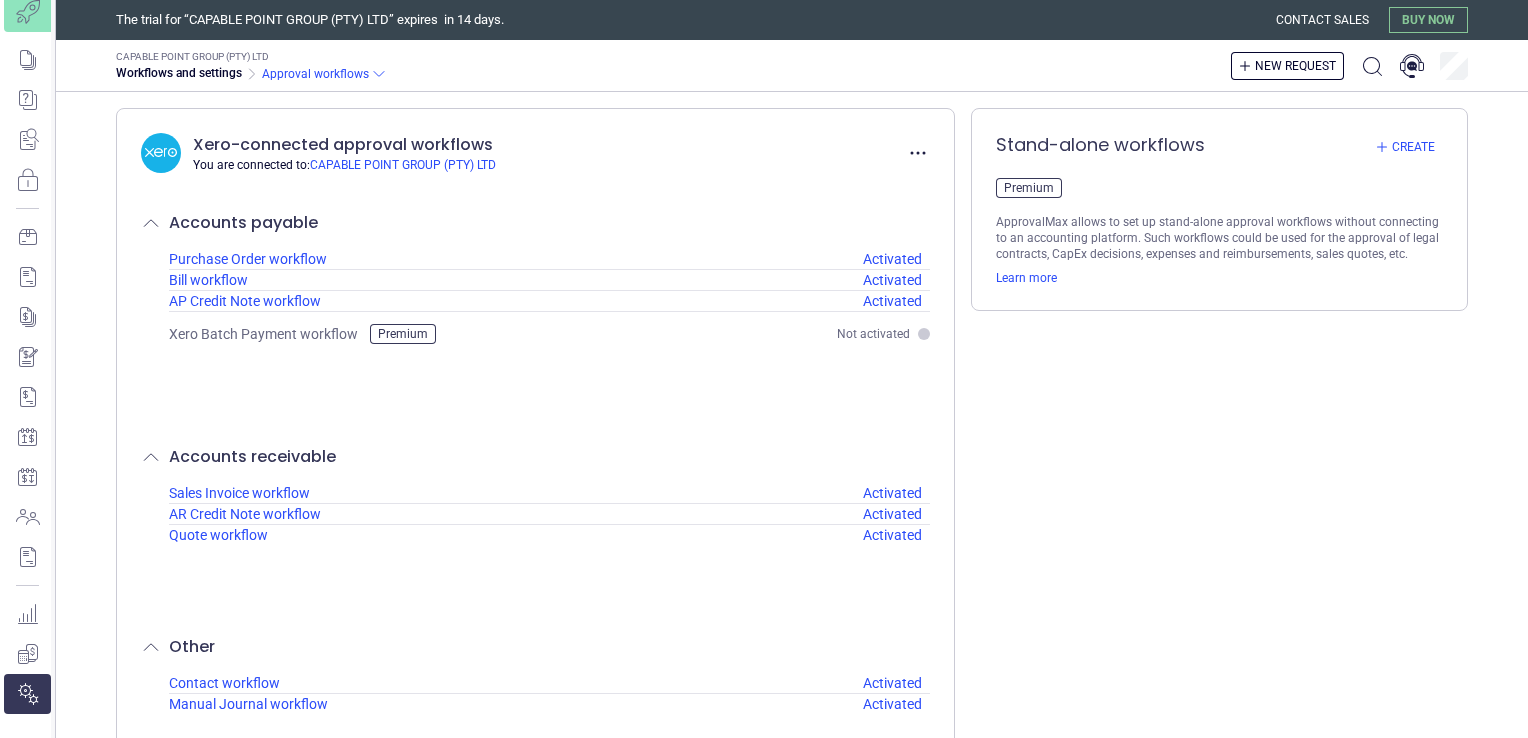 scroll, scrollTop: 72, scrollLeft: 0, axis: vertical 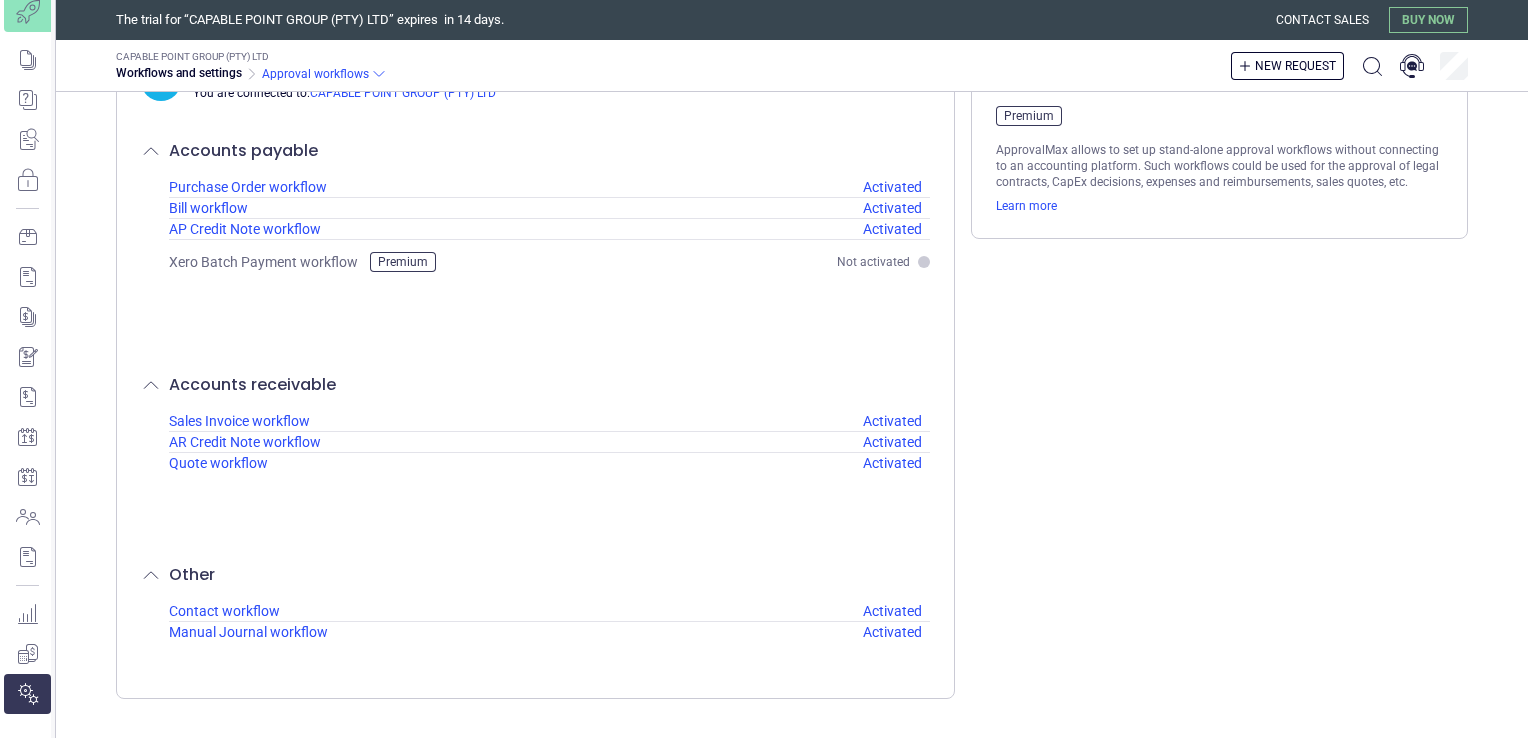 click at bounding box center (27, -247) 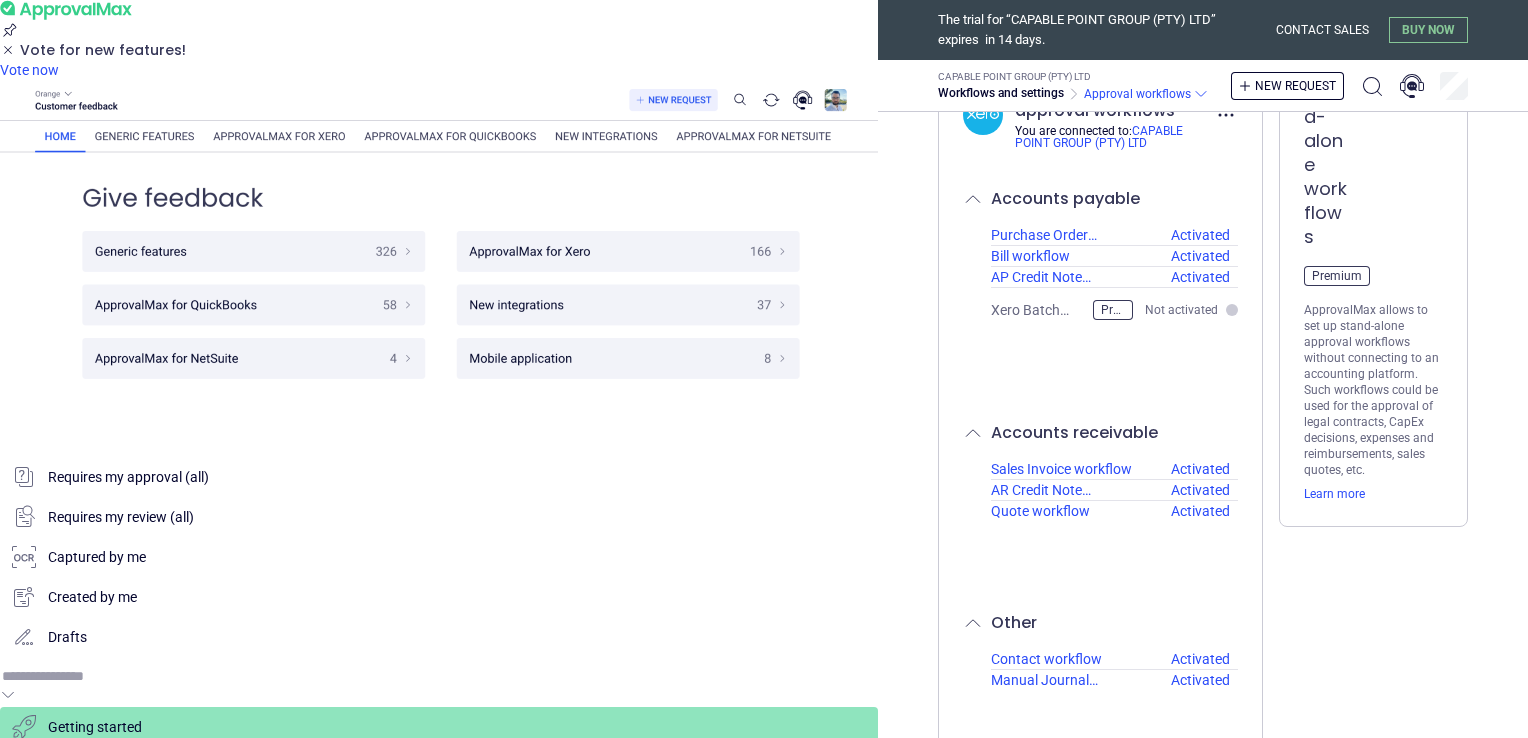 type on "**********" 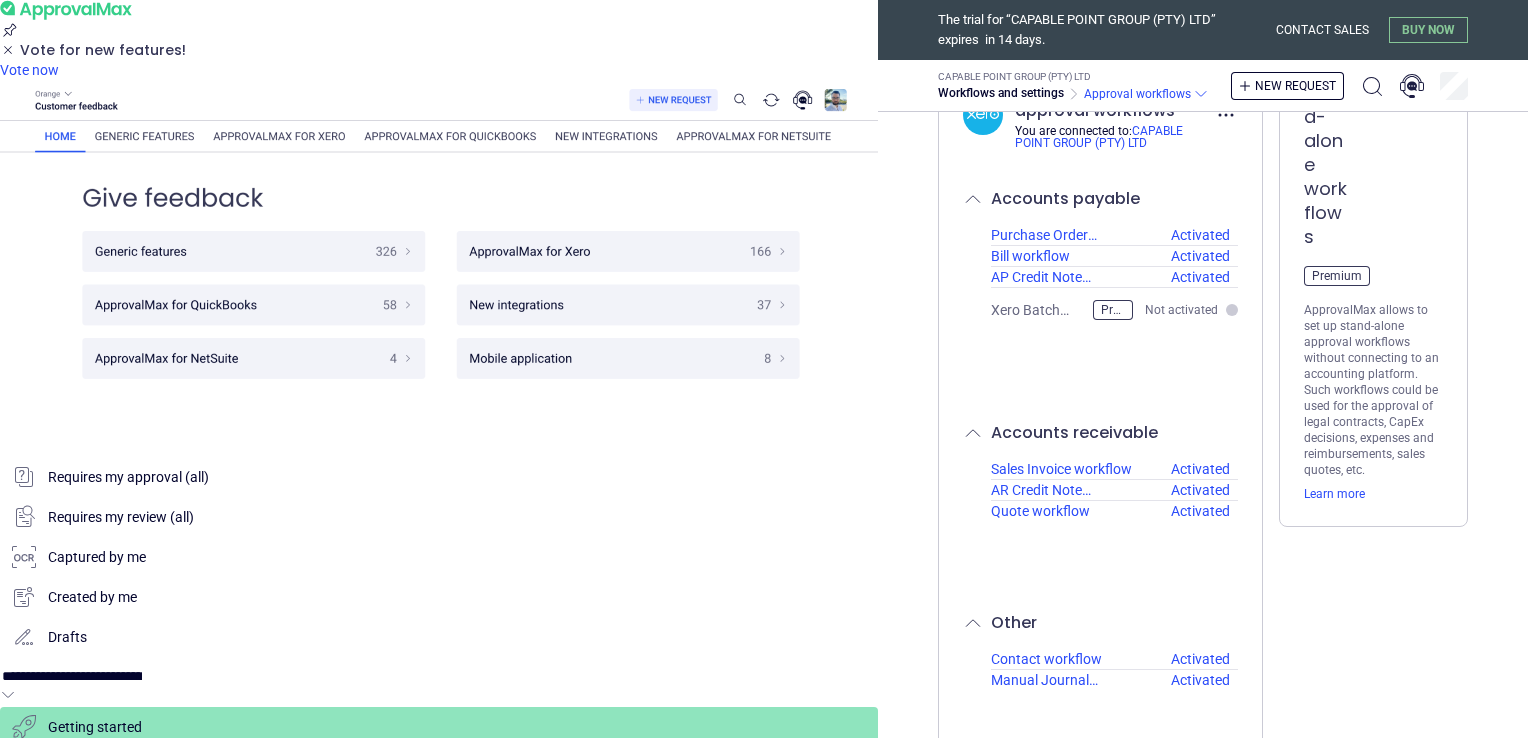 scroll, scrollTop: 395, scrollLeft: 0, axis: vertical 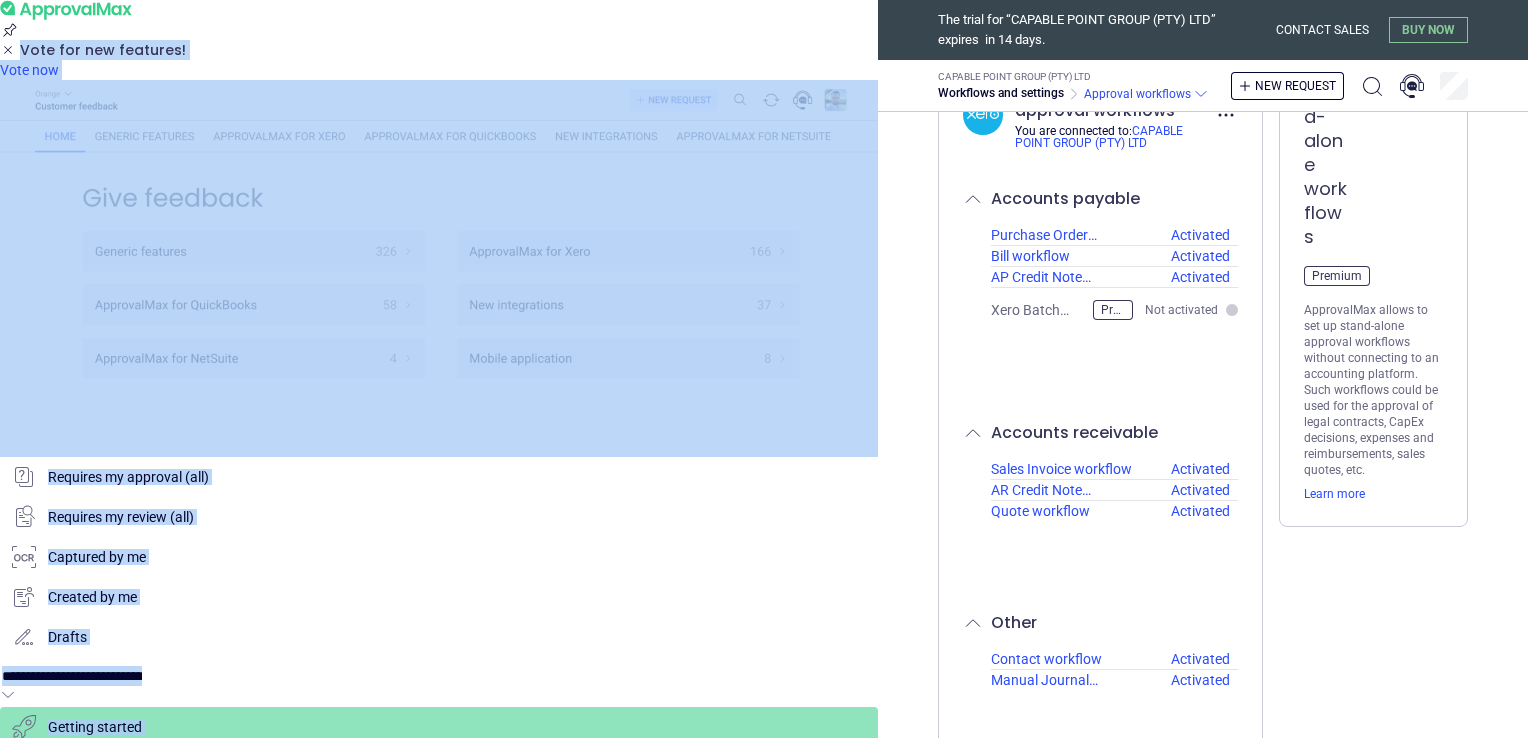 drag, startPoint x: 313, startPoint y: 220, endPoint x: 300, endPoint y: 294, distance: 75.13322 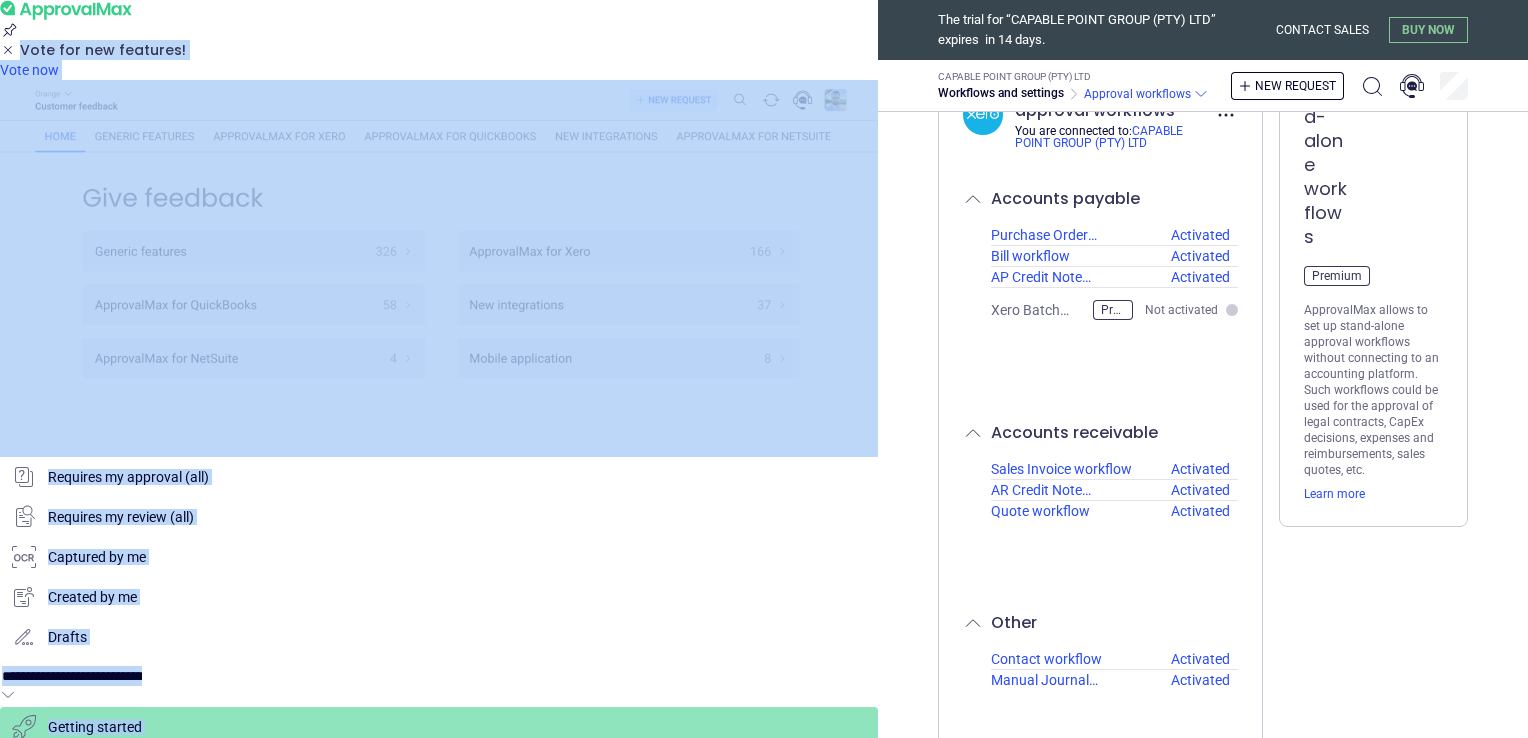 click 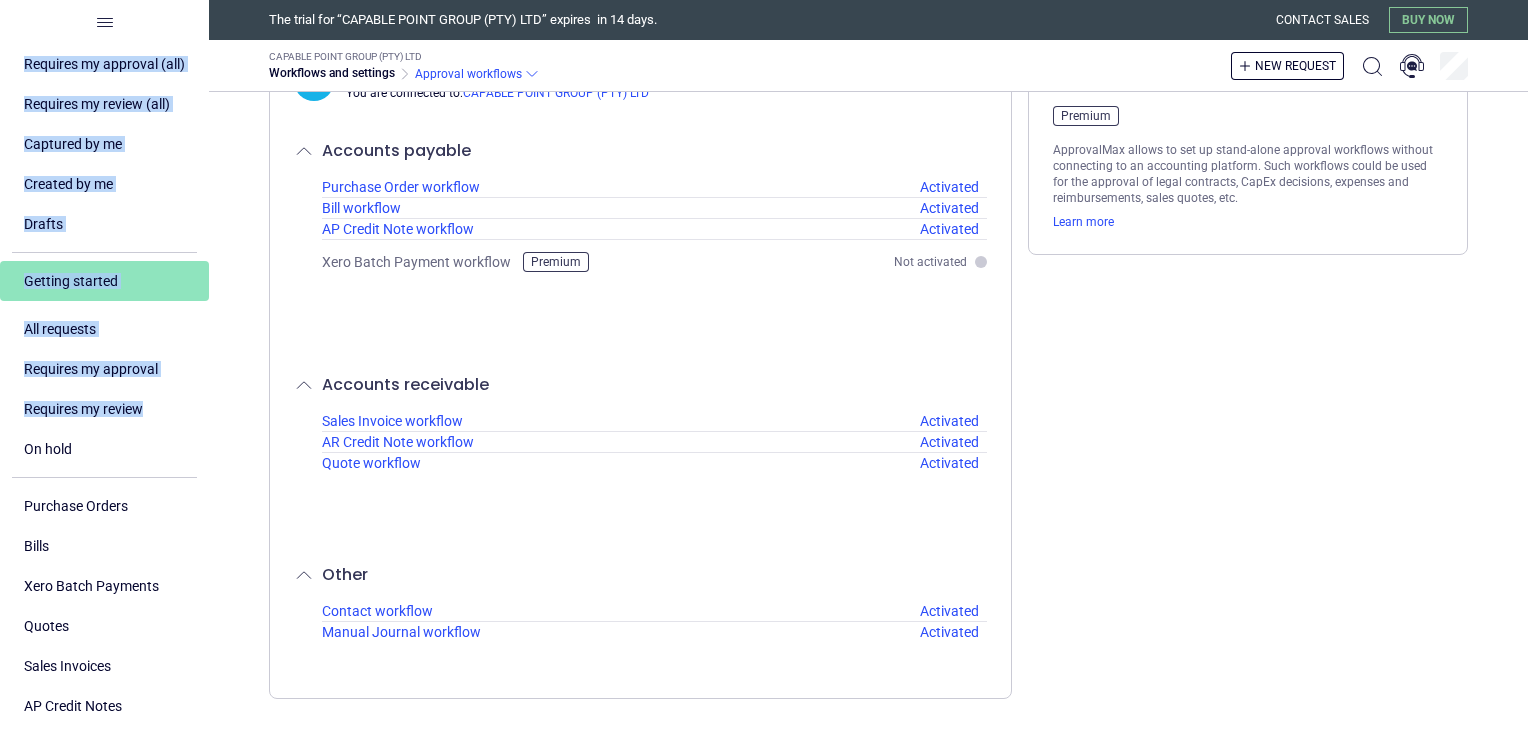 scroll, scrollTop: 276, scrollLeft: 0, axis: vertical 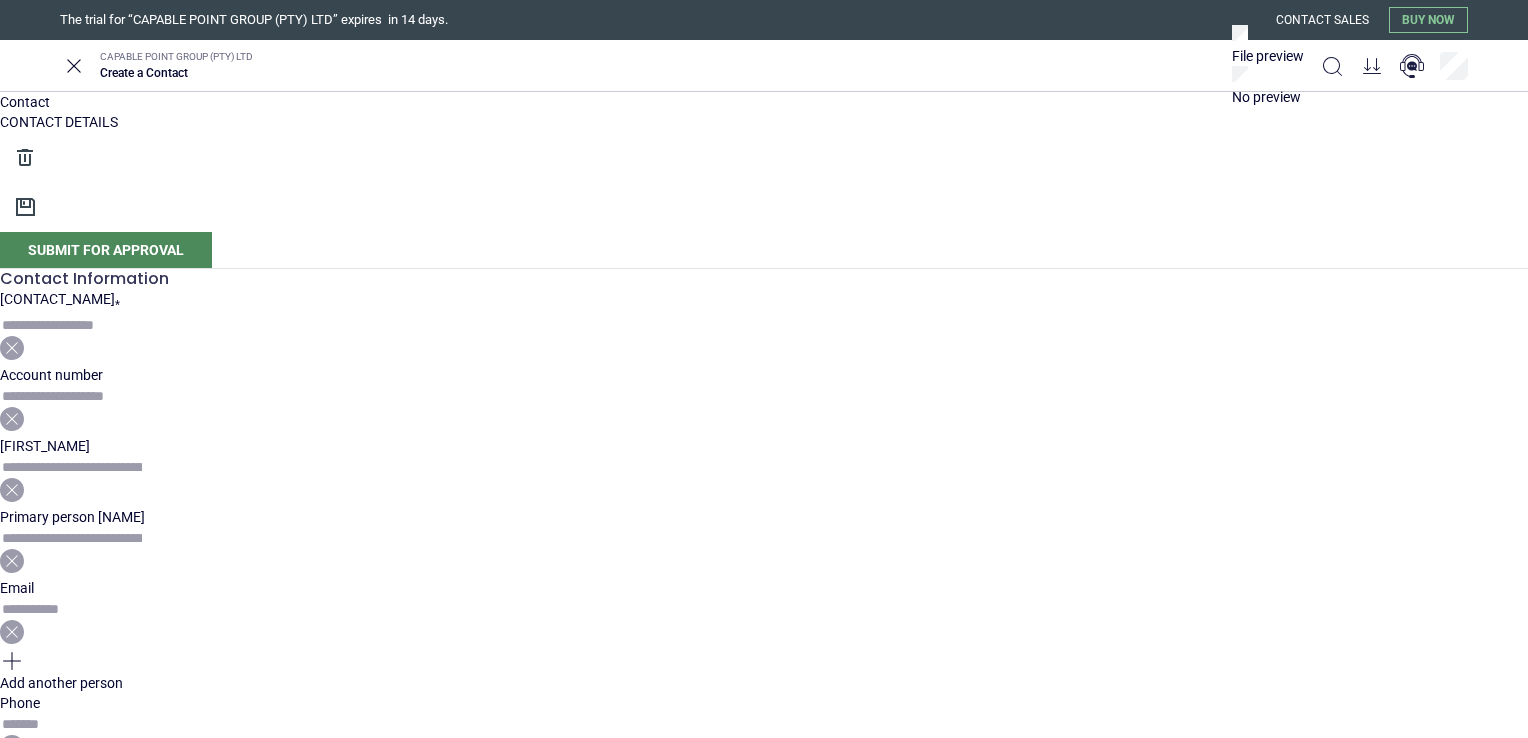 click 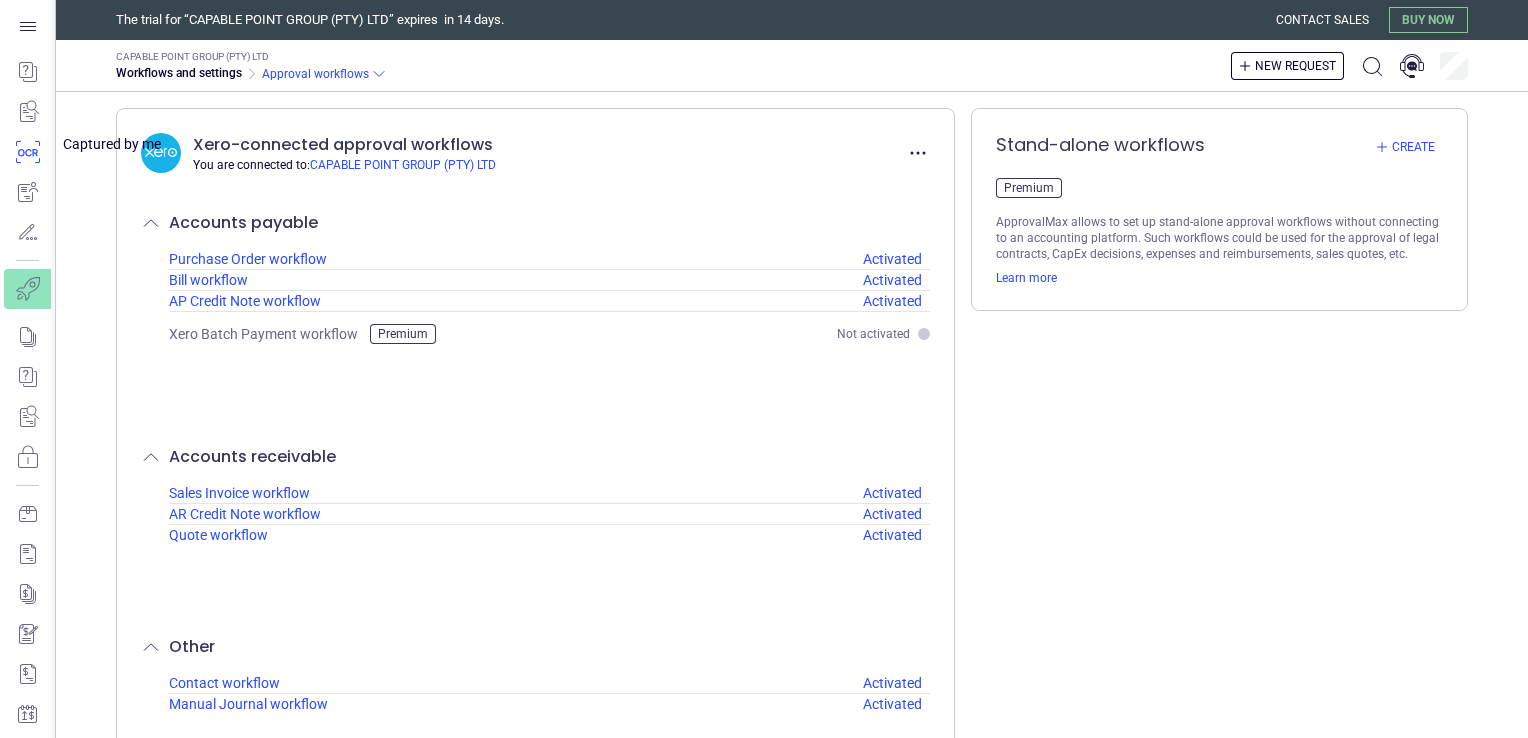 click at bounding box center [27, 152] 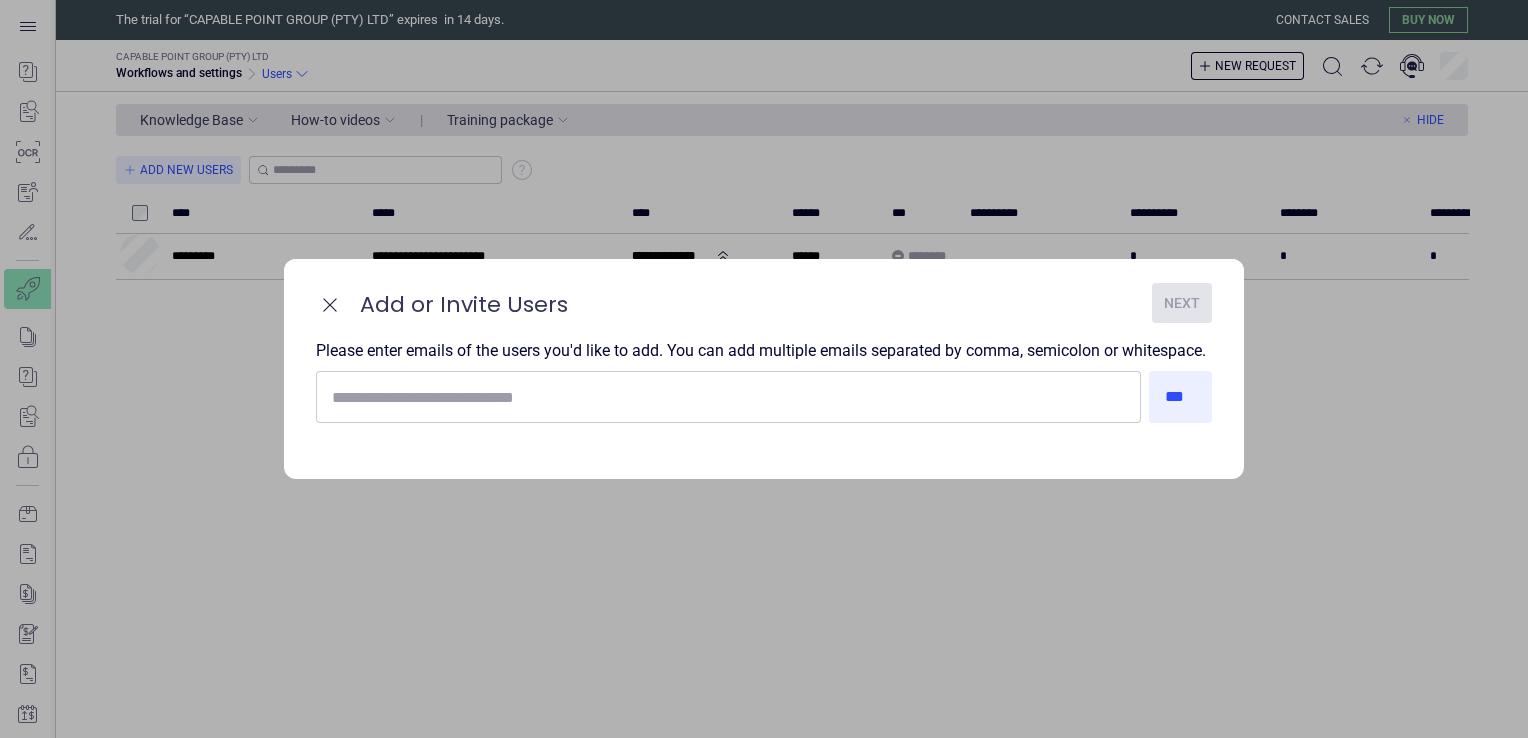 scroll, scrollTop: 0, scrollLeft: 0, axis: both 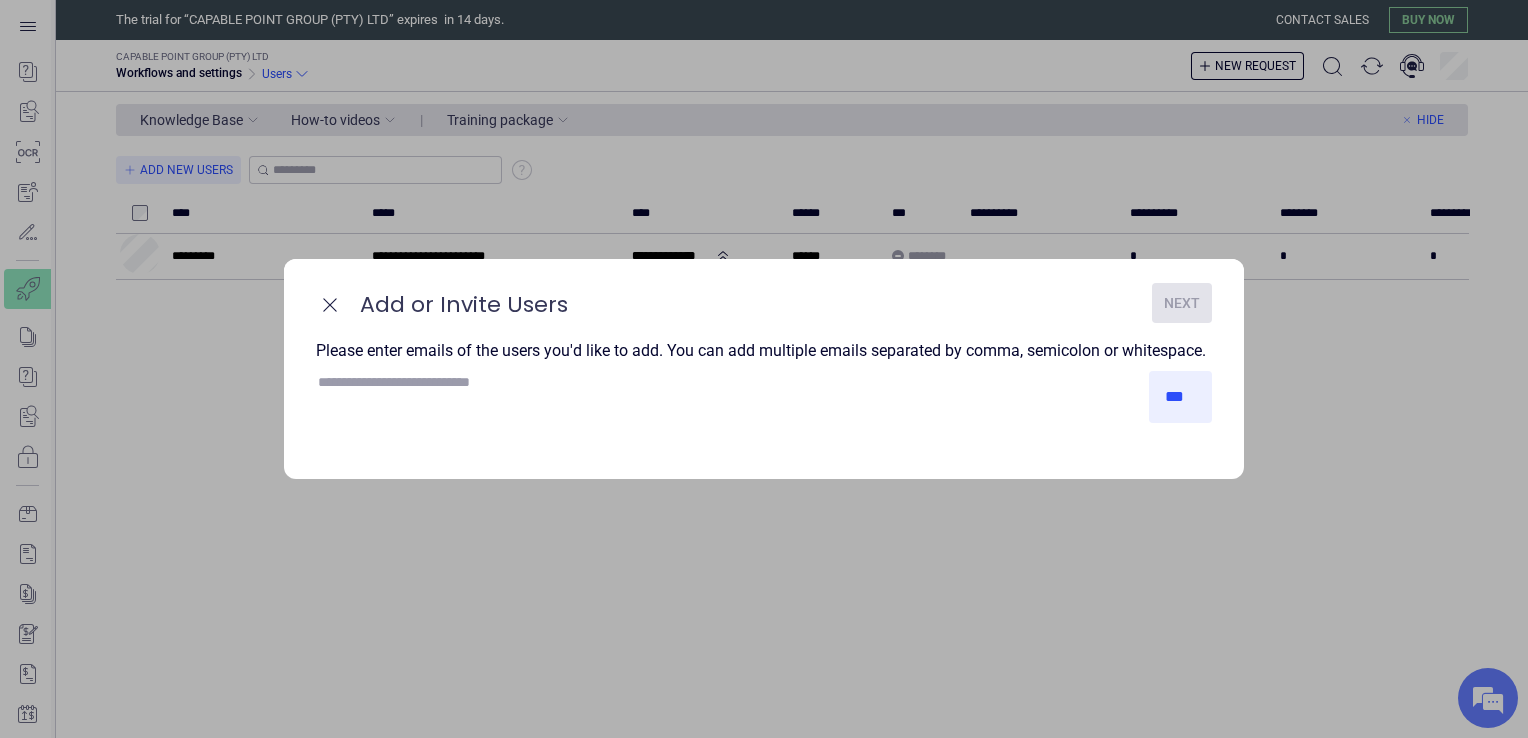 click at bounding box center [728, 382] 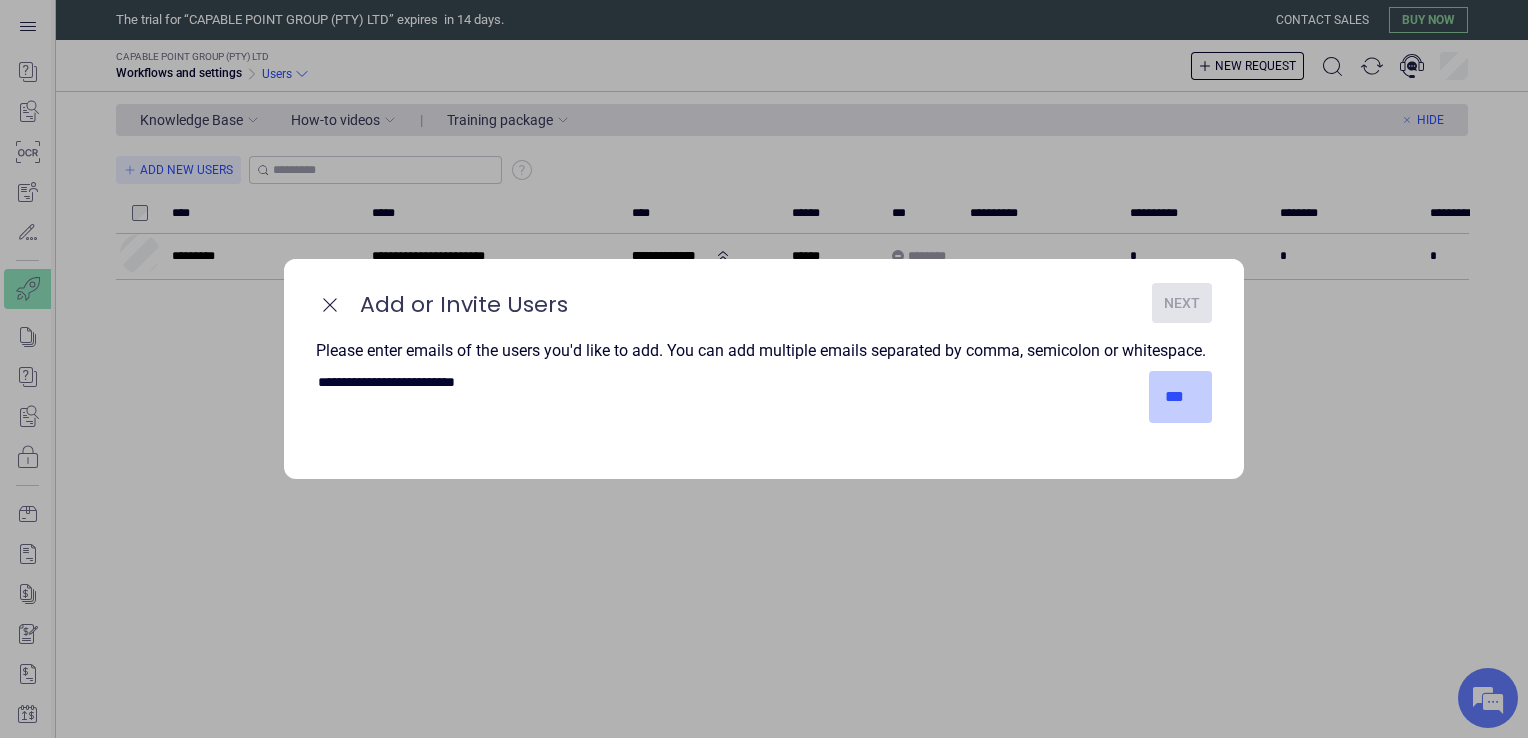 type on "**********" 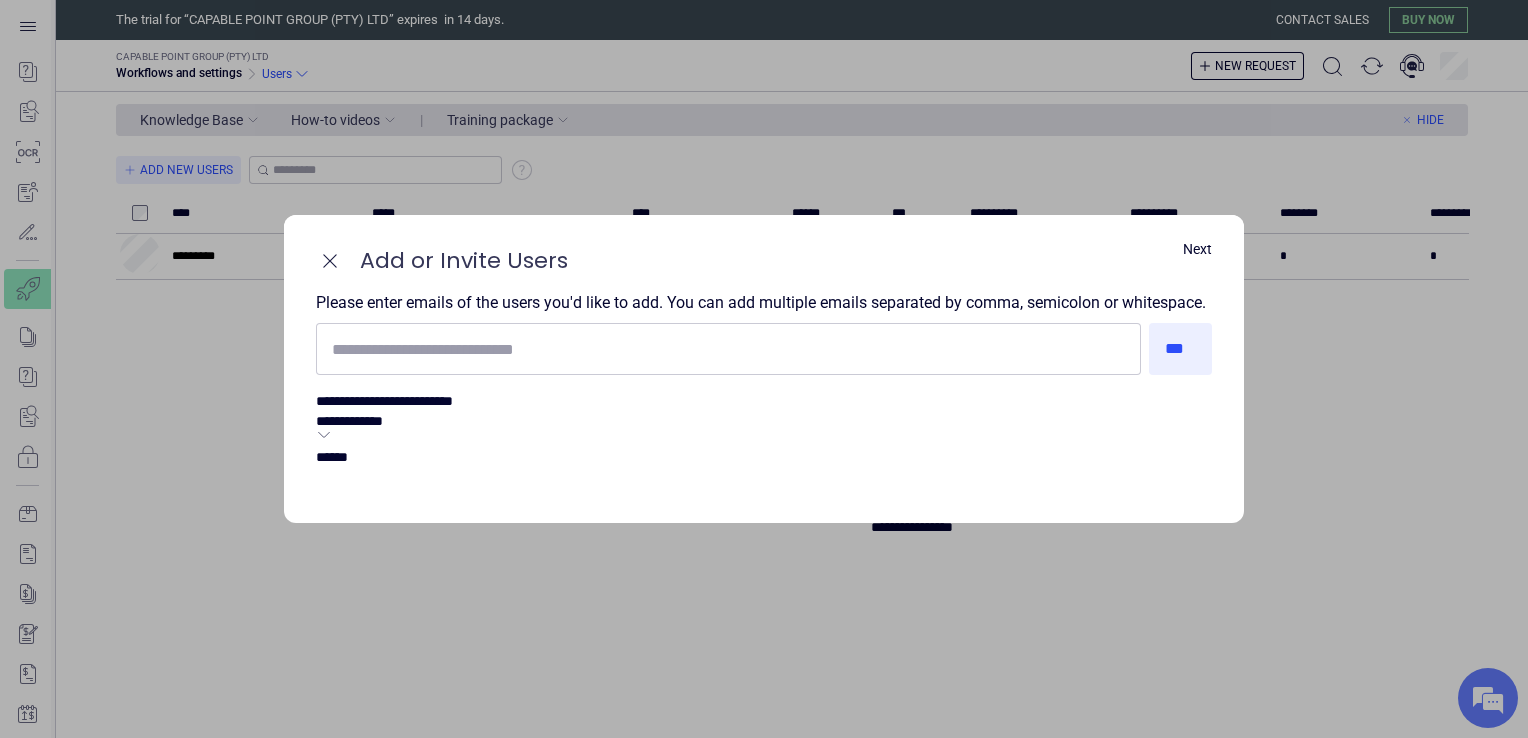 click 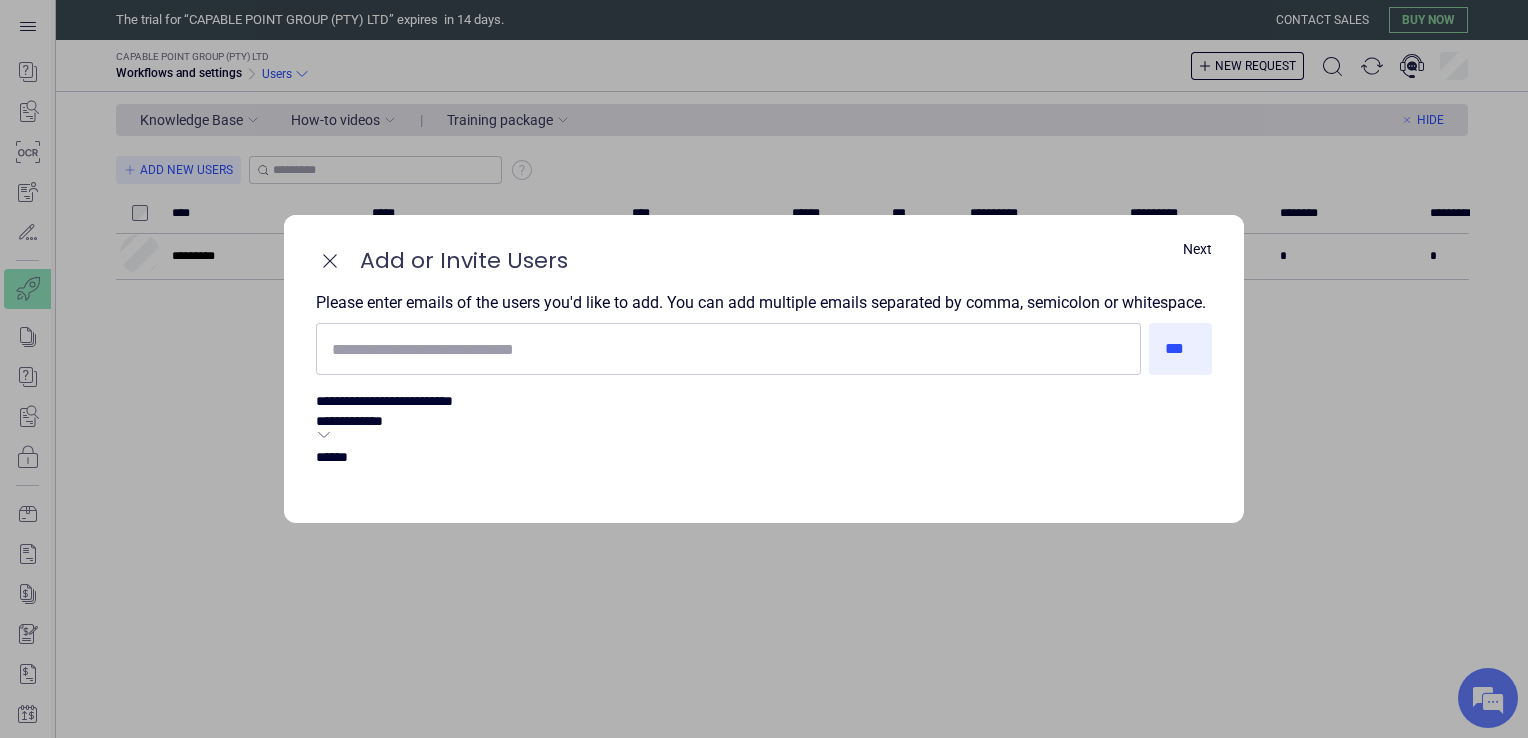 click at bounding box center (929, 465) 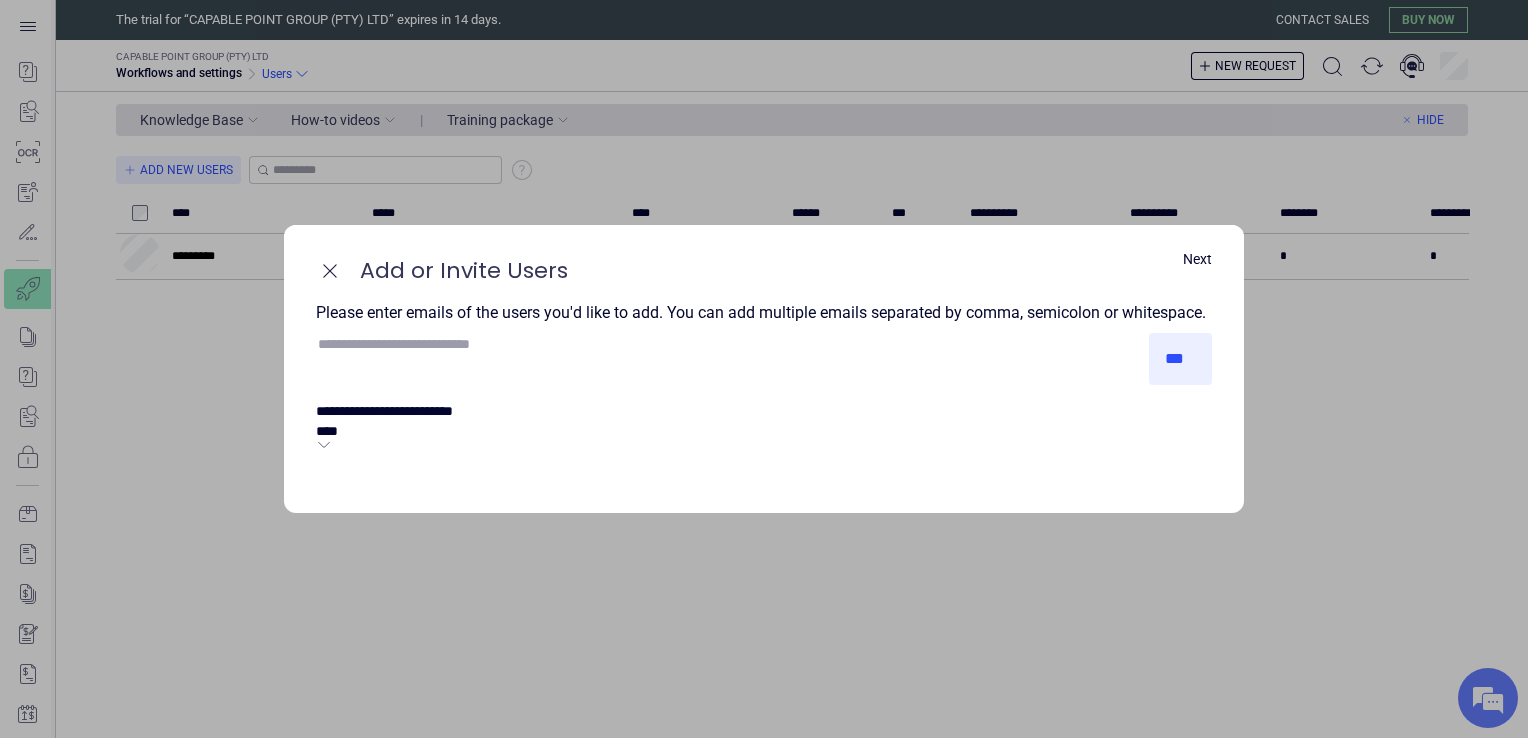 click at bounding box center [728, 344] 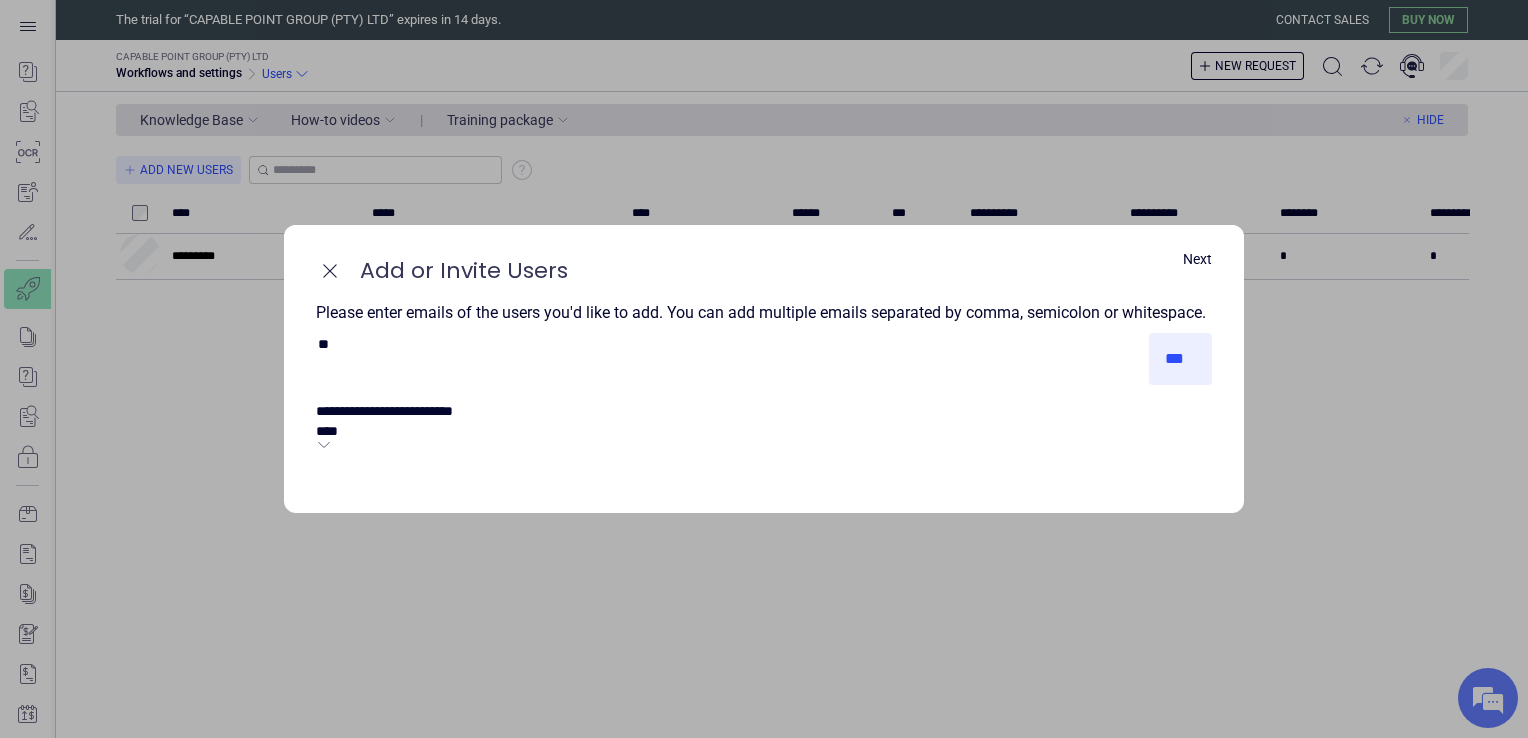 type on "*" 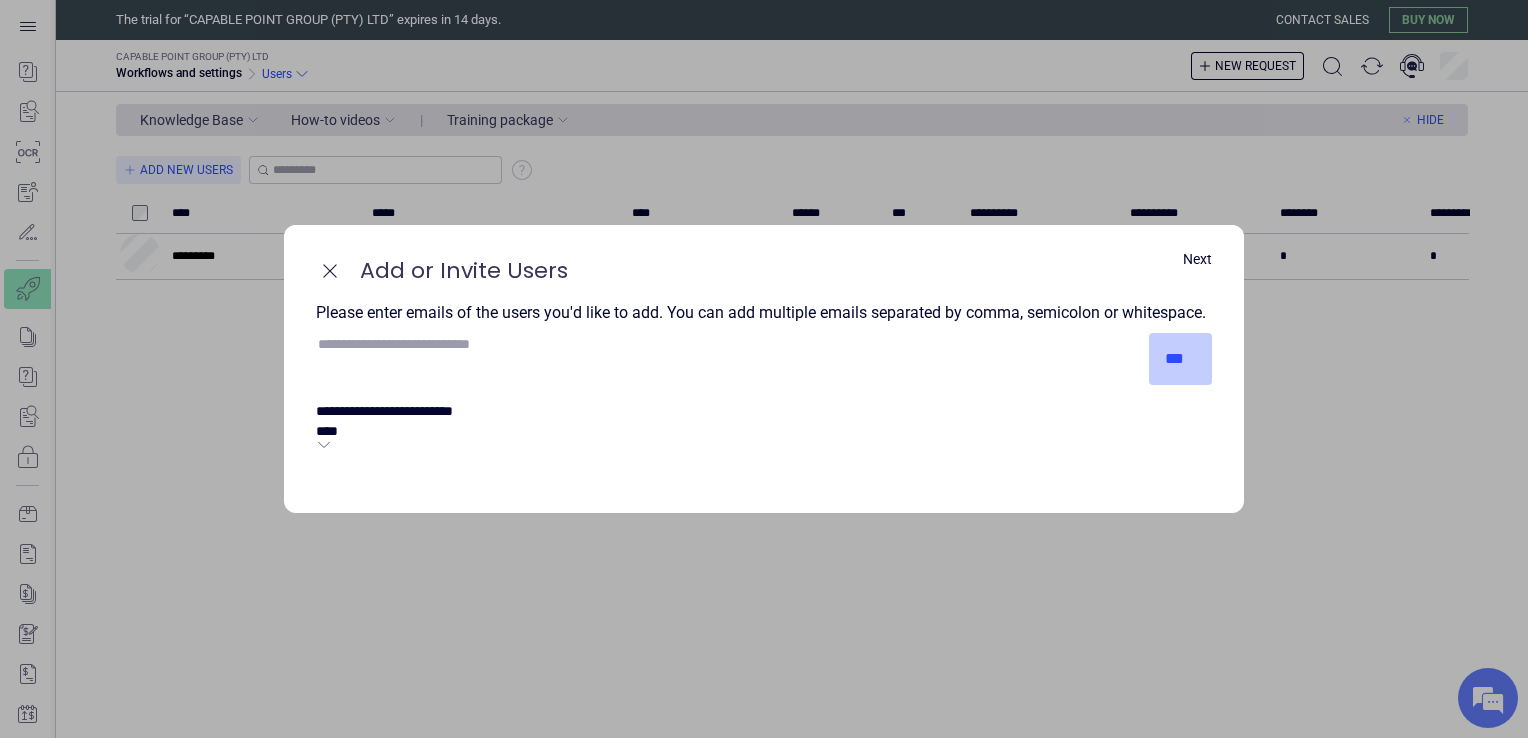 click on "***" at bounding box center (1181, 359) 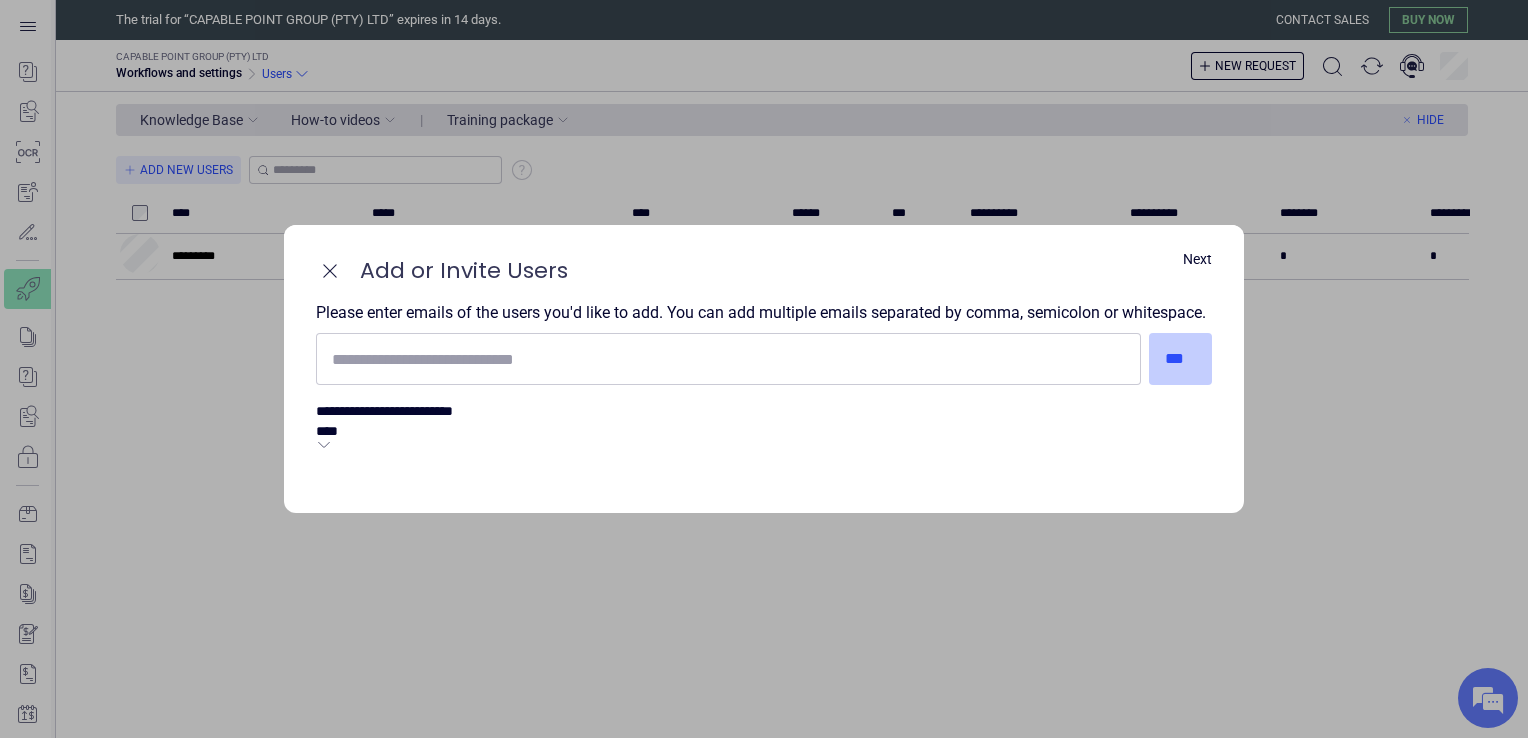 click on "***" at bounding box center (1181, 359) 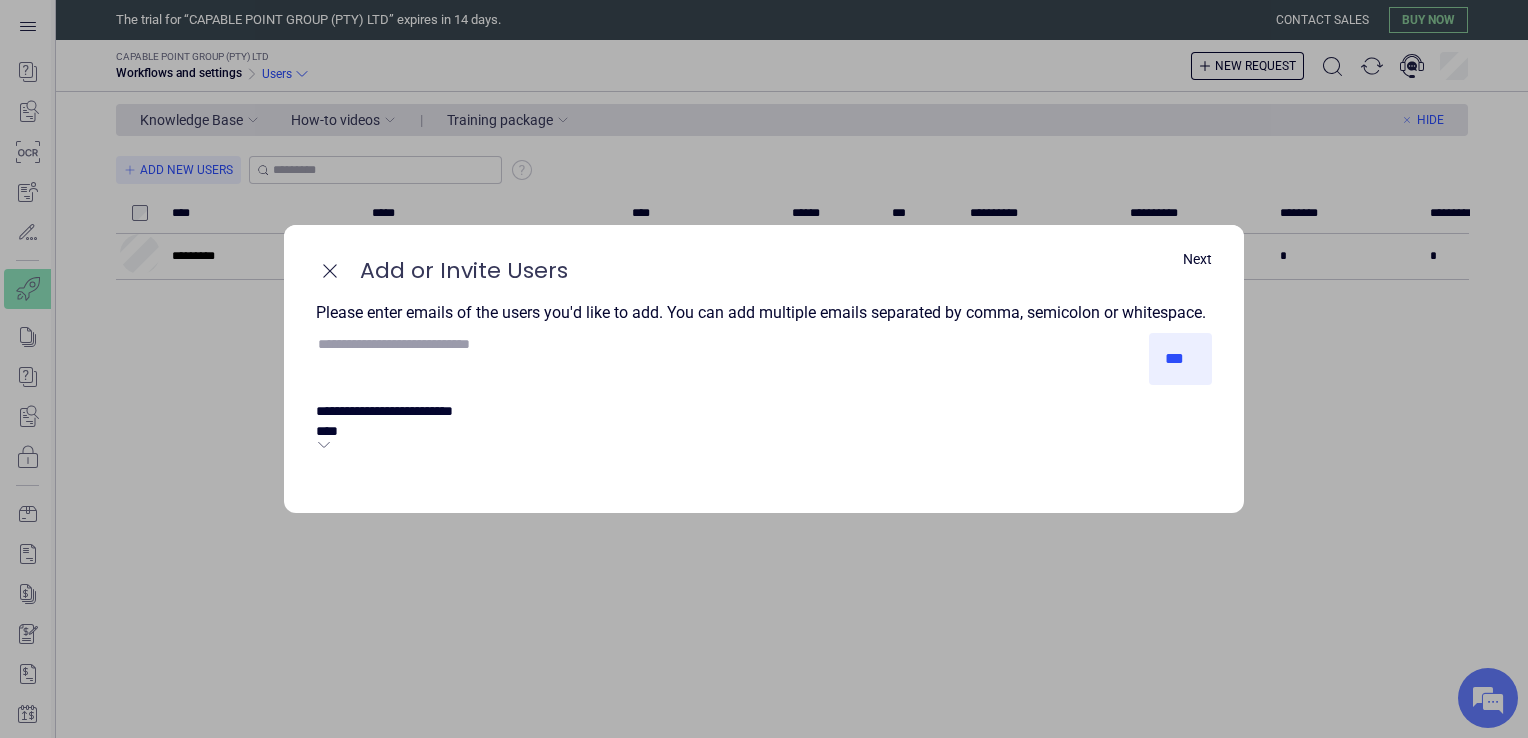 click at bounding box center [728, 344] 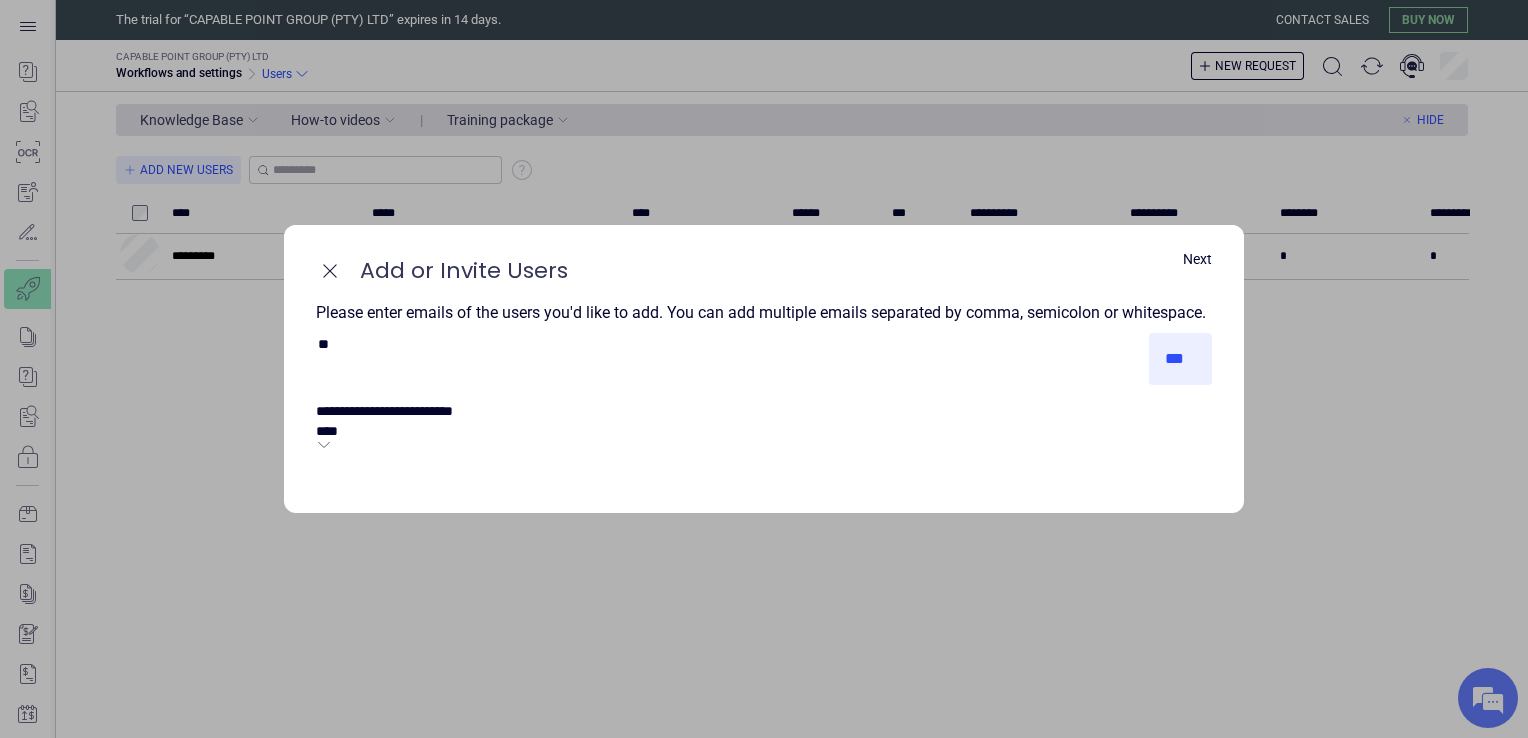 type on "*" 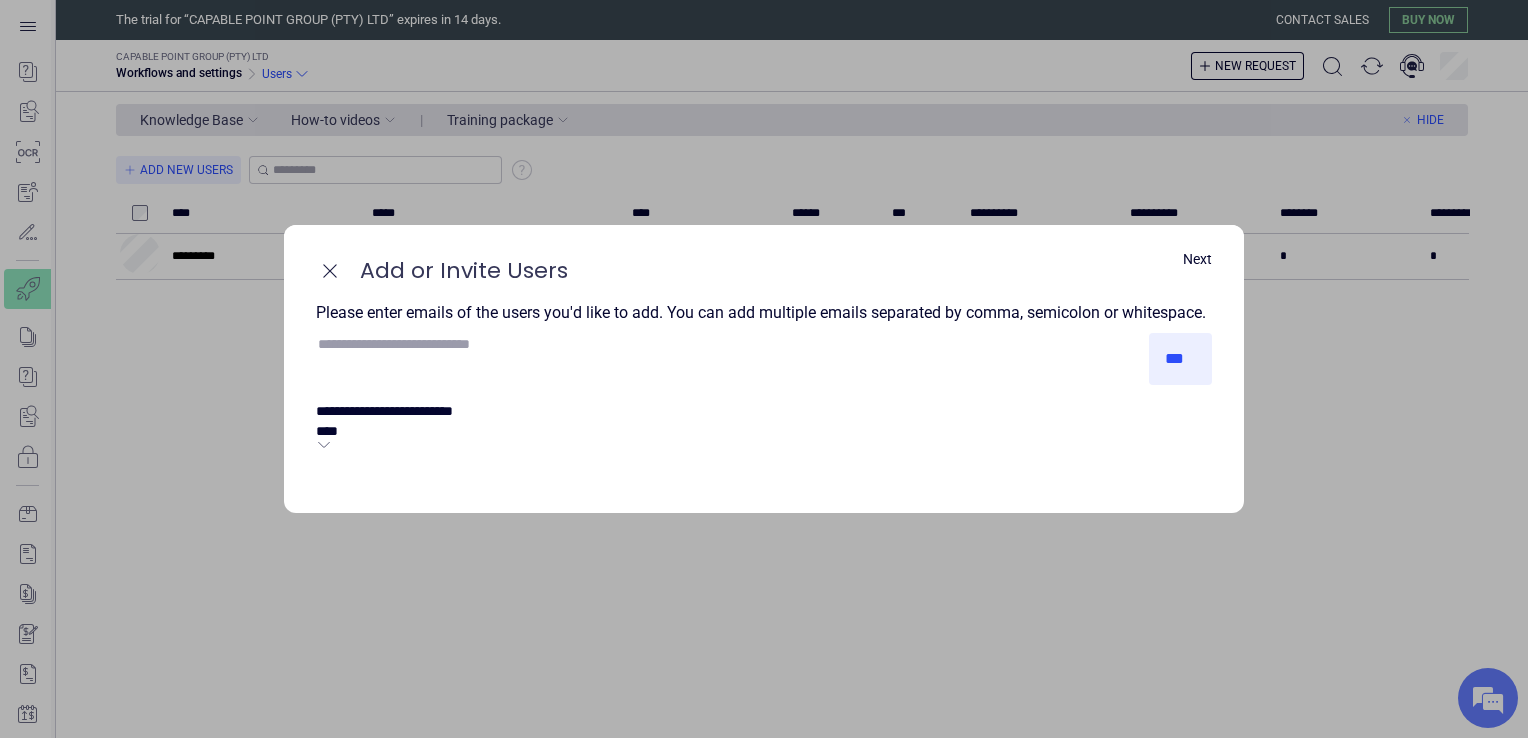 click at bounding box center (728, 344) 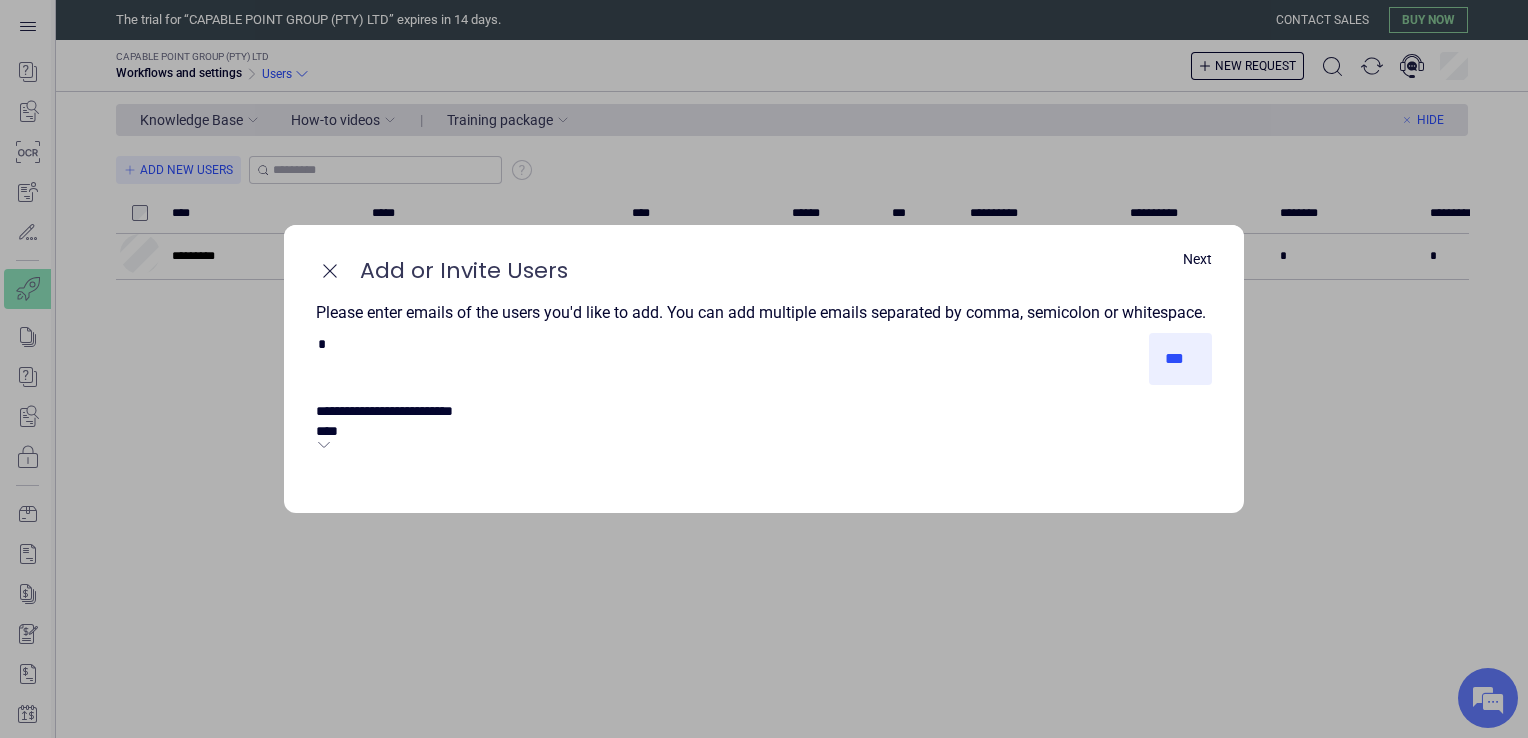 click on "*" at bounding box center [388, 344] 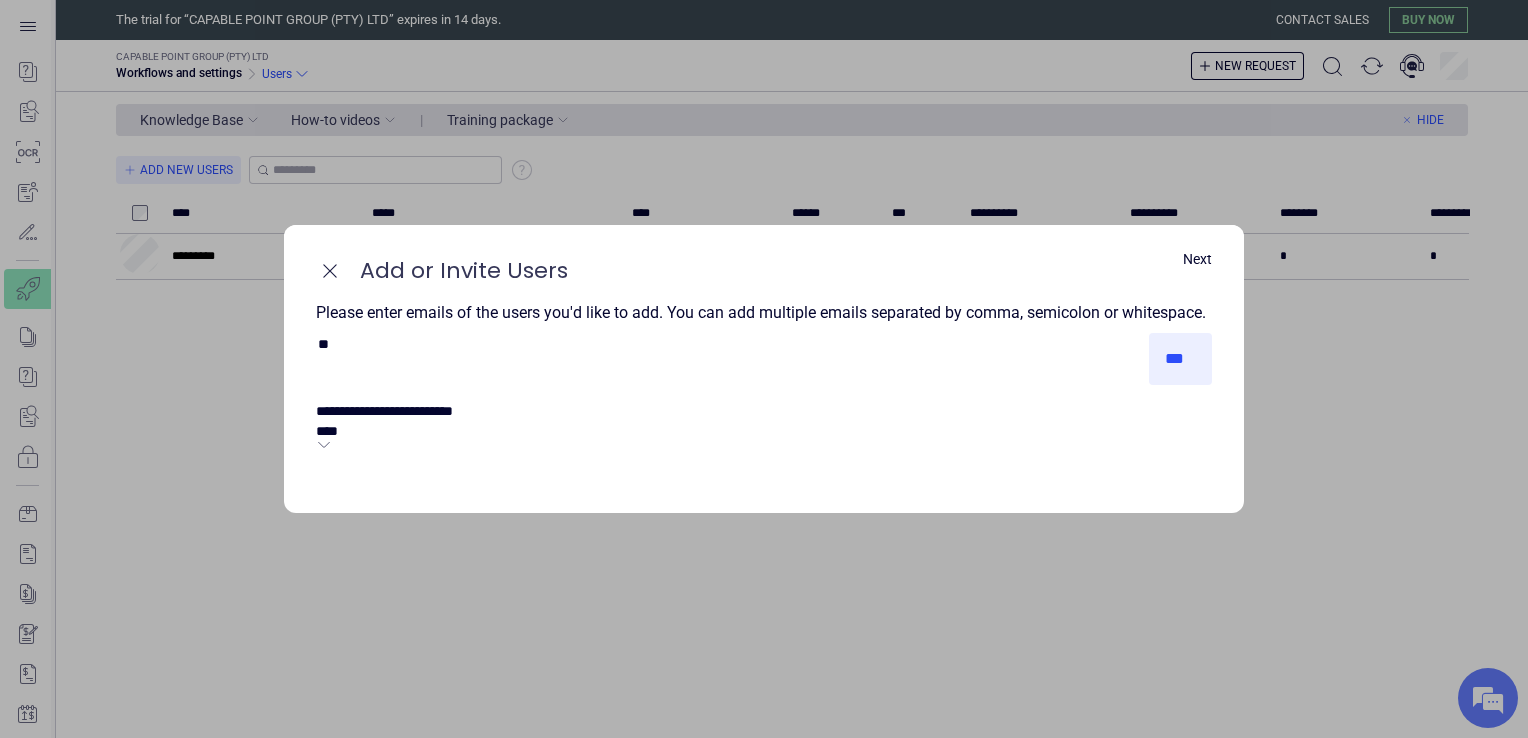 type on "*" 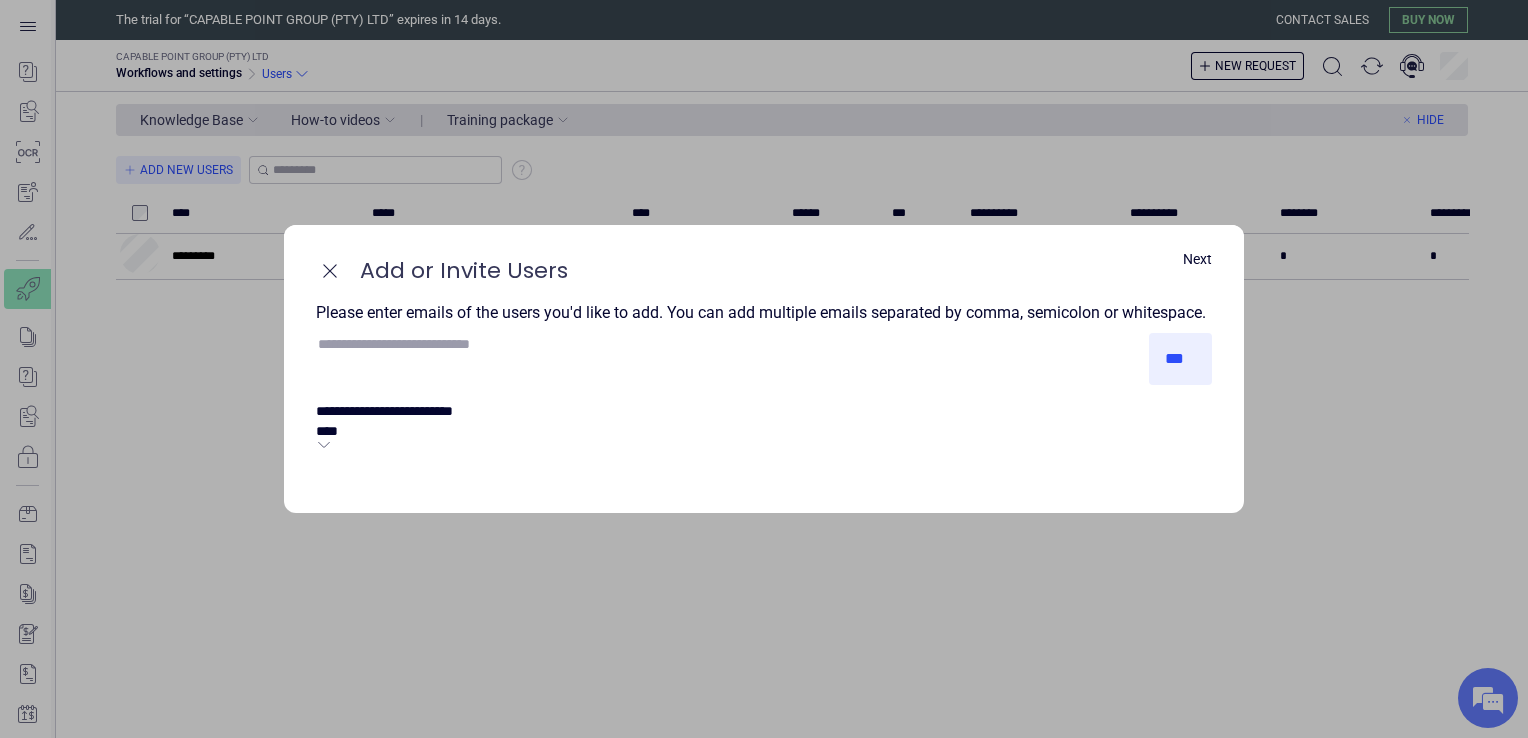 click at bounding box center (728, 344) 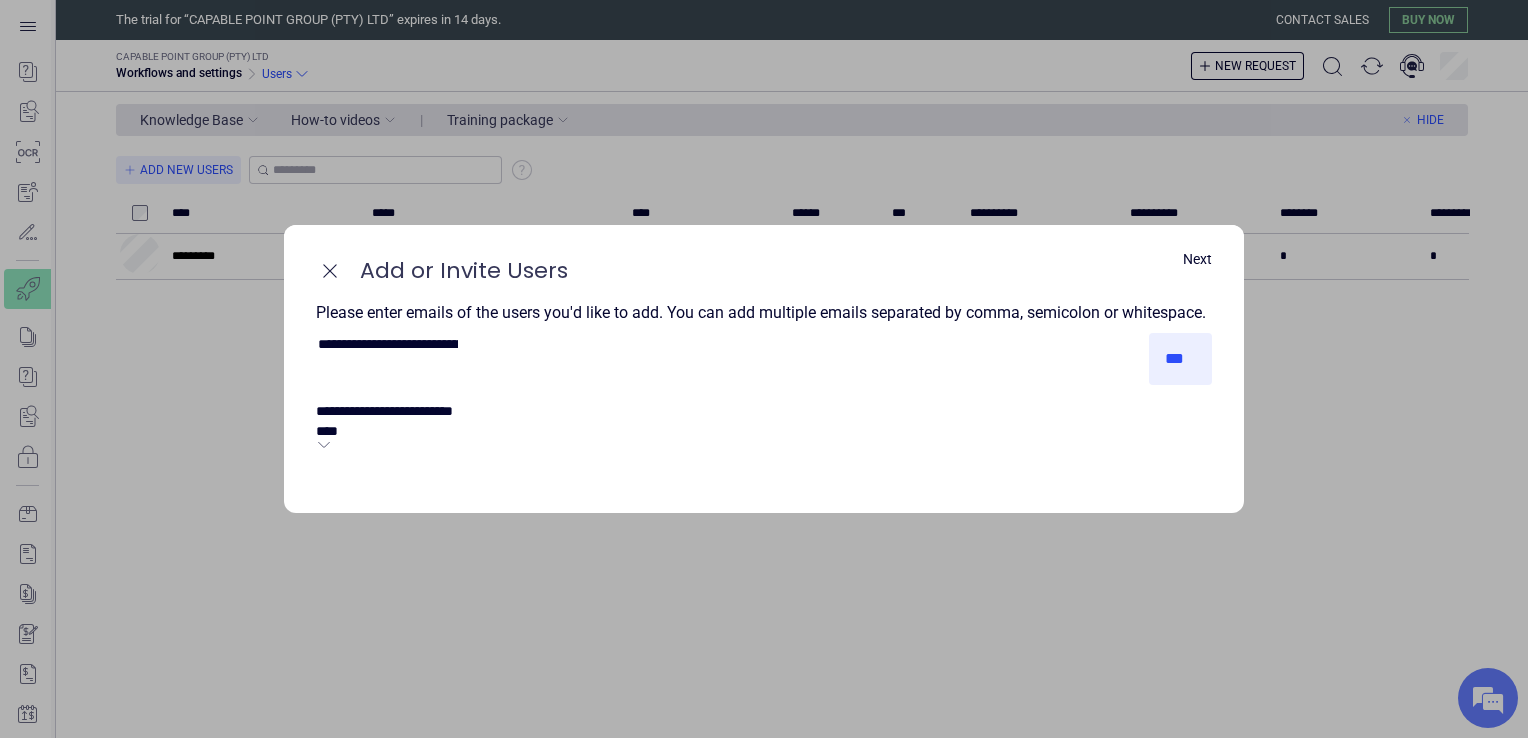 click on "**********" at bounding box center (388, 344) 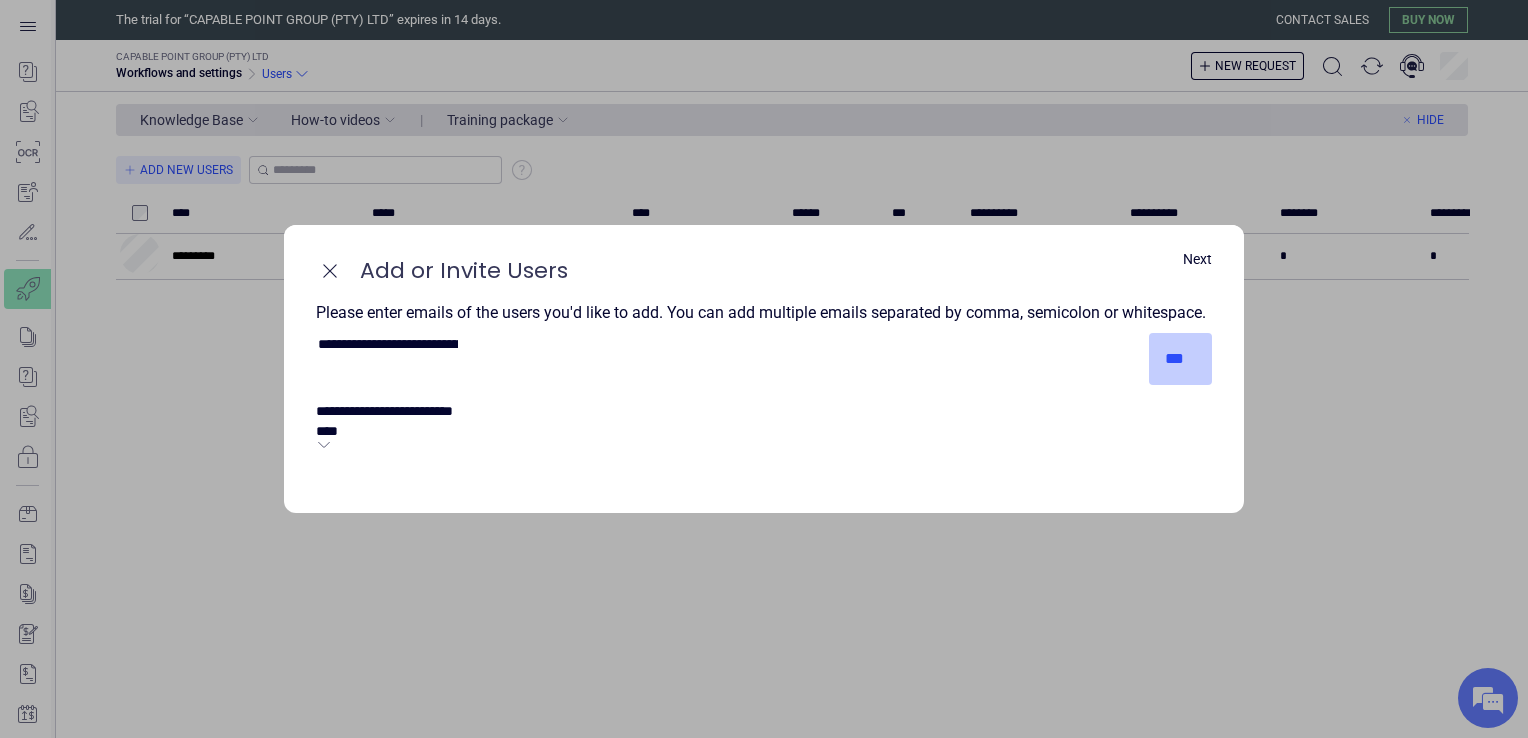 type on "**********" 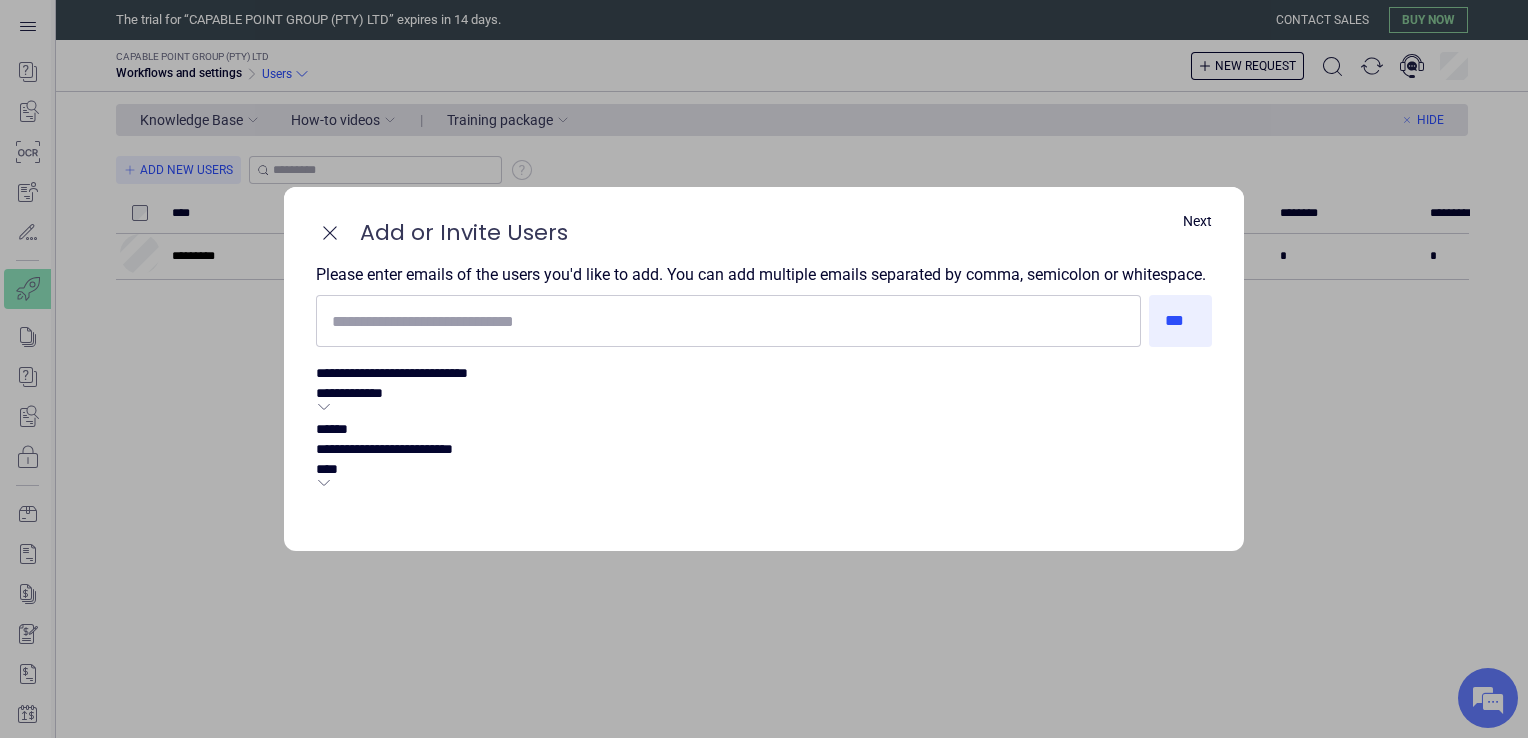 click 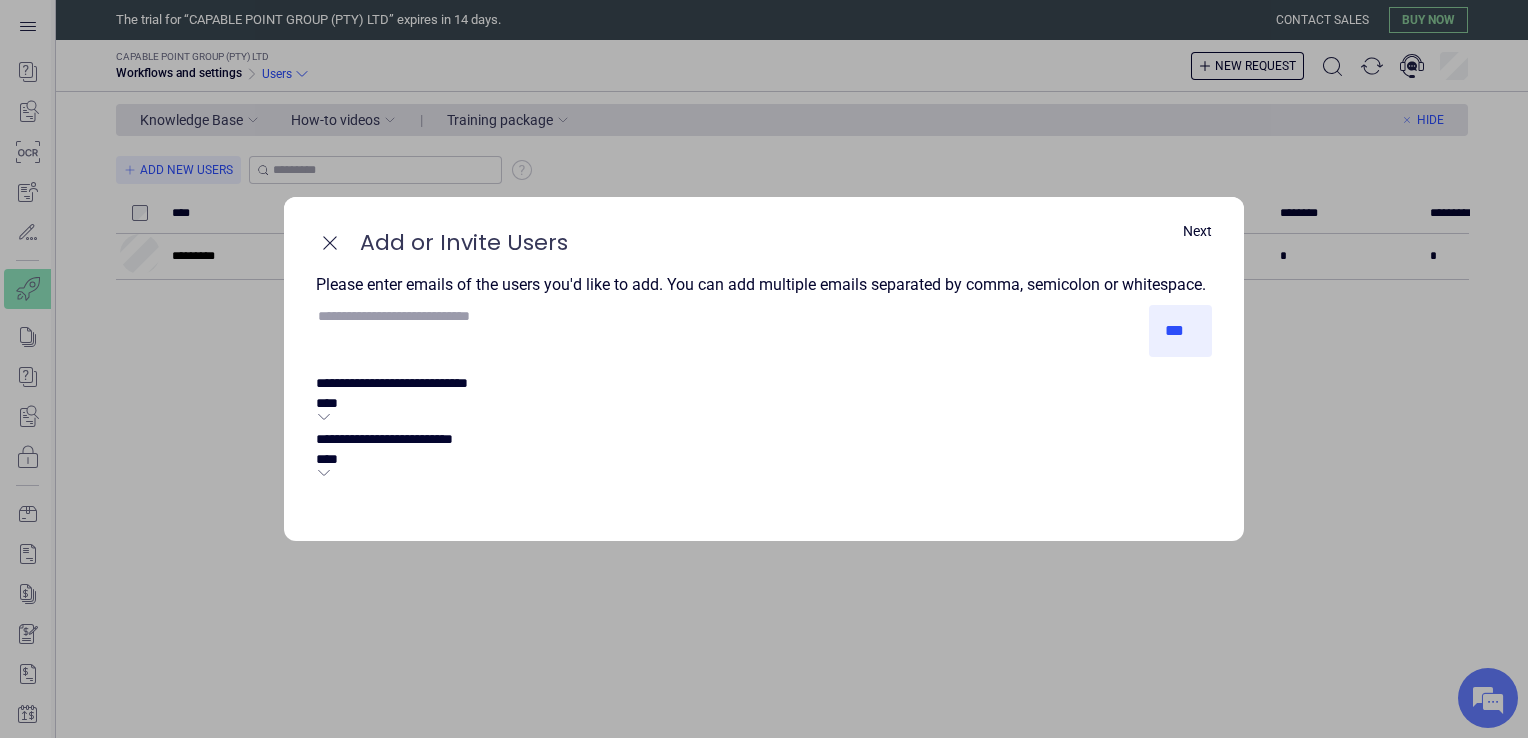 click at bounding box center (728, 316) 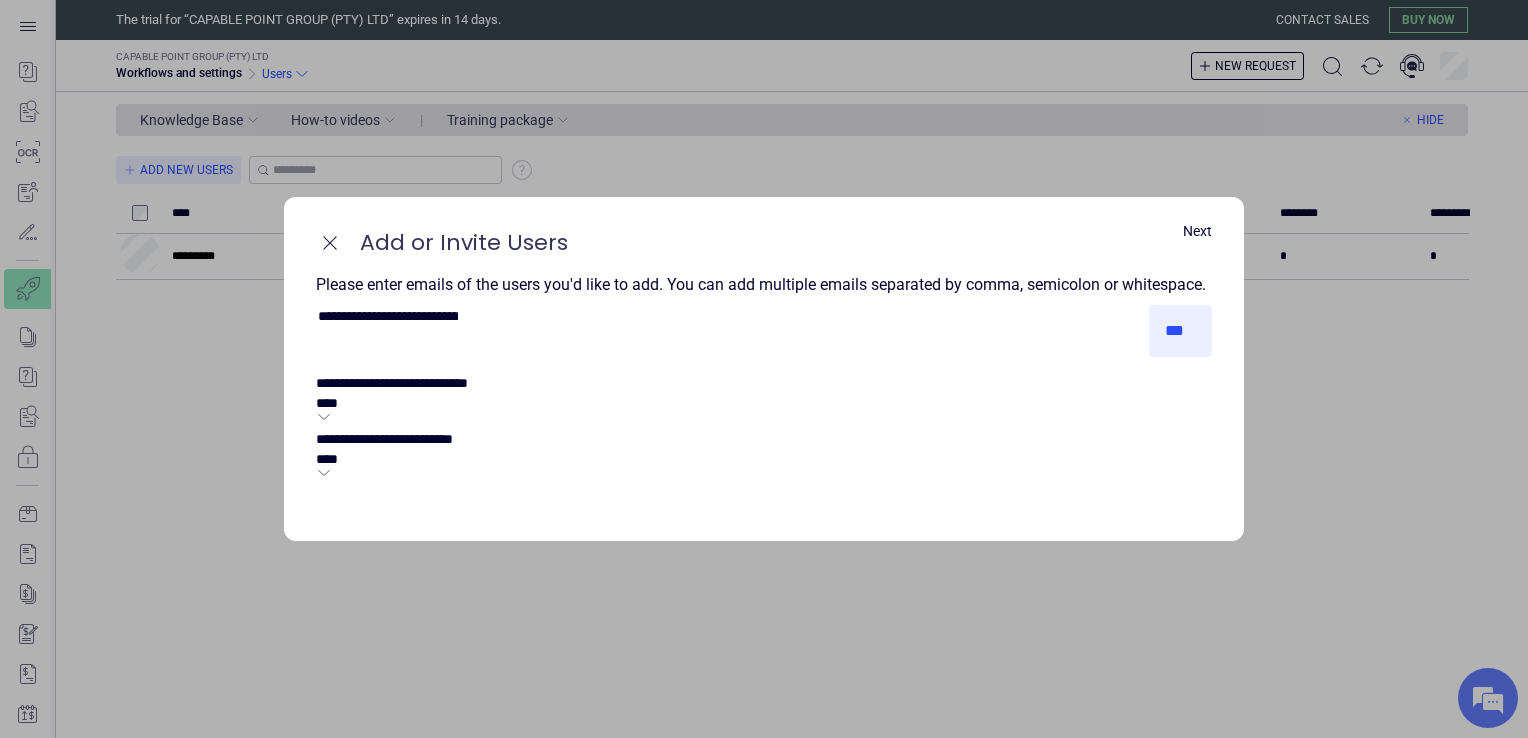 click on "**********" at bounding box center [388, 316] 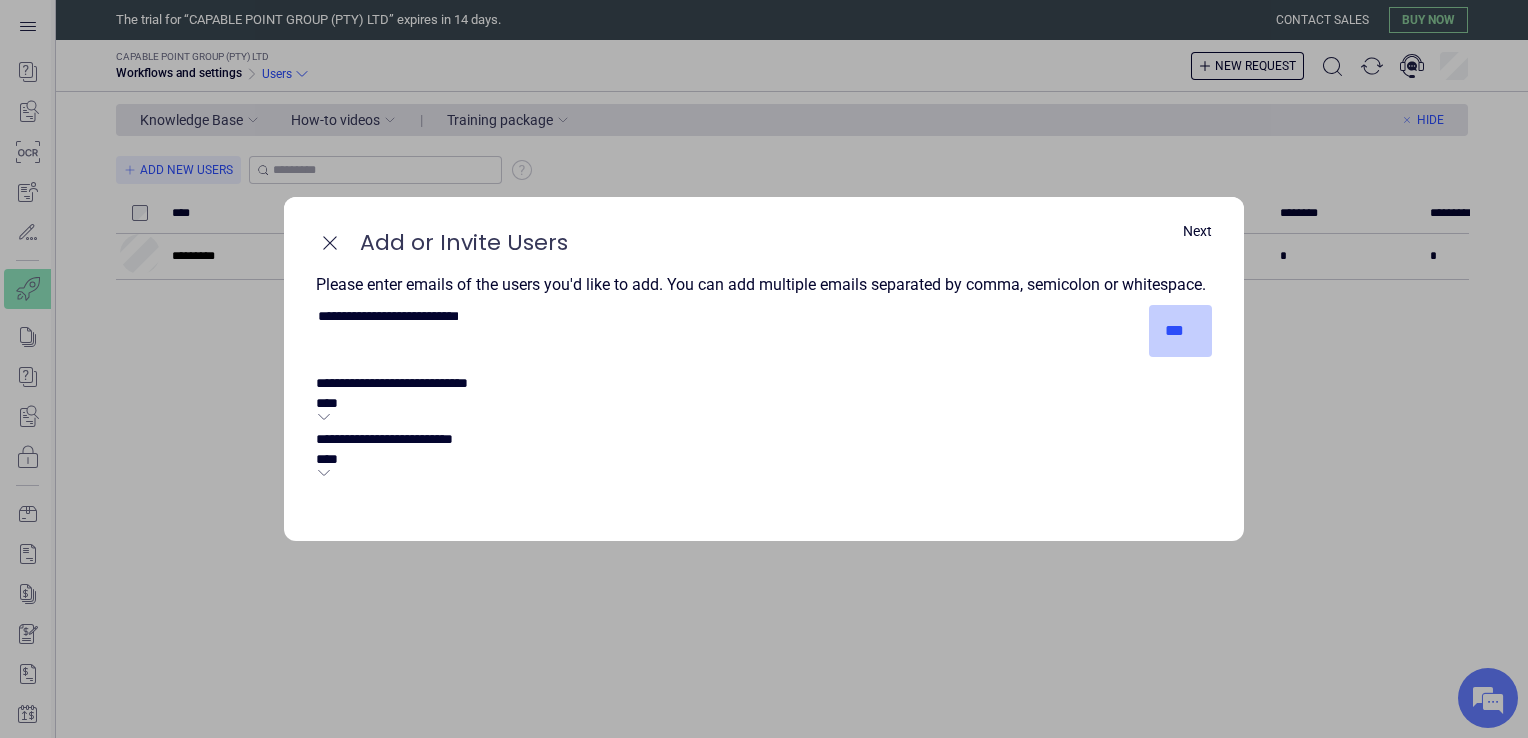 type on "**********" 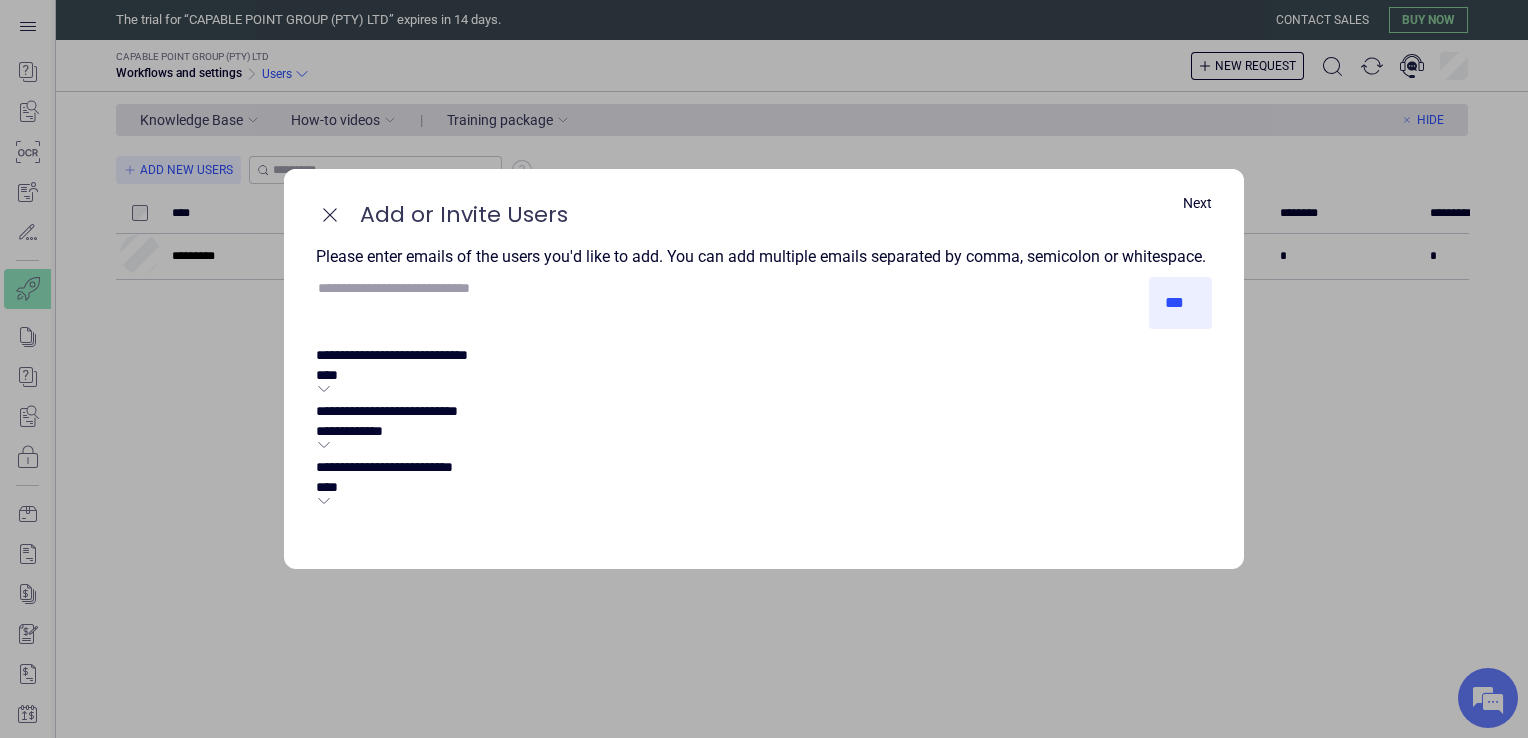 click at bounding box center [728, 288] 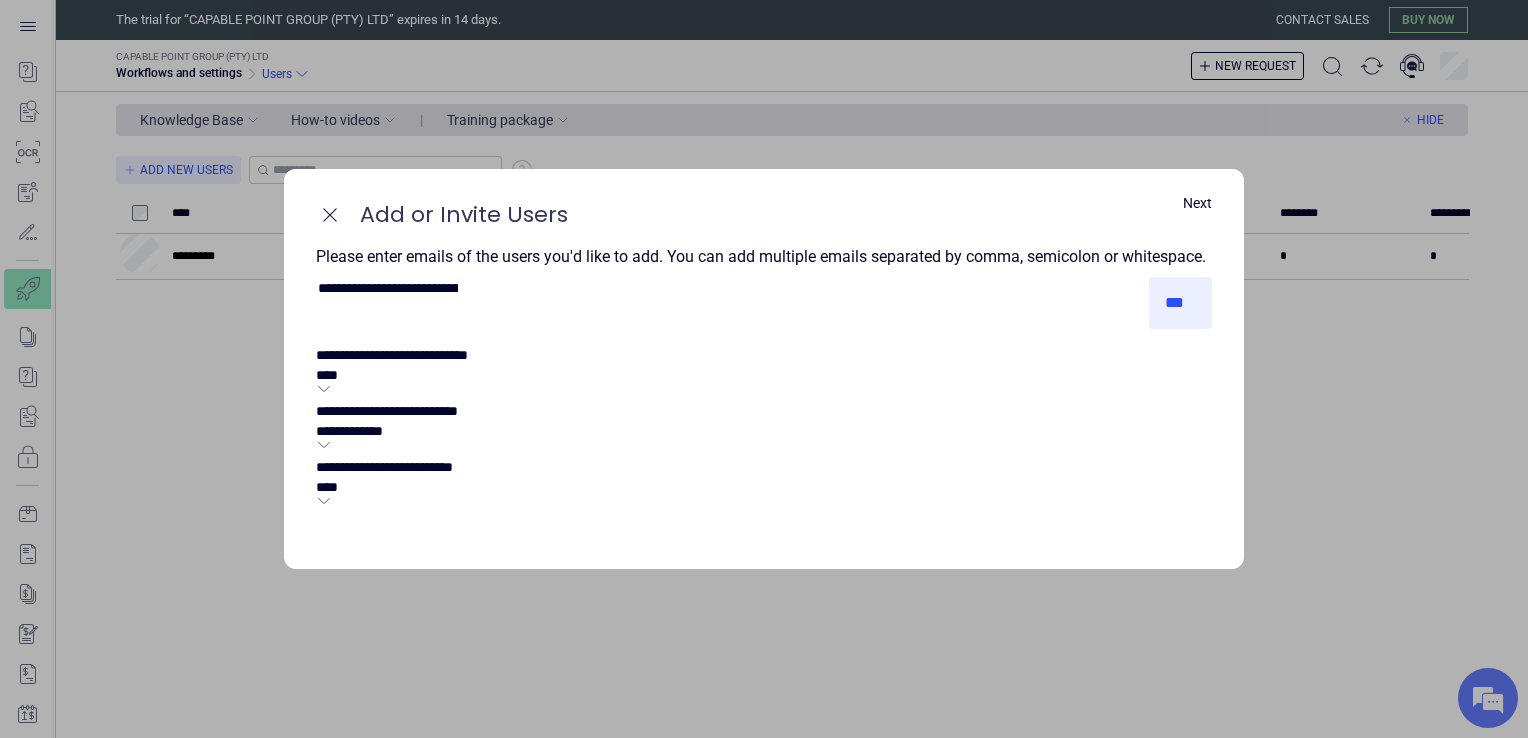 click on "**********" at bounding box center [388, 288] 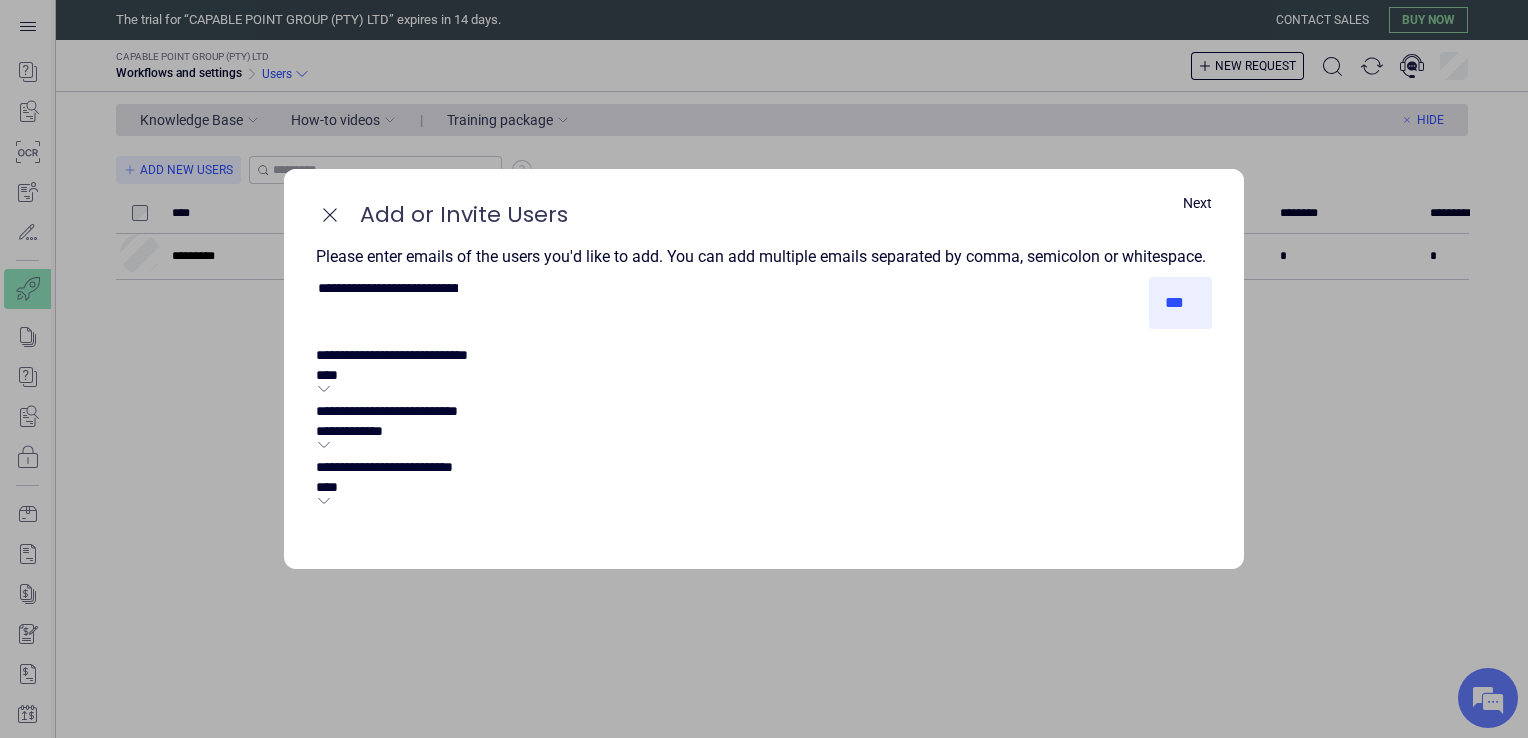 type on "**********" 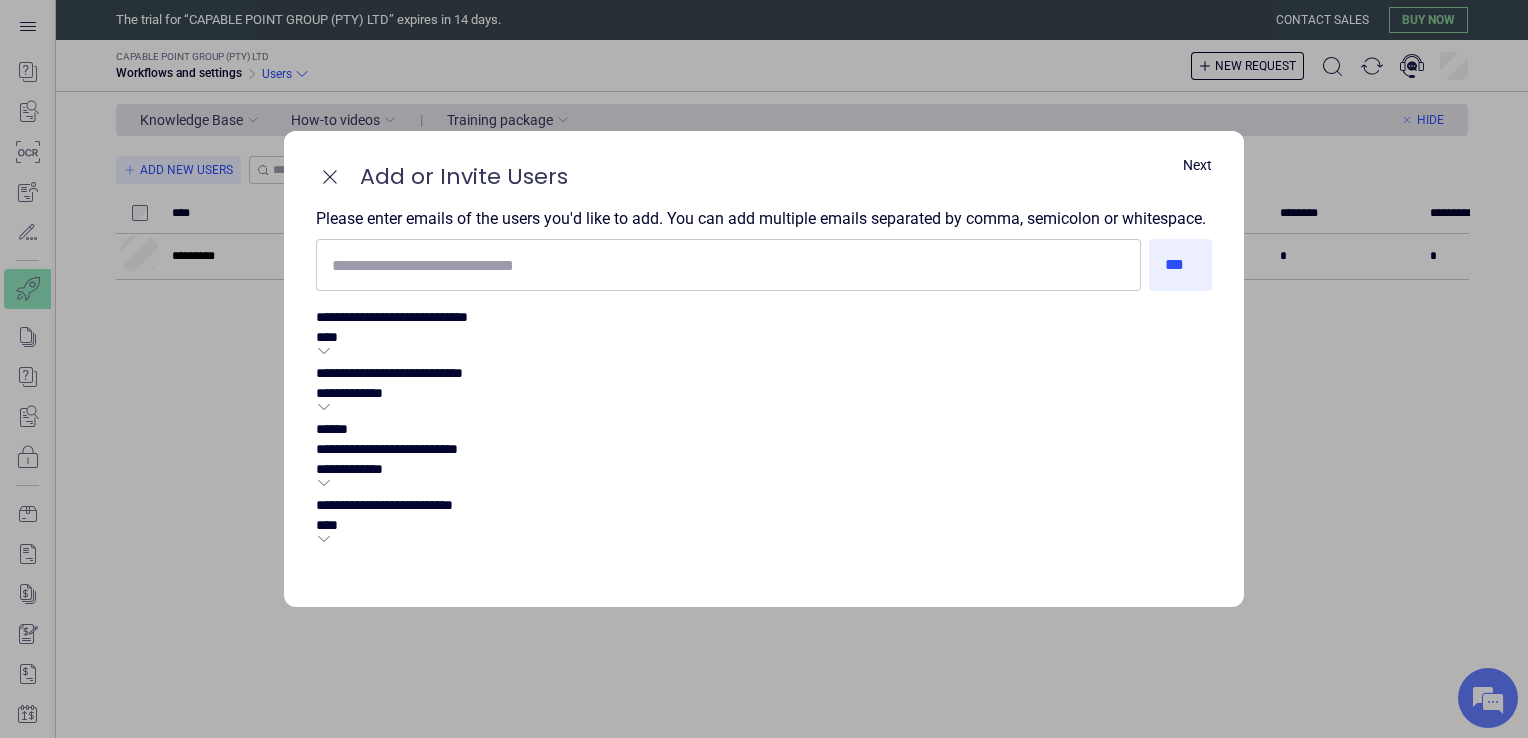 click 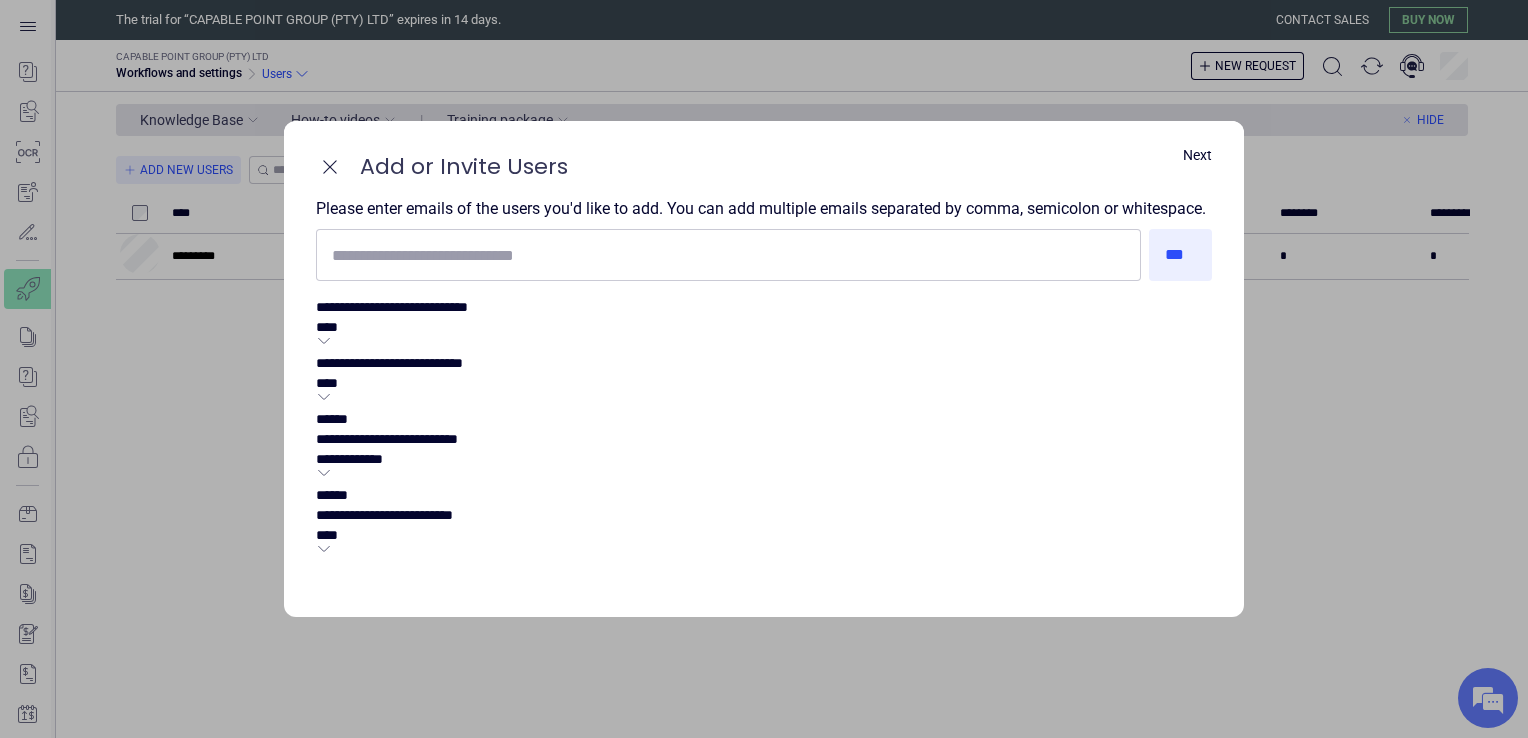 click 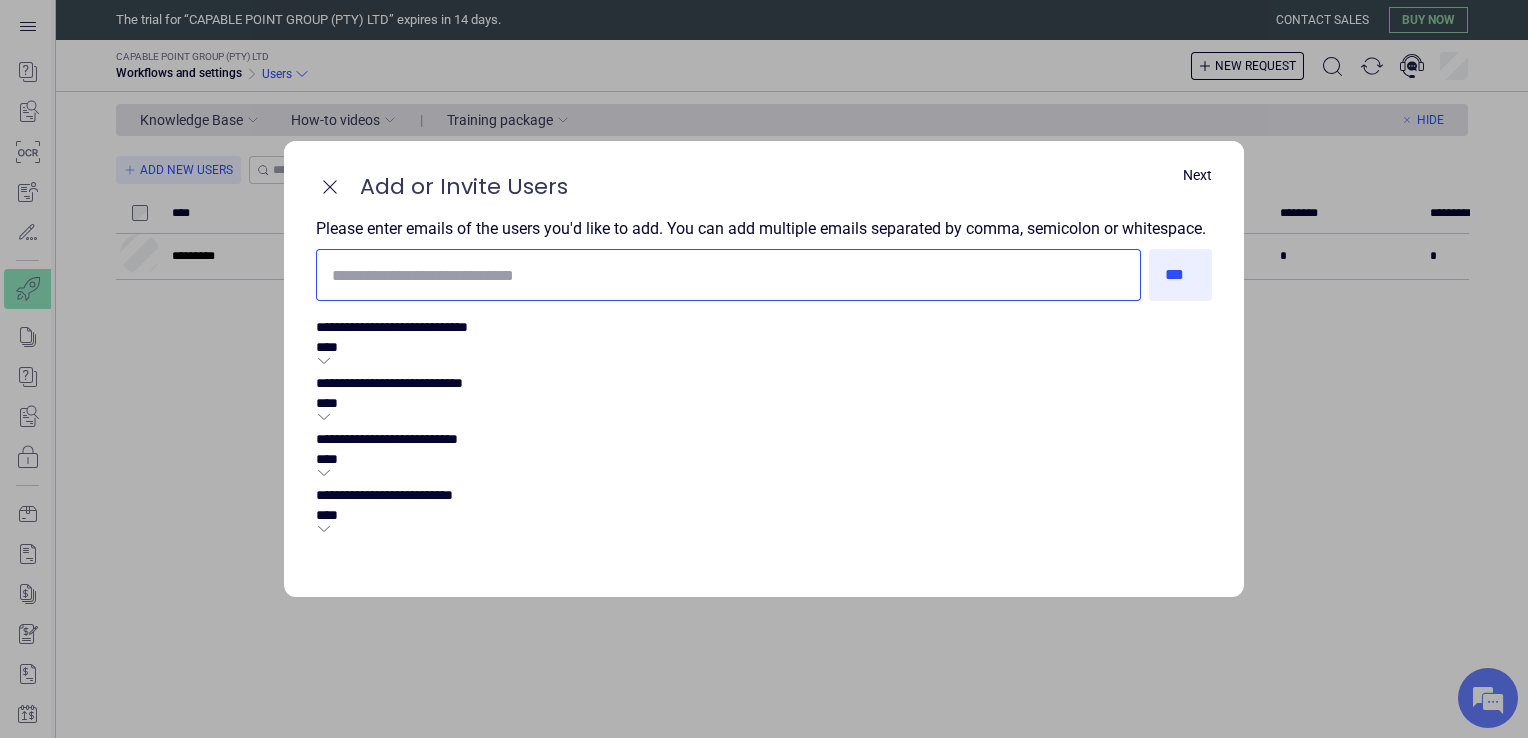 click at bounding box center (728, 275) 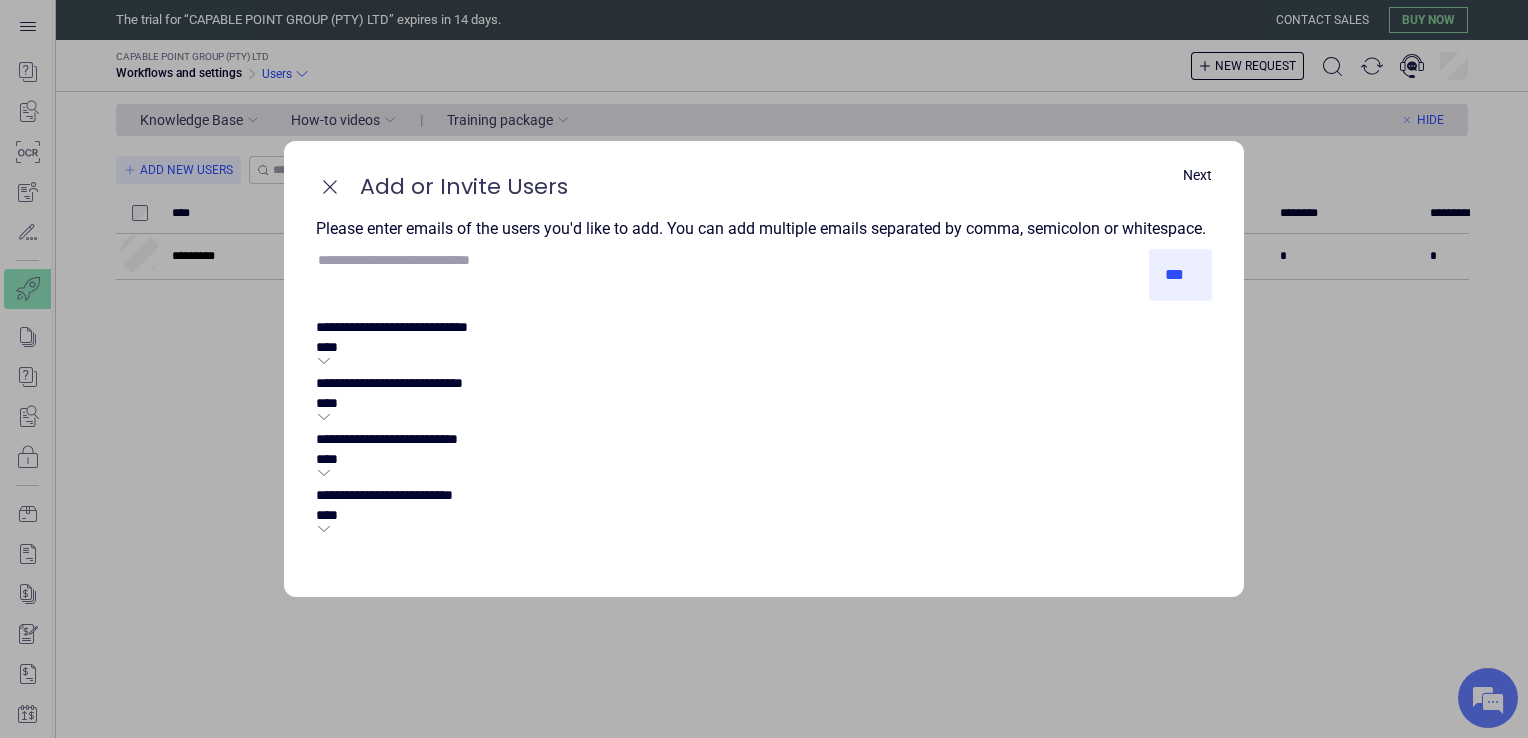 paste on "**********" 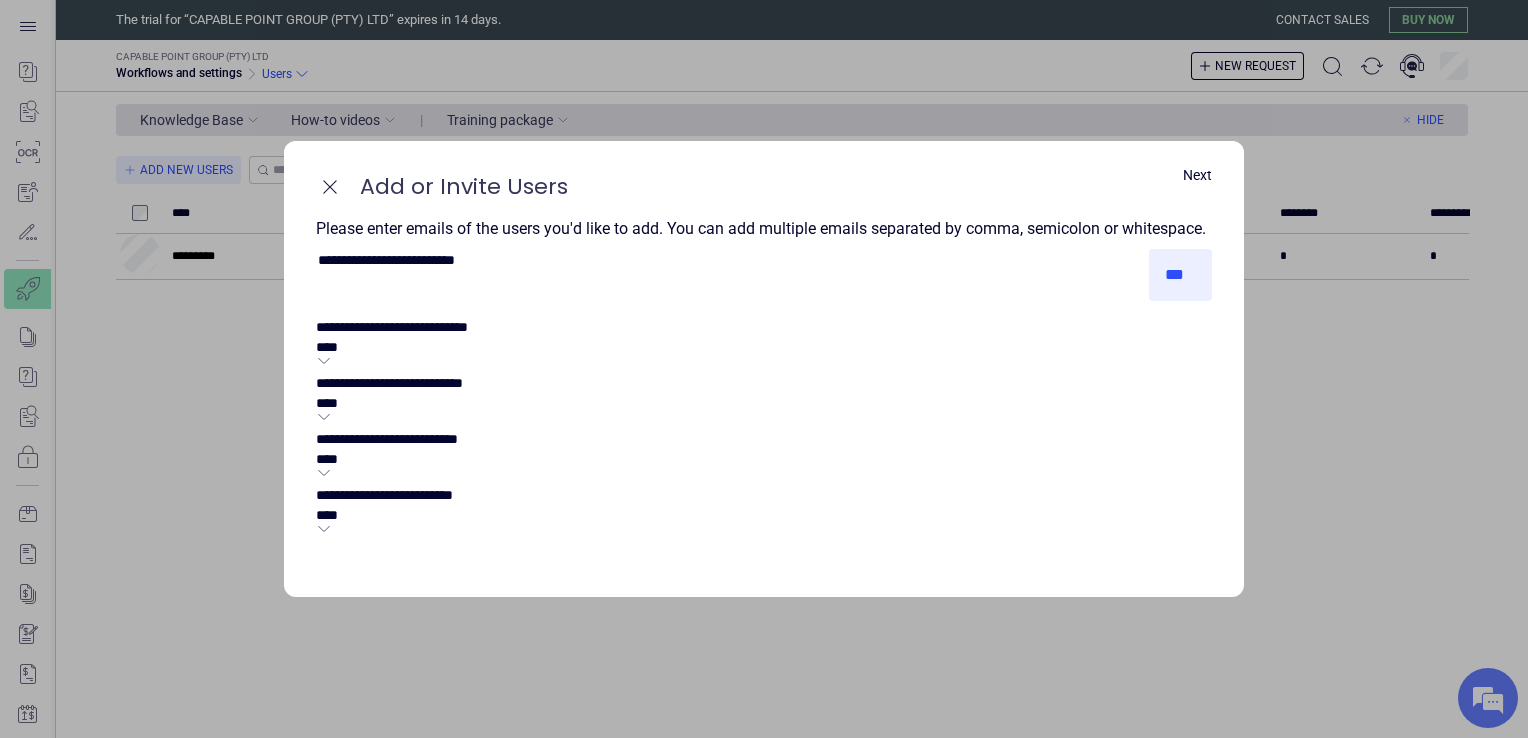 click on "**********" at bounding box center [388, 260] 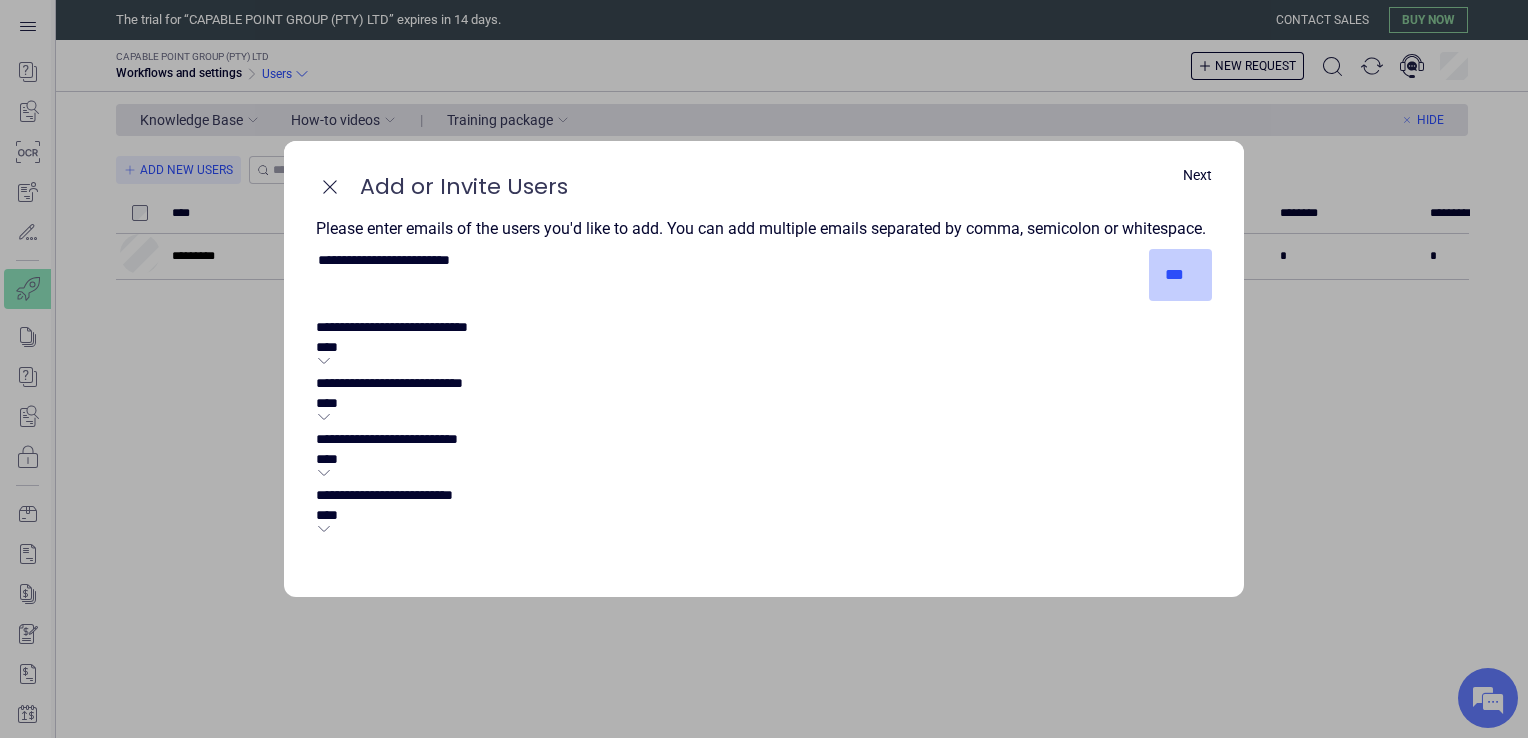 type on "**********" 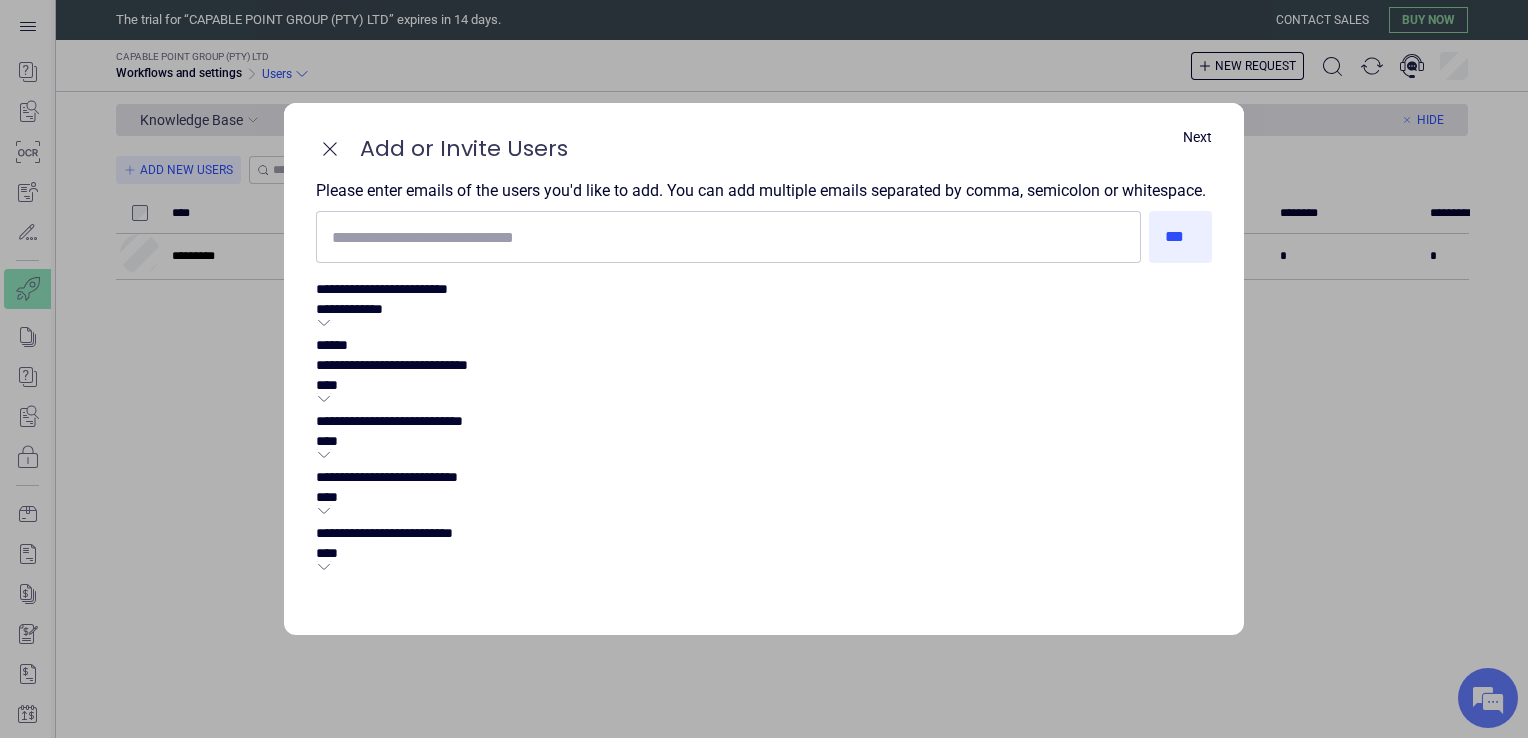 click 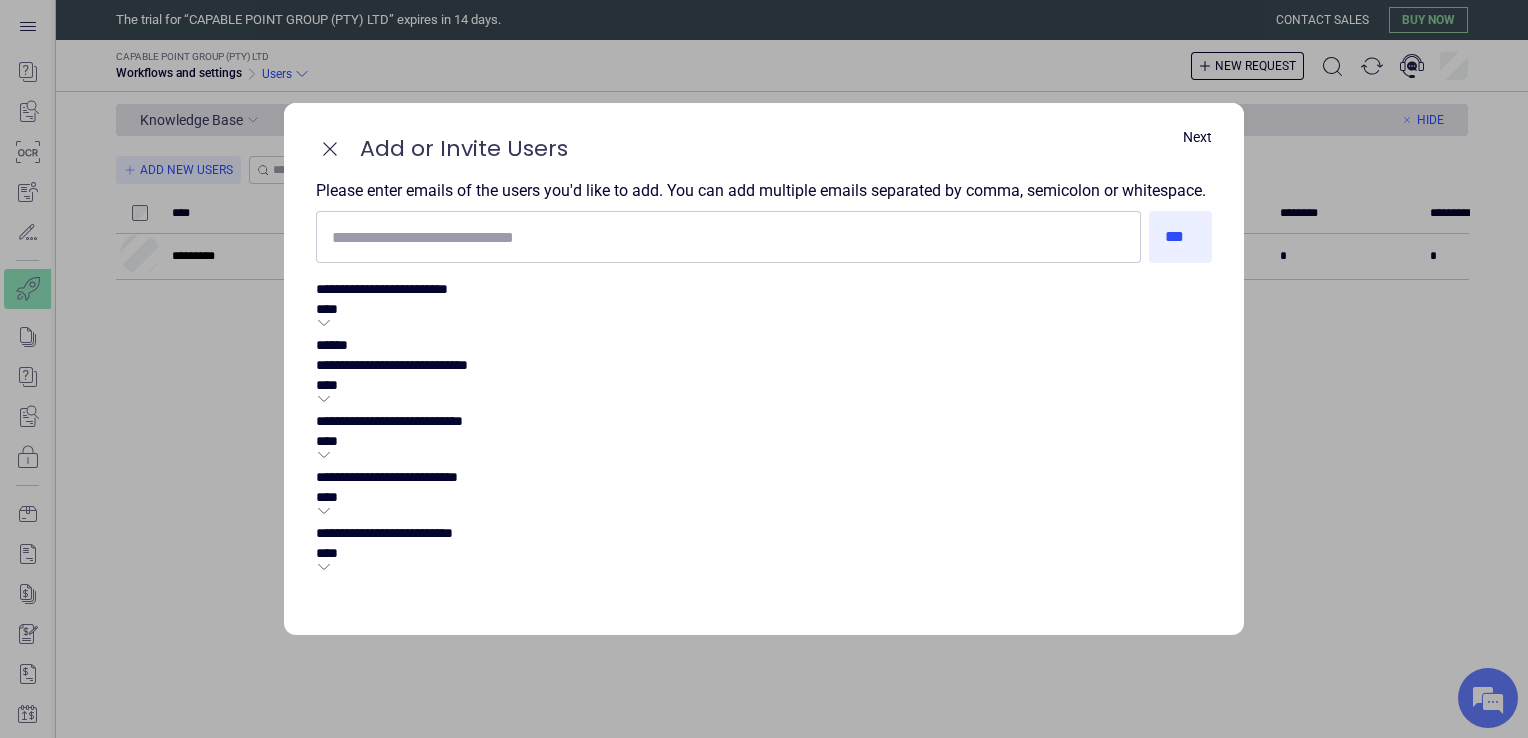 click on "Next" at bounding box center [1197, 137] 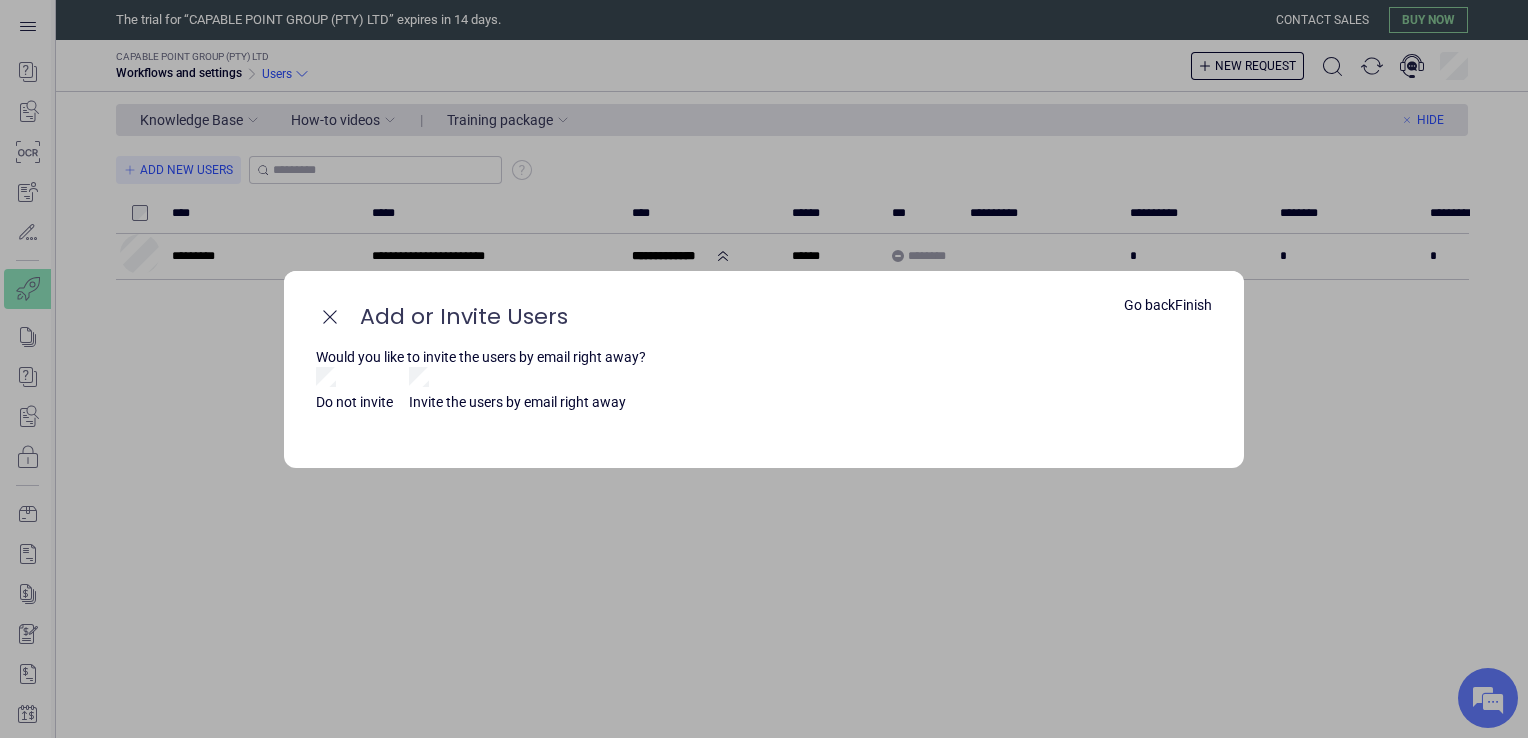 click on "Finish" at bounding box center [1193, 305] 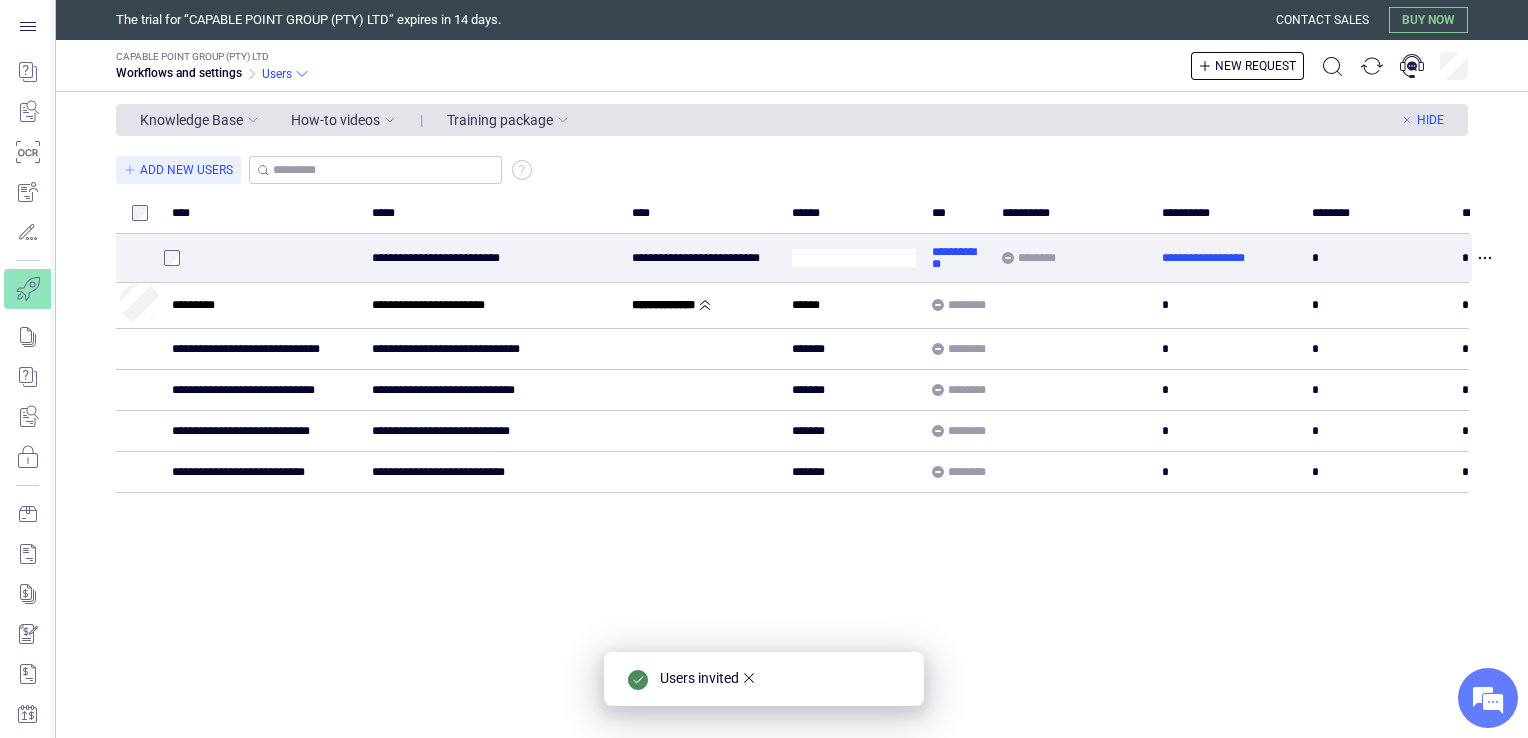 type on "****" 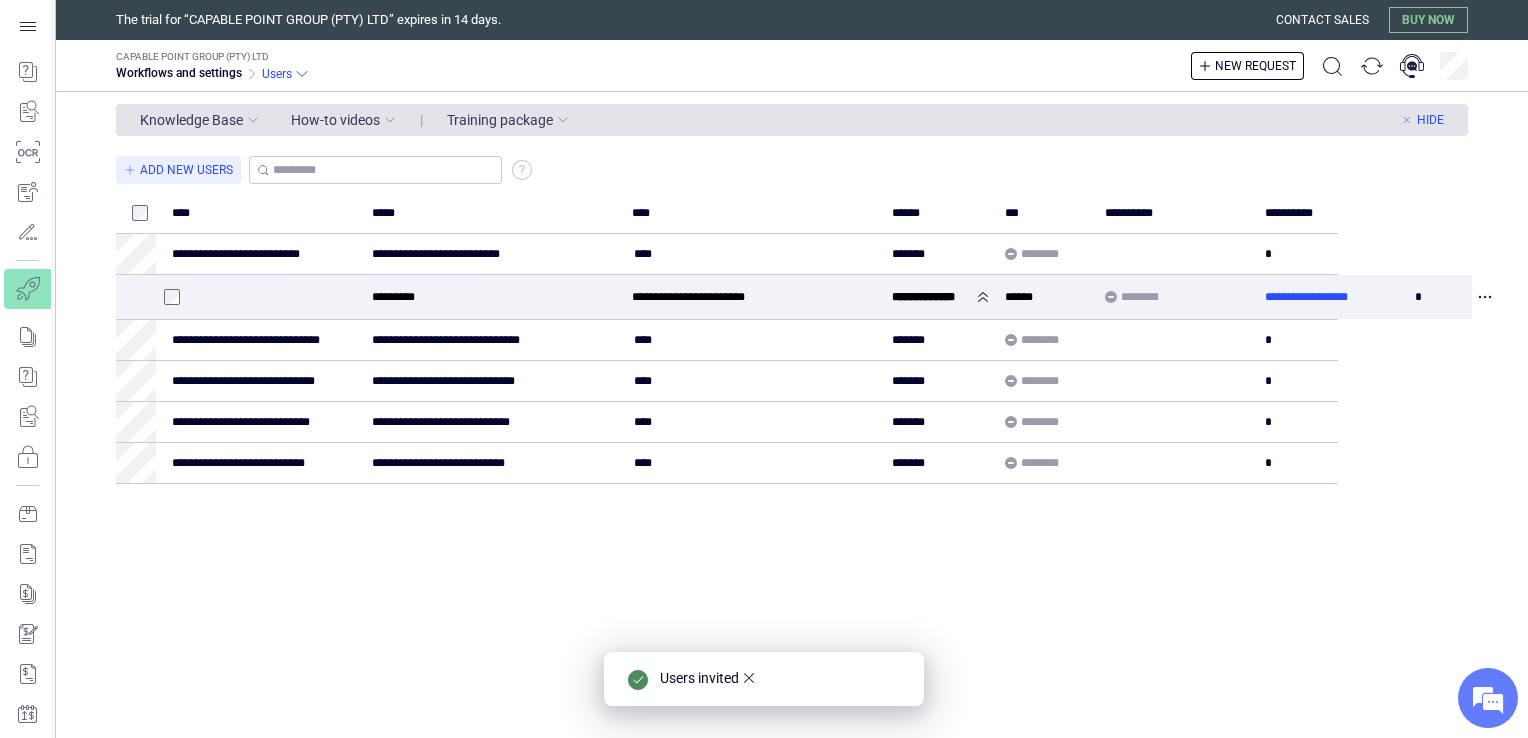 click 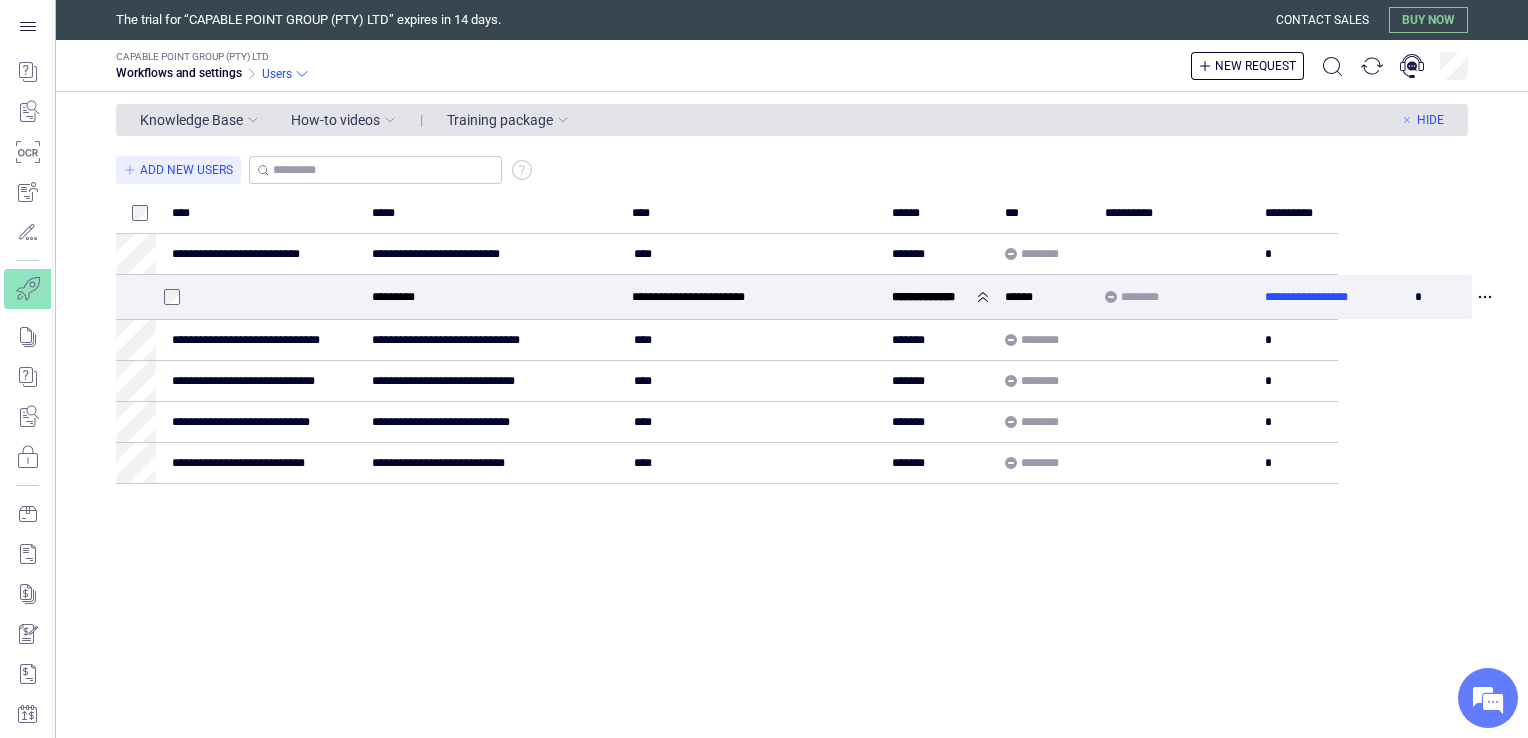 click 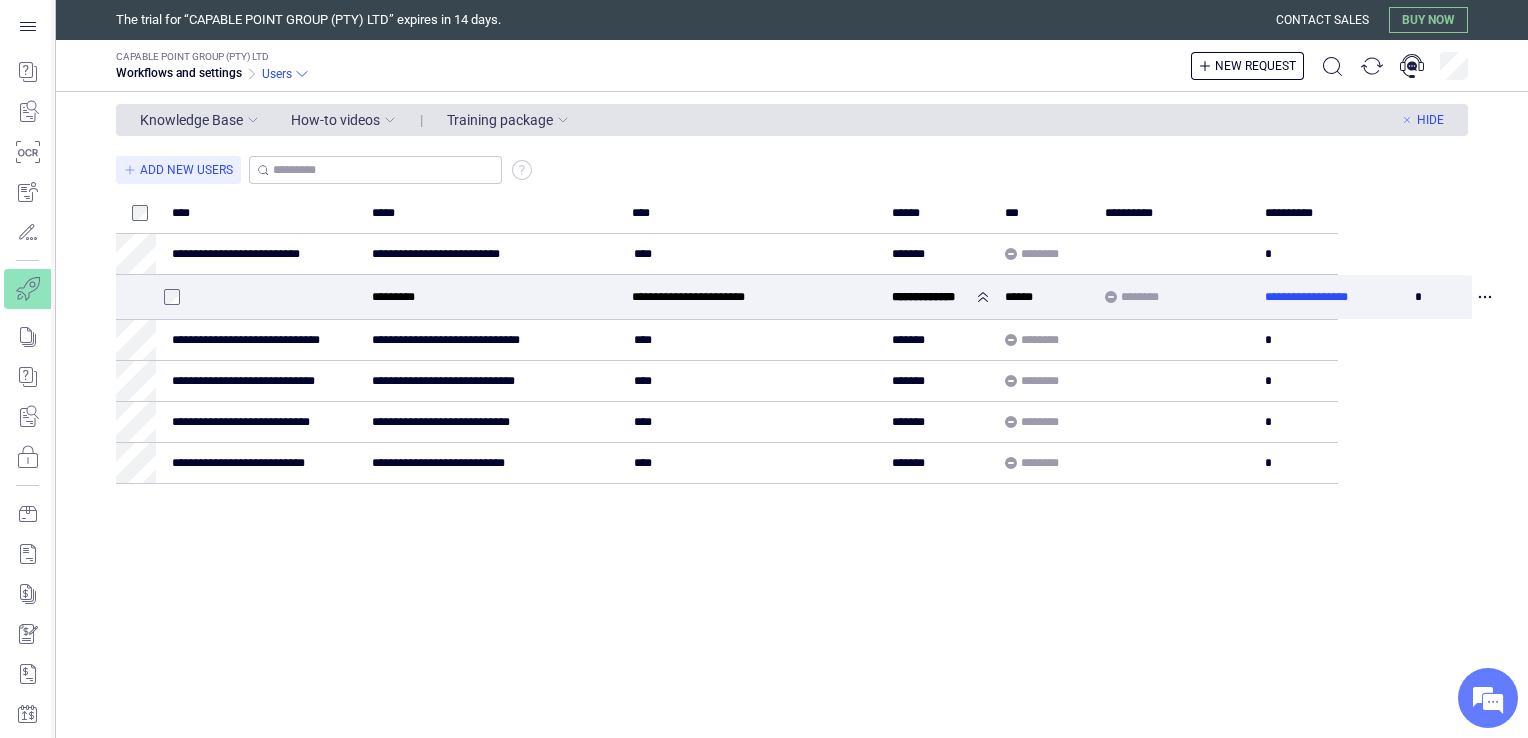 click on "**********" at bounding box center [940, 297] 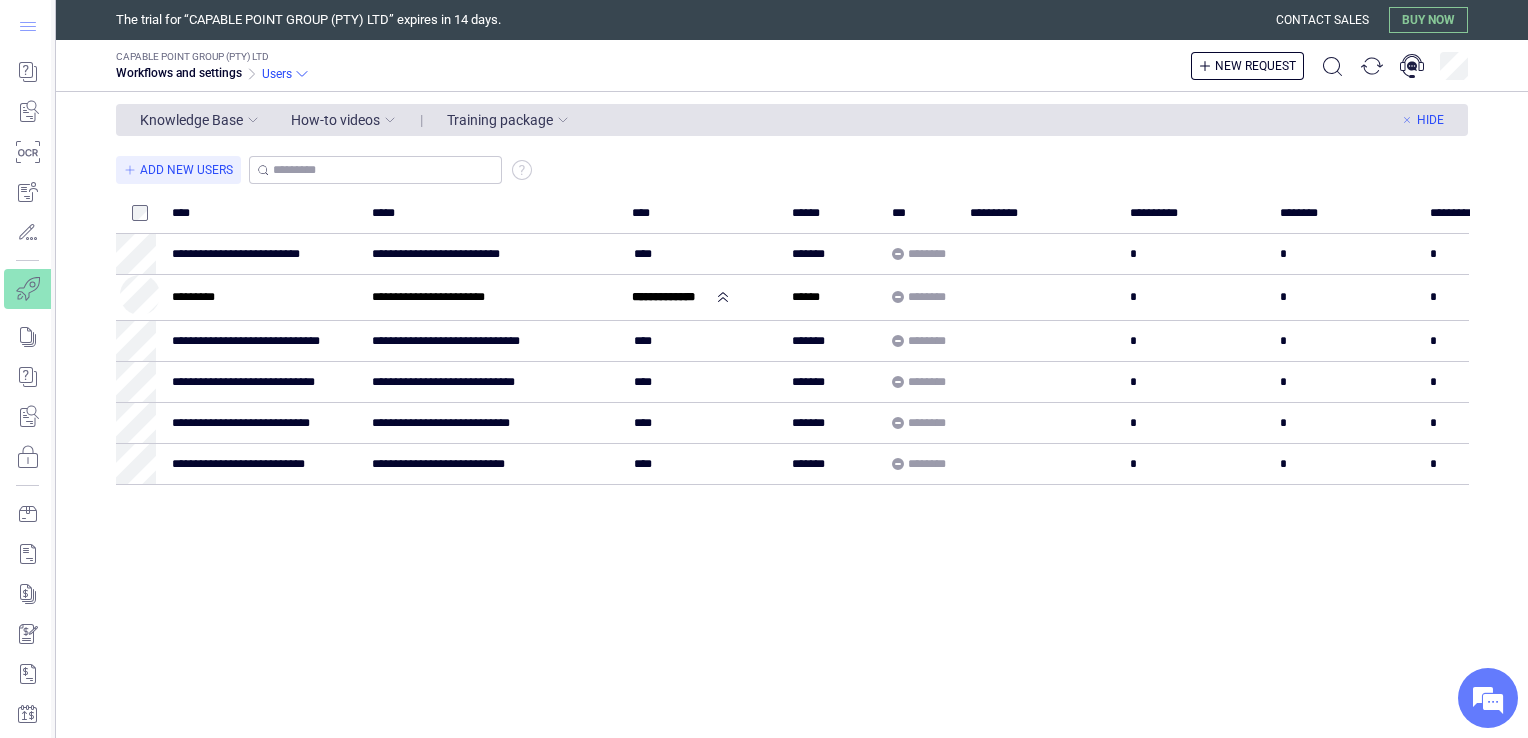 click 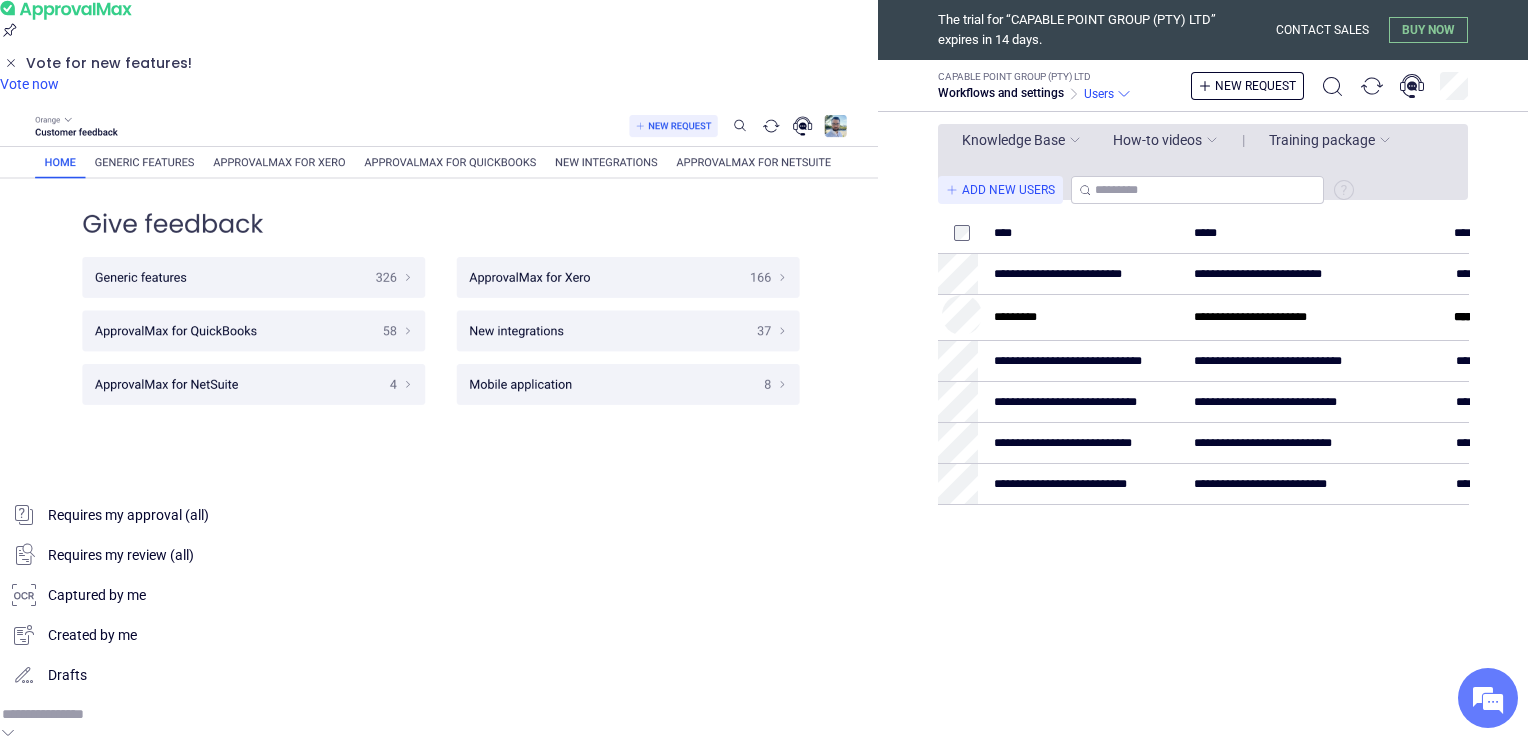 type on "**********" 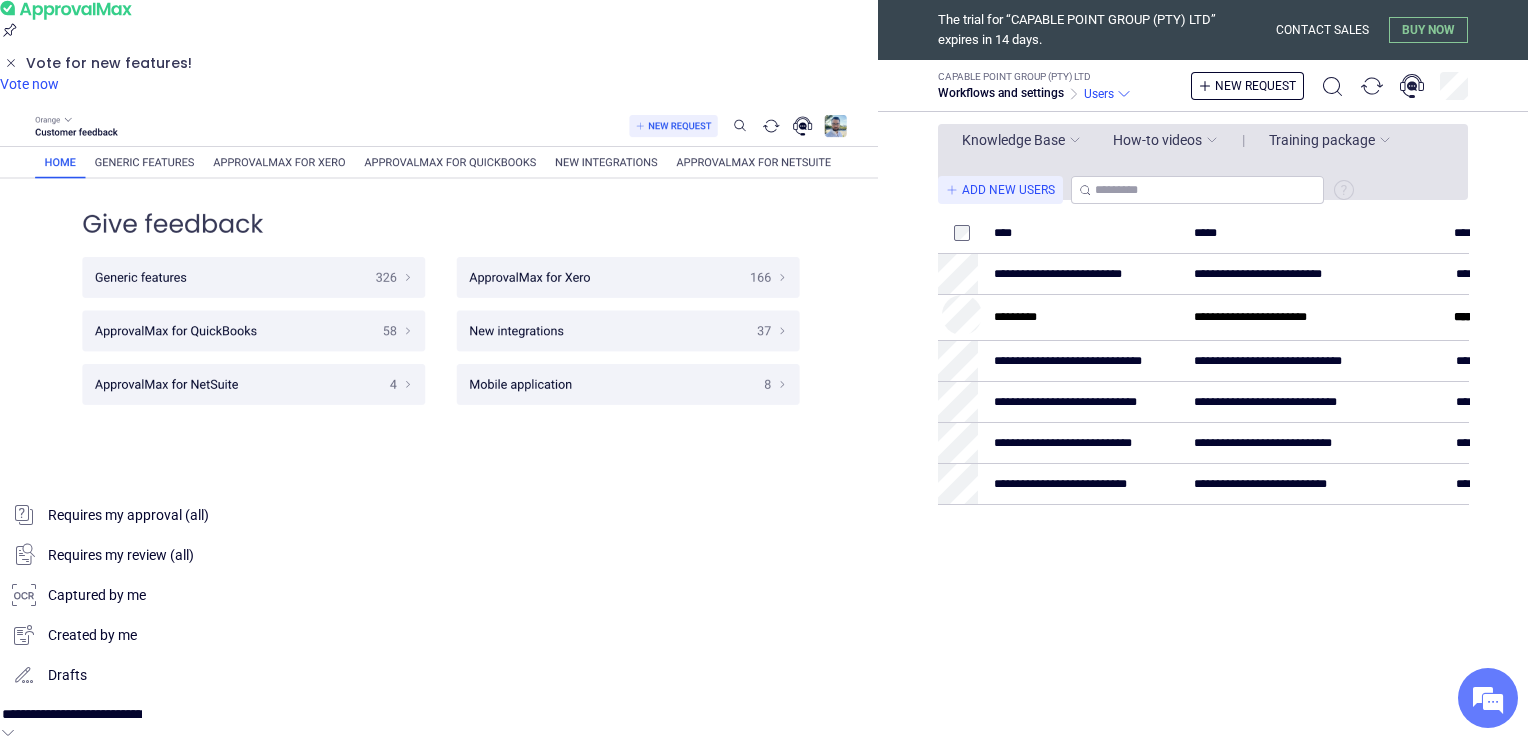 click at bounding box center (439, 0) 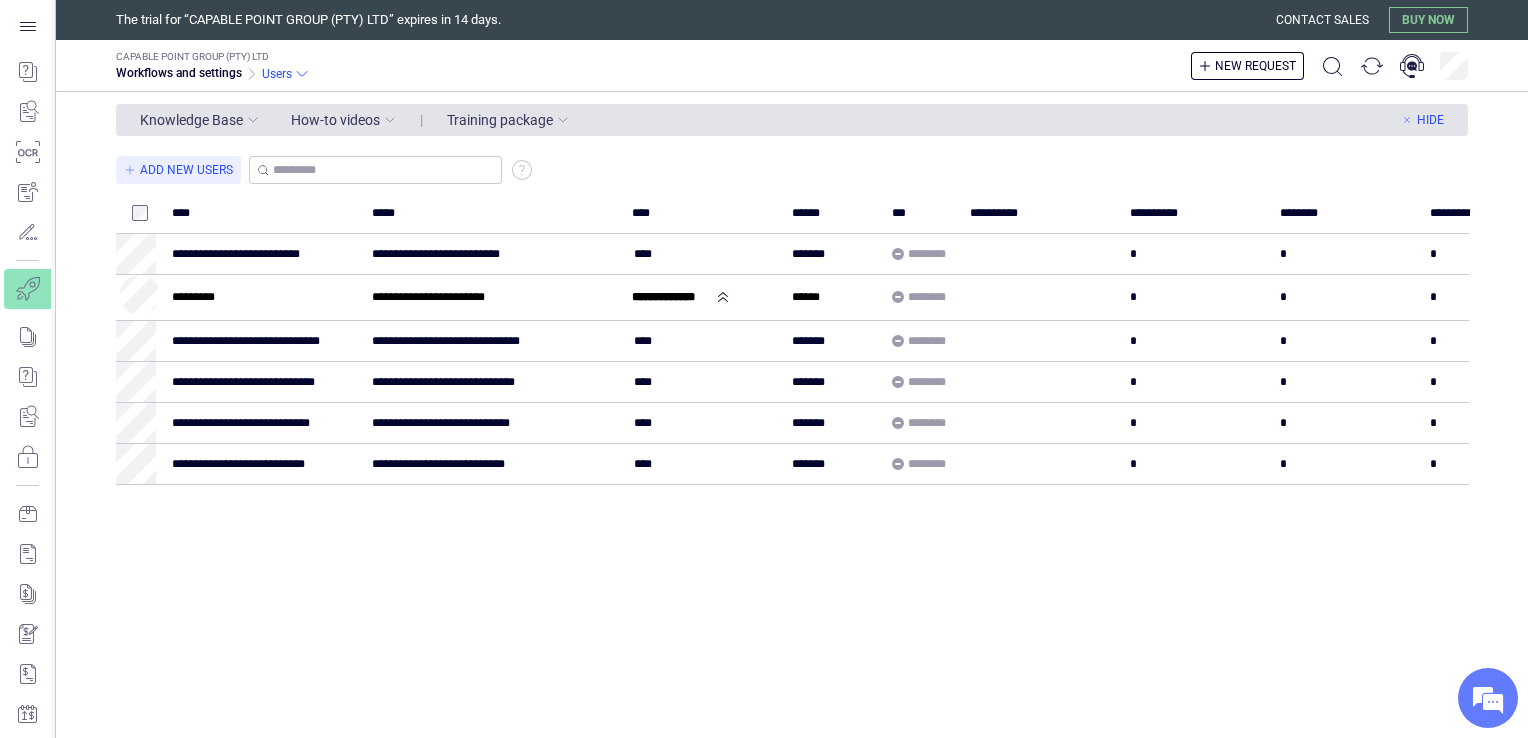 click on "Knowledge Base" at bounding box center (191, 120) 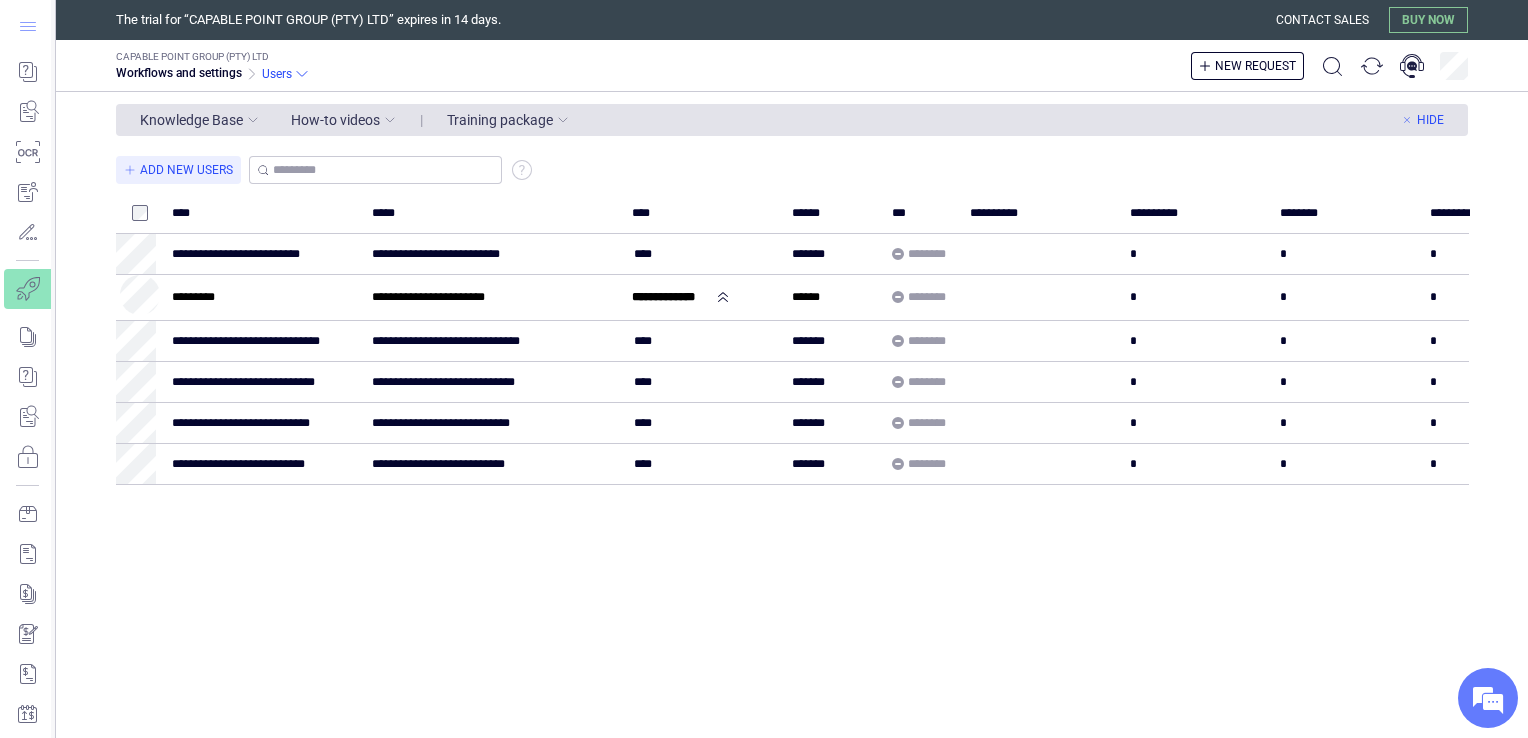 click 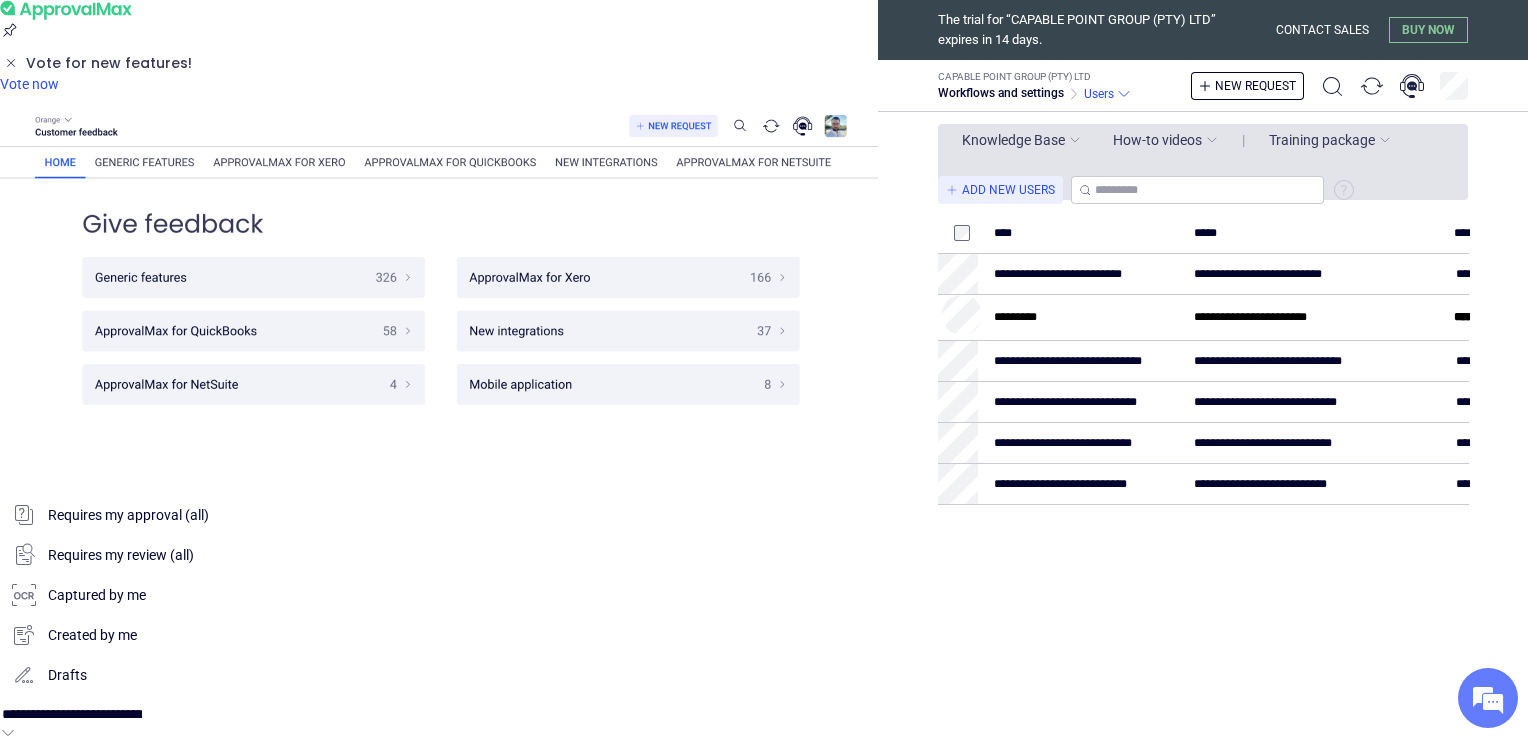 click at bounding box center [439, 813] 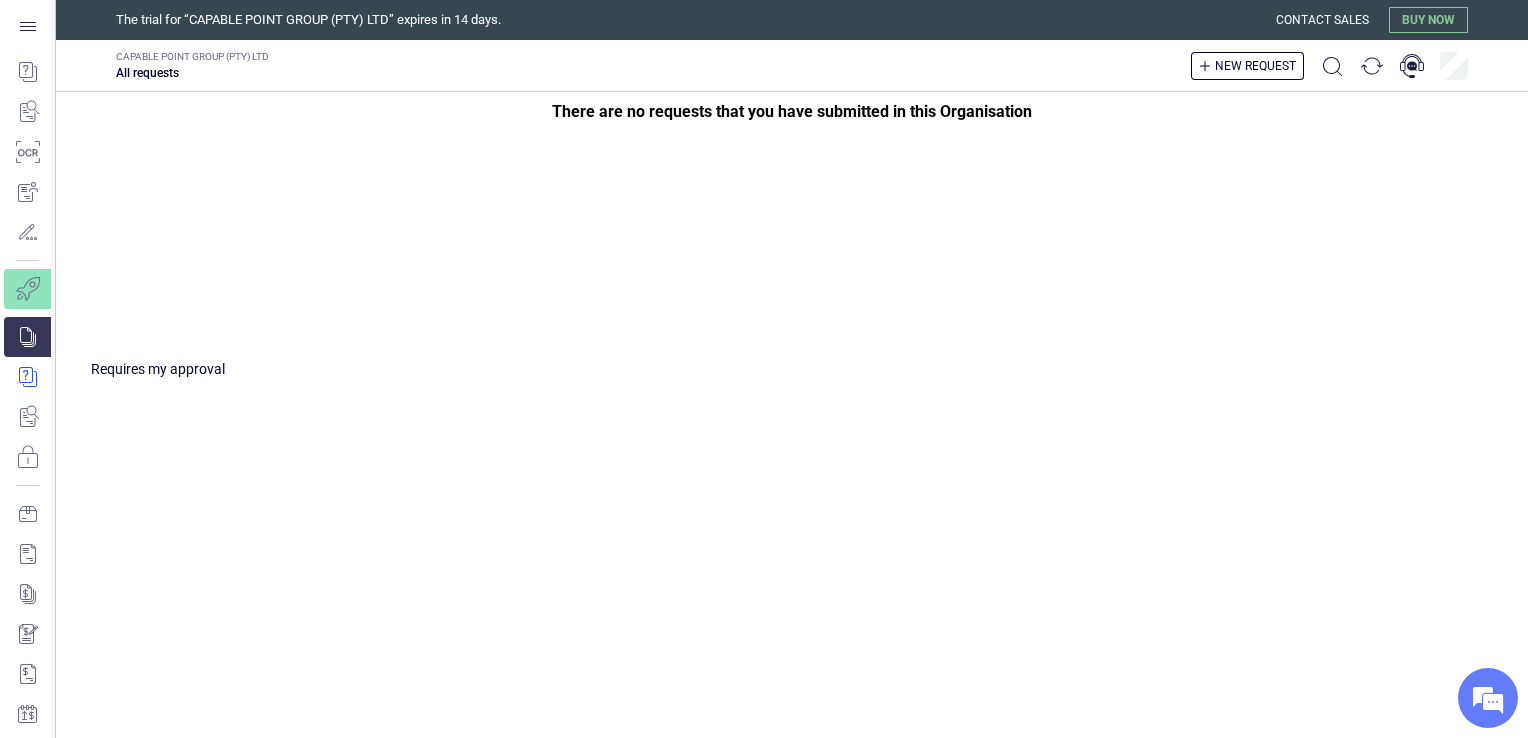 click at bounding box center (41, 377) 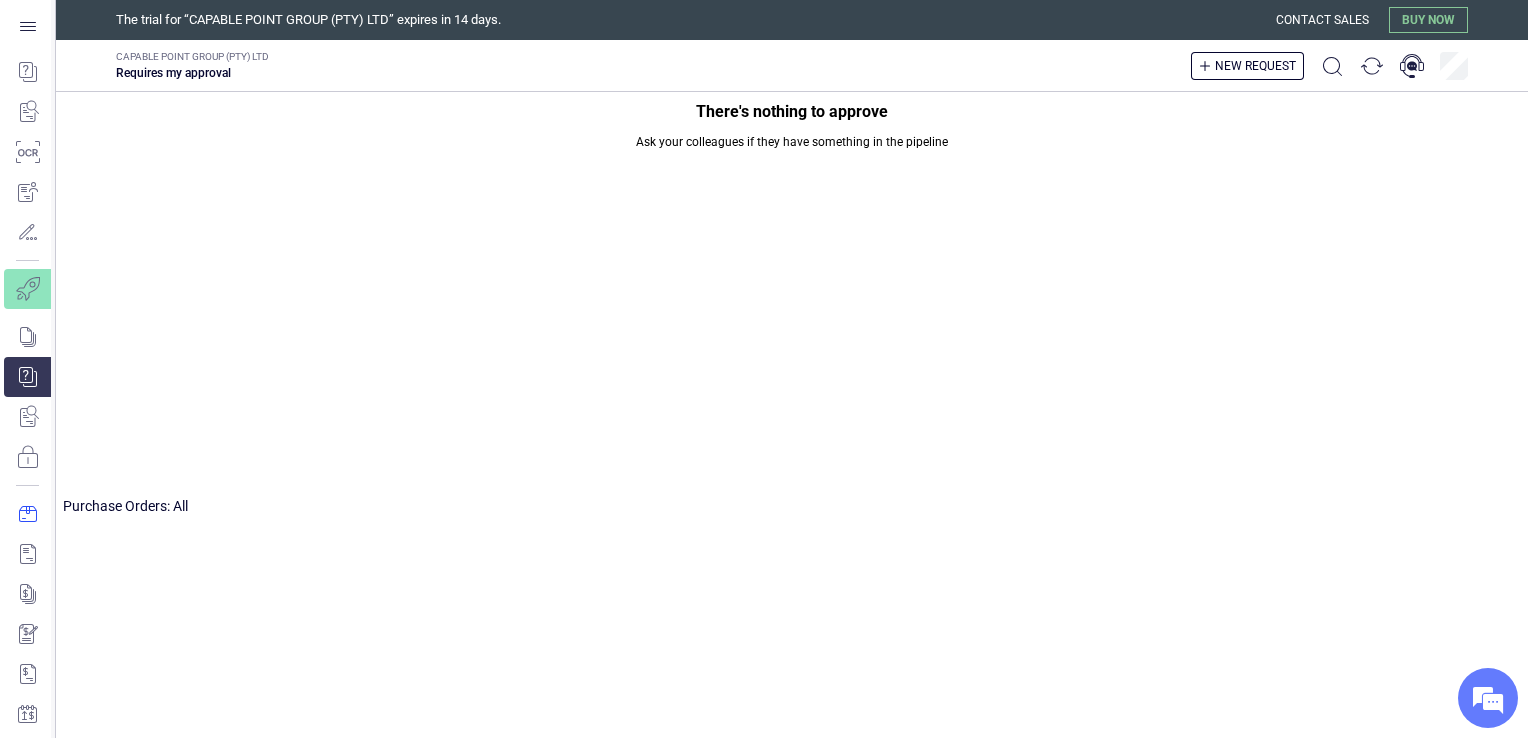 click at bounding box center [27, 514] 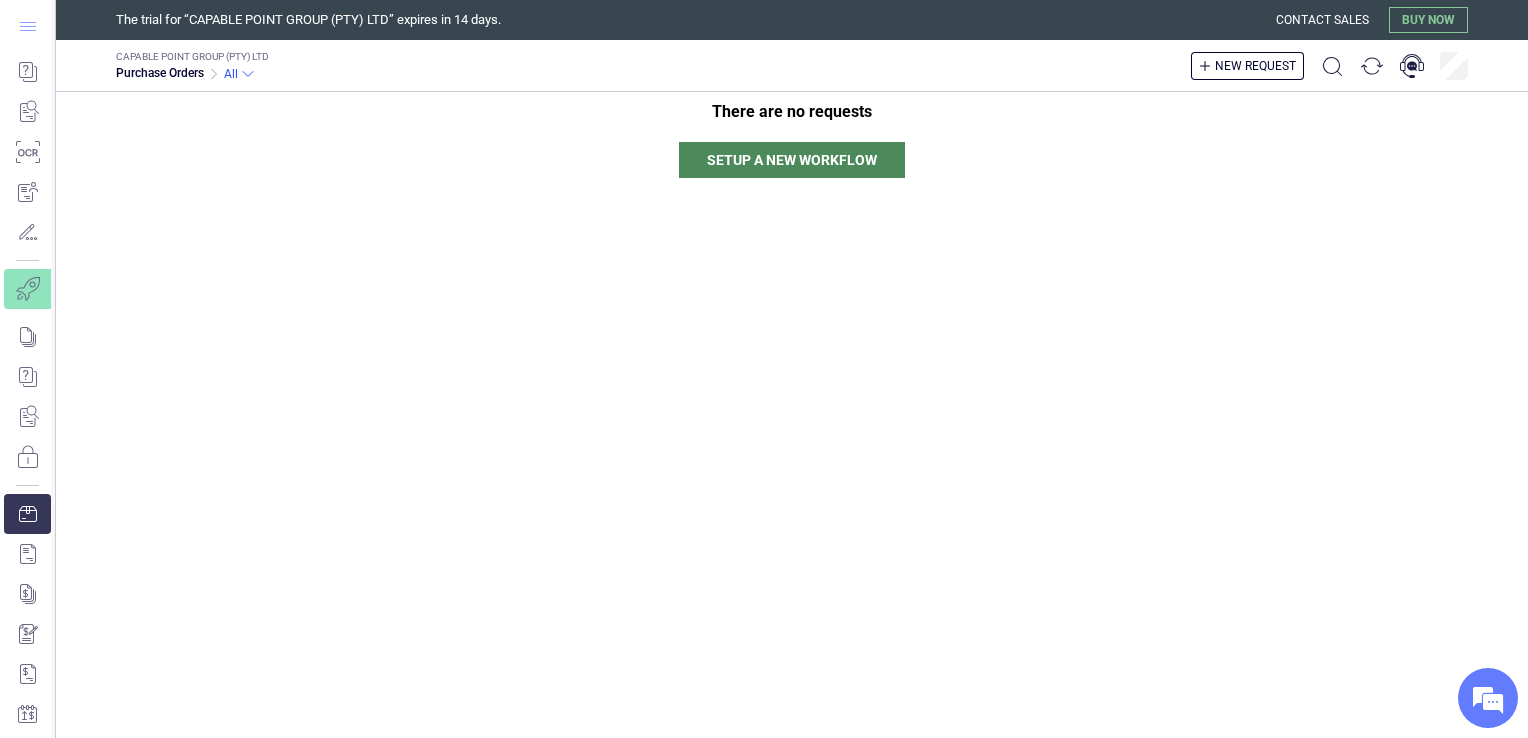 click 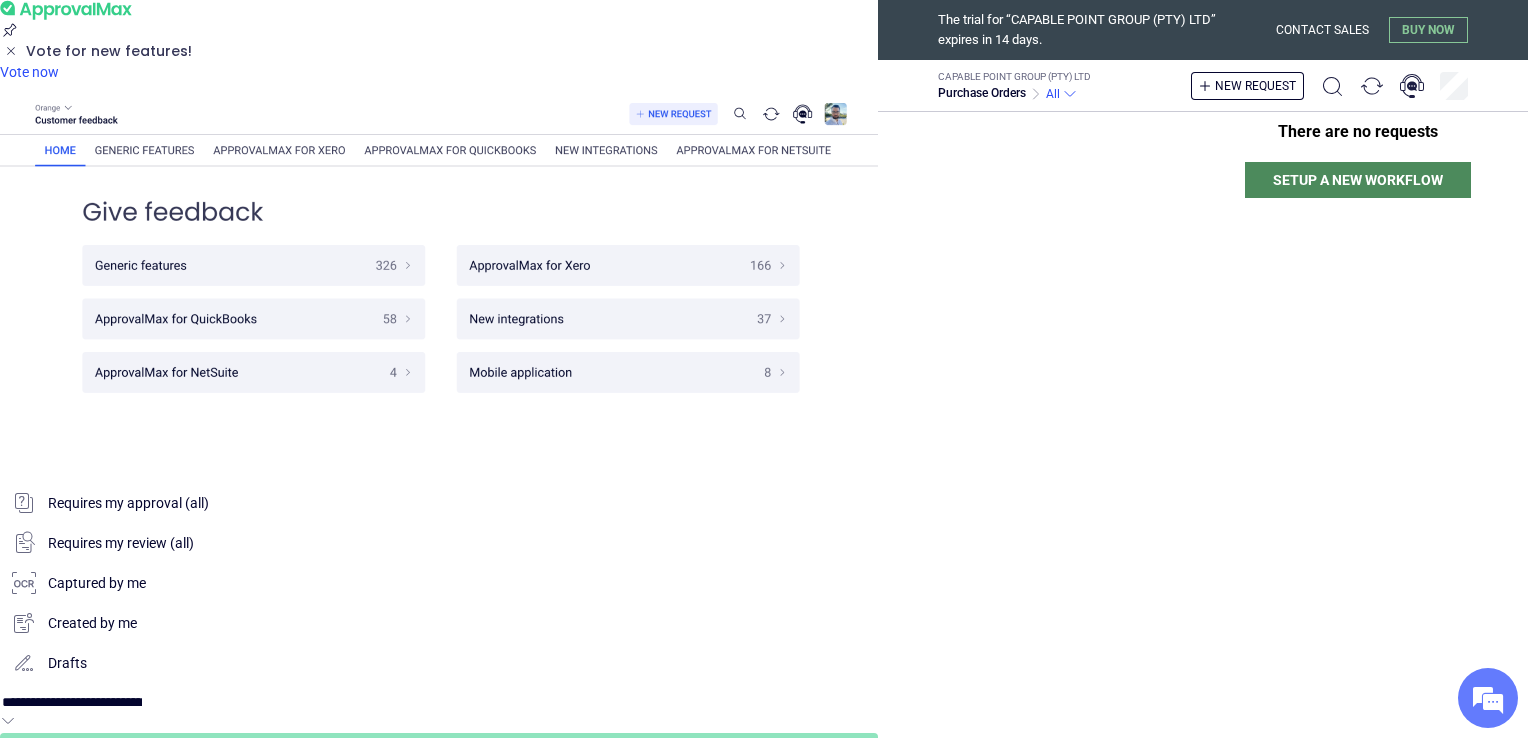 scroll, scrollTop: 594, scrollLeft: 0, axis: vertical 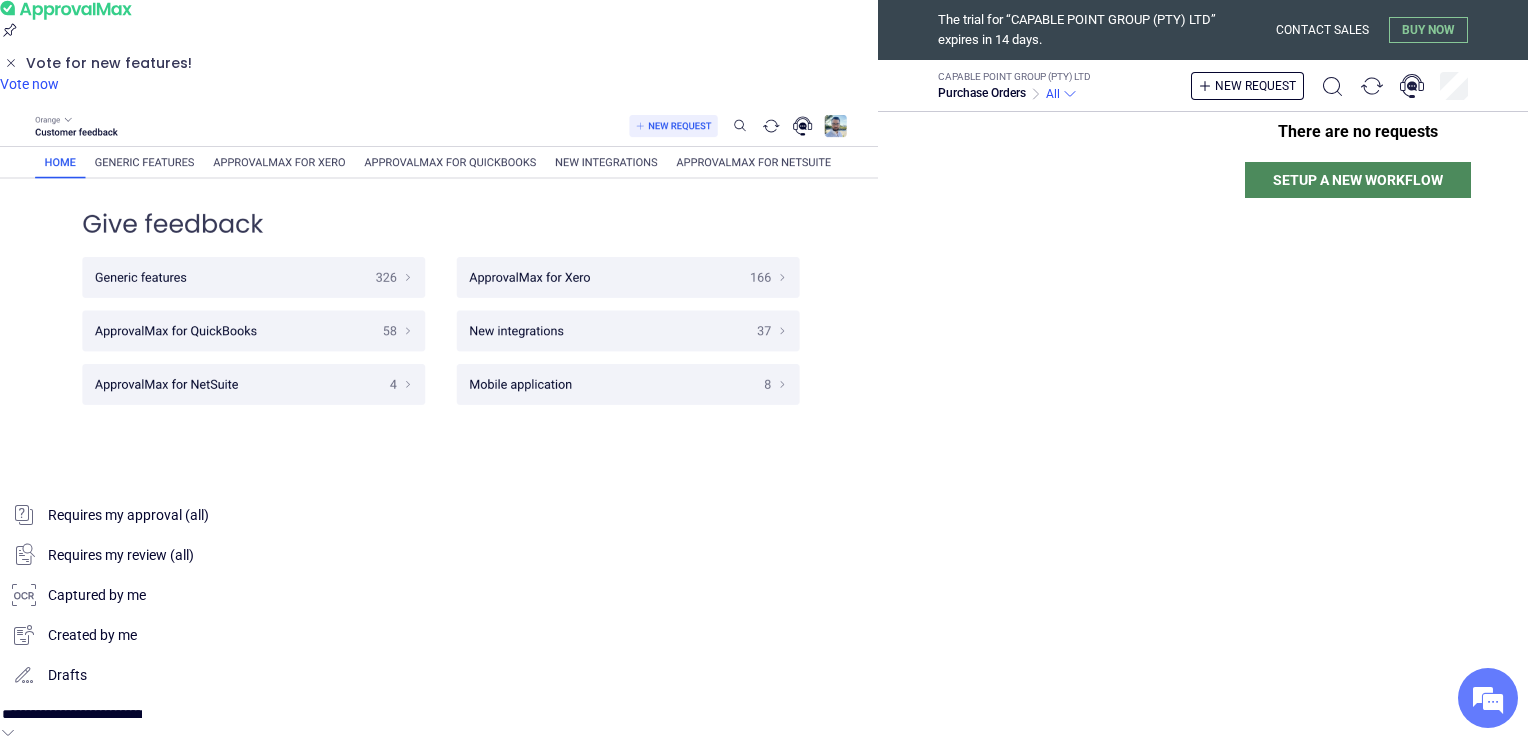 click at bounding box center (439, 0) 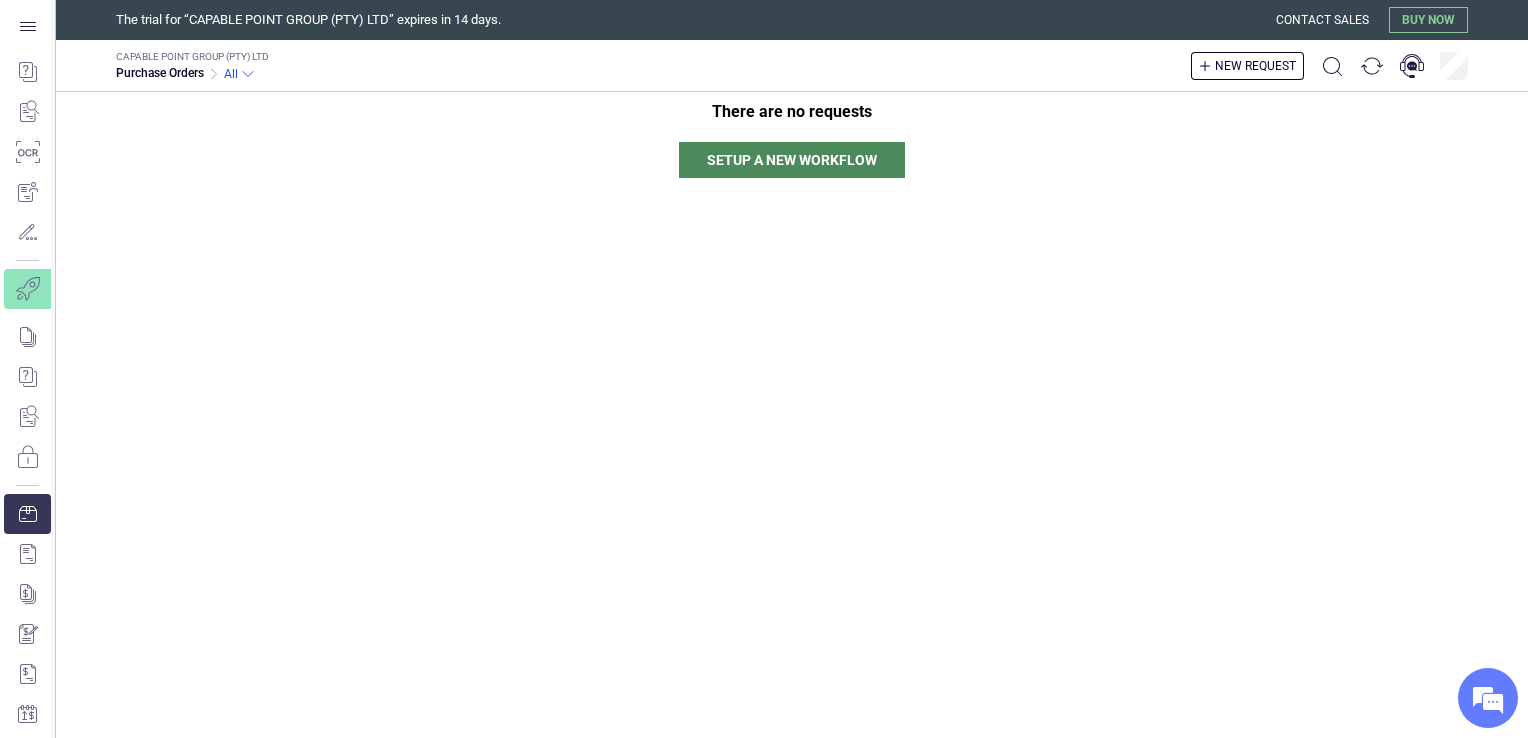 click on "CAPABLE POINT GROUP (PTY) LTD" at bounding box center (192, 57) 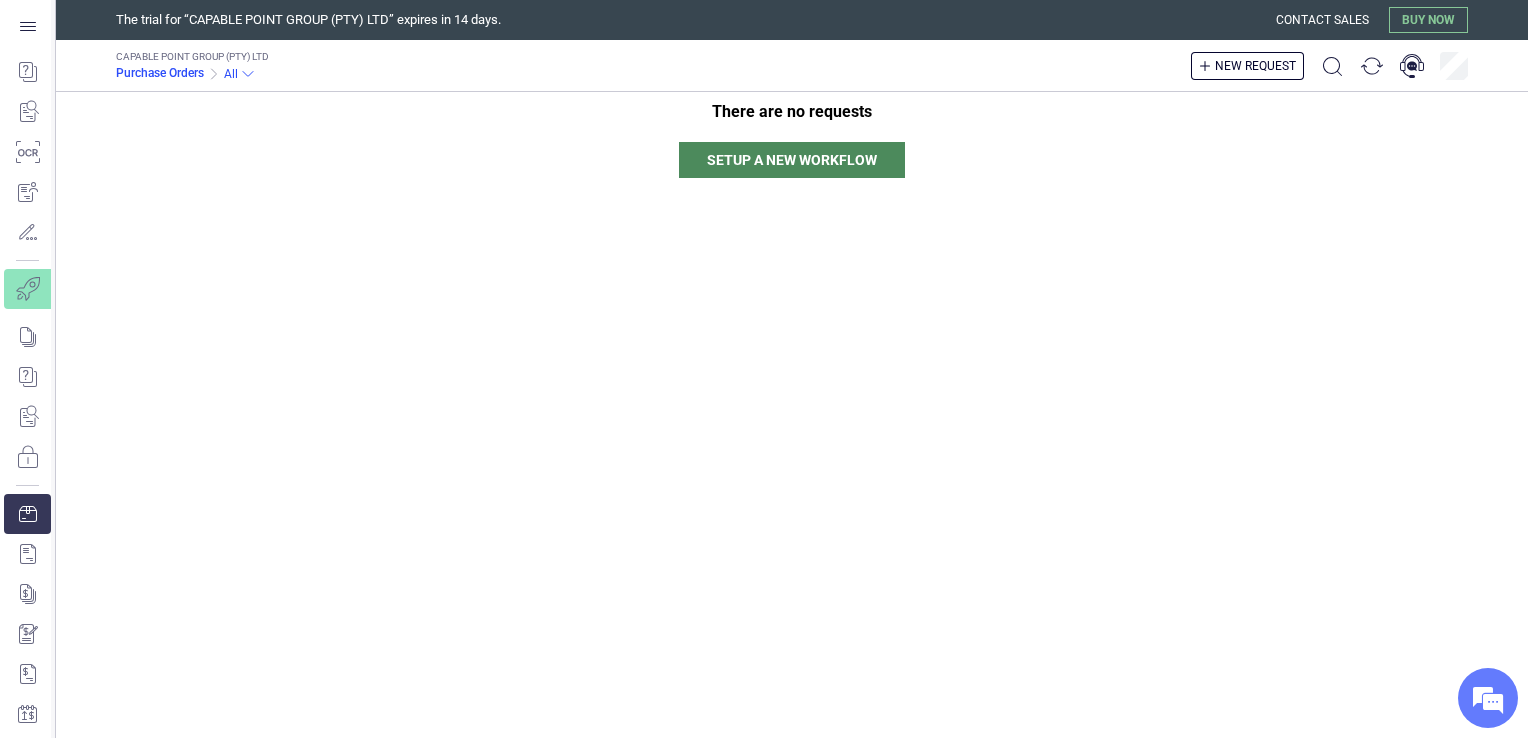 click on "Purchase Orders" at bounding box center (160, 73) 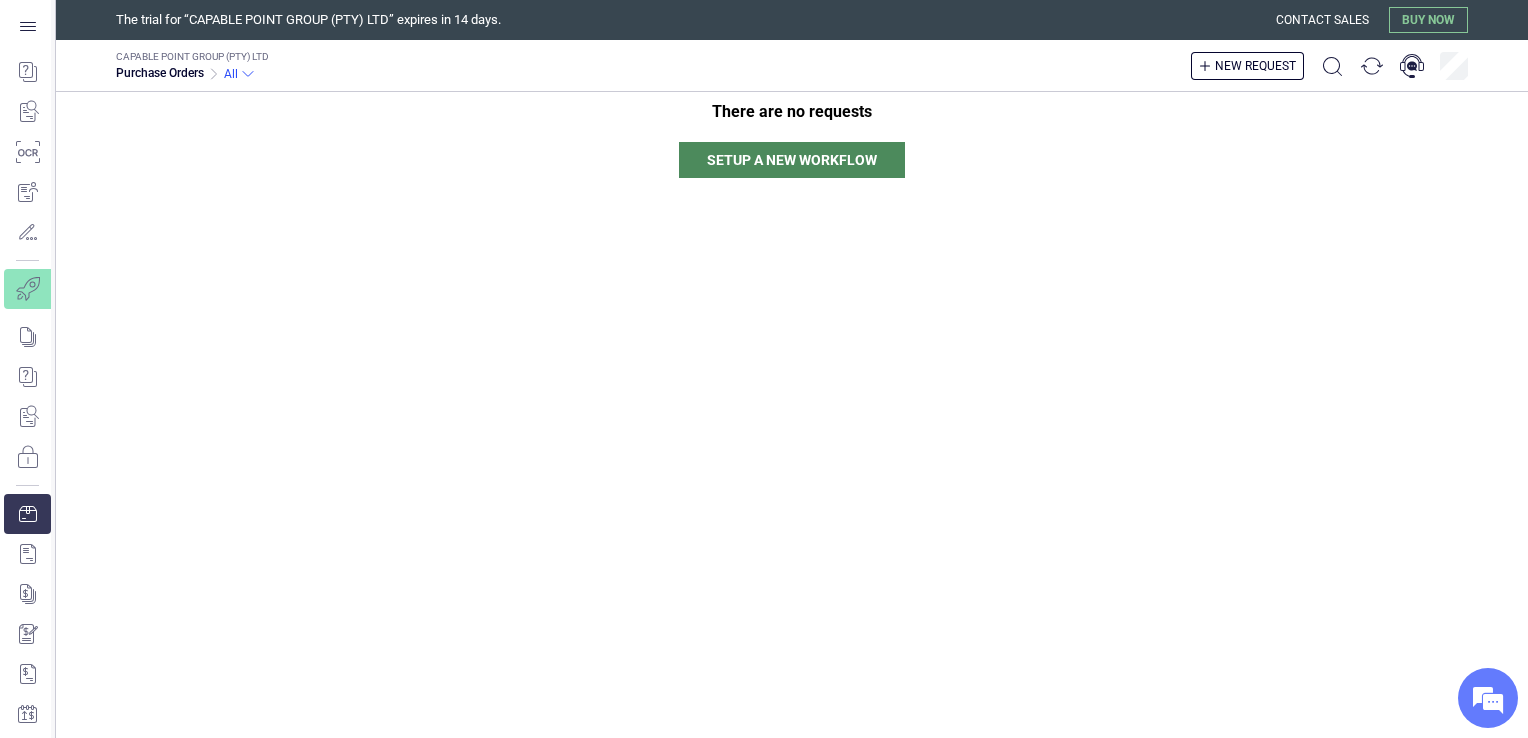 click on "CAPABLE POINT GROUP (PTY) LTD Purchase Orders All New request" at bounding box center [792, 66] 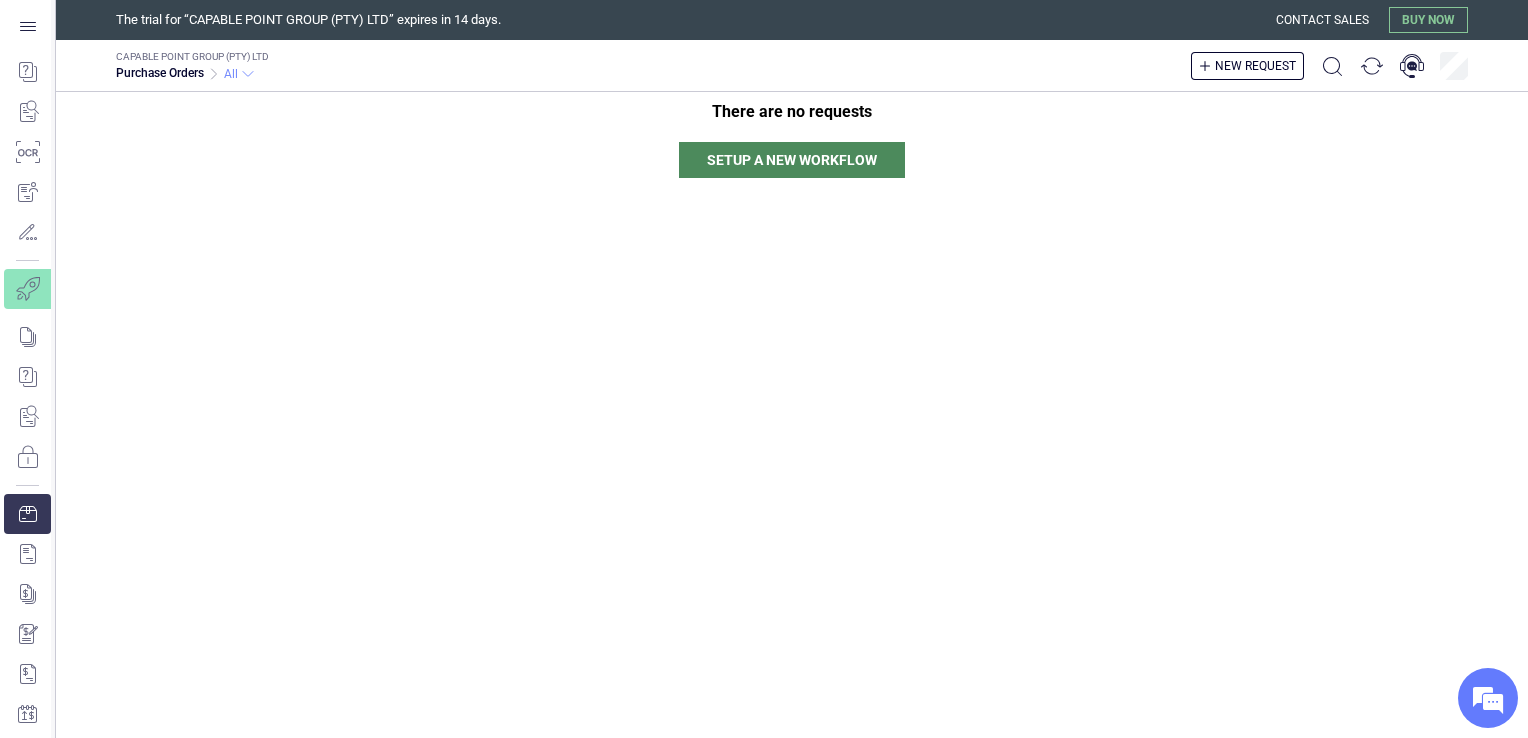 click 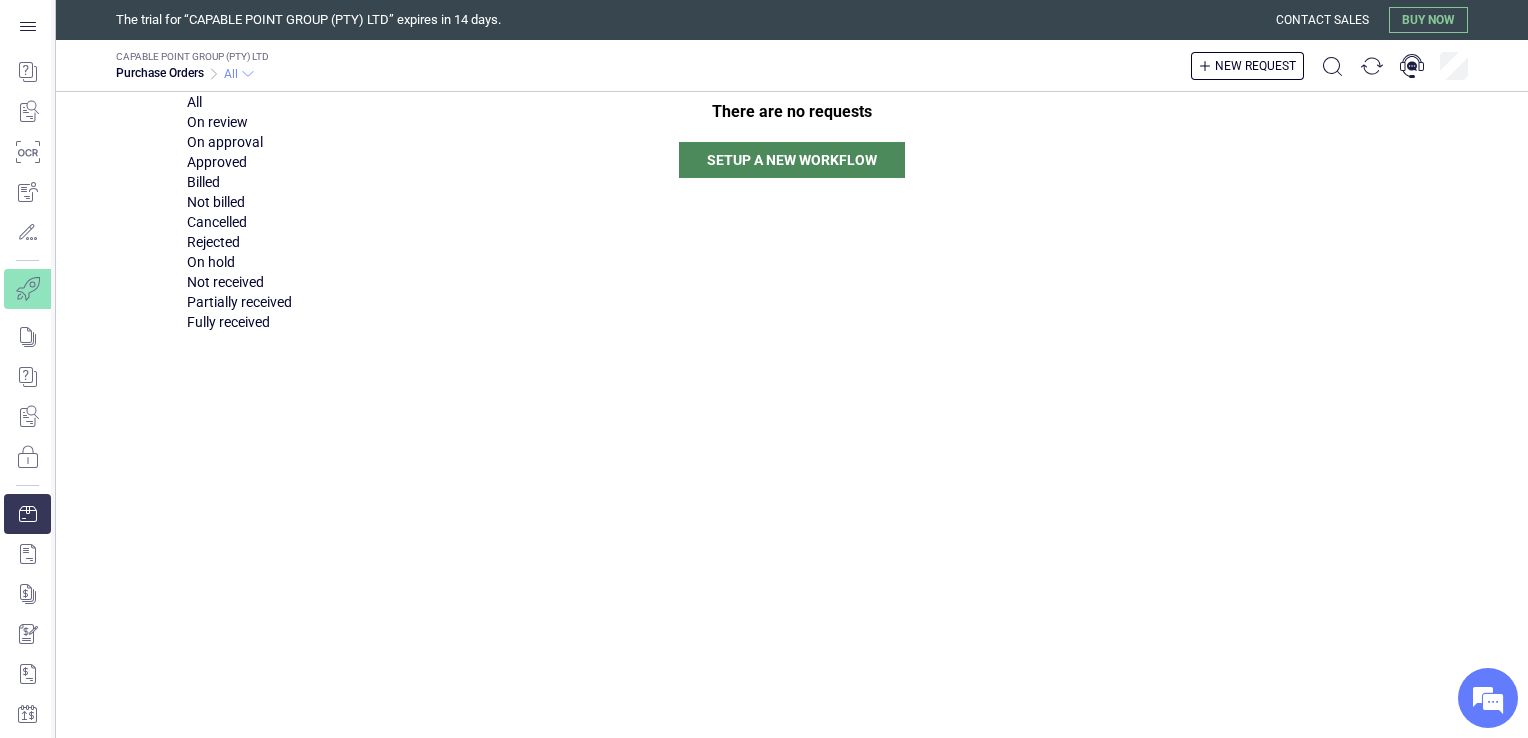click 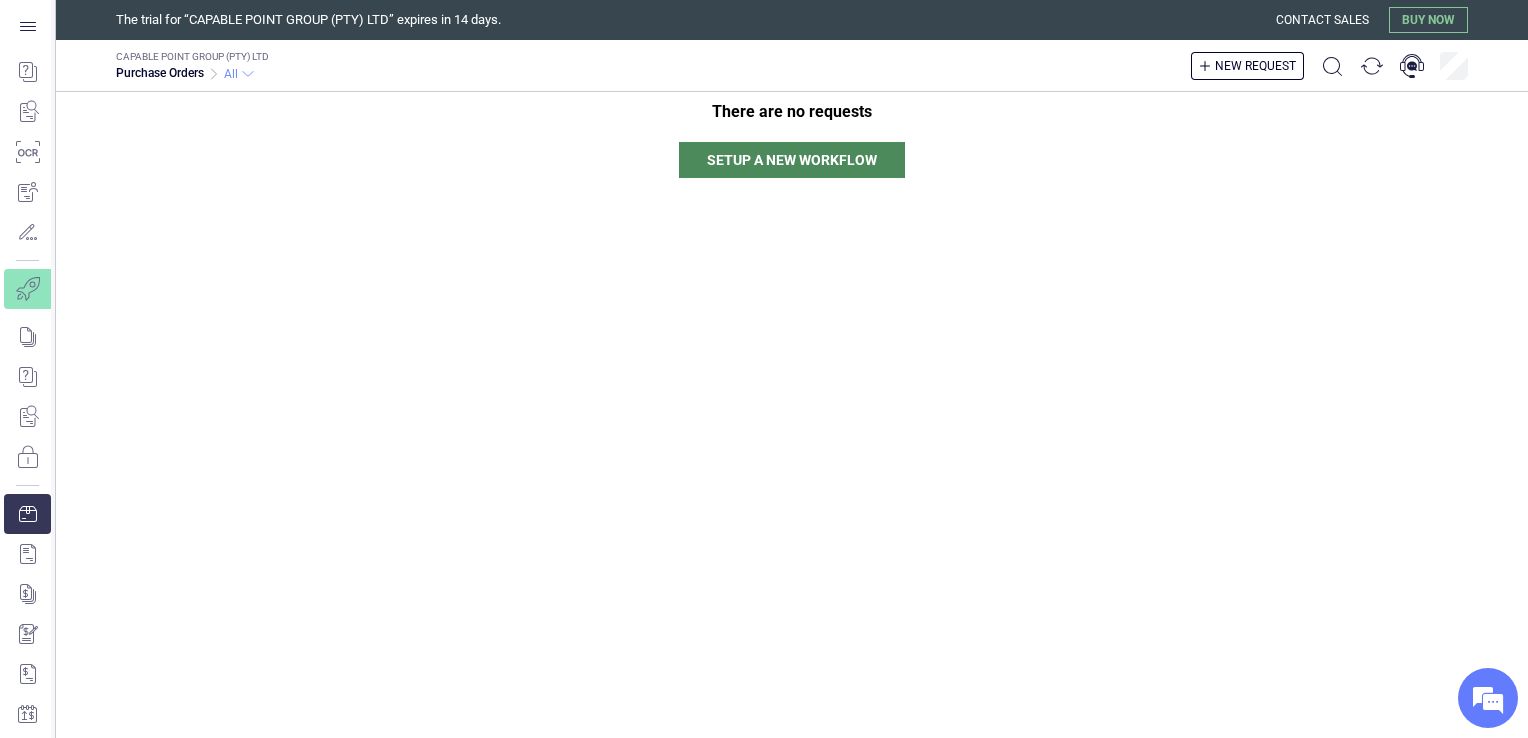 click 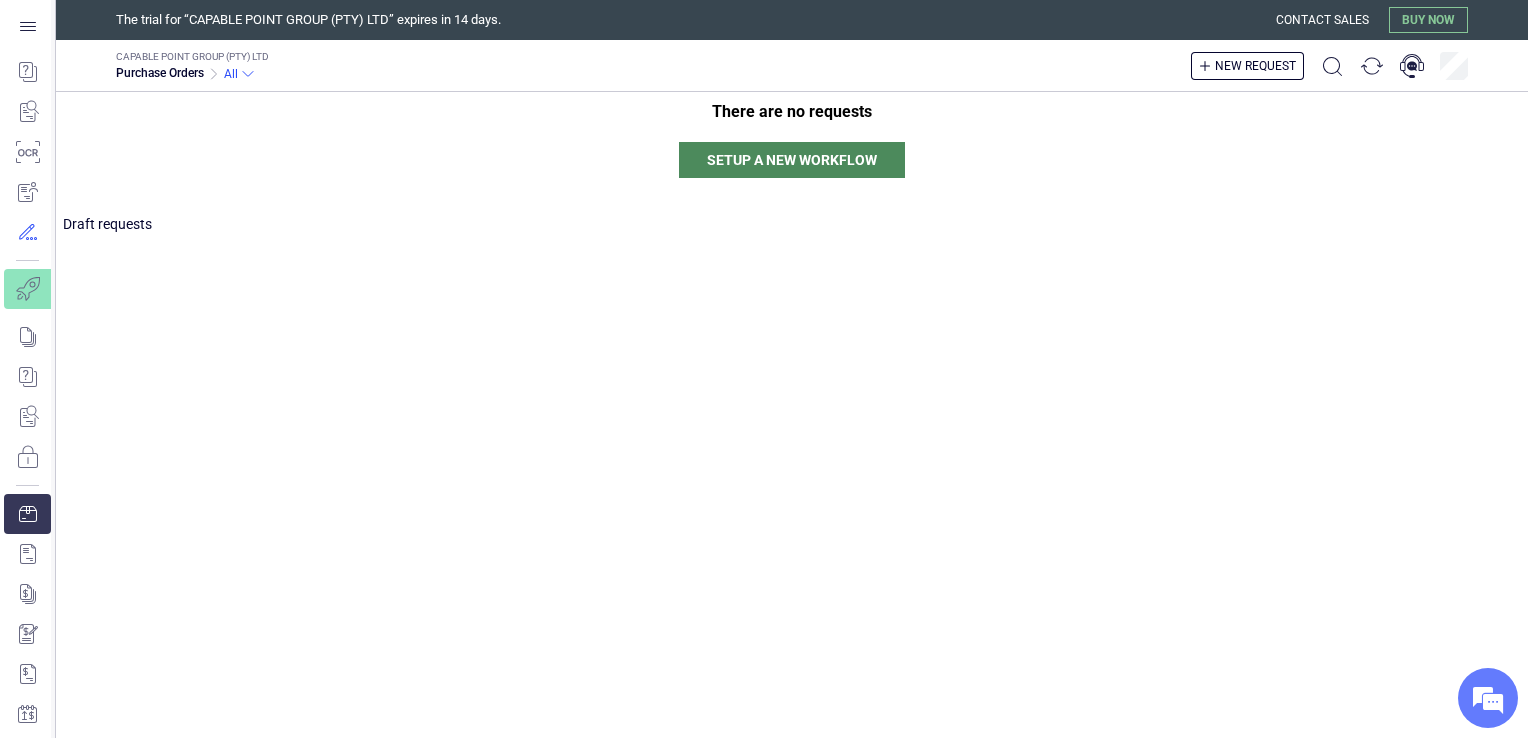 click at bounding box center (27, 232) 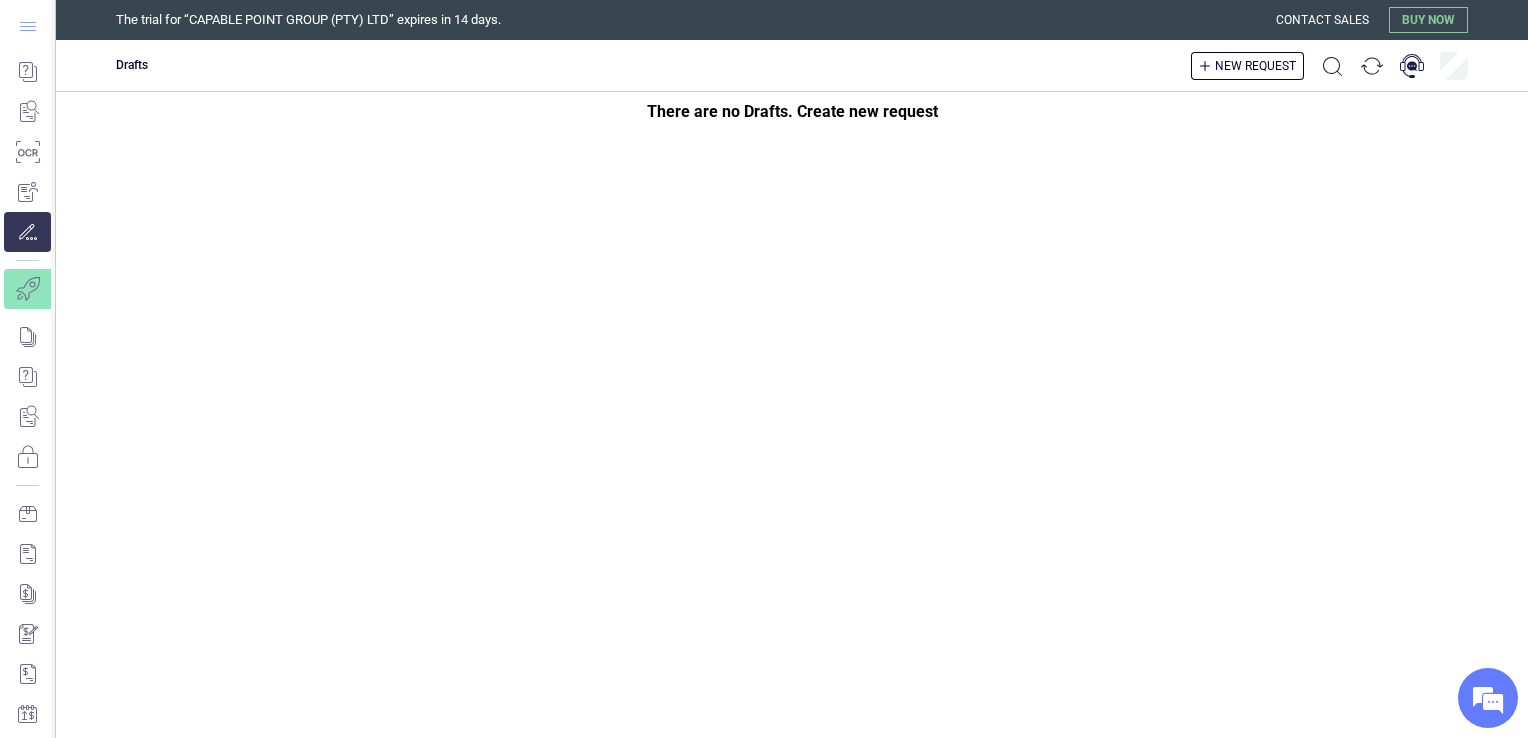 click 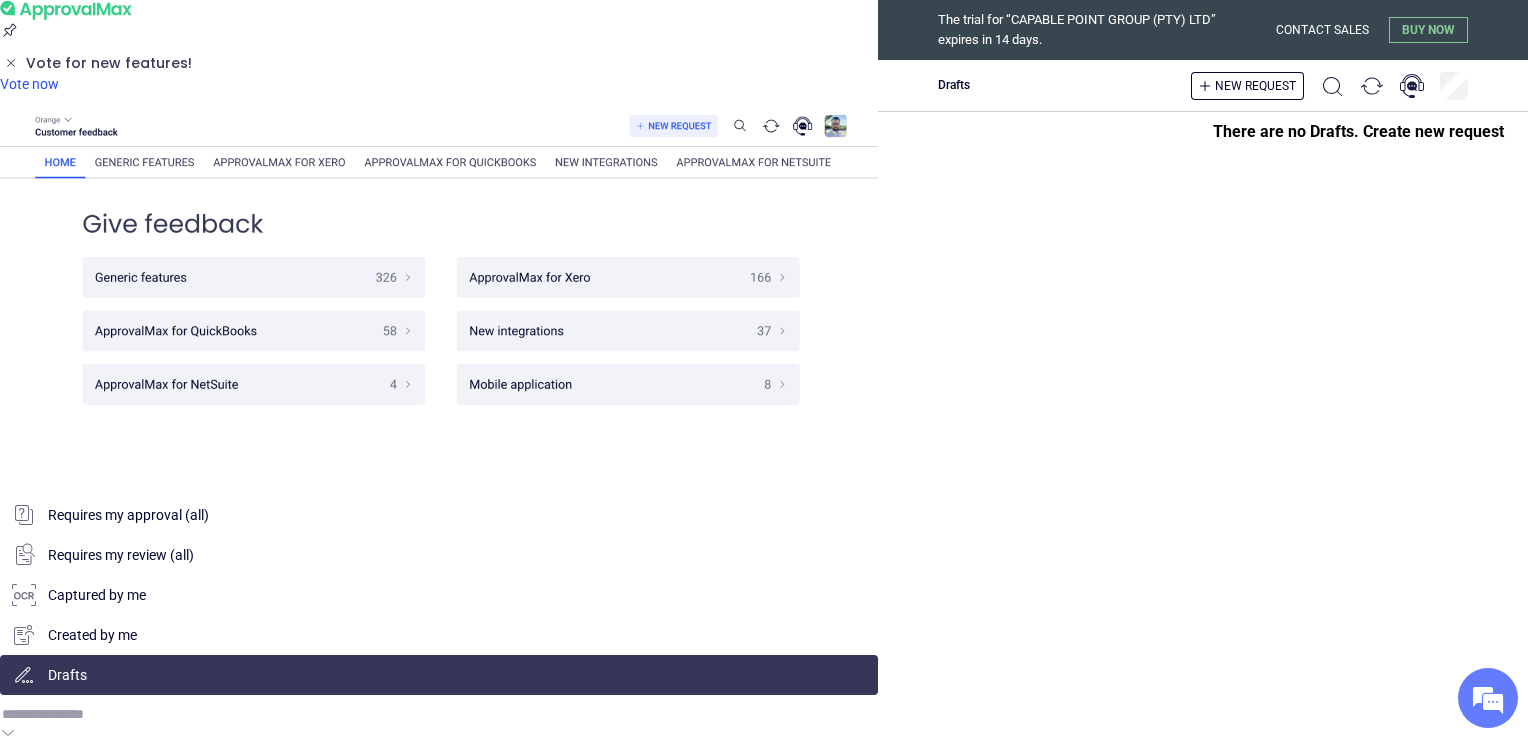 type on "**********" 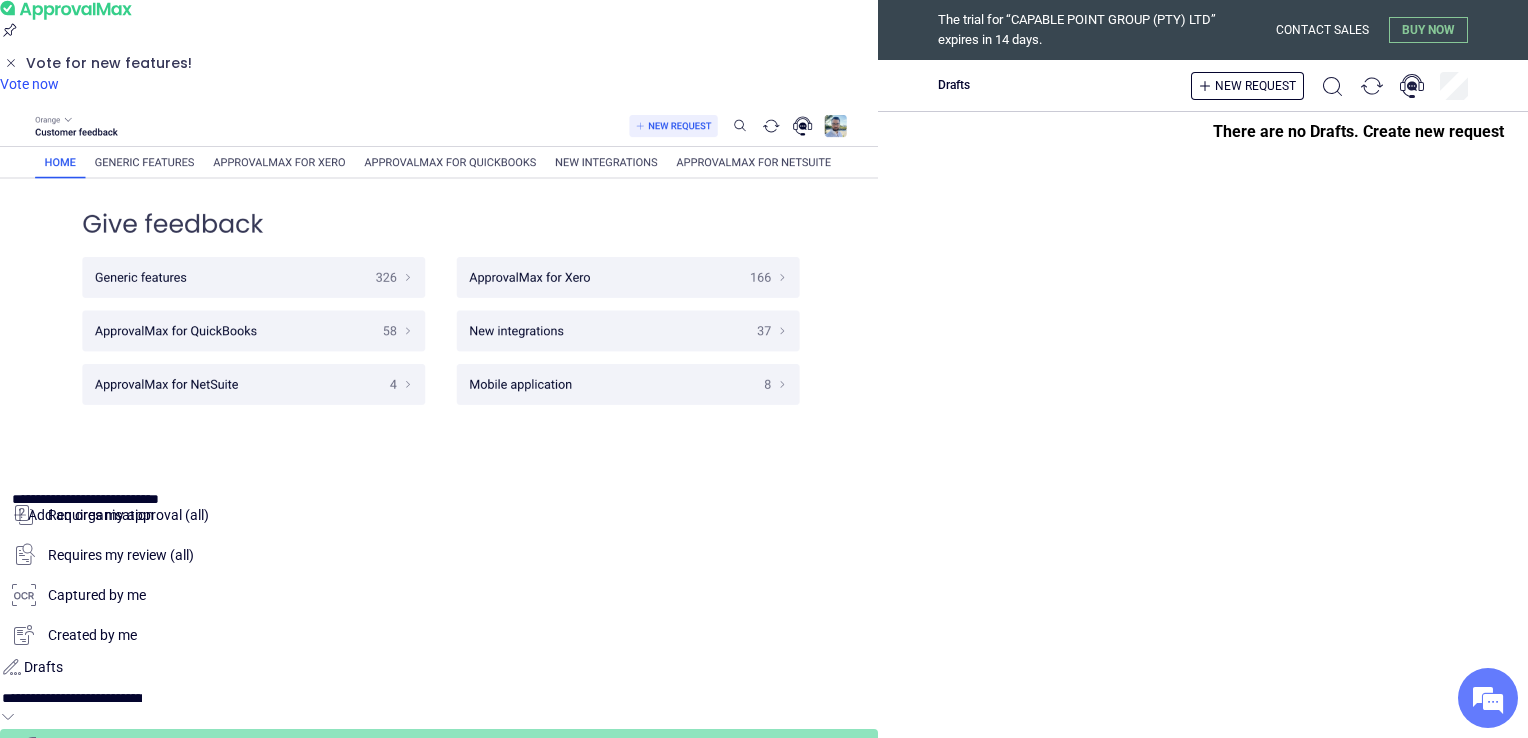 click on "**********" at bounding box center [72, 698] 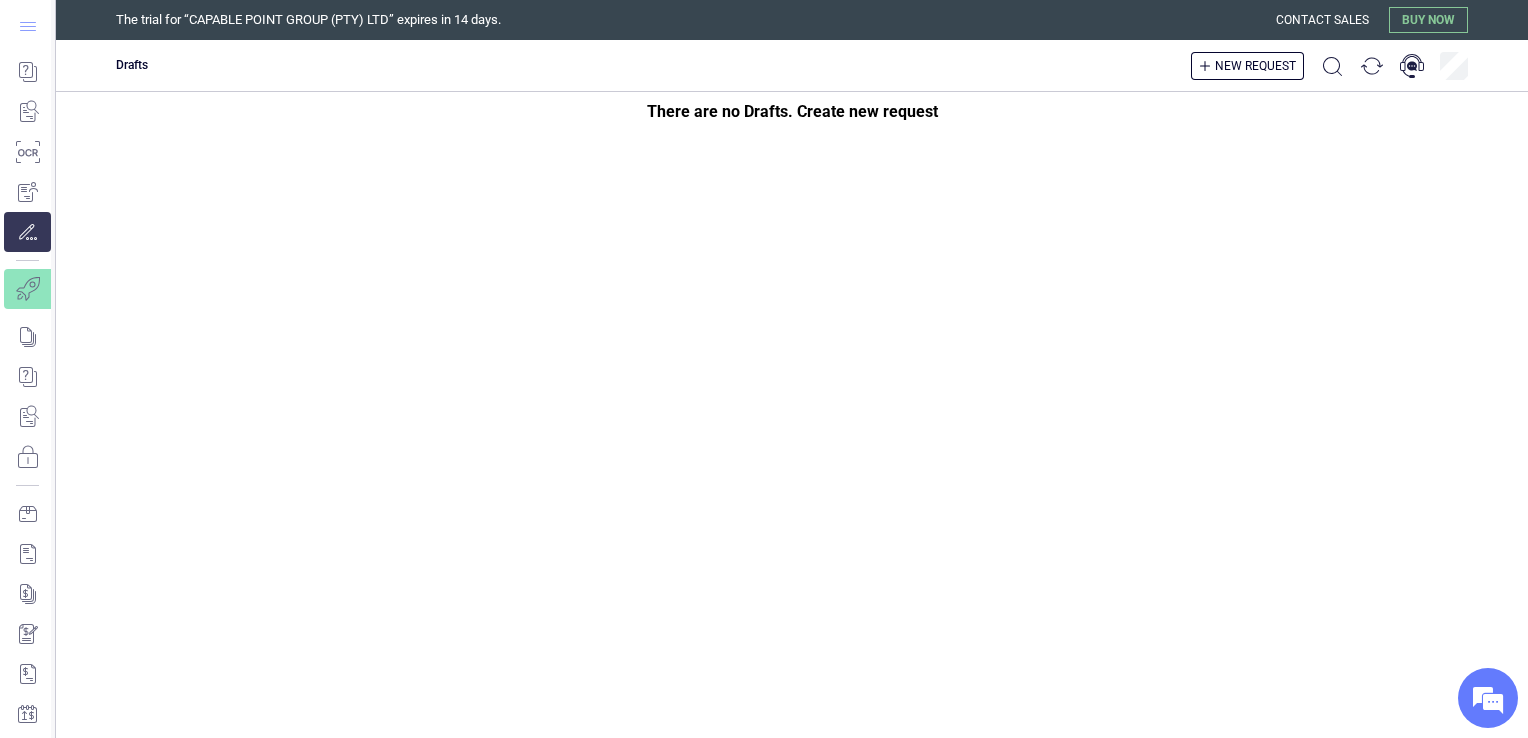 click 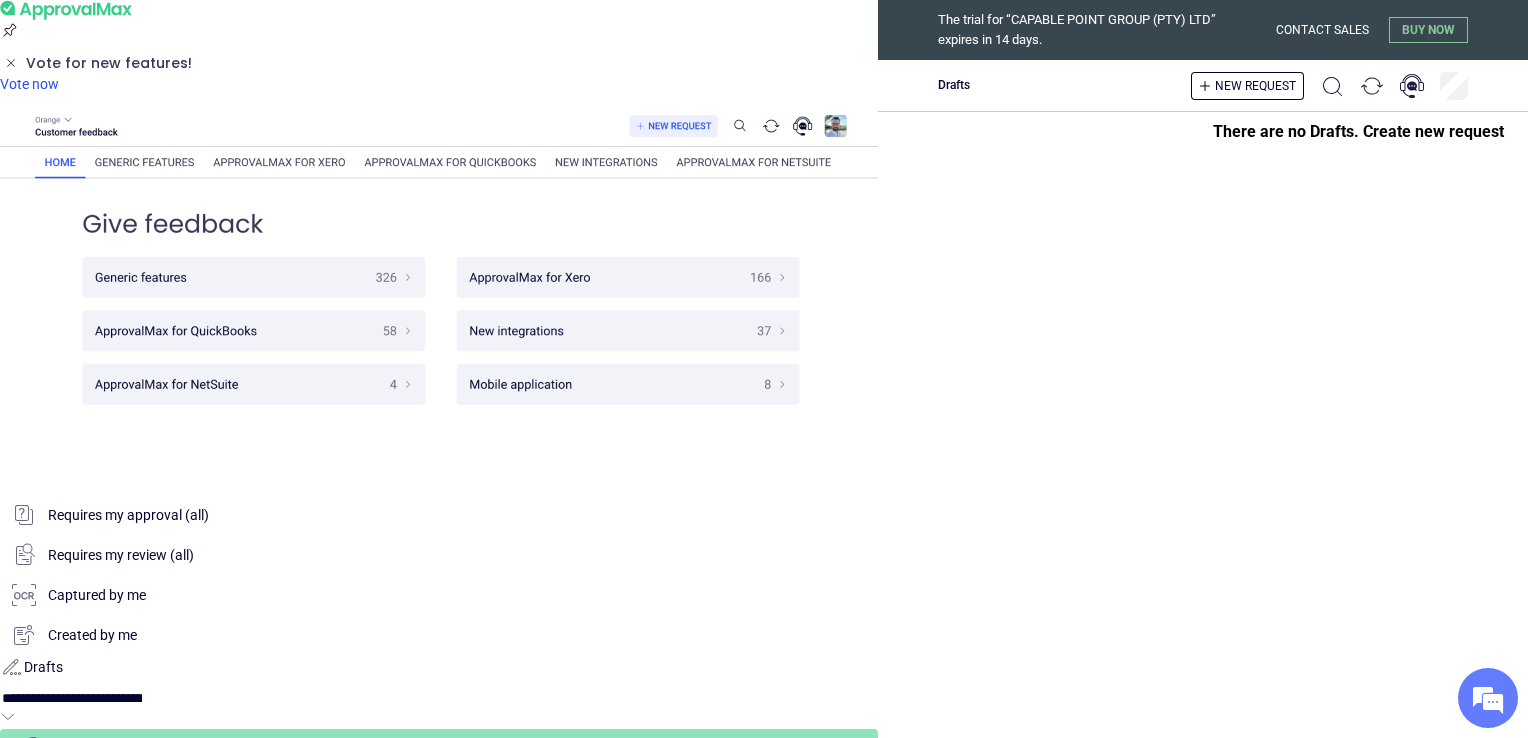 scroll, scrollTop: 0, scrollLeft: 0, axis: both 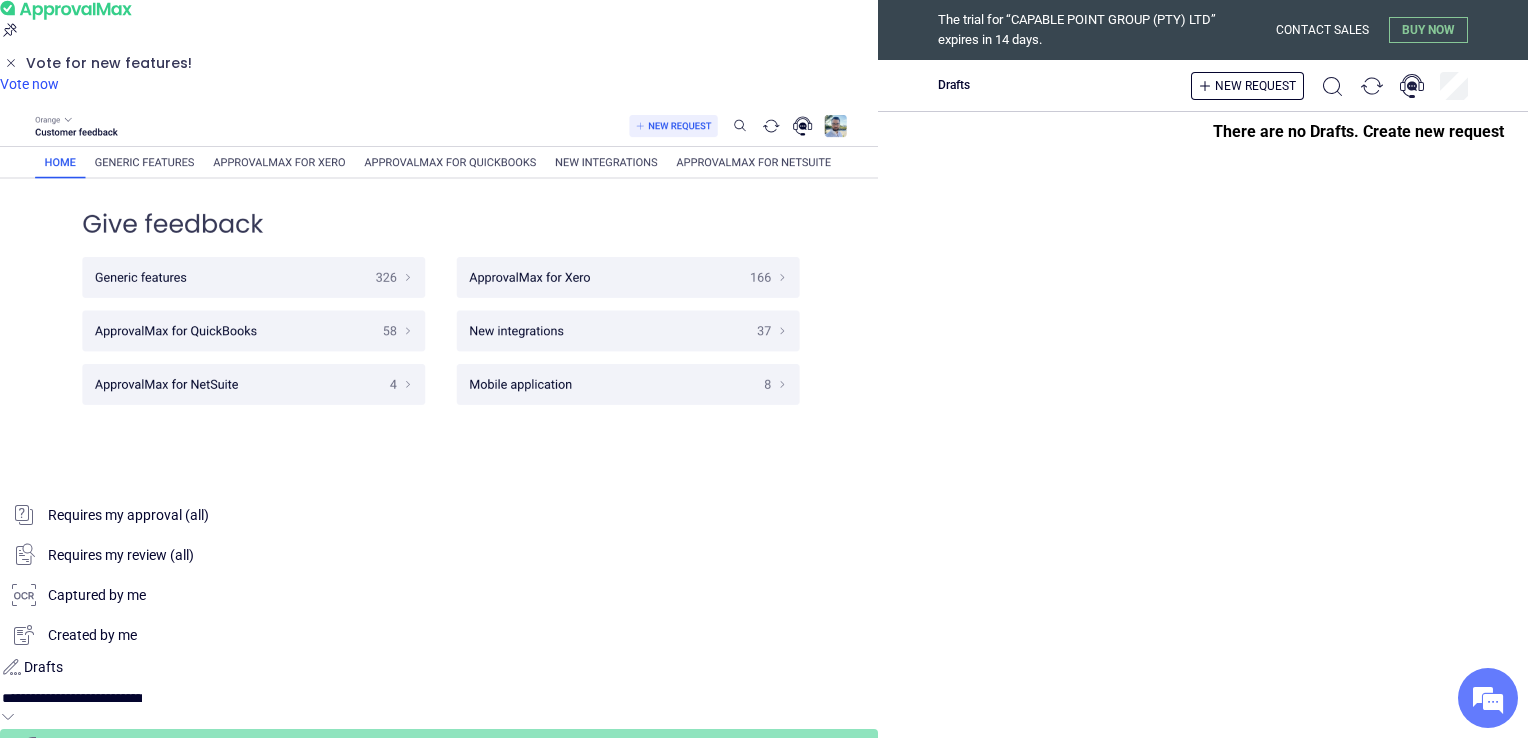 click 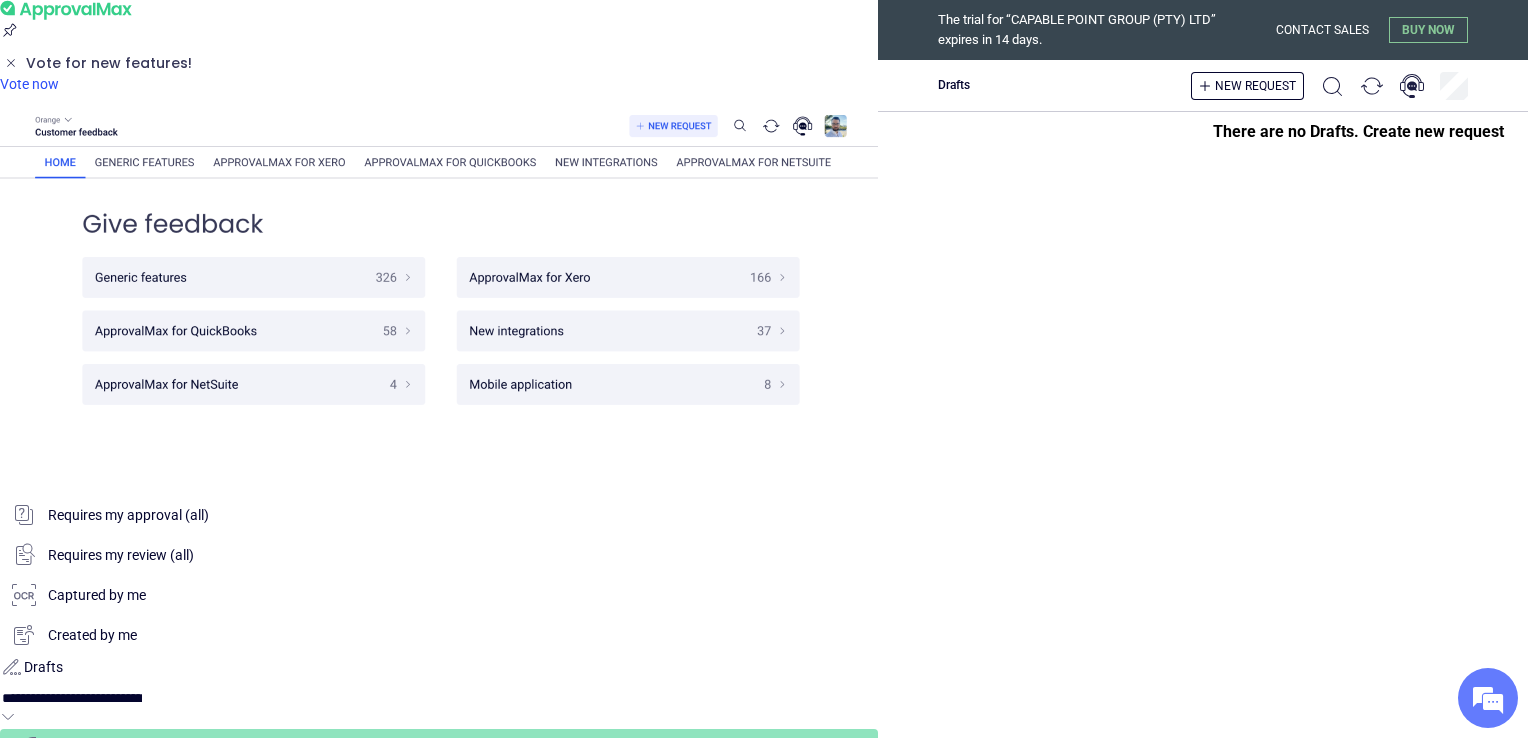 click at bounding box center (439, 0) 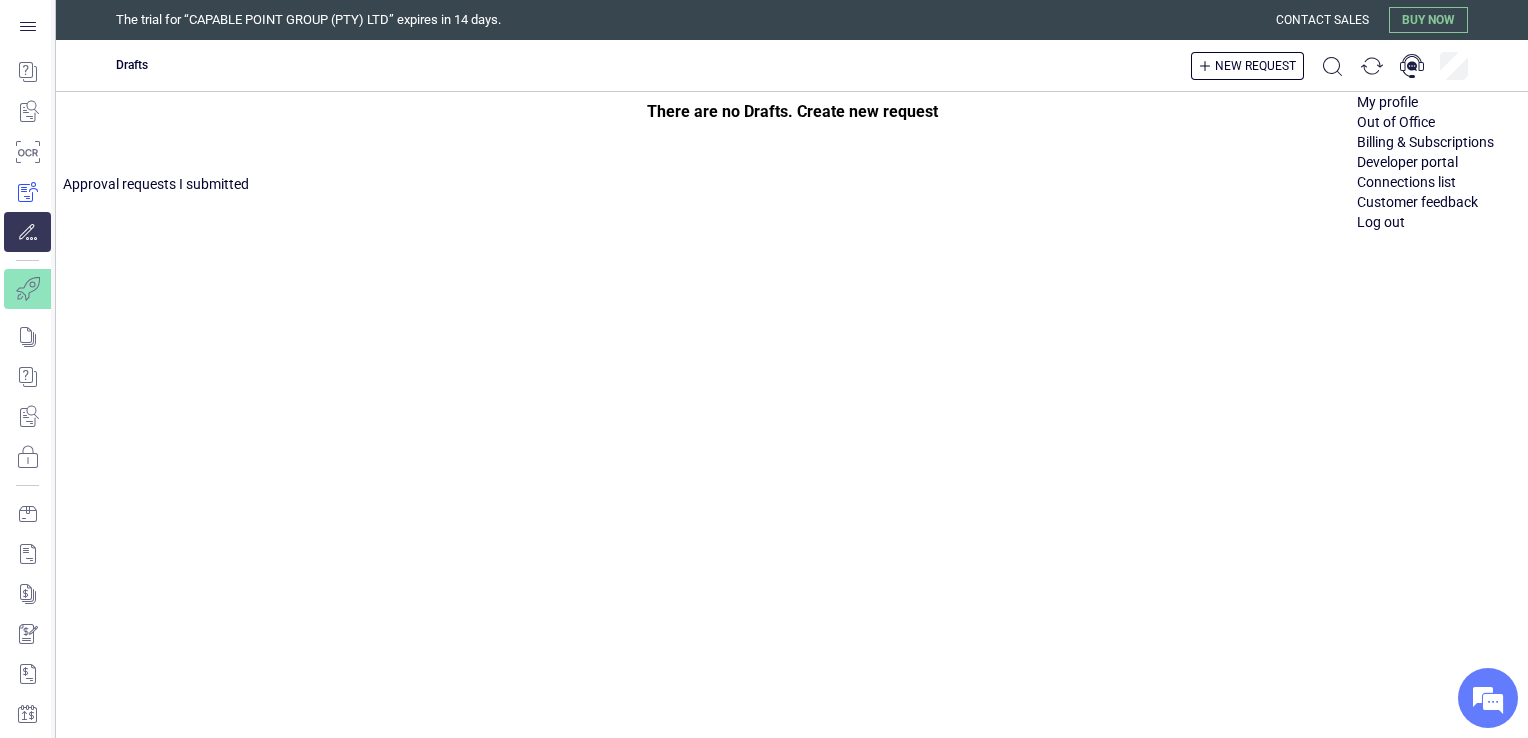click at bounding box center (27, 192) 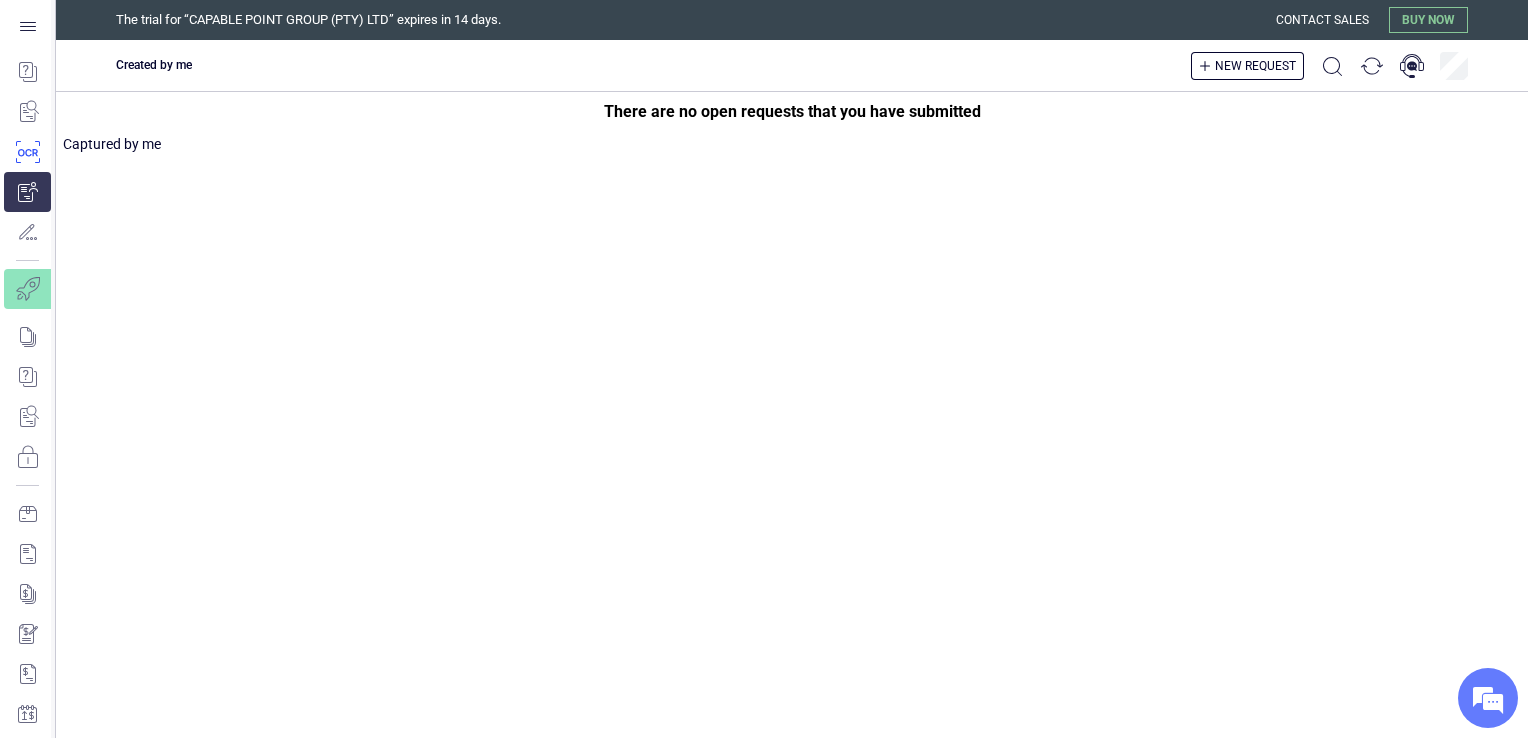 click at bounding box center (27, 152) 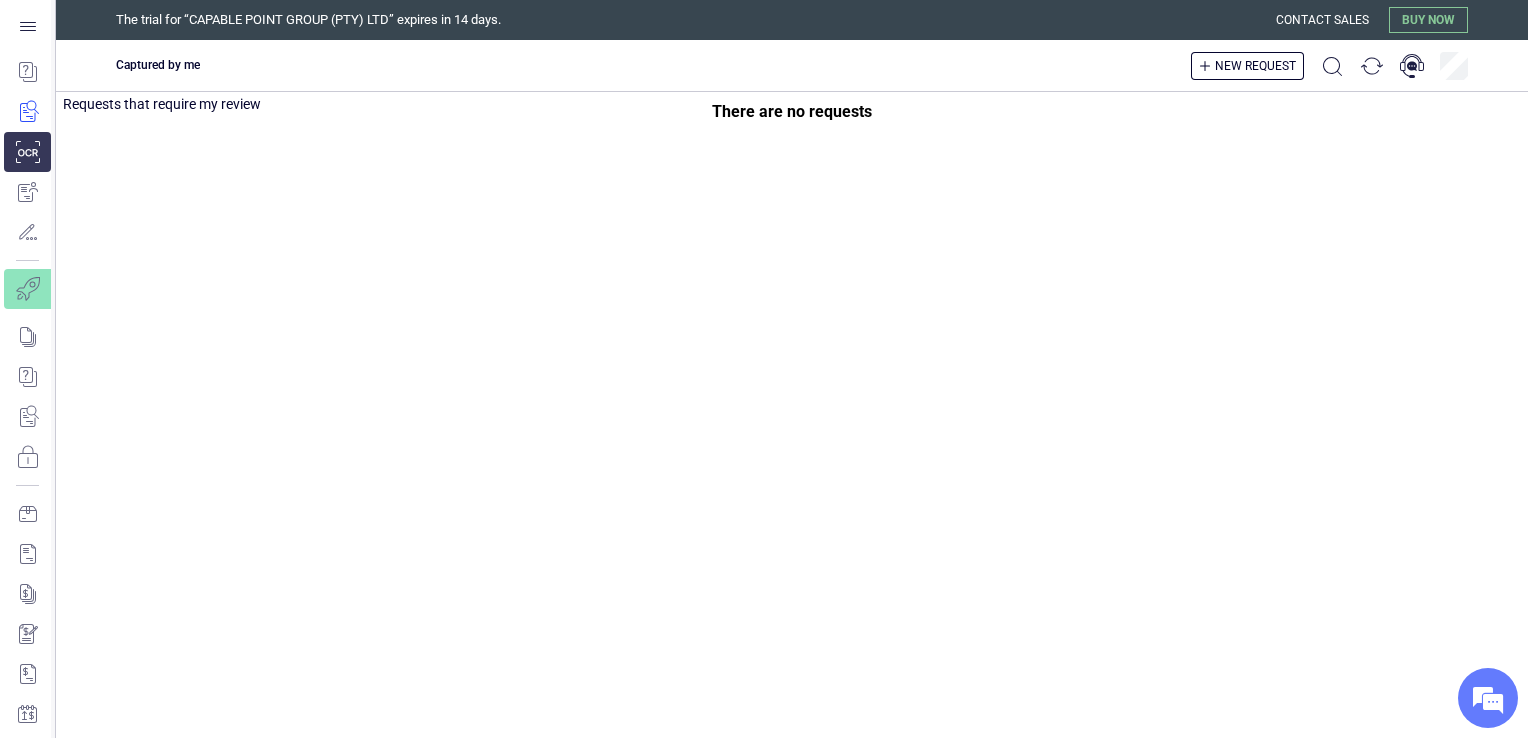click at bounding box center (27, 112) 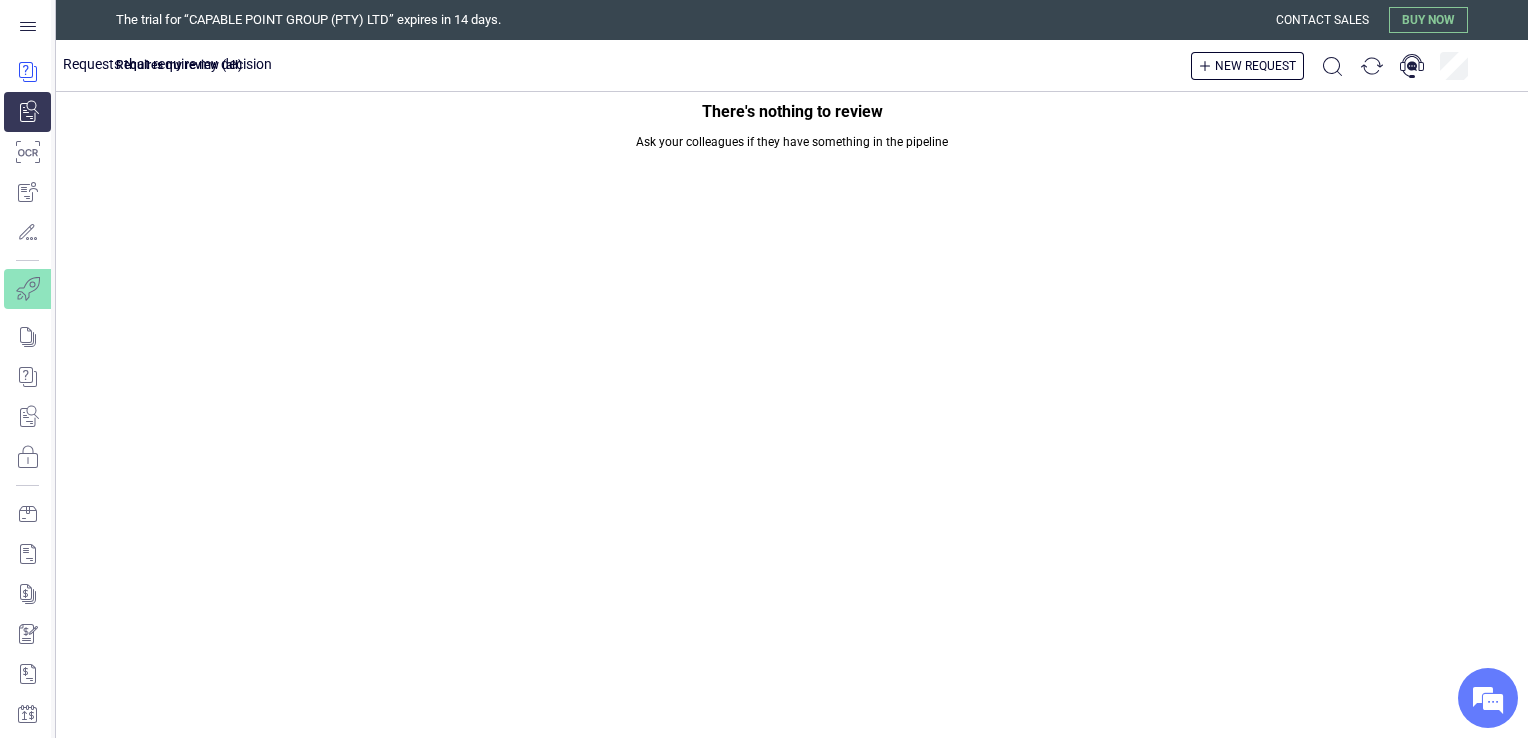 click at bounding box center [27, 72] 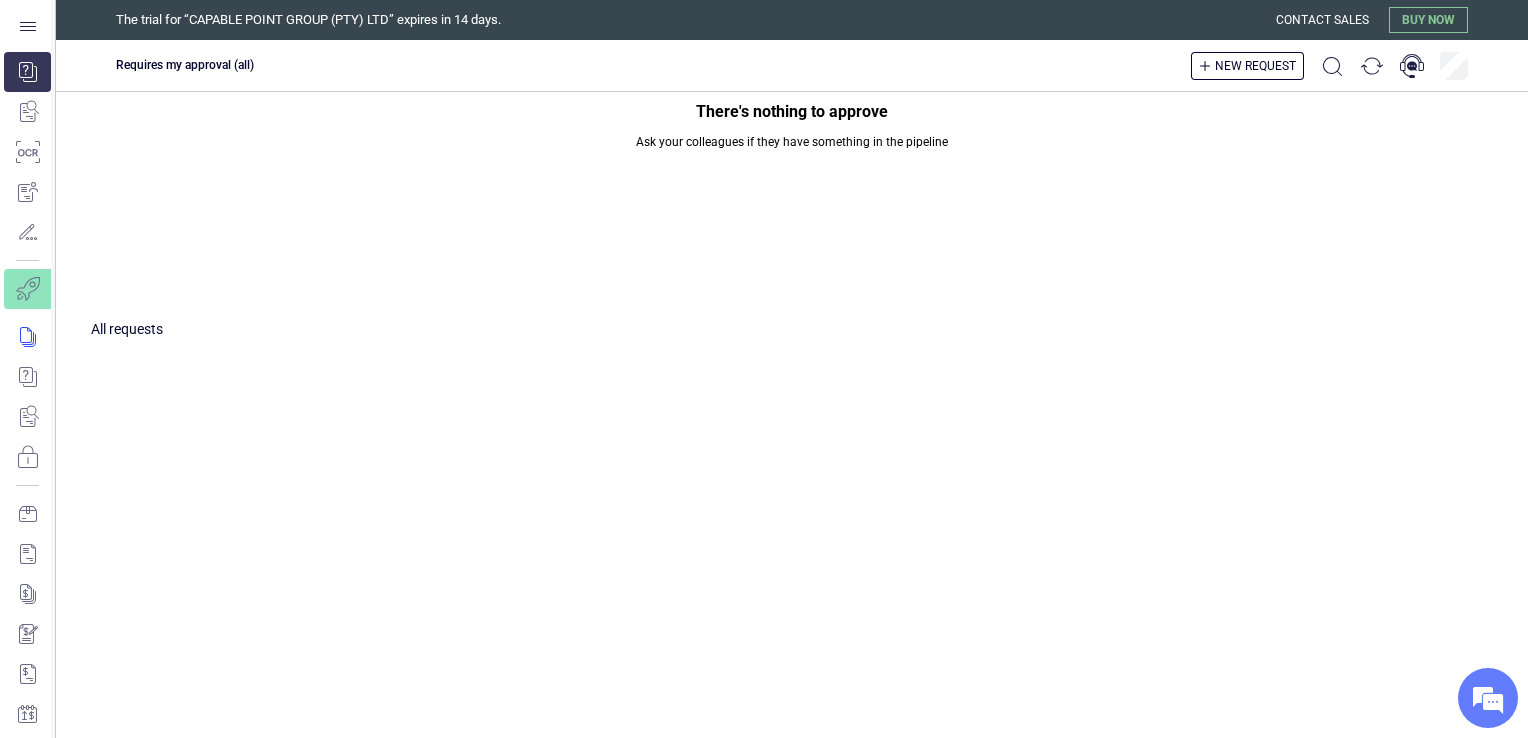 click at bounding box center [41, 337] 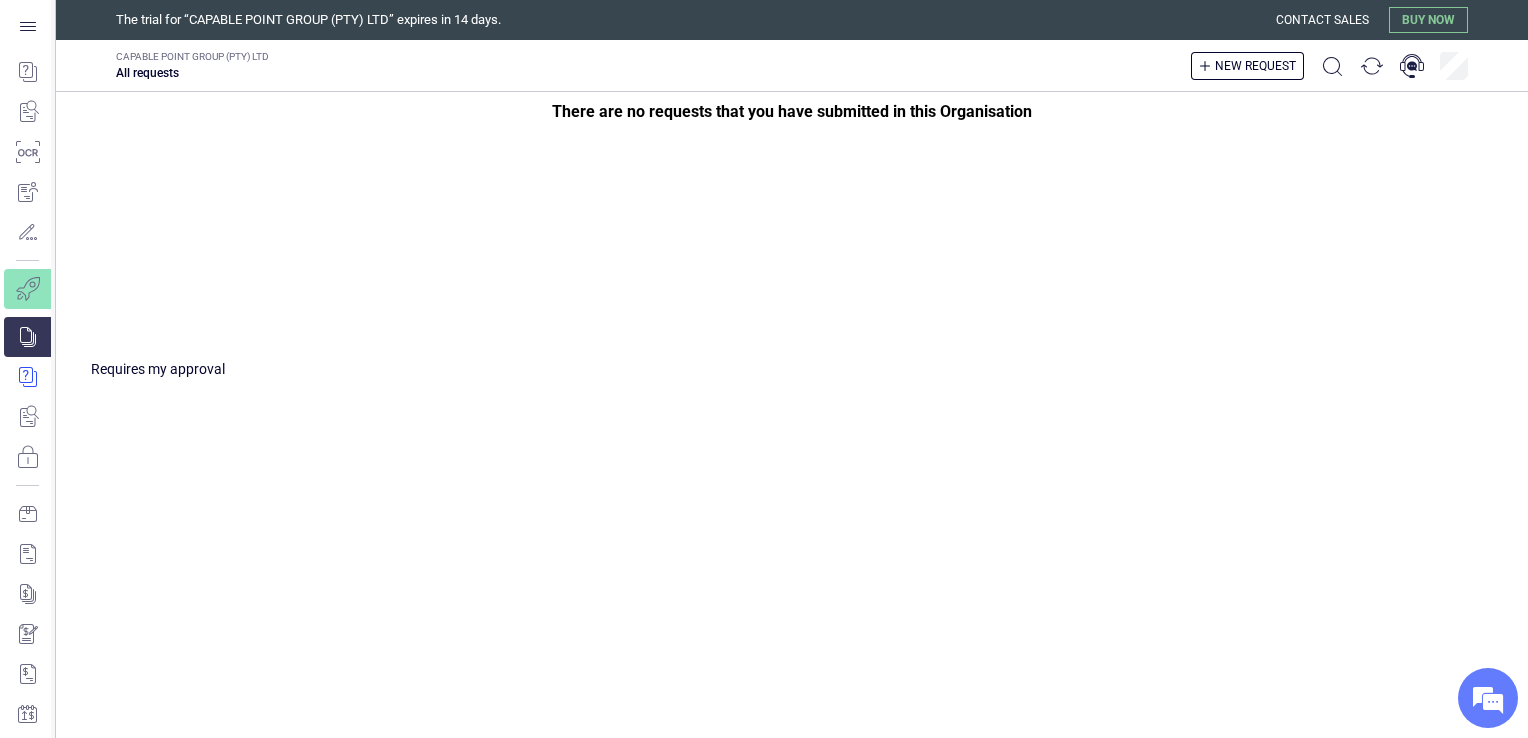 click at bounding box center (41, 377) 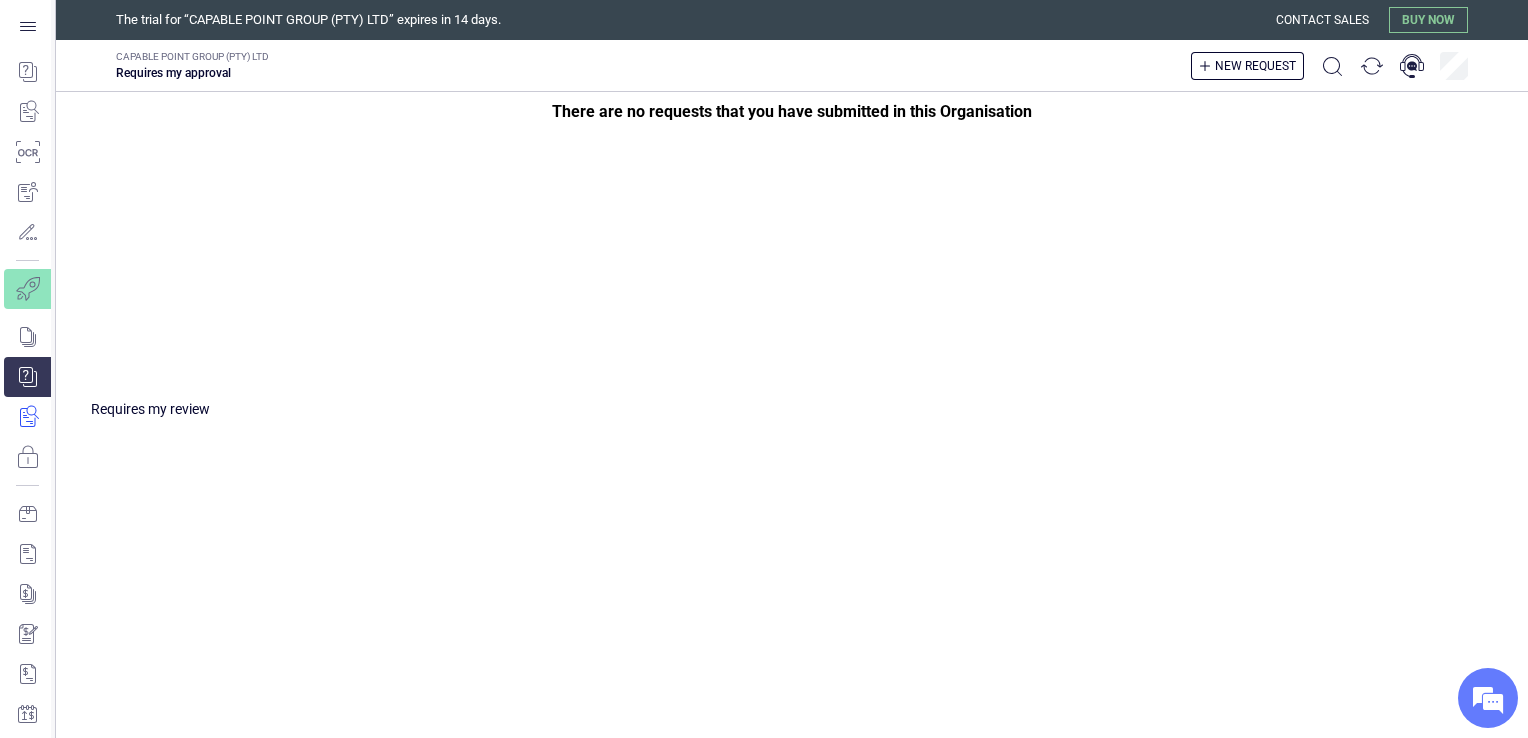 click at bounding box center [41, 417] 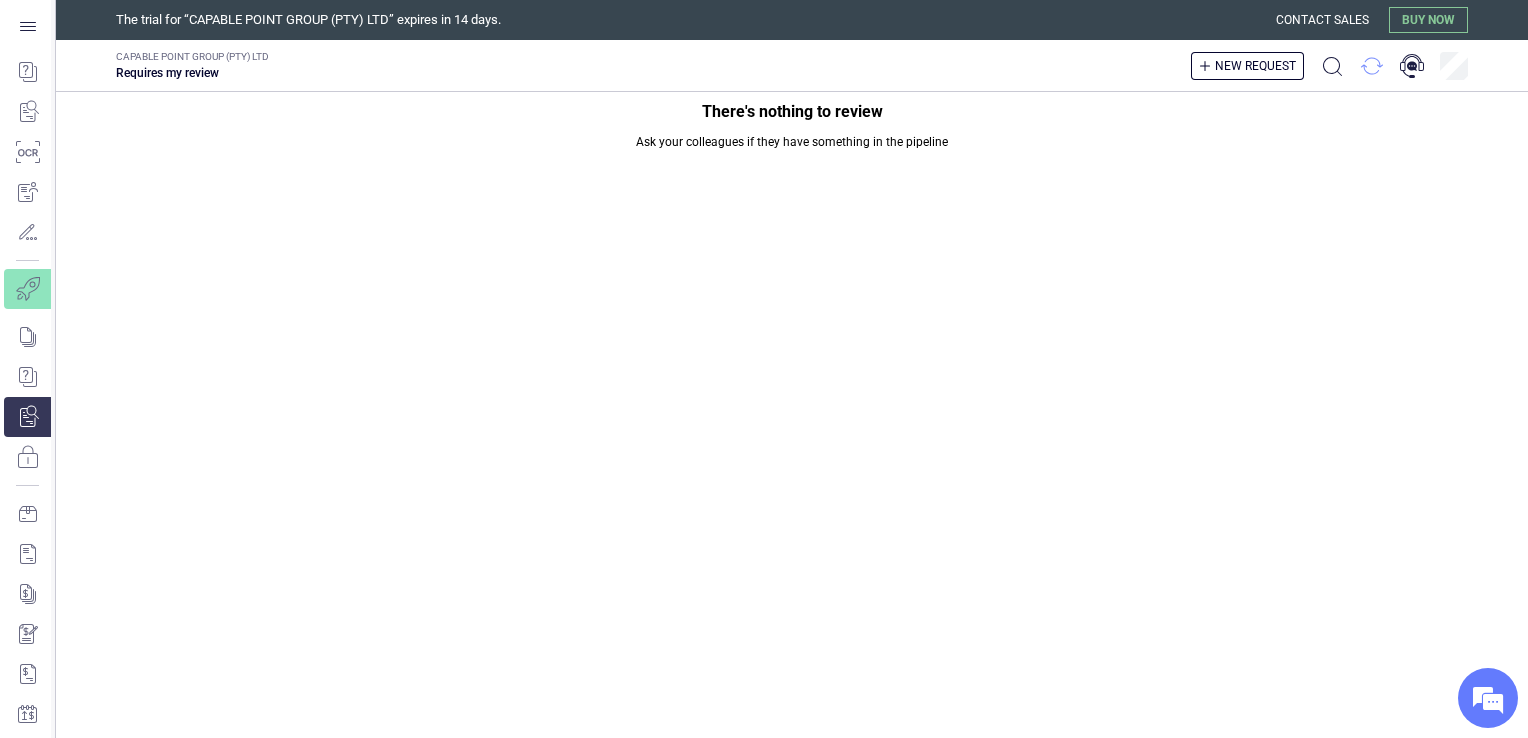 click 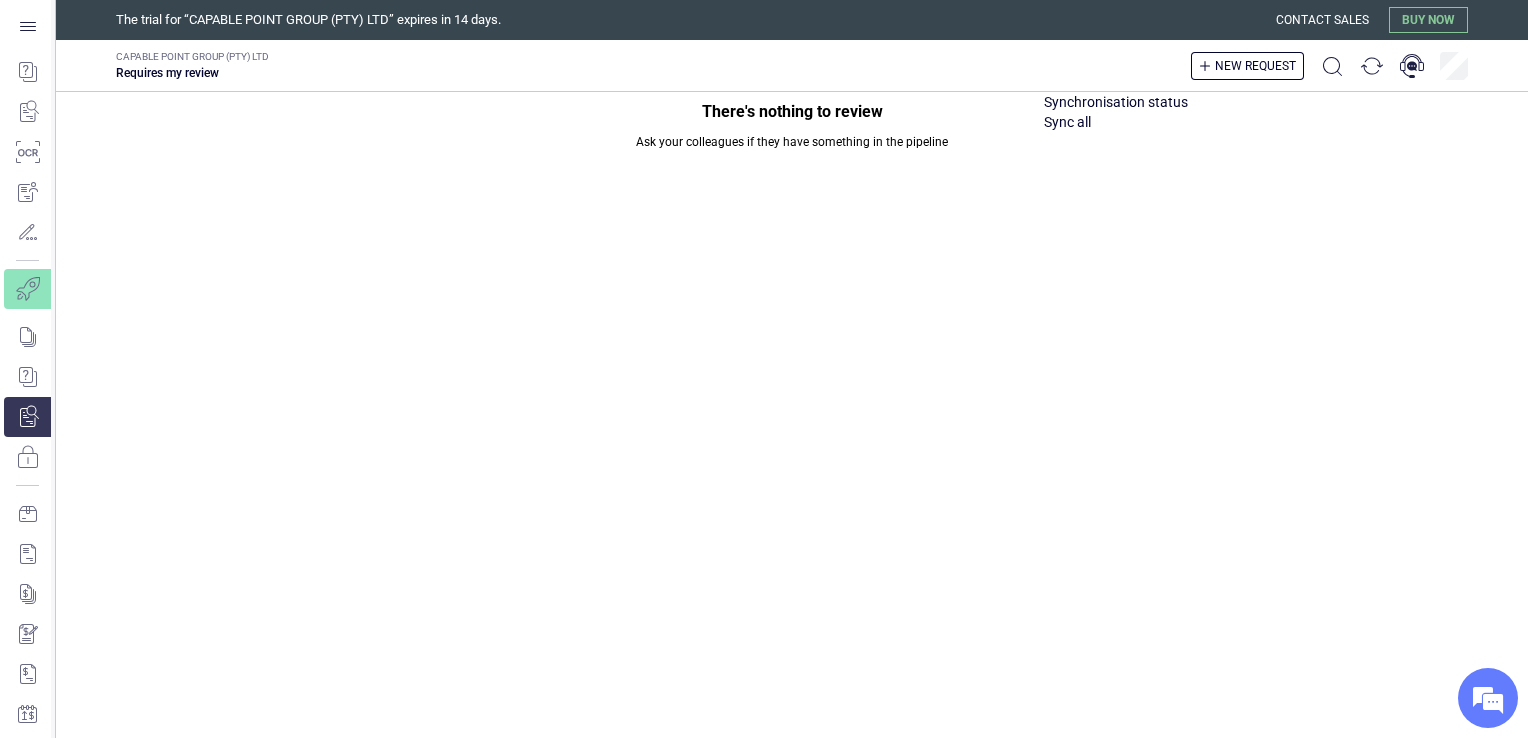 click on "Sync all" at bounding box center [1067, 122] 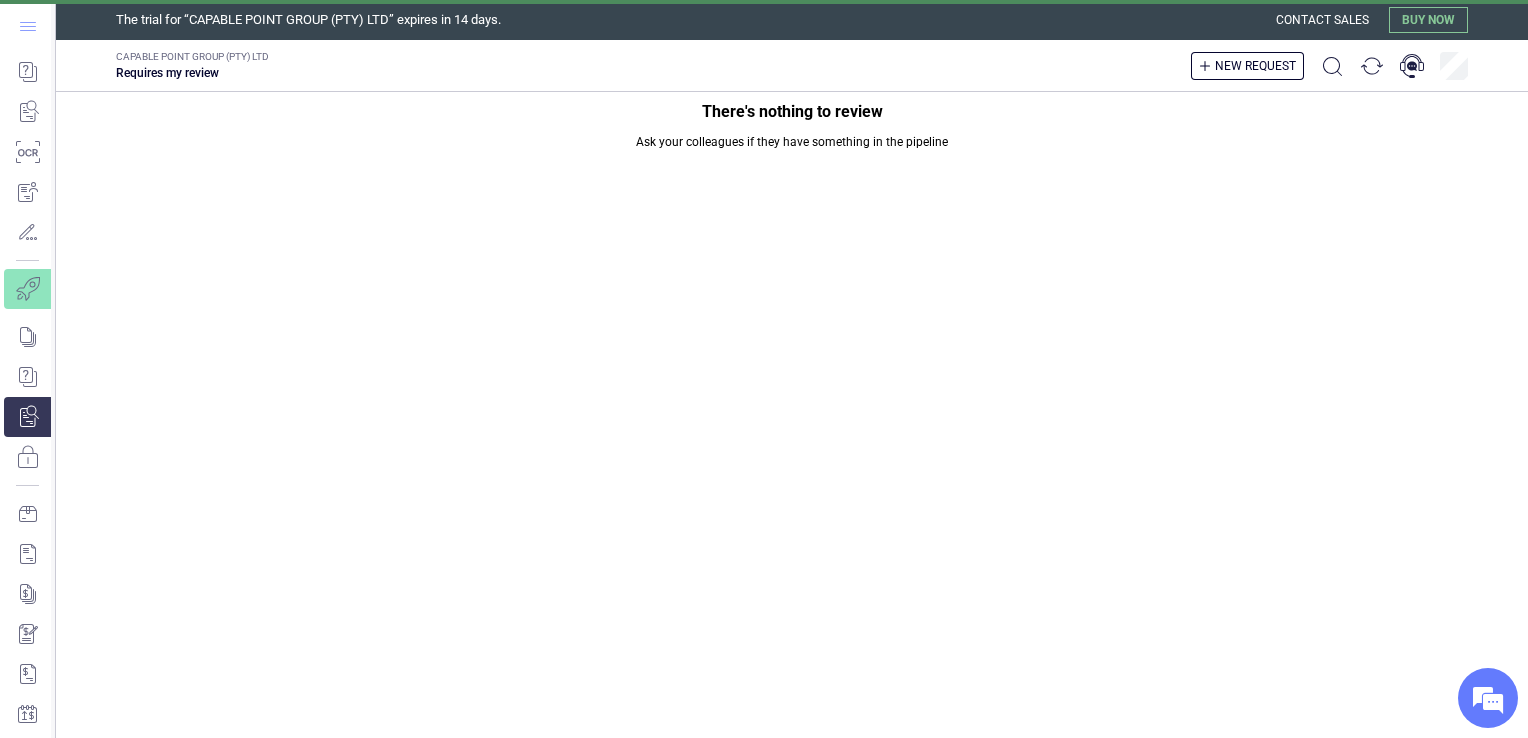 click 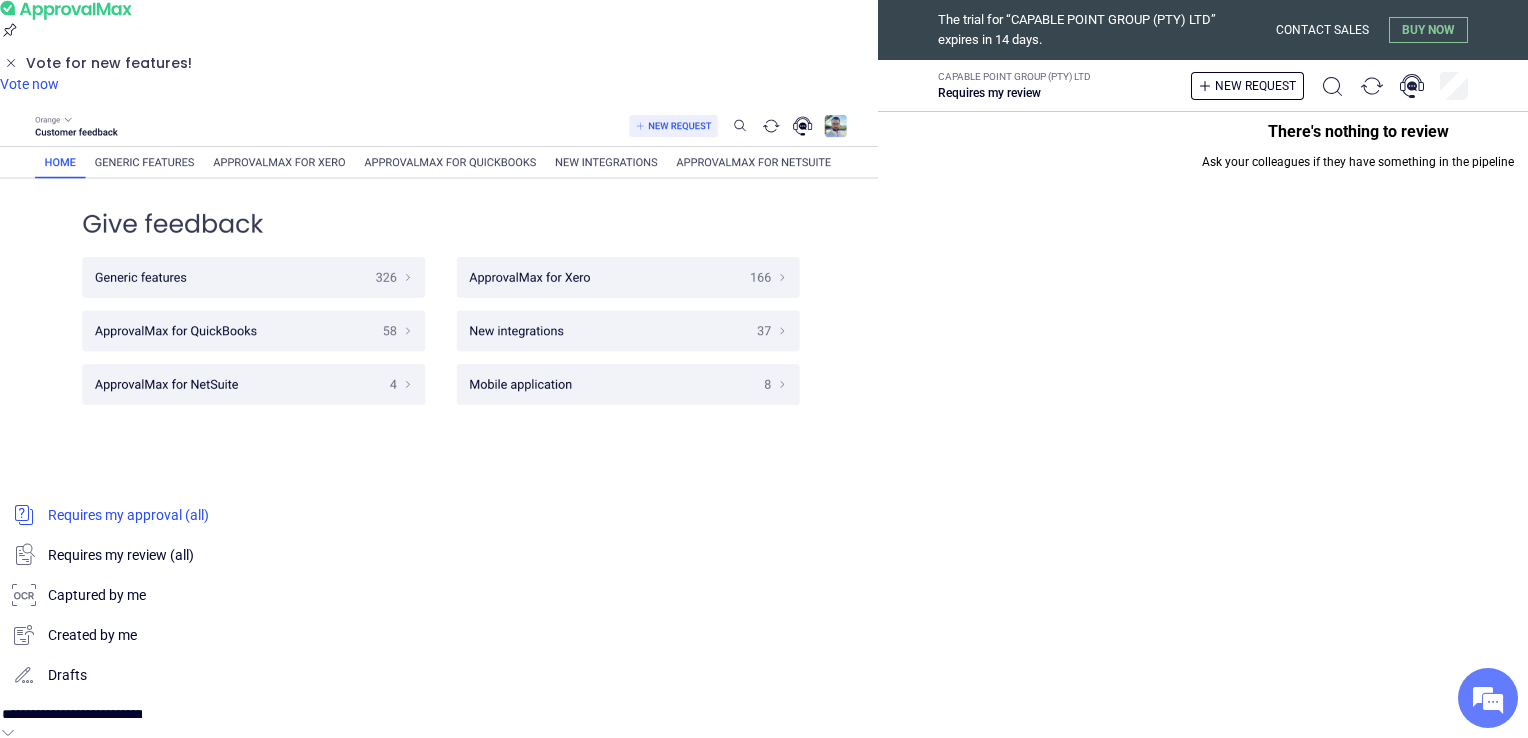 click at bounding box center [439, 515] 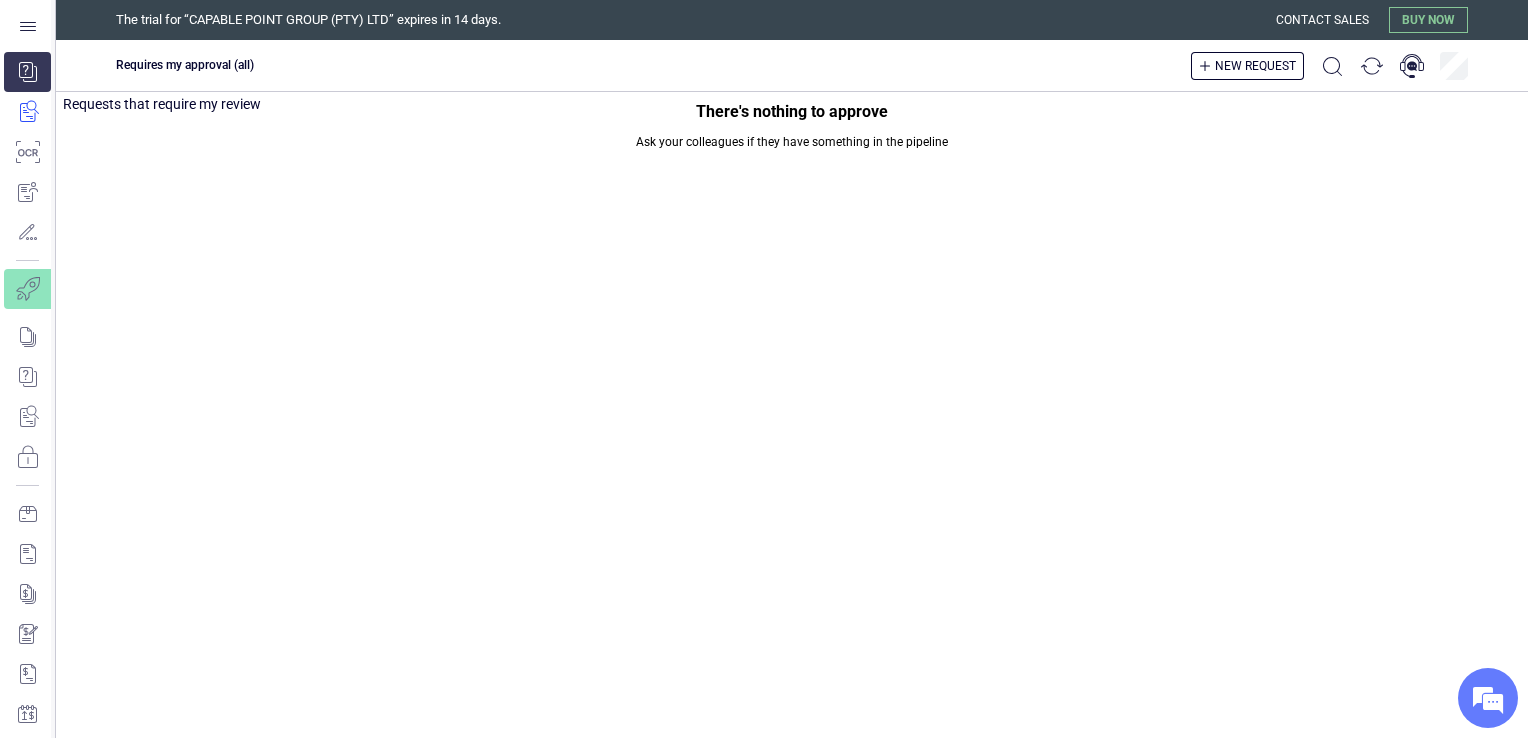 click at bounding box center (27, 112) 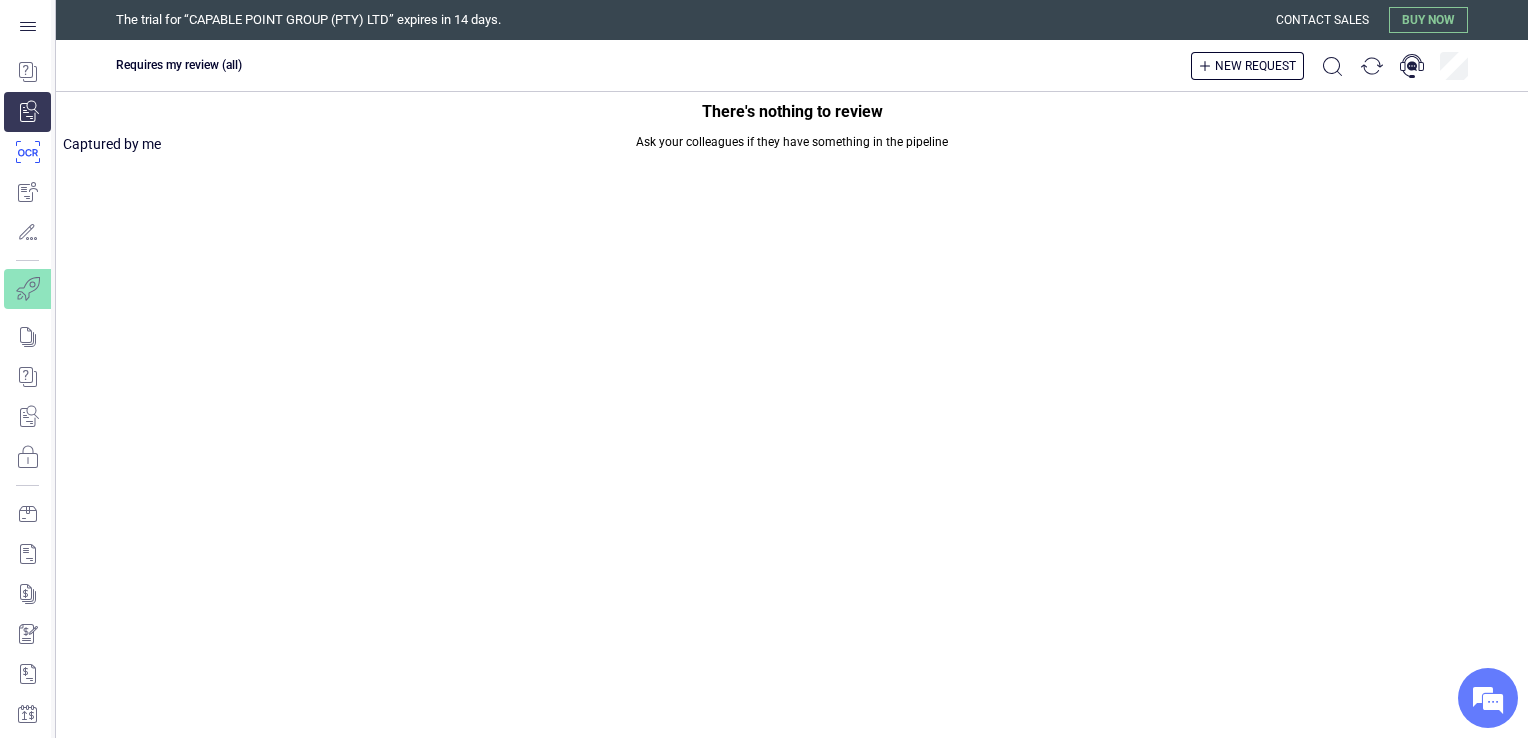 click at bounding box center (27, 152) 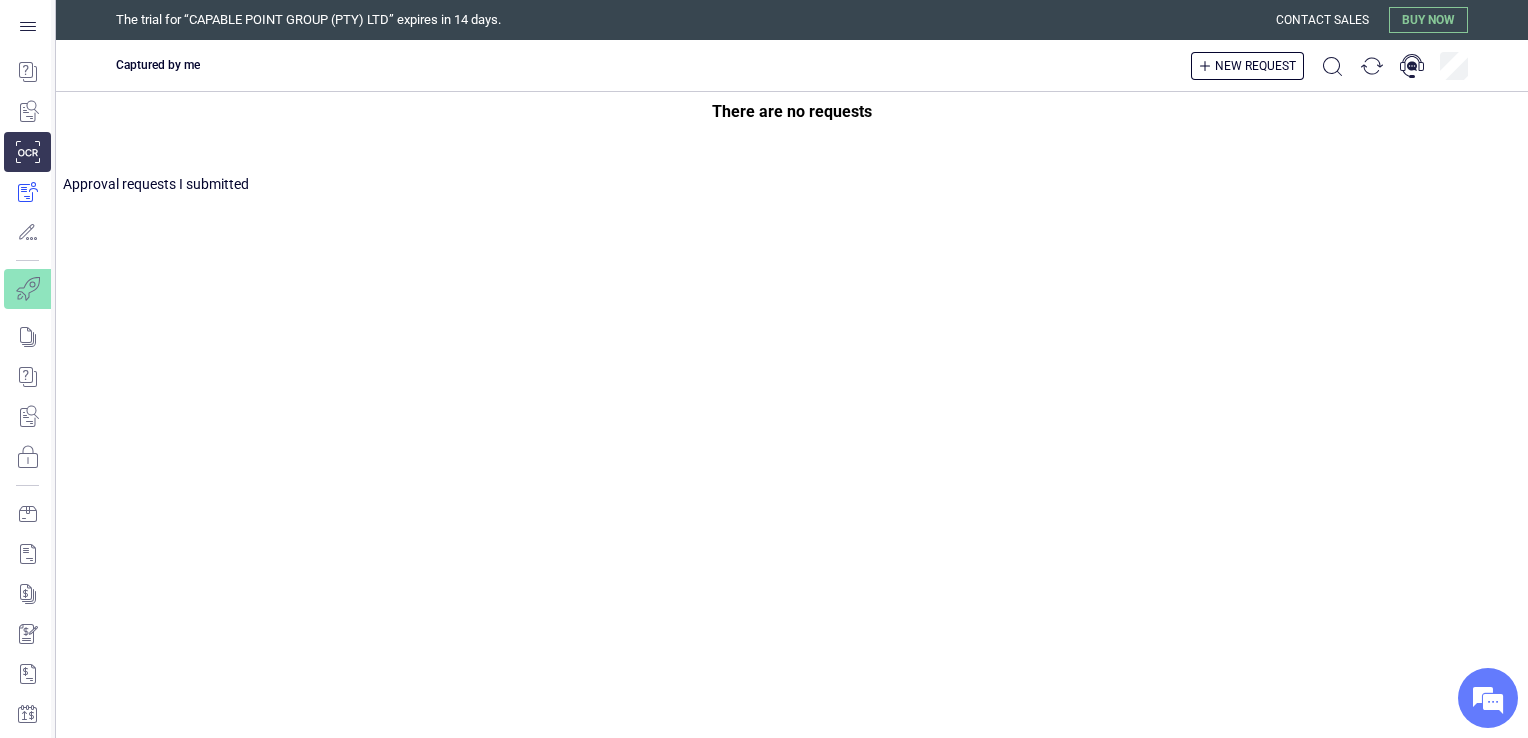 click at bounding box center [27, 192] 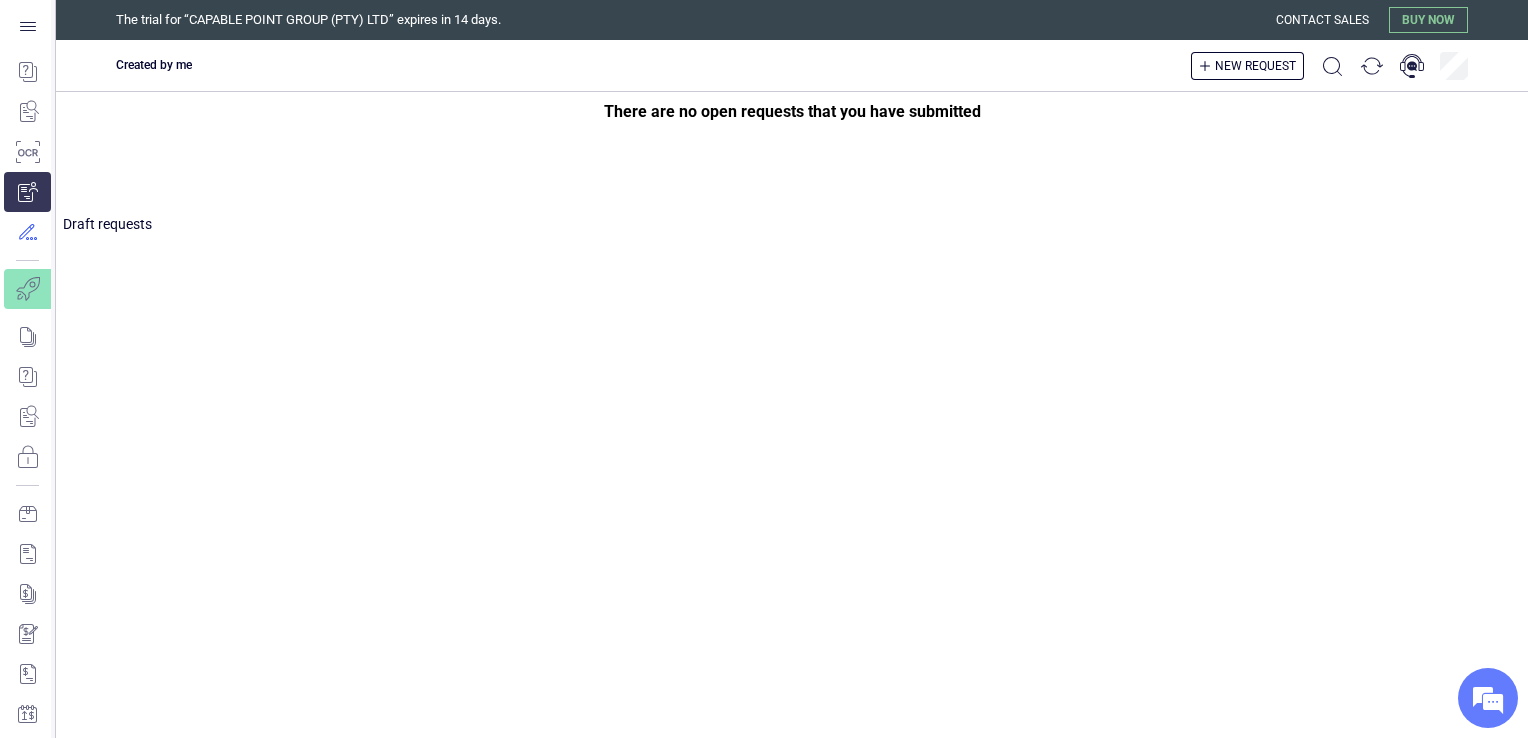 click at bounding box center [27, 232] 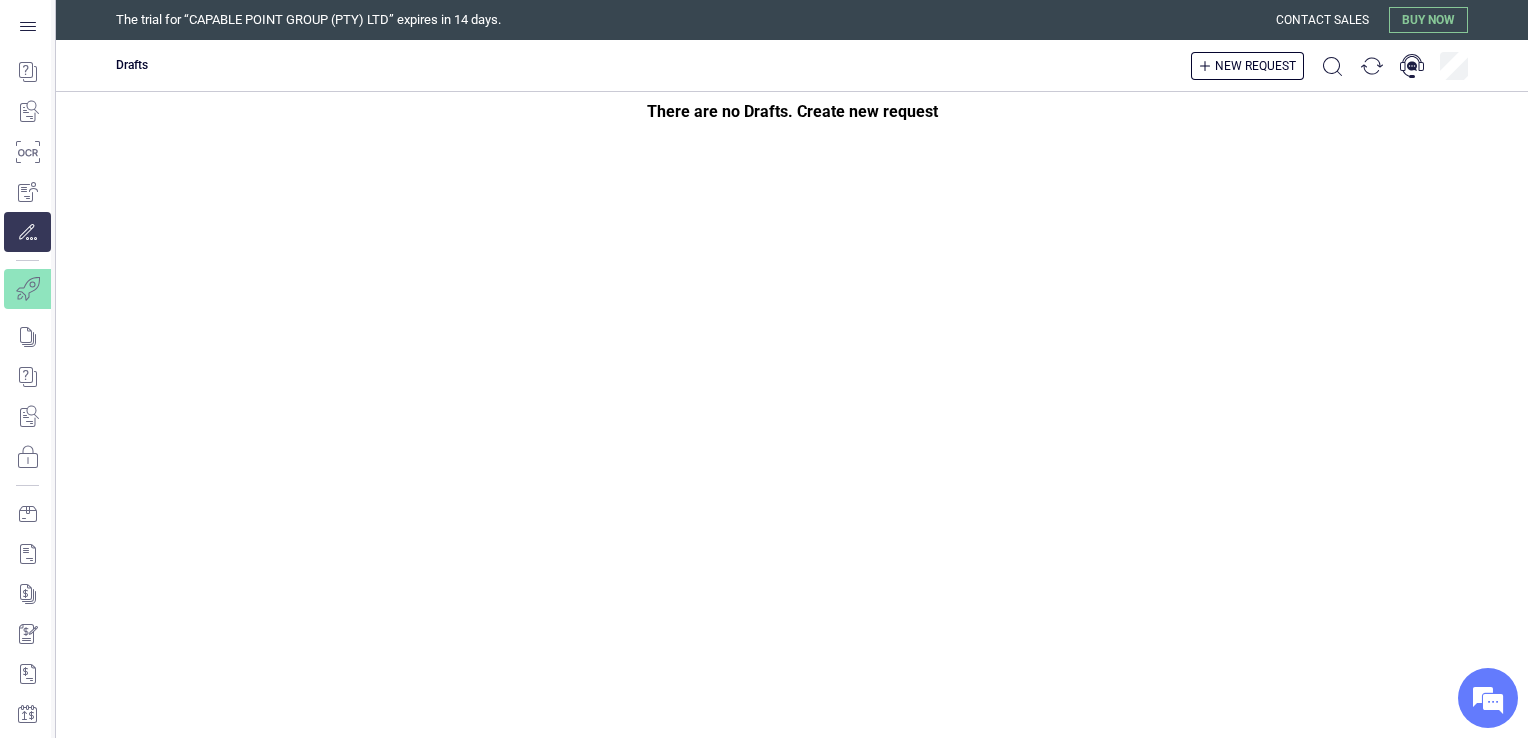 drag, startPoint x: 54, startPoint y: 306, endPoint x: 64, endPoint y: 626, distance: 320.15622 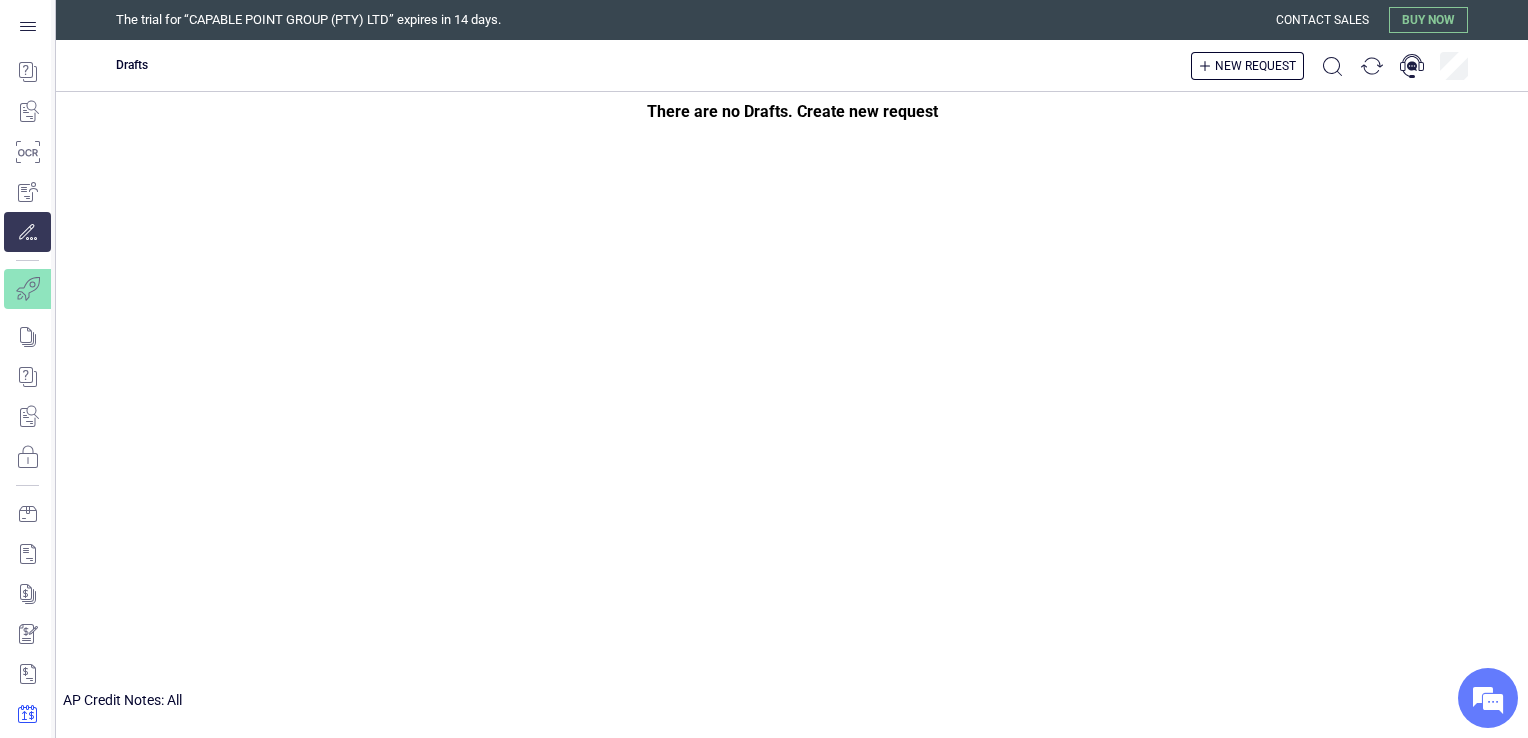 click at bounding box center (27, 714) 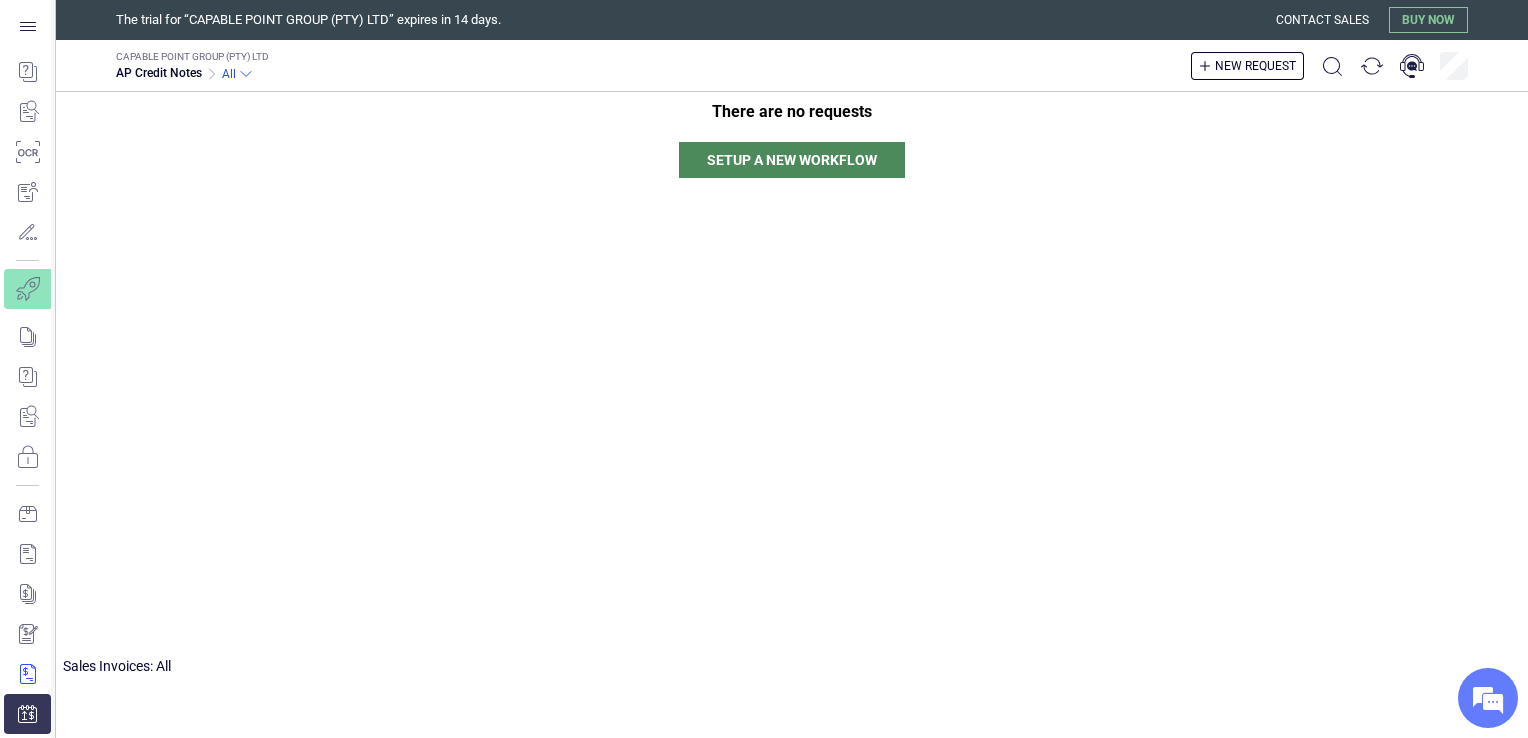 click at bounding box center [27, 674] 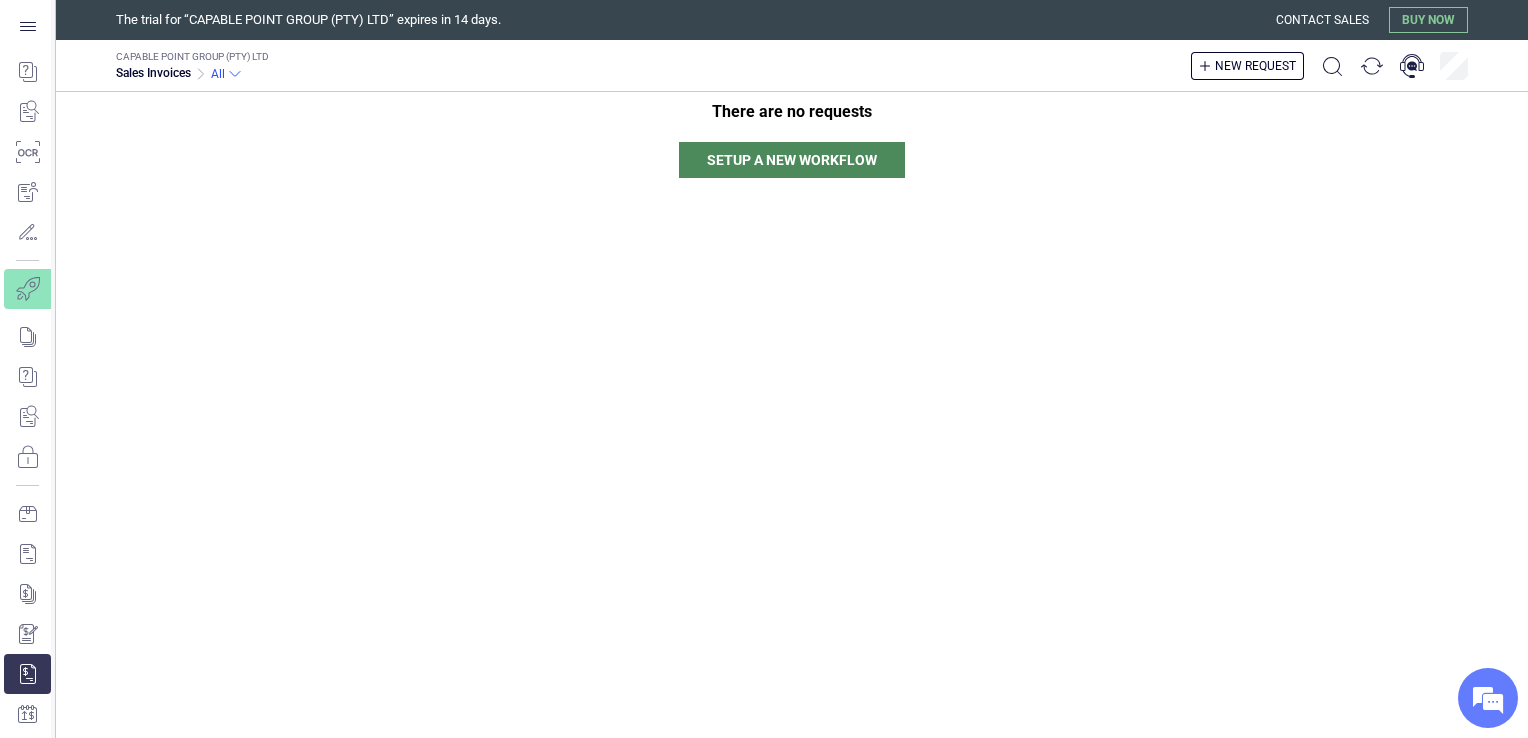 click on "The trial for “CAPABLE POINT GROUP (PTY) LTD” expires
in 14 days." at bounding box center (696, 20) 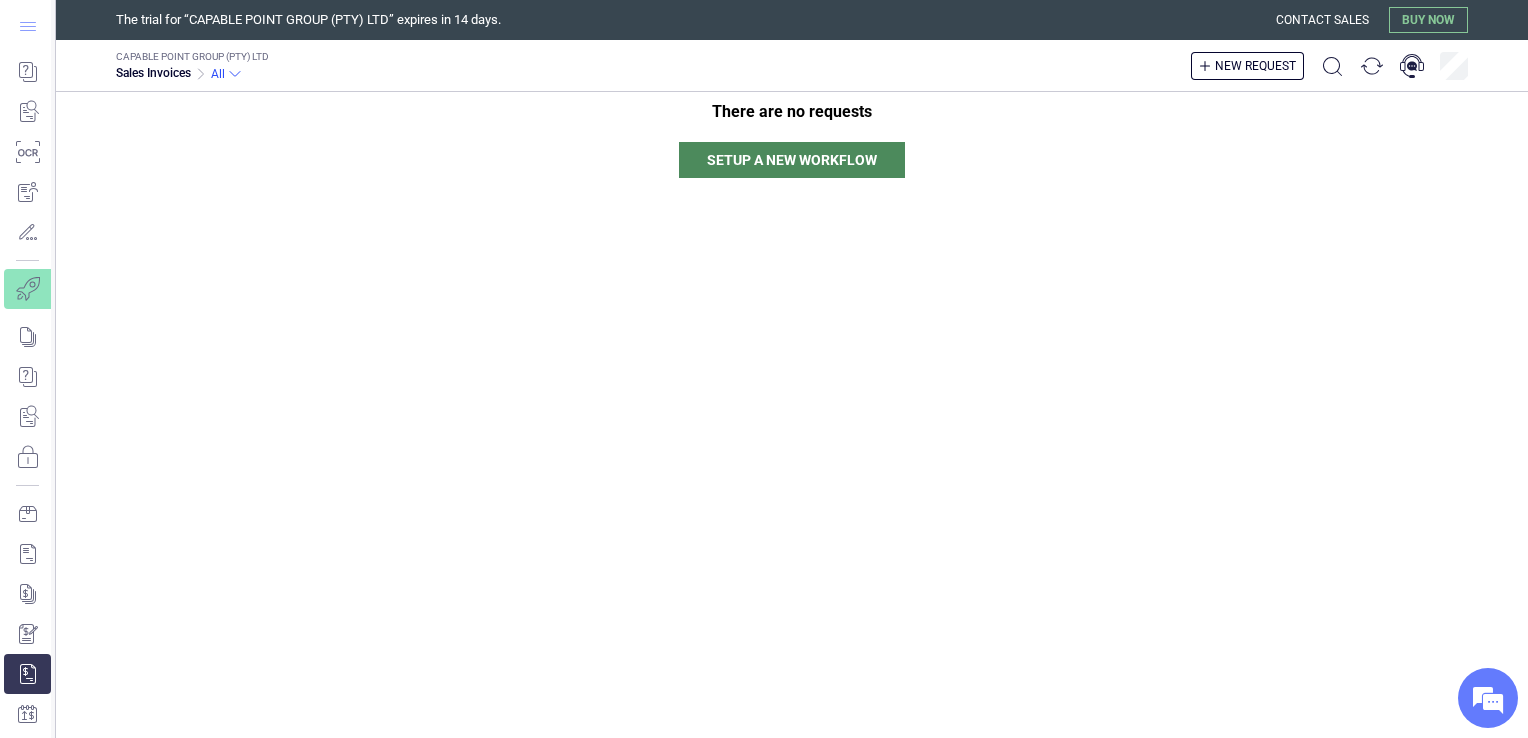click 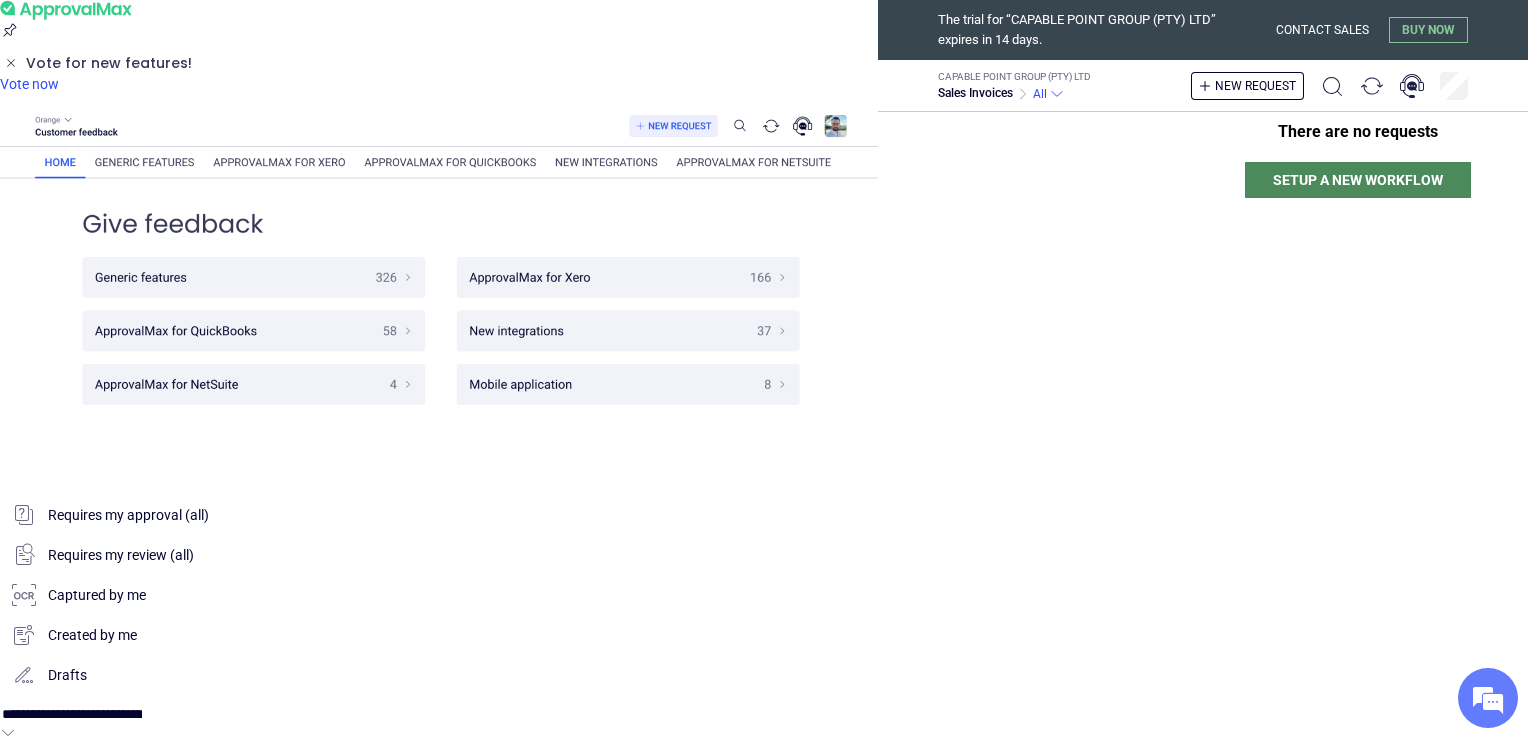 click at bounding box center (439, 0) 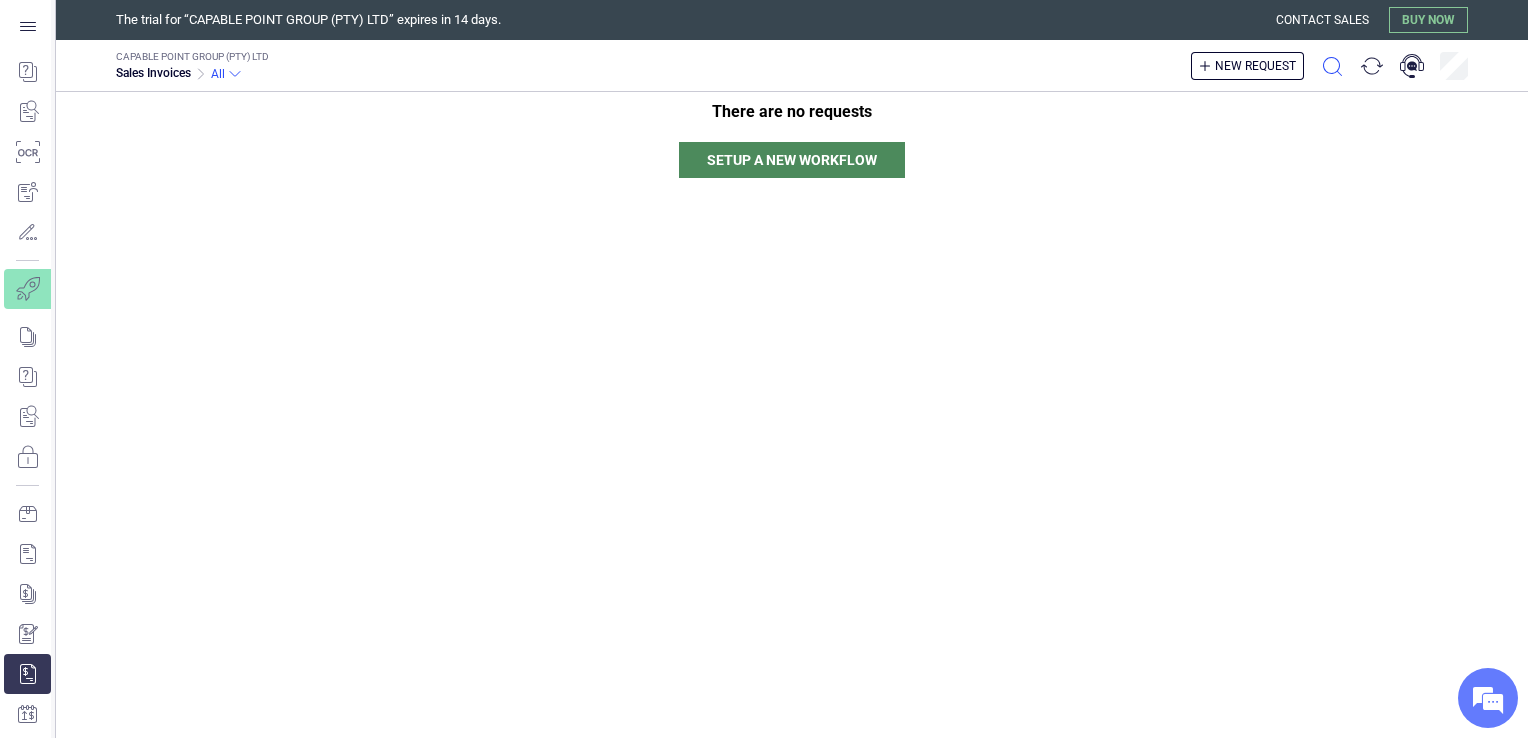 click 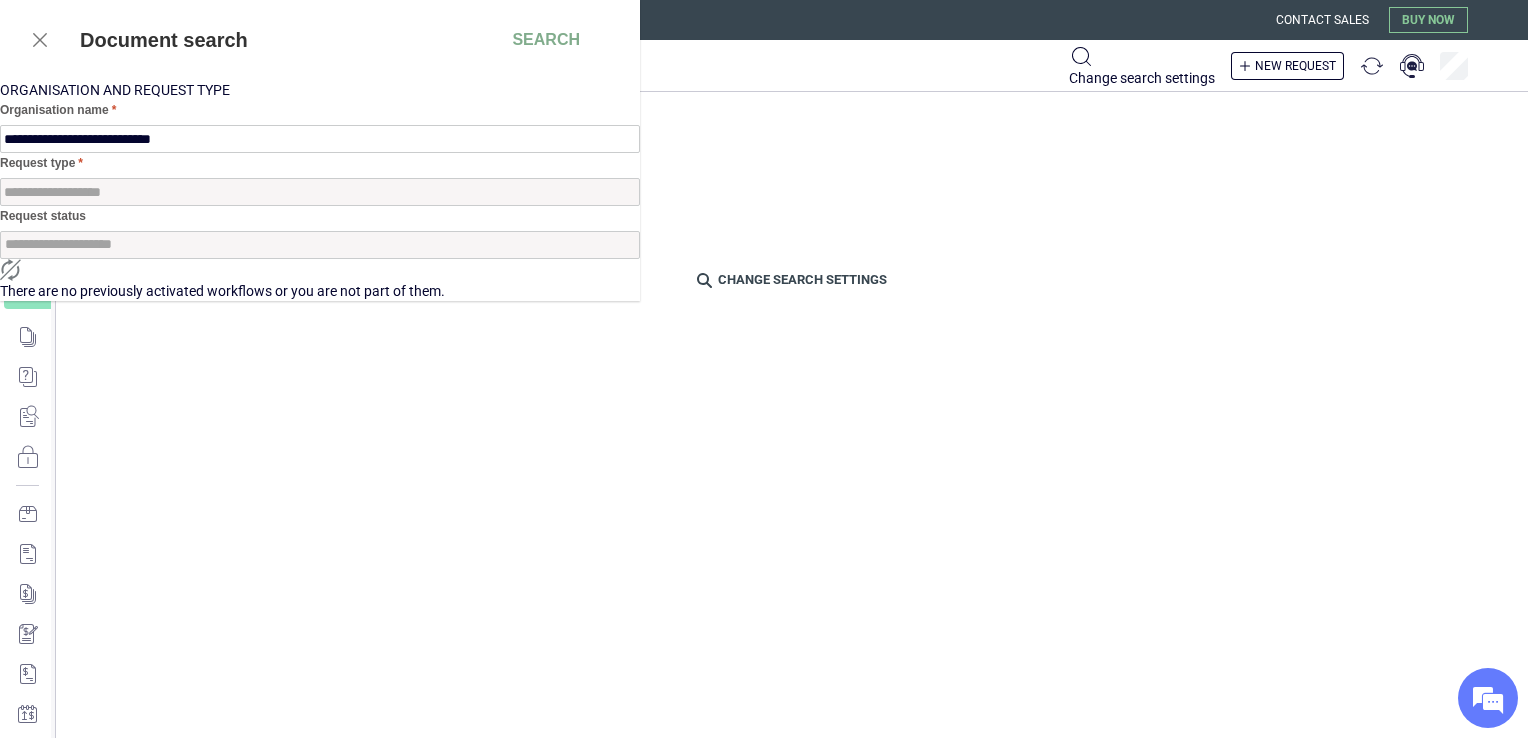 click on "**********" at bounding box center [764, 150] 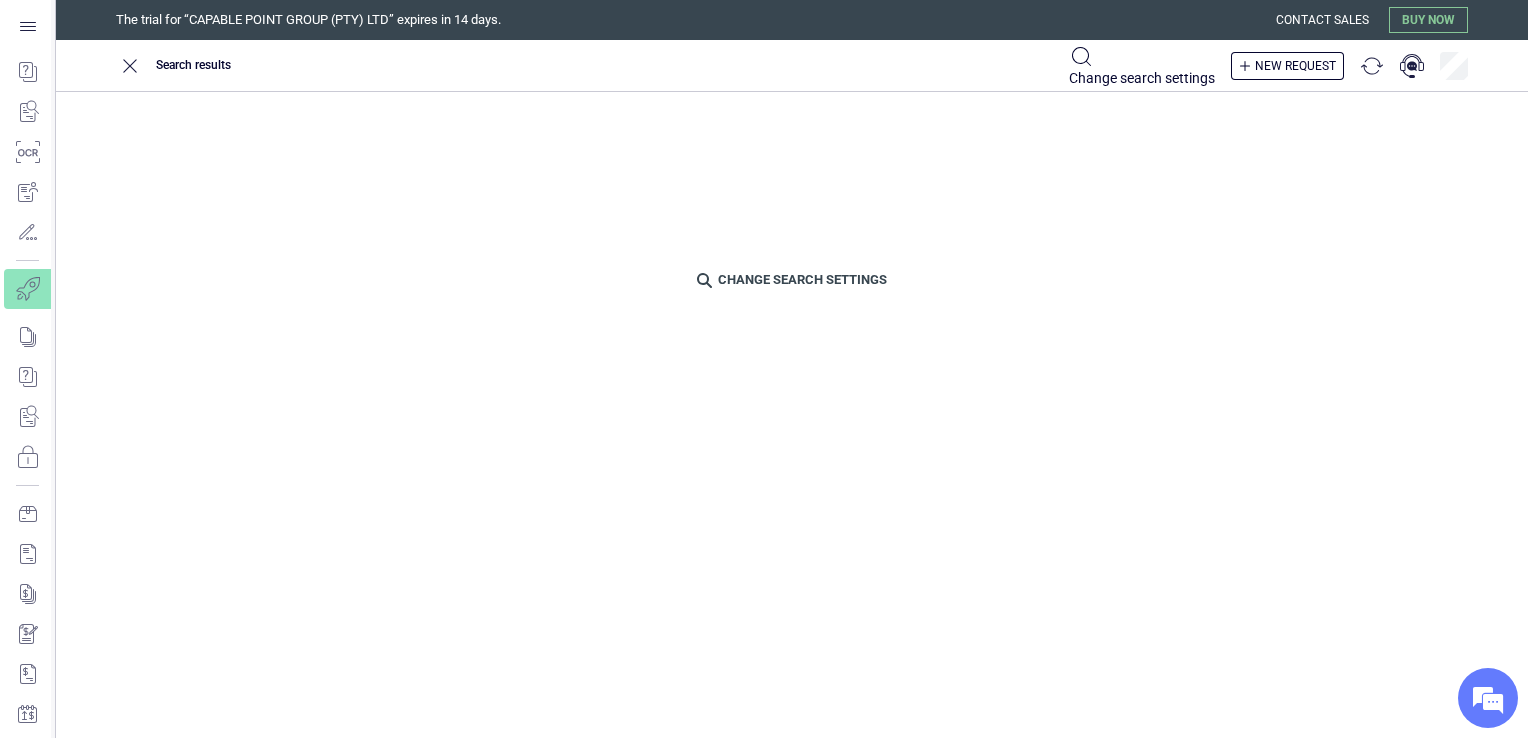 click on "Change search settings" at bounding box center [1142, 66] 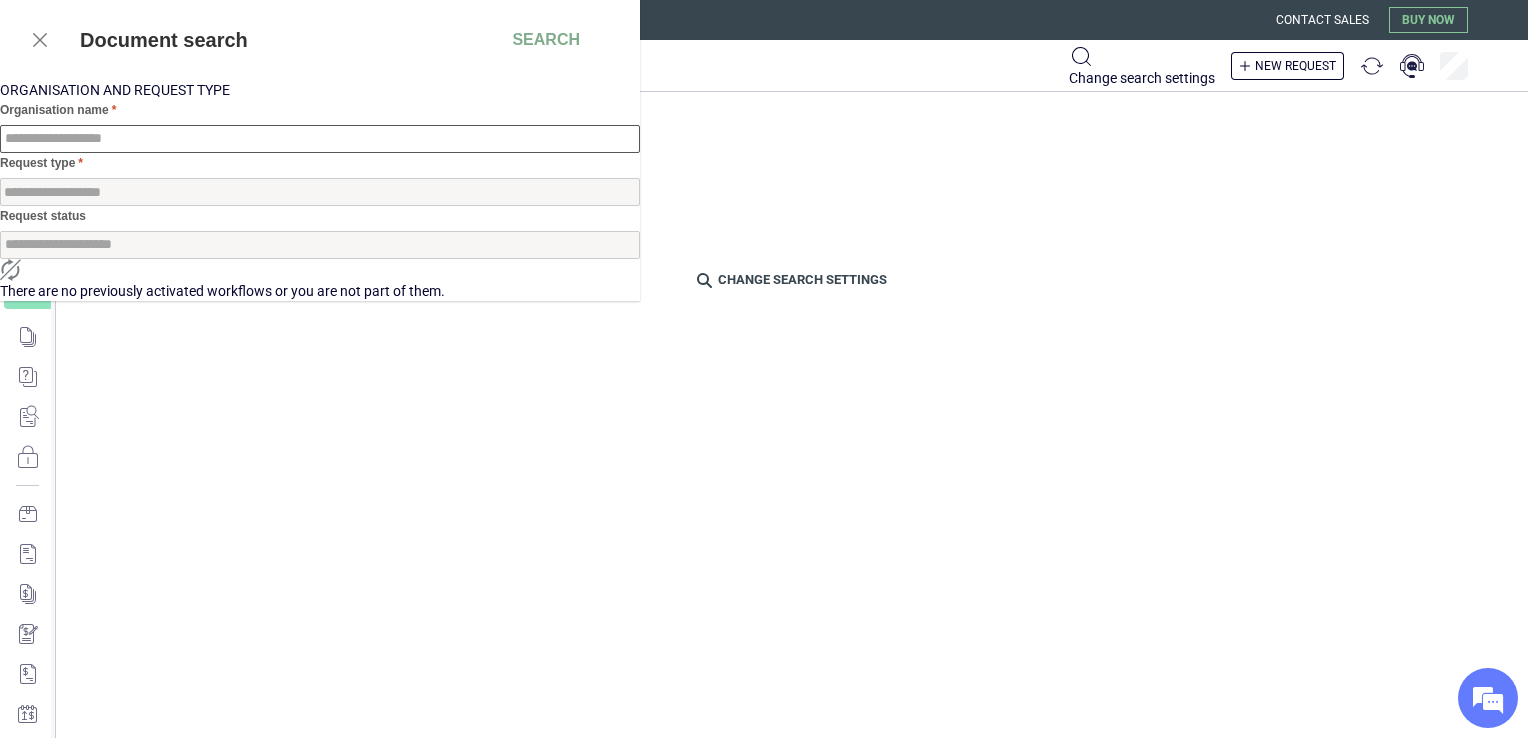 click at bounding box center (320, 139) 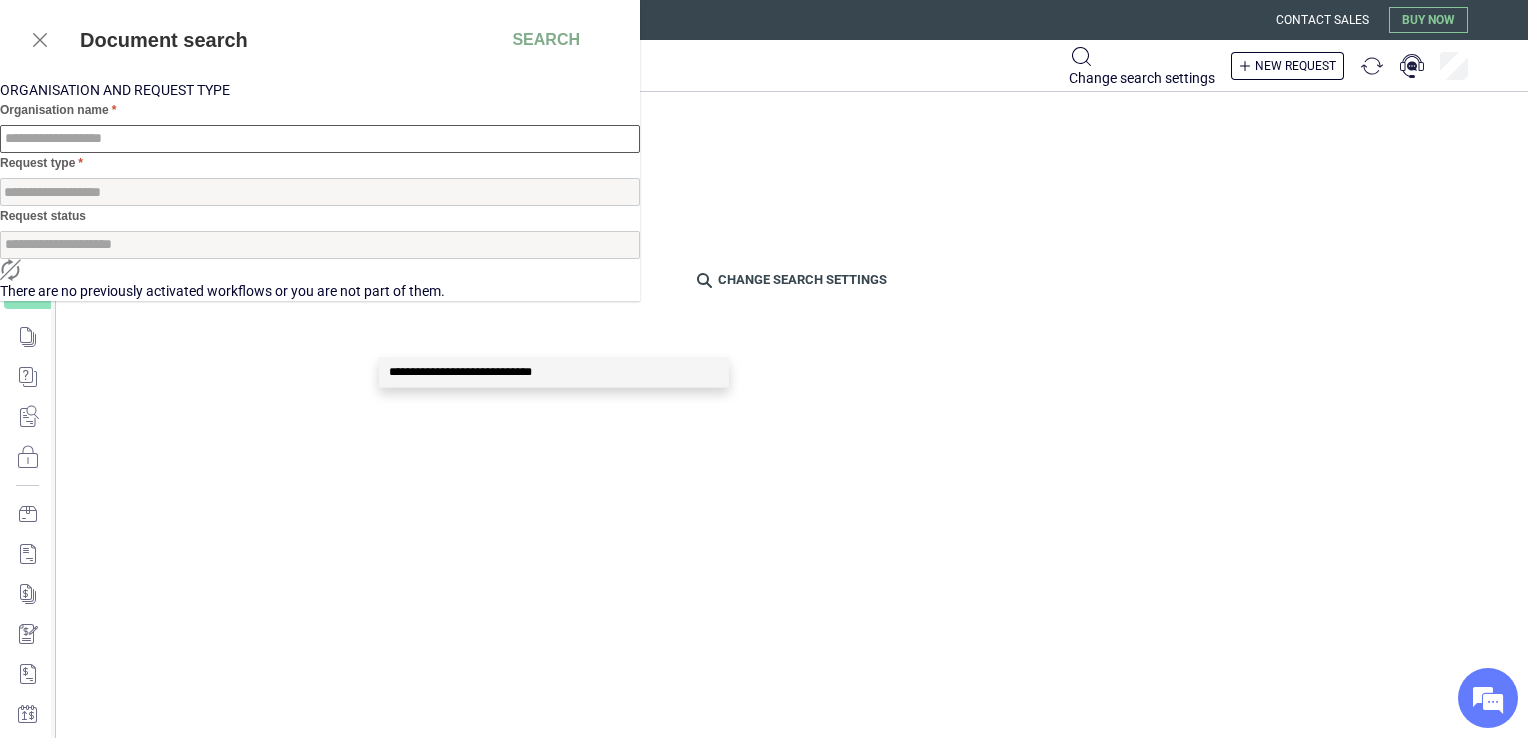 click at bounding box center [320, 139] 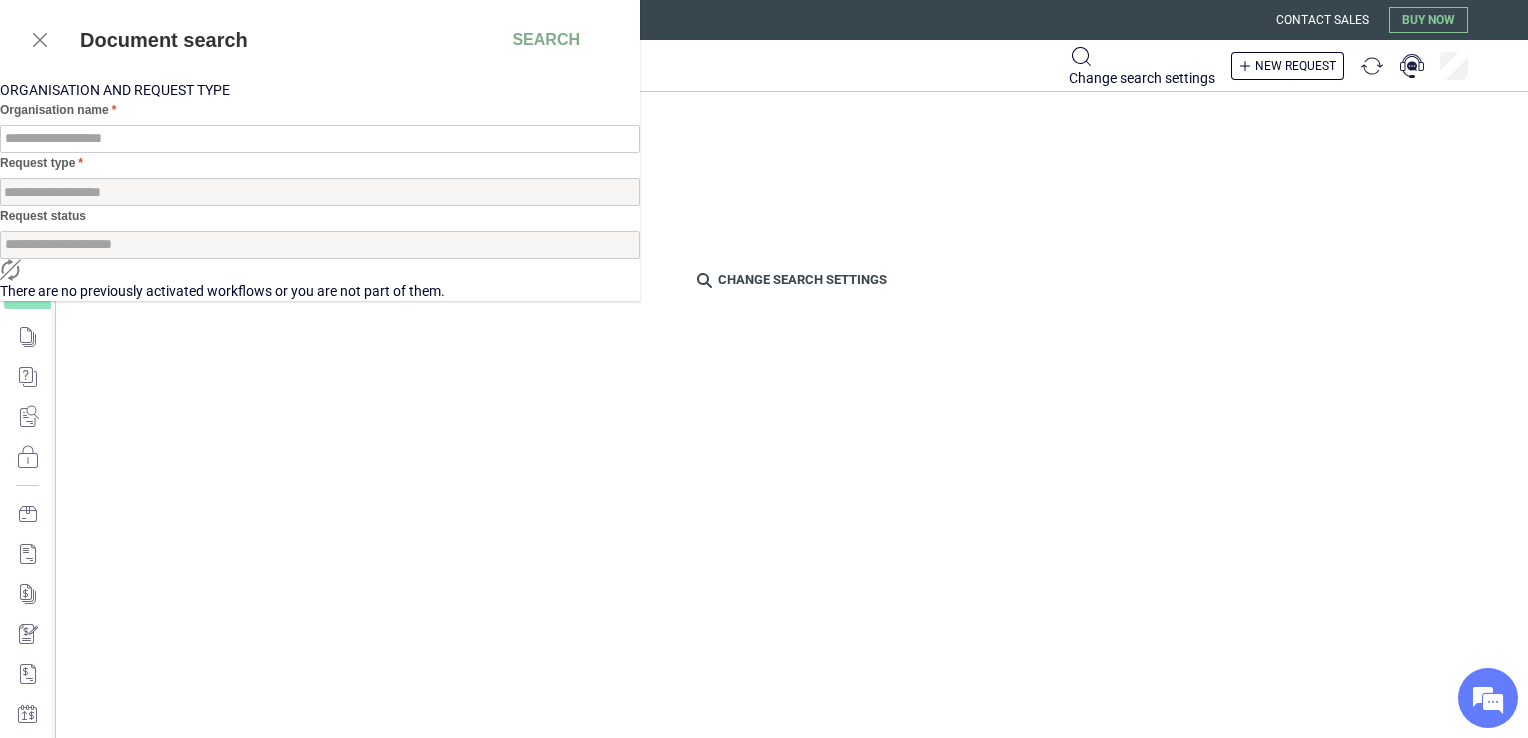 click on "**********" at bounding box center [88, 192] 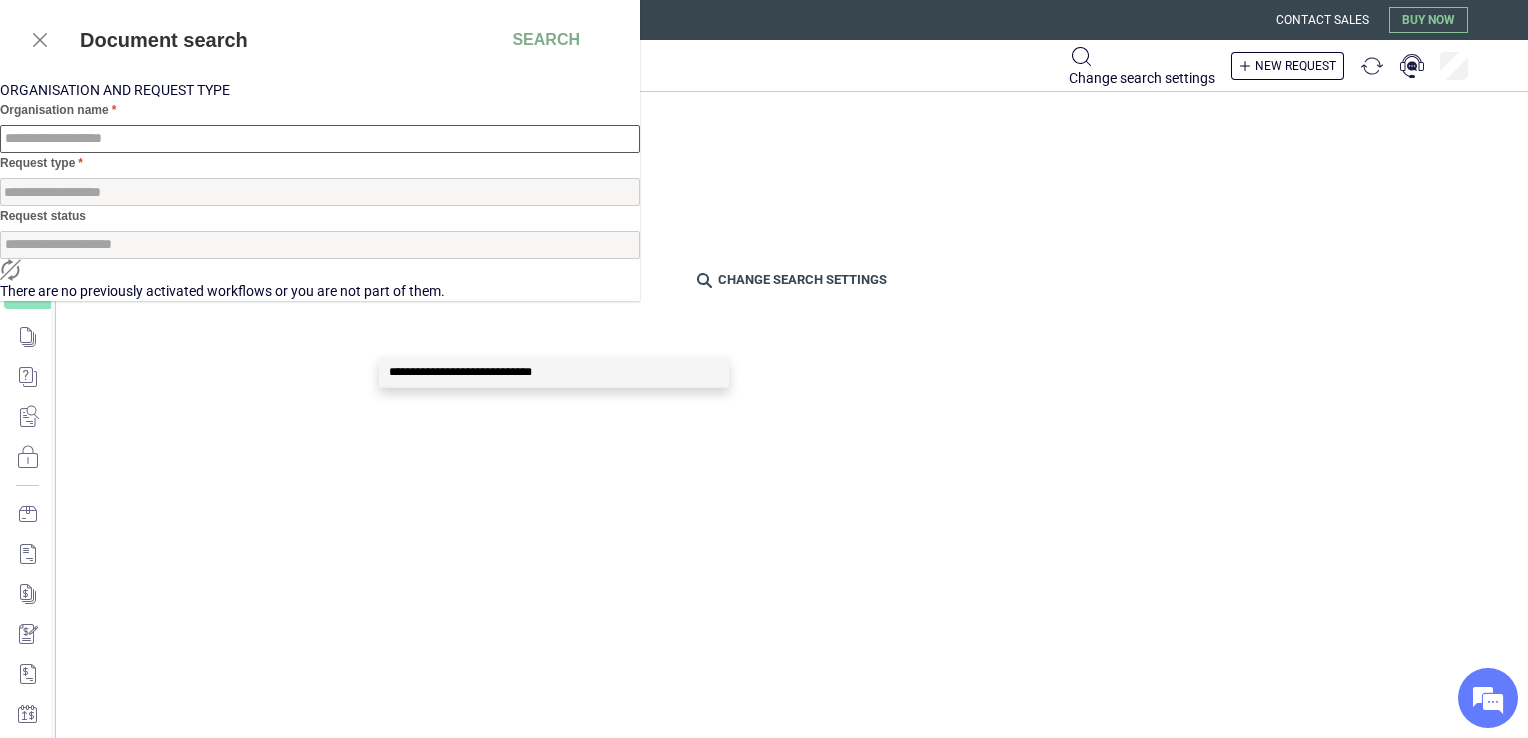 click at bounding box center (320, 139) 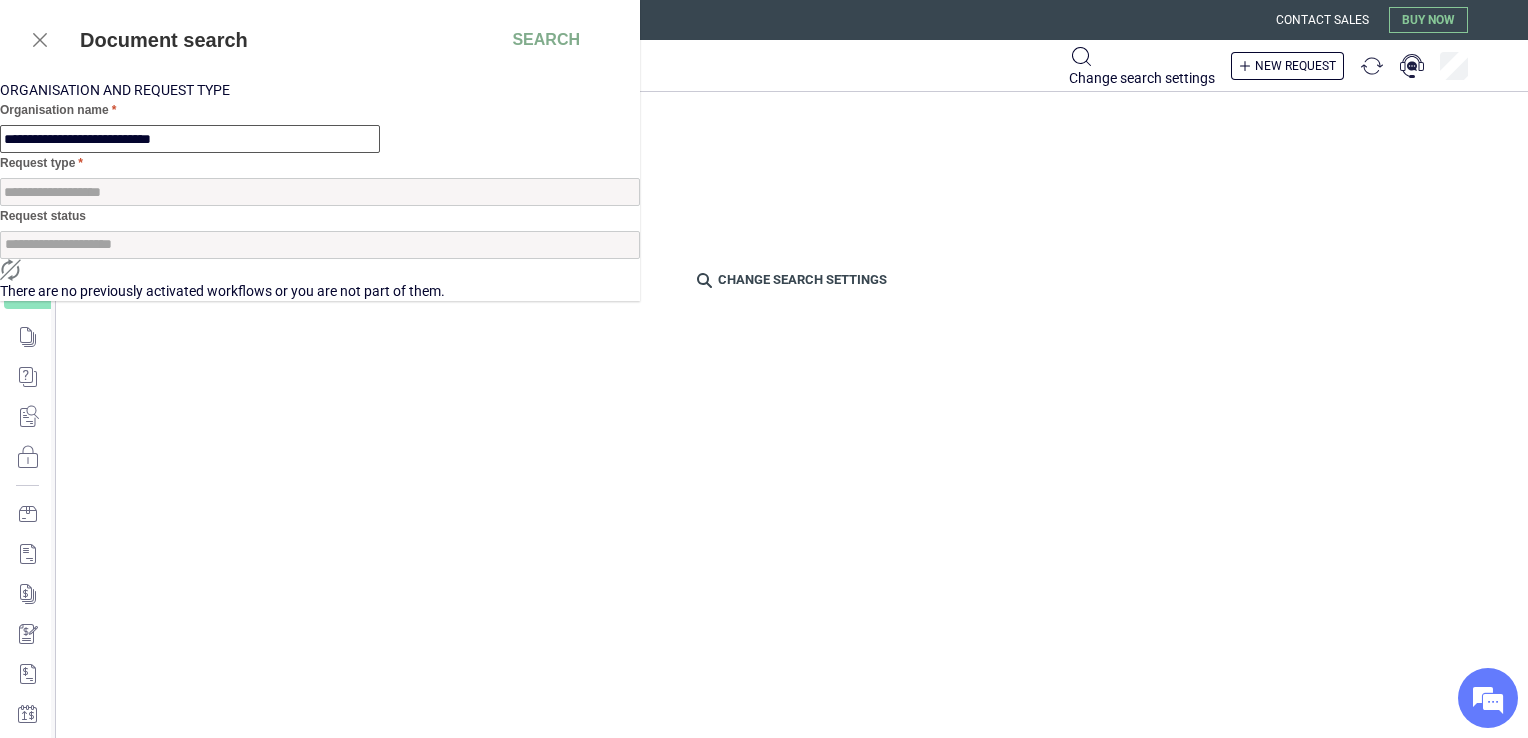 type on "**********" 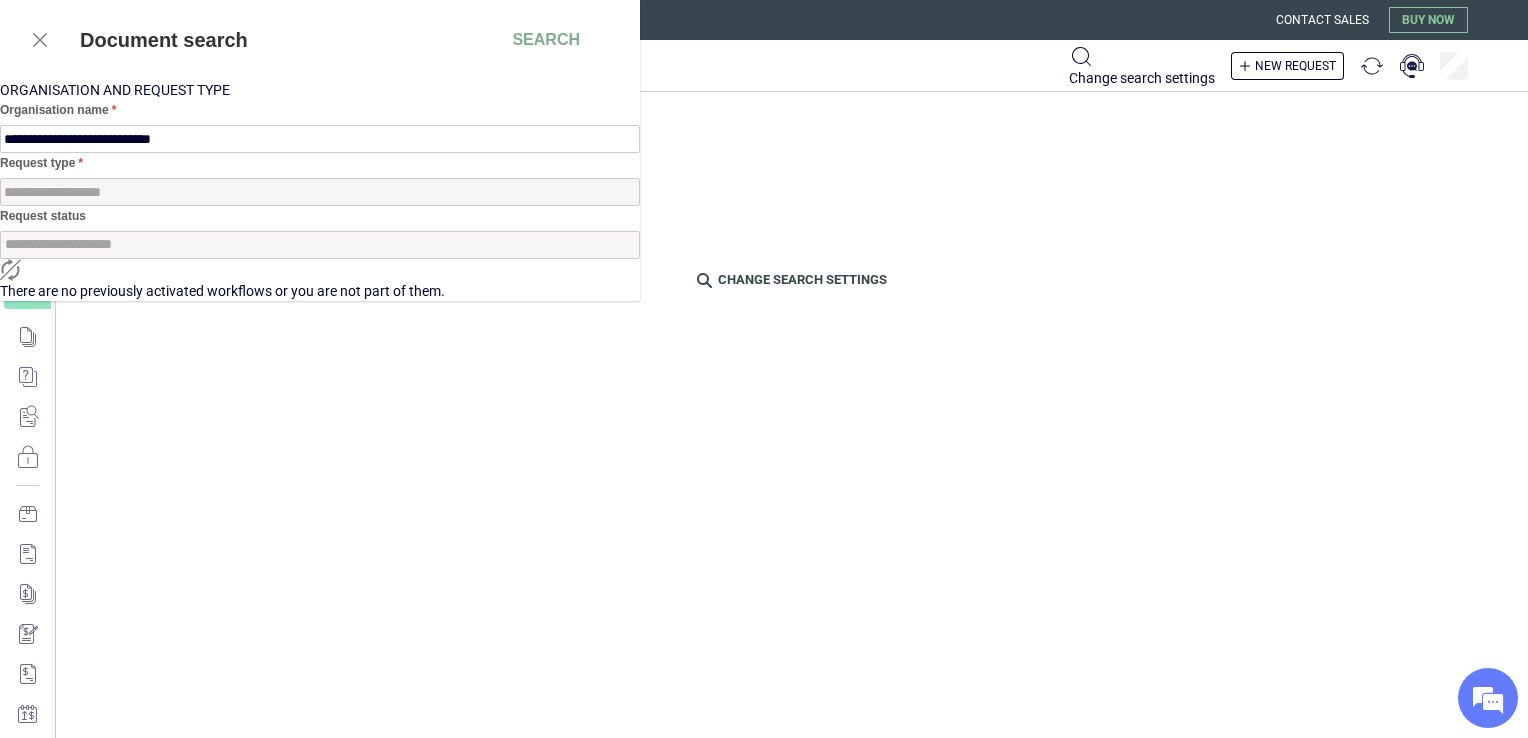 click on "**********" at bounding box center (88, 192) 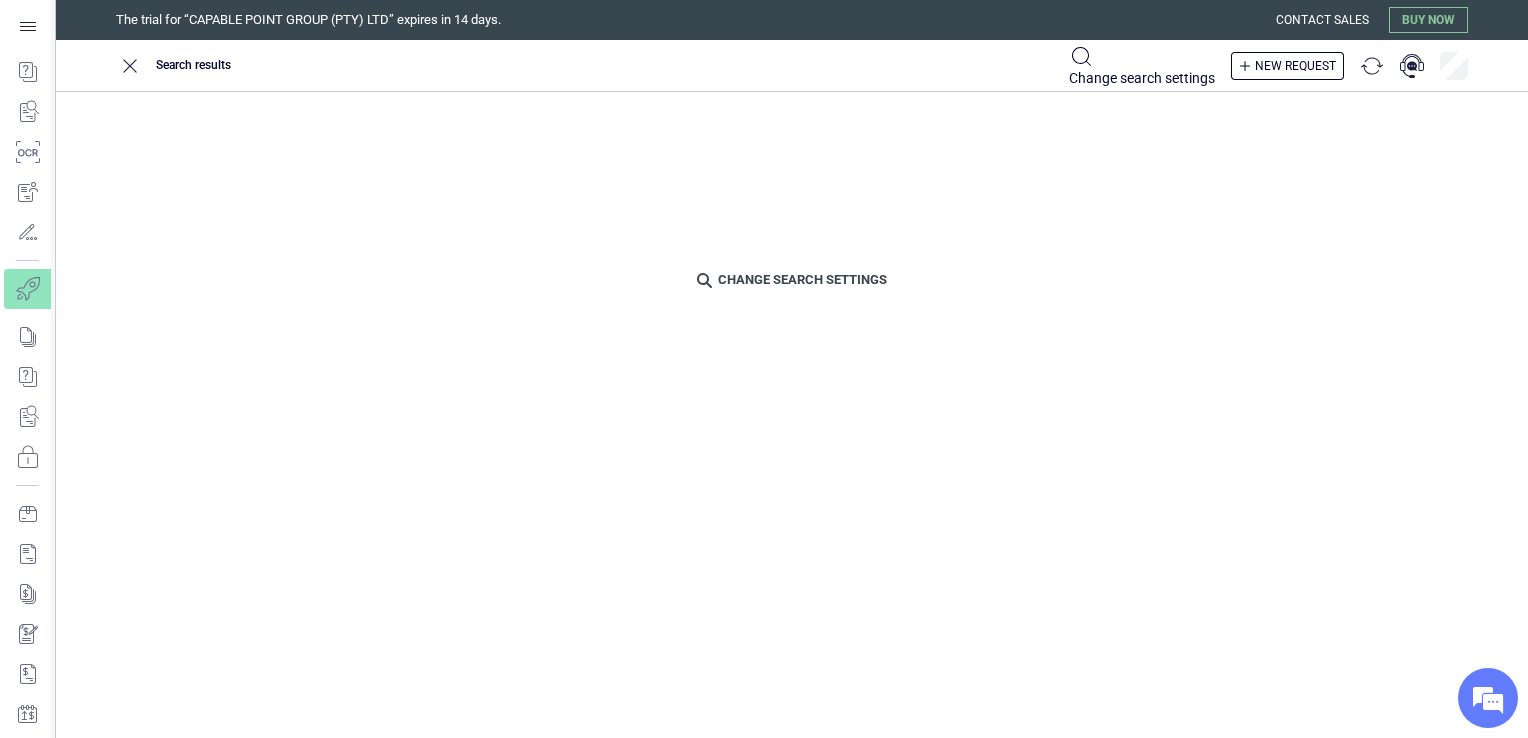 click 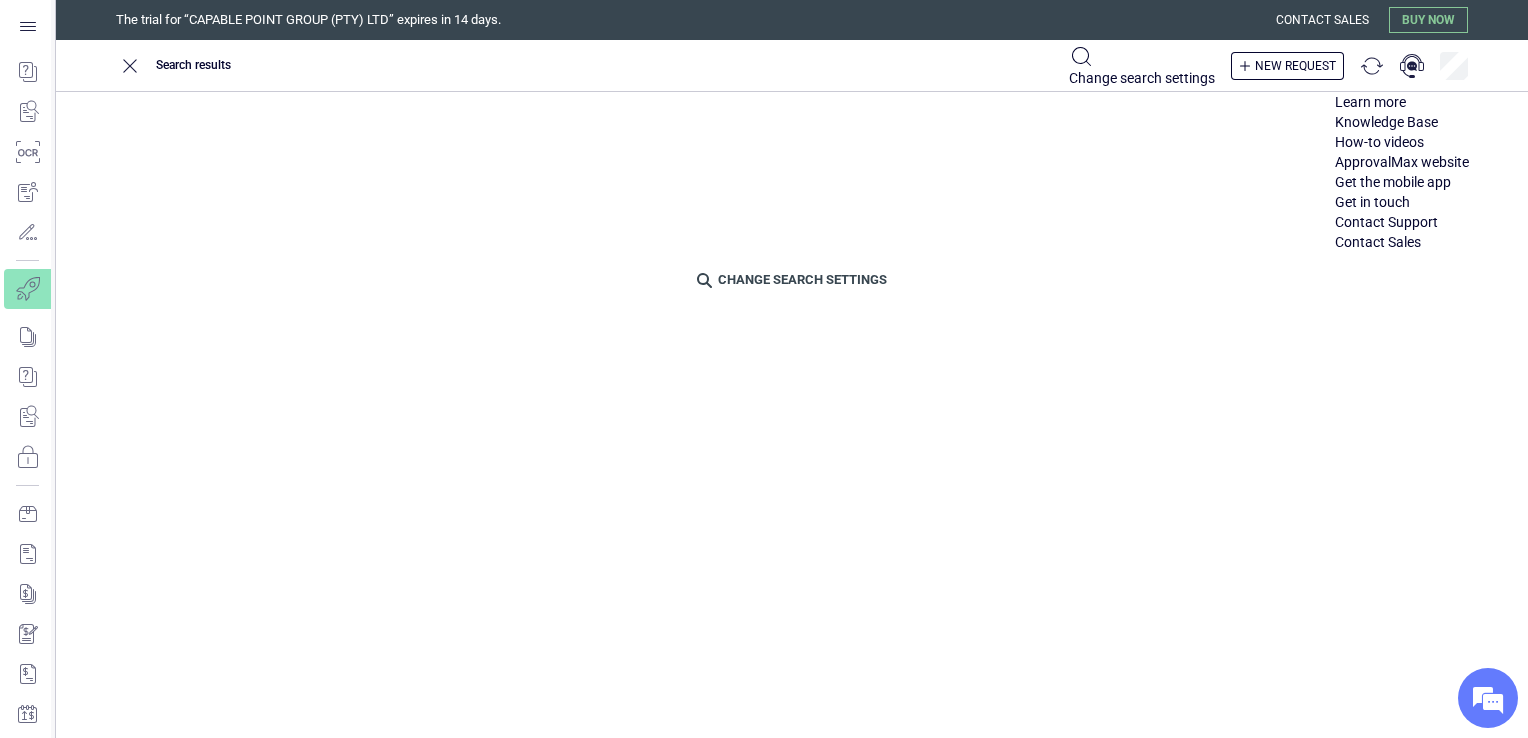 click at bounding box center [1402, 122] 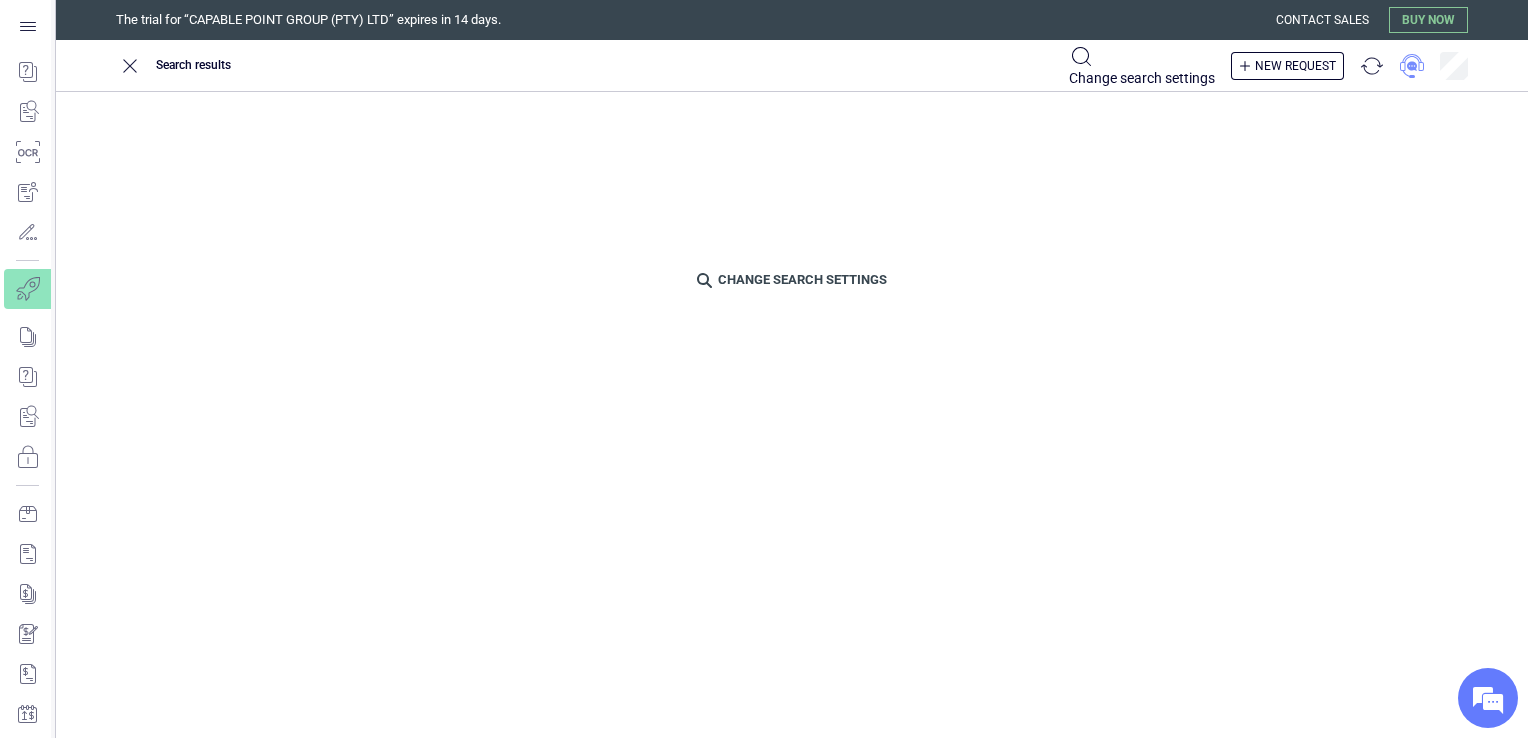 click 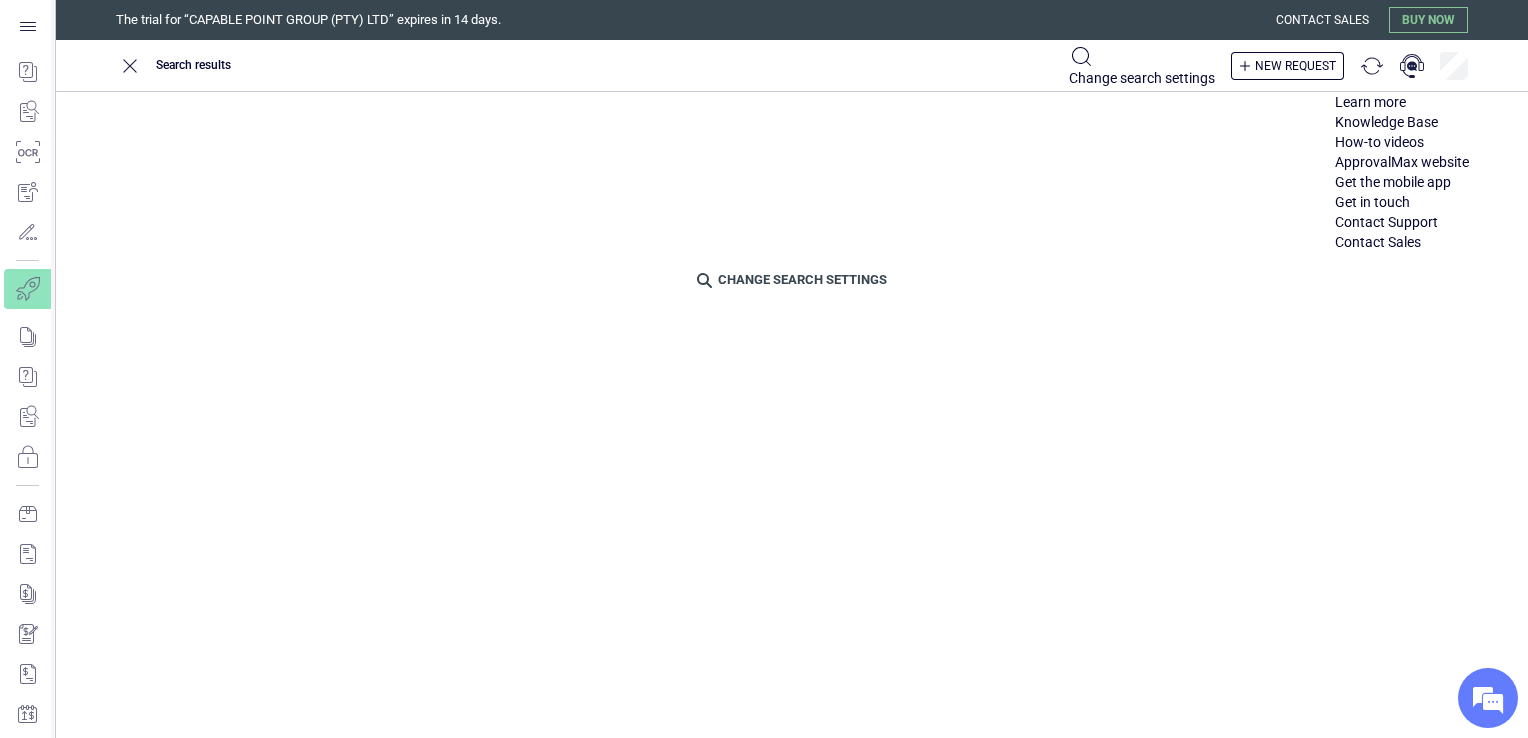 click at bounding box center [1402, 142] 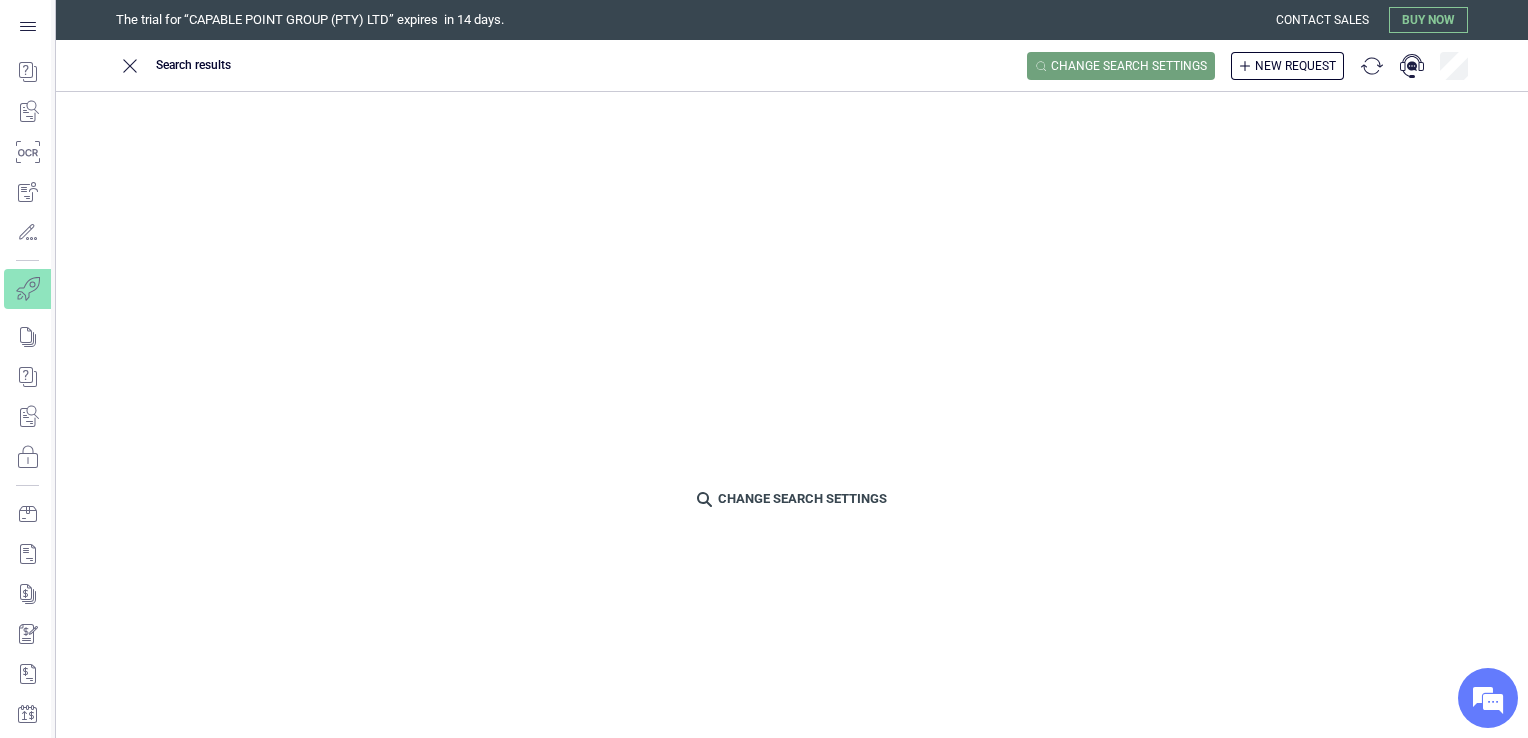 scroll, scrollTop: 0, scrollLeft: 0, axis: both 